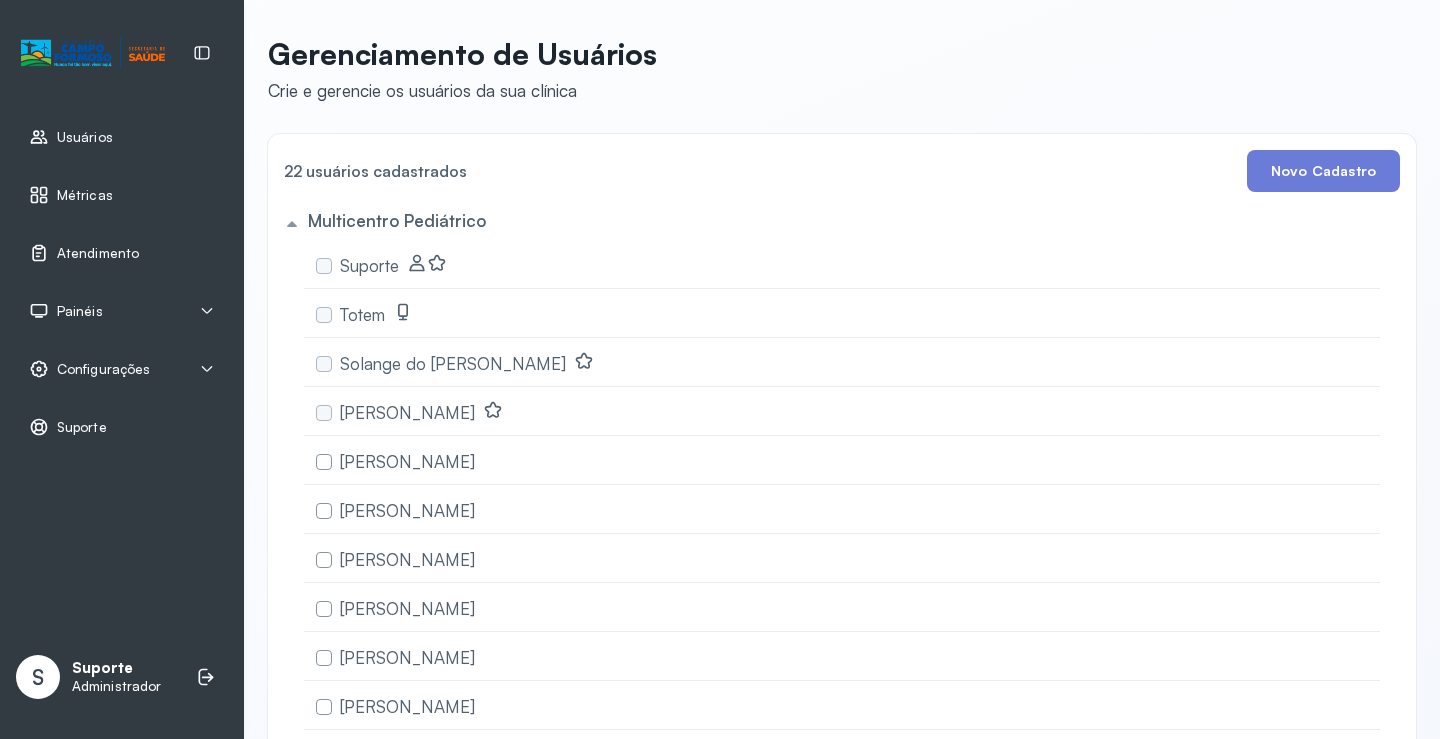 scroll, scrollTop: 0, scrollLeft: 0, axis: both 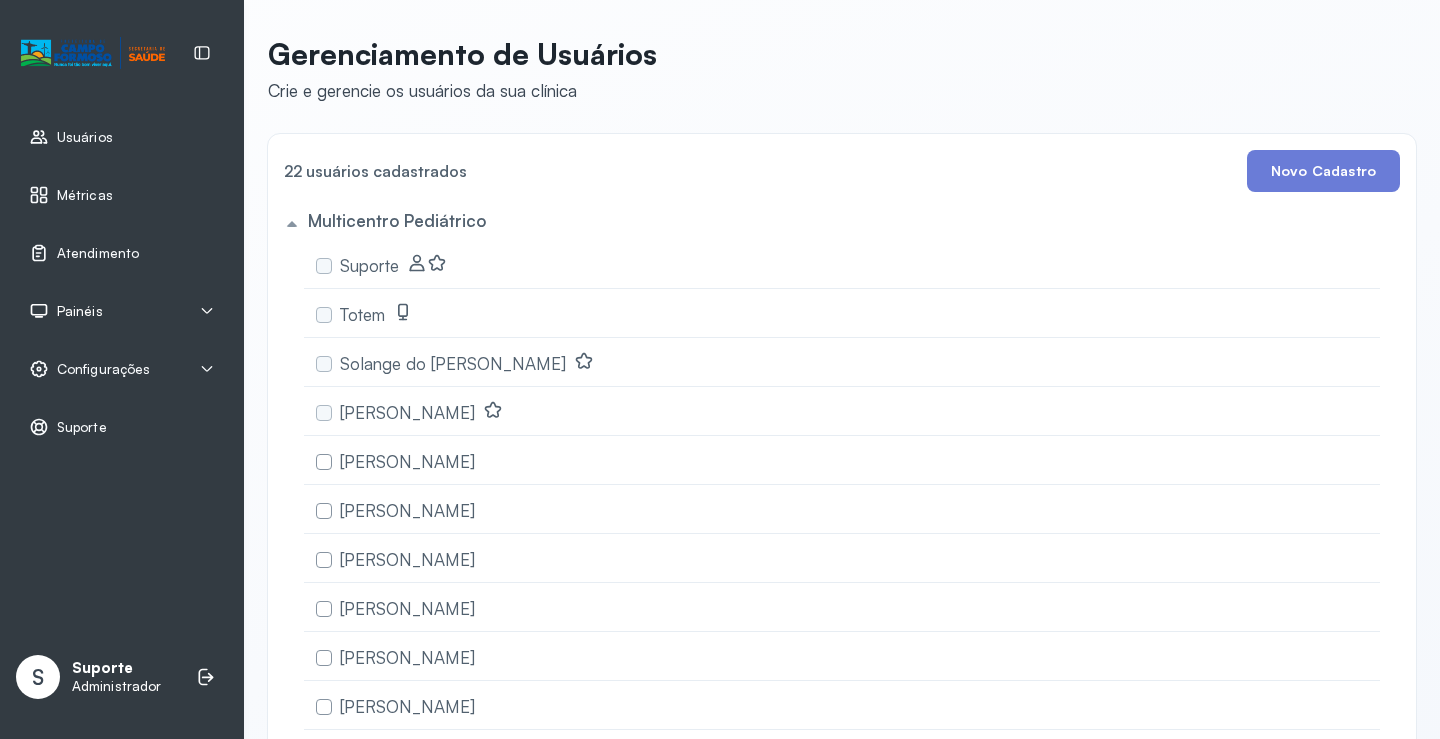 click on "Painéis" at bounding box center [122, 311] 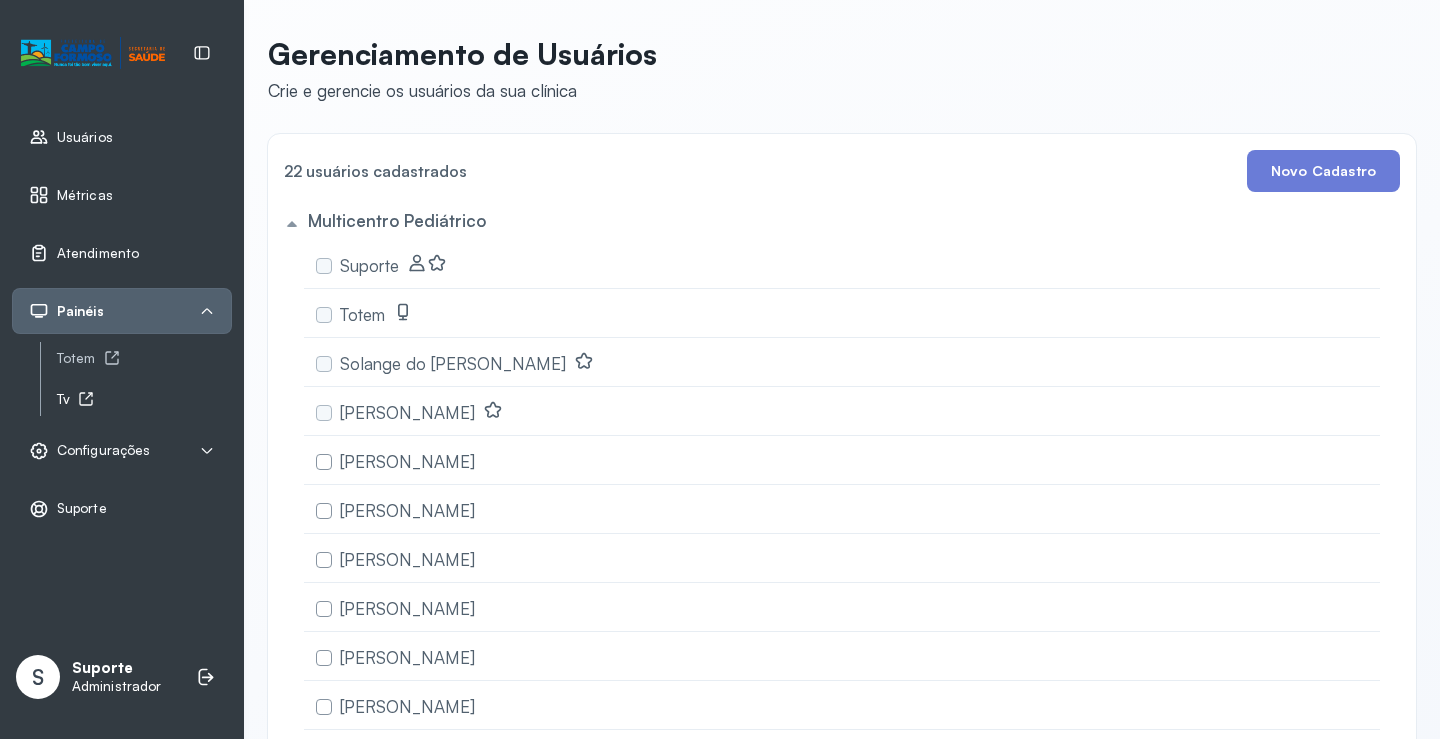 click on "Tv" at bounding box center [144, 399] 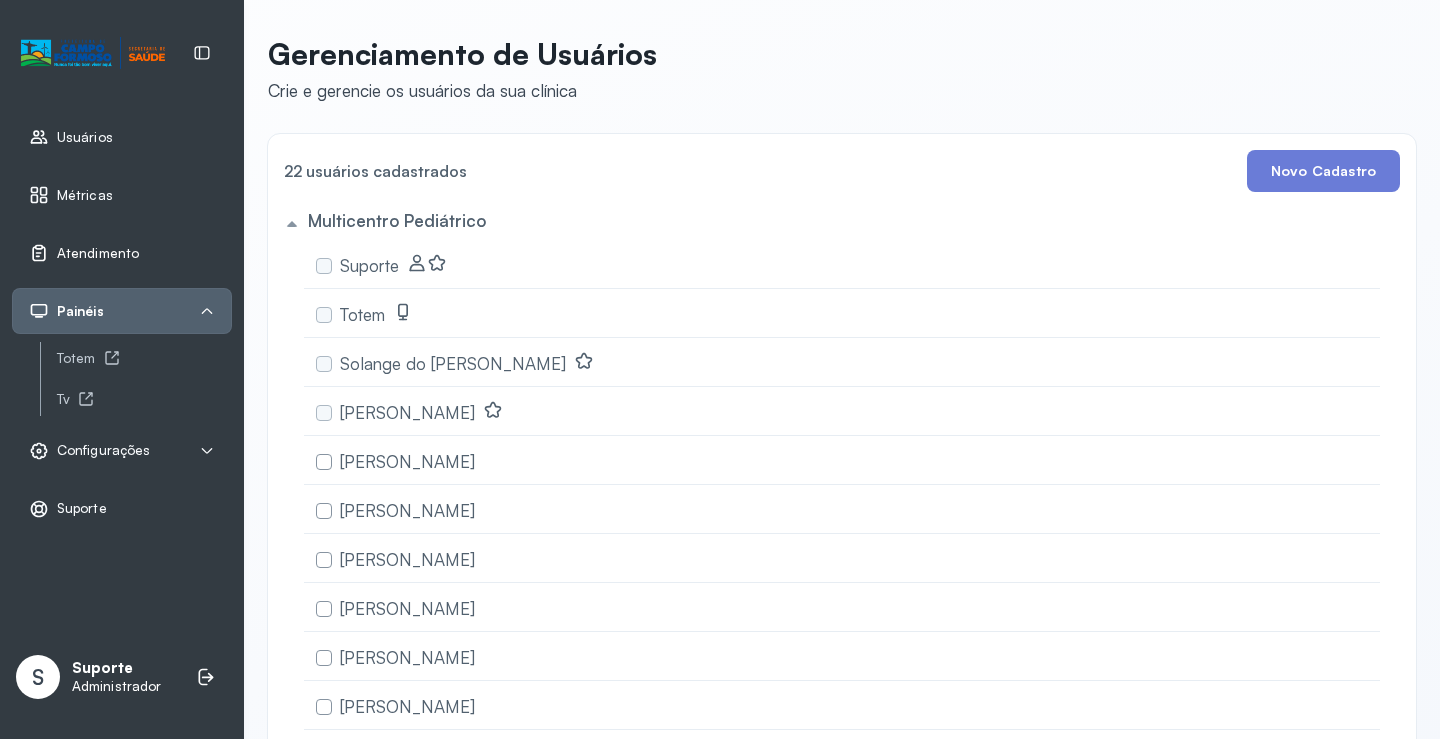 click on "Atendimento" at bounding box center (98, 253) 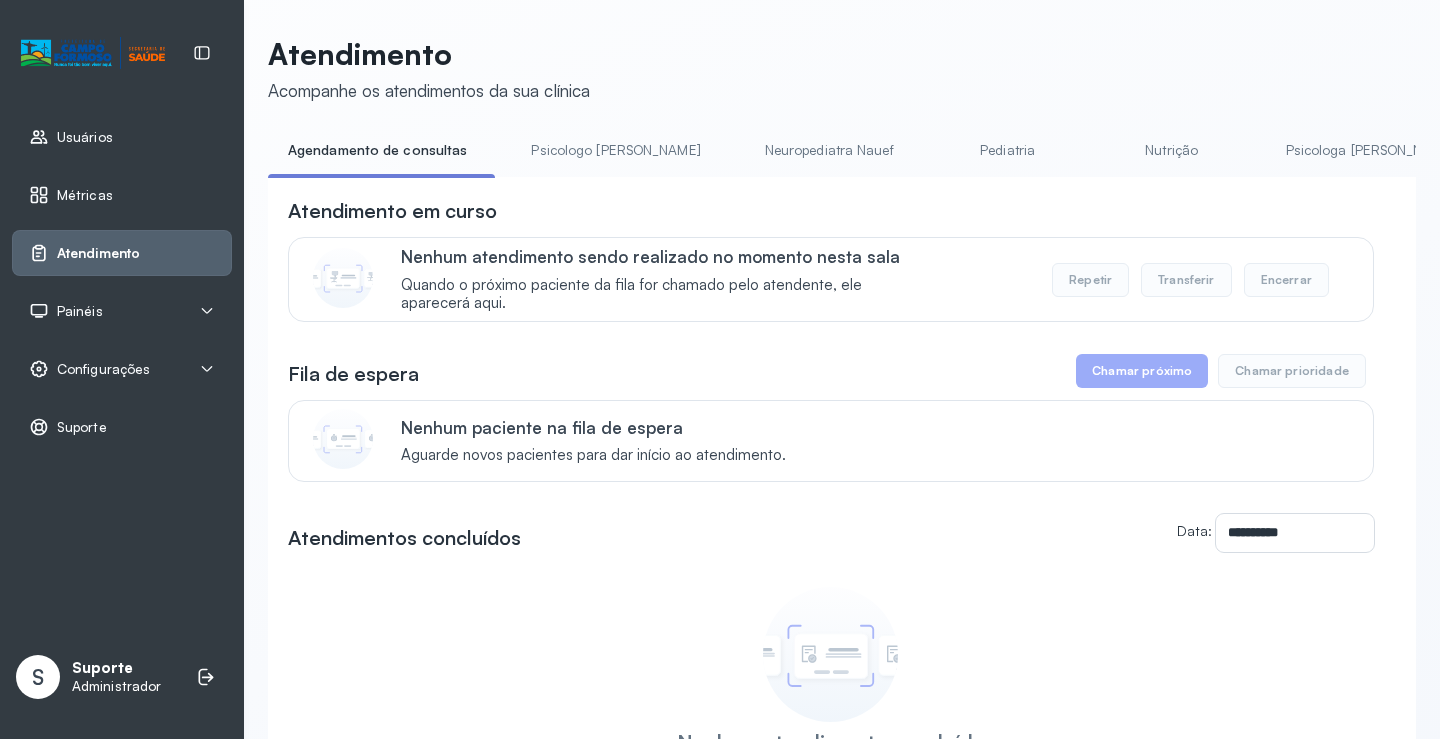 click on "Painéis" at bounding box center [122, 311] 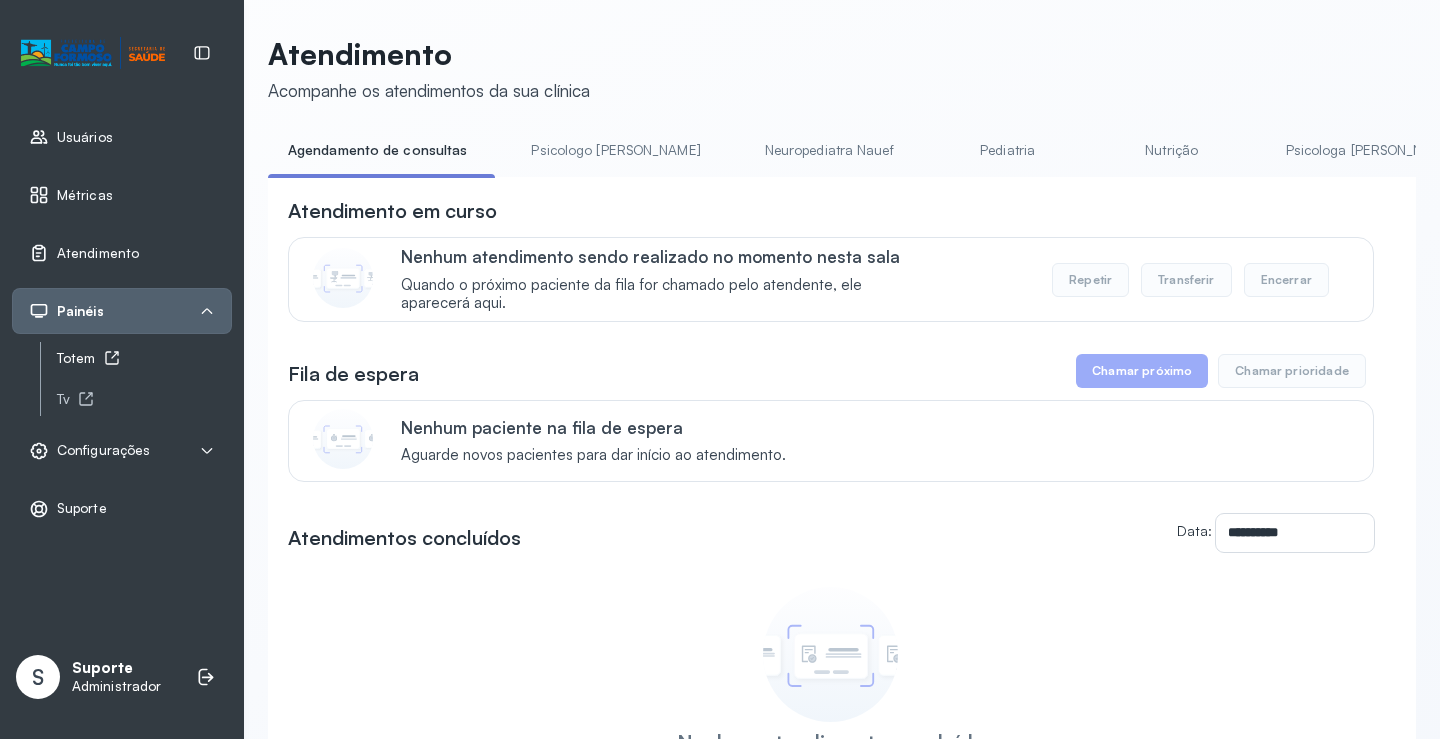 click on "Totem" at bounding box center [144, 358] 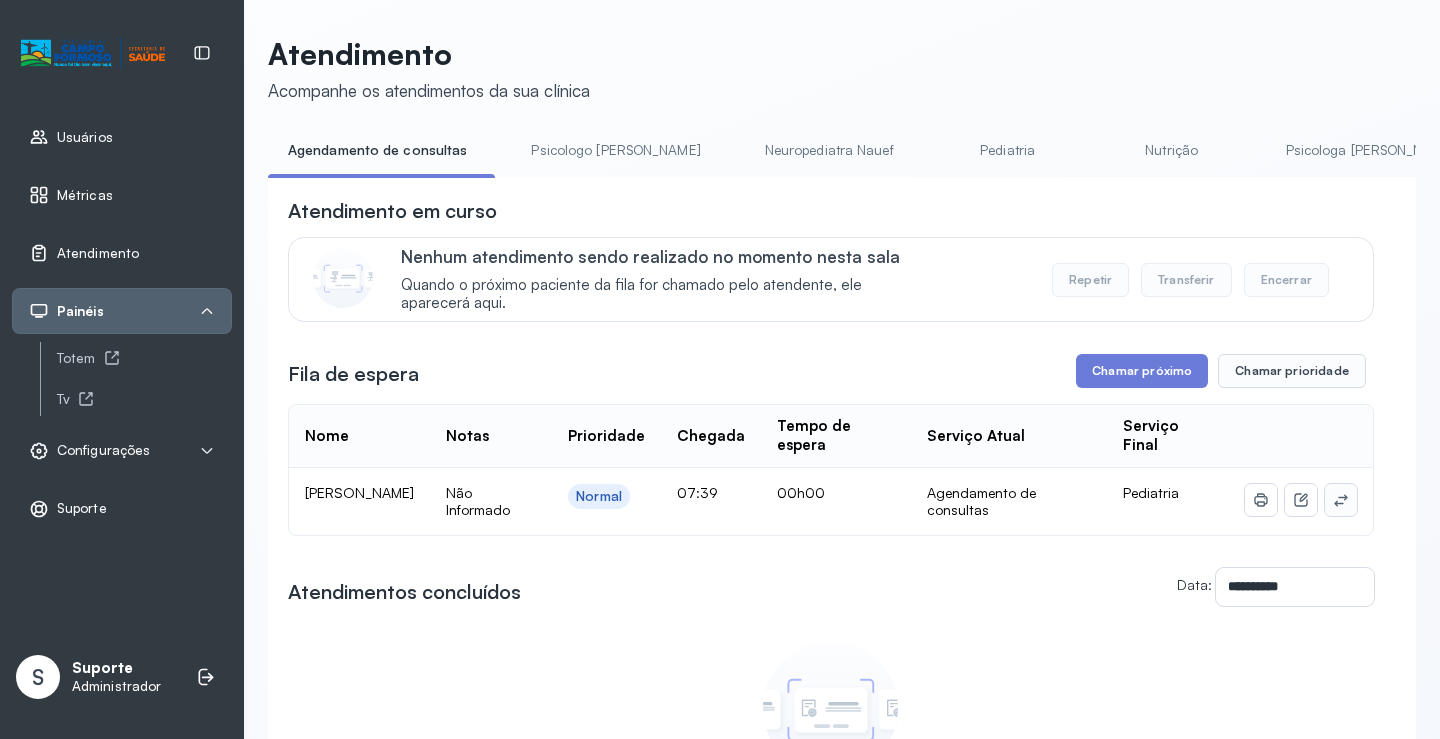 click 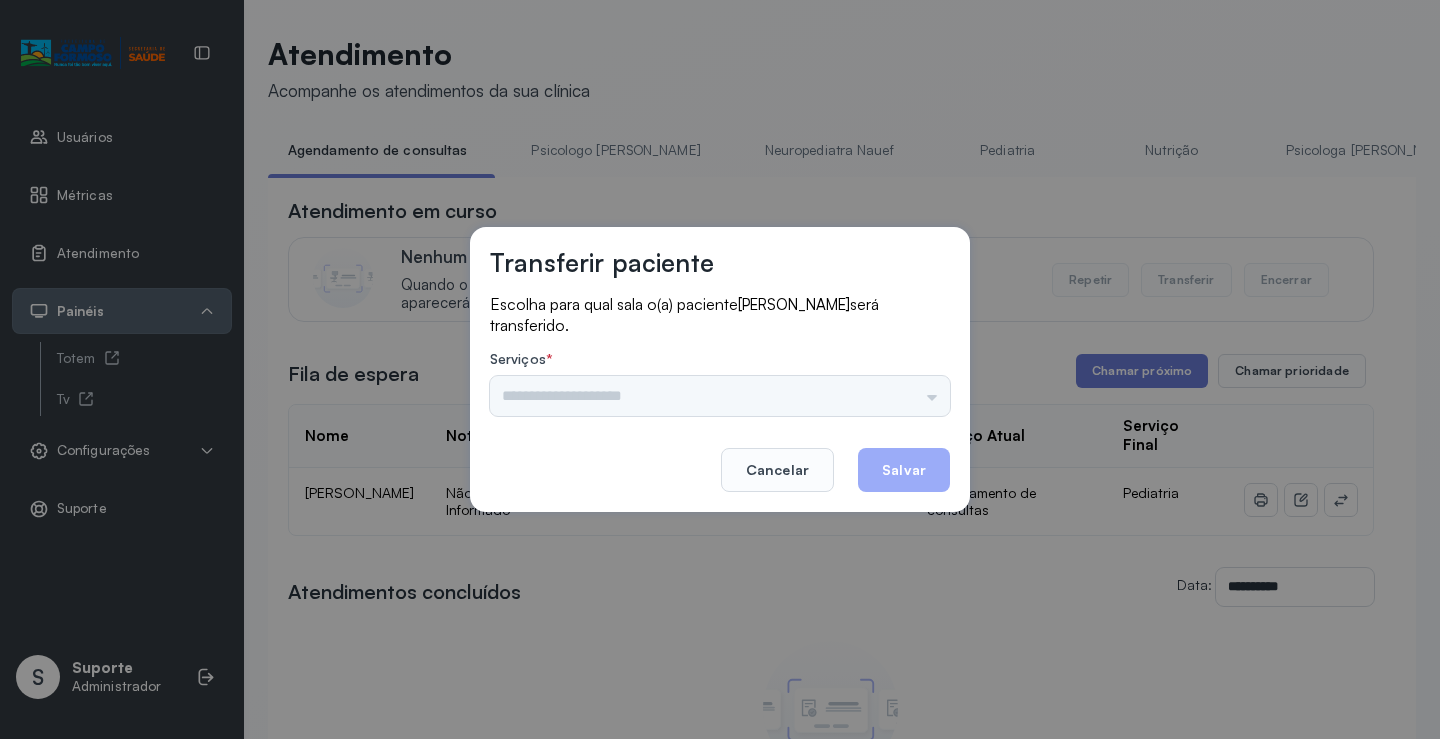 click on "Nenhuma opção encontrada" at bounding box center (720, 396) 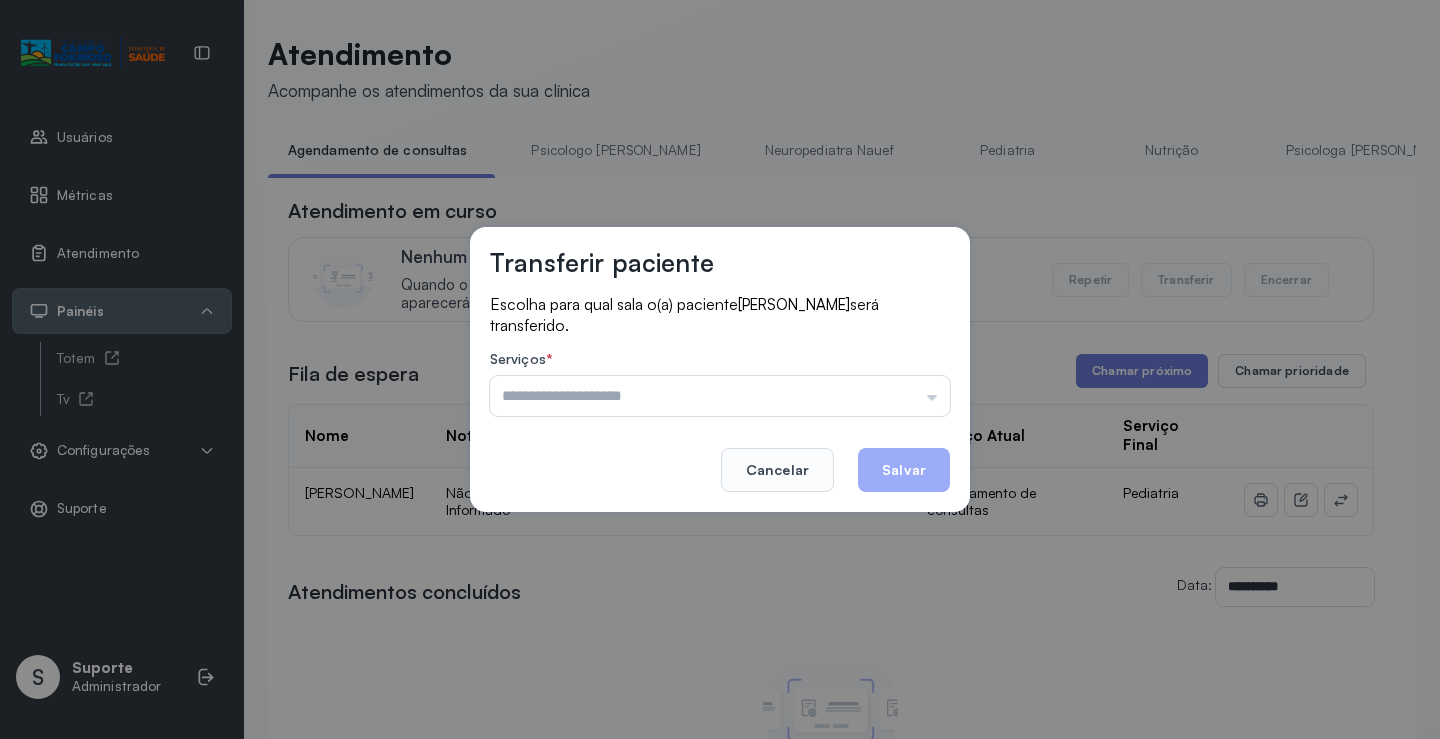 click at bounding box center (720, 396) 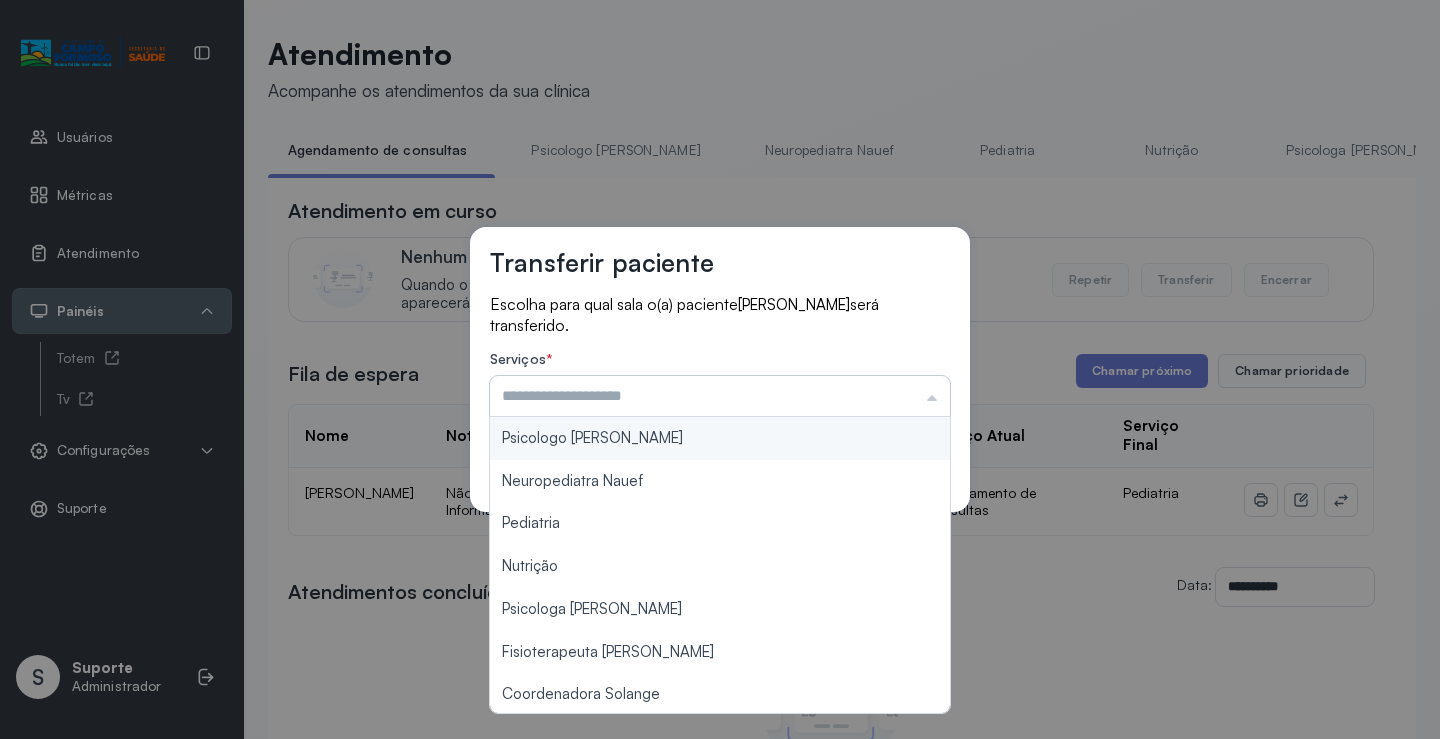 click at bounding box center (720, 396) 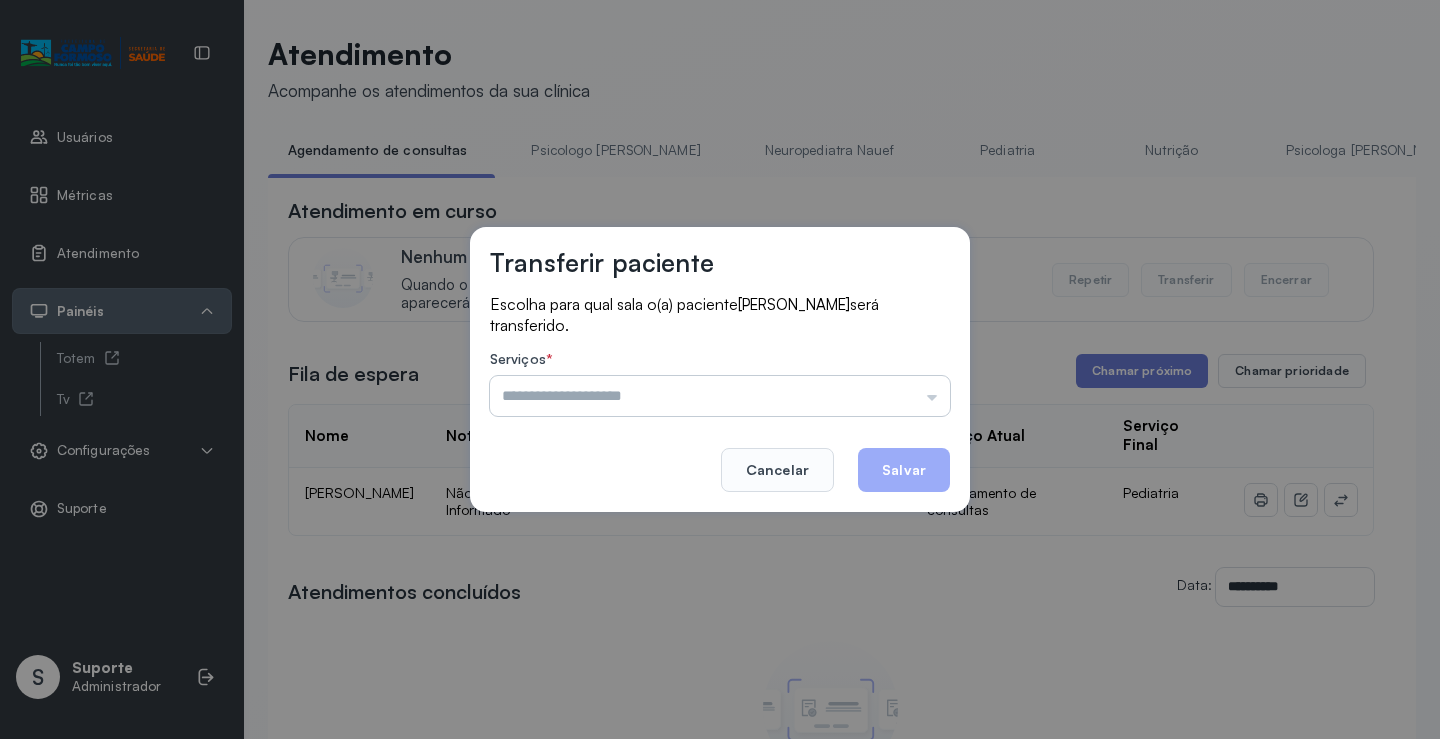 click at bounding box center [720, 396] 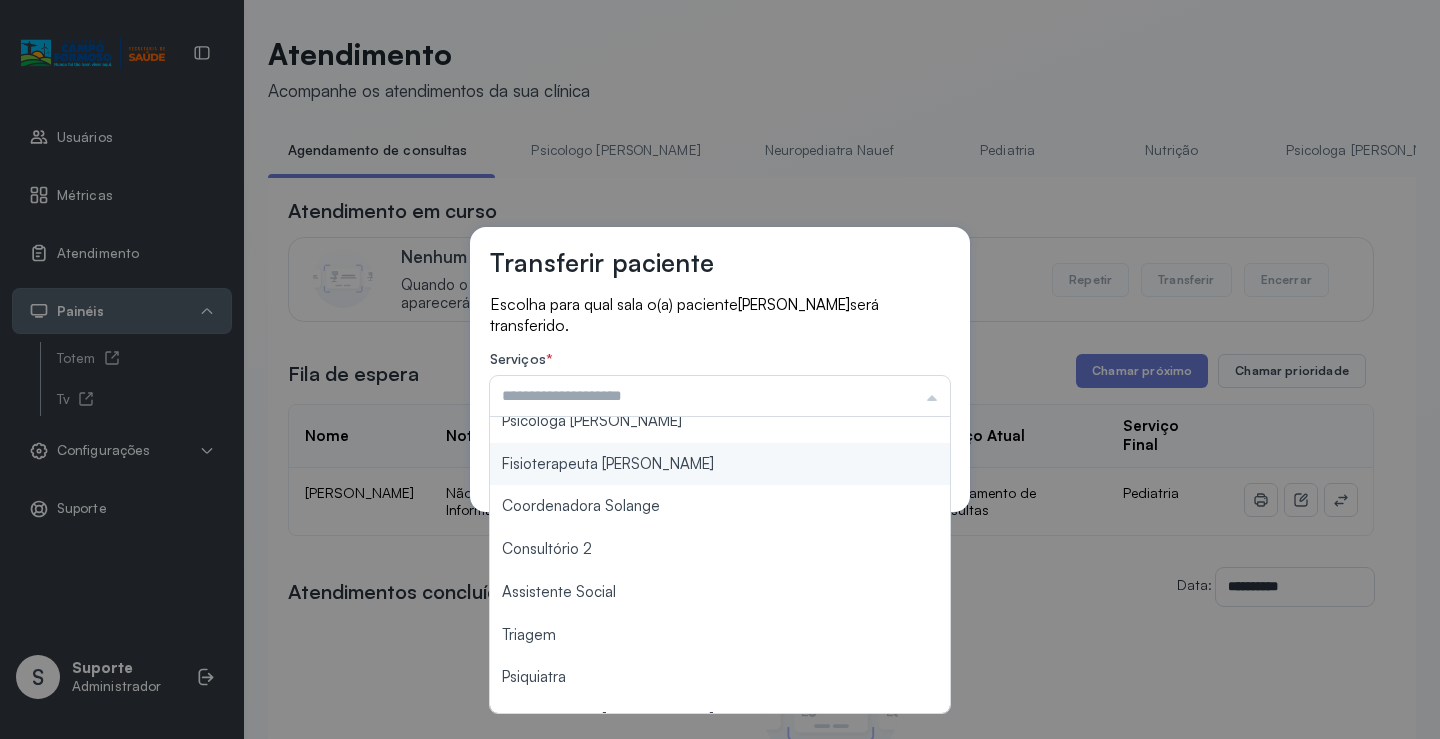 scroll, scrollTop: 302, scrollLeft: 0, axis: vertical 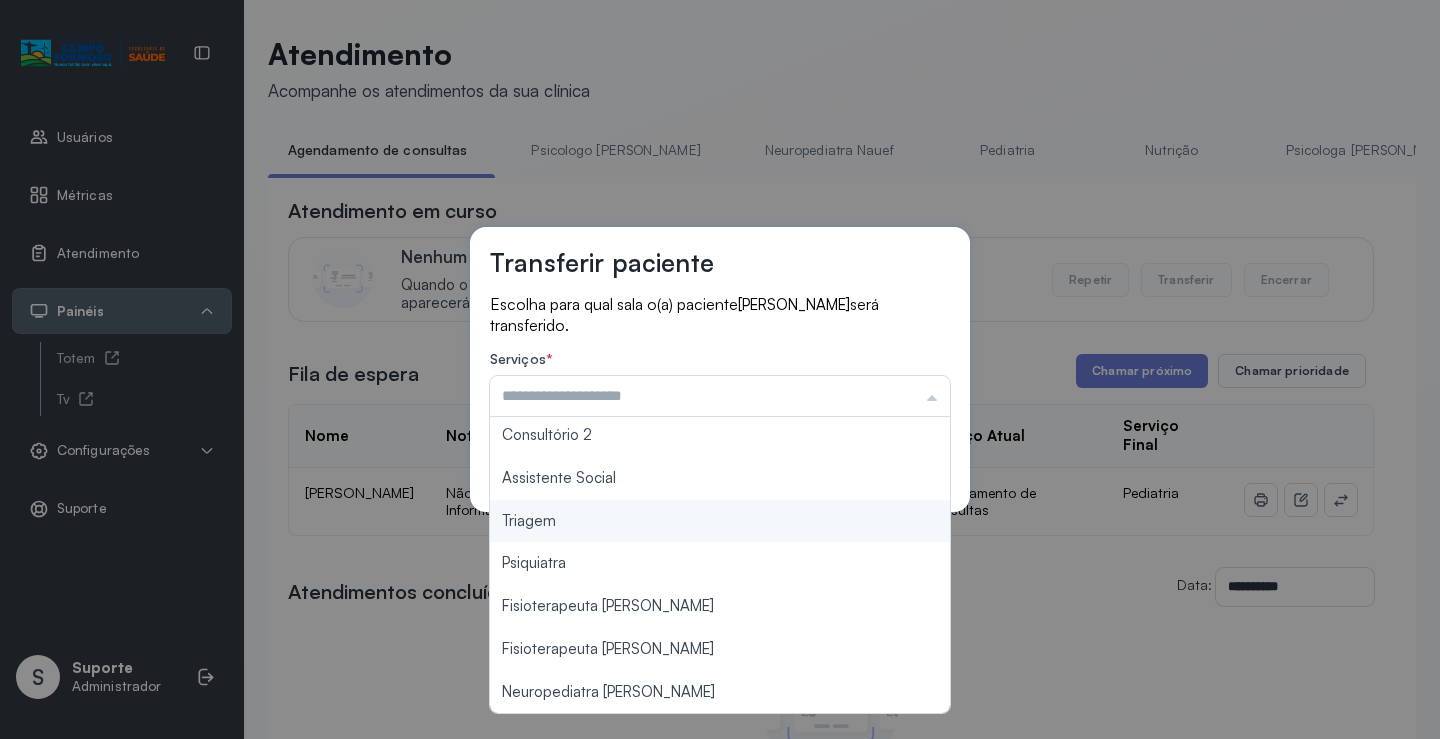 type on "*******" 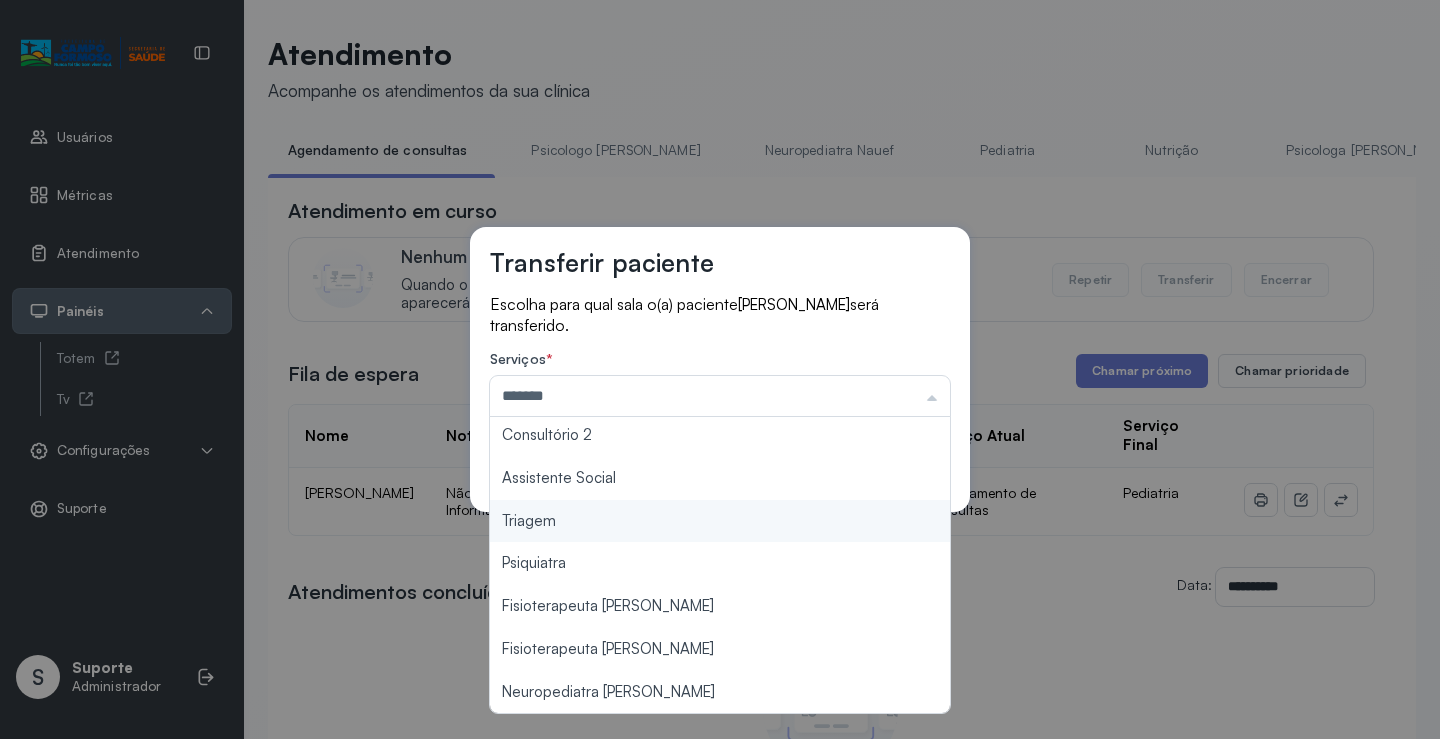 click on "Transferir paciente Escolha para qual sala o(a) paciente  LORENA SOARES BRITO  será transferido.  Serviços  *  ******* Psicologo Pedro Neuropediatra Nauef Pediatria Nutrição Psicologa Alana Fisioterapeuta Janusia Coordenadora Solange Consultório 2 Assistente Social Triagem Psiquiatra Fisioterapeuta Francyne Fisioterapeuta Morgana Neuropediatra João Cancelar Salvar" at bounding box center (720, 369) 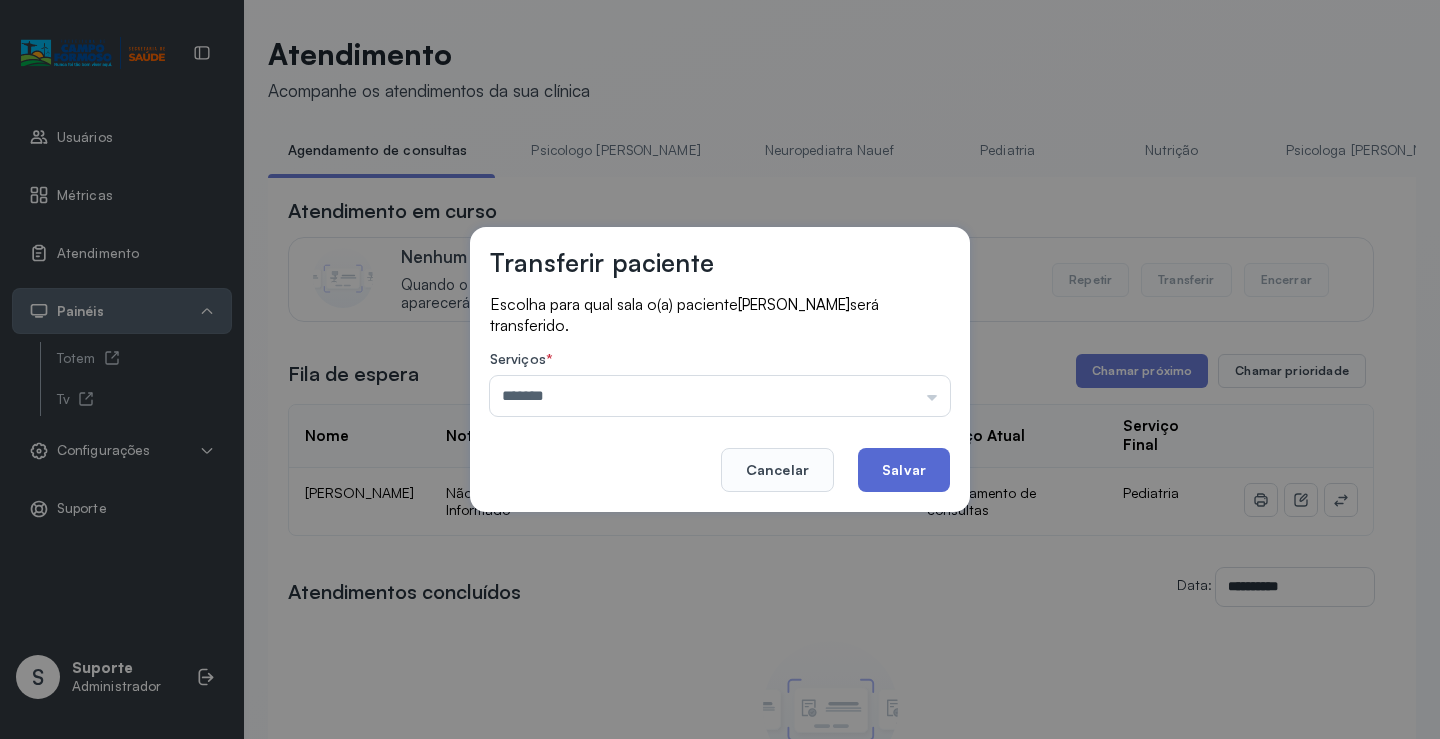 click on "Salvar" 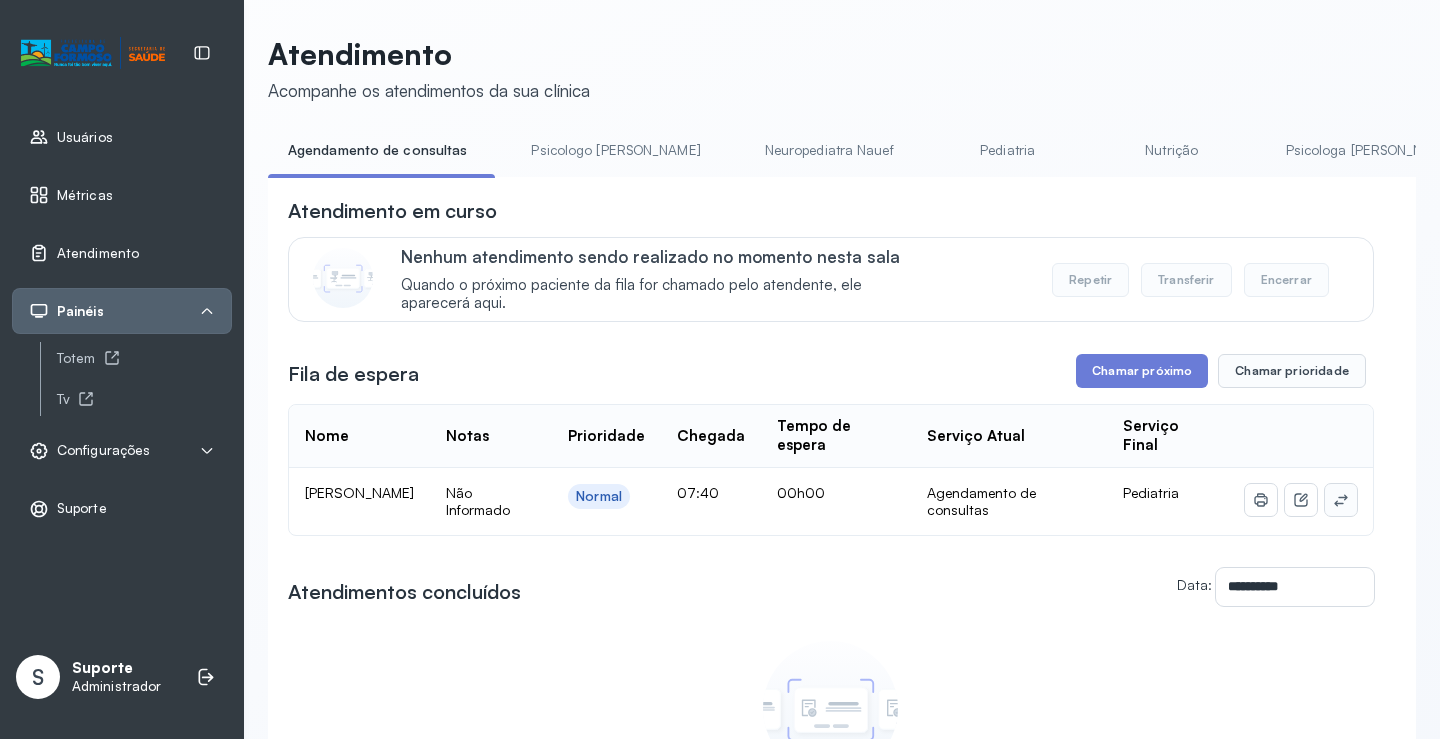 click 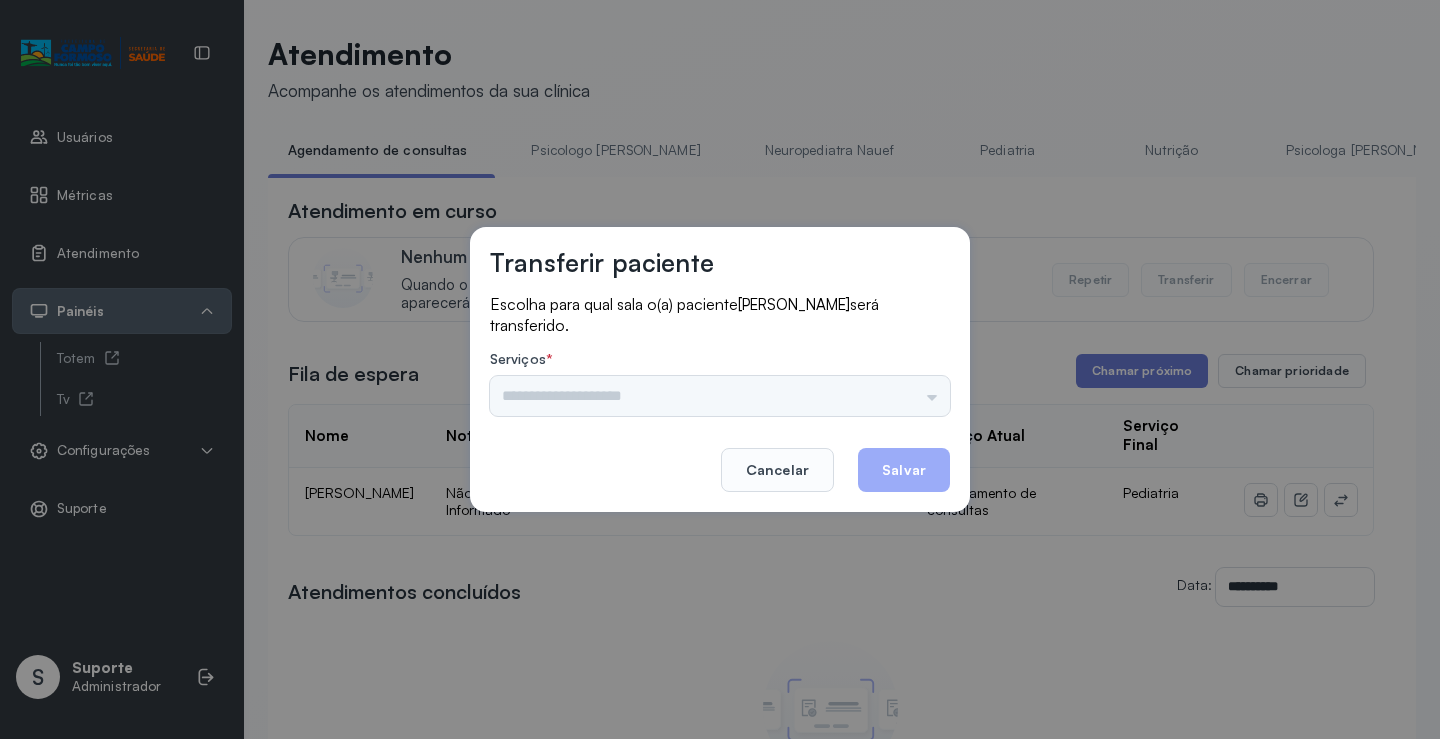 click on "Psicologo Pedro Neuropediatra Nauef Pediatria Nutrição Psicologa Alana Fisioterapeuta Janusia Coordenadora Solange Consultório 2 Assistente Social Triagem Psiquiatra Fisioterapeuta Francyne Fisioterapeuta Morgana Neuropediatra João" at bounding box center (720, 396) 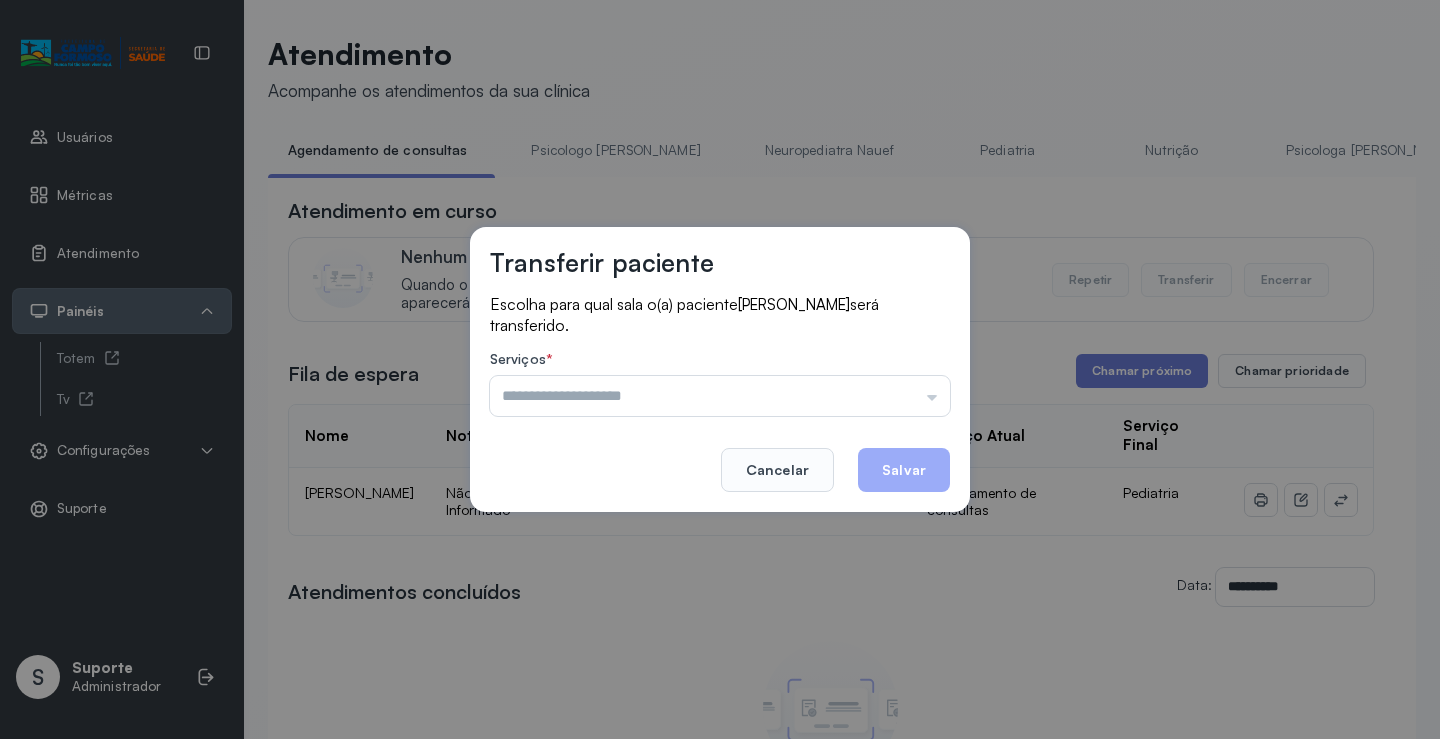 click at bounding box center (720, 396) 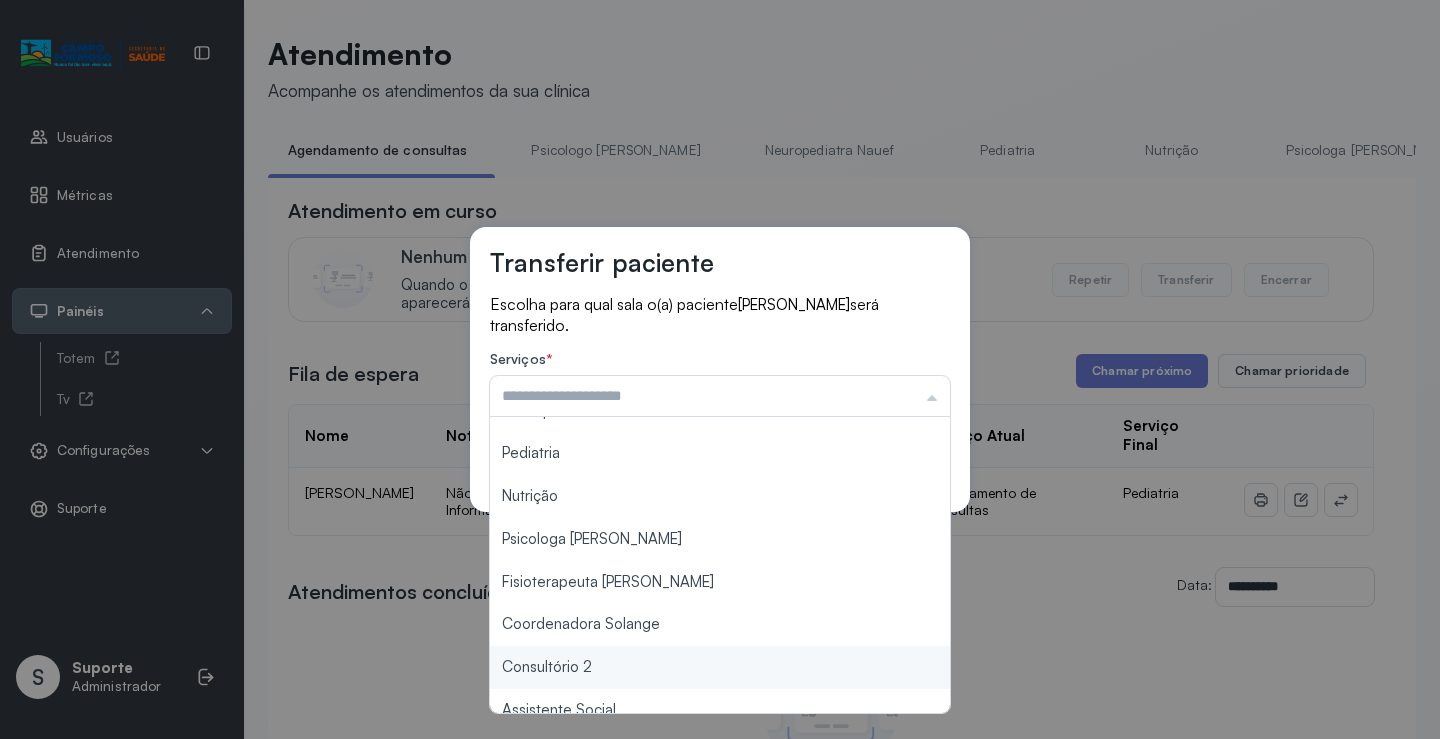 scroll, scrollTop: 303, scrollLeft: 0, axis: vertical 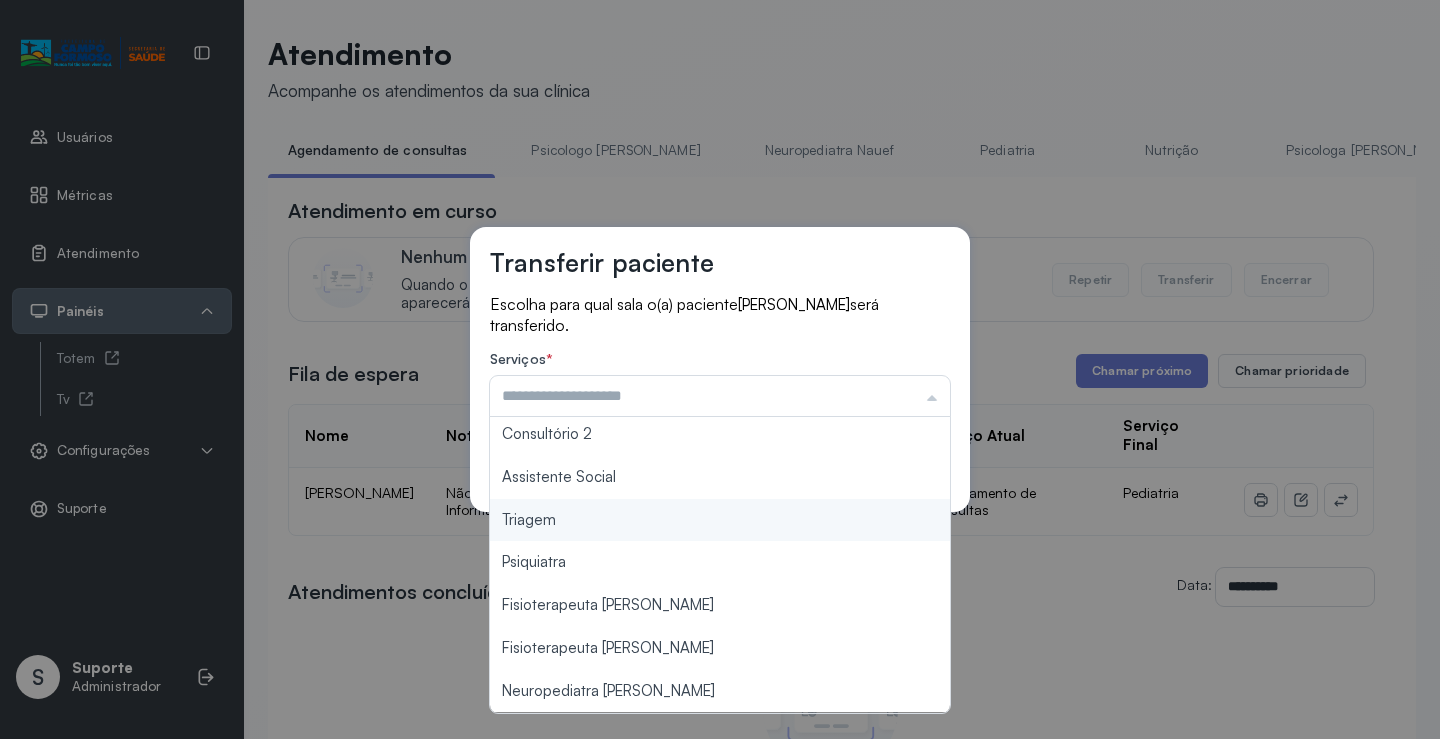 type on "*******" 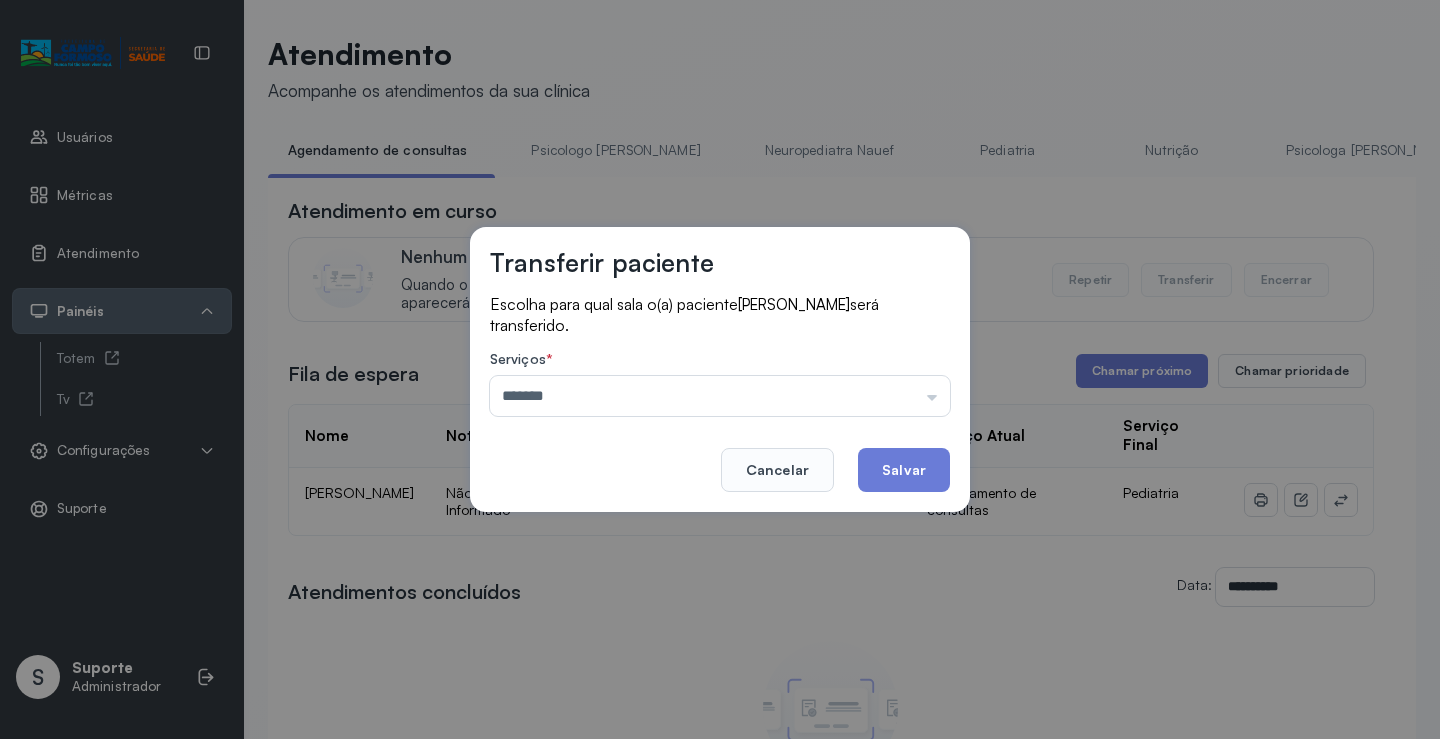 click on "Transferir paciente Escolha para qual sala o(a) paciente  ANA BEATRIZ DA SILVA RODRIGUES  será transferido.  Serviços  *  ******* Psicologo Pedro Neuropediatra Nauef Pediatria Nutrição Psicologa Alana Fisioterapeuta Janusia Coordenadora Solange Consultório 2 Assistente Social Triagem Psiquiatra Fisioterapeuta Francyne Fisioterapeuta Morgana Neuropediatra João Cancelar Salvar" at bounding box center (720, 369) 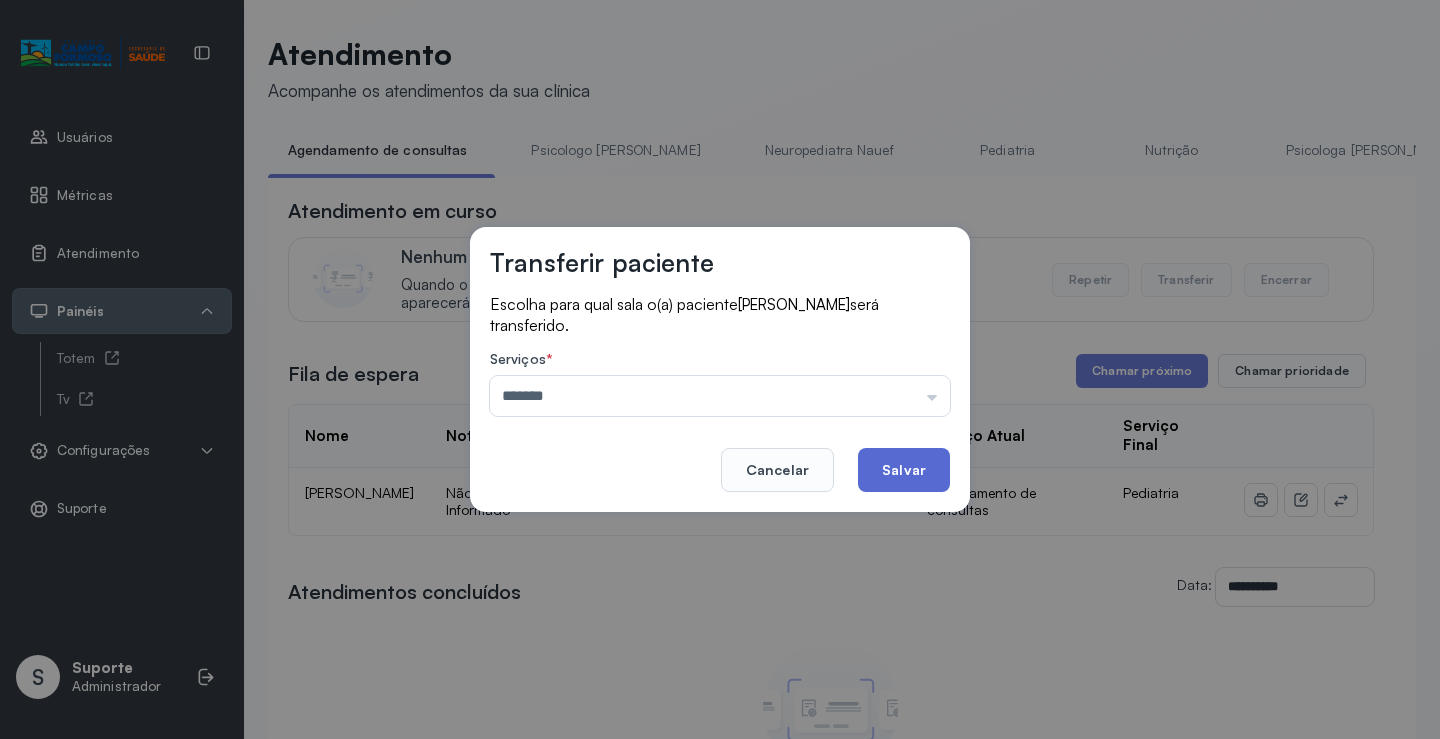 click on "Salvar" 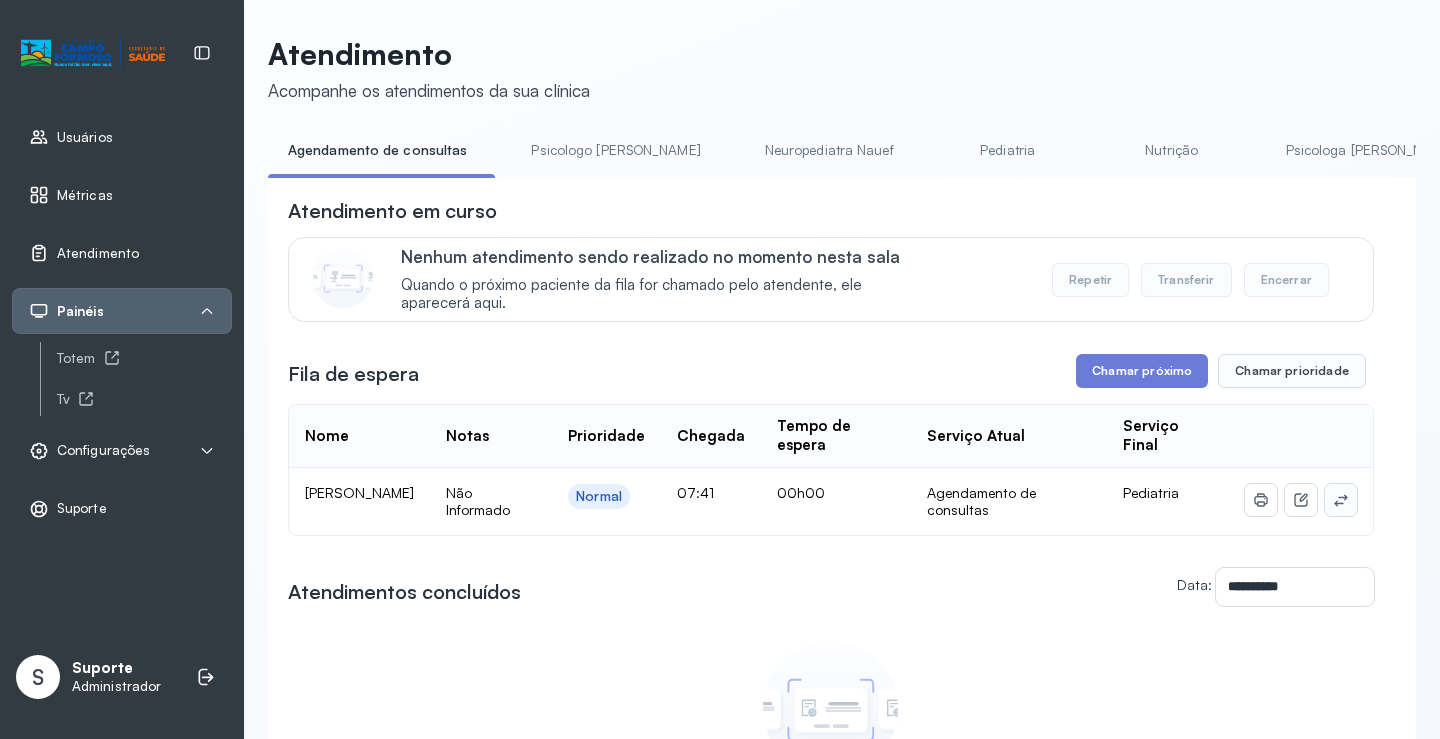 click 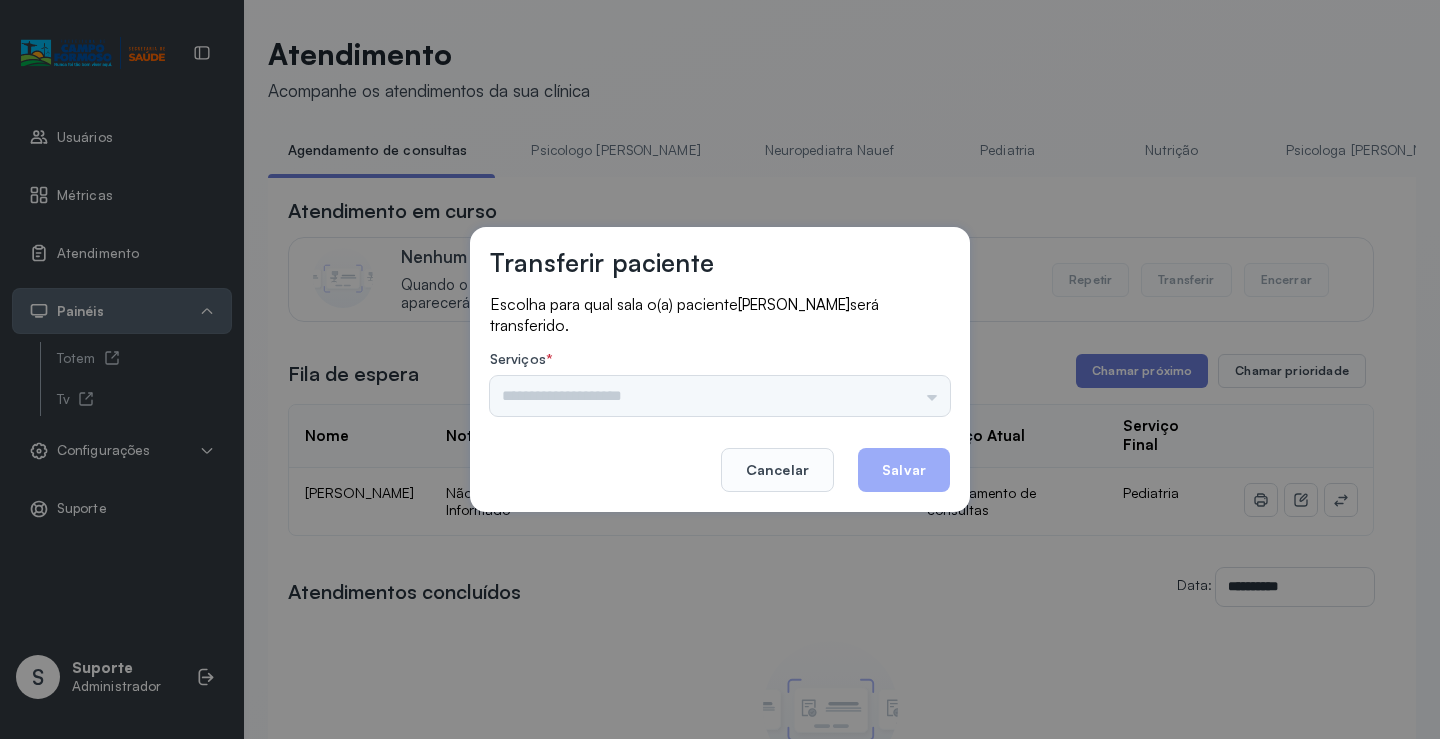 click on "Psicologo [PERSON_NAME] Nauef Pediatria Nutrição Psicologa [PERSON_NAME] Janusia Coordenadora Solange Consultório 2 Assistente Social Triagem Psiquiatra Fisioterapeuta [PERSON_NAME] [PERSON_NAME] Neuropediatra [PERSON_NAME]" at bounding box center (720, 396) 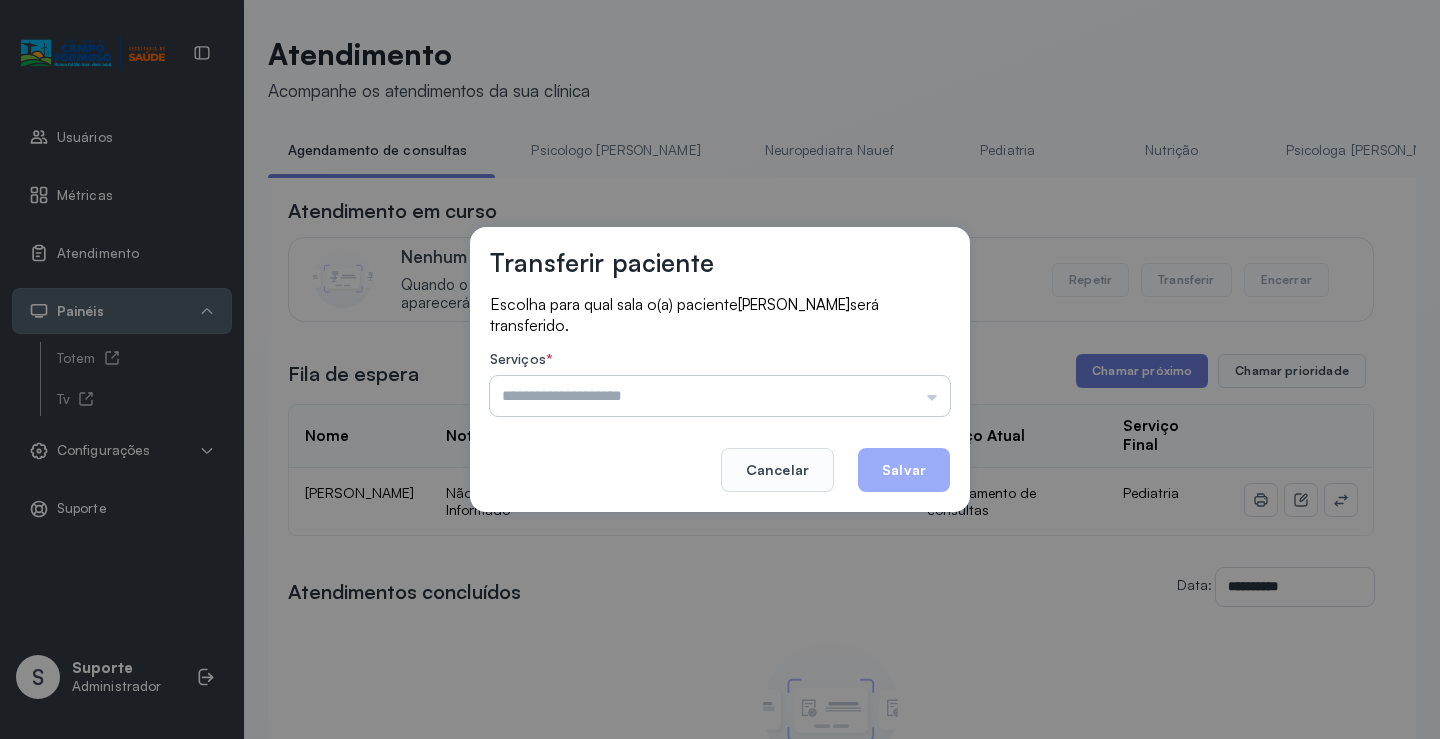 click at bounding box center (720, 396) 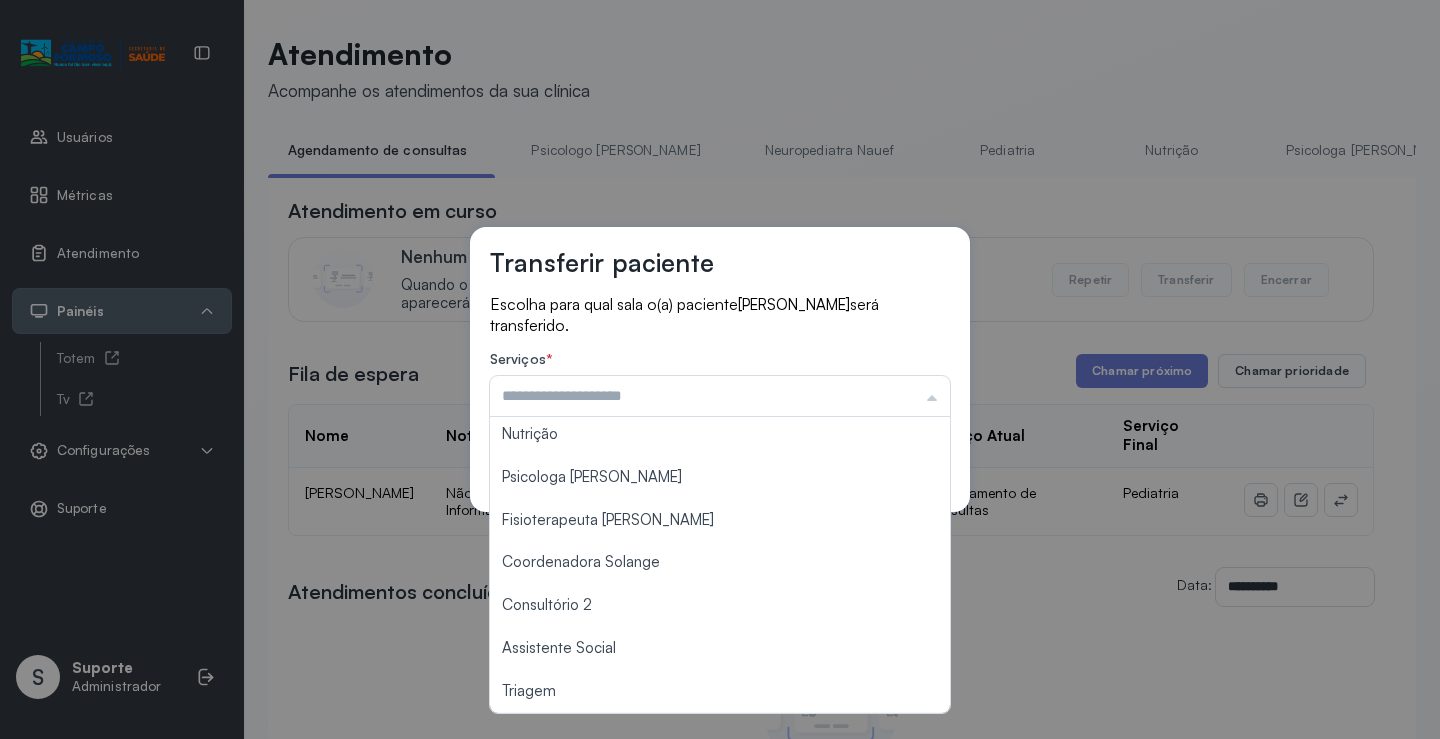 scroll, scrollTop: 300, scrollLeft: 0, axis: vertical 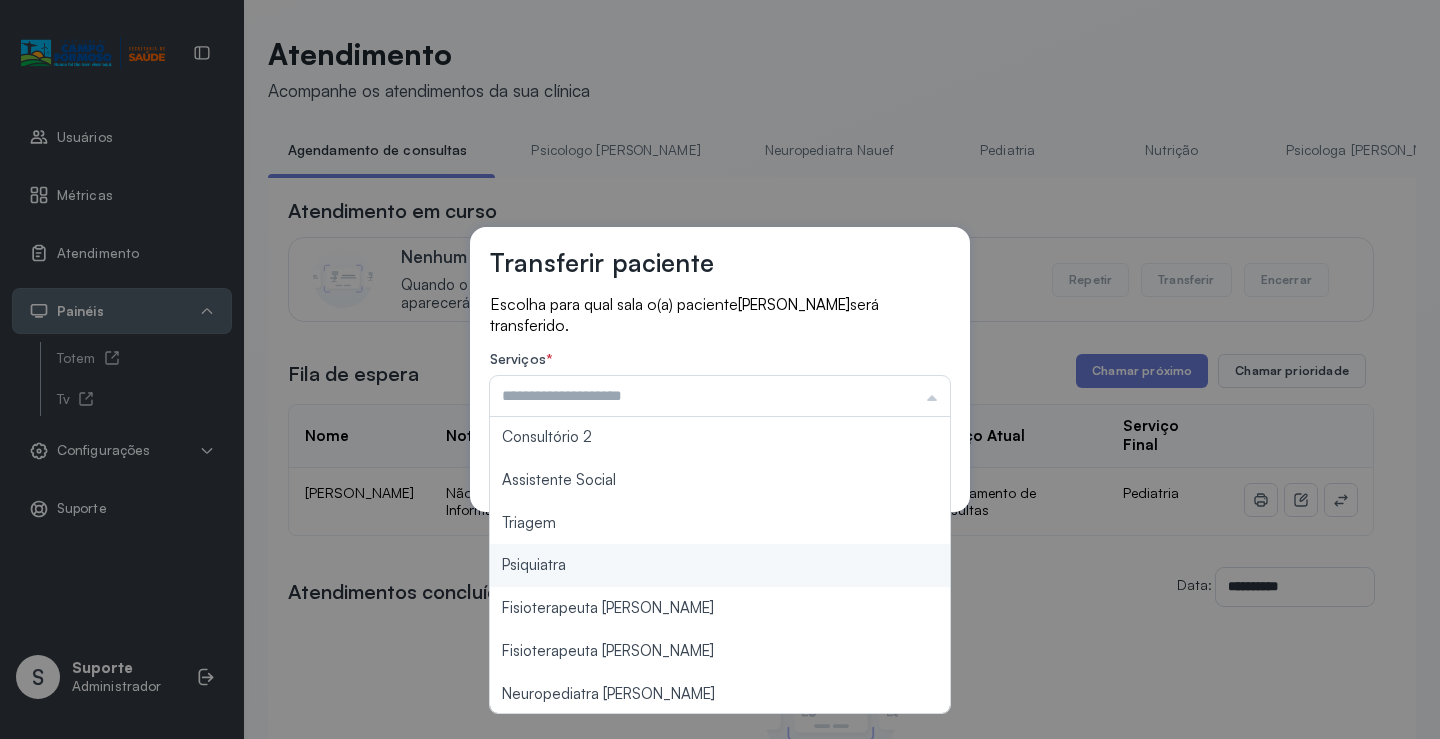 type on "*******" 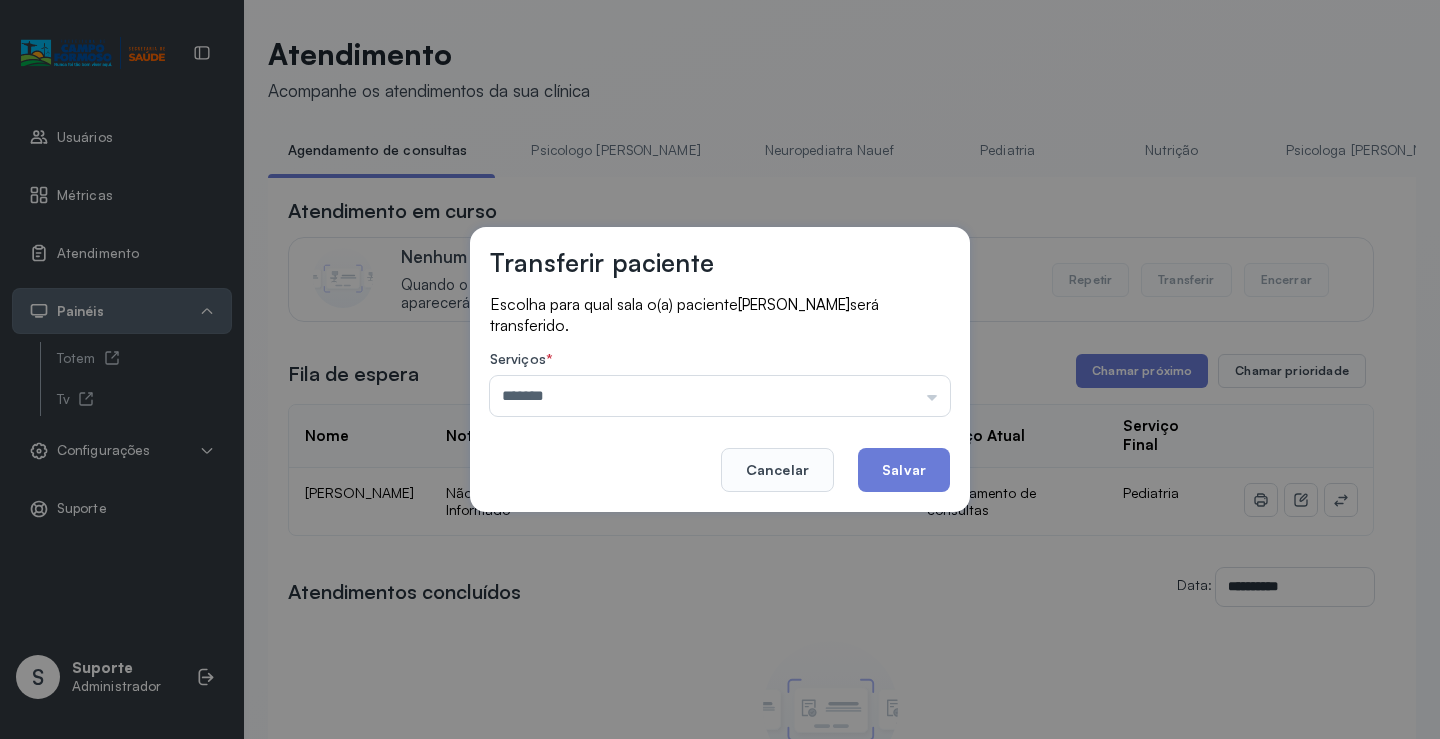 drag, startPoint x: 609, startPoint y: 526, endPoint x: 814, endPoint y: 493, distance: 207.63911 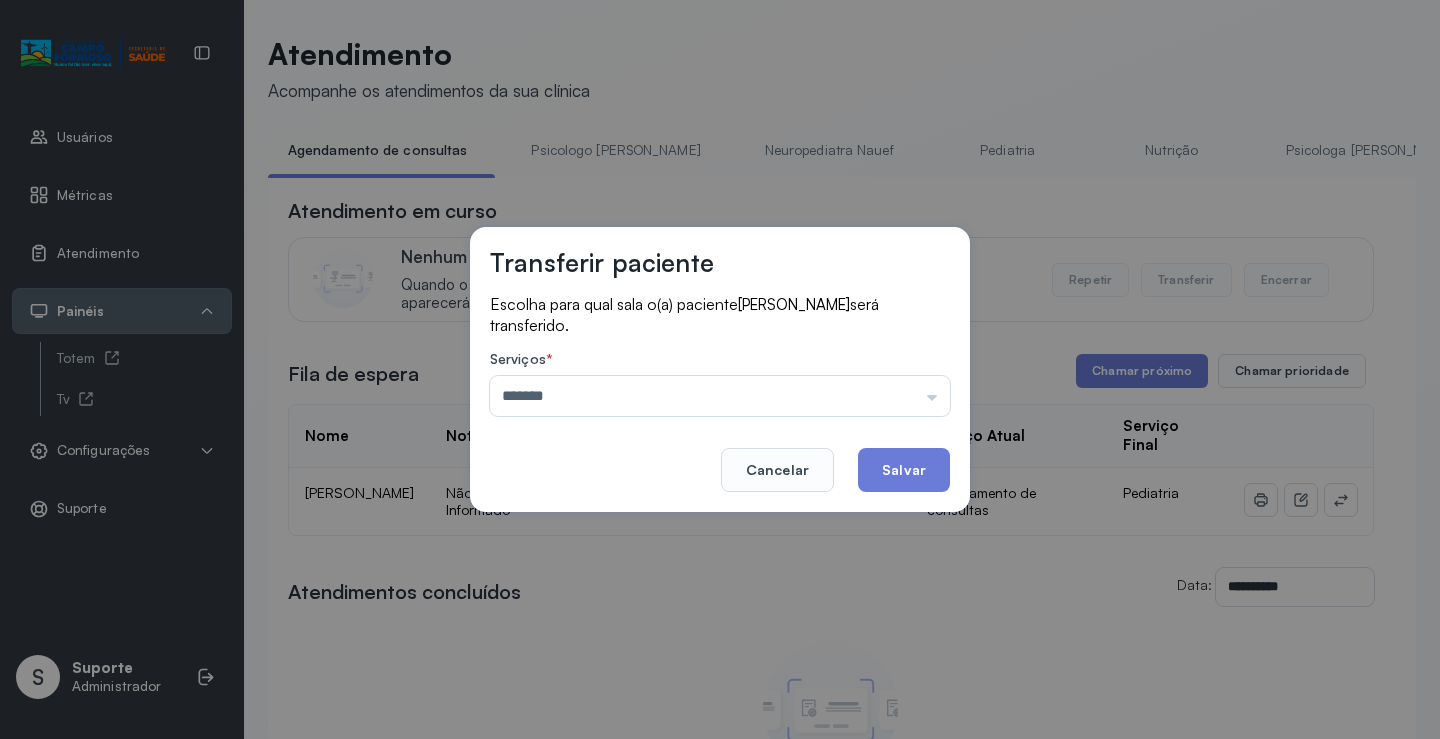 click on "Transferir paciente Escolha para qual sala o(a) paciente  YURE DA SILVA GONCALVES  será transferido.  Serviços  *  ******* Psicologo Pedro Neuropediatra Nauef Pediatria Nutrição Psicologa Alana Fisioterapeuta Janusia Coordenadora Solange Consultório 2 Assistente Social Triagem Psiquiatra Fisioterapeuta Francyne Fisioterapeuta Morgana Neuropediatra João Cancelar Salvar" at bounding box center (720, 369) 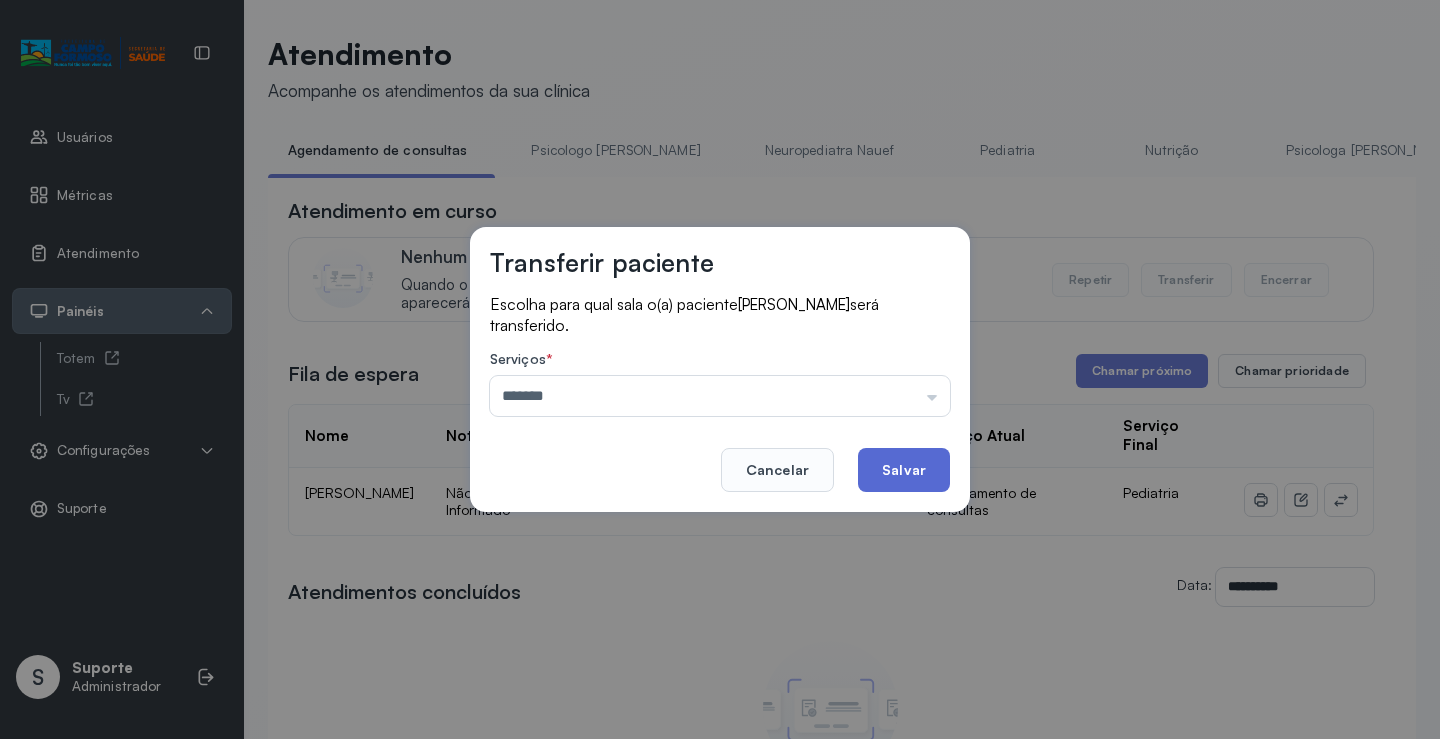 click on "Salvar" 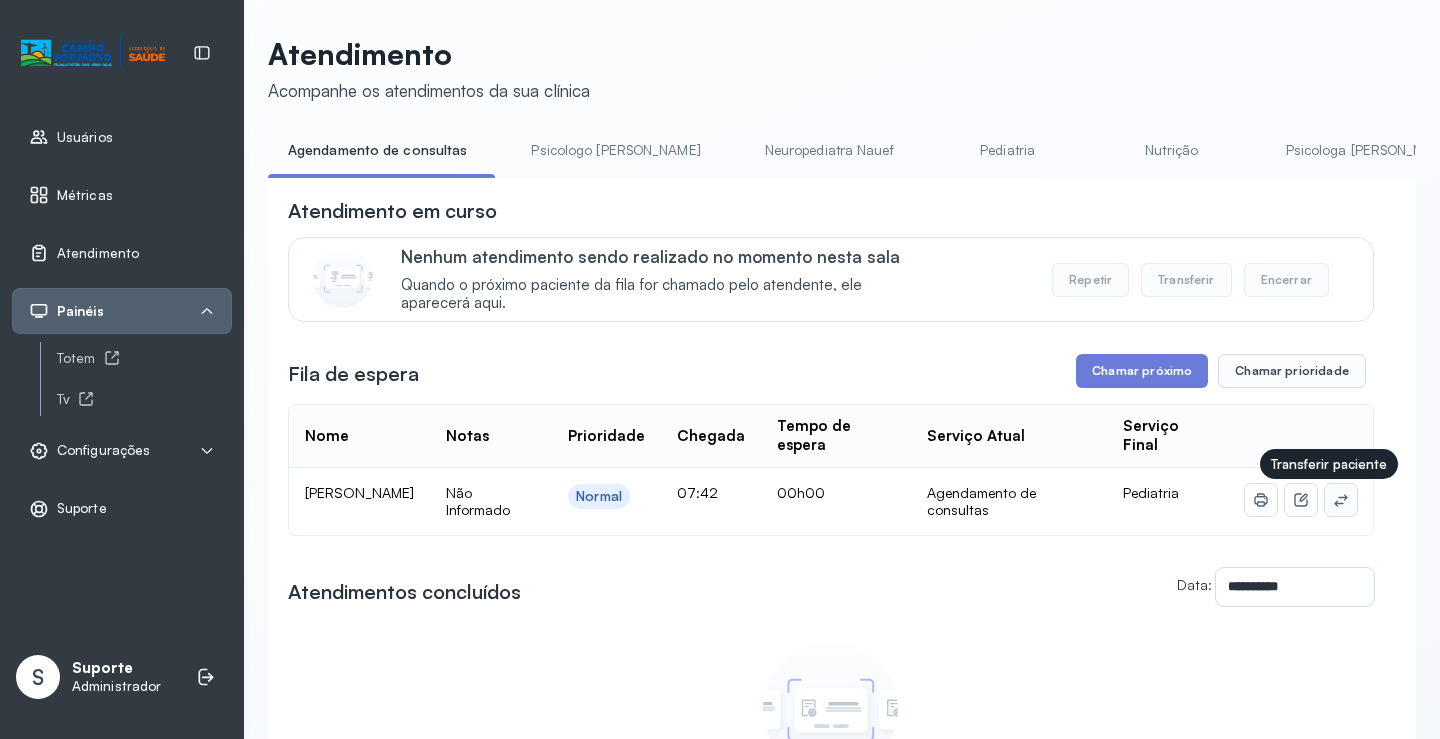 click 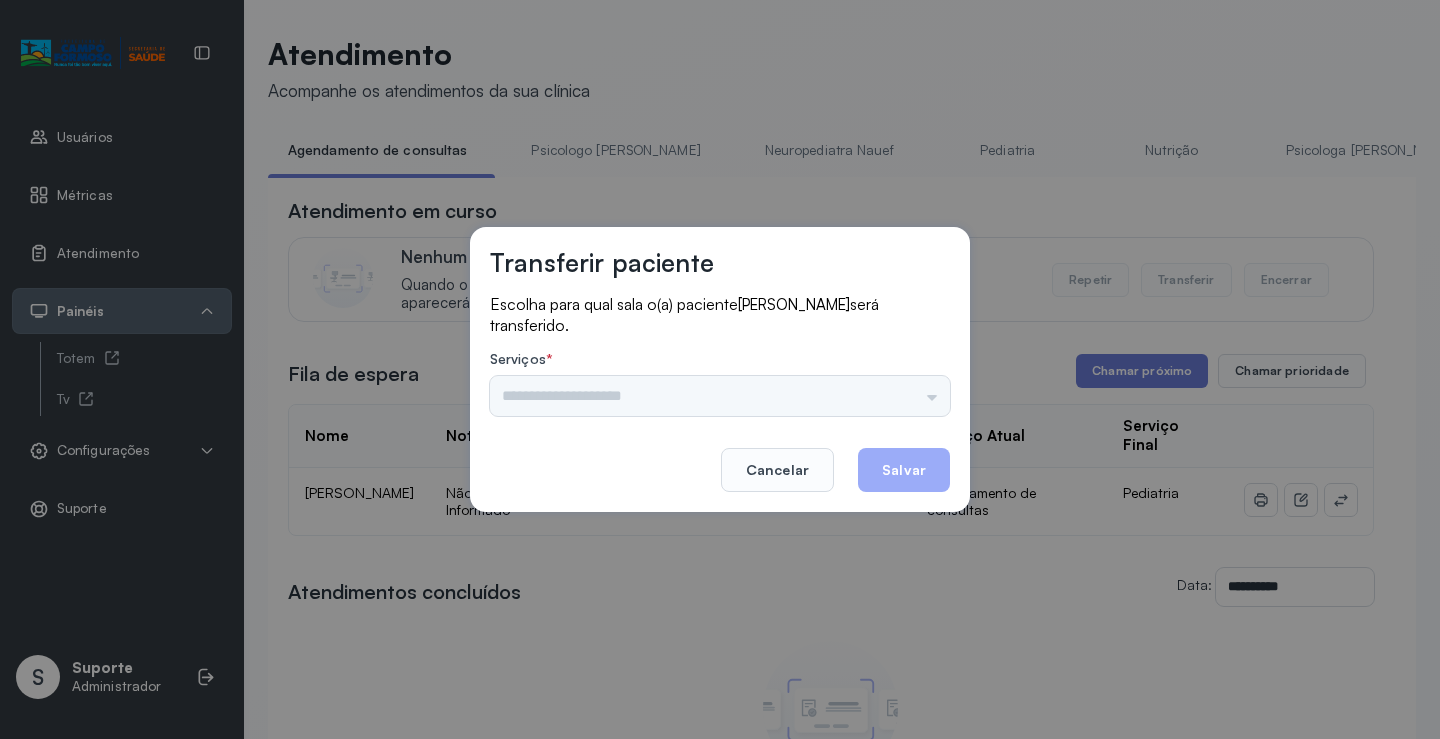 click on "Psicologo [PERSON_NAME] Nauef Pediatria Nutrição Psicologa [PERSON_NAME] Janusia Coordenadora Solange Consultório 2 Assistente Social Triagem Psiquiatra Fisioterapeuta [PERSON_NAME] [PERSON_NAME] Neuropediatra [PERSON_NAME]" at bounding box center (720, 396) 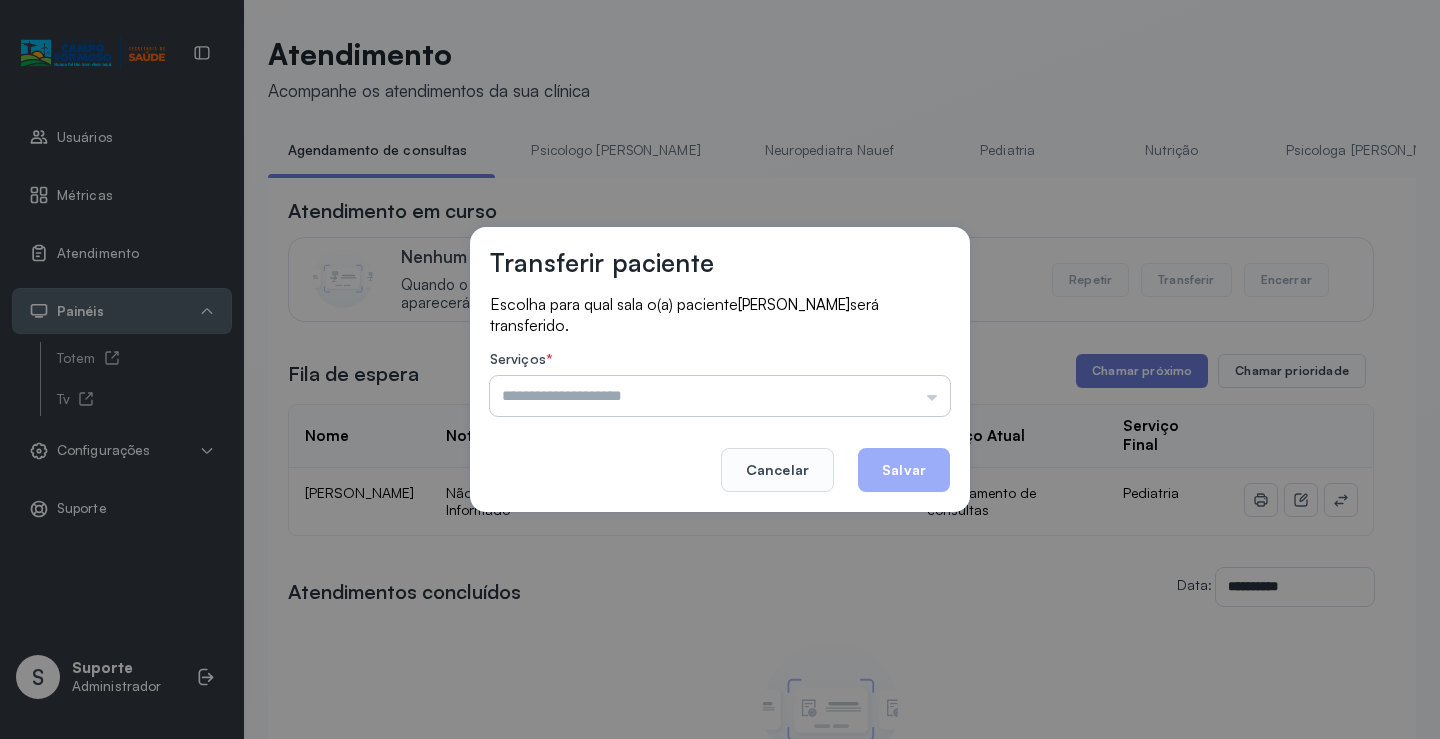 click at bounding box center (720, 396) 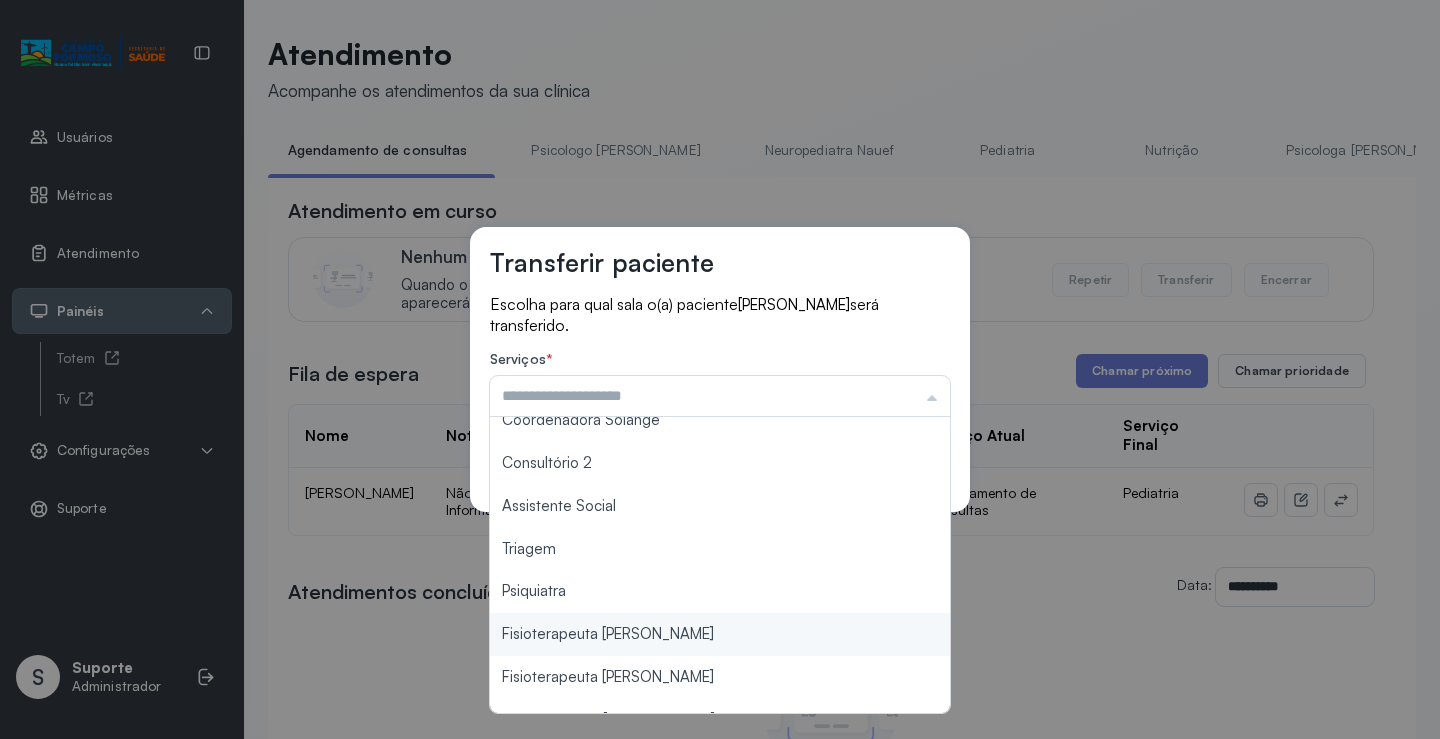 scroll, scrollTop: 302, scrollLeft: 0, axis: vertical 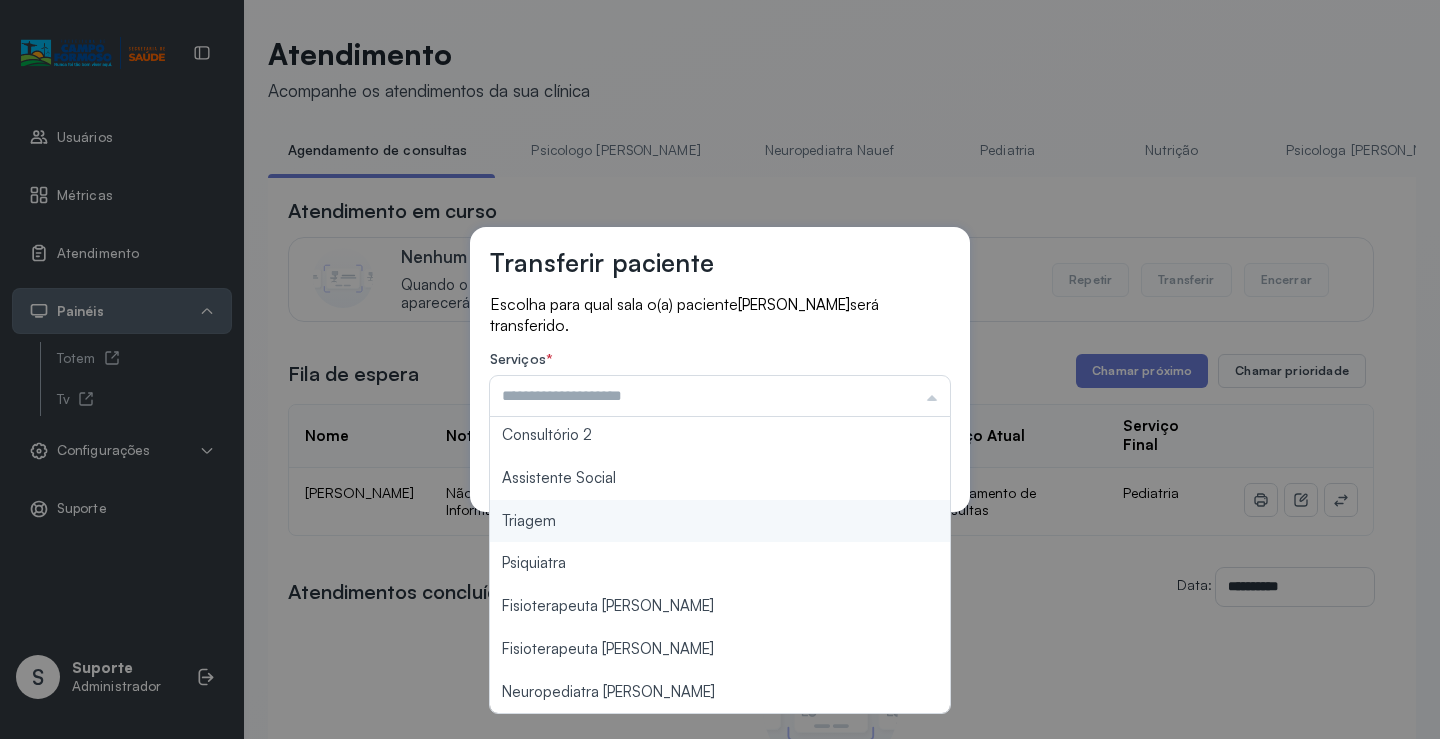 type on "*******" 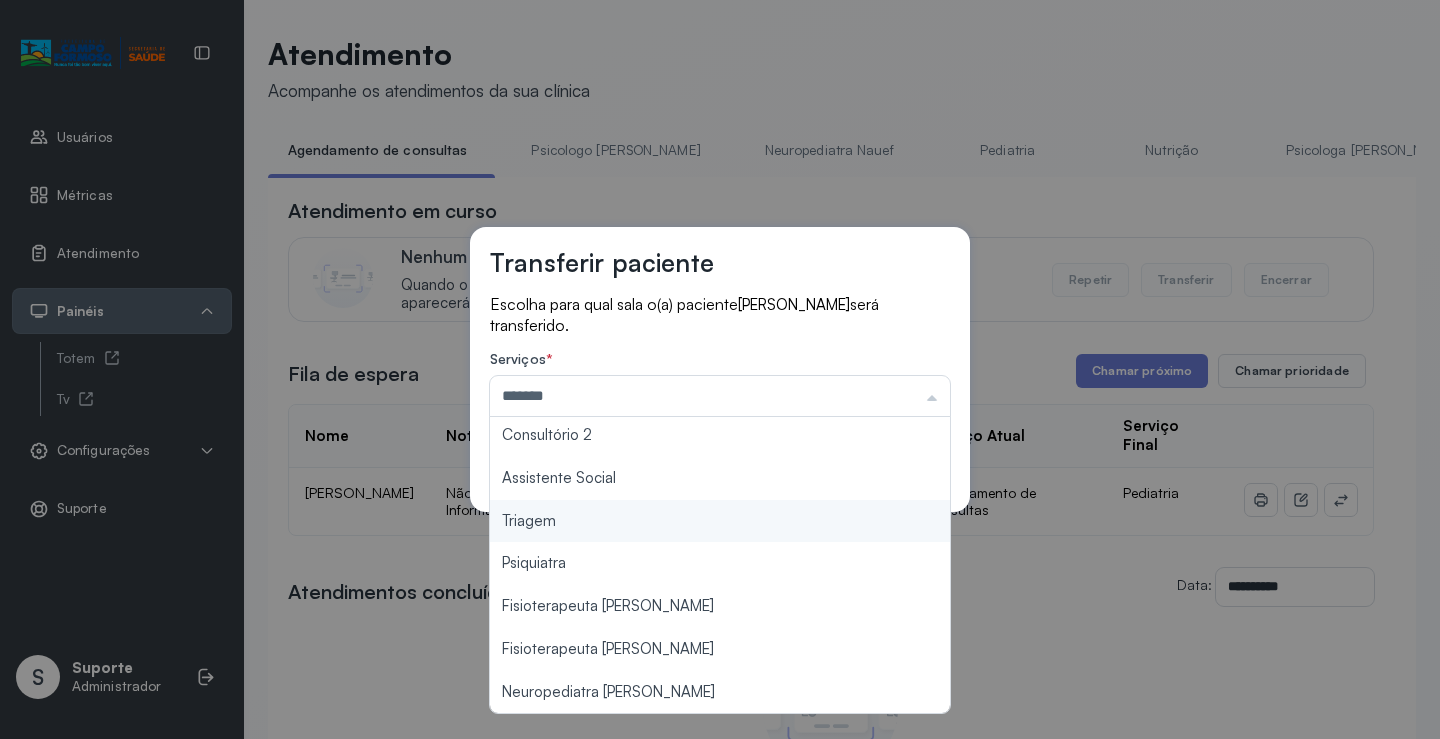click on "Transferir paciente Escolha para qual sala o(a) paciente  ELOA DIAS DE MIRANDA  será transferido.  Serviços  *  ******* Psicologo Pedro Neuropediatra Nauef Pediatria Nutrição Psicologa Alana Fisioterapeuta Janusia Coordenadora Solange Consultório 2 Assistente Social Triagem Psiquiatra Fisioterapeuta Francyne Fisioterapeuta Morgana Neuropediatra João Cancelar Salvar" at bounding box center [720, 369] 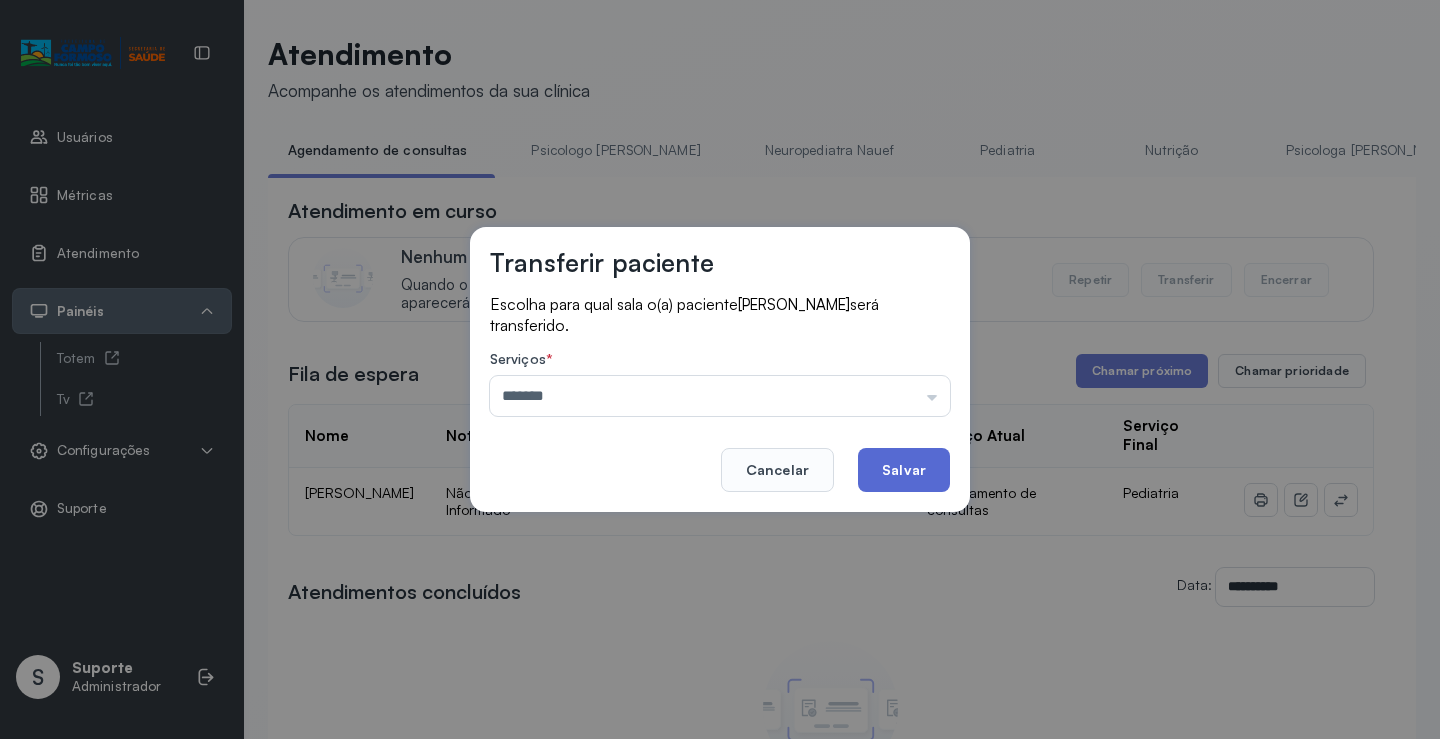 click on "Salvar" 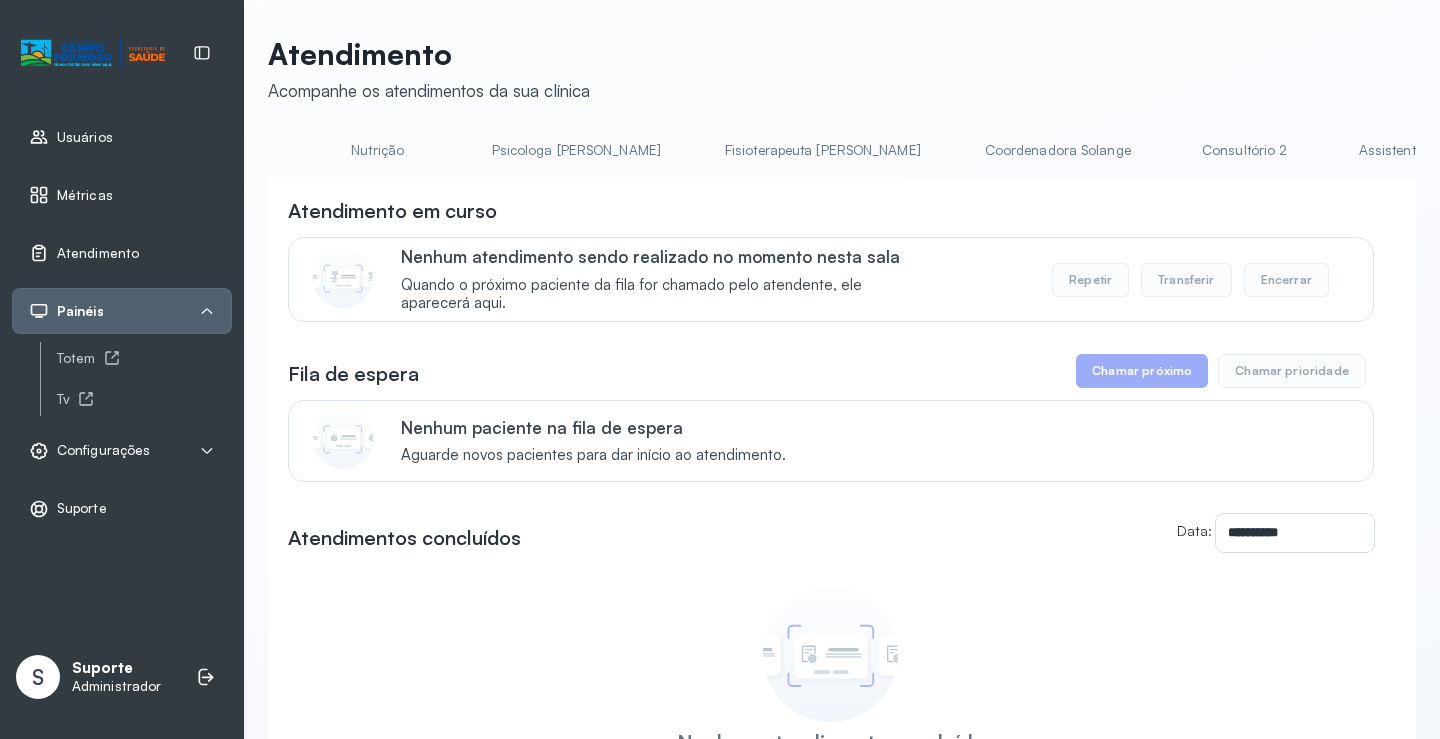 scroll, scrollTop: 0, scrollLeft: 842, axis: horizontal 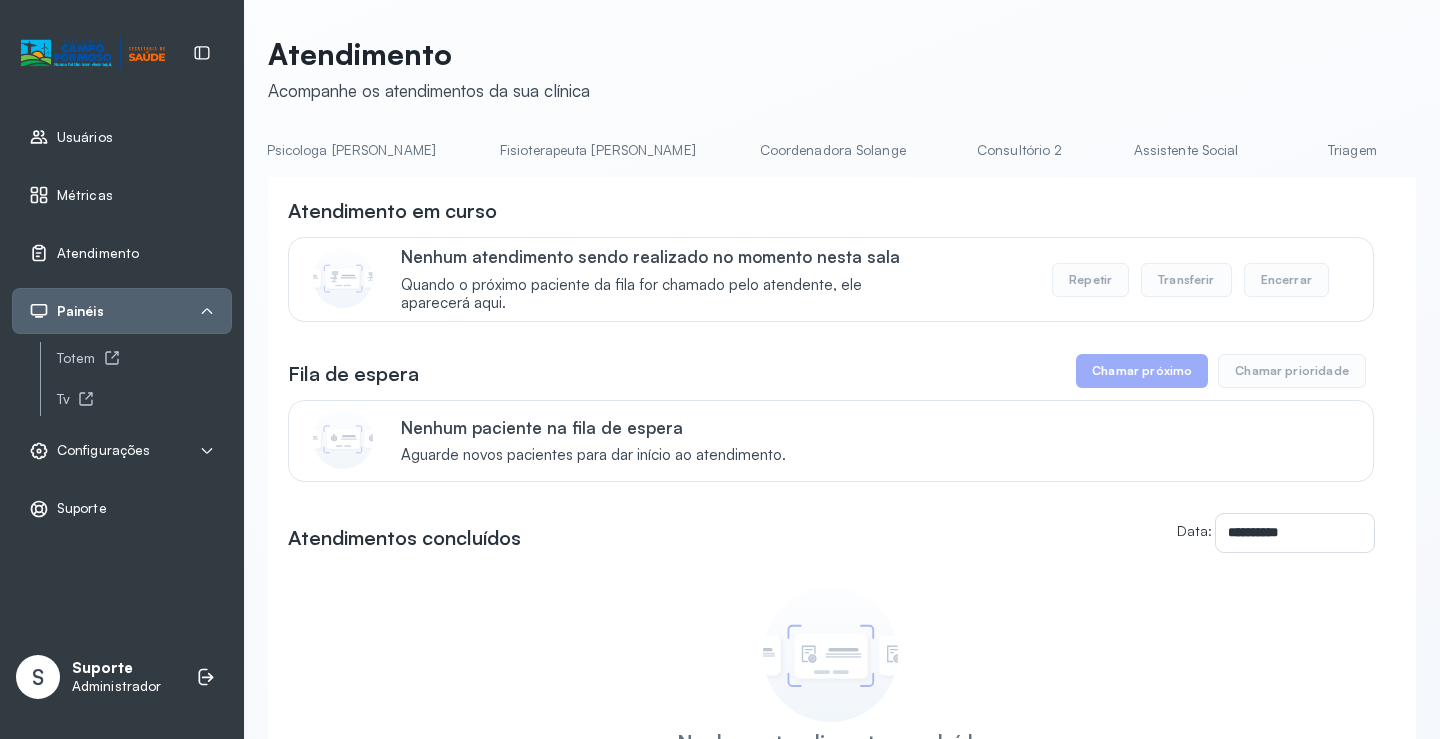 click on "Triagem" at bounding box center (1352, 150) 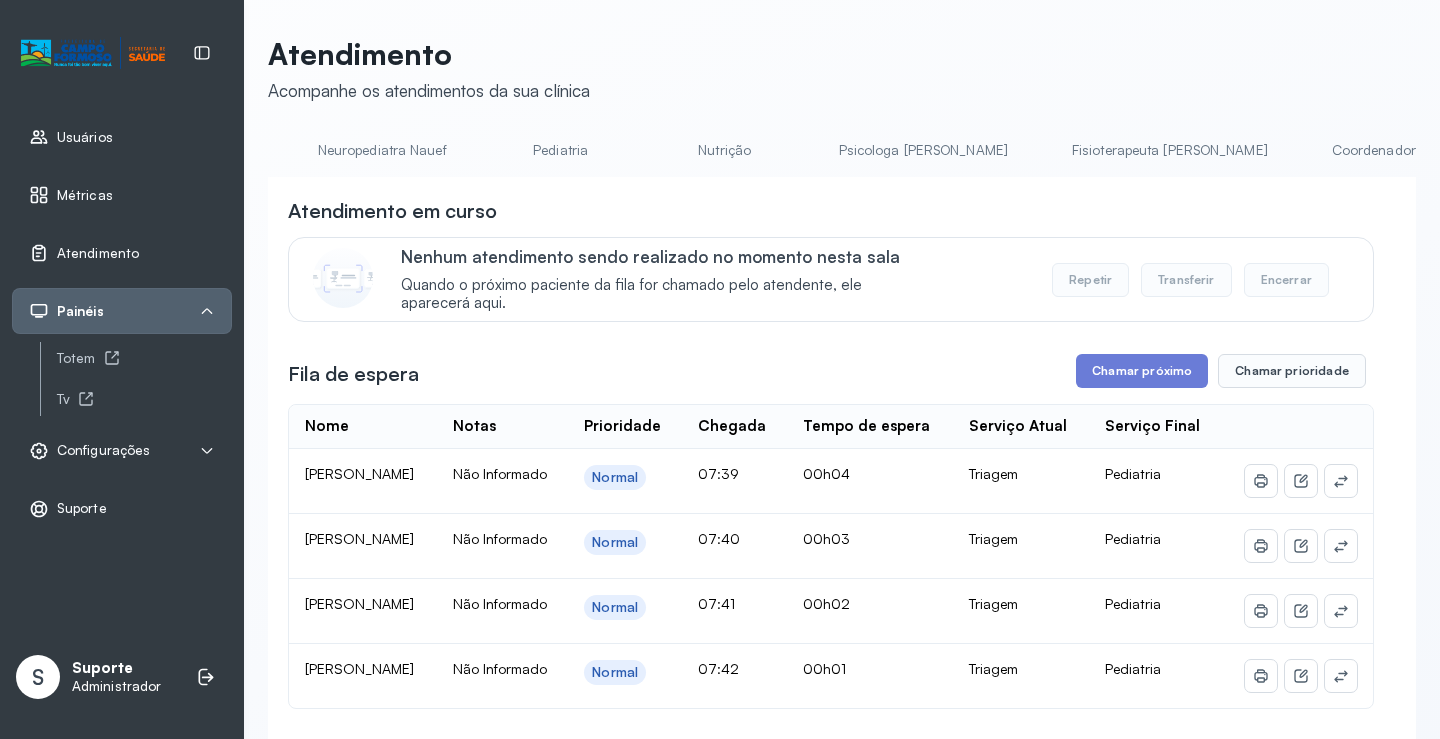 scroll, scrollTop: 0, scrollLeft: 0, axis: both 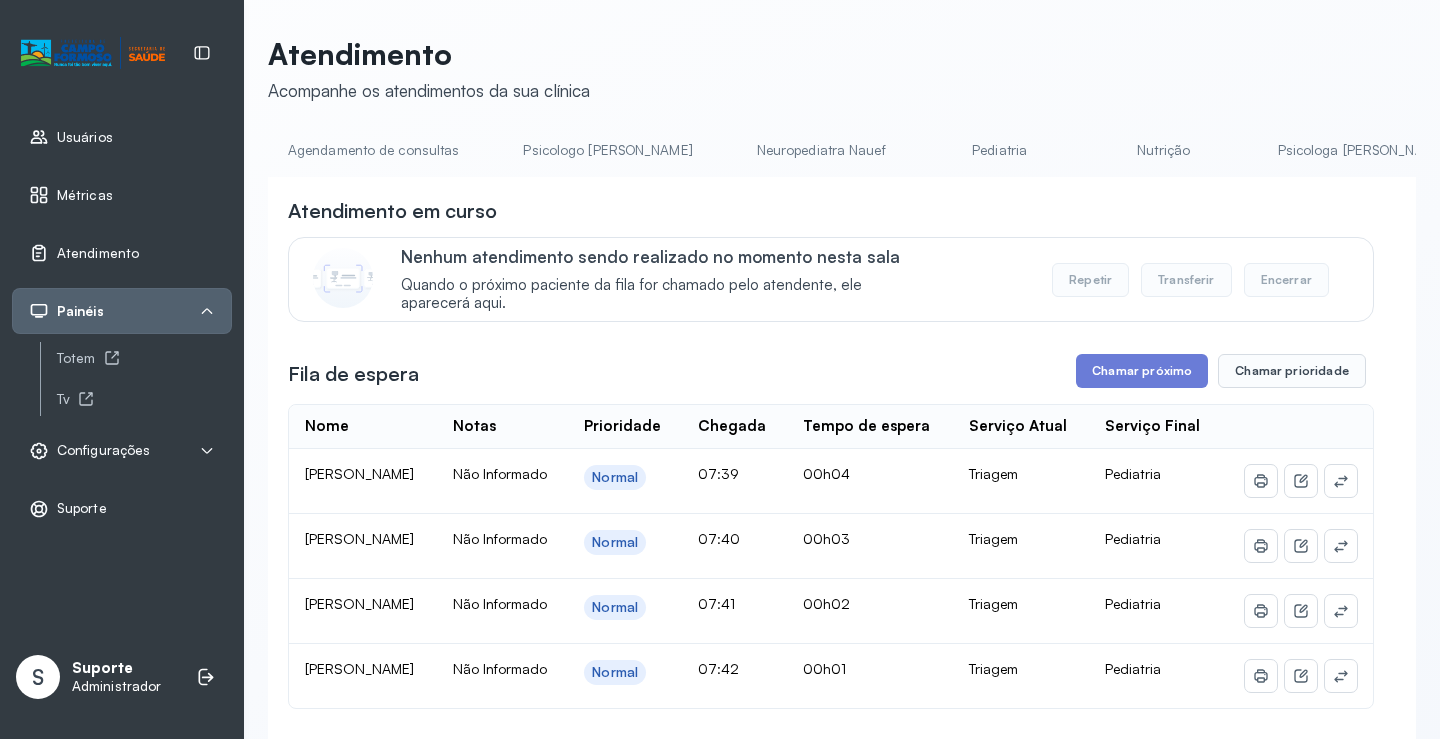 click on "Agendamento de consultas" at bounding box center (373, 150) 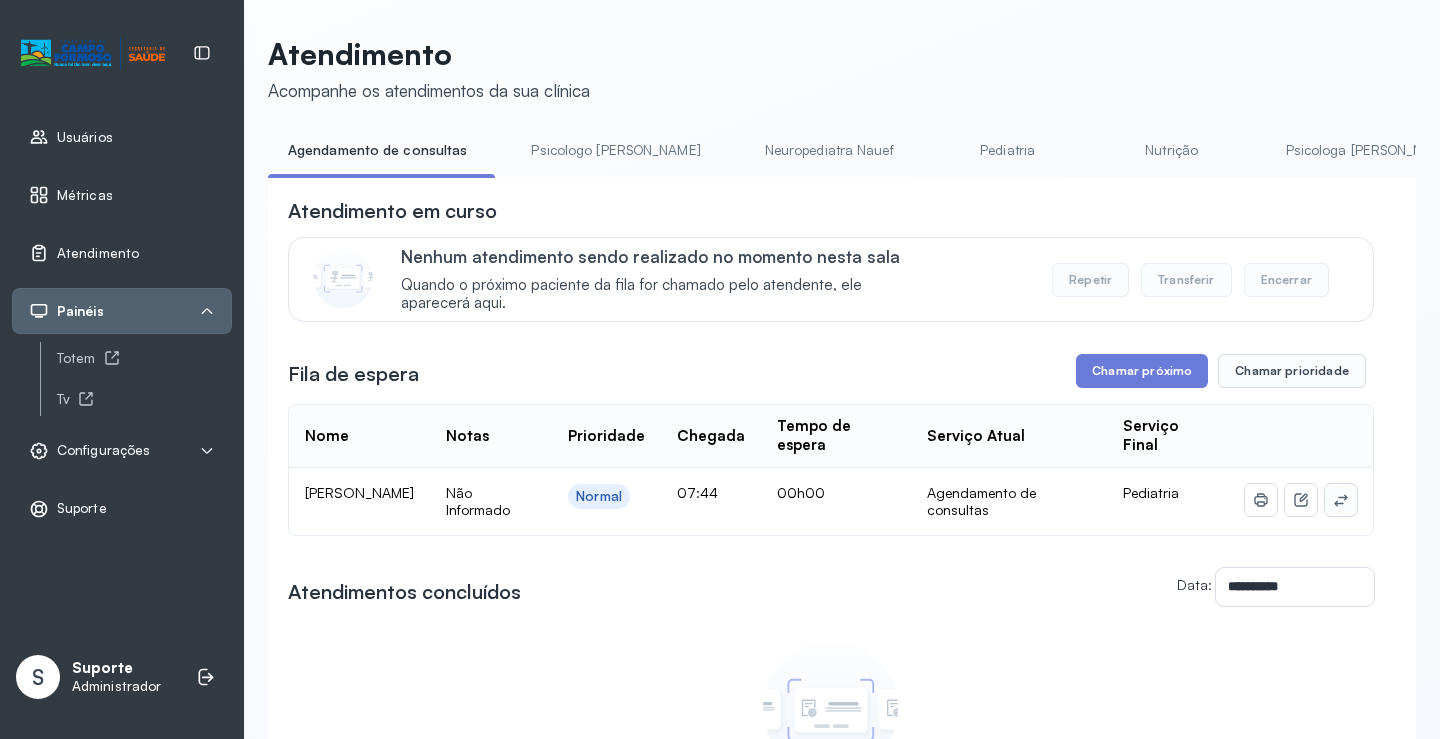 click 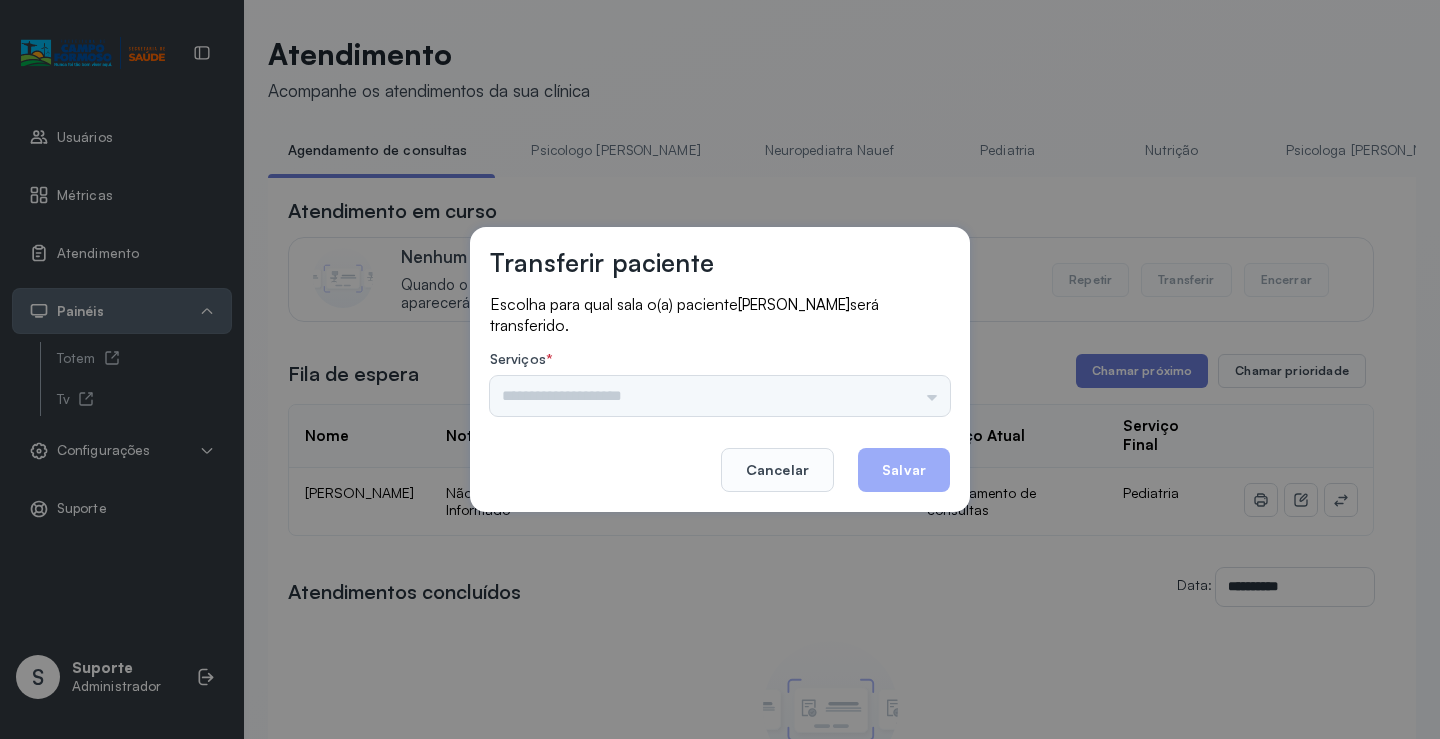 click on "Psicologo Pedro Neuropediatra Nauef Pediatria Nutrição Psicologa Alana Fisioterapeuta Janusia Coordenadora Solange Consultório 2 Assistente Social Triagem Psiquiatra Fisioterapeuta Francyne Fisioterapeuta Morgana Neuropediatra João" at bounding box center (720, 396) 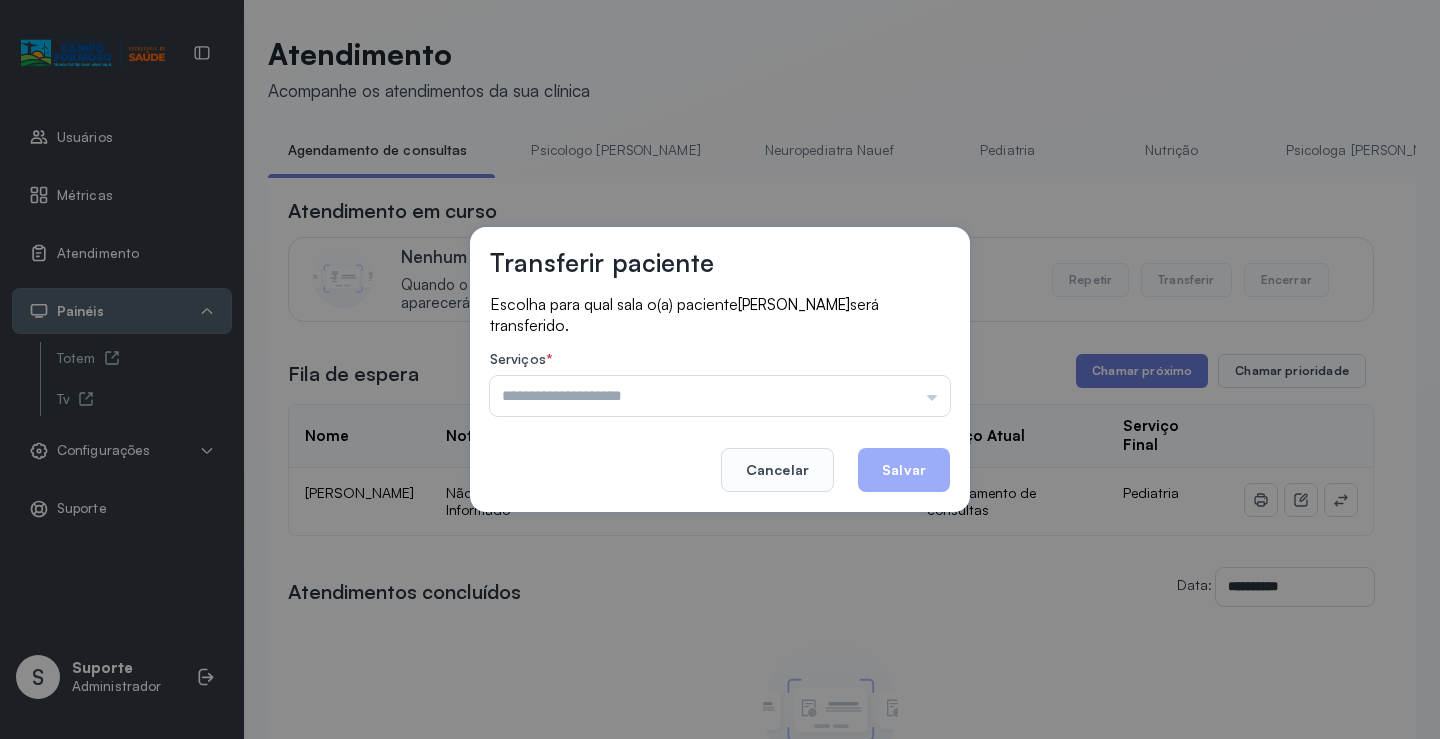 click at bounding box center [720, 396] 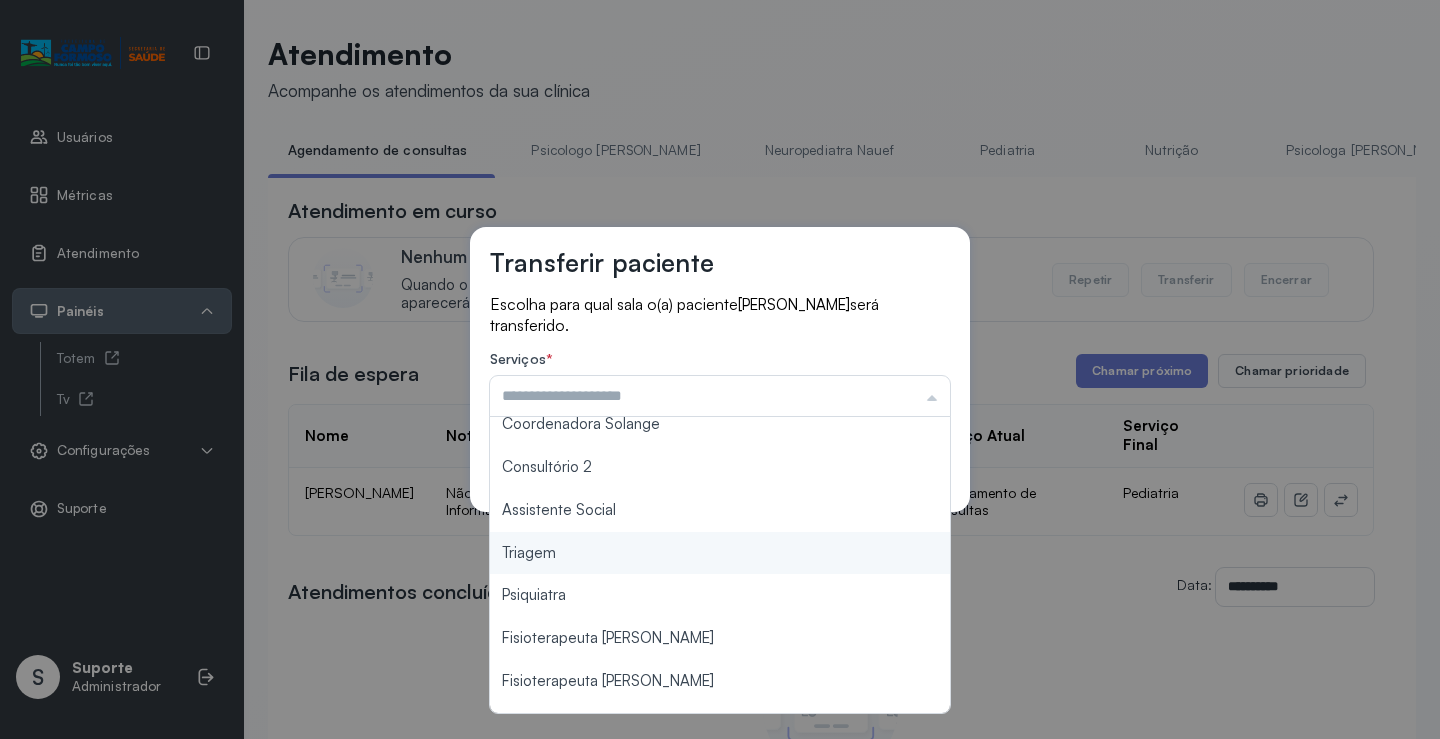 scroll, scrollTop: 300, scrollLeft: 0, axis: vertical 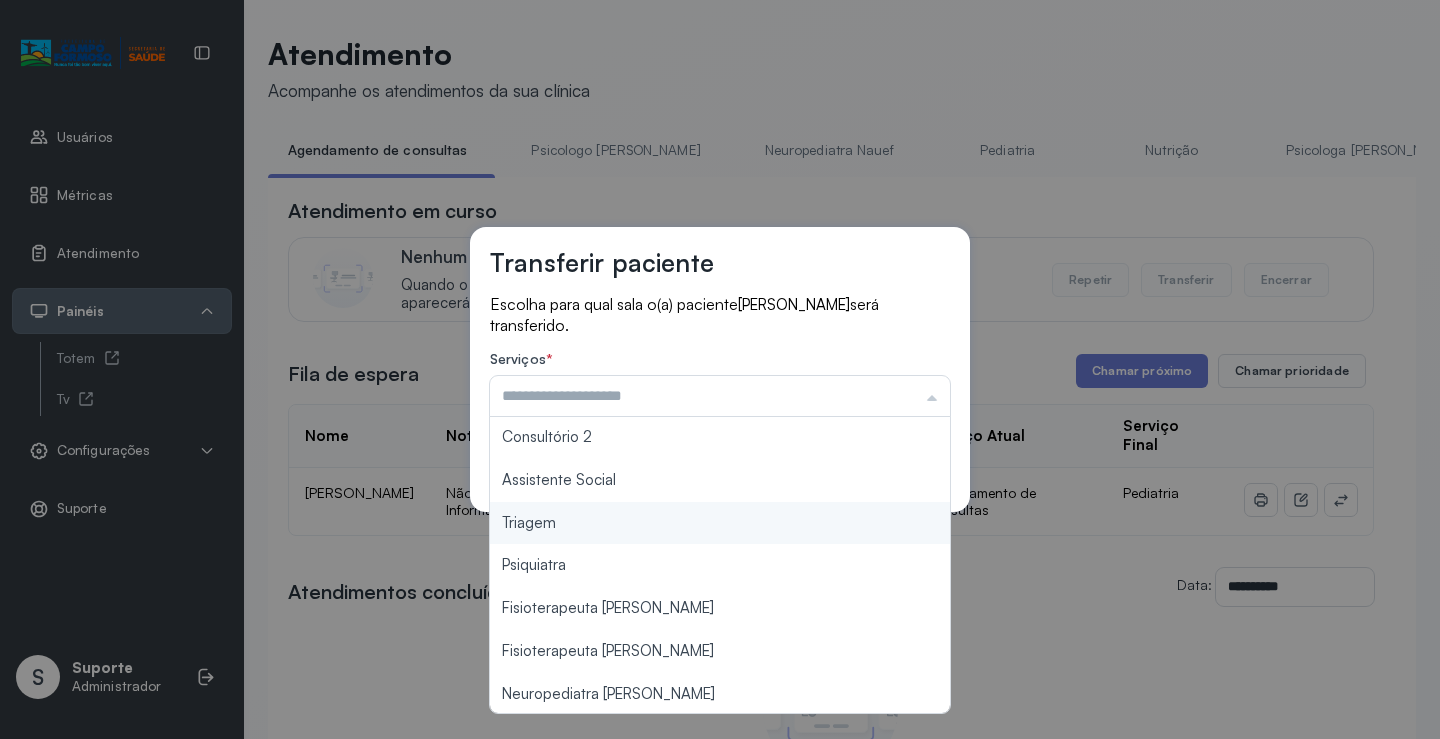 type on "*******" 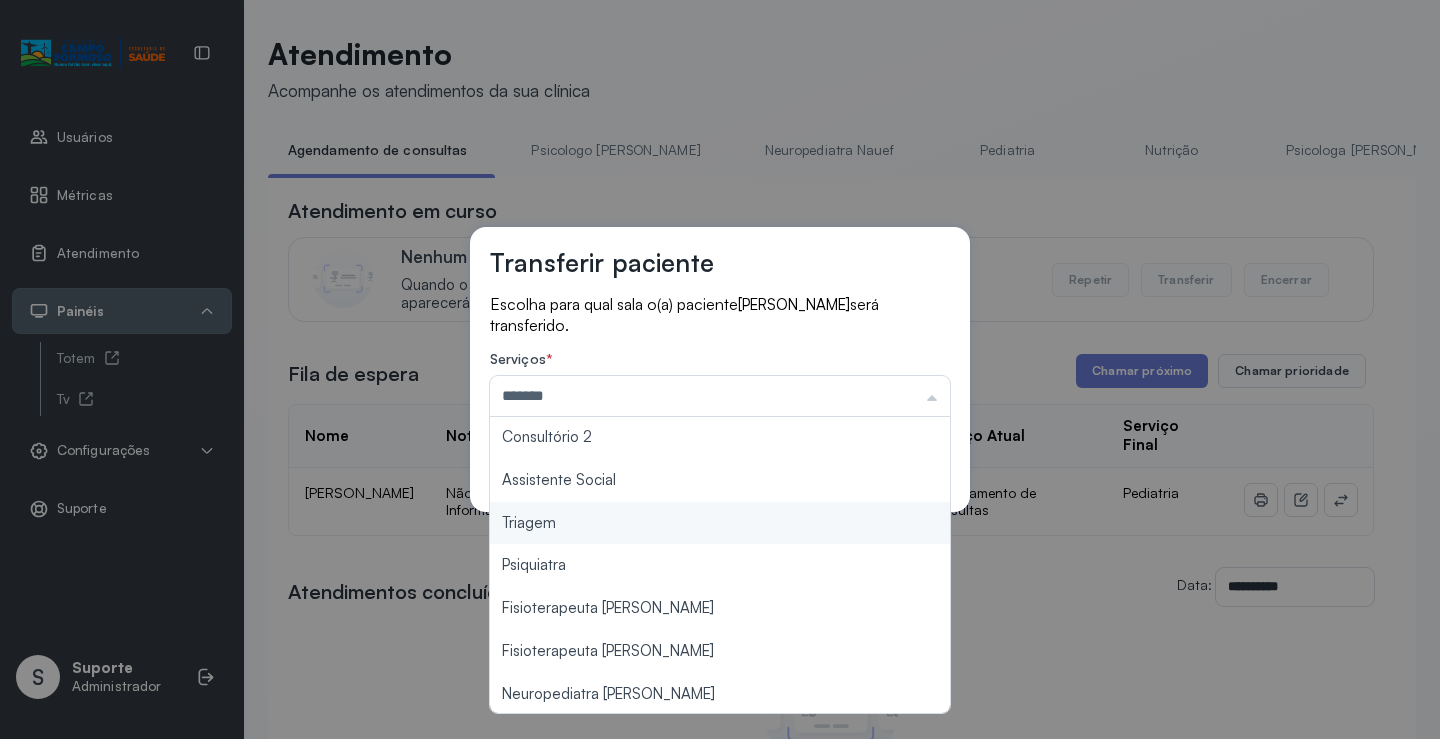 click on "Transferir paciente Escolha para qual sala o(a) paciente  LARA MELISSA DA SILVA DE SOUZA  será transferido.  Serviços  *  ******* Psicologo Pedro Neuropediatra Nauef Pediatria Nutrição Psicologa Alana Fisioterapeuta Janusia Coordenadora Solange Consultório 2 Assistente Social Triagem Psiquiatra Fisioterapeuta Francyne Fisioterapeuta Morgana Neuropediatra João Cancelar Salvar" at bounding box center [720, 369] 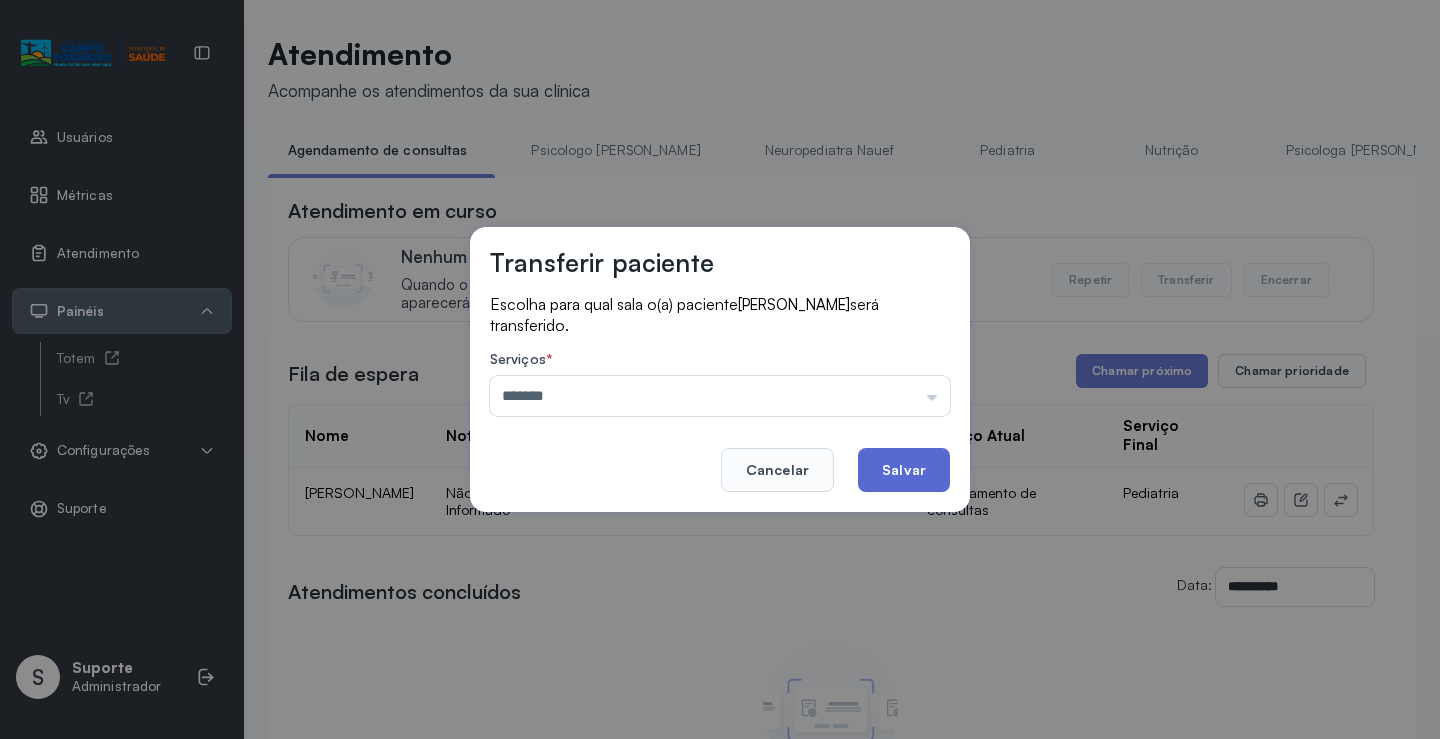 click on "Salvar" 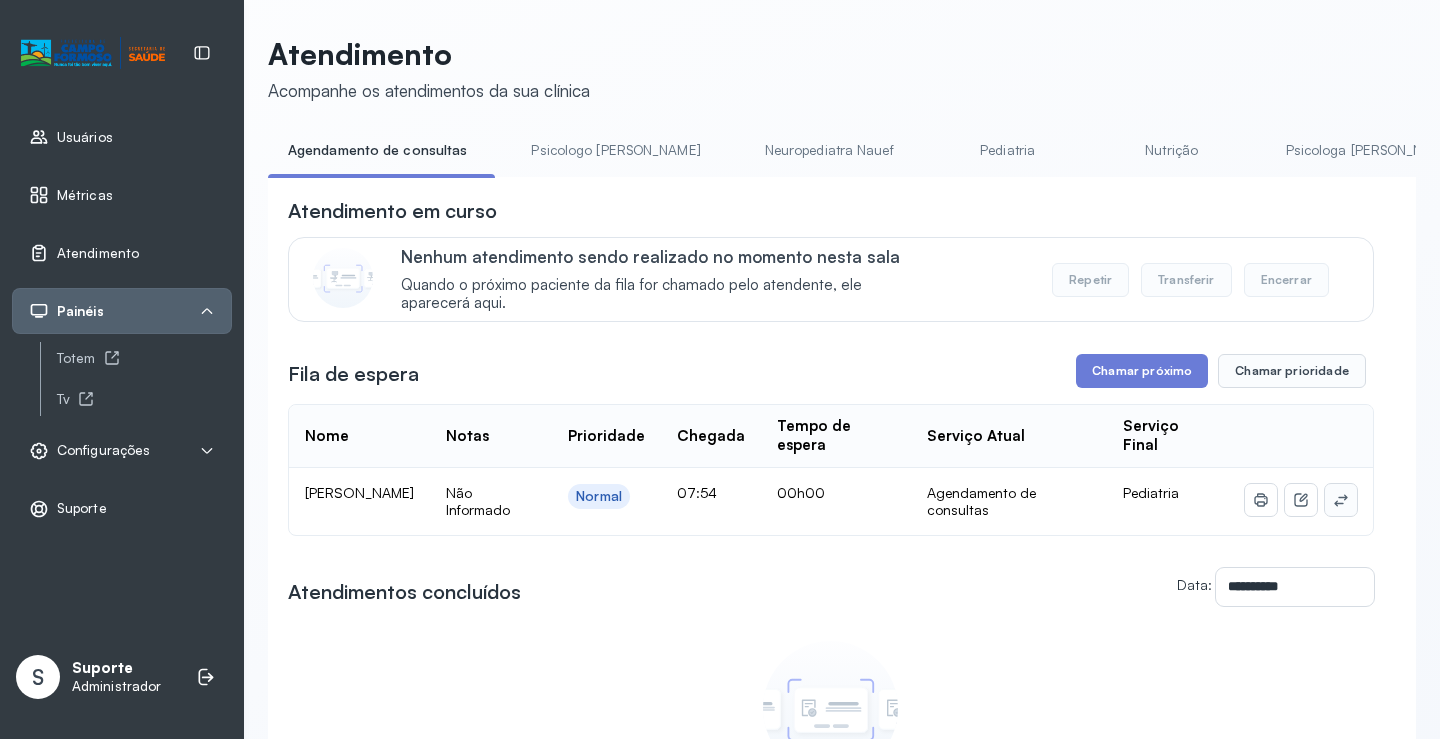 click 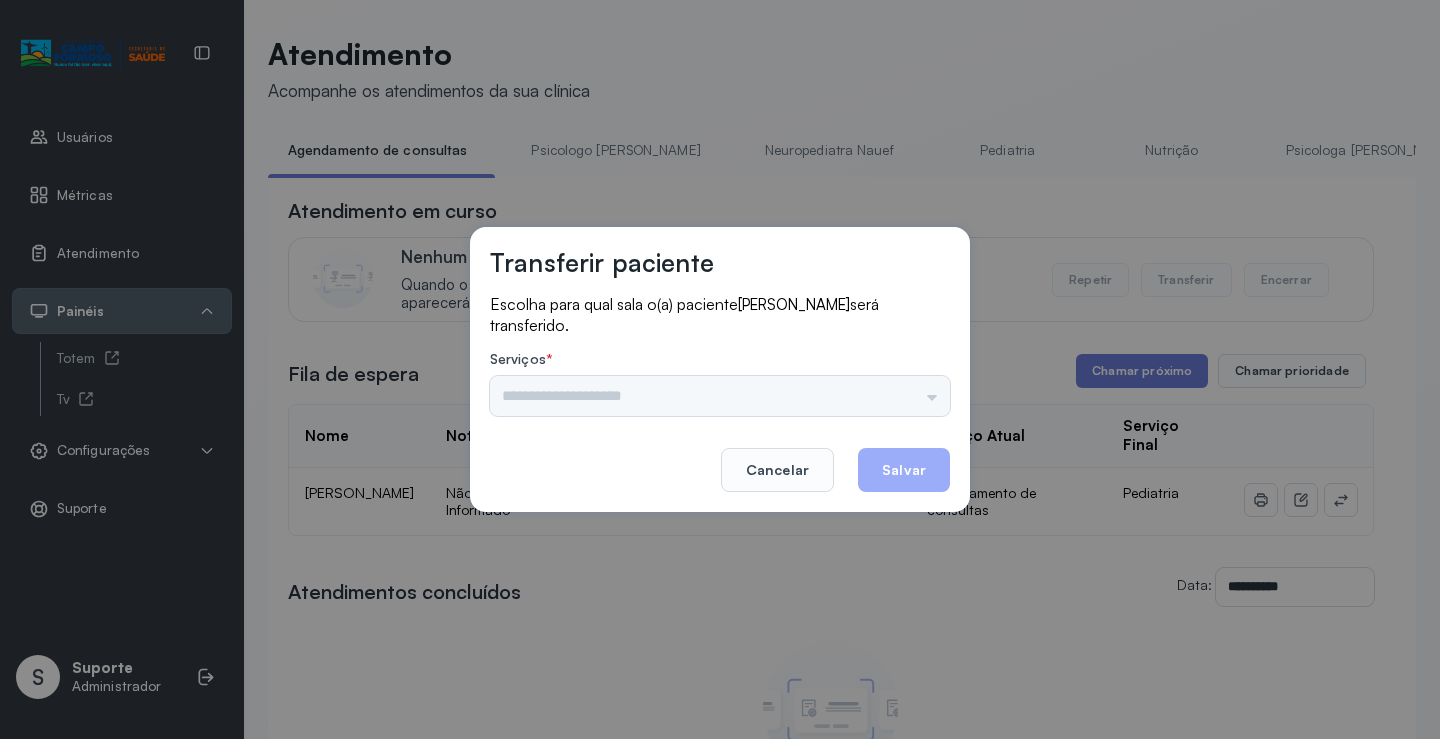 click on "Psicologo Pedro Neuropediatra Nauef Pediatria Nutrição Psicologa Alana Fisioterapeuta Janusia Coordenadora Solange Consultório 2 Assistente Social Triagem Psiquiatra Fisioterapeuta Francyne Fisioterapeuta Morgana Neuropediatra João" at bounding box center [720, 396] 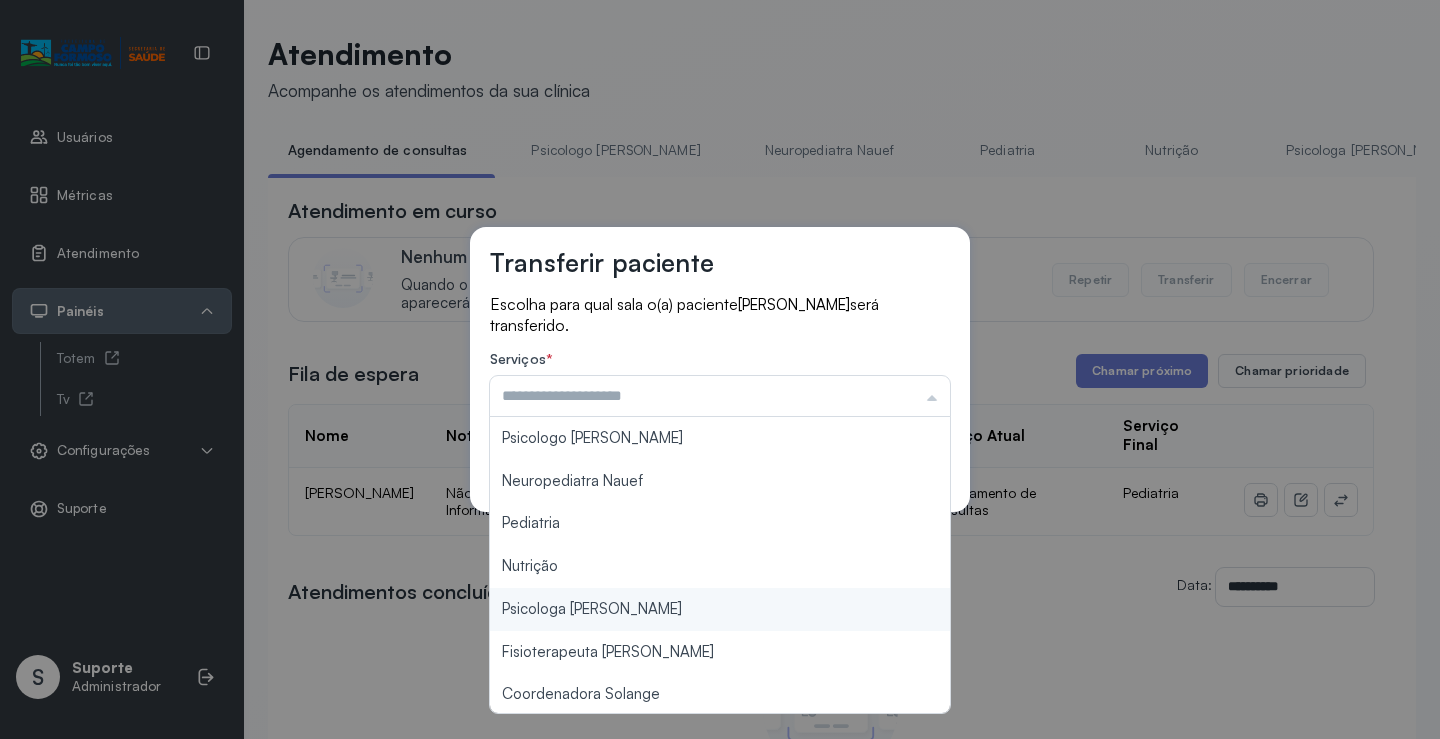 scroll, scrollTop: 303, scrollLeft: 0, axis: vertical 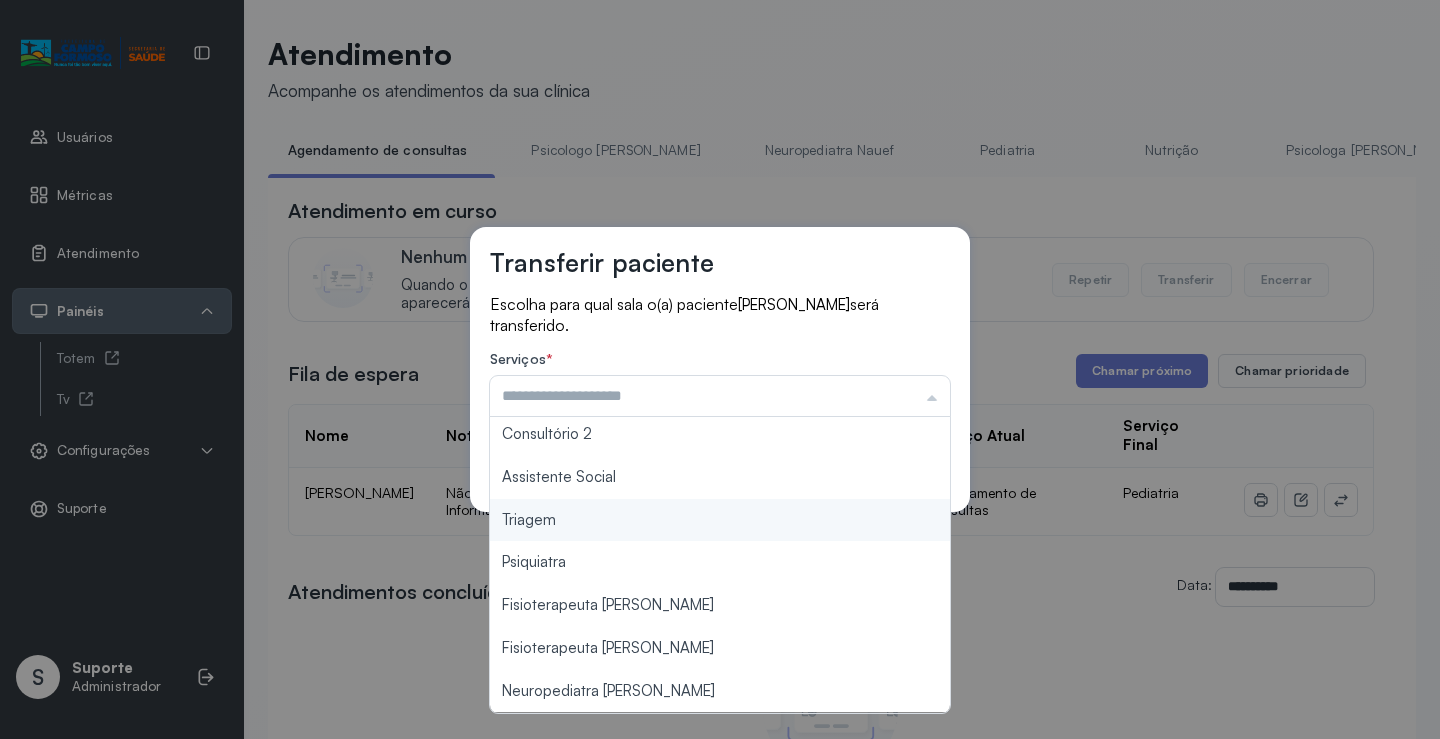 type on "*******" 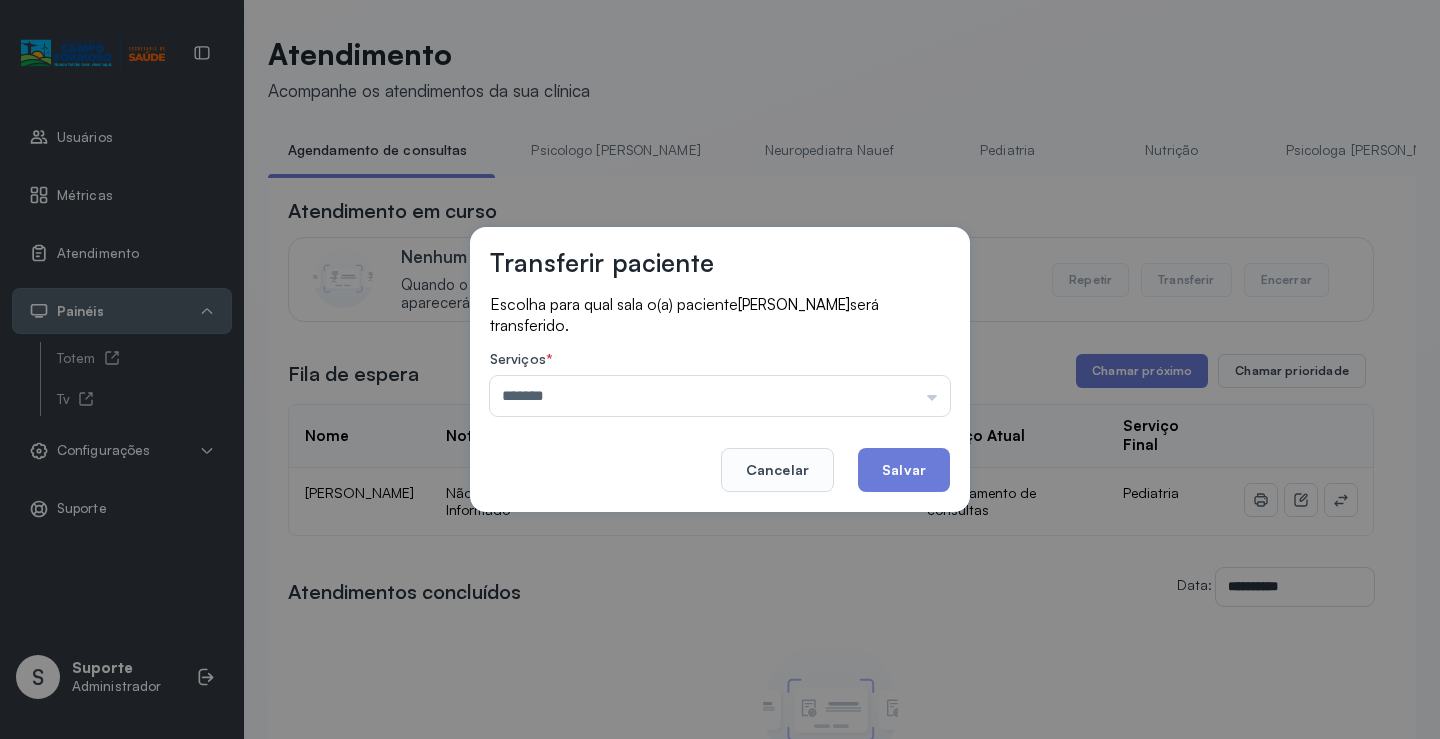 drag, startPoint x: 652, startPoint y: 530, endPoint x: 835, endPoint y: 499, distance: 185.60712 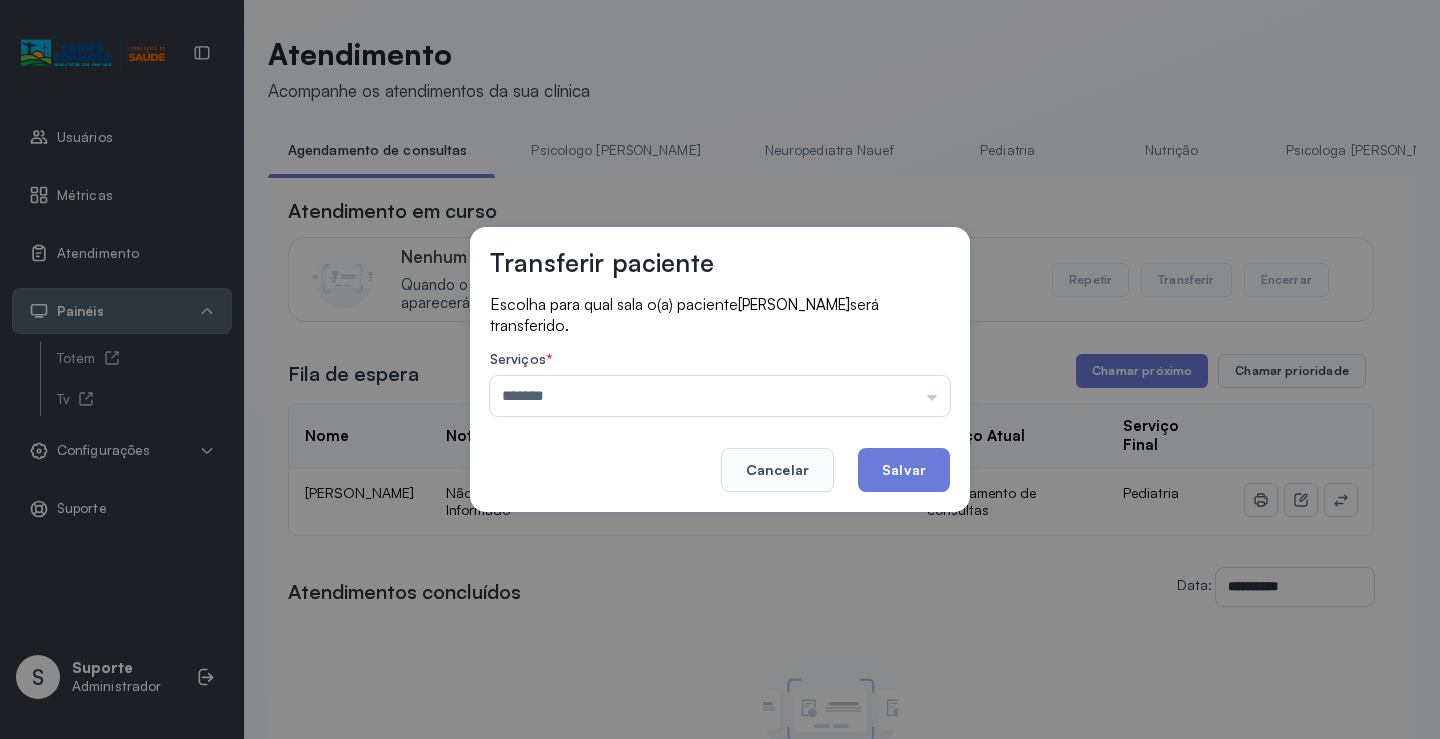 click on "Transferir paciente Escolha para qual sala o(a) paciente  ISIS RANIELLY SOUZA CARVALHO  será transferido.  Serviços  *  ******* Psicologo Pedro Neuropediatra Nauef Pediatria Nutrição Psicologa Alana Fisioterapeuta Janusia Coordenadora Solange Consultório 2 Assistente Social Triagem Psiquiatra Fisioterapeuta Francyne Fisioterapeuta Morgana Neuropediatra João Cancelar Salvar" at bounding box center (720, 369) 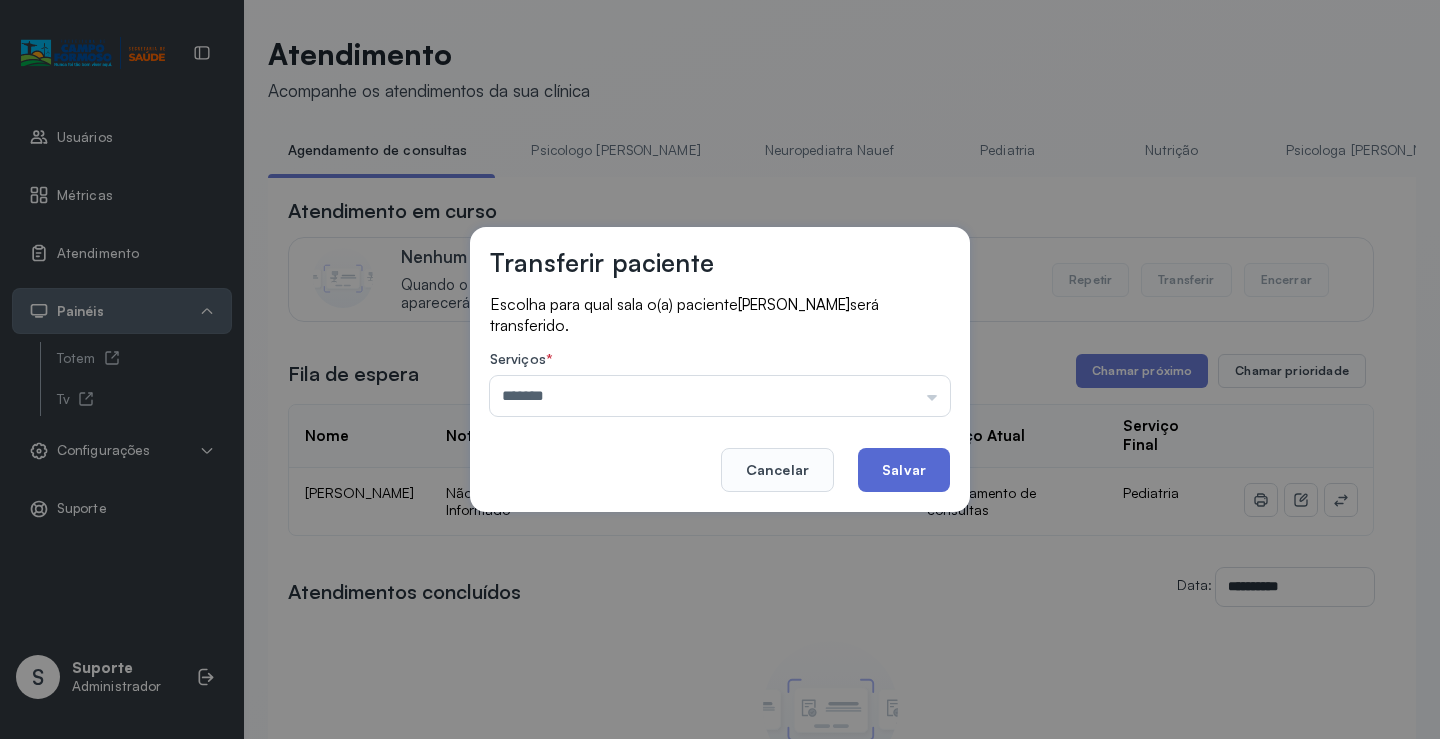 click on "Salvar" 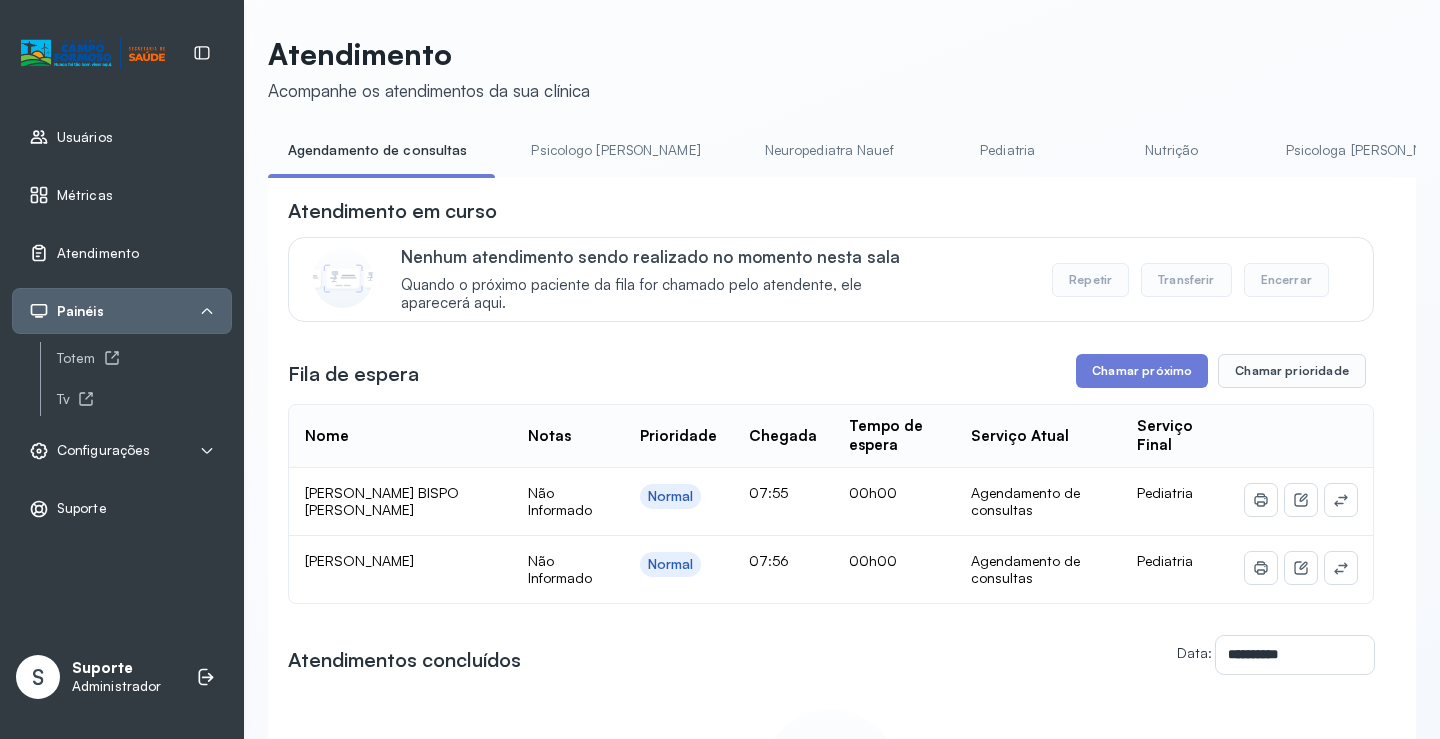 click 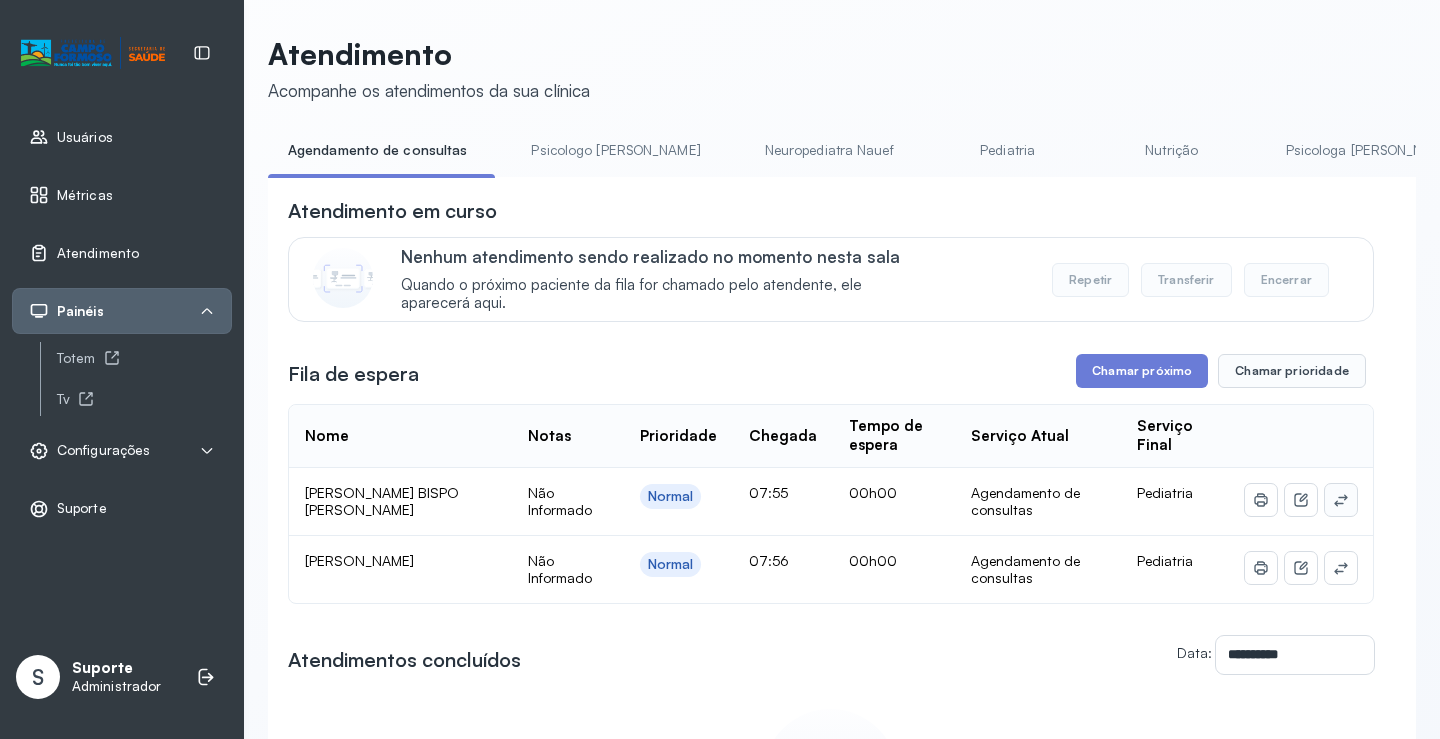 click 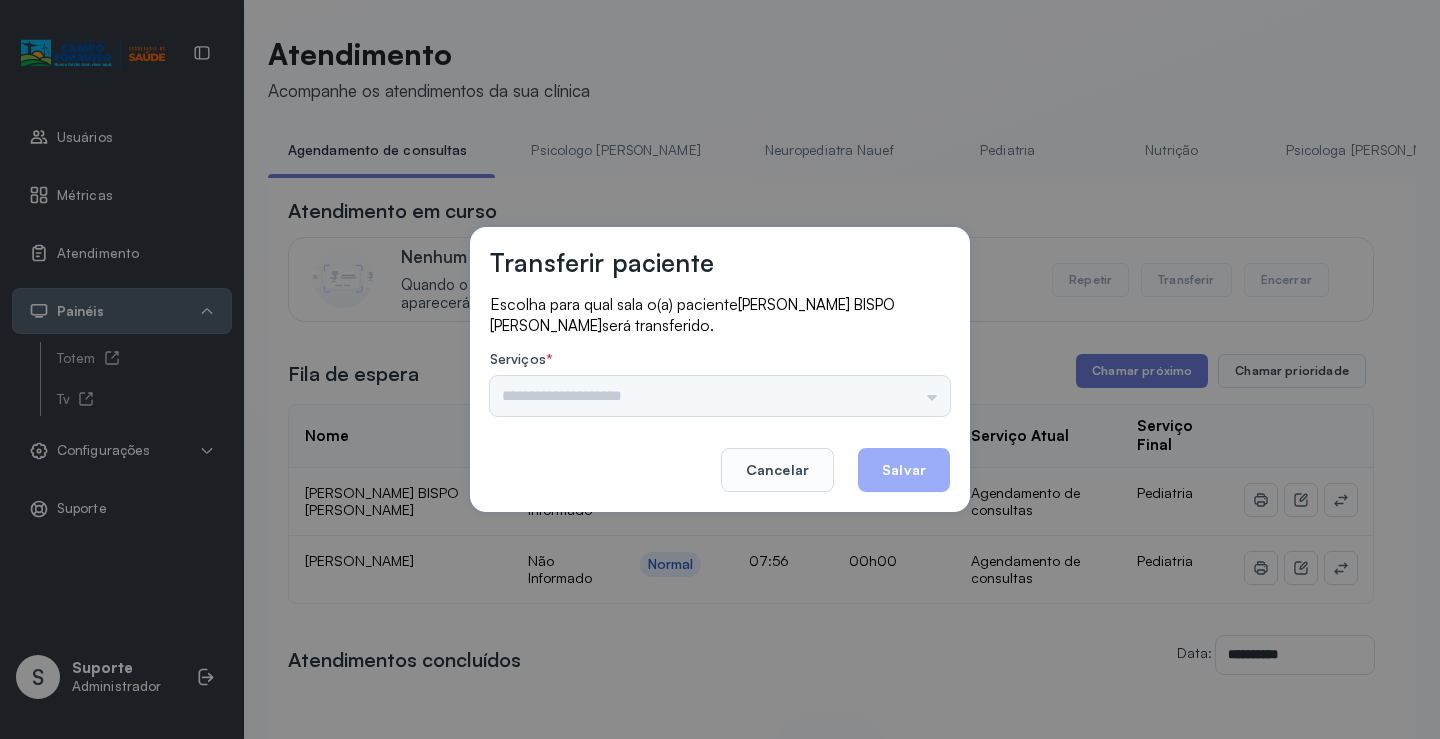 click on "Psicologo Pedro Neuropediatra Nauef Pediatria Nutrição Psicologa Alana Fisioterapeuta Janusia Coordenadora Solange Consultório 2 Assistente Social Triagem Psiquiatra Fisioterapeuta Francyne Fisioterapeuta Morgana Neuropediatra João" at bounding box center [720, 396] 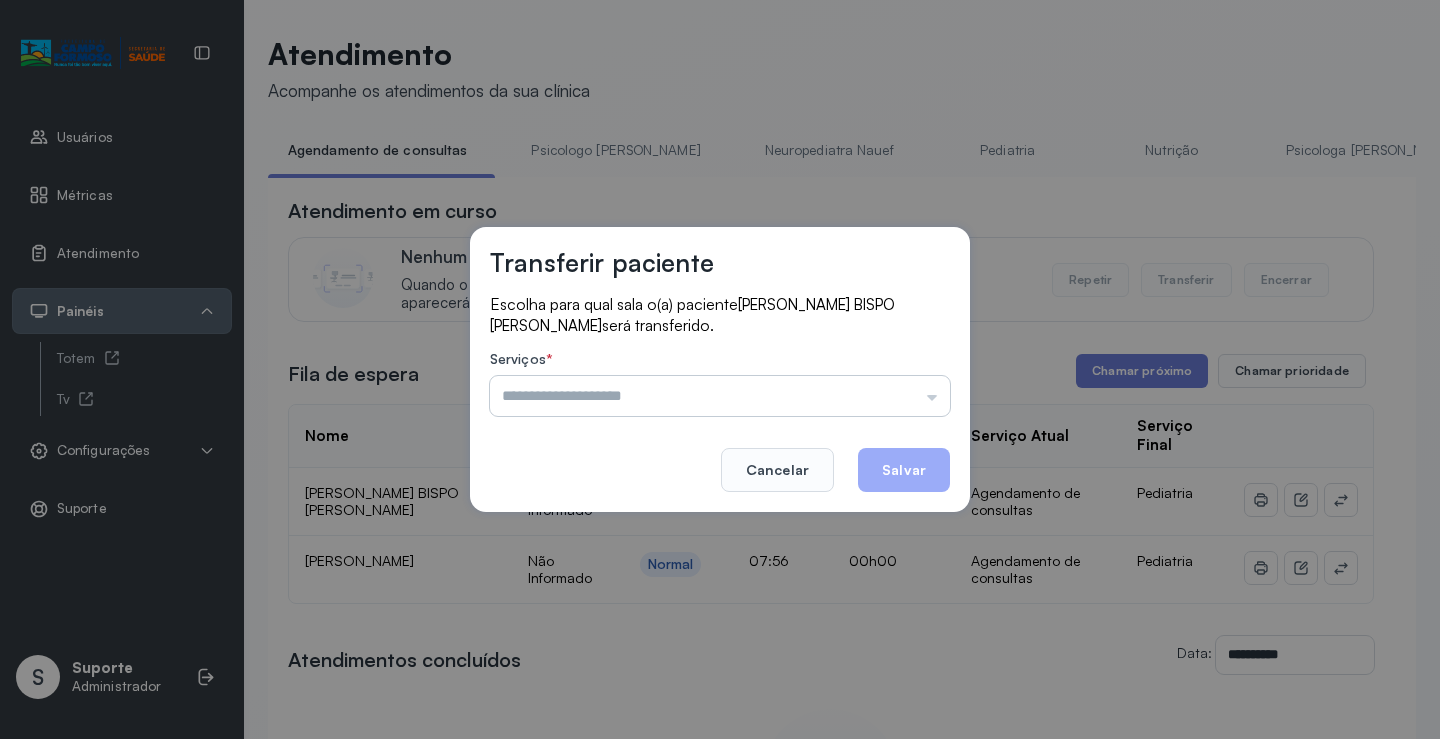 click at bounding box center (720, 396) 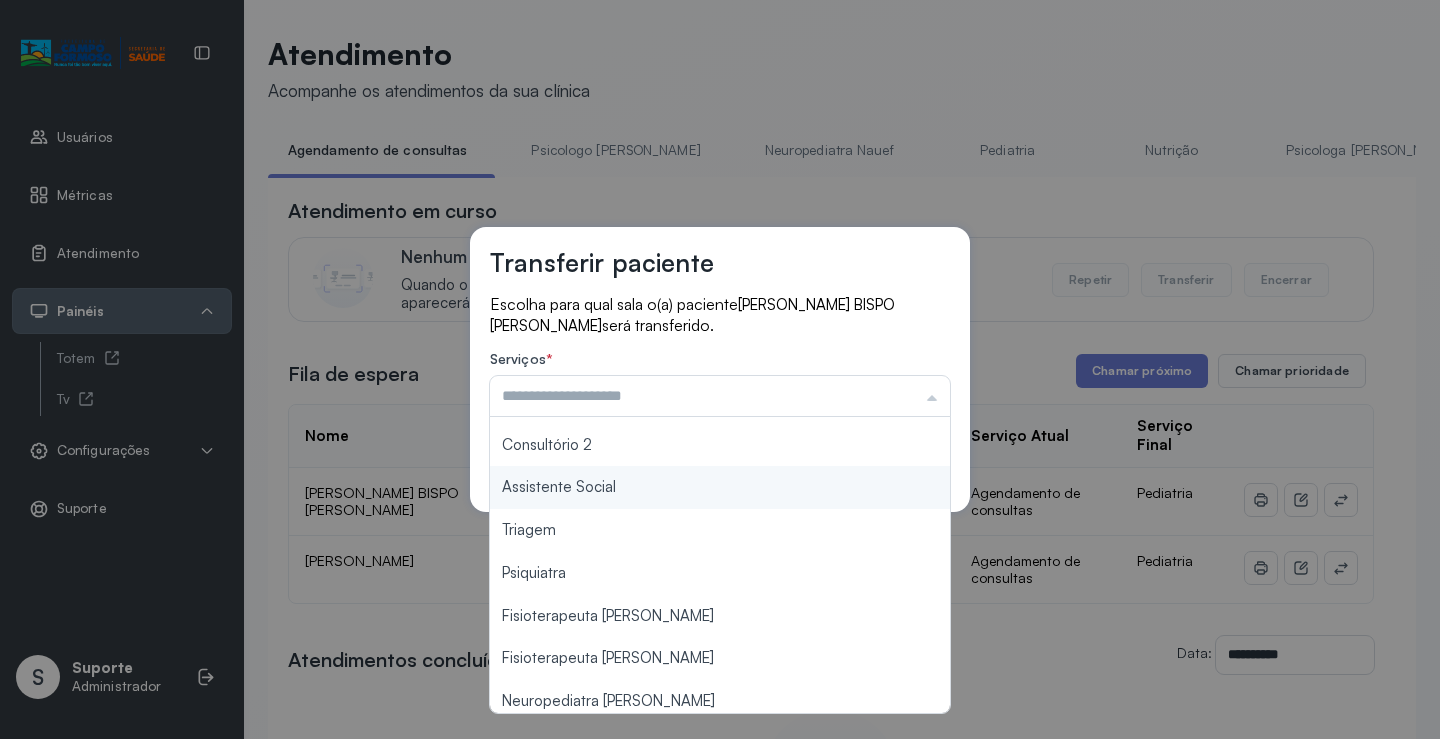 scroll, scrollTop: 202, scrollLeft: 0, axis: vertical 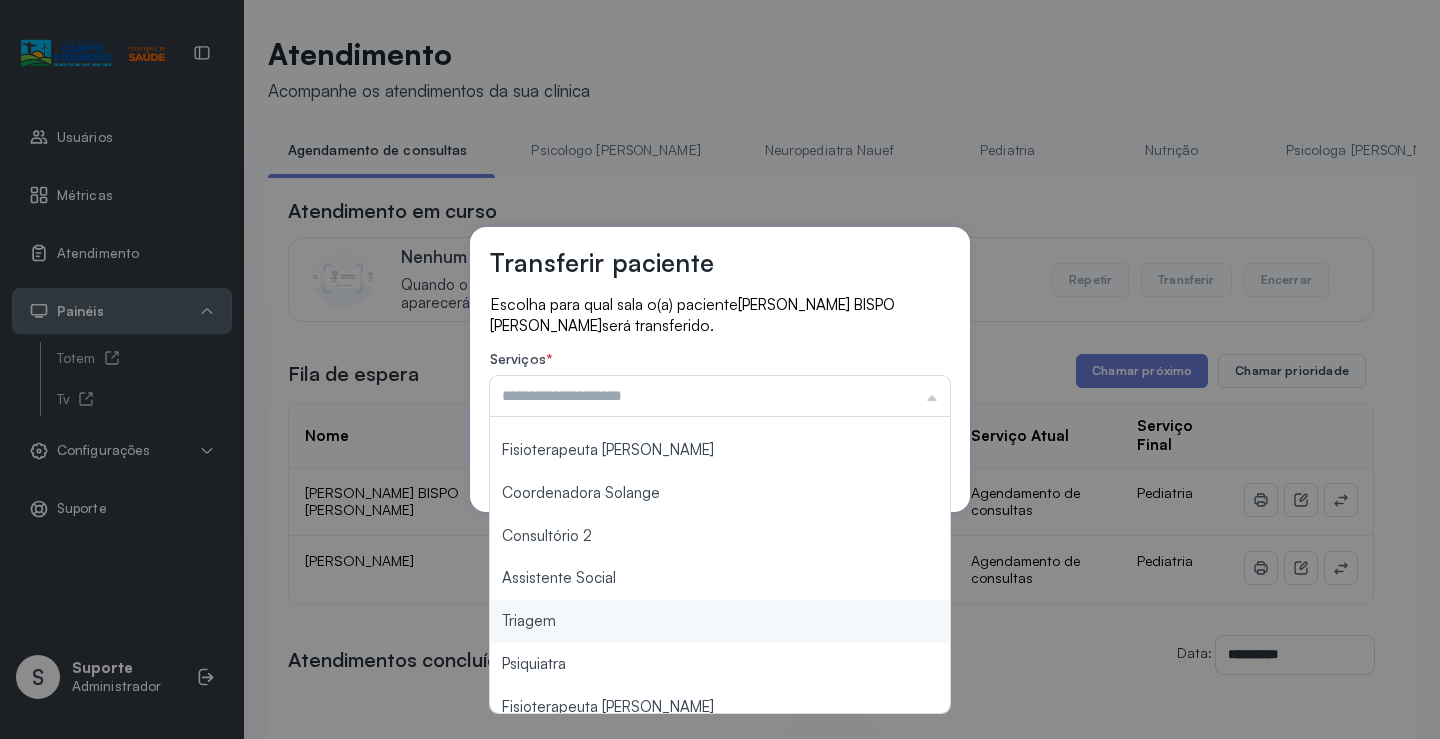 type on "*******" 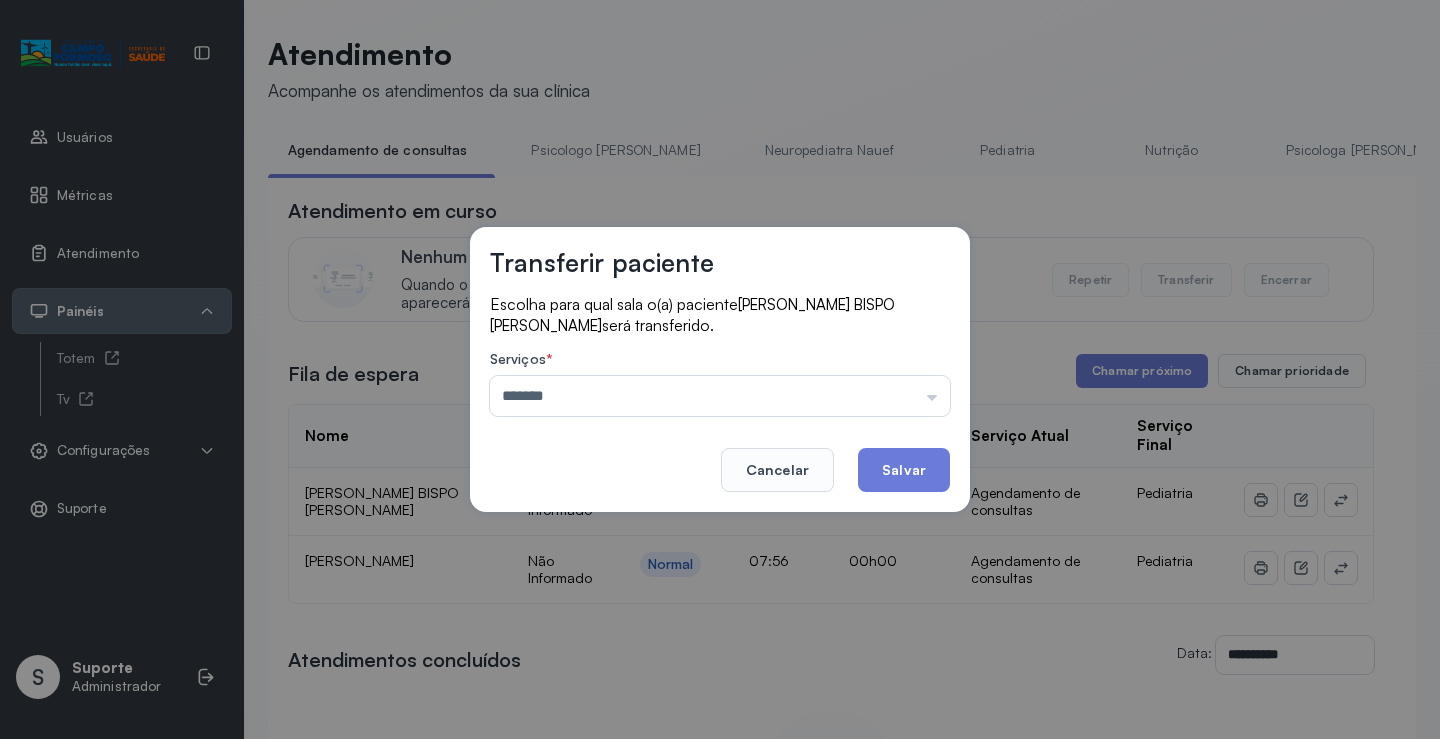 click on "Transferir paciente Escolha para qual sala o(a) paciente  AYLA VITORIA BISPO DIAS  será transferido.  Serviços  *  ******* Psicologo Pedro Neuropediatra Nauef Pediatria Nutrição Psicologa Alana Fisioterapeuta Janusia Coordenadora Solange Consultório 2 Assistente Social Triagem Psiquiatra Fisioterapeuta Francyne Fisioterapeuta Morgana Neuropediatra João Cancelar Salvar" at bounding box center (720, 369) 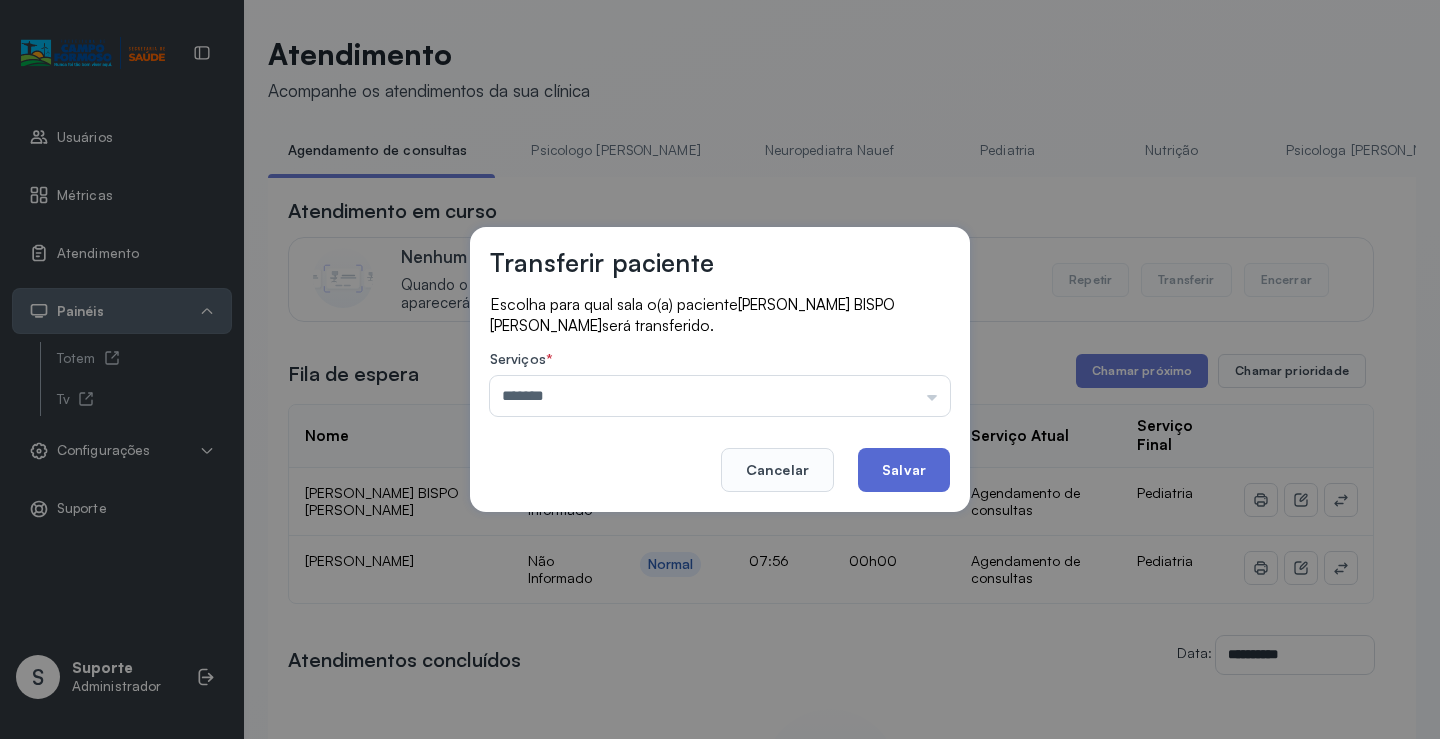 click on "Salvar" 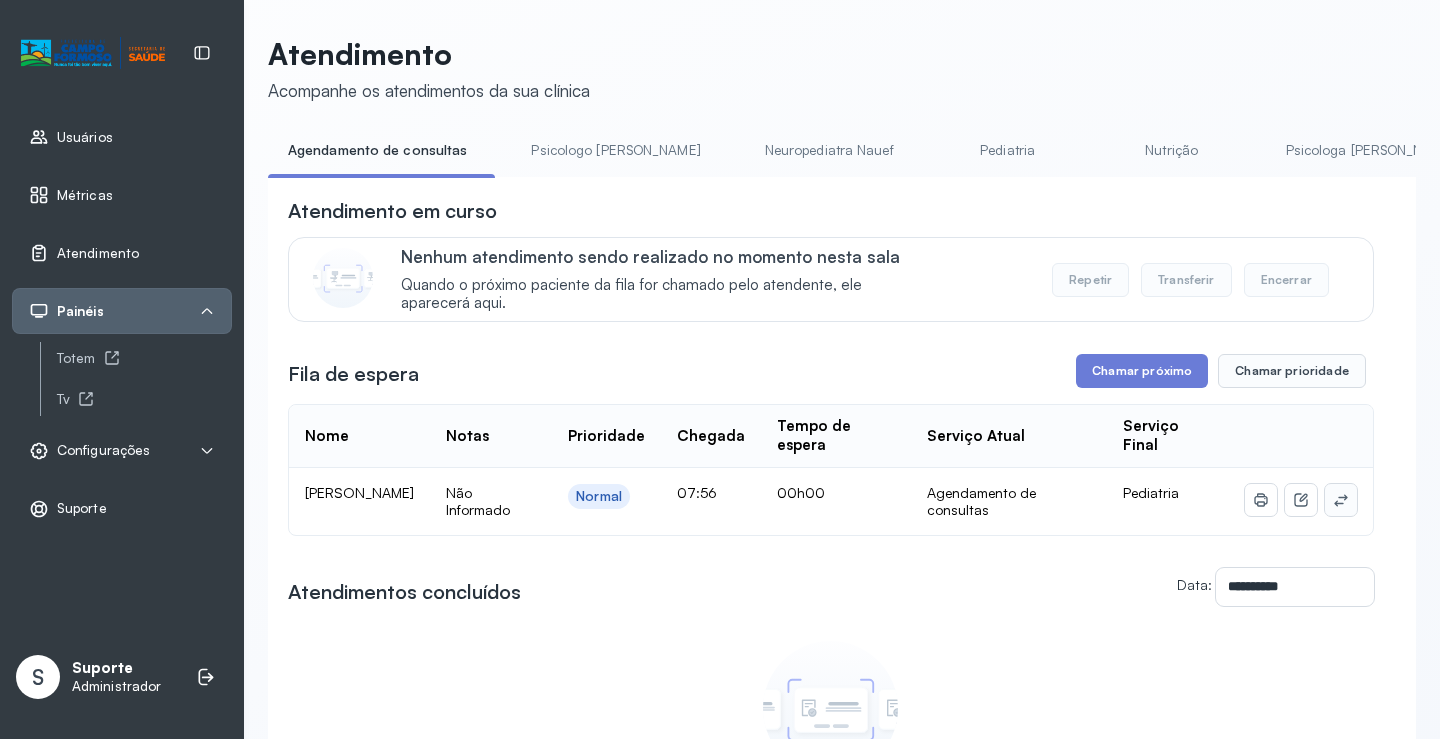 click 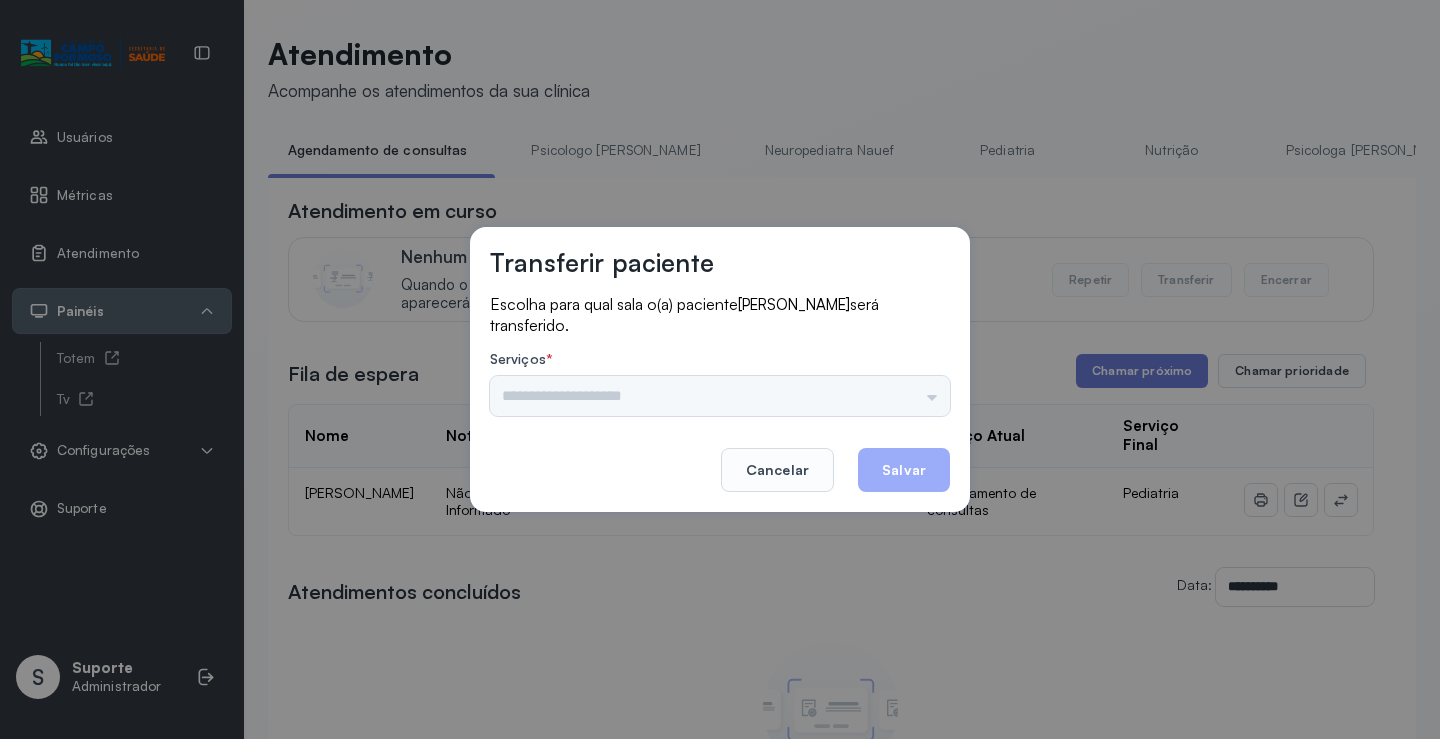 click on "Psicologo Pedro Neuropediatra Nauef Pediatria Nutrição Psicologa Alana Fisioterapeuta Janusia Coordenadora Solange Consultório 2 Assistente Social Triagem Psiquiatra Fisioterapeuta Francyne Fisioterapeuta Morgana Neuropediatra João" at bounding box center (720, 396) 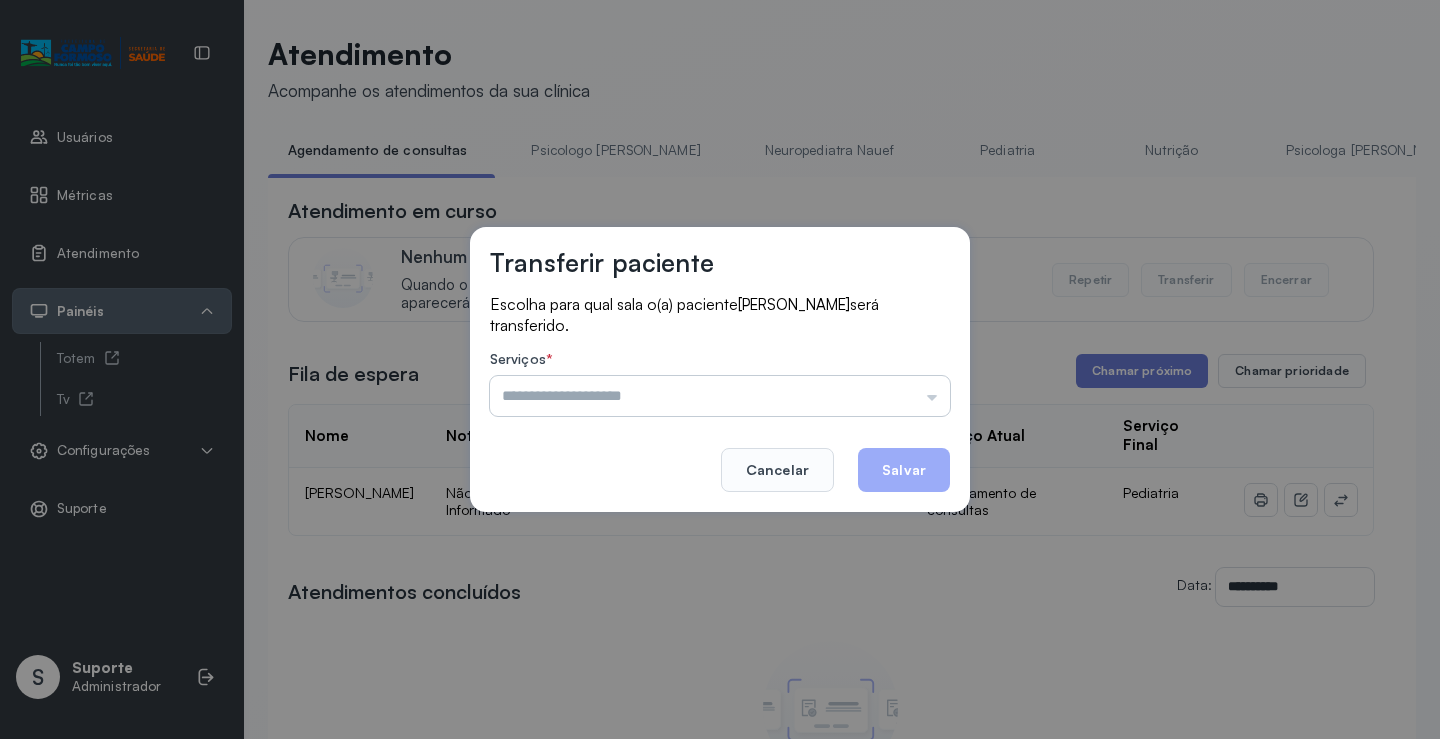 click at bounding box center [720, 396] 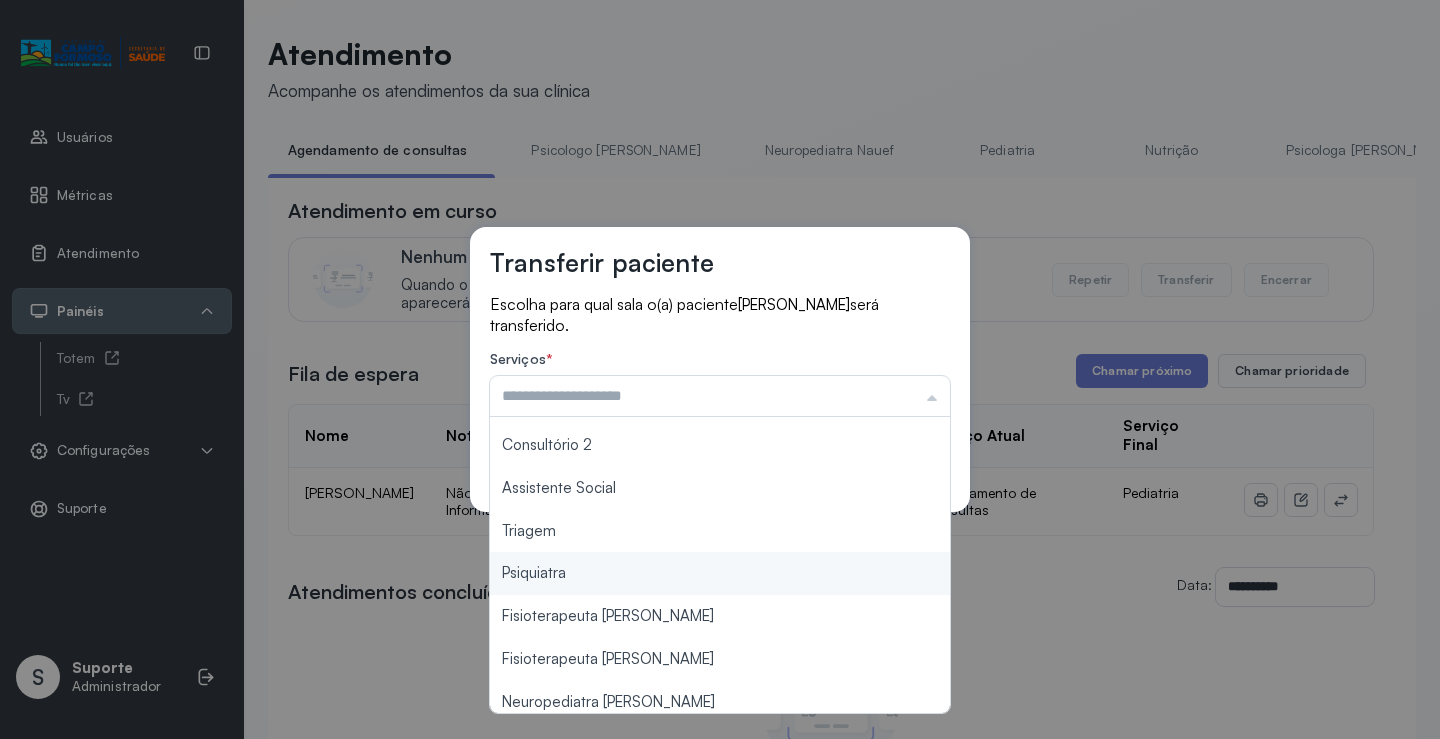 scroll, scrollTop: 300, scrollLeft: 0, axis: vertical 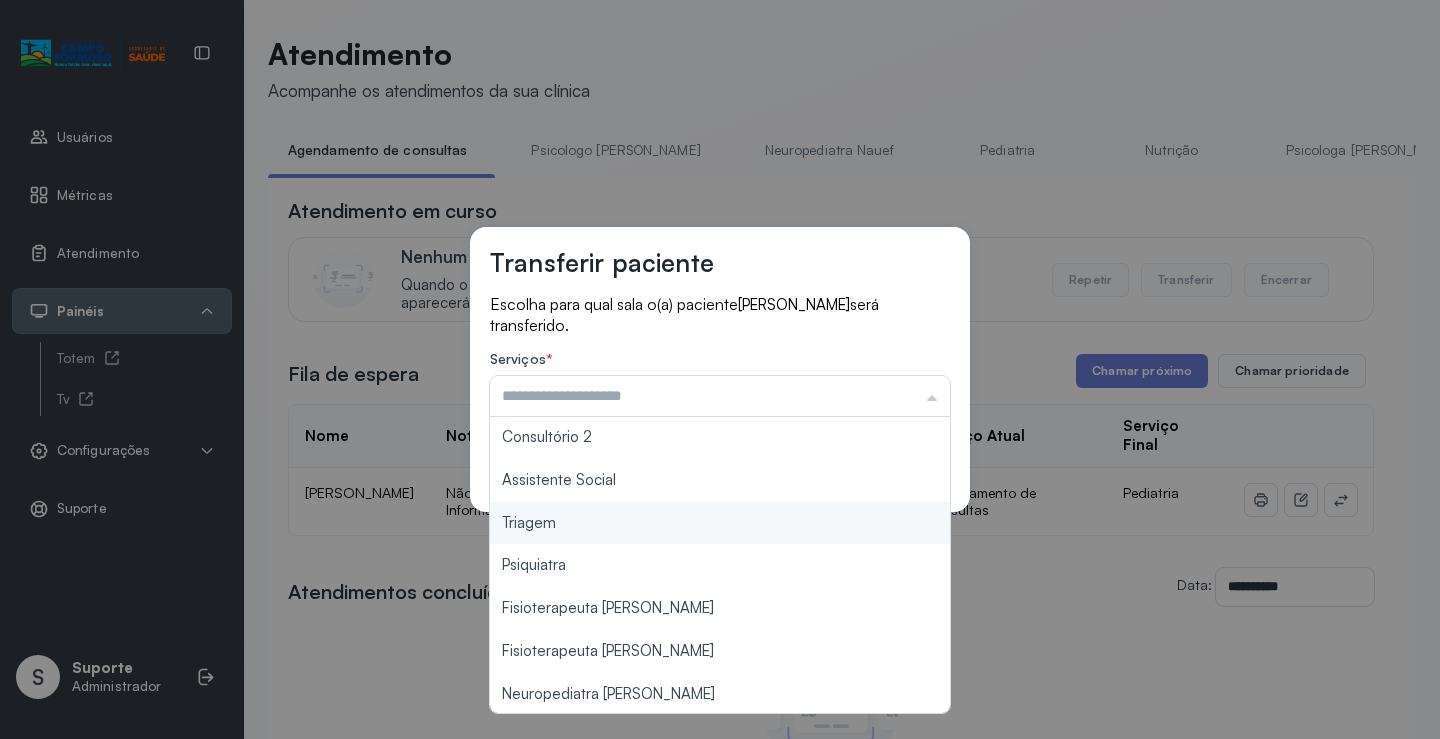 type on "*******" 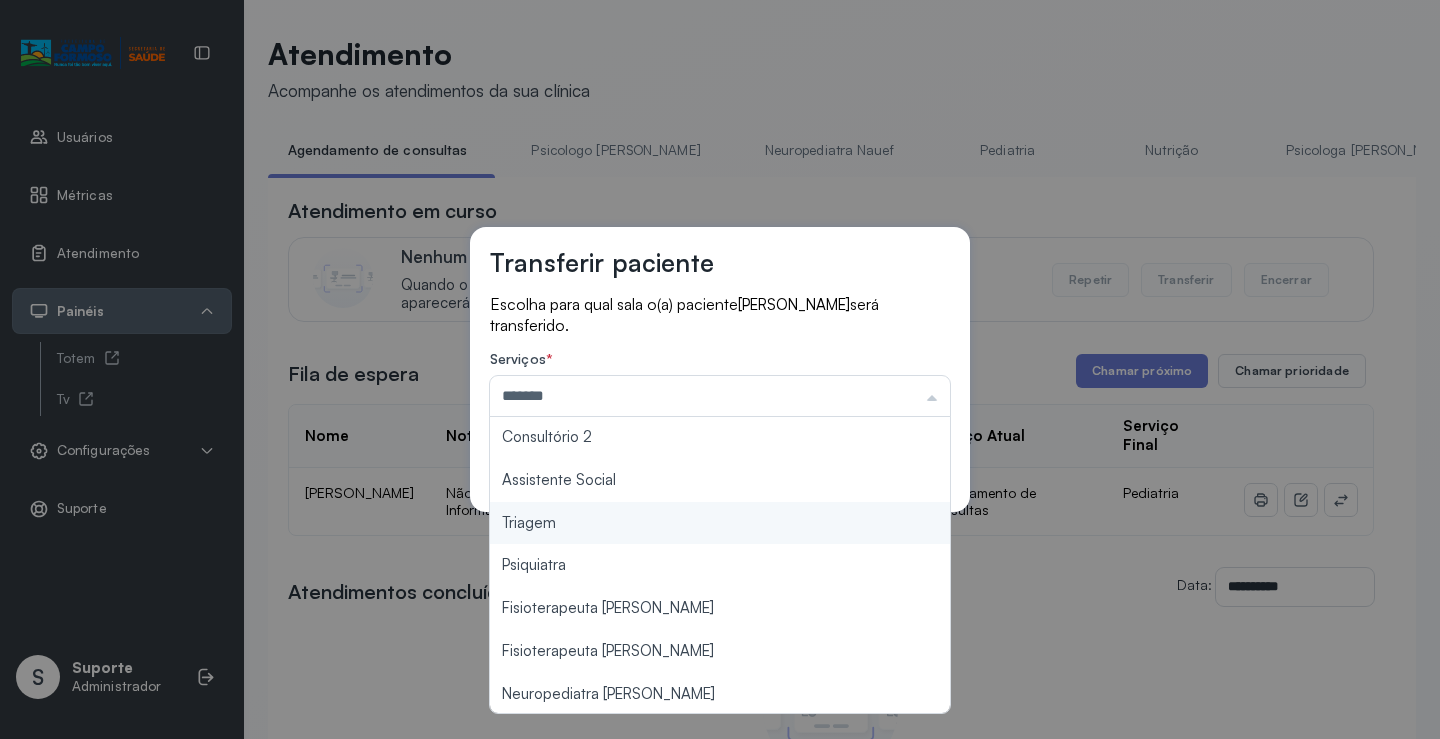 click on "Transferir paciente Escolha para qual sala o(a) paciente  ALICE VITORIA BISPO DIAS  será transferido.  Serviços  *  ******* Psicologo Pedro Neuropediatra Nauef Pediatria Nutrição Psicologa Alana Fisioterapeuta Janusia Coordenadora Solange Consultório 2 Assistente Social Triagem Psiquiatra Fisioterapeuta Francyne Fisioterapeuta Morgana Neuropediatra João Cancelar Salvar" at bounding box center [720, 369] 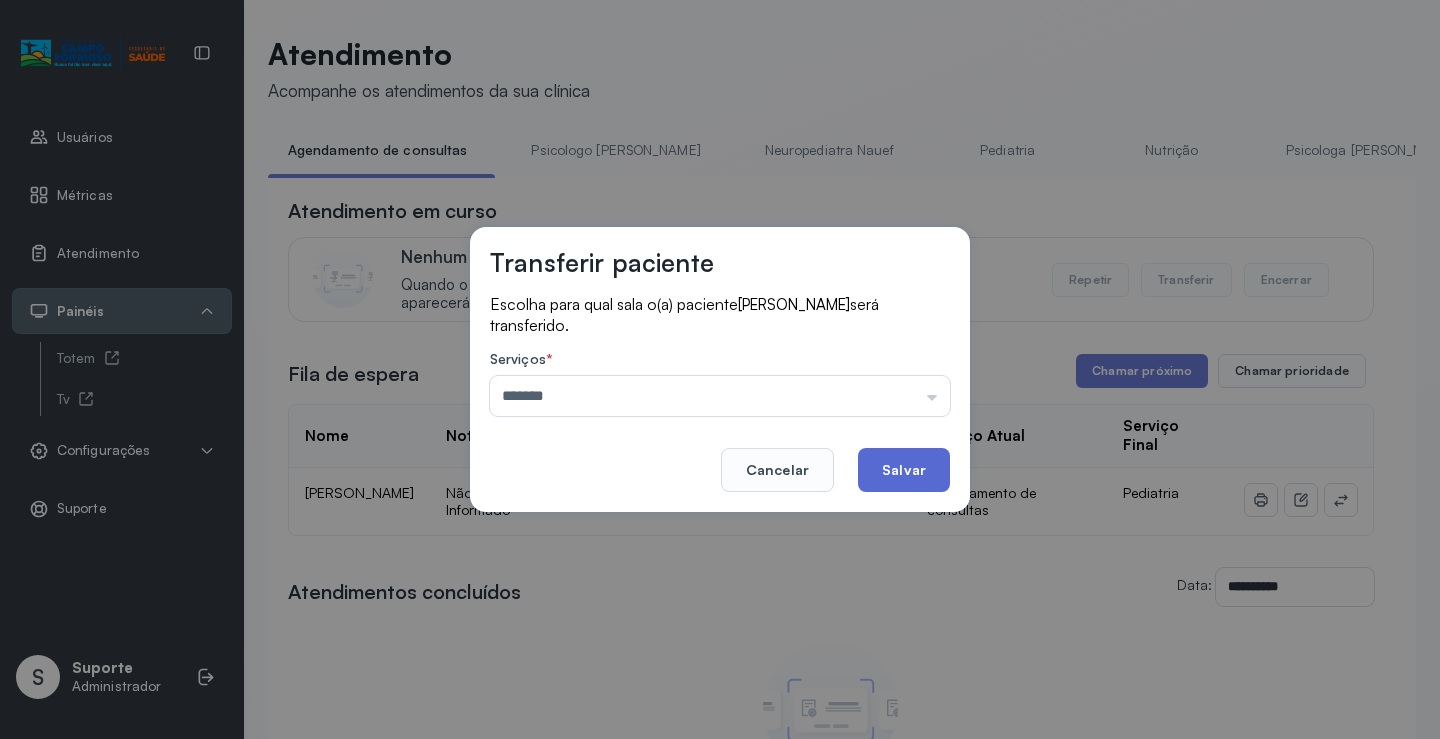 click on "Salvar" 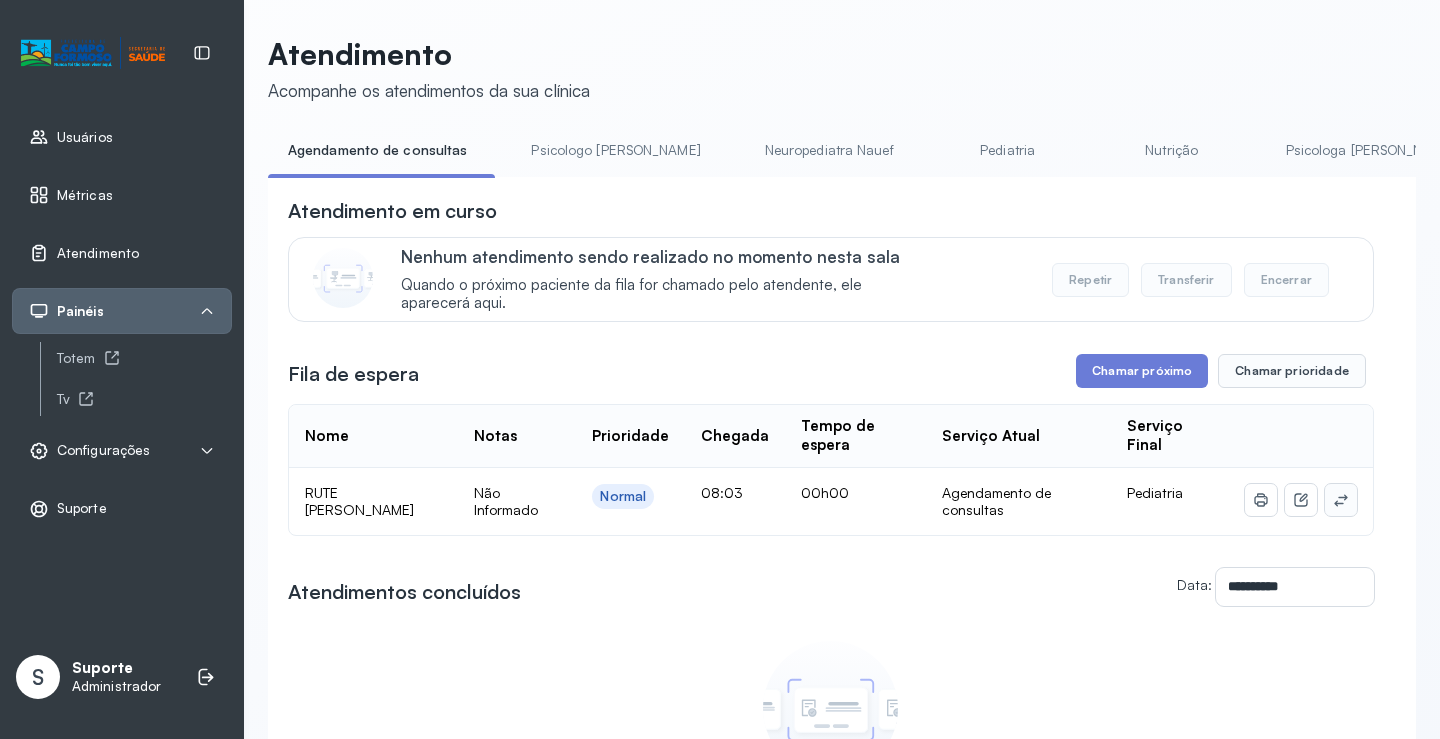 click 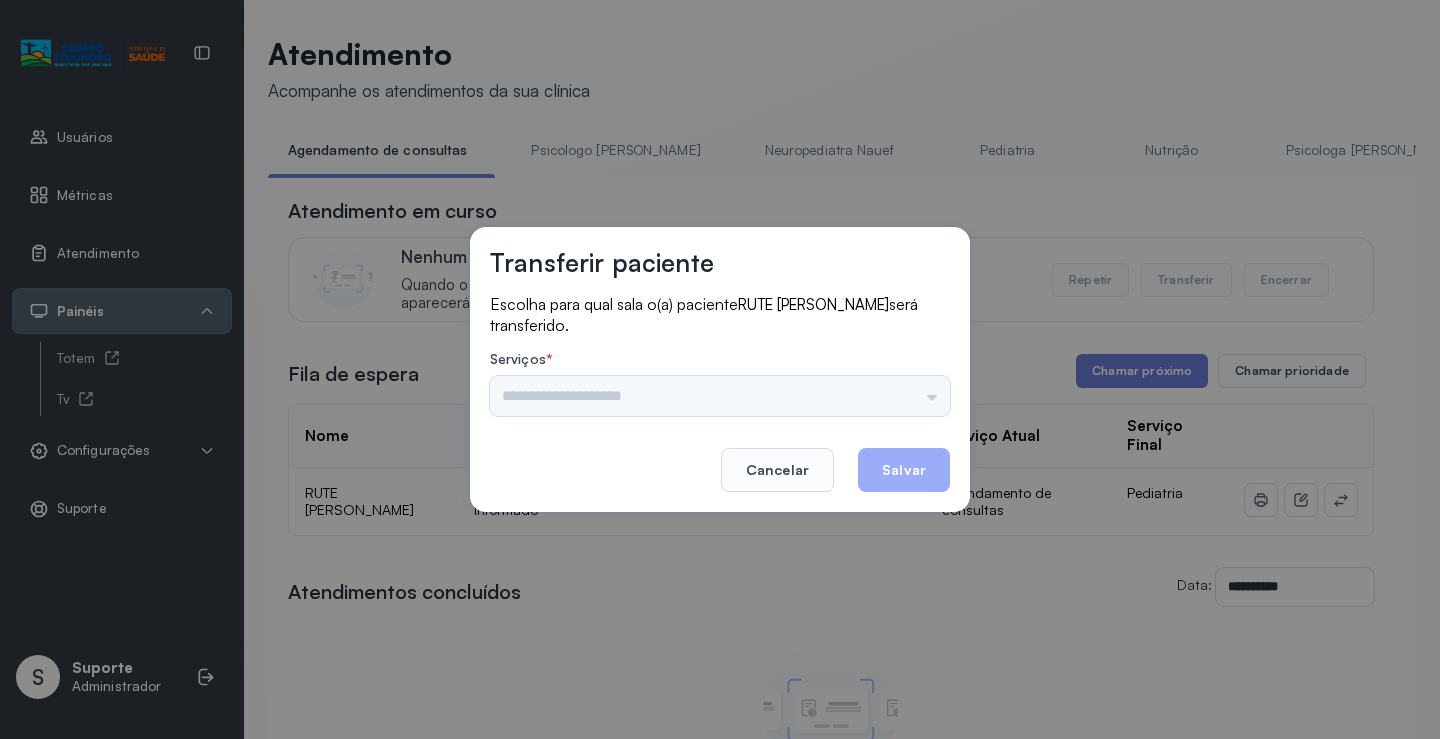 click on "Serviços  *  Psicologo Pedro Neuropediatra Nauef Pediatria Nutrição Psicologa Alana Fisioterapeuta Janusia Coordenadora Solange Consultório 2 Assistente Social Triagem Psiquiatra Fisioterapeuta Francyne Fisioterapeuta Morgana Neuropediatra João" 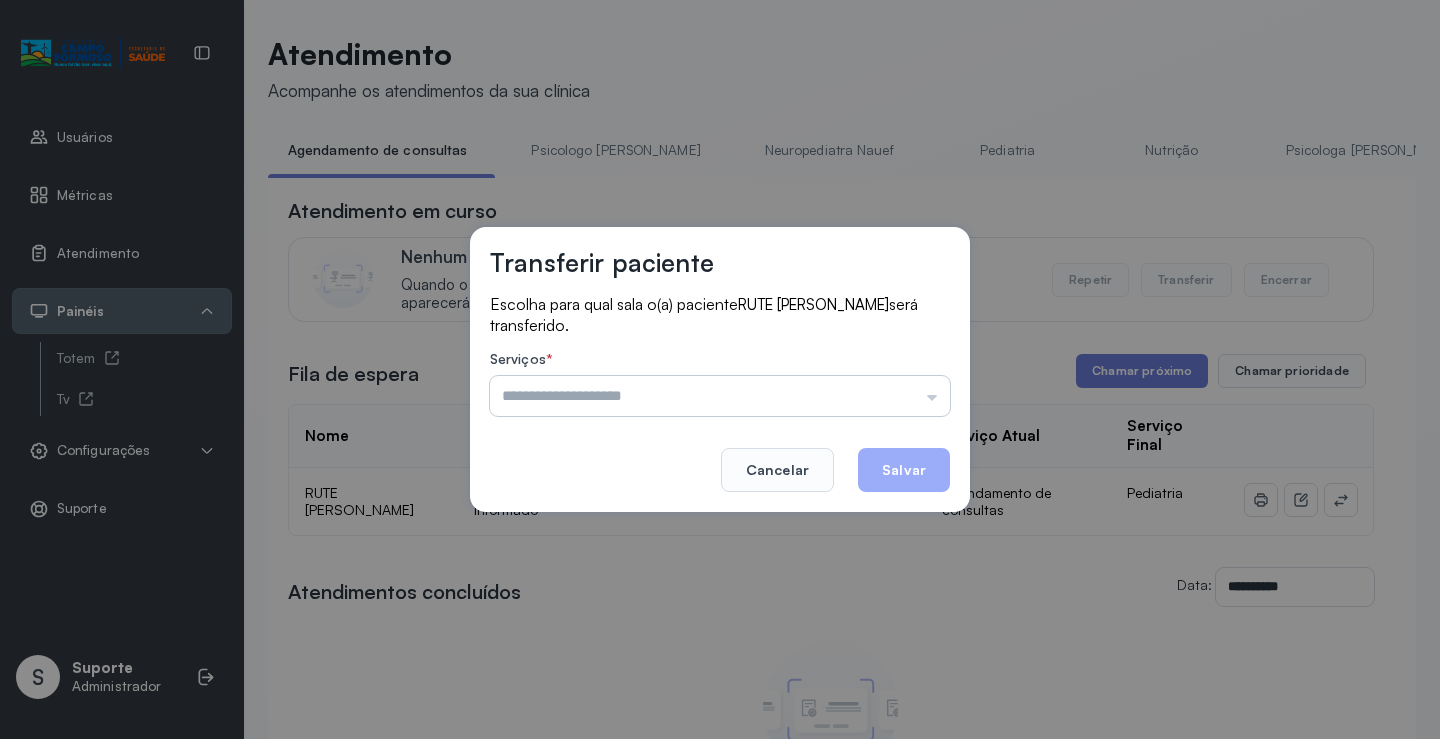 click at bounding box center (720, 396) 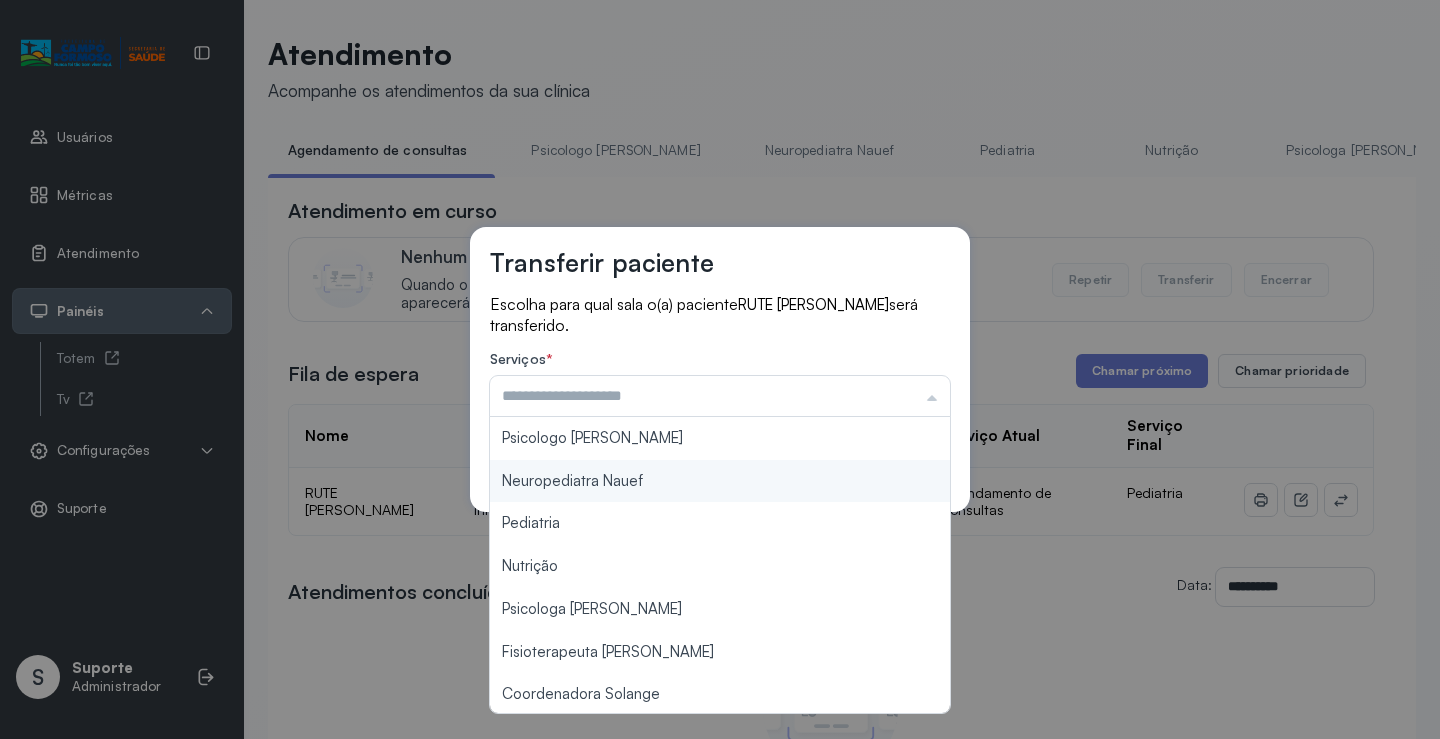 scroll, scrollTop: 303, scrollLeft: 0, axis: vertical 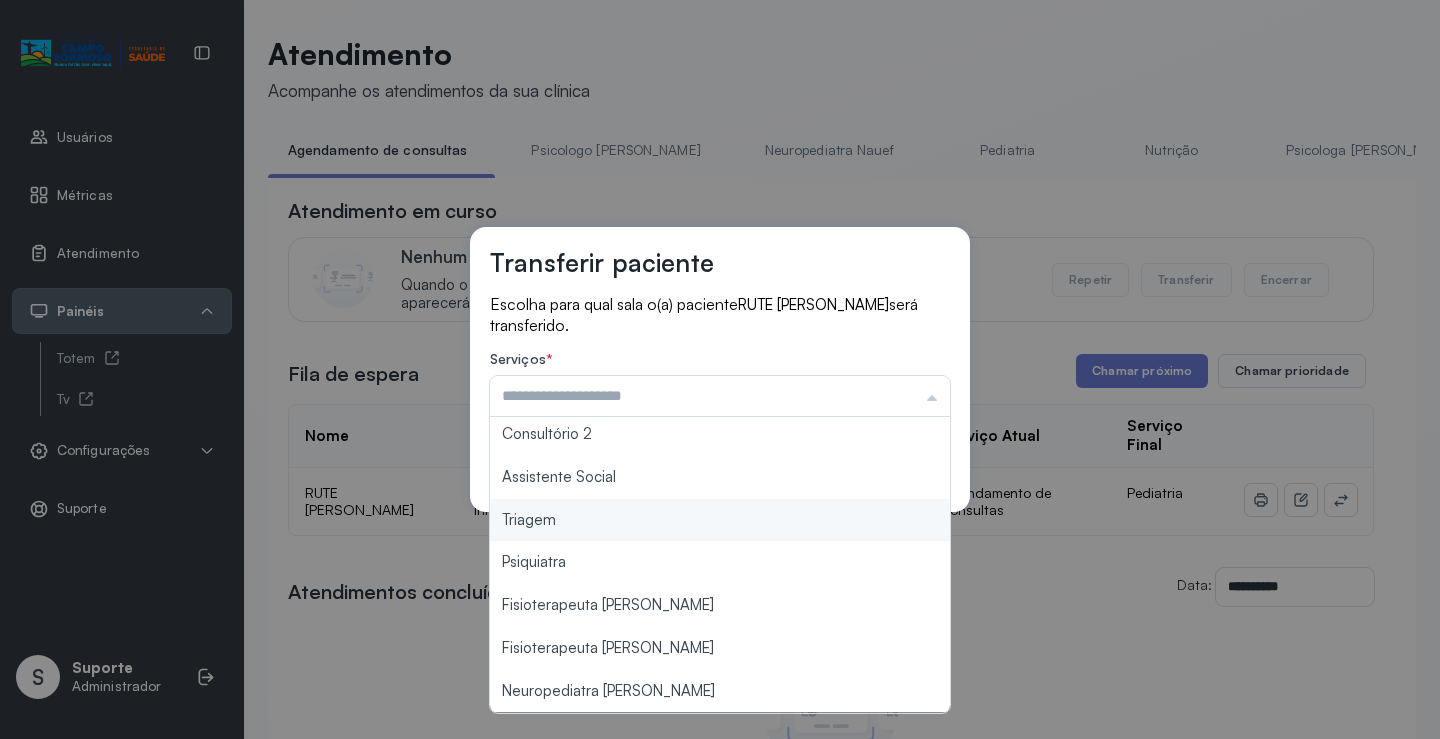type on "*******" 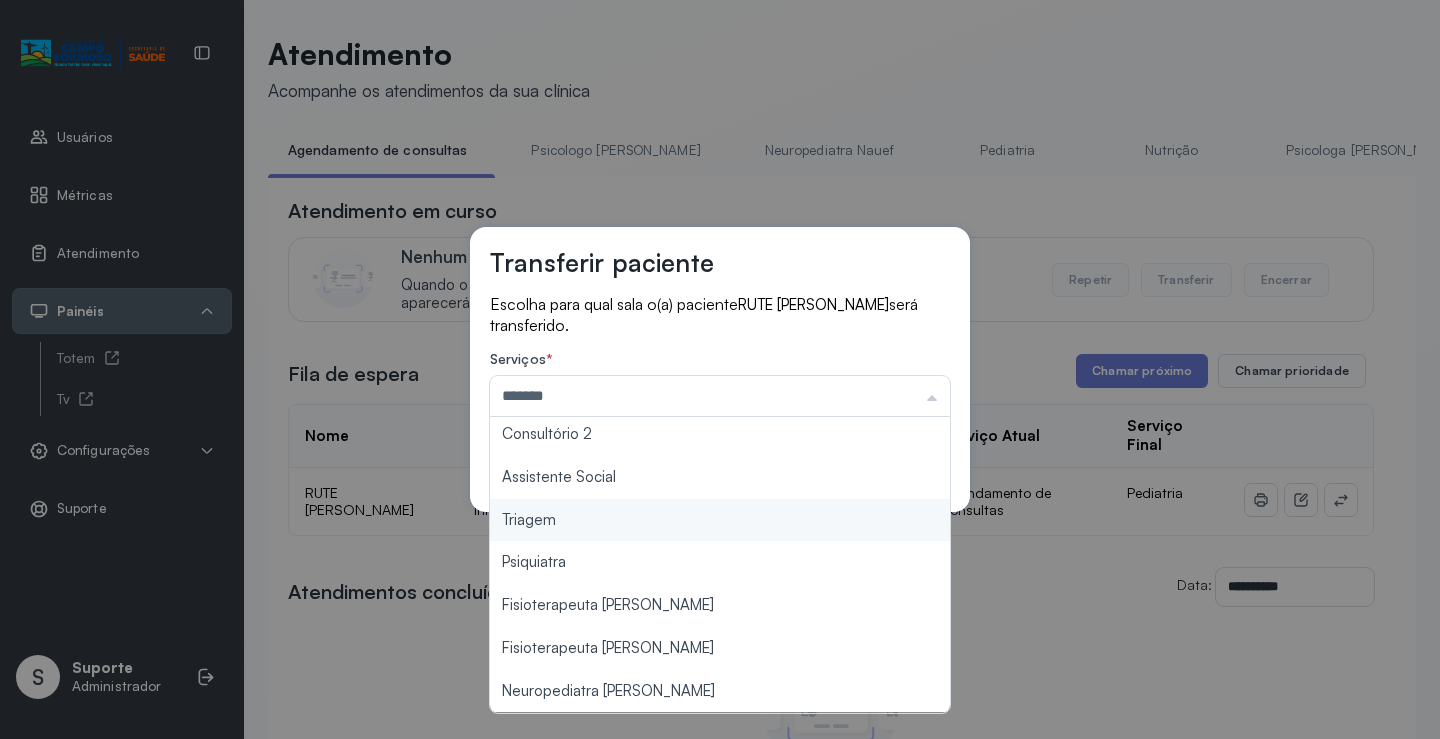 drag, startPoint x: 640, startPoint y: 525, endPoint x: 684, endPoint y: 522, distance: 44.102154 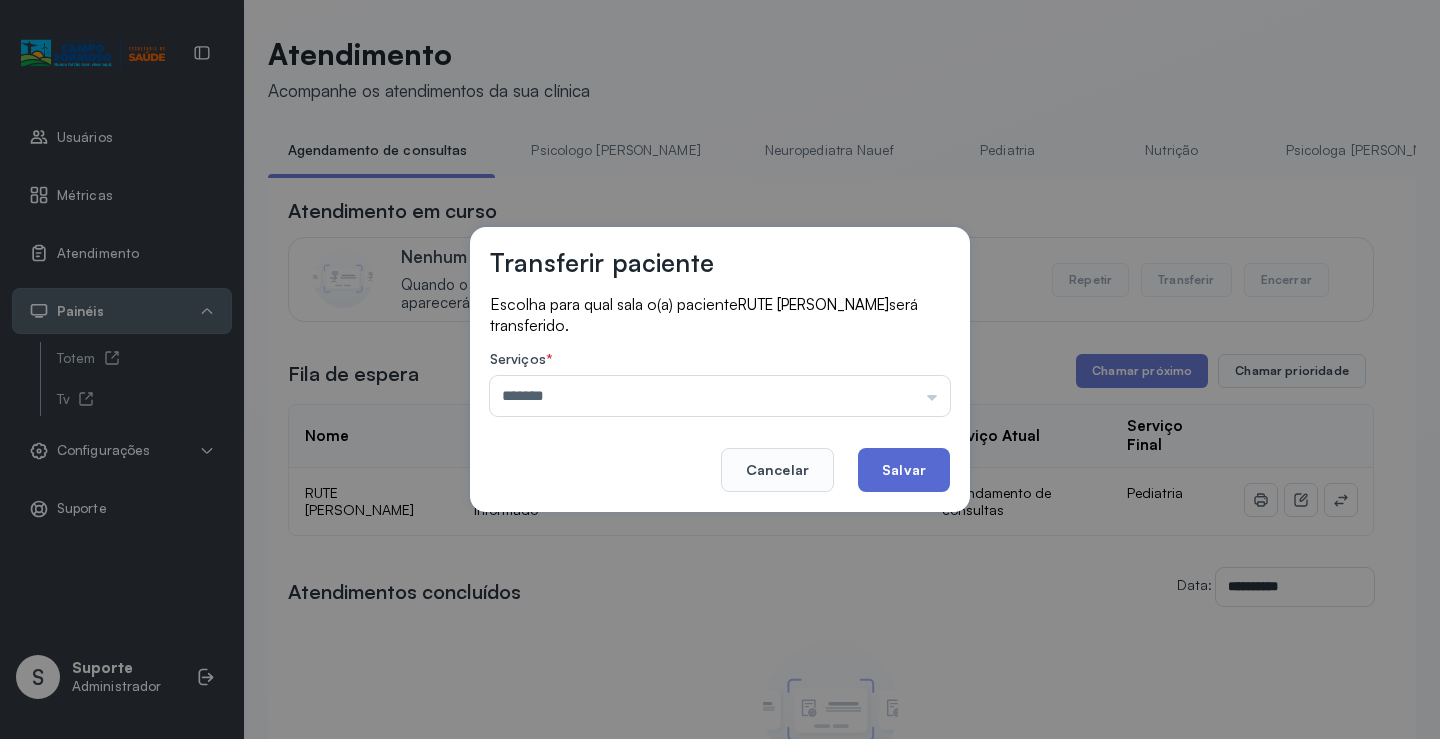 click on "Salvar" 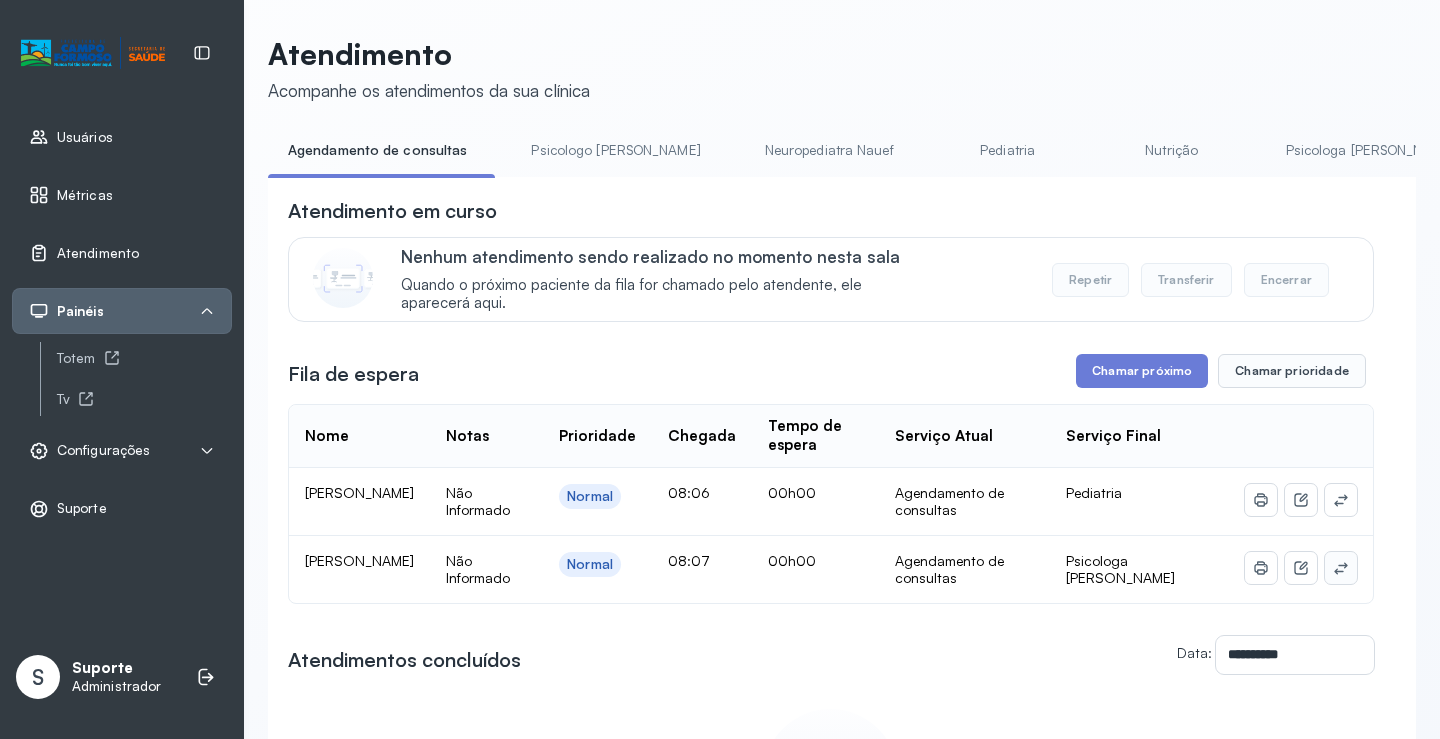 click 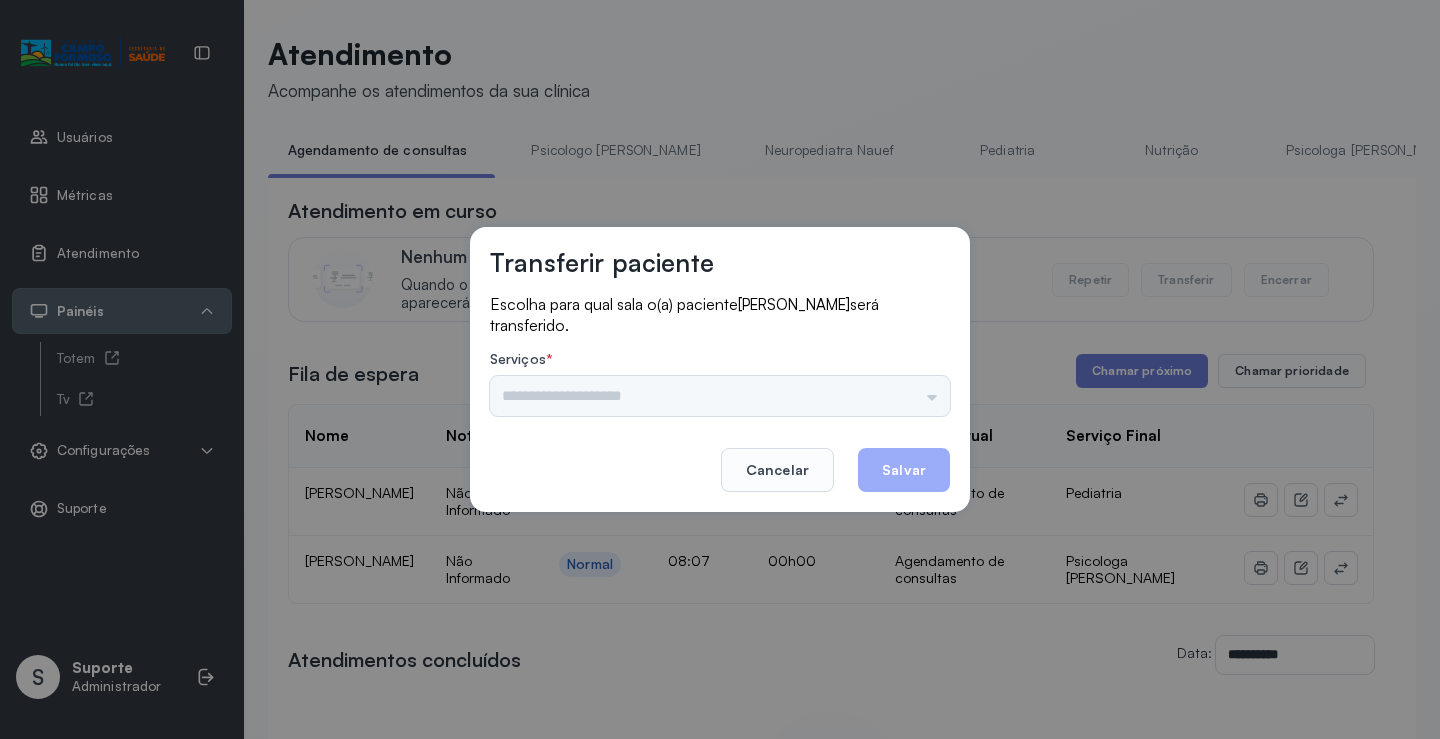 click on "Psicologo Pedro Neuropediatra Nauef Pediatria Nutrição Psicologa Alana Fisioterapeuta Janusia Coordenadora Solange Consultório 2 Assistente Social Triagem Psiquiatra Fisioterapeuta Francyne Fisioterapeuta Morgana Neuropediatra João" at bounding box center [720, 396] 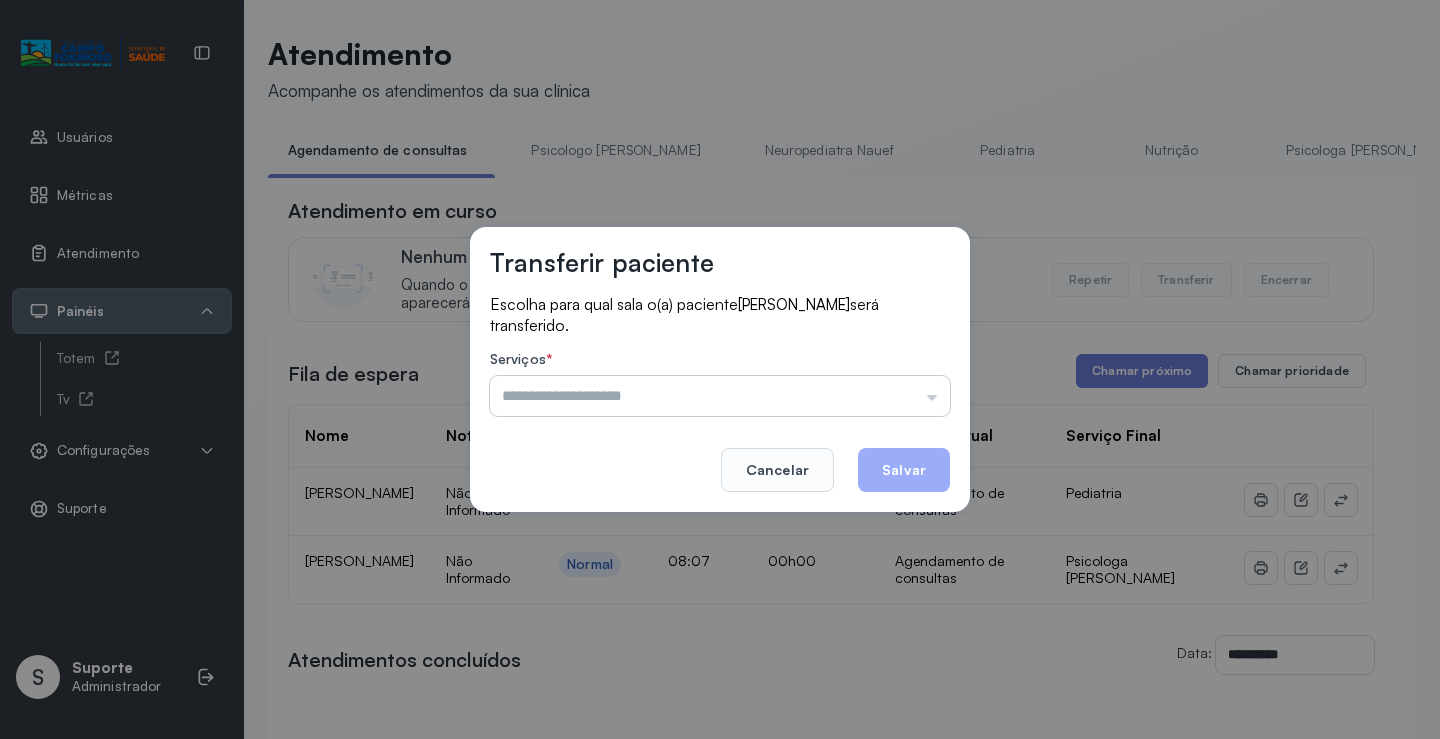 click at bounding box center [720, 396] 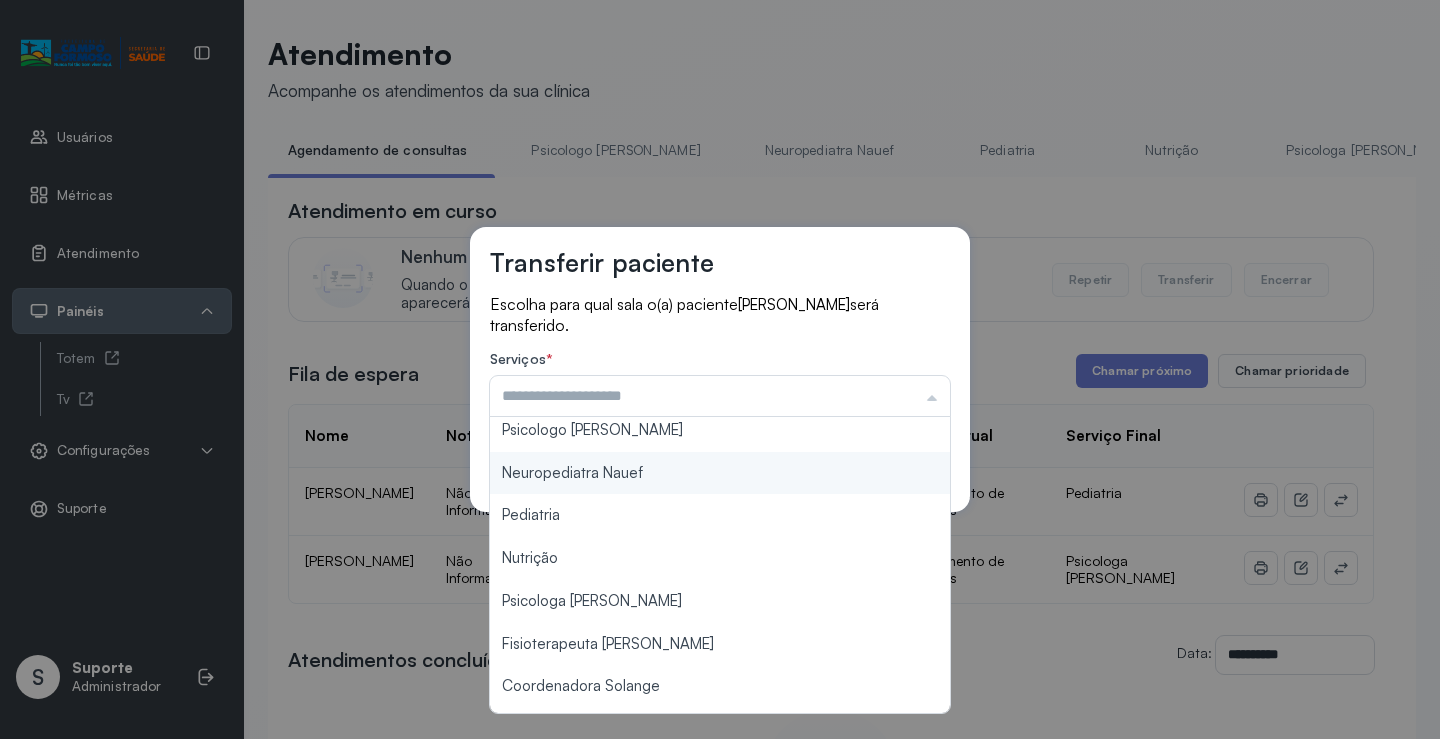 scroll, scrollTop: 0, scrollLeft: 0, axis: both 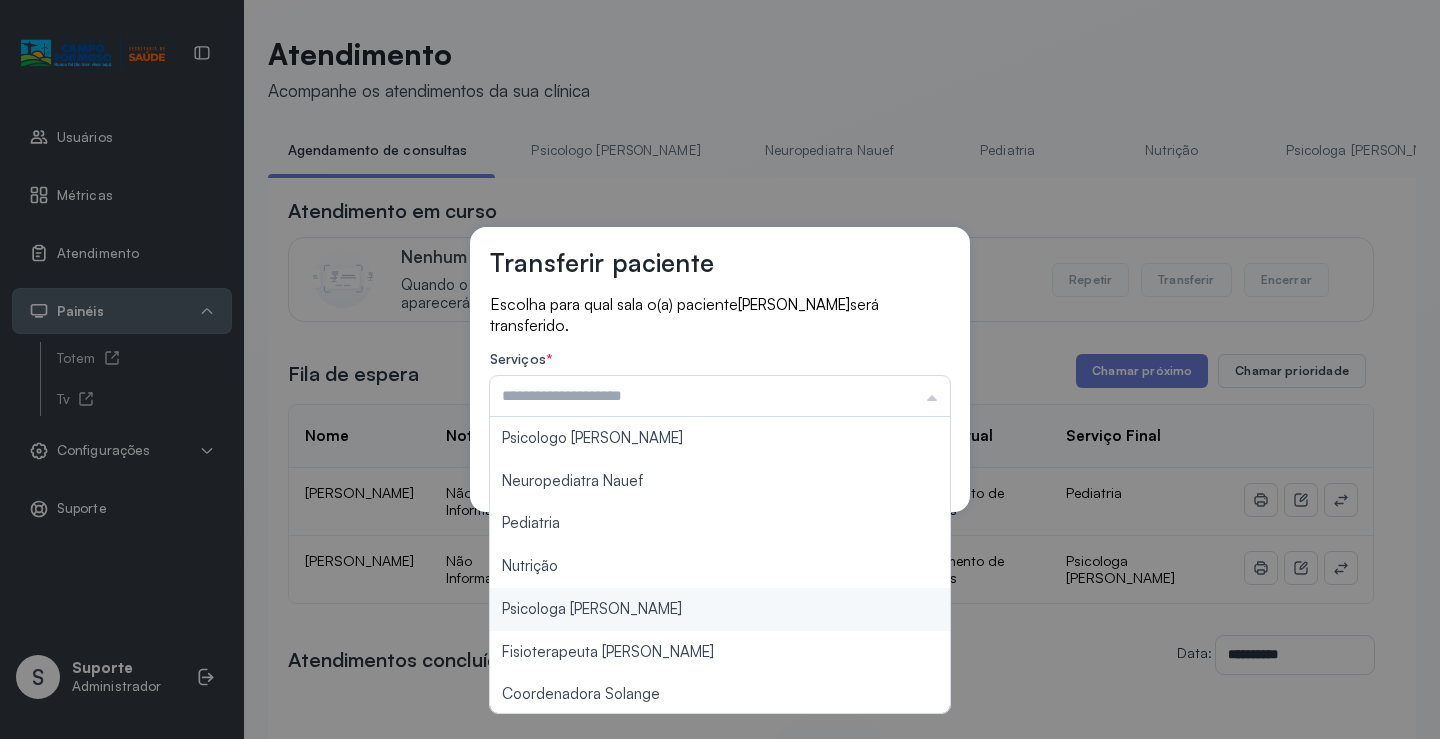 type on "**********" 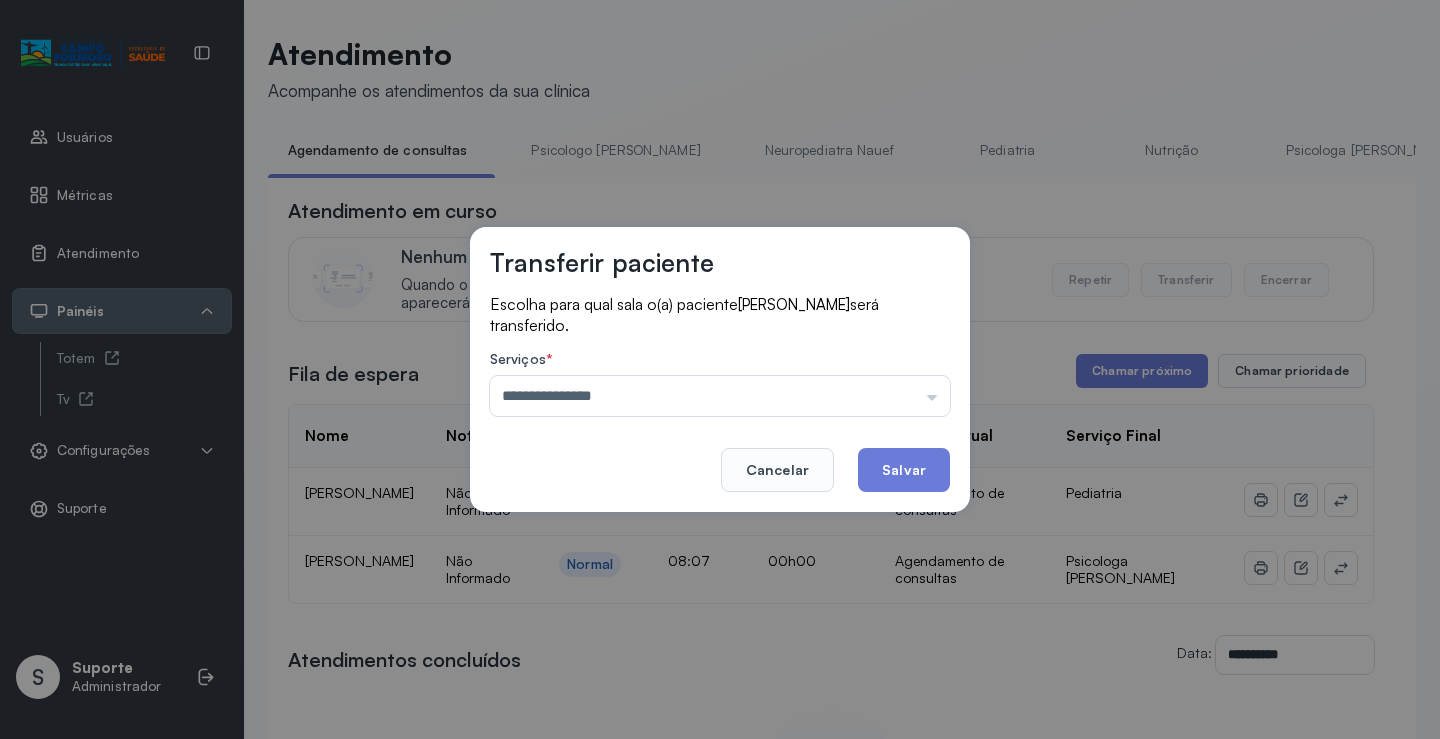 drag, startPoint x: 611, startPoint y: 608, endPoint x: 971, endPoint y: 483, distance: 381.08398 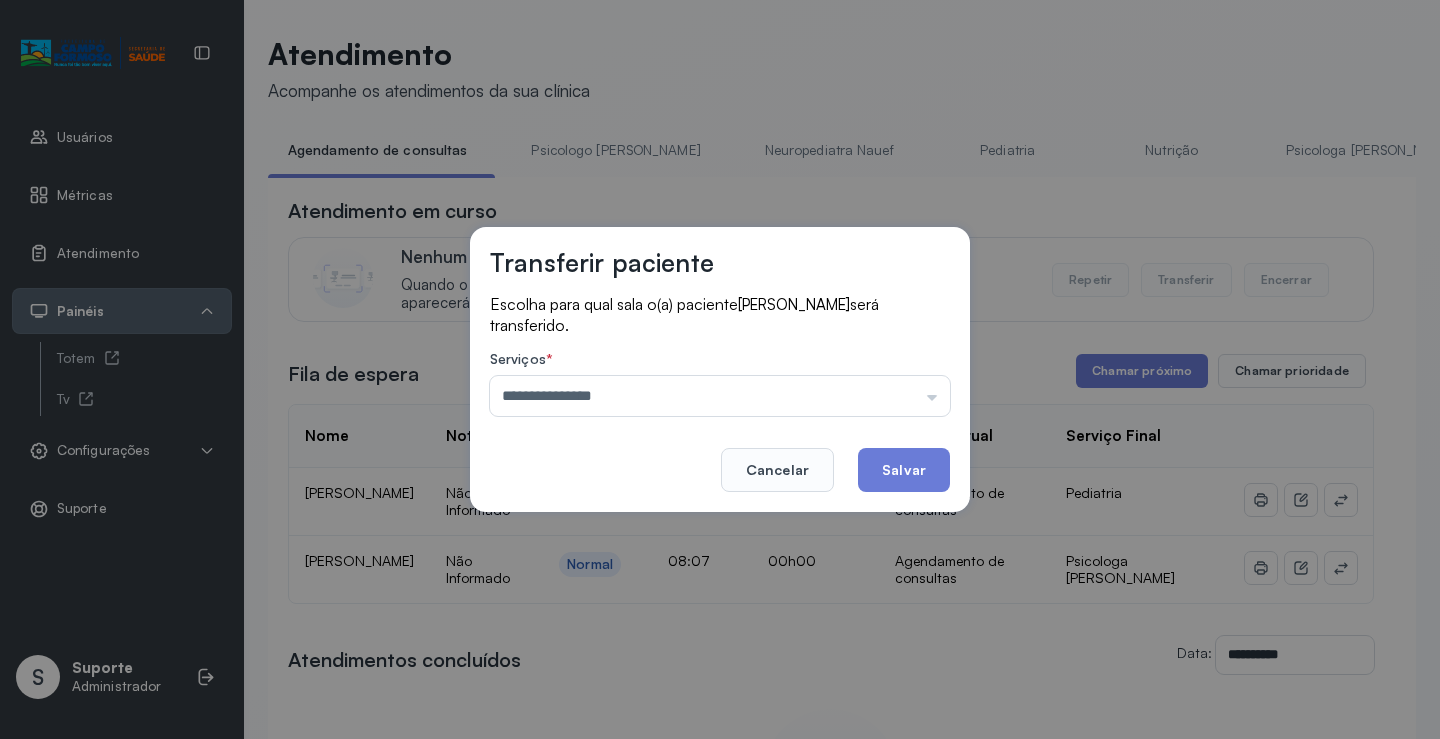 click on "**********" at bounding box center (720, 369) 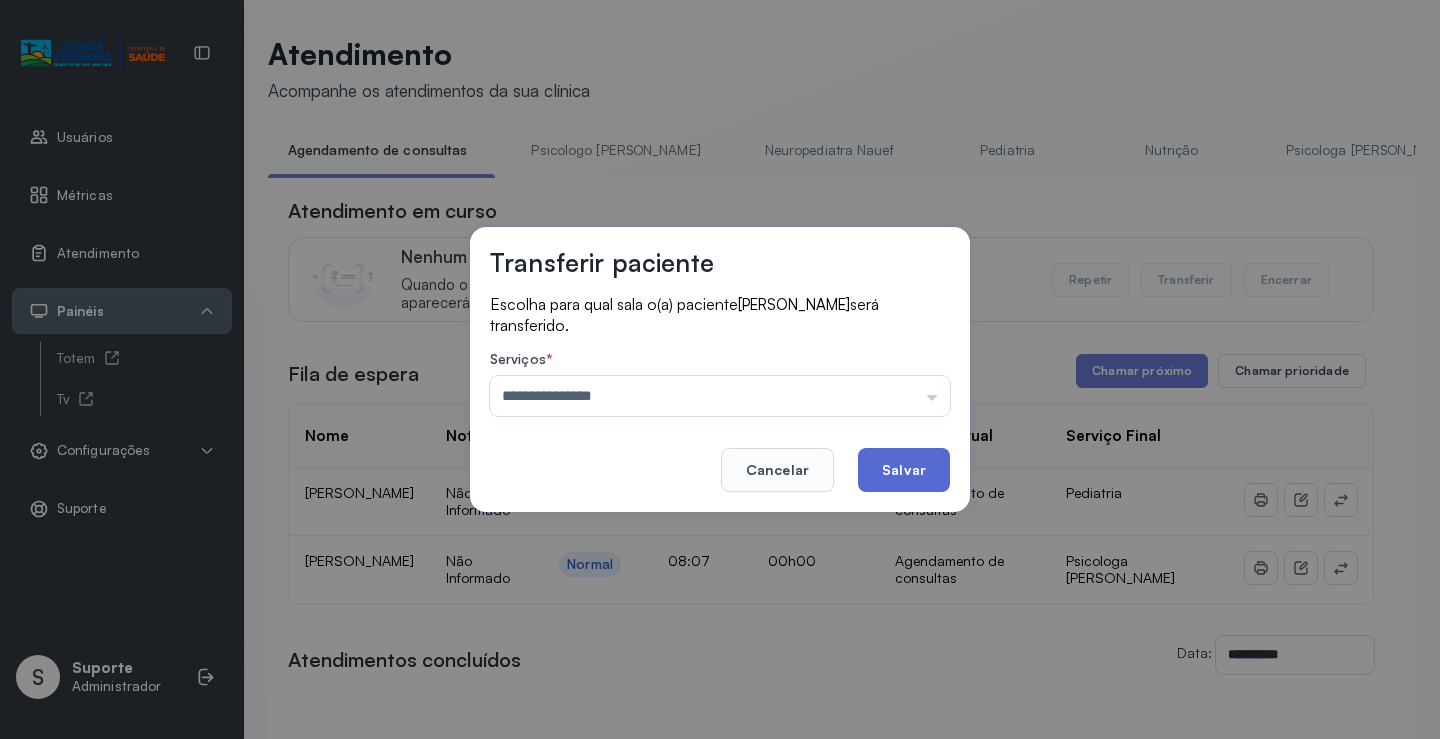click on "Salvar" 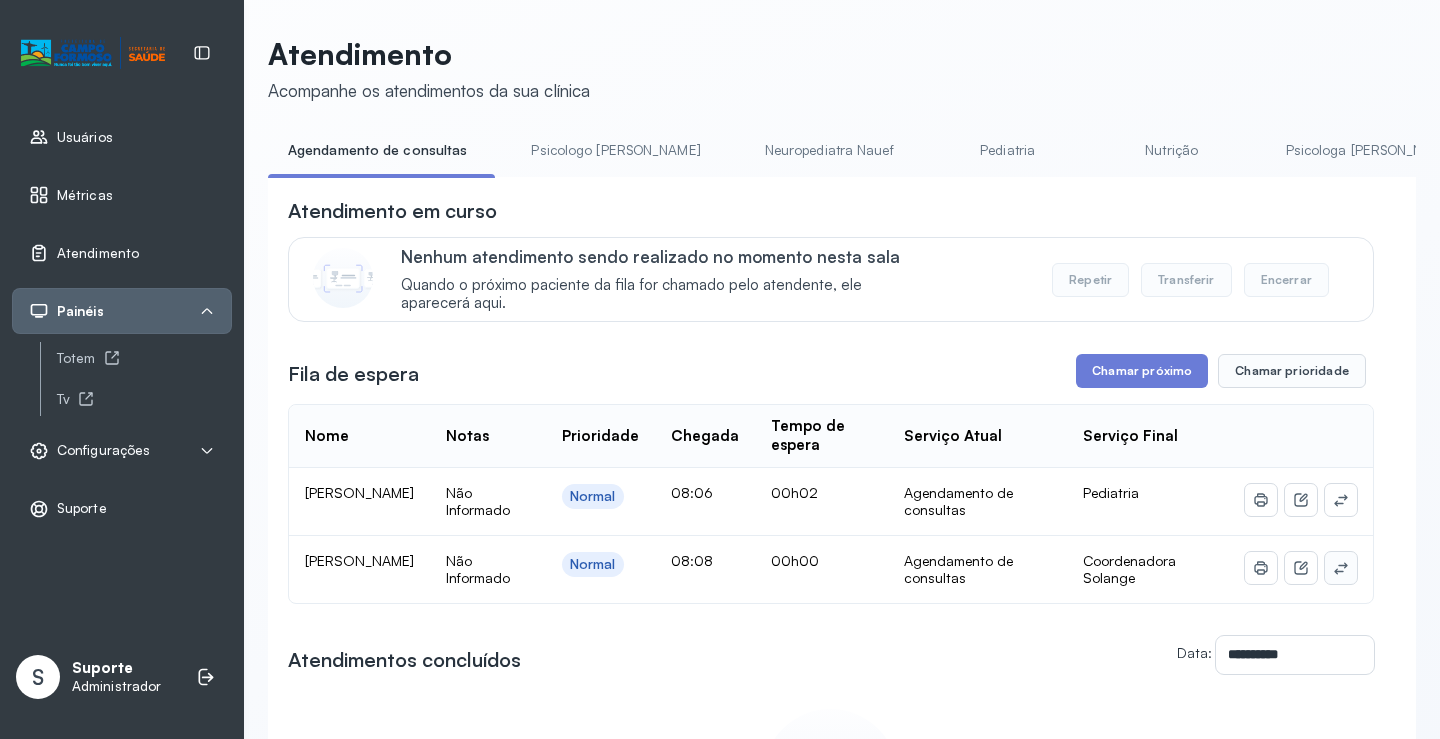 click 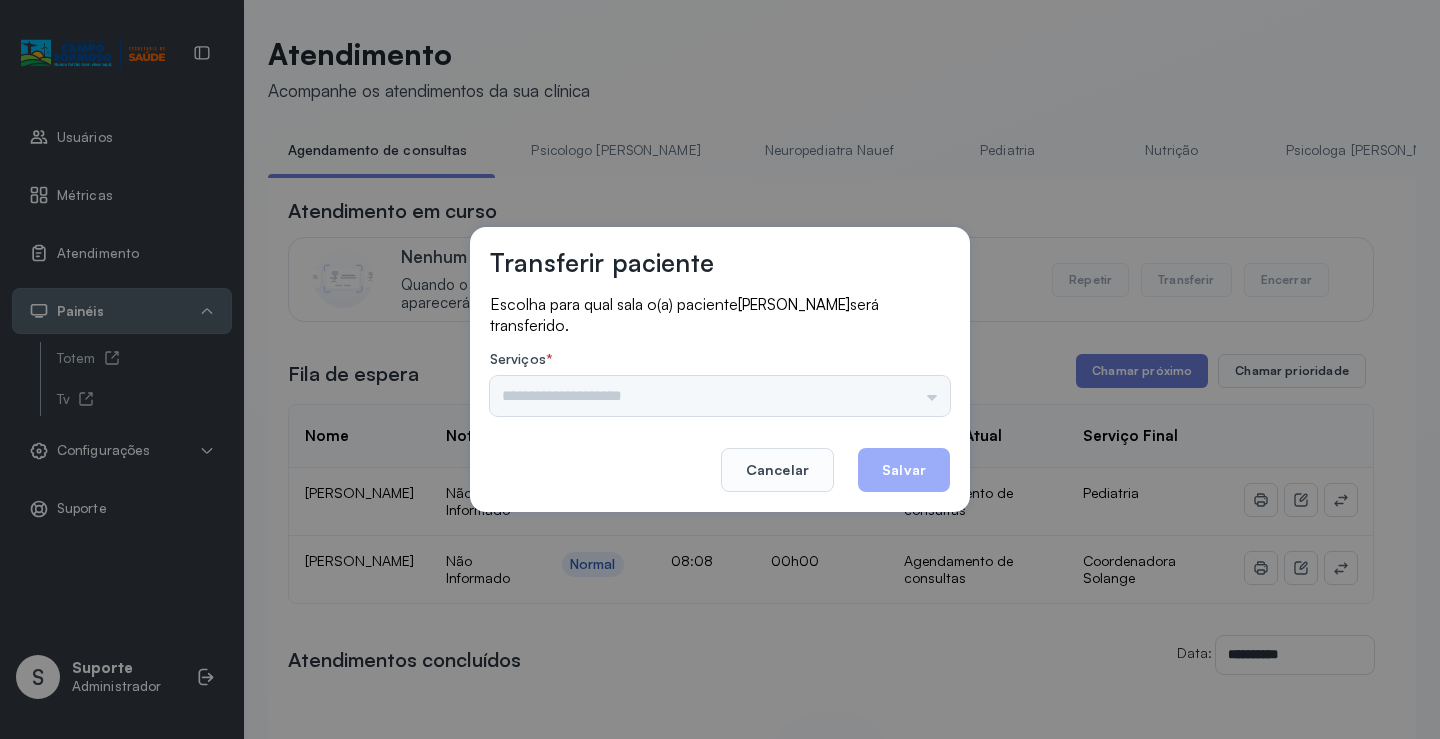 click on "Psicologo Pedro Neuropediatra Nauef Pediatria Nutrição Psicologa Alana Fisioterapeuta Janusia Coordenadora Solange Consultório 2 Assistente Social Triagem Psiquiatra Fisioterapeuta Francyne Fisioterapeuta Morgana Neuropediatra João" at bounding box center (720, 396) 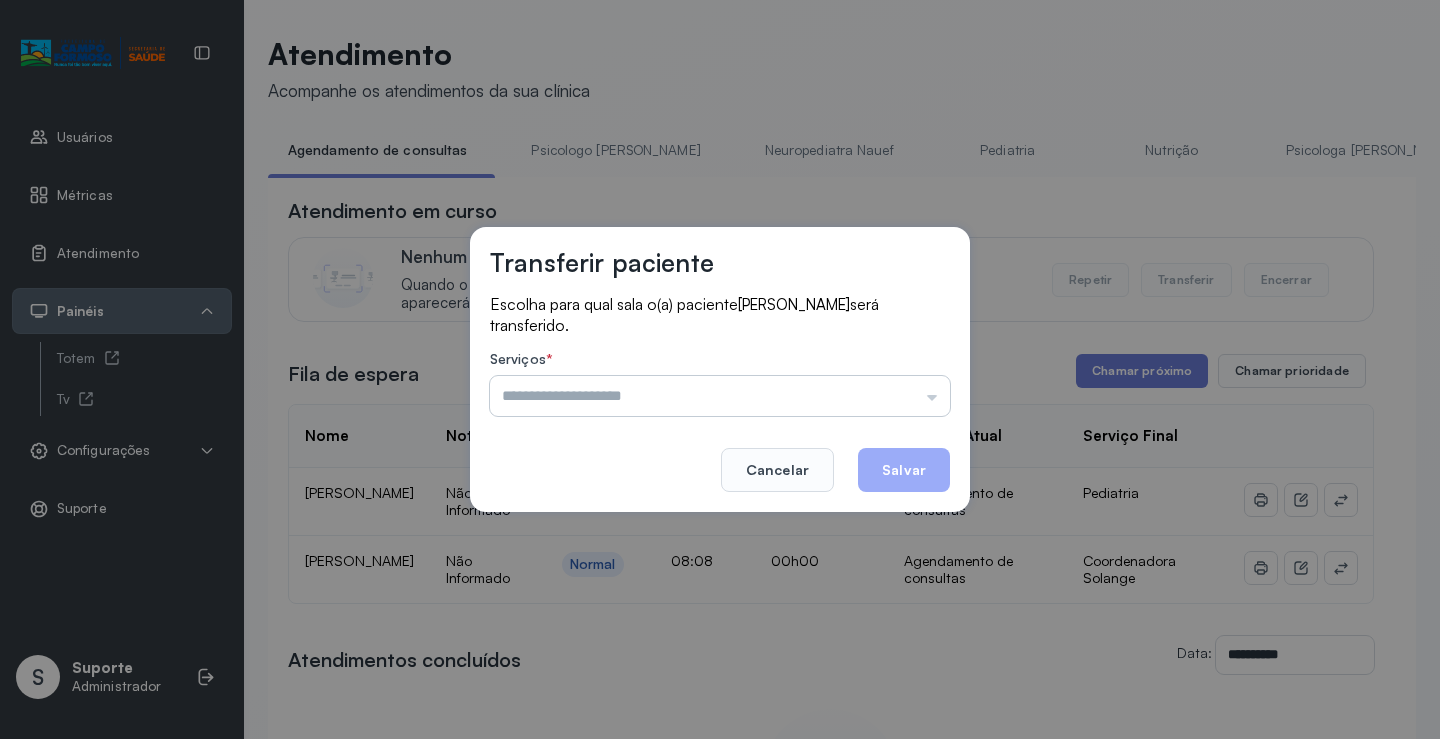 click at bounding box center [720, 396] 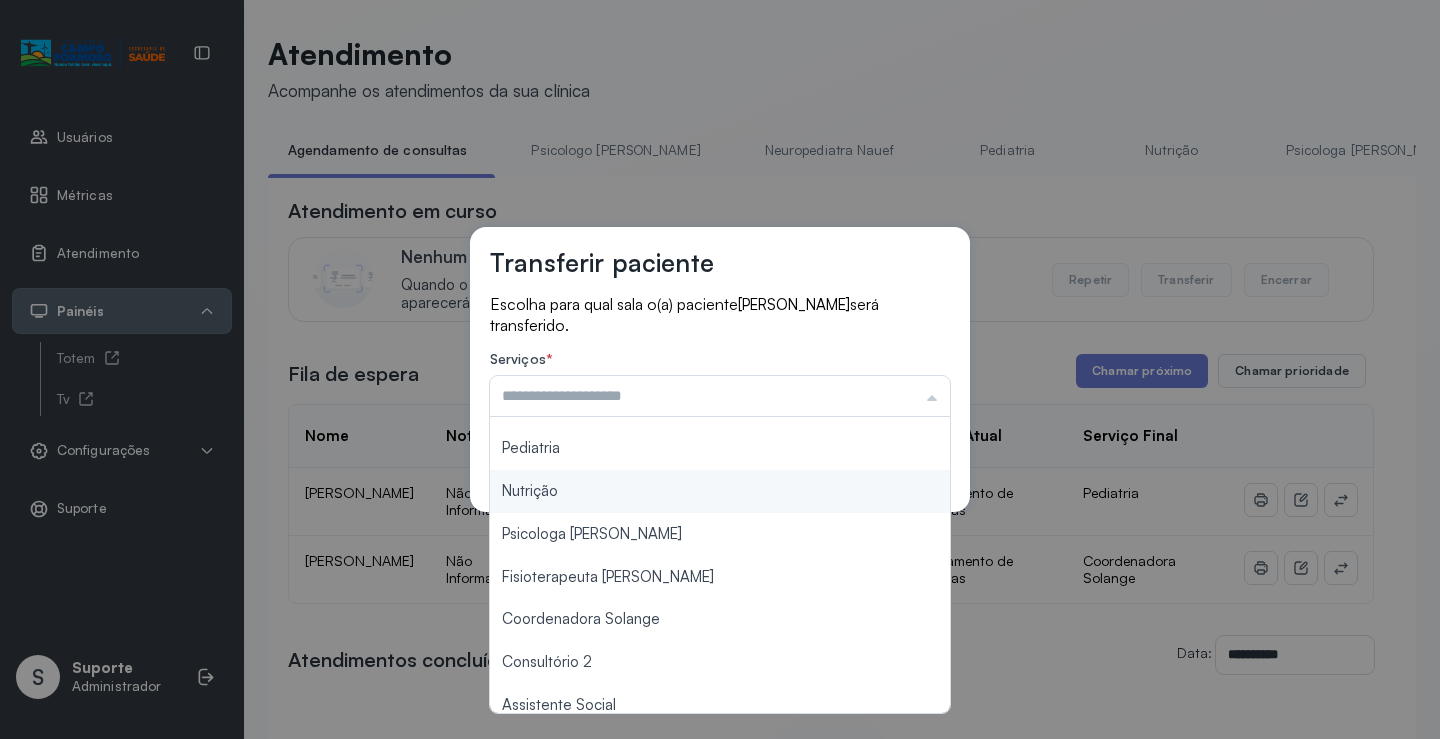 scroll, scrollTop: 200, scrollLeft: 0, axis: vertical 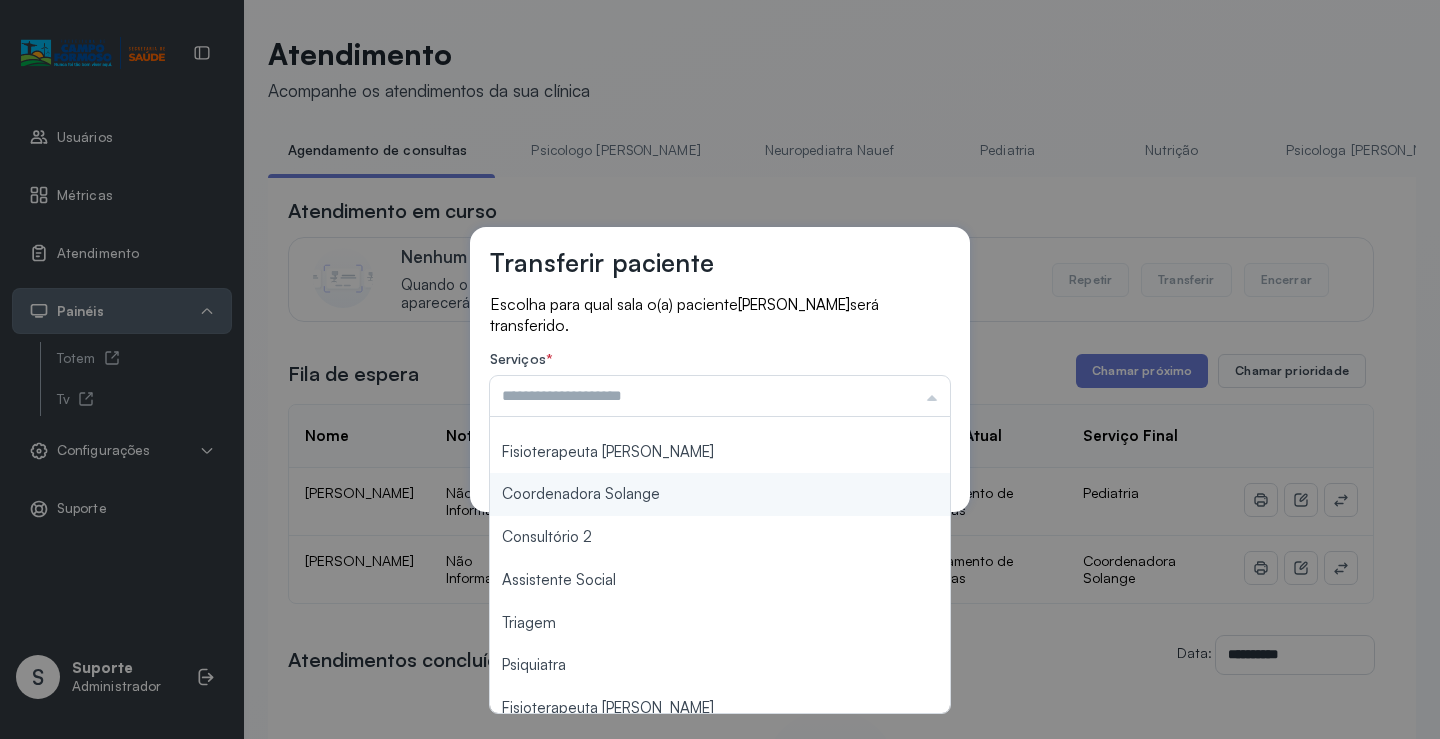 type on "**********" 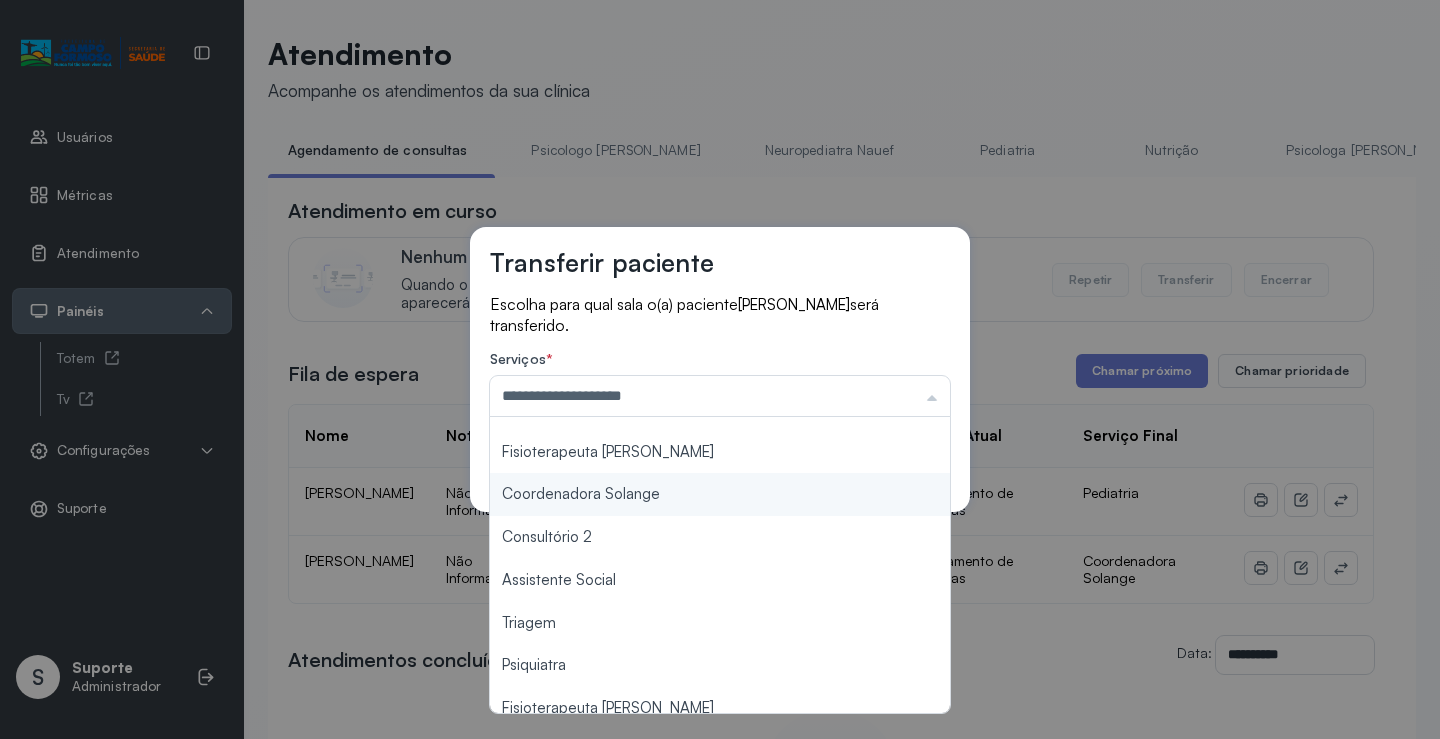 drag, startPoint x: 713, startPoint y: 501, endPoint x: 872, endPoint y: 455, distance: 165.52039 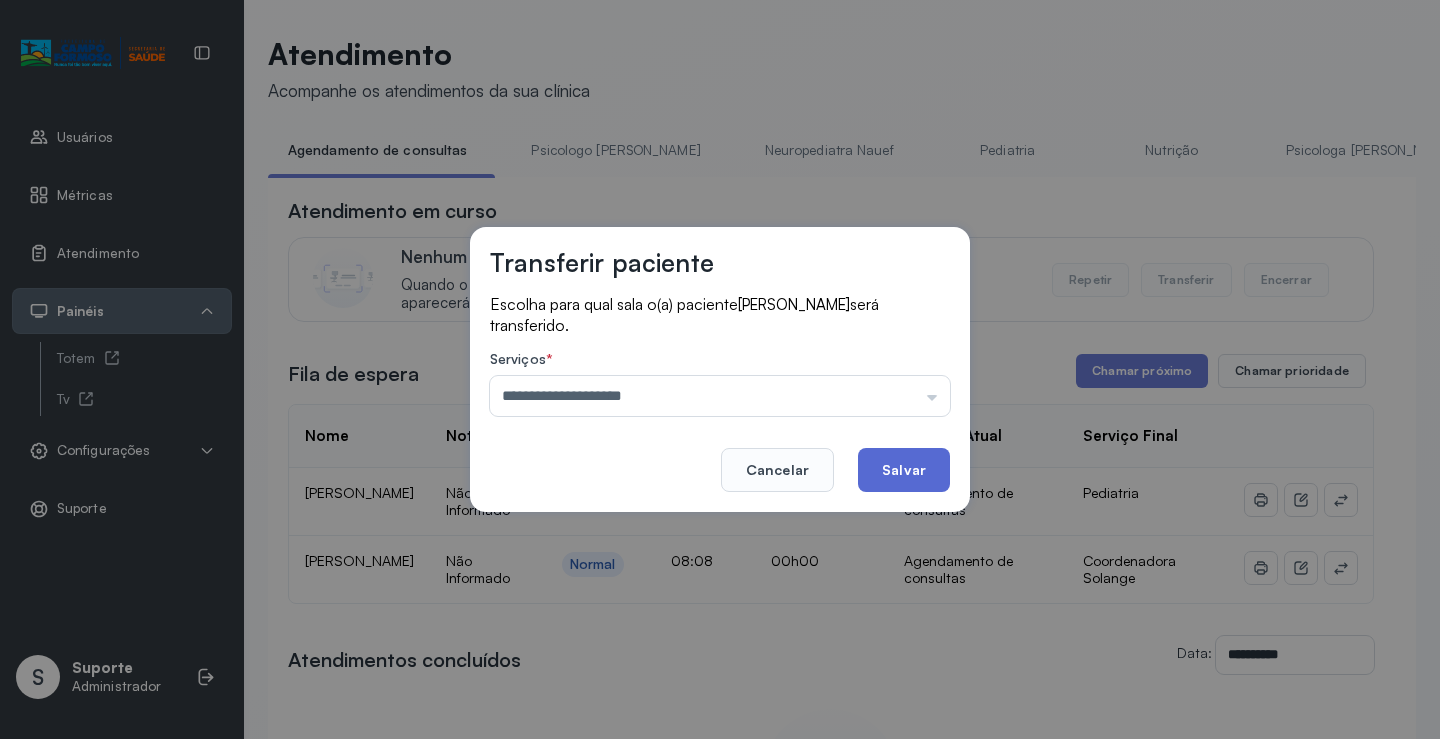 click on "Salvar" 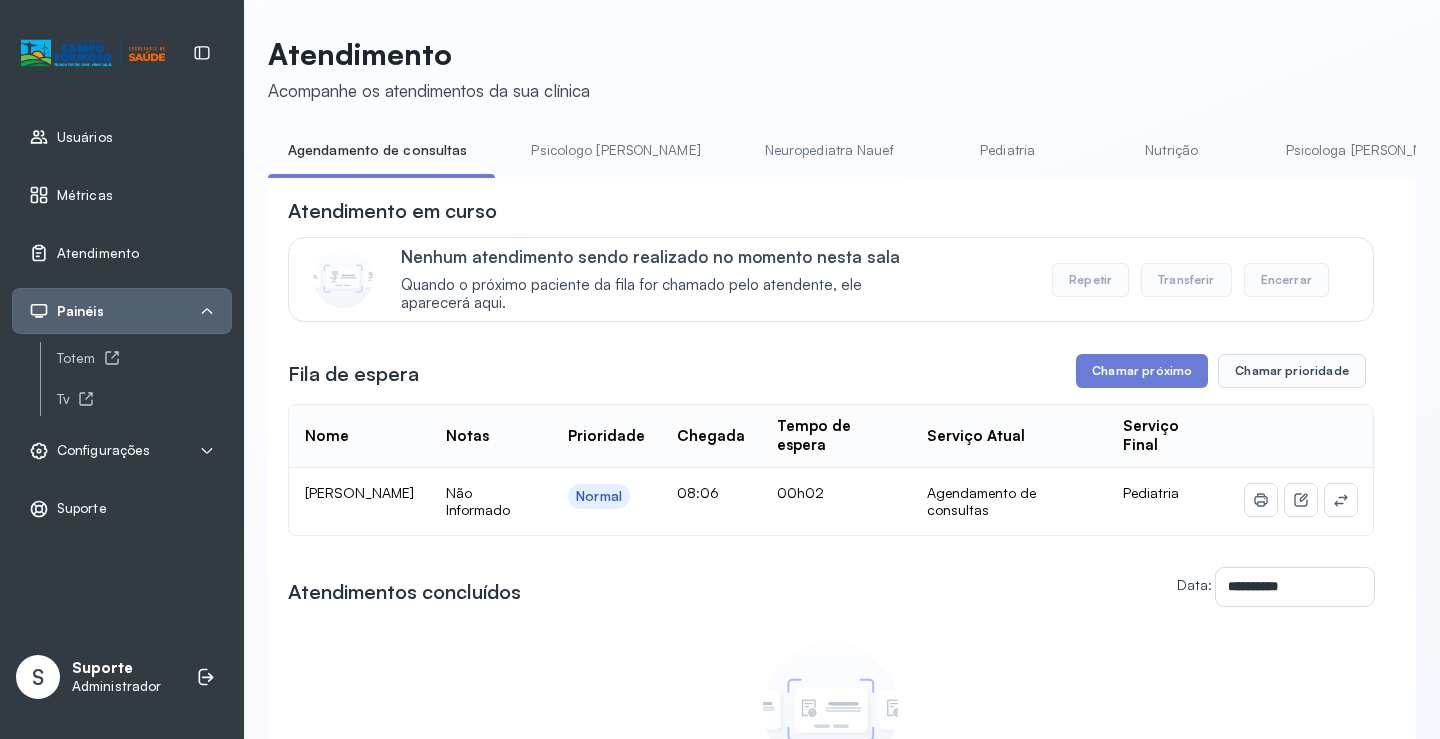 click 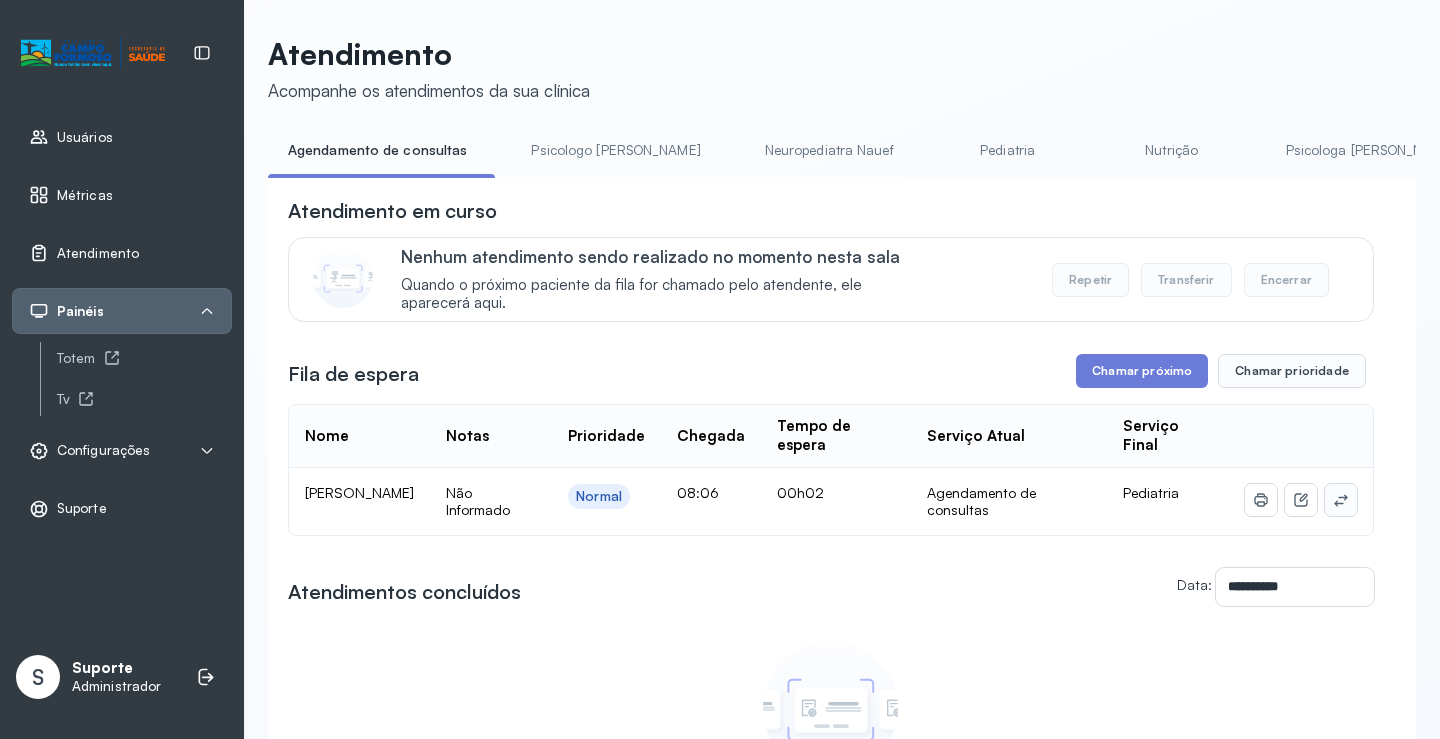 click 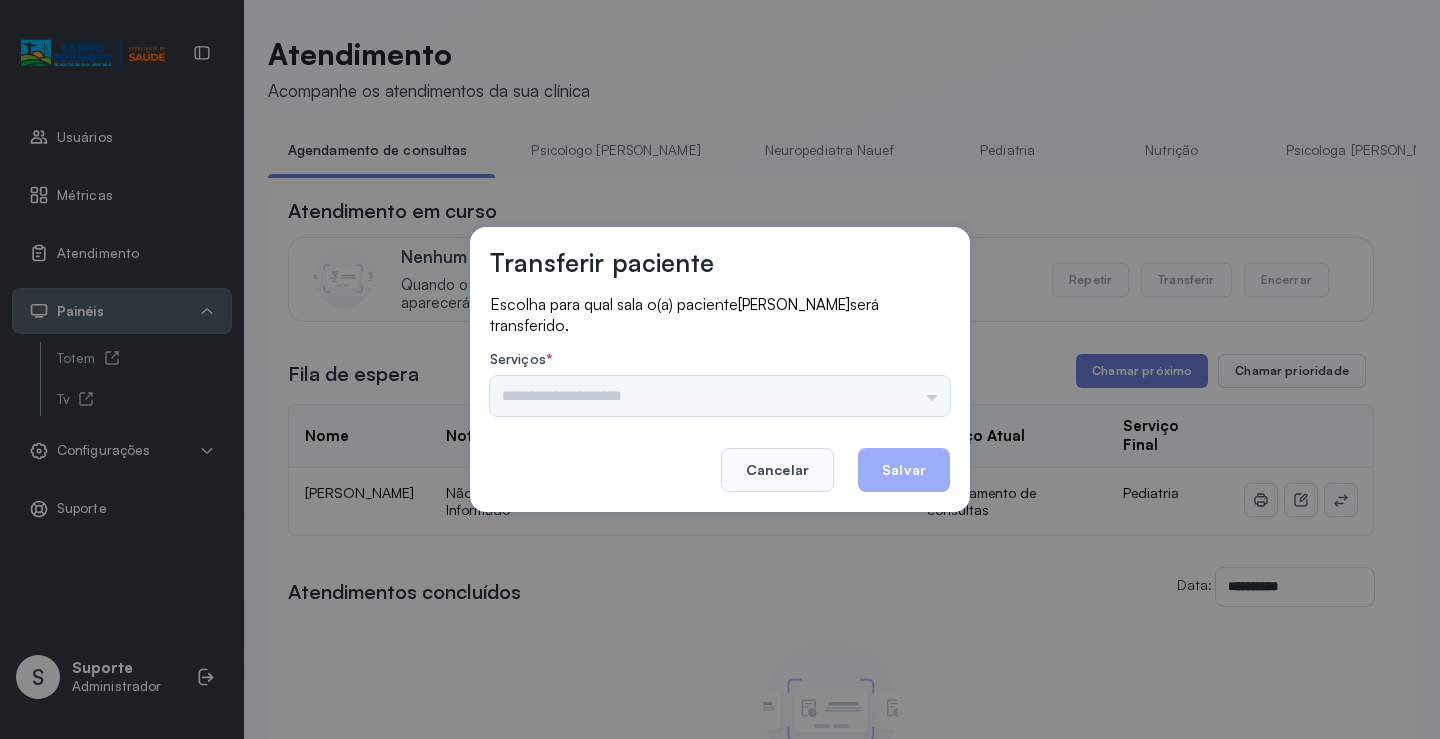 click on "Transferir paciente Escolha para qual sala o(a) paciente  GUILHERME CESARIO MIRANDA  será transferido.  Serviços  *  Psicologo Pedro Neuropediatra Nauef Pediatria Nutrição Psicologa Alana Fisioterapeuta Janusia Coordenadora Solange Consultório 2 Assistente Social Triagem Psiquiatra Fisioterapeuta Francyne Fisioterapeuta Morgana Neuropediatra João Cancelar Salvar" at bounding box center [720, 369] 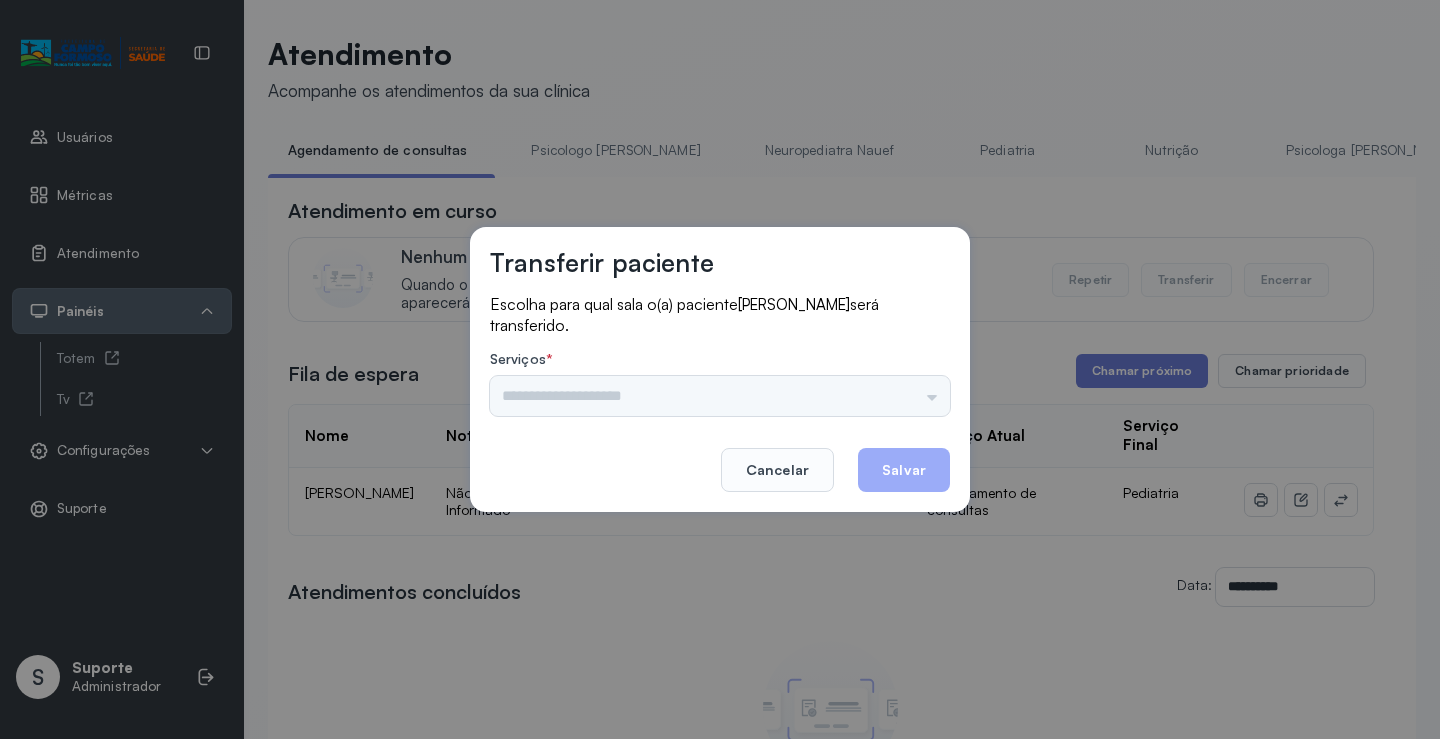 click on "Psicologo Pedro Neuropediatra Nauef Pediatria Nutrição Psicologa Alana Fisioterapeuta Janusia Coordenadora Solange Consultório 2 Assistente Social Triagem Psiquiatra Fisioterapeuta Francyne Fisioterapeuta Morgana Neuropediatra João" at bounding box center (720, 396) 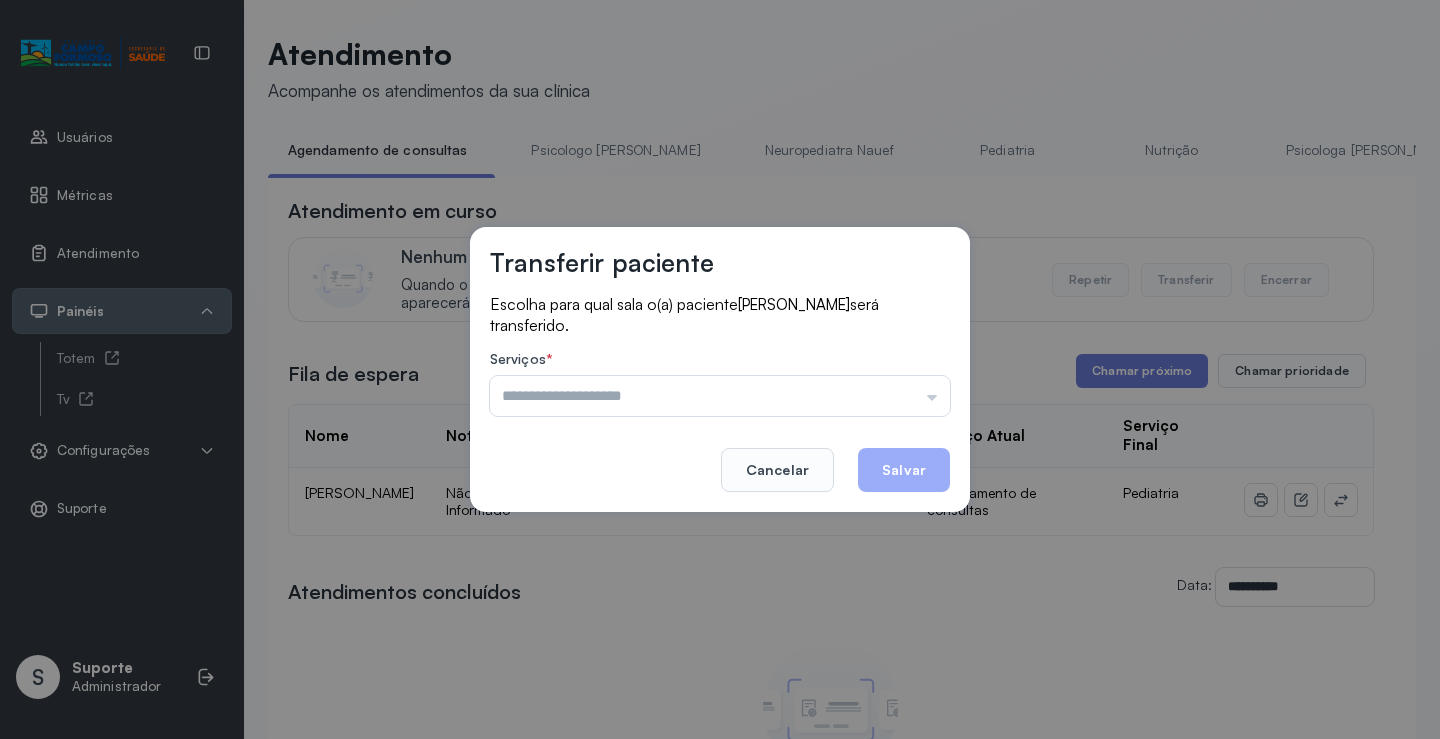 click at bounding box center [720, 396] 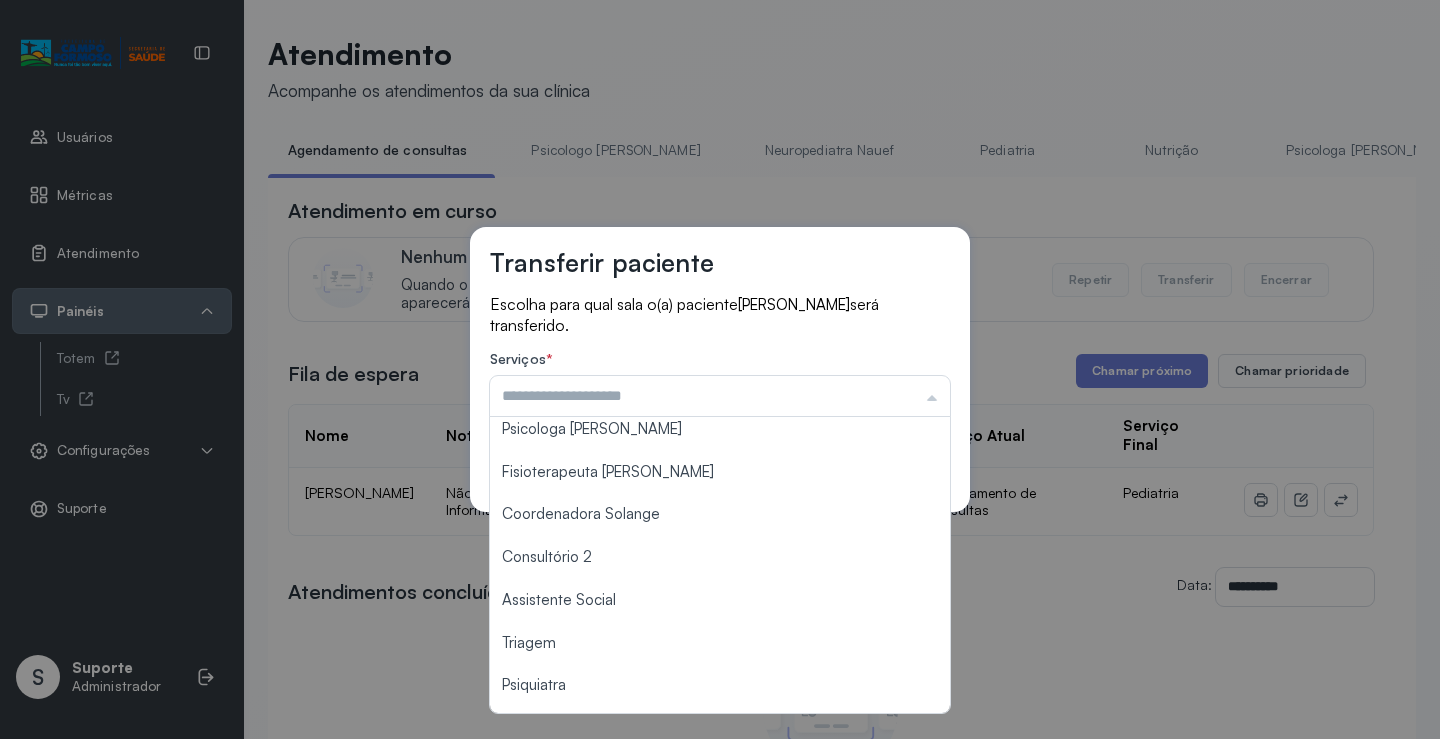 scroll, scrollTop: 303, scrollLeft: 0, axis: vertical 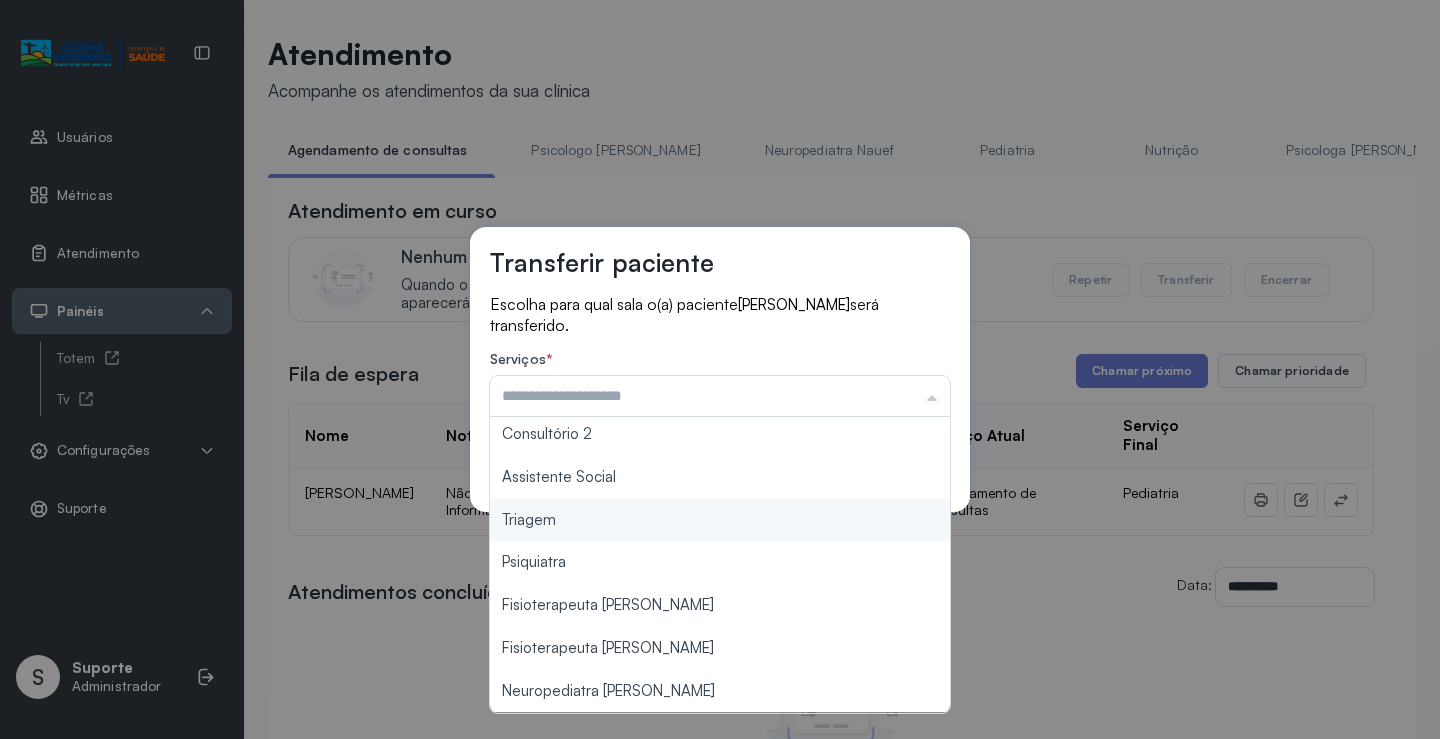 type on "*******" 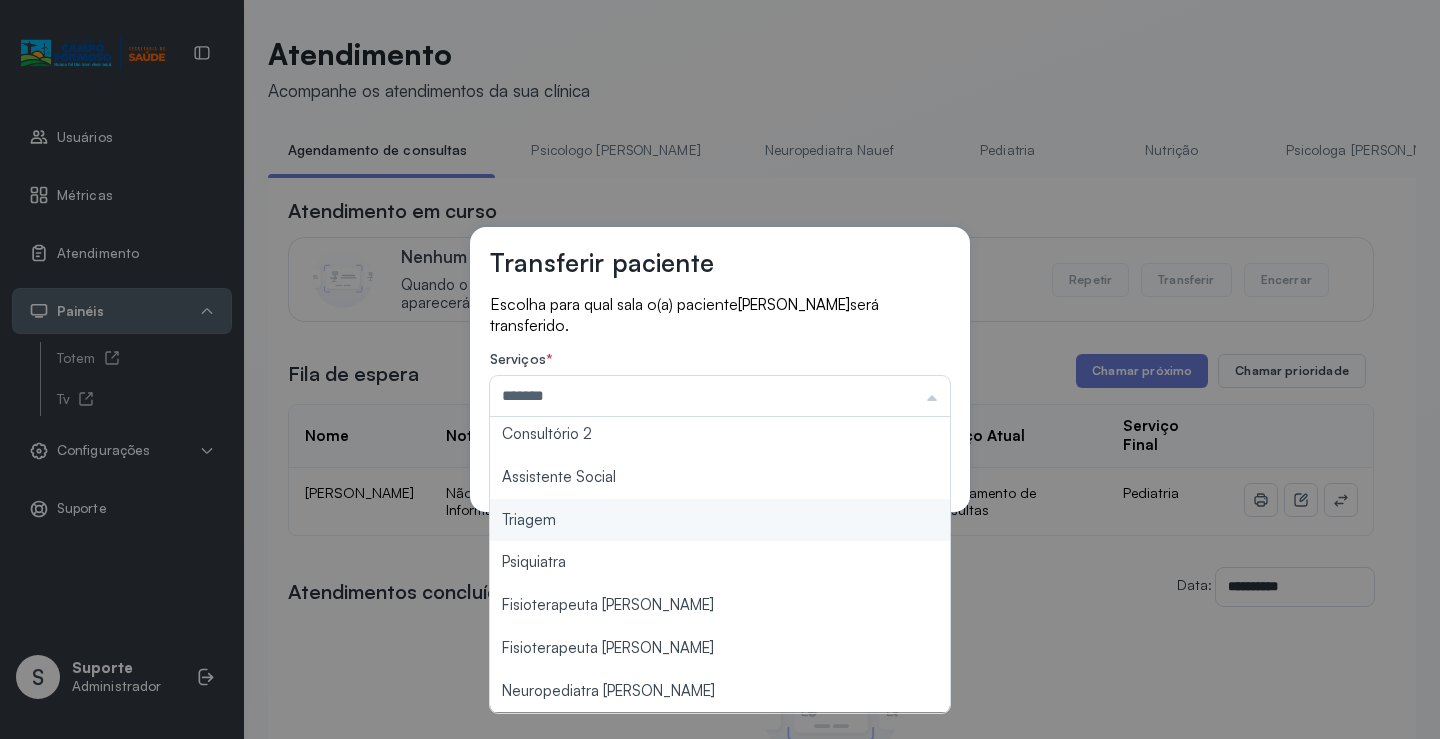 click on "Transferir paciente Escolha para qual sala o(a) paciente  GUILHERME CESARIO MIRANDA  será transferido.  Serviços  *  ******* Psicologo Pedro Neuropediatra Nauef Pediatria Nutrição Psicologa Alana Fisioterapeuta Janusia Coordenadora Solange Consultório 2 Assistente Social Triagem Psiquiatra Fisioterapeuta Francyne Fisioterapeuta Morgana Neuropediatra João Cancelar Salvar" at bounding box center (720, 369) 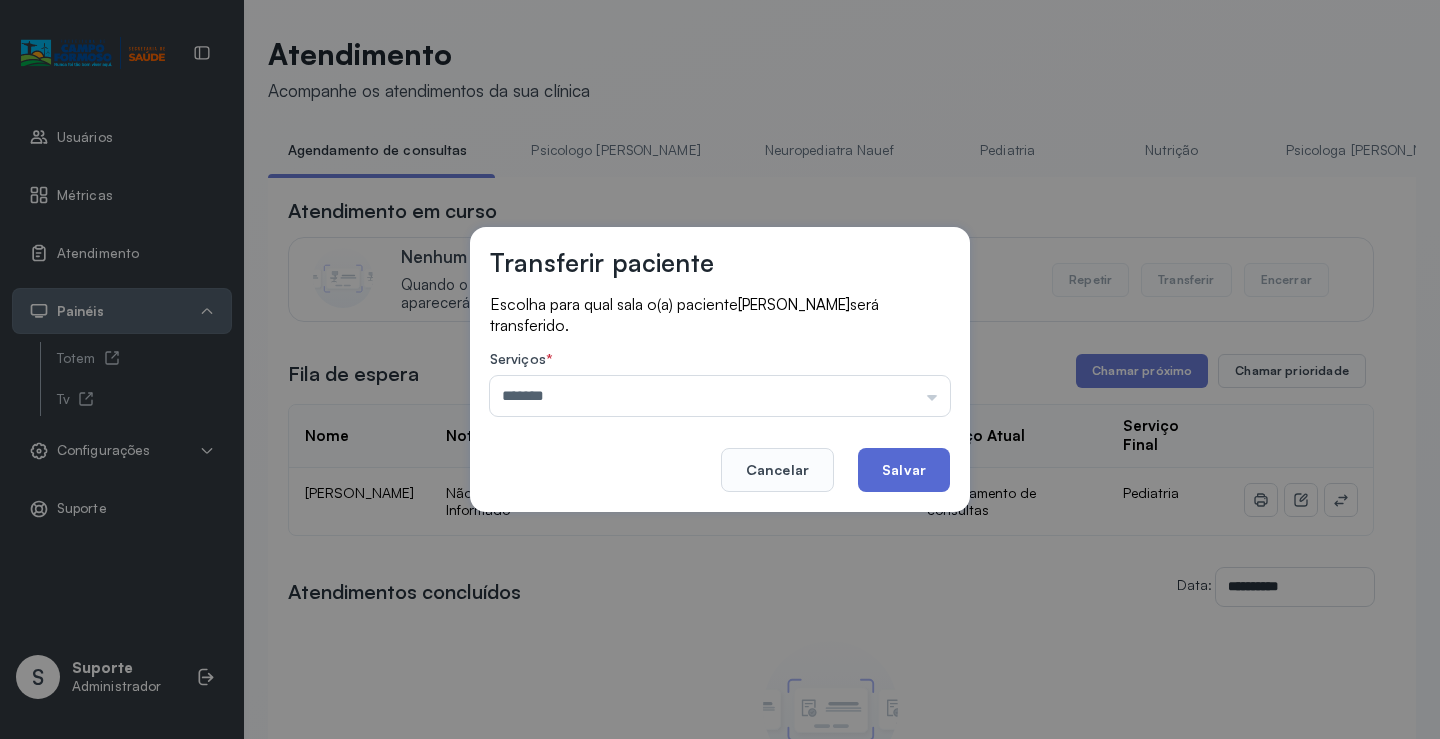 click on "Salvar" 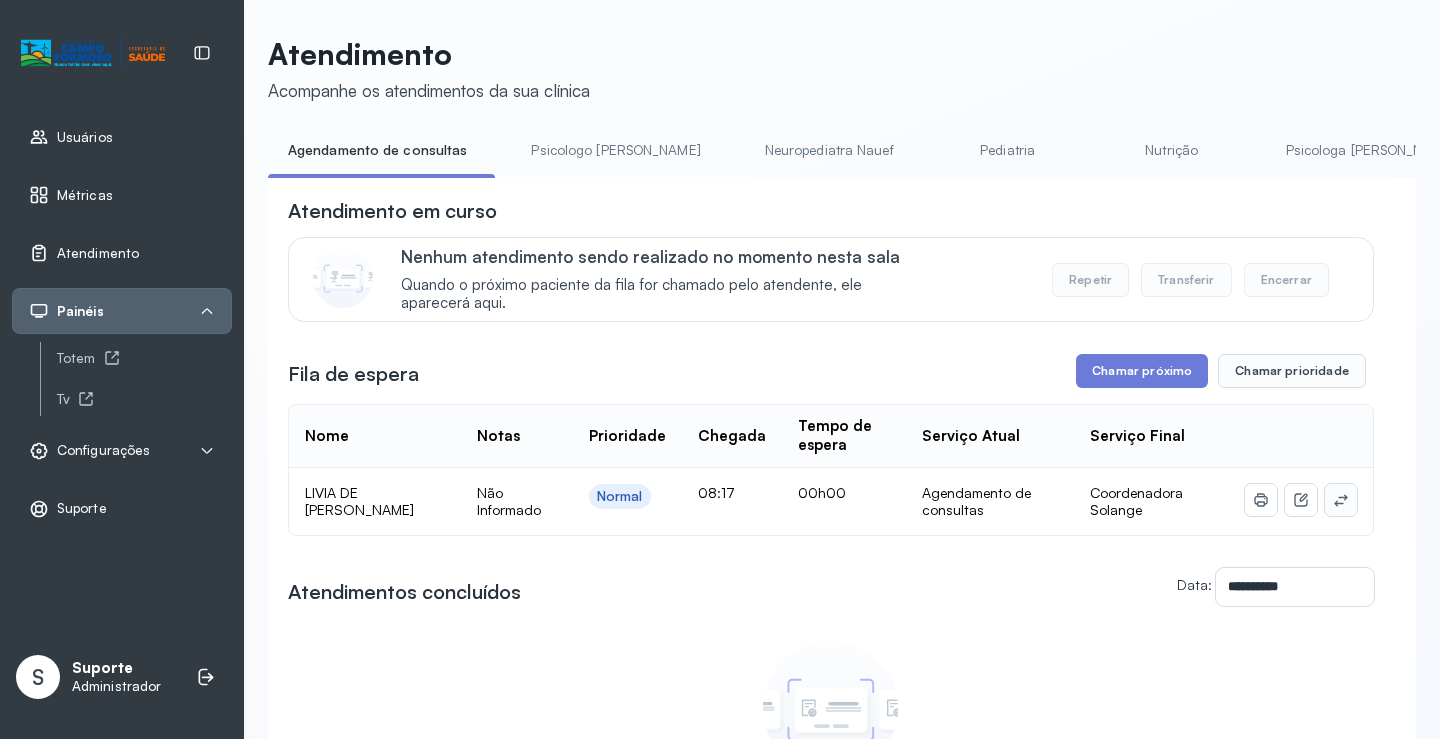 click 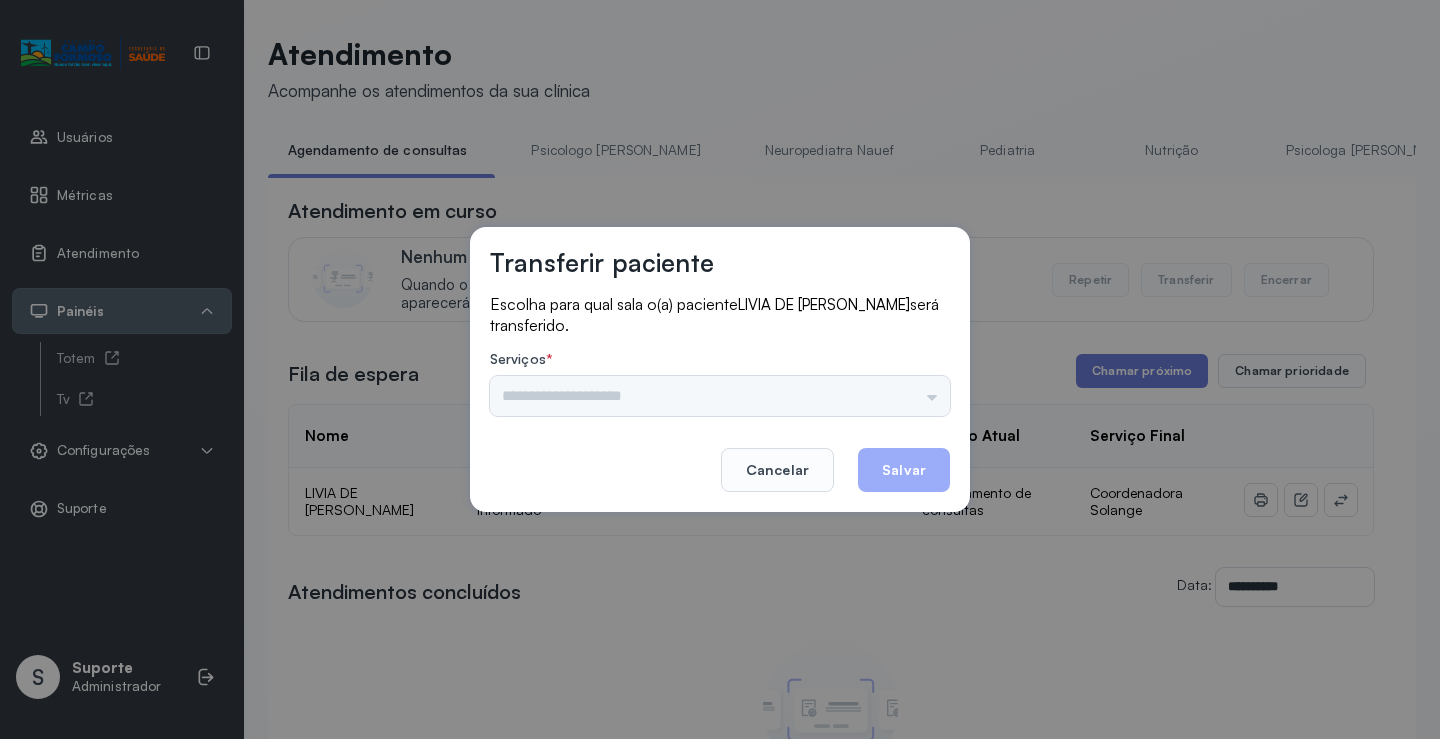 click on "Psicologo Pedro Neuropediatra Nauef Pediatria Nutrição Psicologa Alana Fisioterapeuta Janusia Coordenadora Solange Consultório 2 Assistente Social Triagem Psiquiatra Fisioterapeuta Francyne Fisioterapeuta Morgana Neuropediatra João" at bounding box center [720, 396] 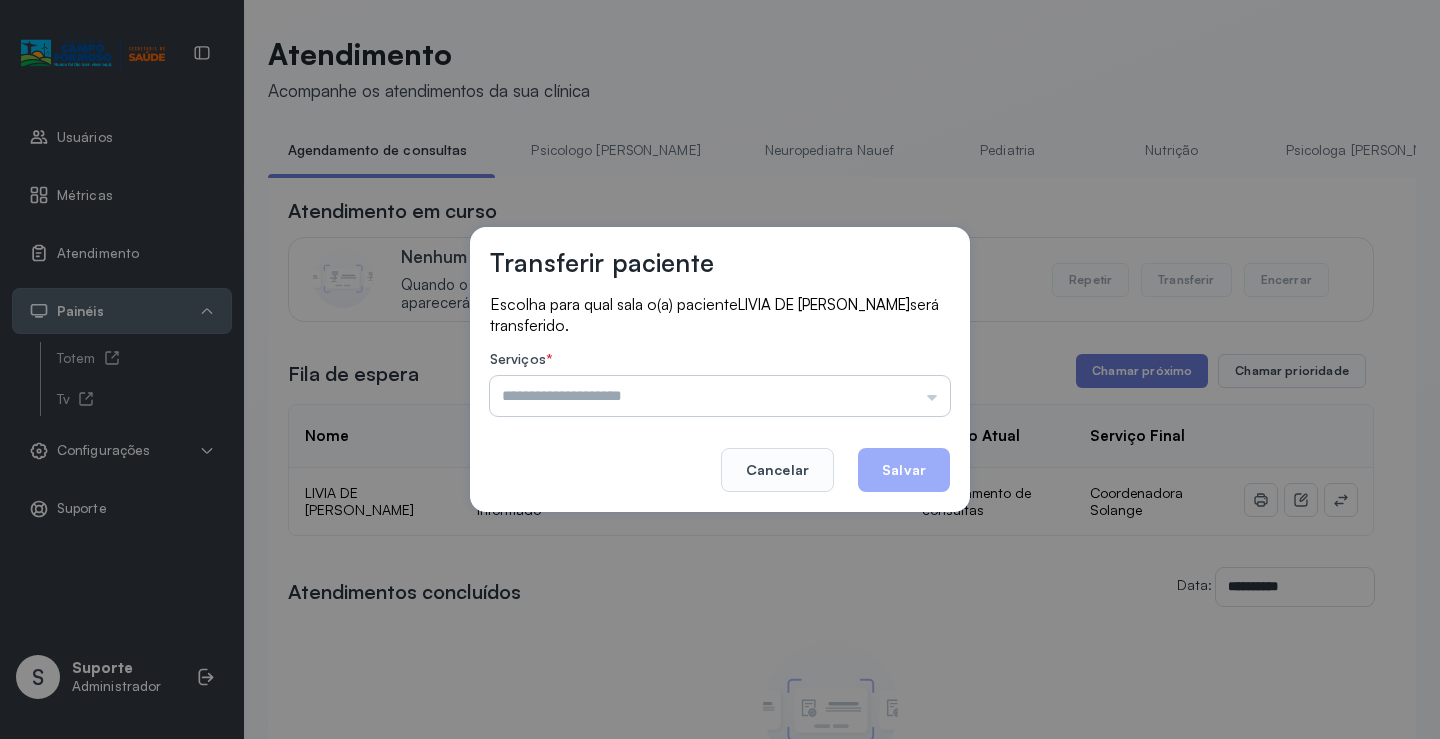 click at bounding box center (720, 396) 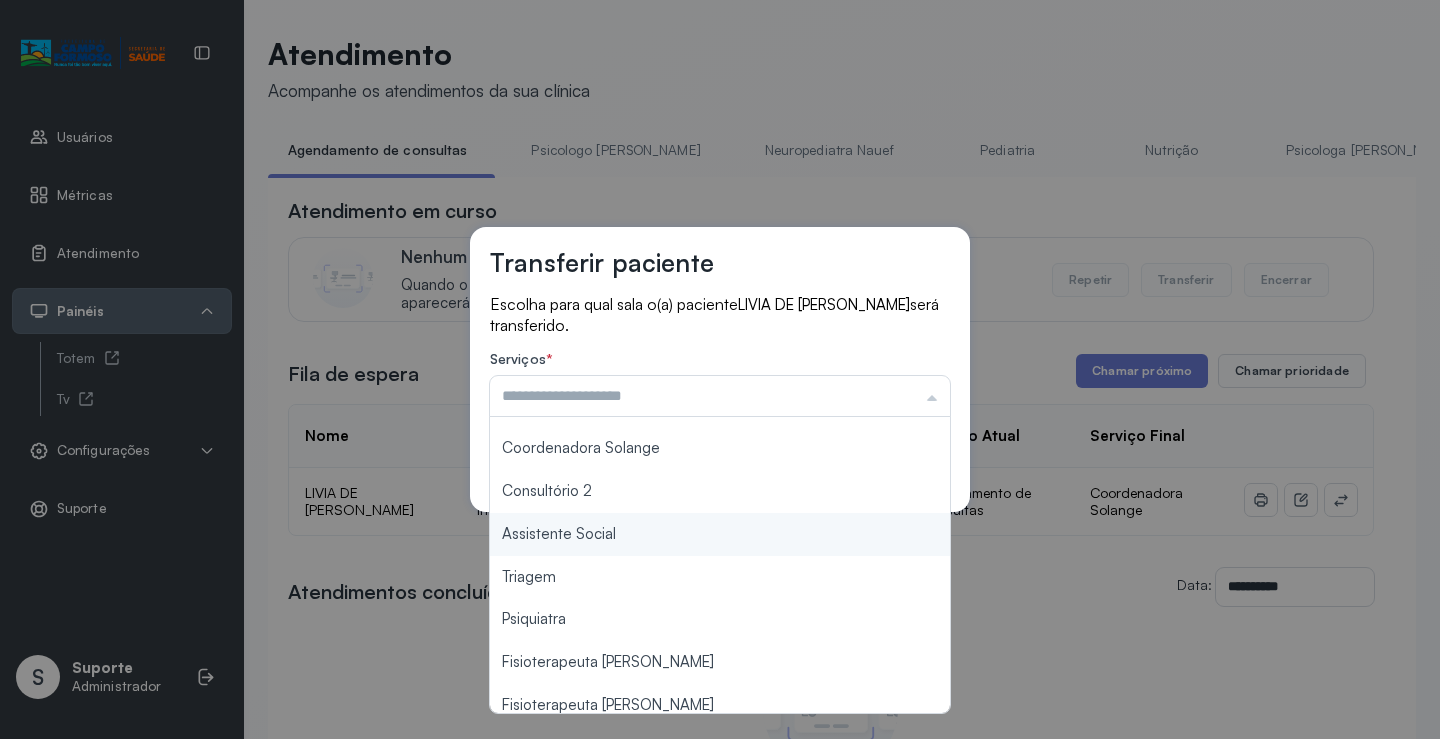 scroll, scrollTop: 300, scrollLeft: 0, axis: vertical 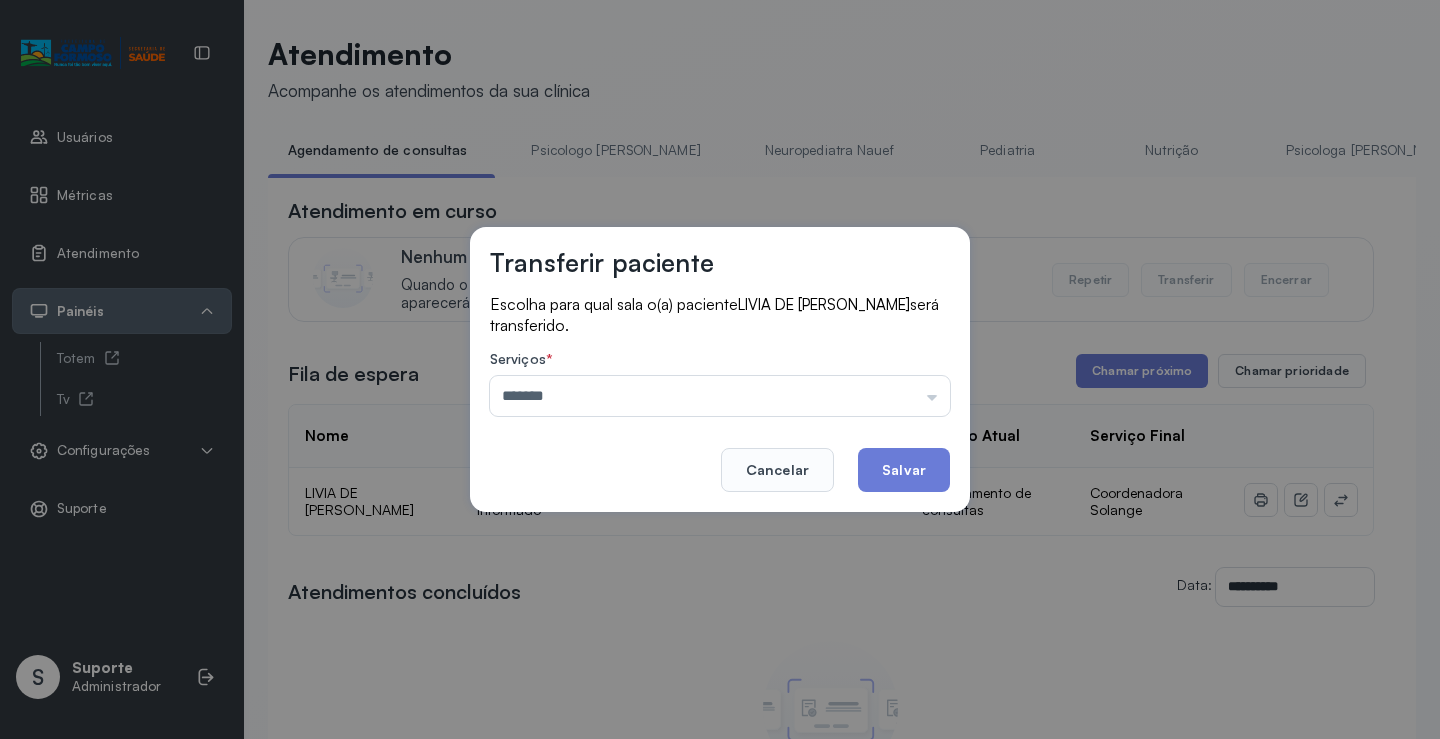 click on "Transferir paciente Escolha para qual sala o(a) paciente  LIVIA DE JESUS SILVA MIRANDA  será transferido.  Serviços  *  ******* Psicologo Pedro Neuropediatra Nauef Pediatria Nutrição Psicologa Alana Fisioterapeuta Janusia Coordenadora Solange Consultório 2 Assistente Social Triagem Psiquiatra Fisioterapeuta Francyne Fisioterapeuta Morgana Neuropediatra João Cancelar Salvar" at bounding box center [720, 369] 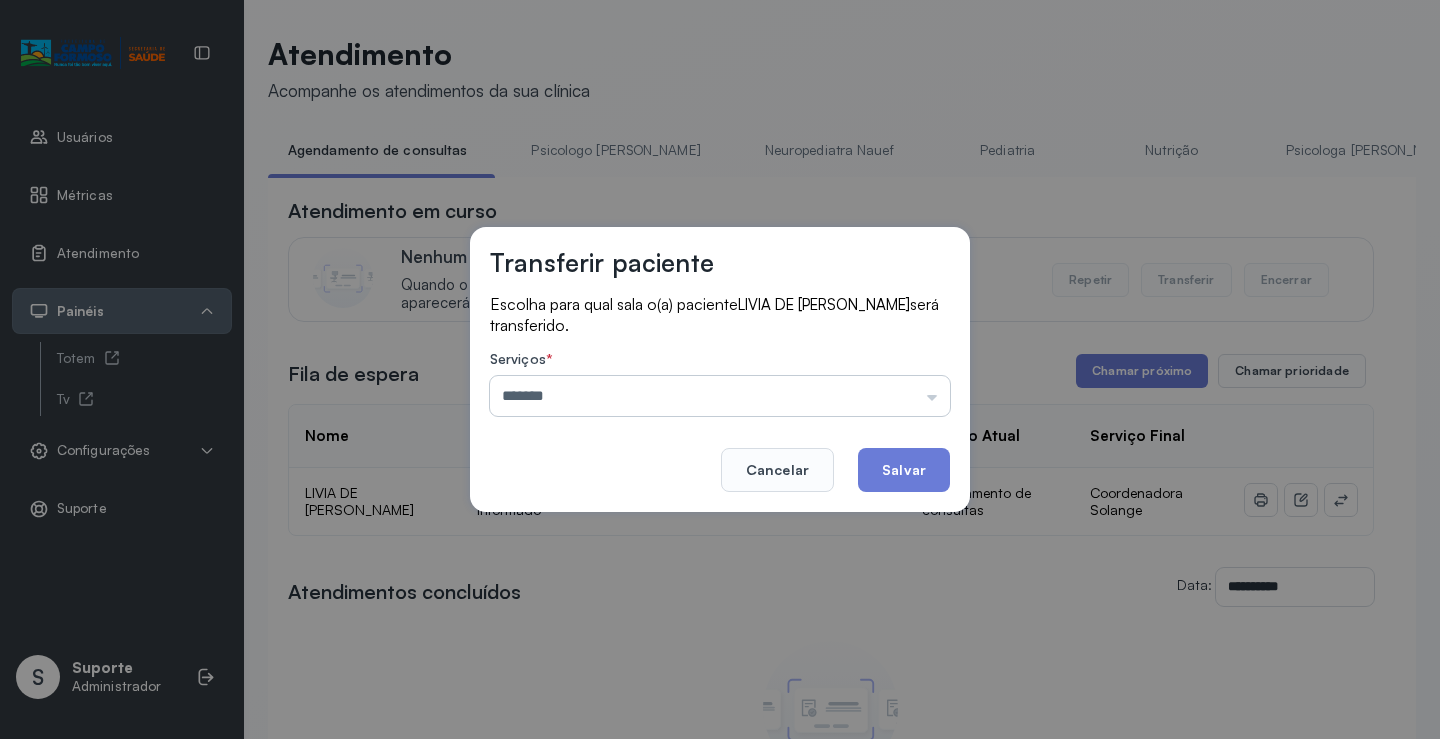click on "*******" at bounding box center [720, 396] 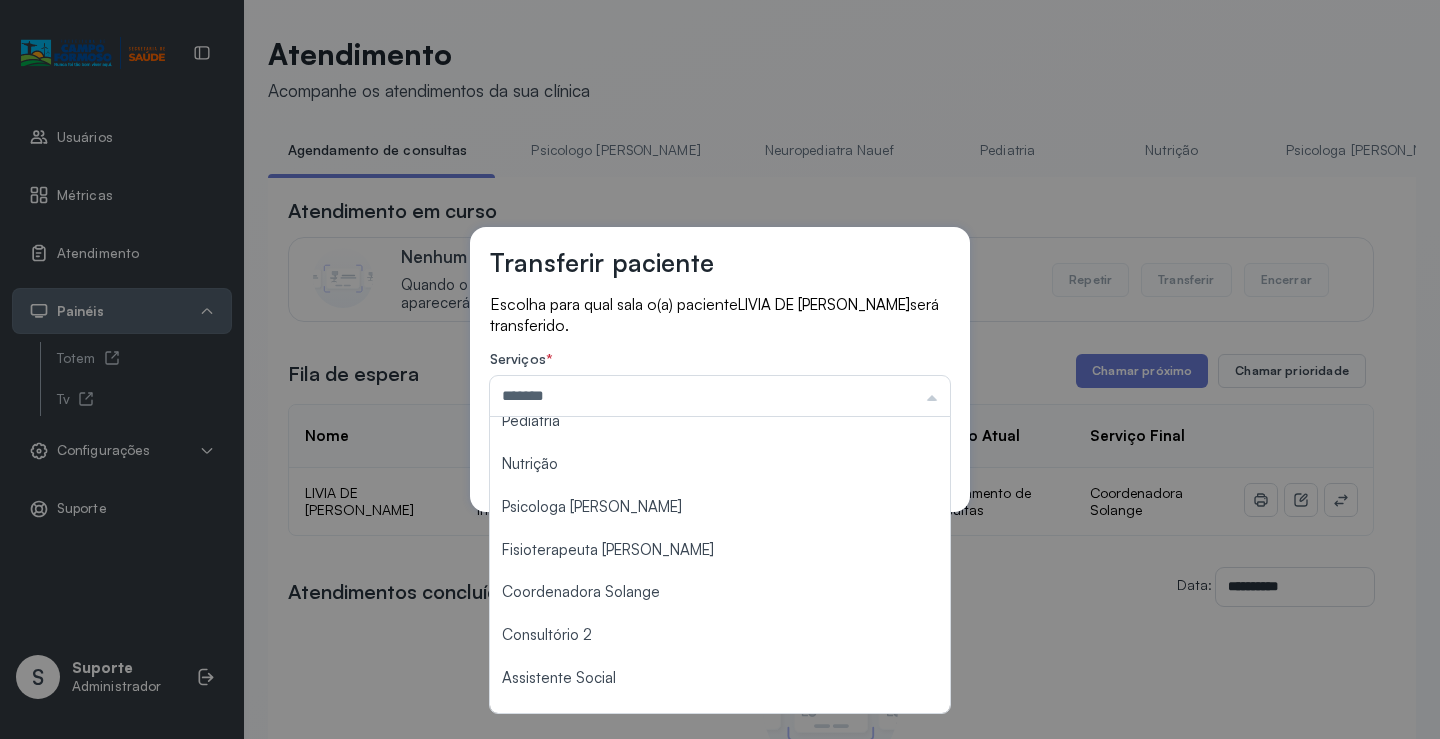 scroll, scrollTop: 100, scrollLeft: 0, axis: vertical 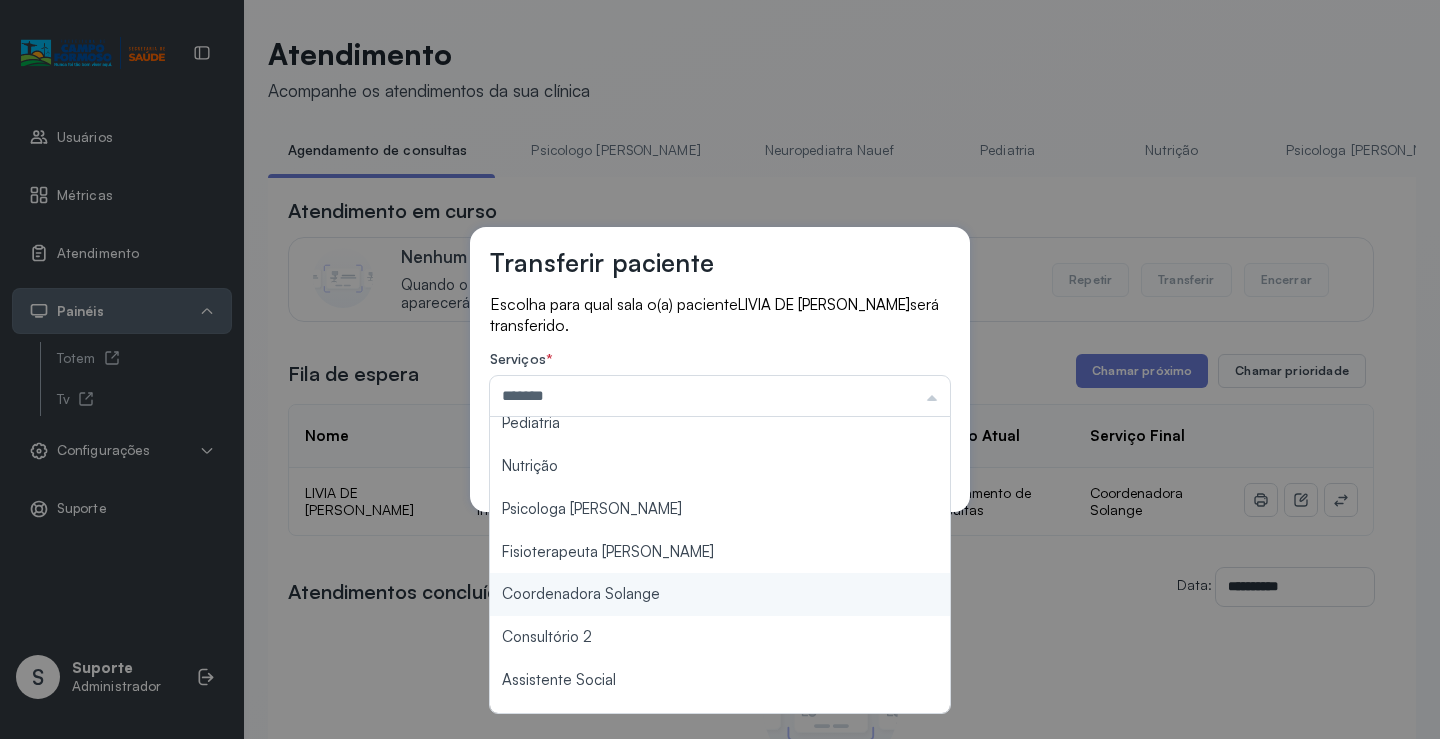type on "**********" 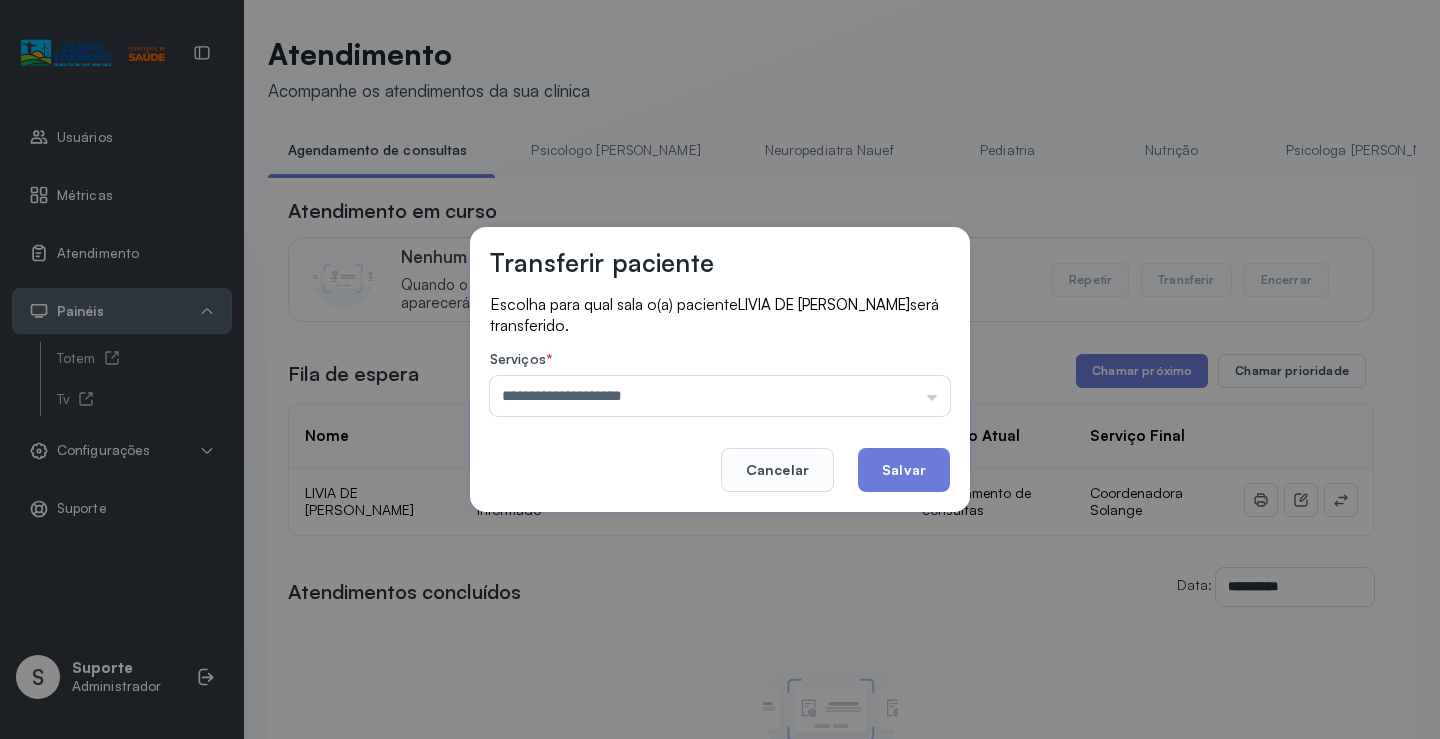 click on "**********" at bounding box center [720, 369] 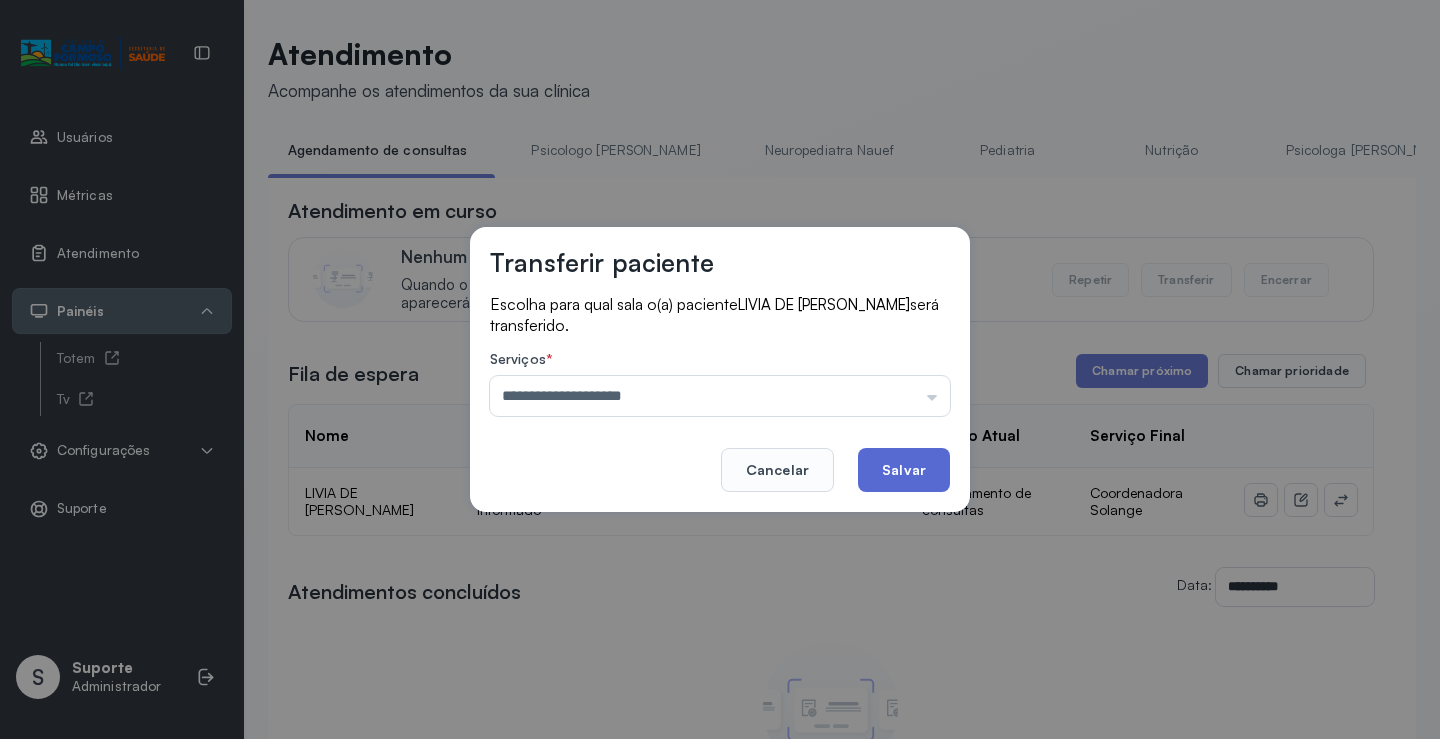 click on "Salvar" 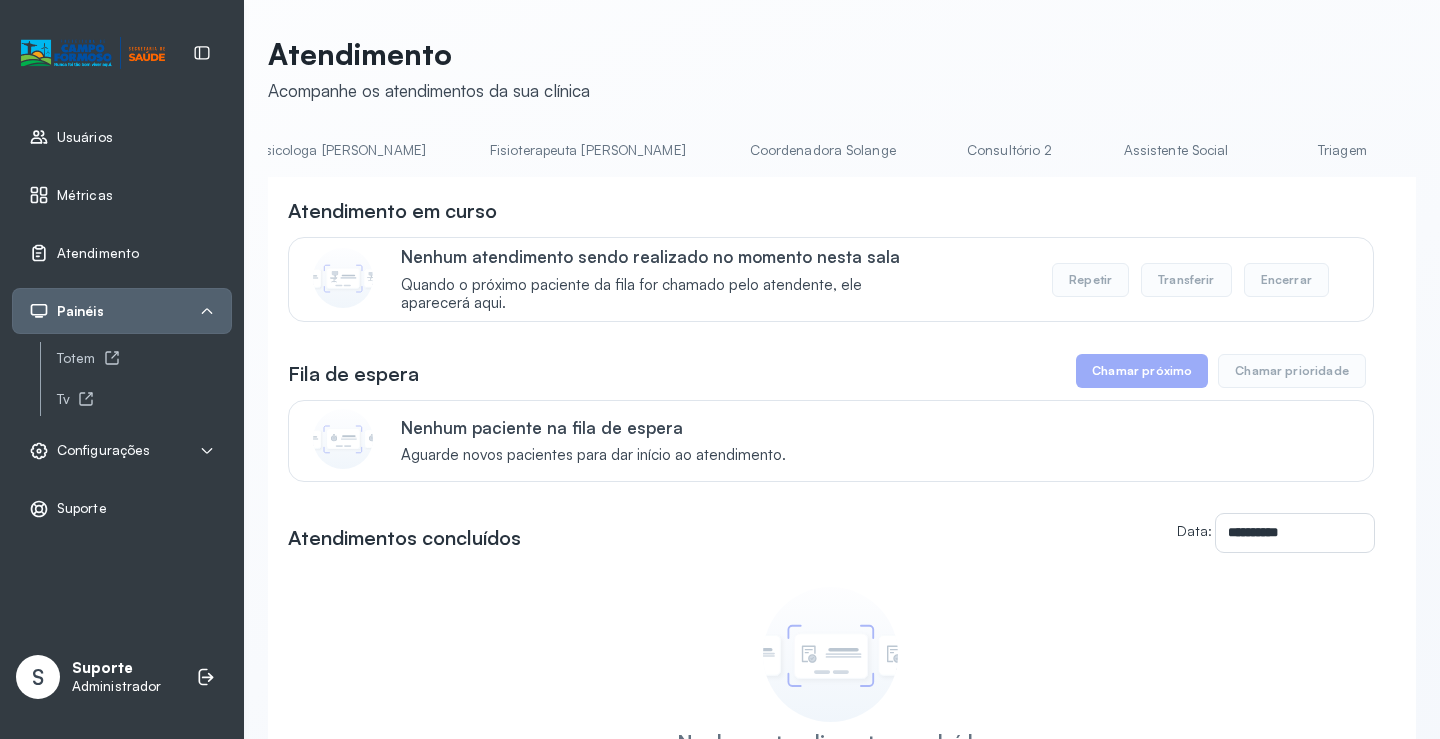 scroll, scrollTop: 0, scrollLeft: 1036, axis: horizontal 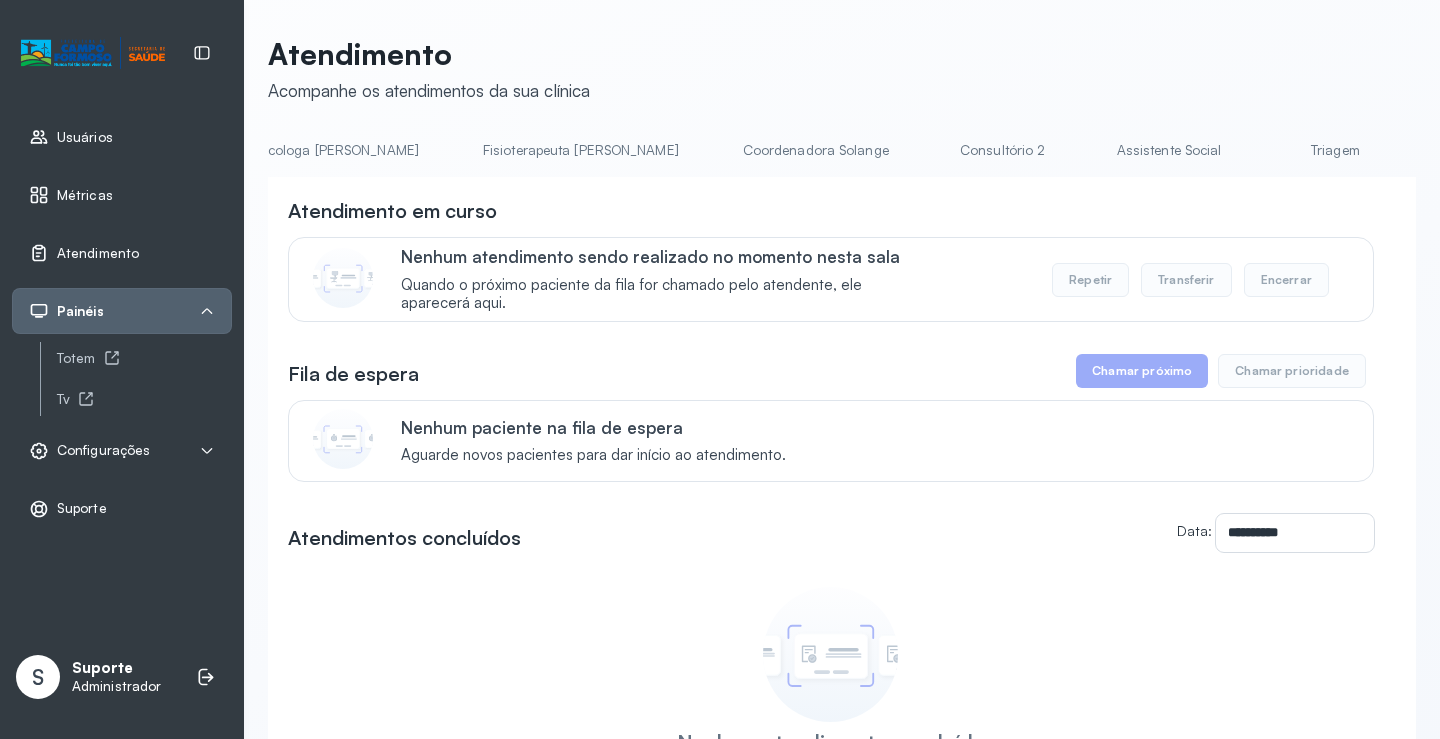 click on "Coordenadora Solange" at bounding box center (816, 150) 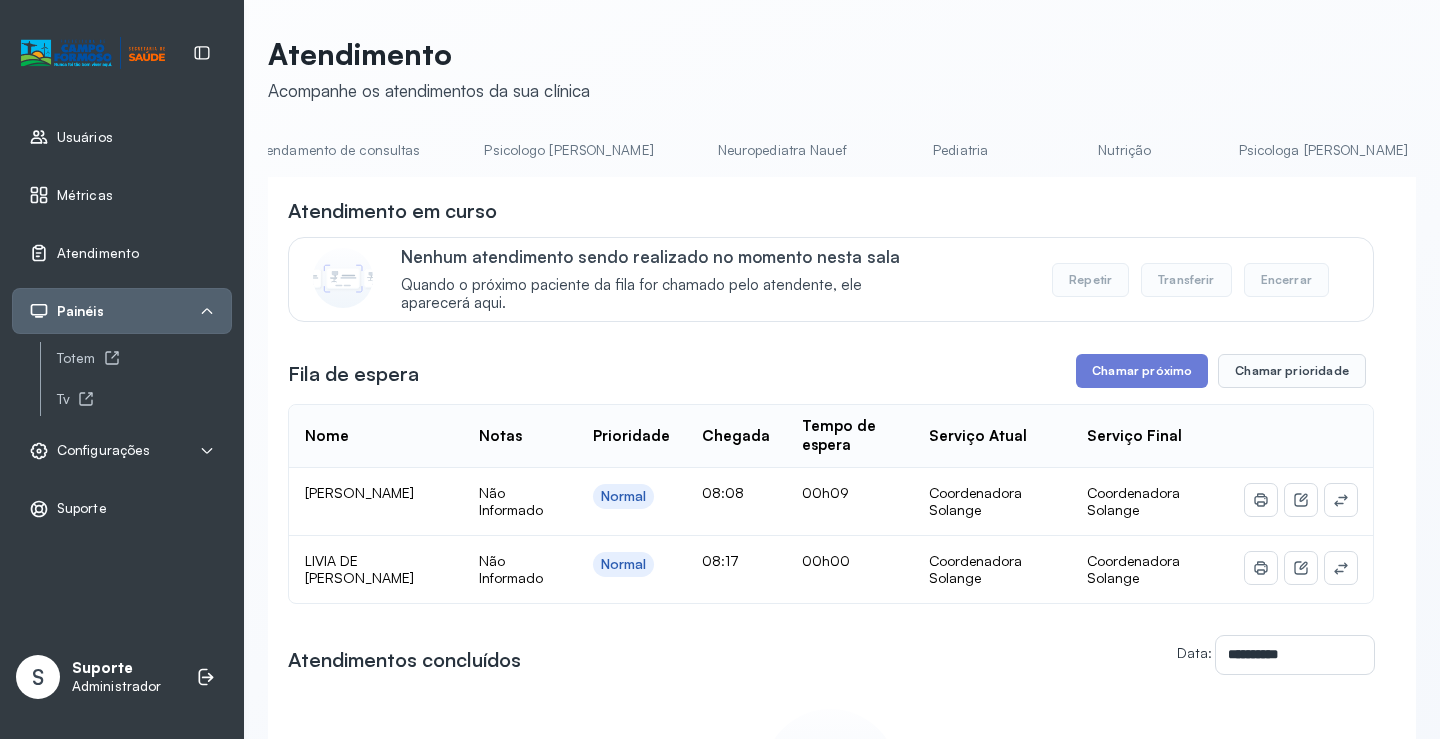 scroll, scrollTop: 0, scrollLeft: 0, axis: both 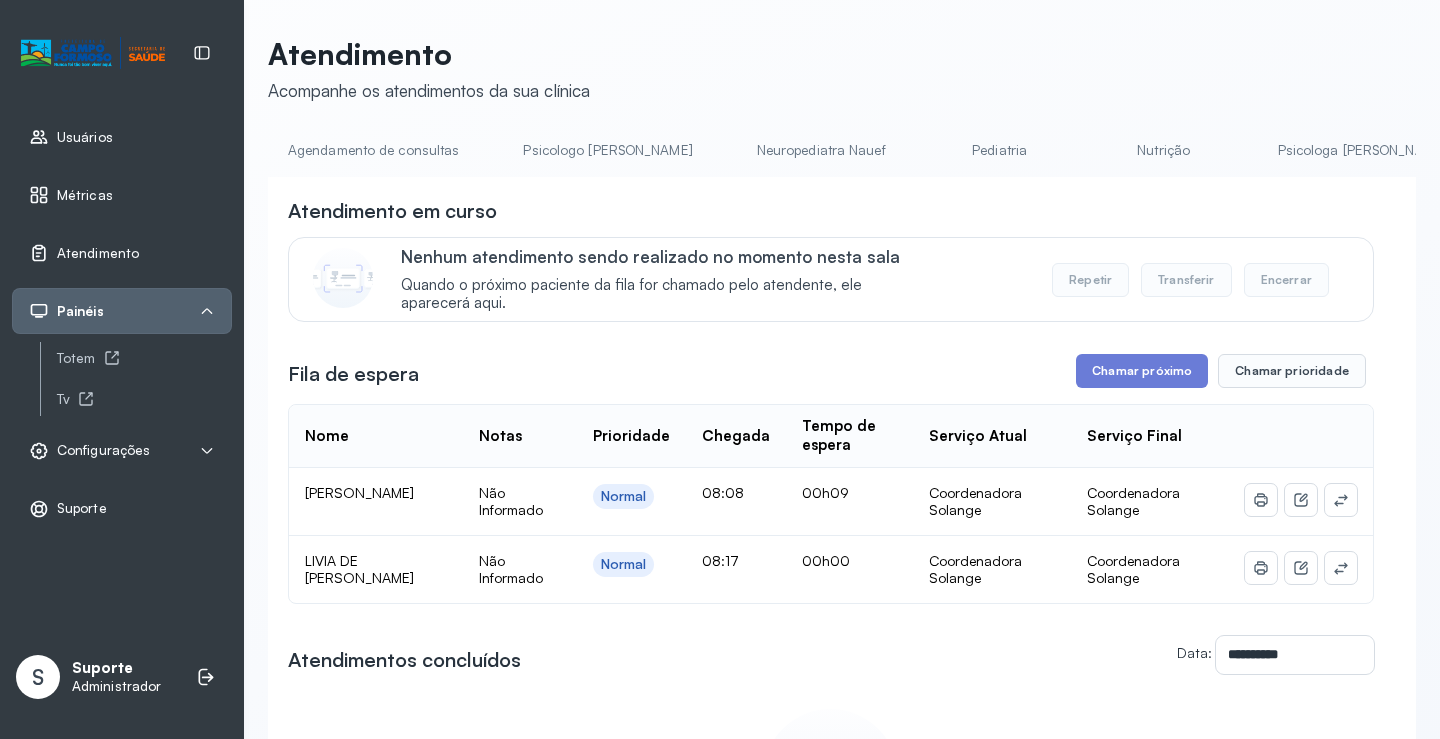 click on "**********" 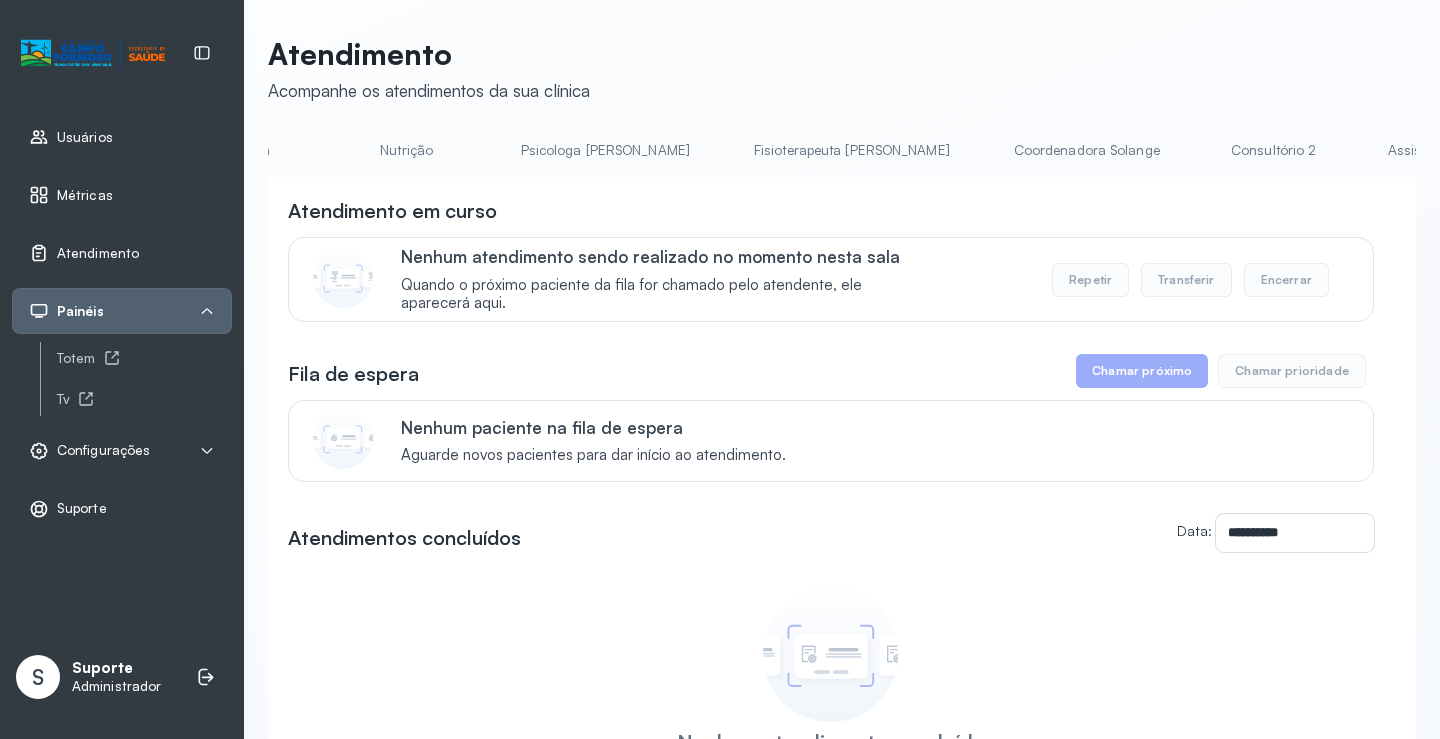 scroll, scrollTop: 0, scrollLeft: 985, axis: horizontal 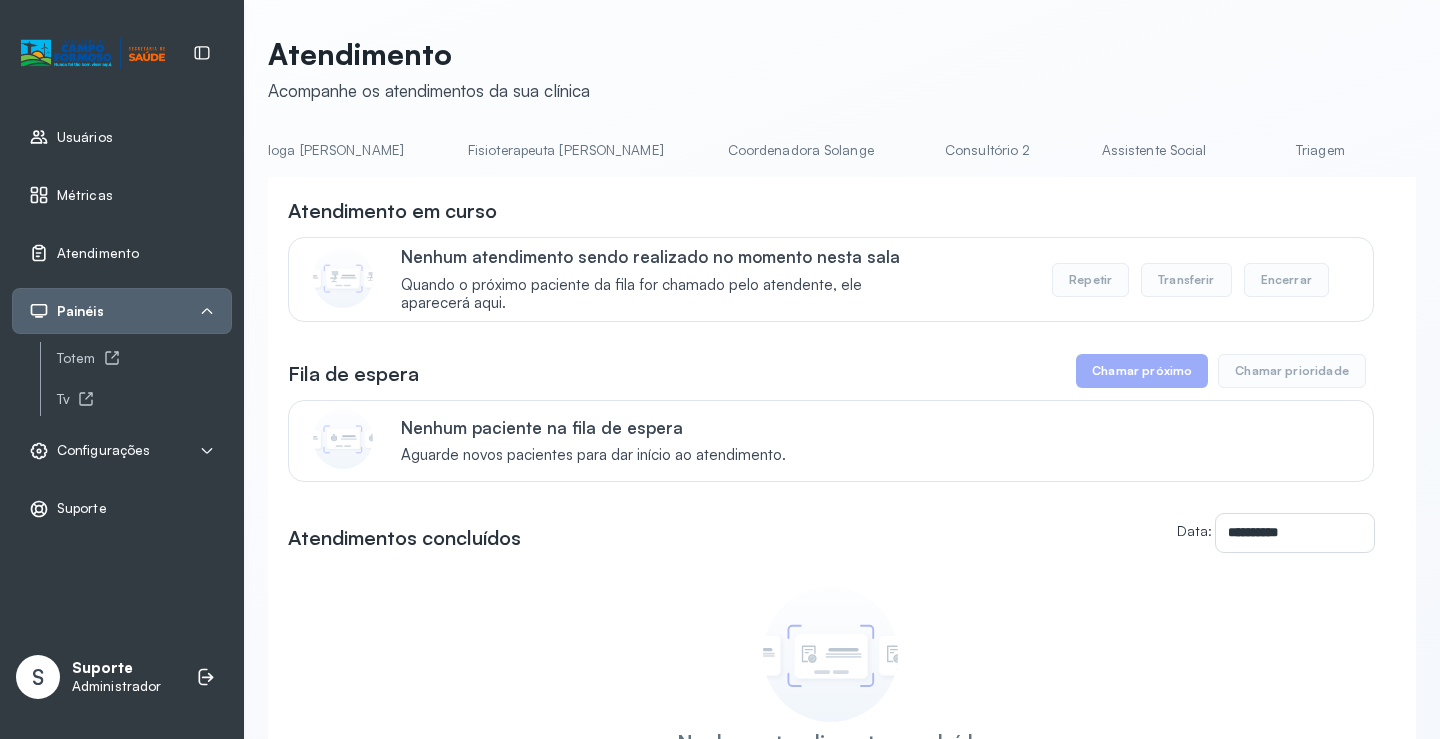 click on "Coordenadora Solange" at bounding box center [801, 150] 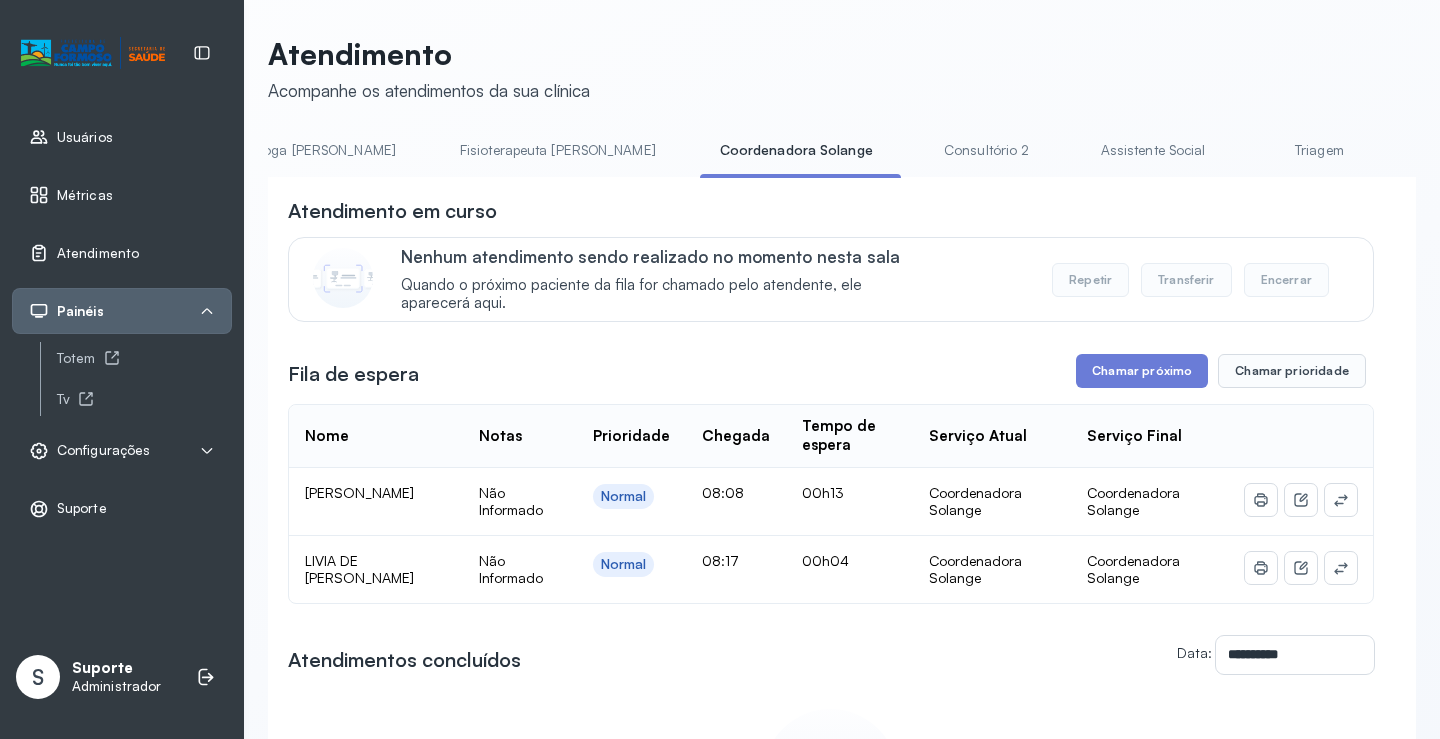 click on "Fisioterapeuta [PERSON_NAME]" at bounding box center [558, 150] 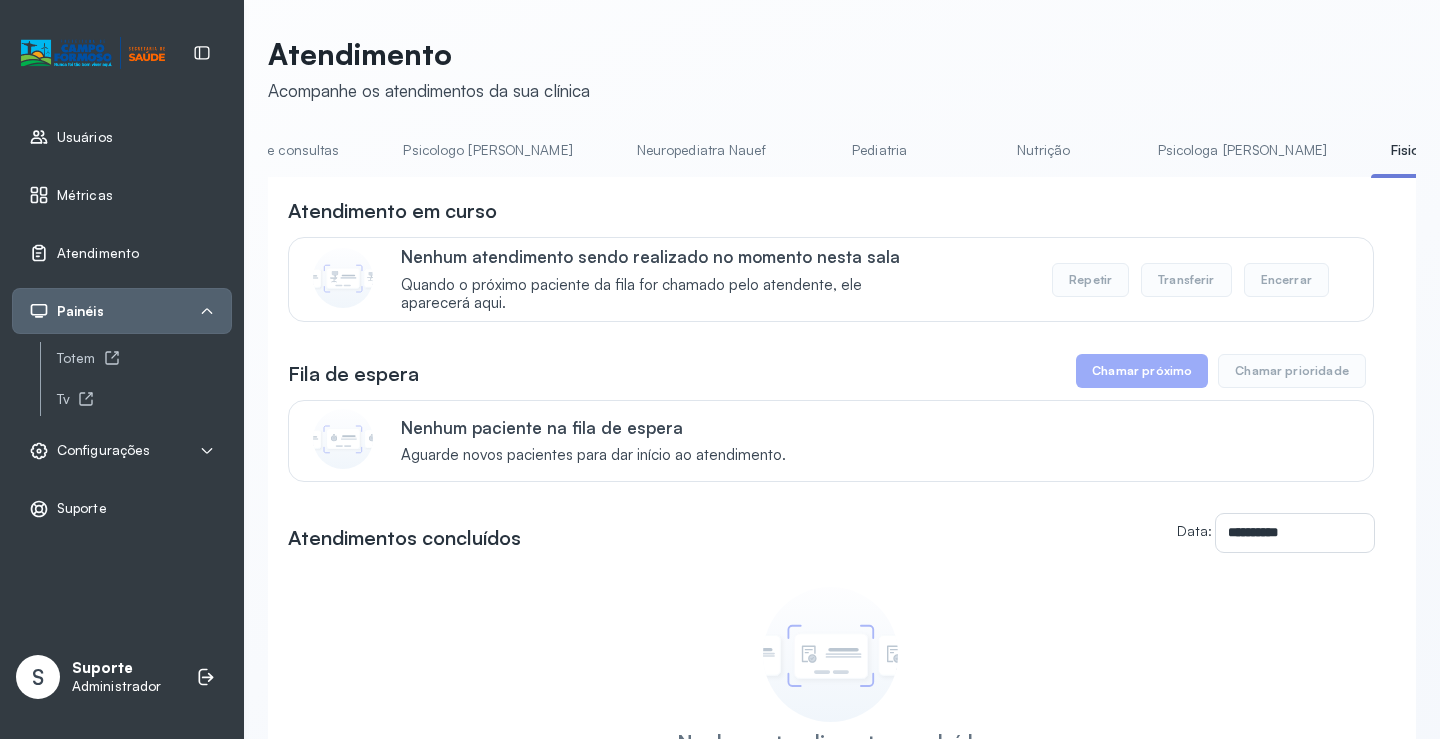 scroll, scrollTop: 0, scrollLeft: 0, axis: both 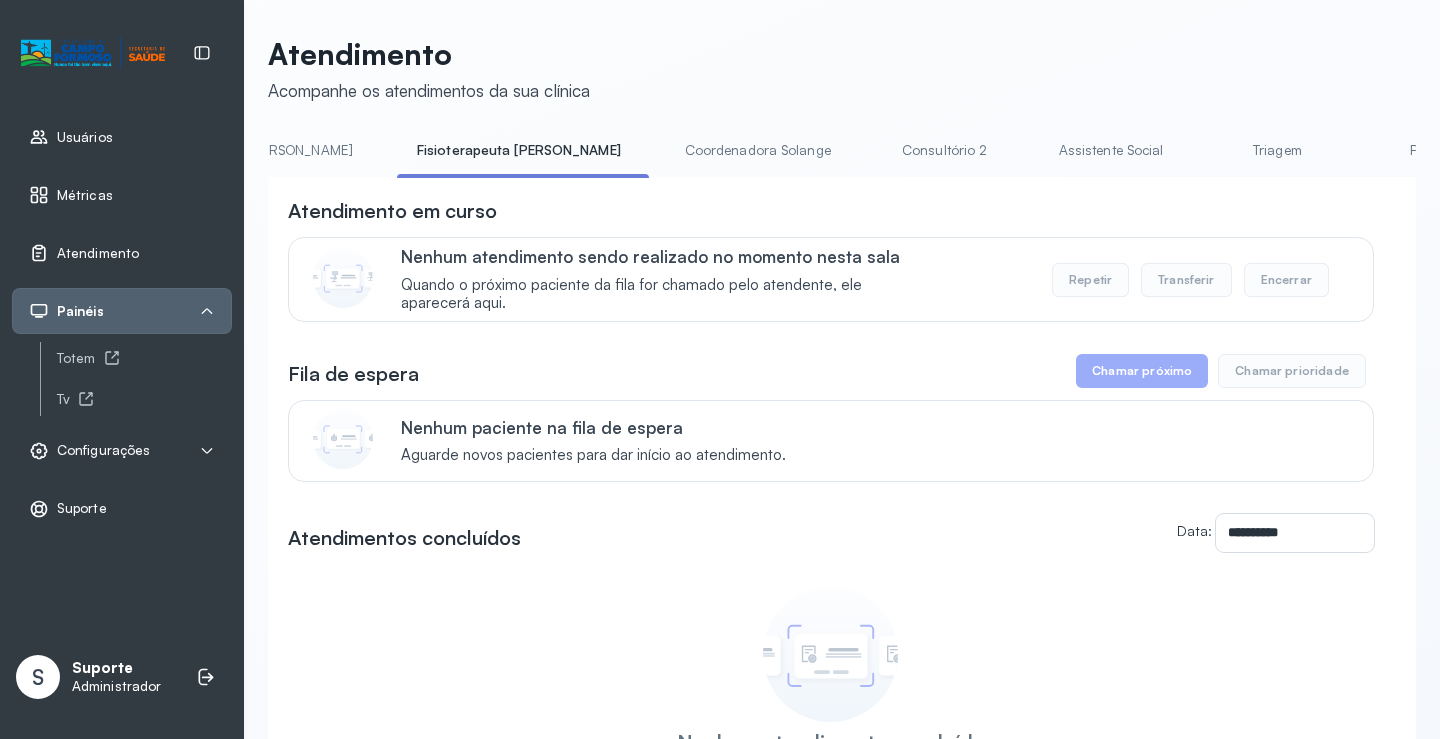 click on "Triagem" at bounding box center (1277, 150) 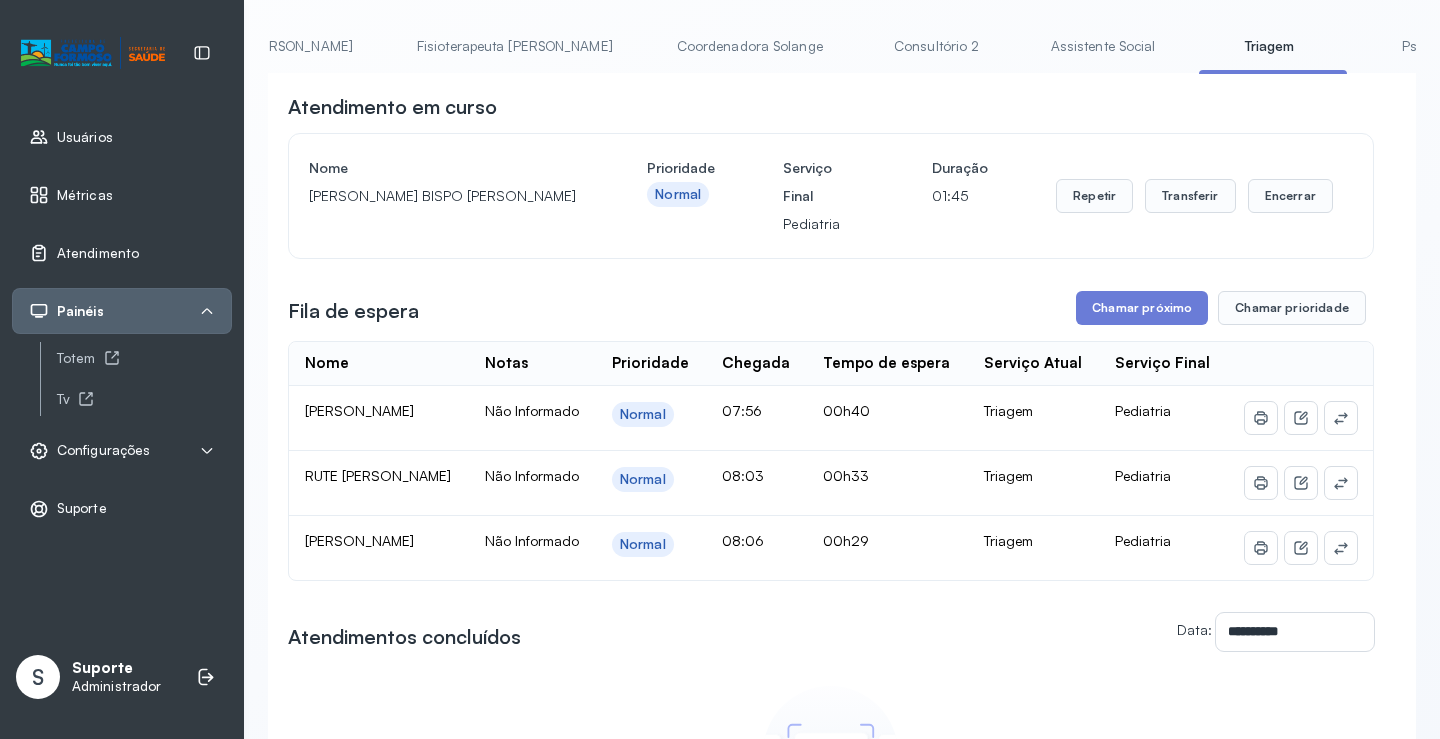 scroll, scrollTop: 0, scrollLeft: 0, axis: both 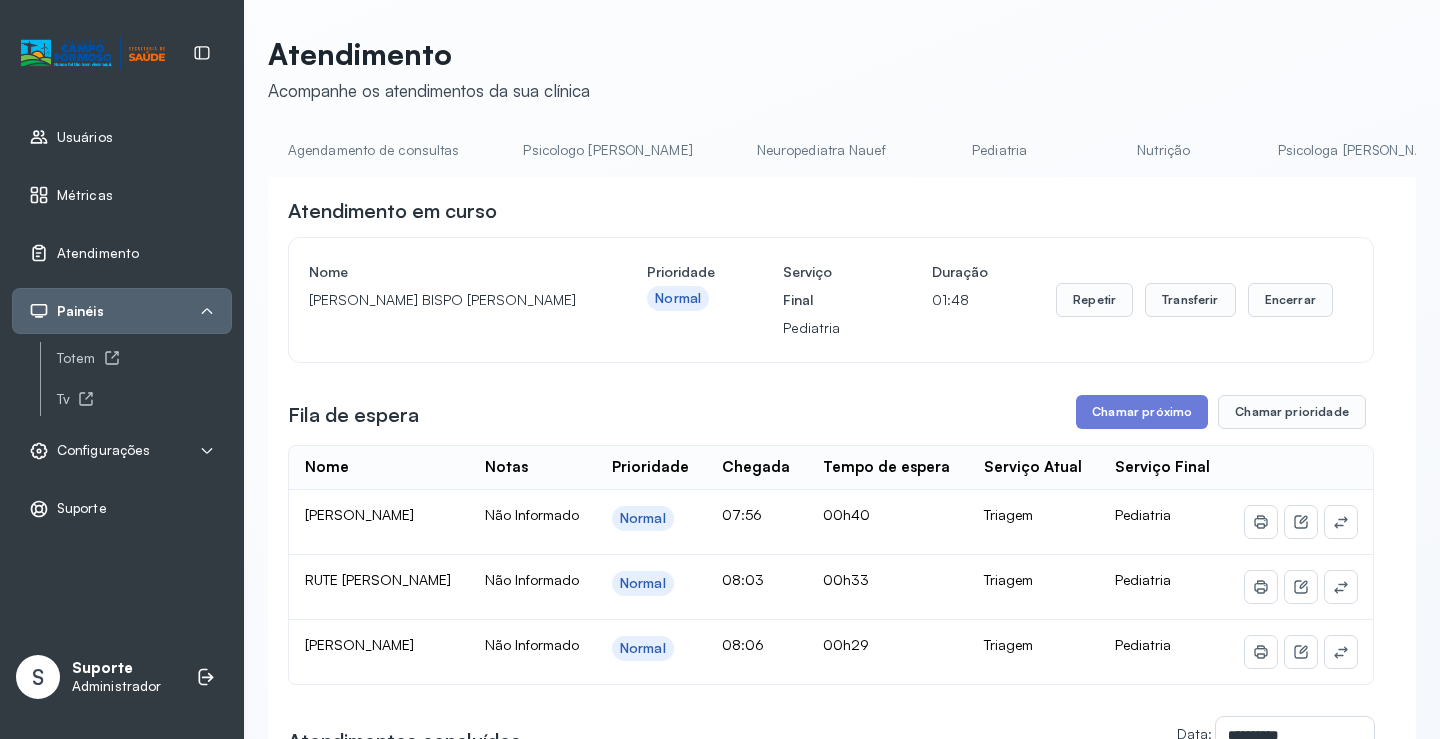 click on "Agendamento de consultas" at bounding box center [373, 150] 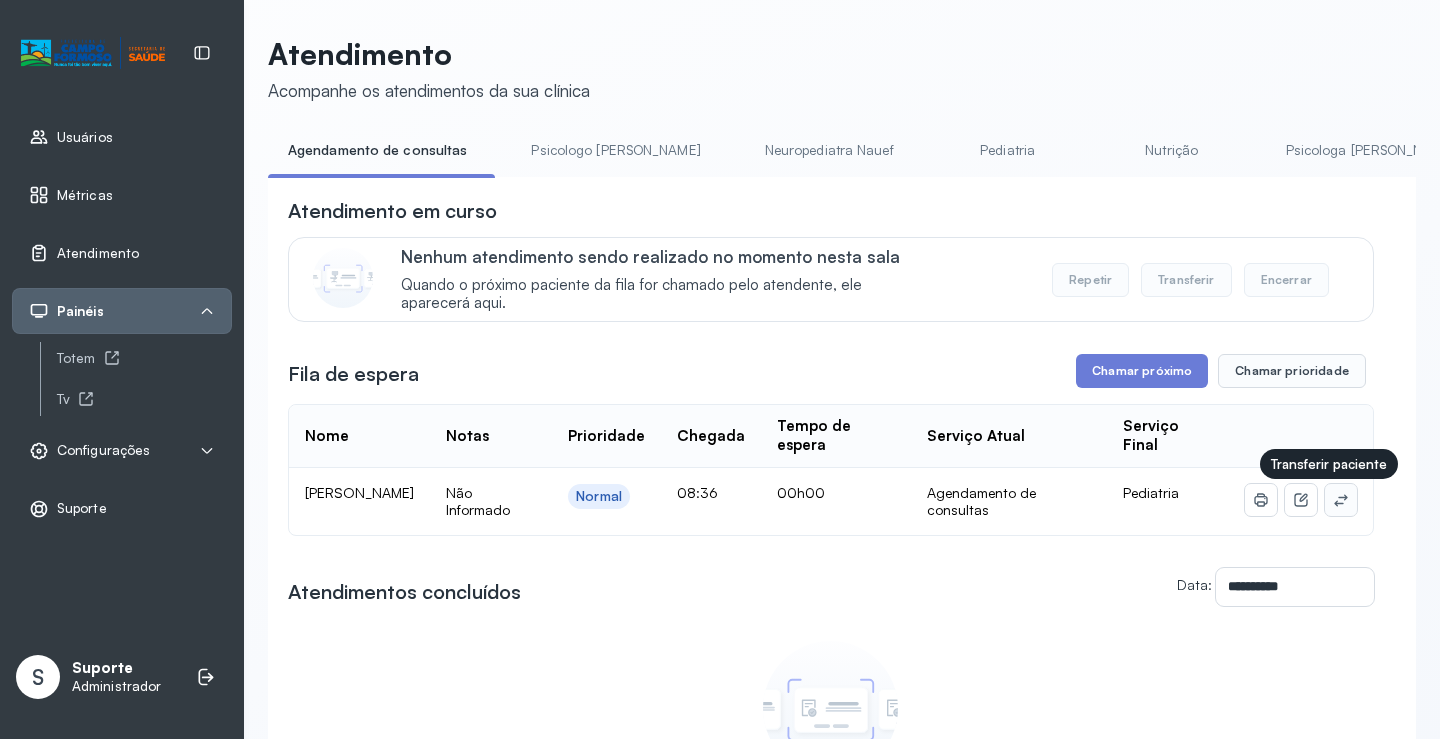 click 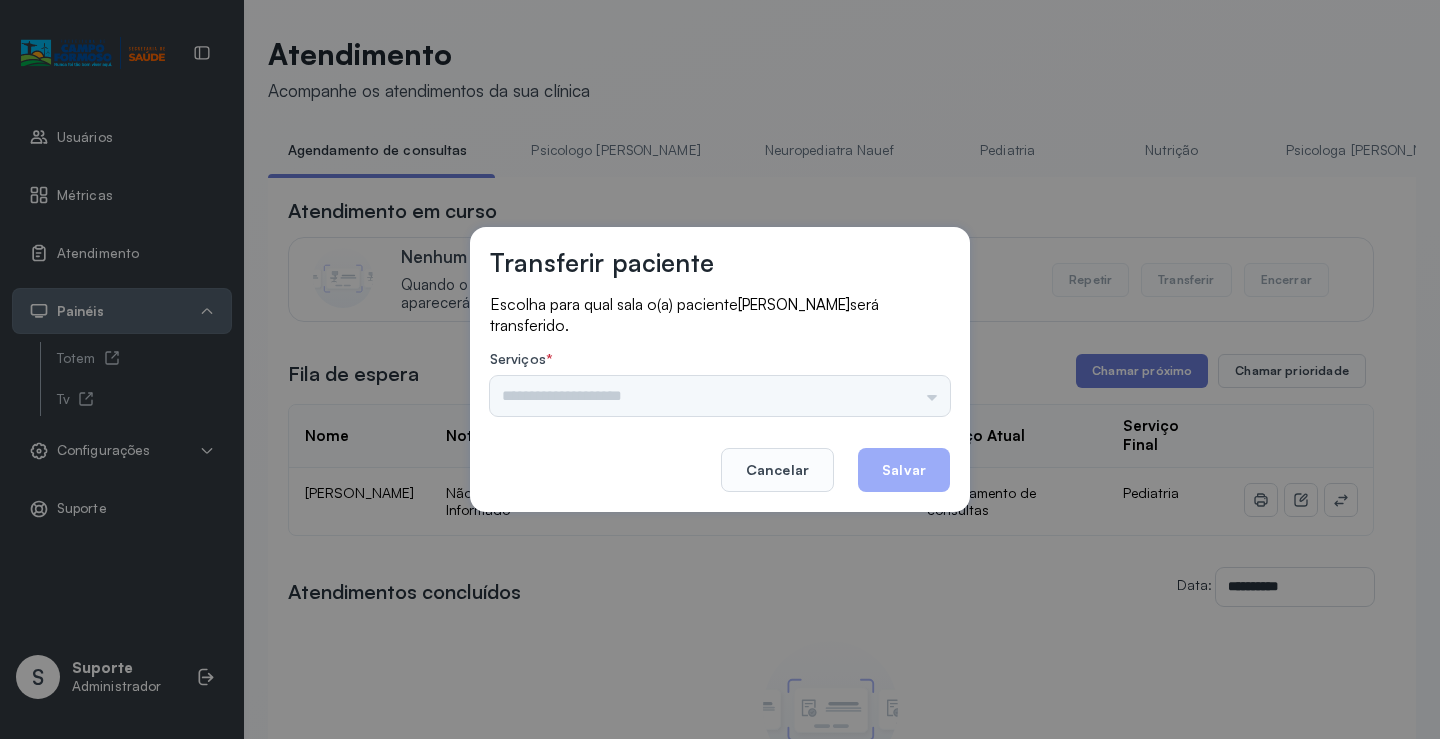 click on "Psicologo Pedro Neuropediatra Nauef Pediatria Nutrição Psicologa Alana Fisioterapeuta Janusia Coordenadora Solange Consultório 2 Assistente Social Triagem Psiquiatra Fisioterapeuta Francyne Fisioterapeuta Morgana Neuropediatra João" at bounding box center (720, 396) 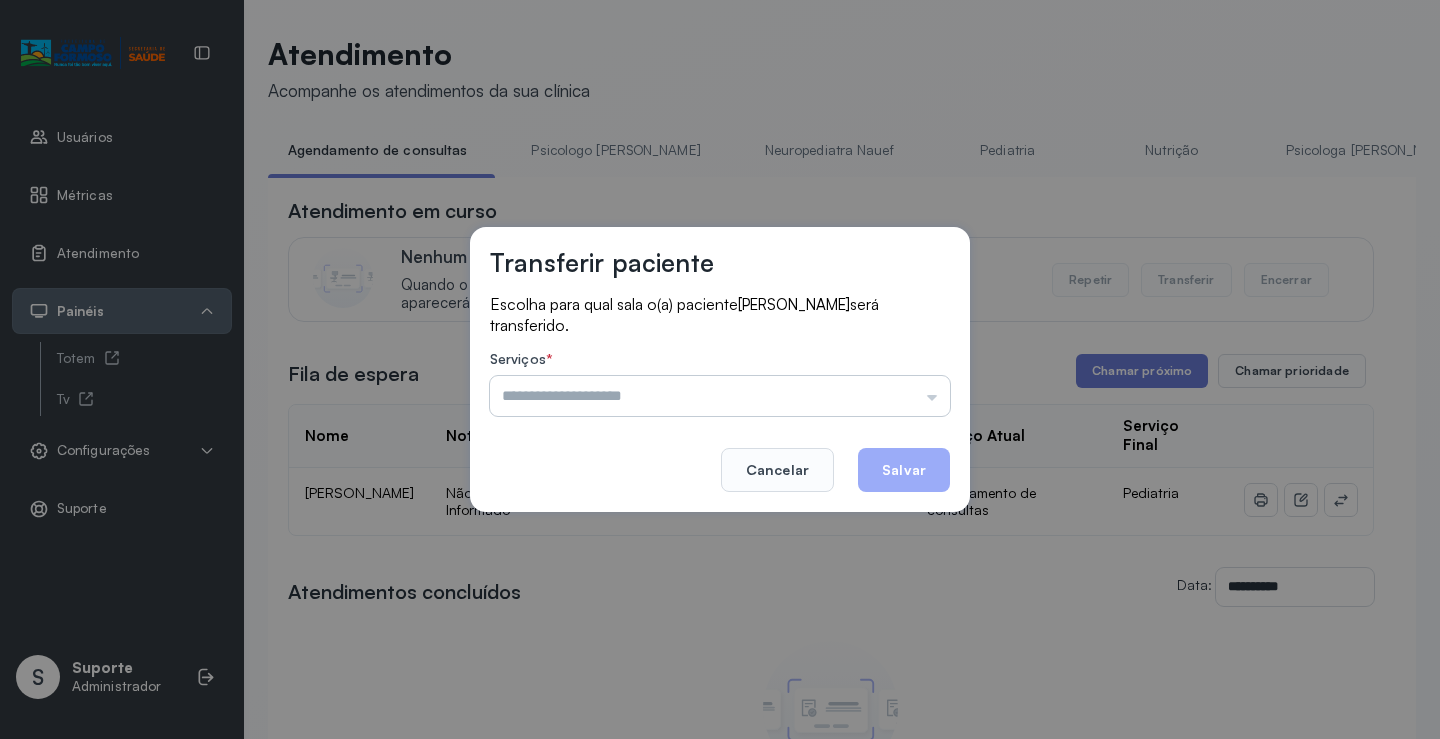 click at bounding box center [720, 396] 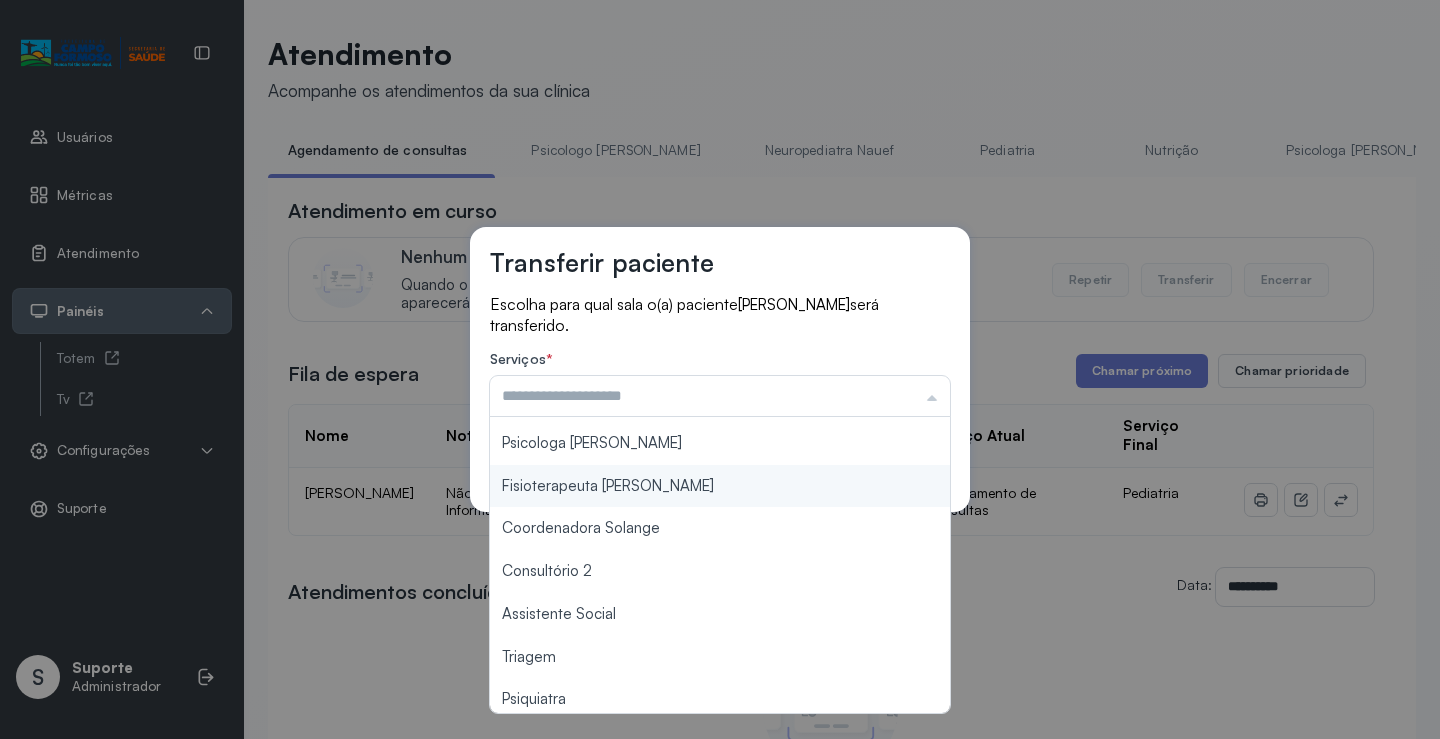scroll, scrollTop: 303, scrollLeft: 0, axis: vertical 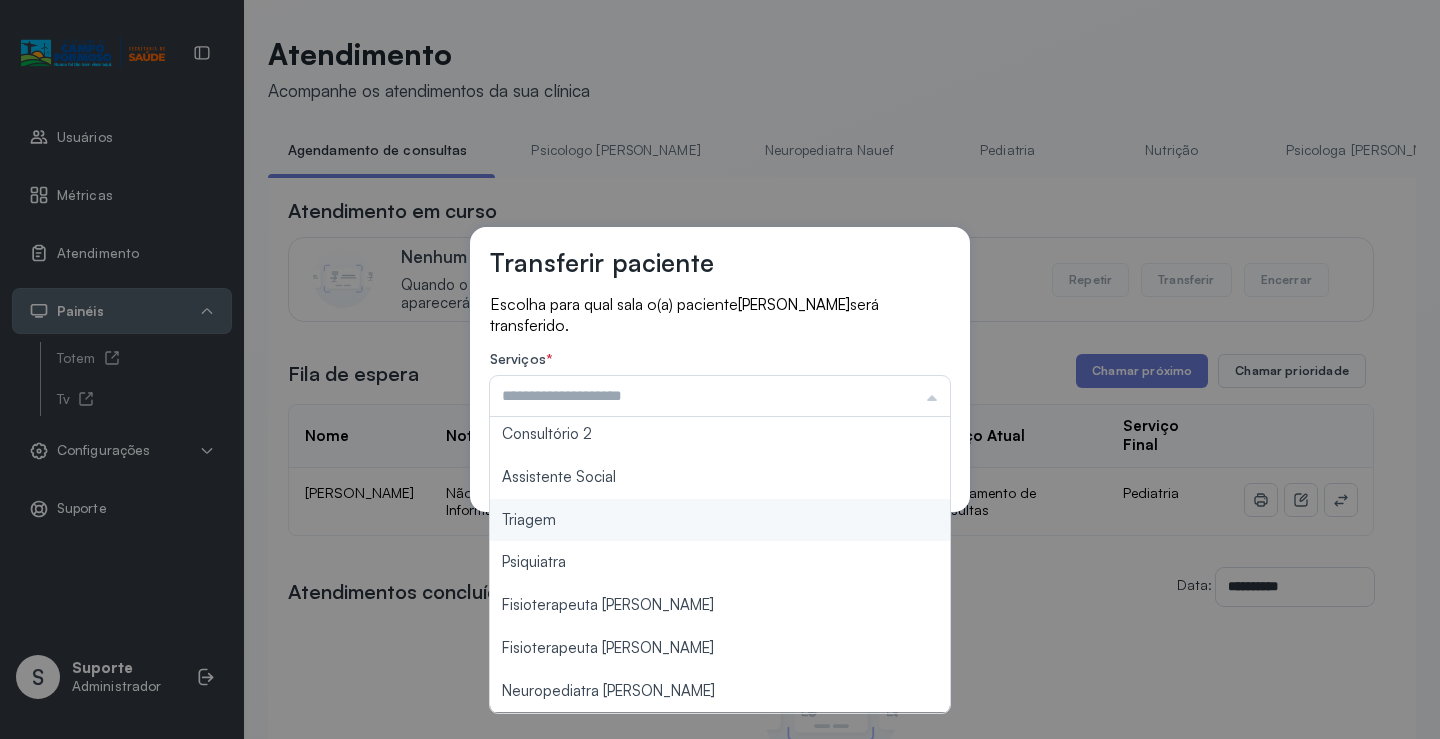 type on "*******" 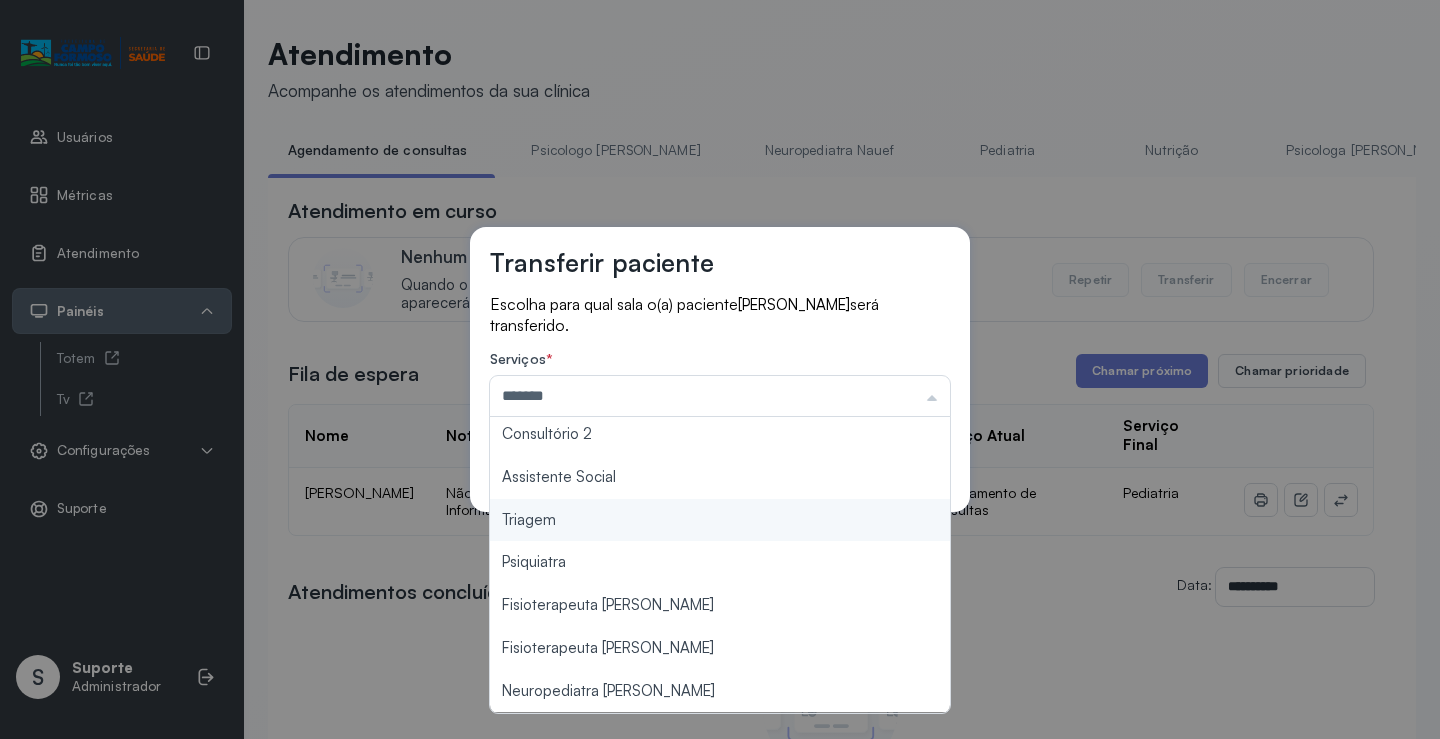 click on "Transferir paciente Escolha para qual sala o(a) paciente  JONATAS RAVI DA SILVA BRAZ  será transferido.  Serviços  *  ******* Psicologo Pedro Neuropediatra Nauef Pediatria Nutrição Psicologa Alana Fisioterapeuta Janusia Coordenadora Solange Consultório 2 Assistente Social Triagem Psiquiatra Fisioterapeuta Francyne Fisioterapeuta Morgana Neuropediatra João Cancelar Salvar" at bounding box center [720, 369] 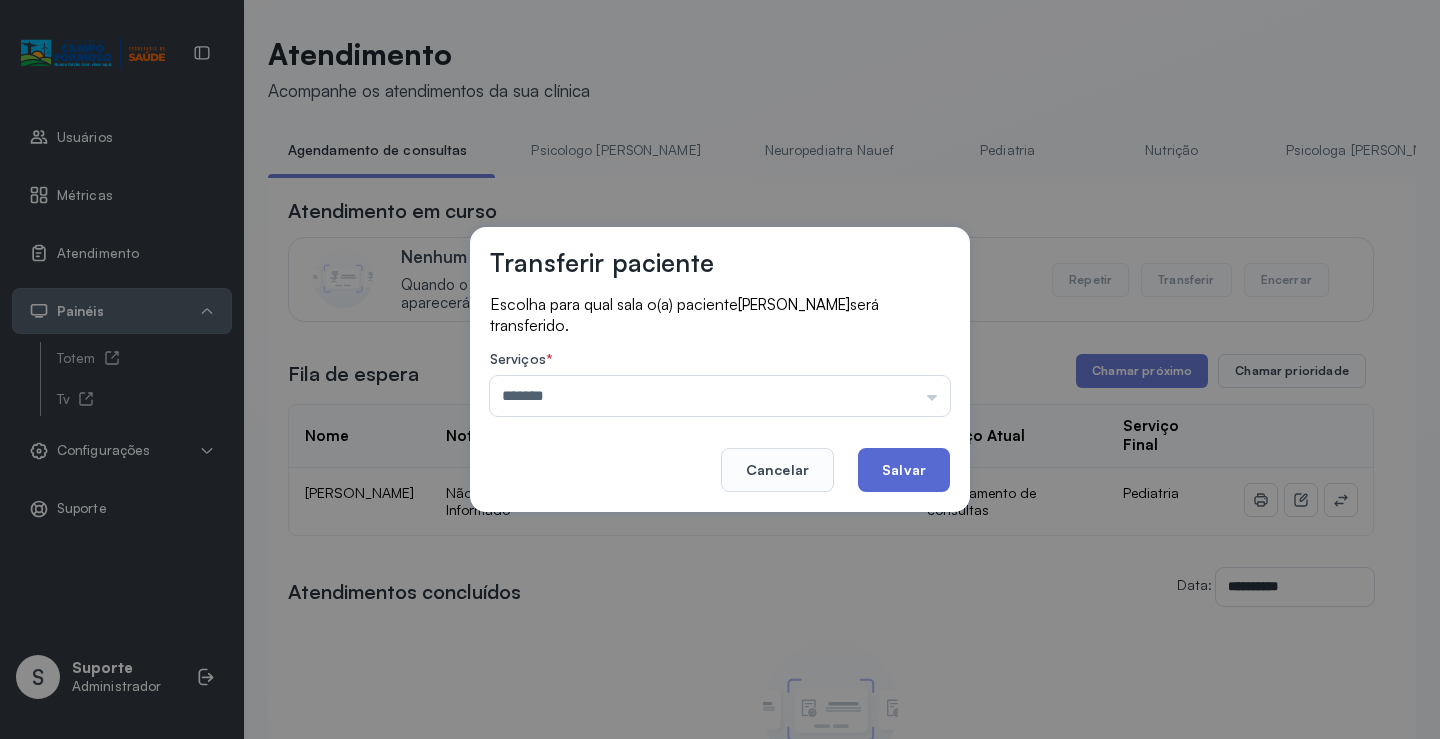 click on "Salvar" 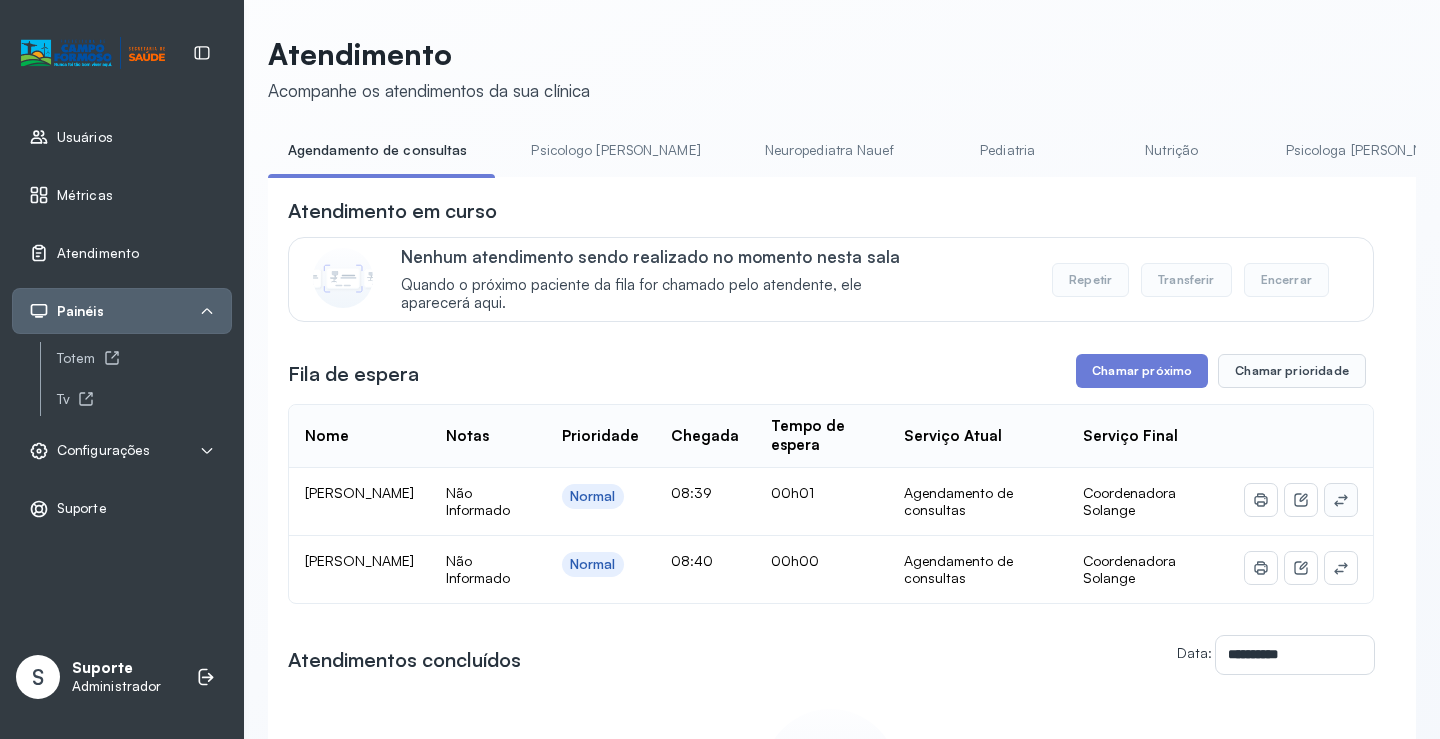 click 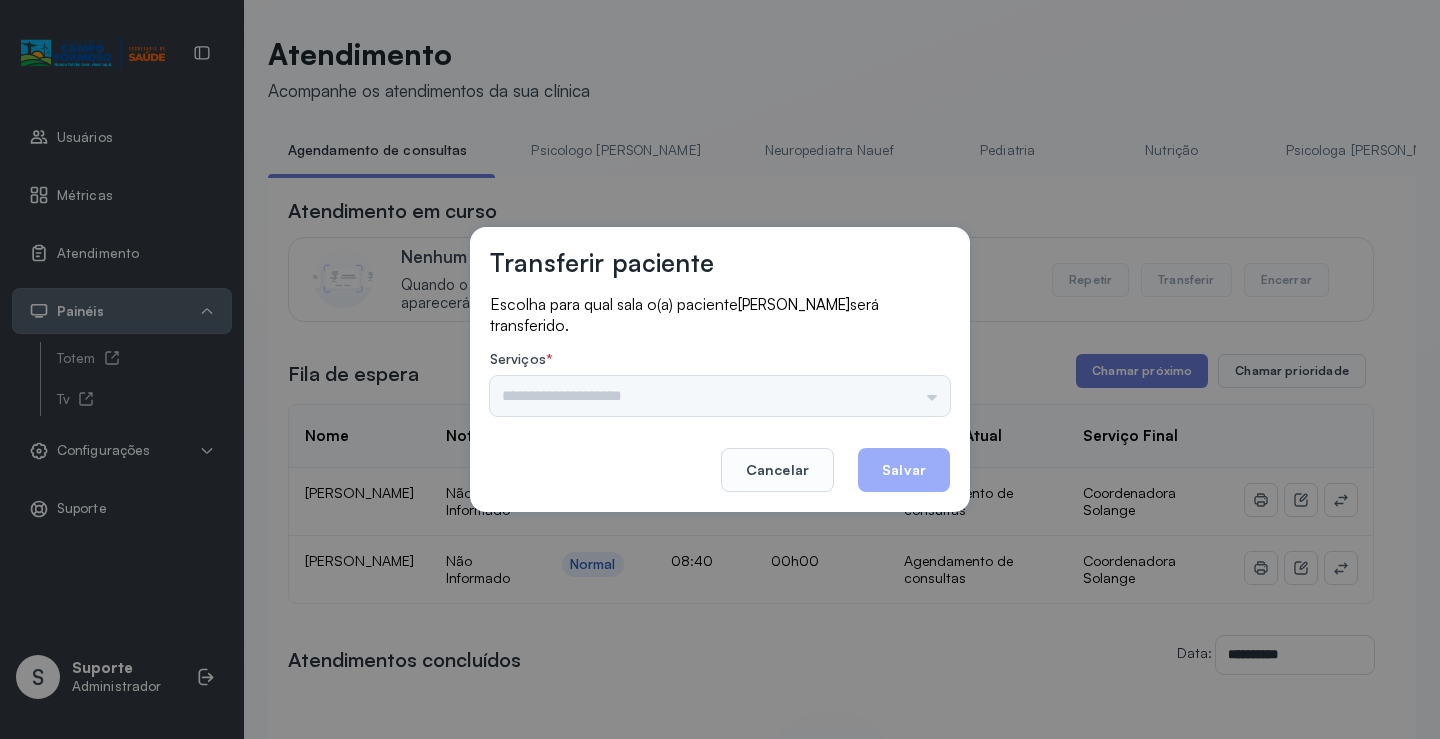 drag, startPoint x: 930, startPoint y: 377, endPoint x: 919, endPoint y: 381, distance: 11.7046995 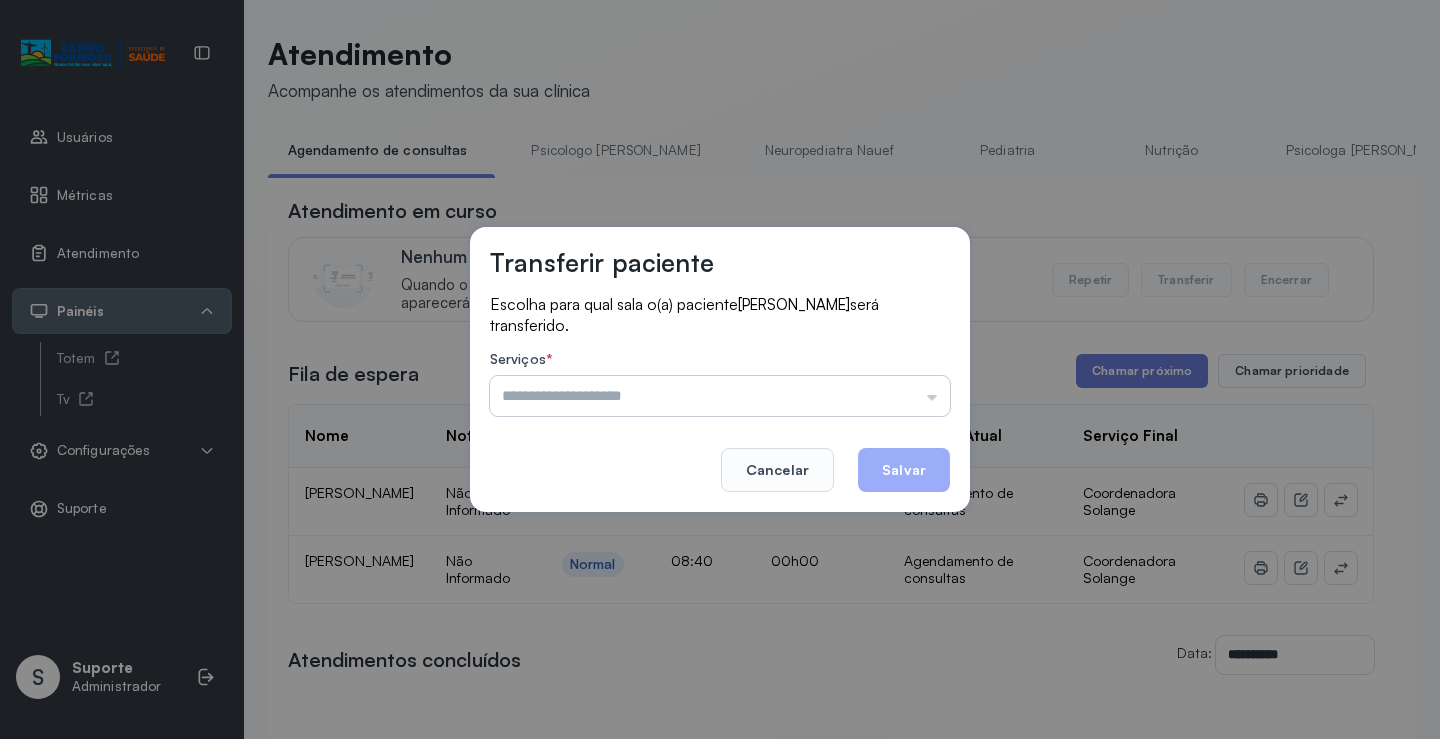 drag, startPoint x: 917, startPoint y: 381, endPoint x: 810, endPoint y: 440, distance: 122.18838 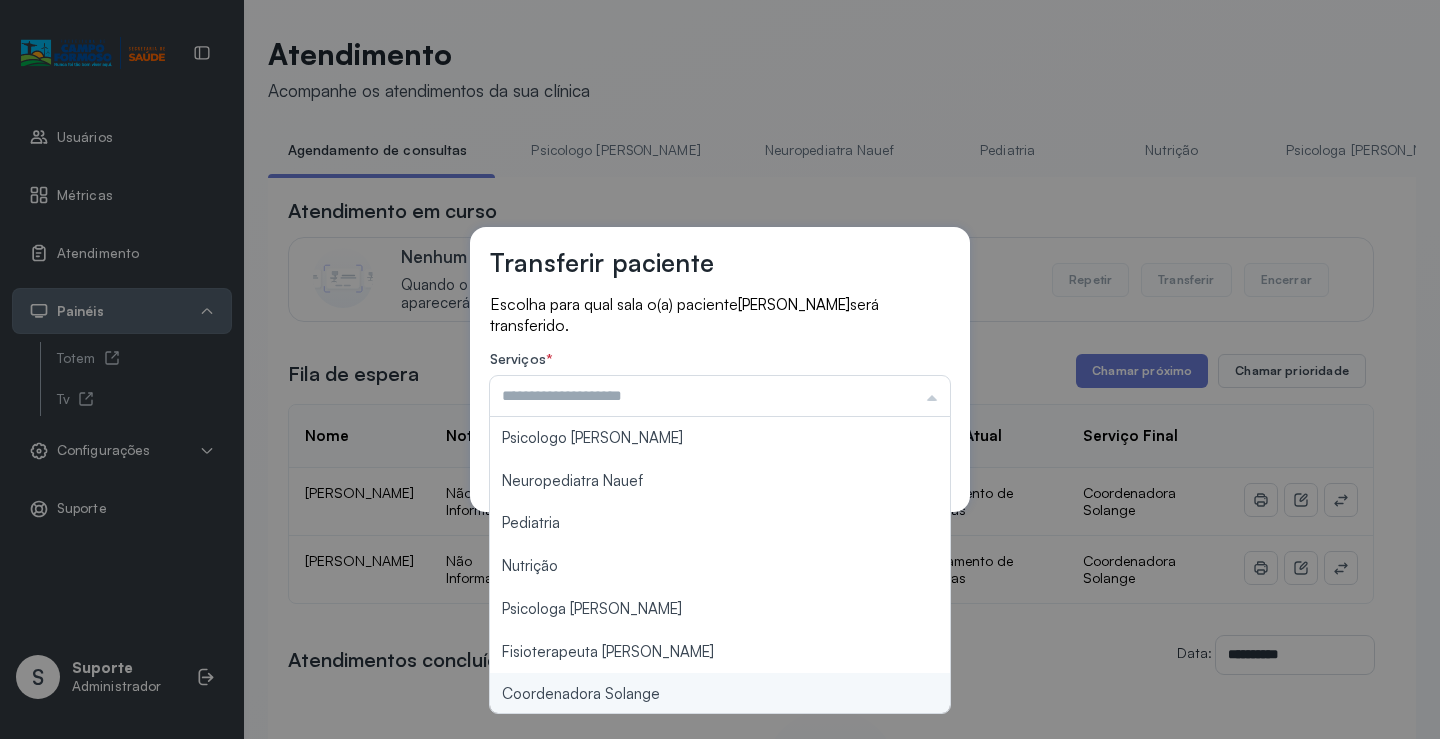 type on "**********" 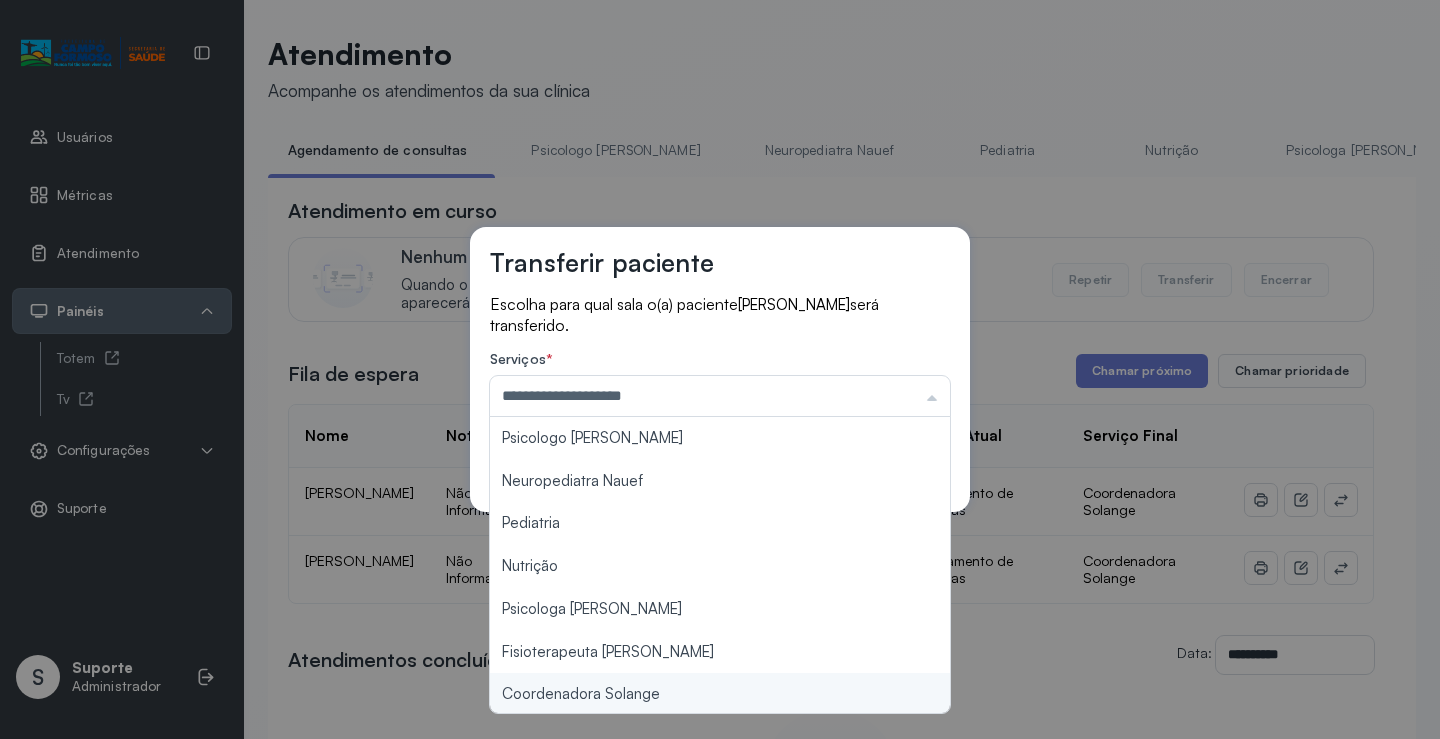 click on "**********" at bounding box center (720, 369) 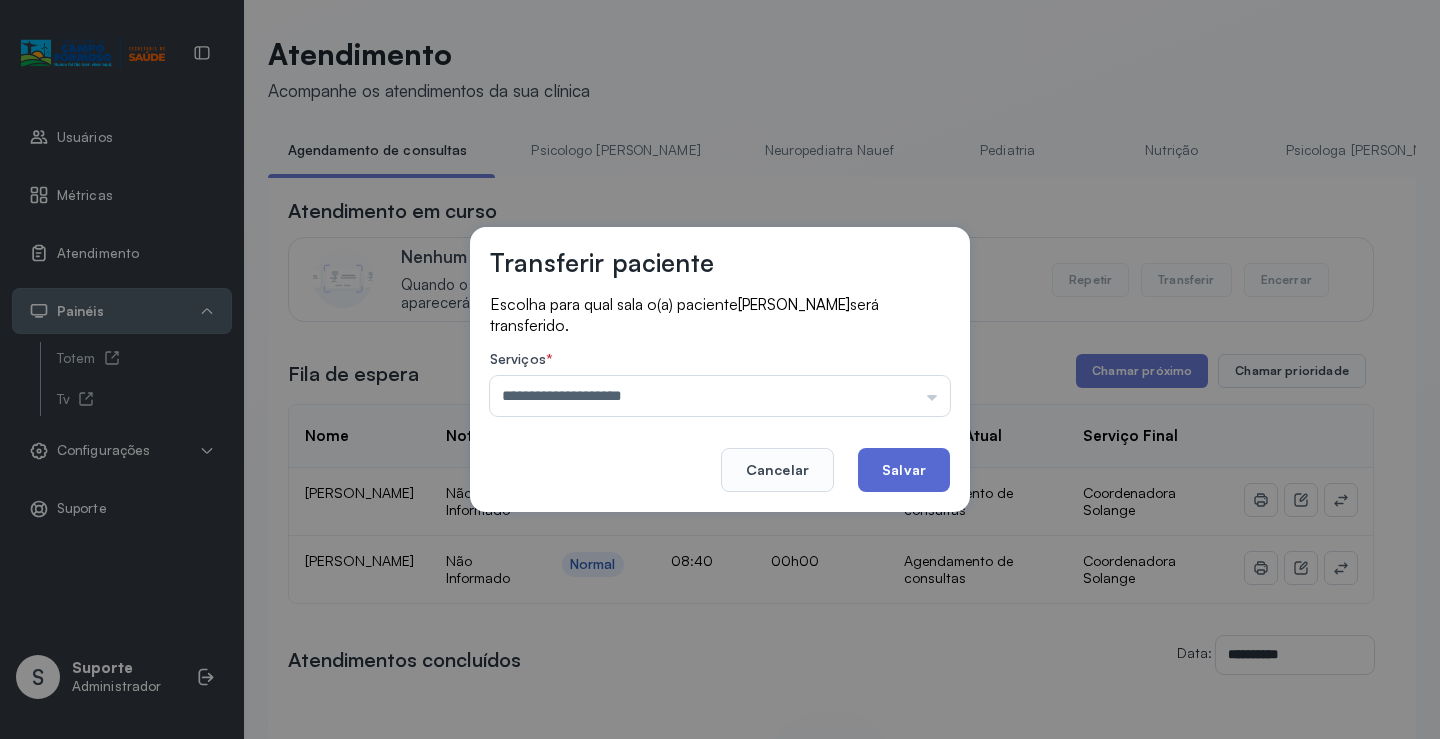 click on "Salvar" 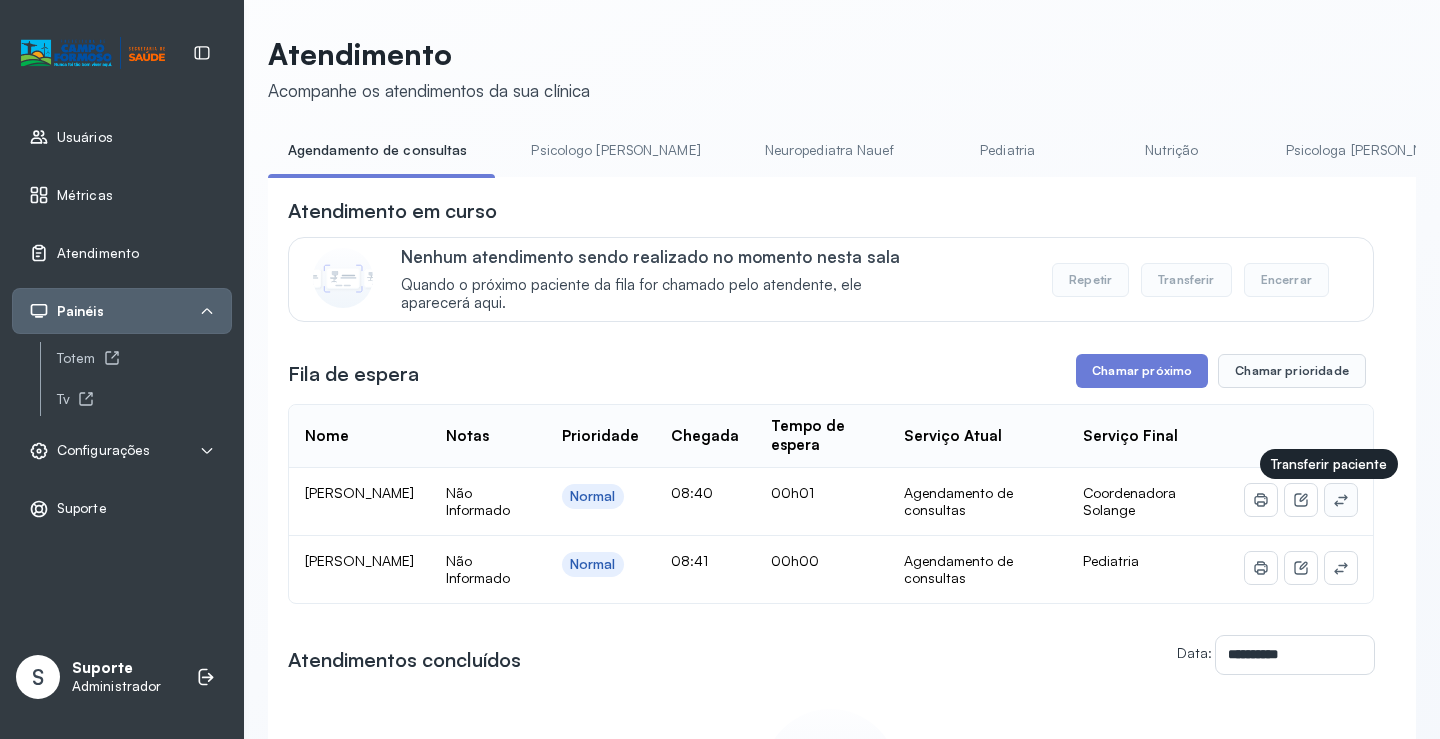 click 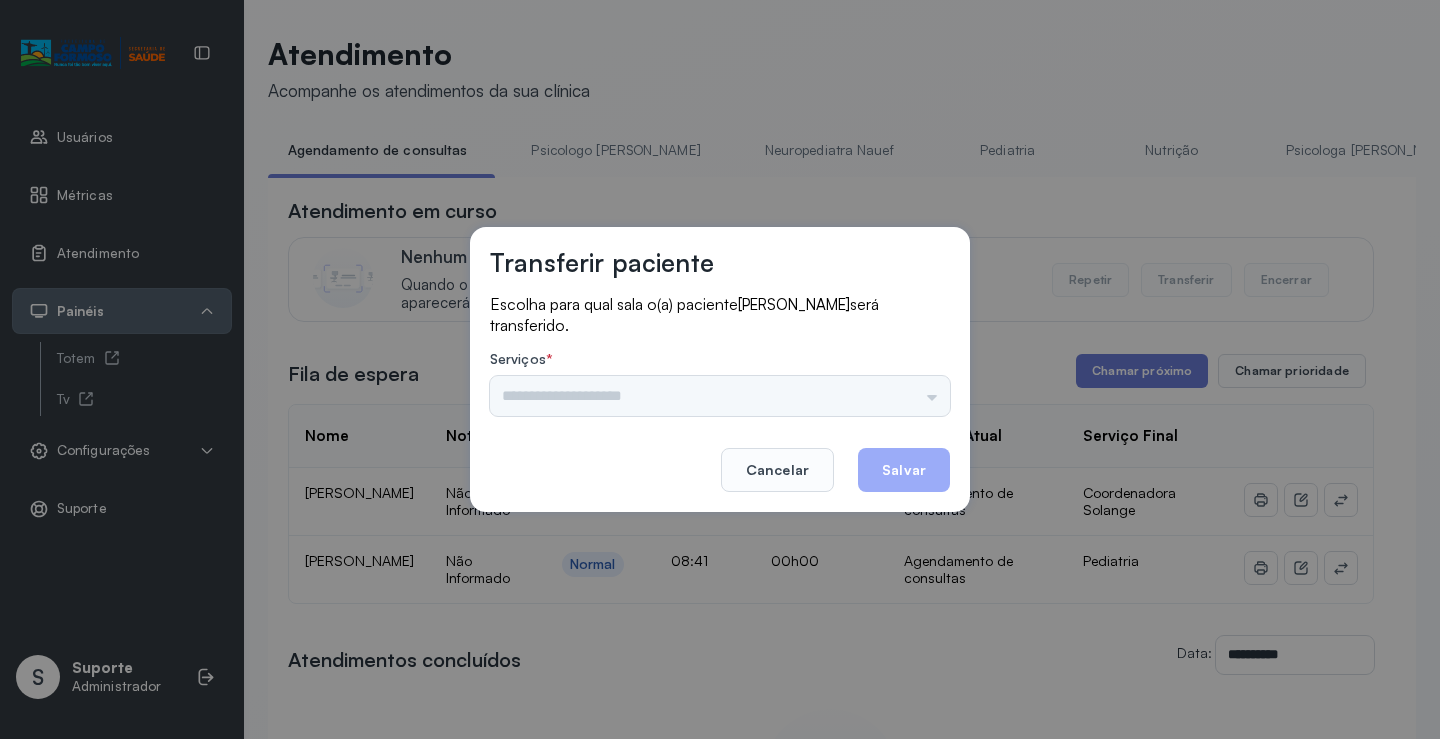 click on "Psicologo Pedro Neuropediatra Nauef Pediatria Nutrição Psicologa Alana Fisioterapeuta Janusia Coordenadora Solange Consultório 2 Assistente Social Triagem Psiquiatra Fisioterapeuta Francyne Fisioterapeuta Morgana Neuropediatra João" at bounding box center (720, 396) 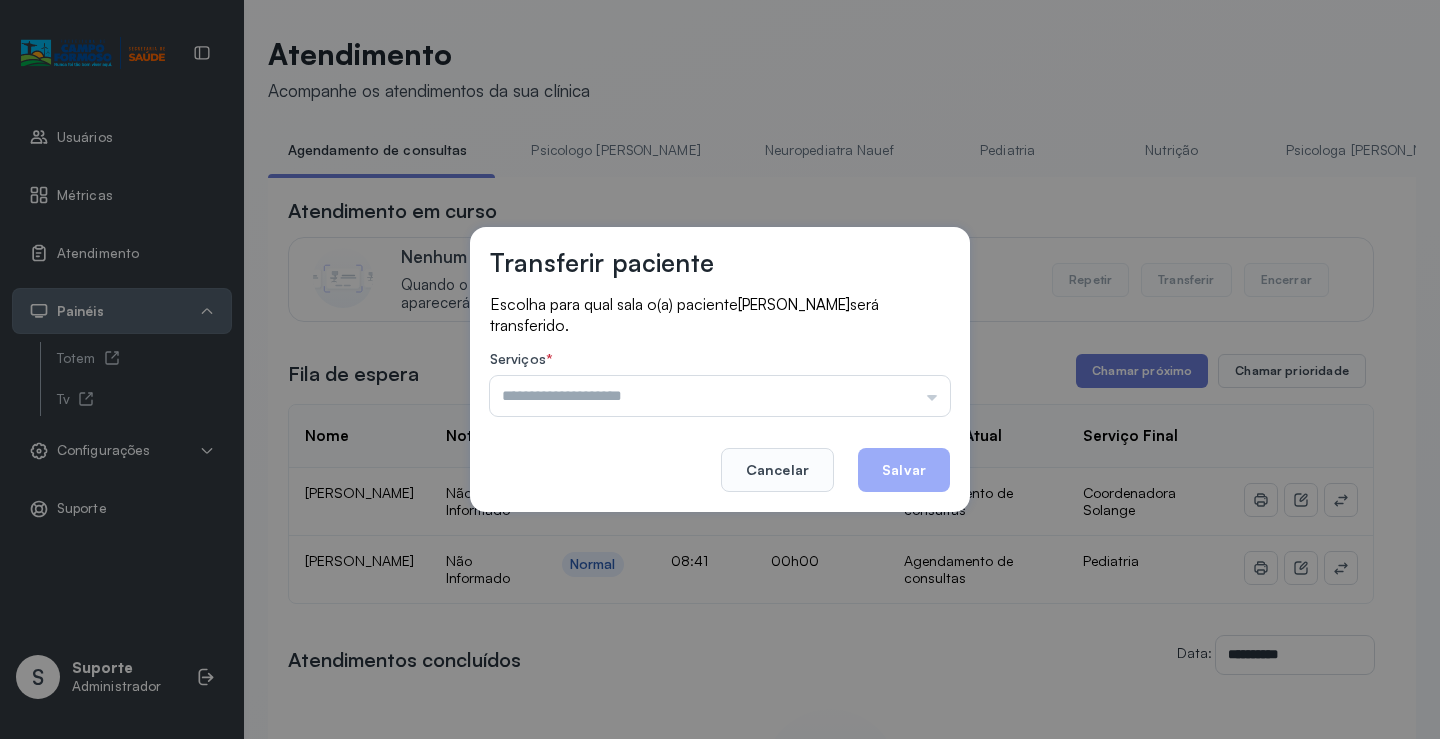 click at bounding box center [720, 396] 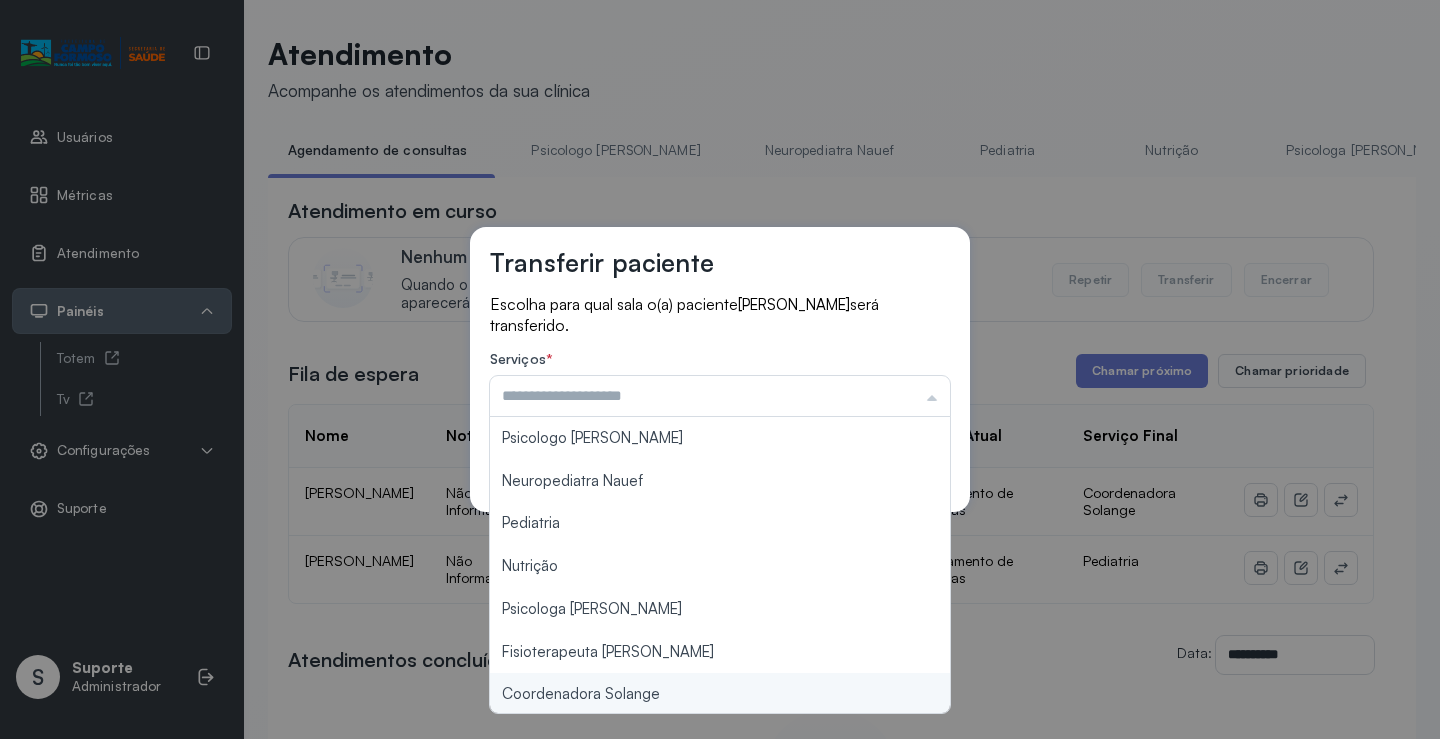 type on "**********" 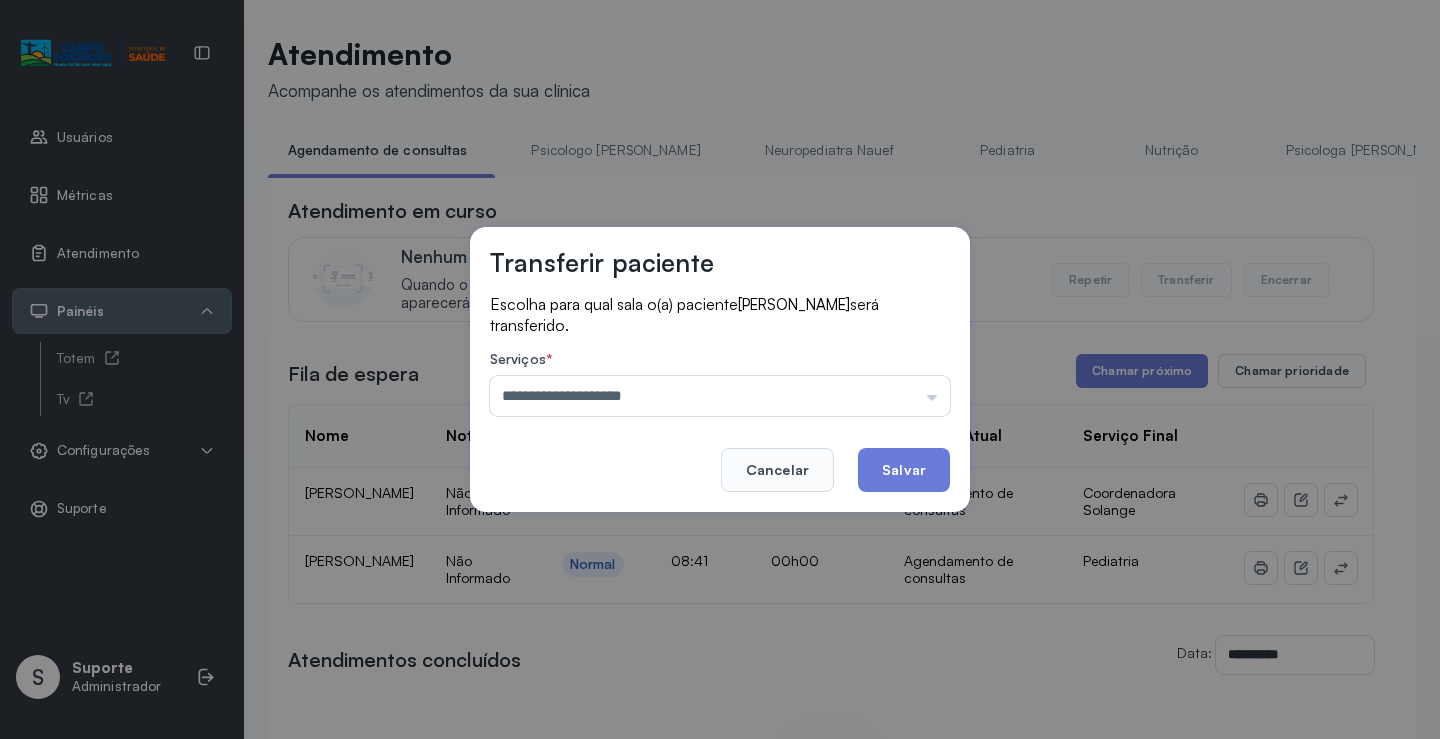 click on "**********" at bounding box center [720, 369] 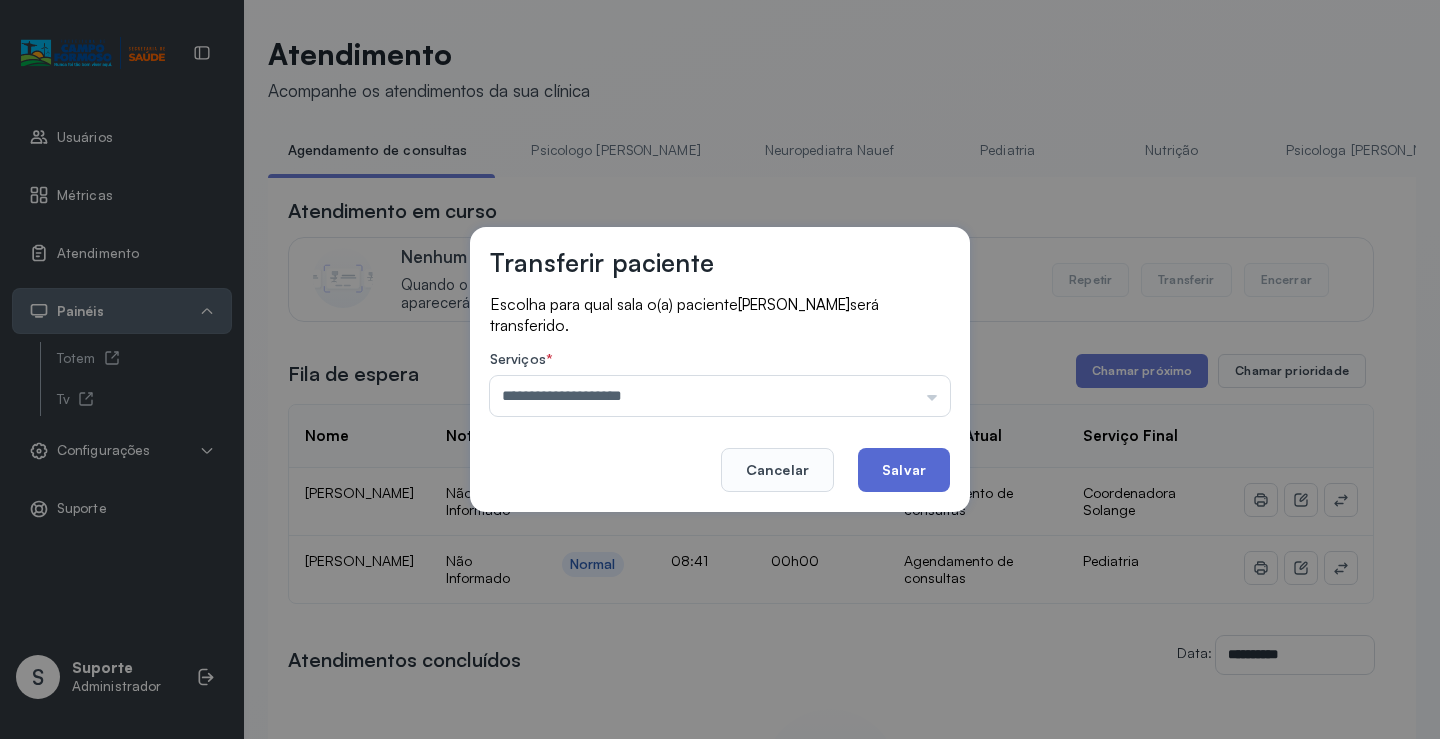click on "Salvar" 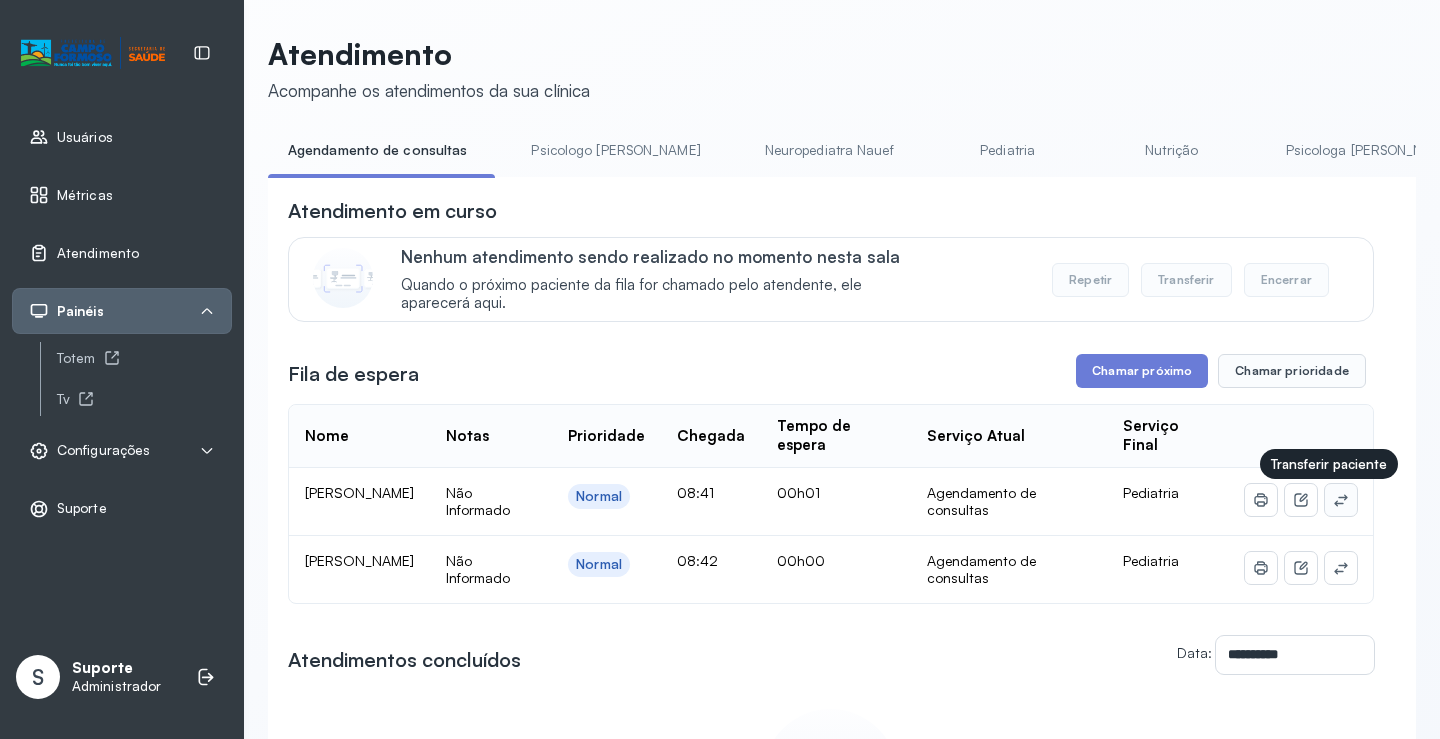 click 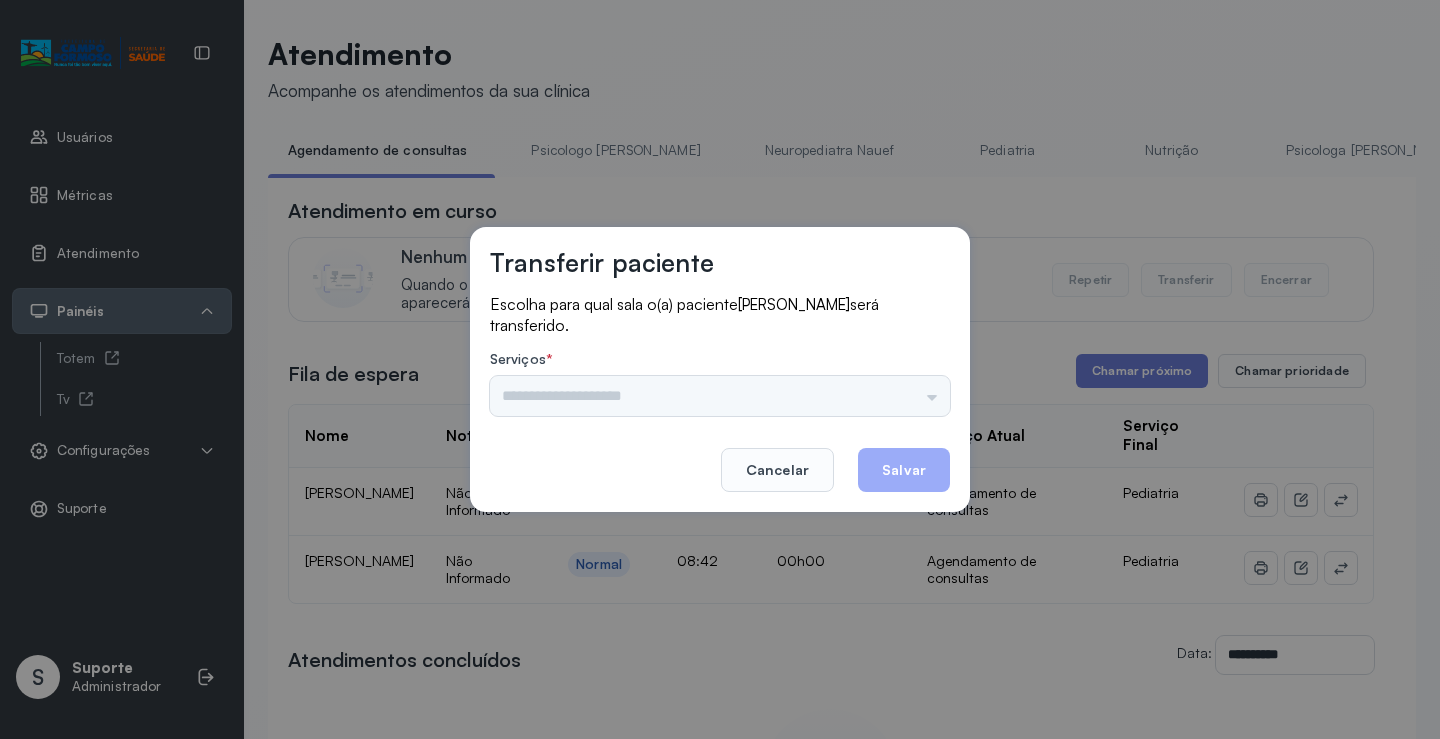 click on "Psicologo Pedro Neuropediatra Nauef Pediatria Nutrição Psicologa Alana Fisioterapeuta Janusia Coordenadora Solange Consultório 2 Assistente Social Triagem Psiquiatra Fisioterapeuta Francyne Fisioterapeuta Morgana Neuropediatra João" at bounding box center (720, 396) 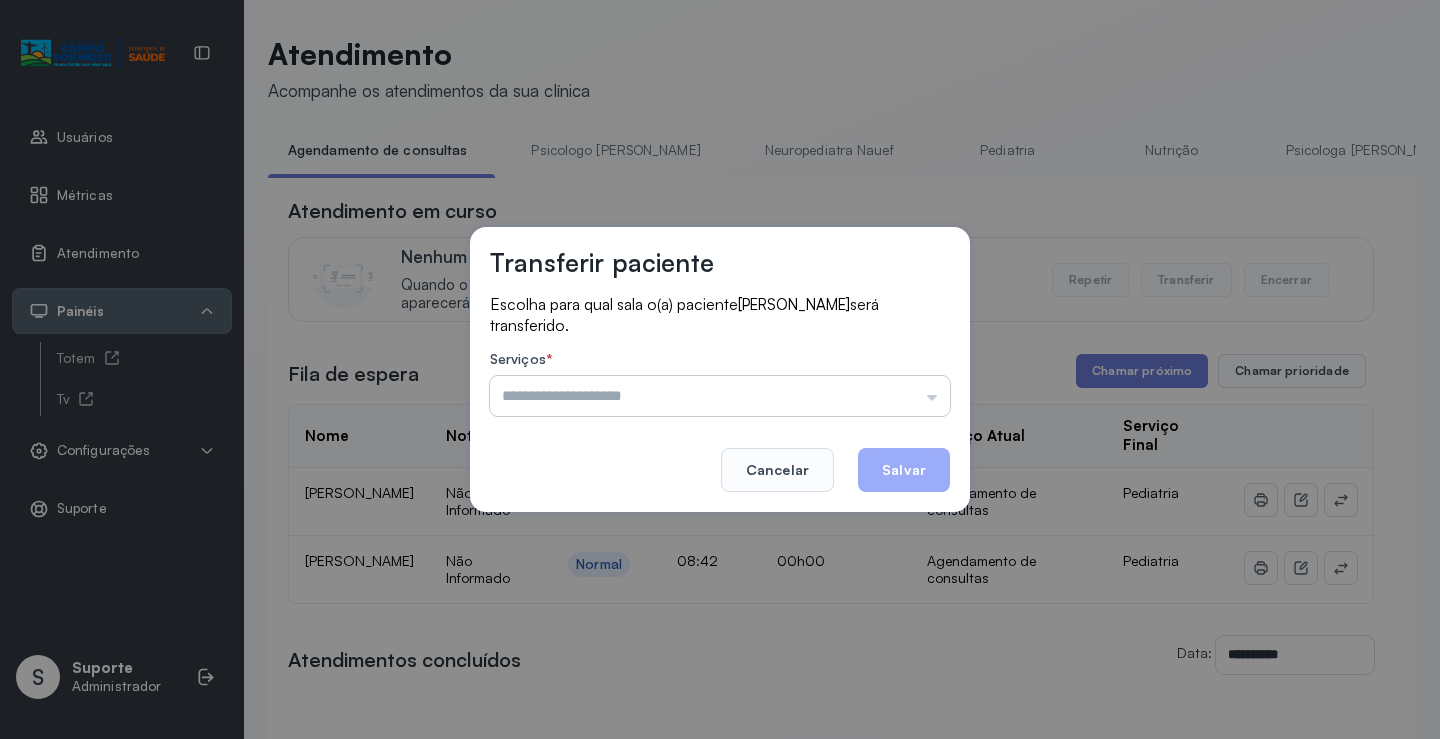 click at bounding box center [720, 396] 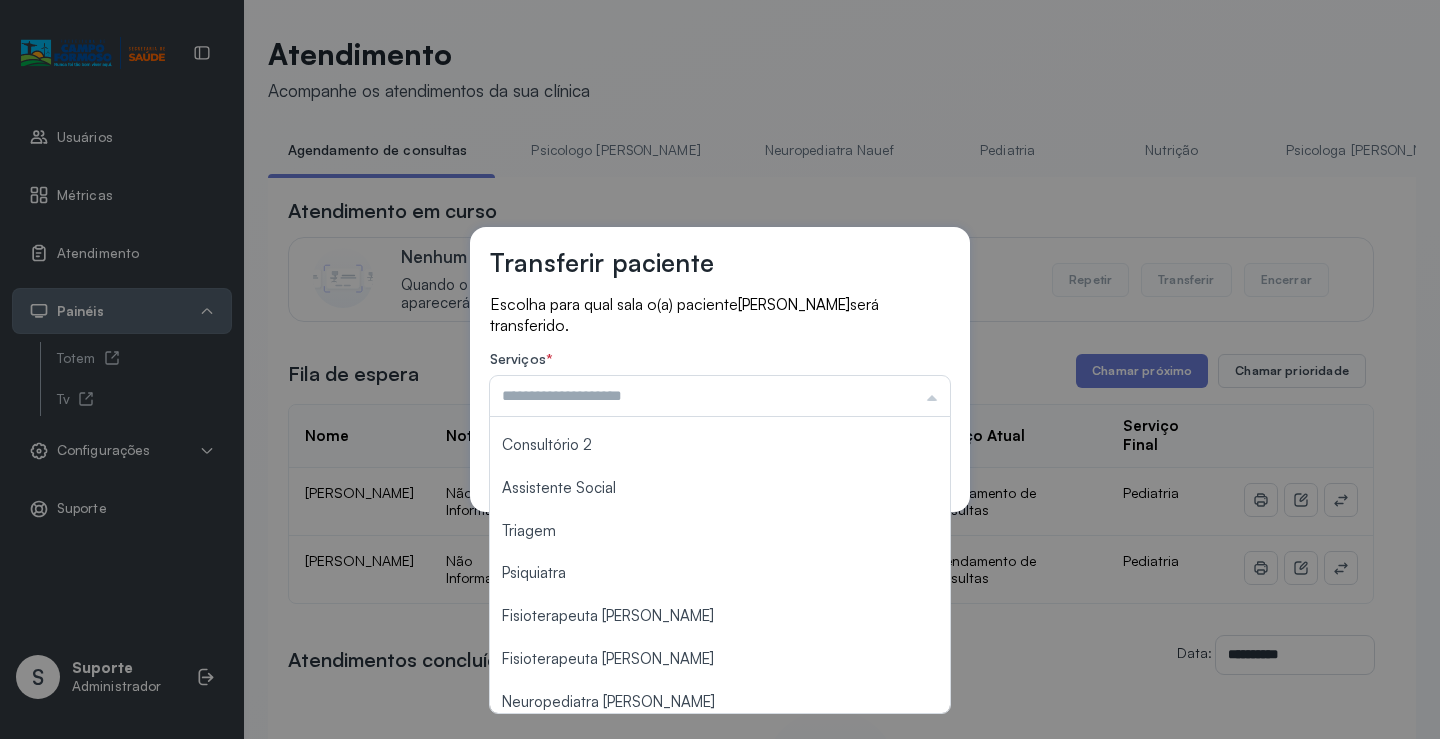 scroll, scrollTop: 302, scrollLeft: 0, axis: vertical 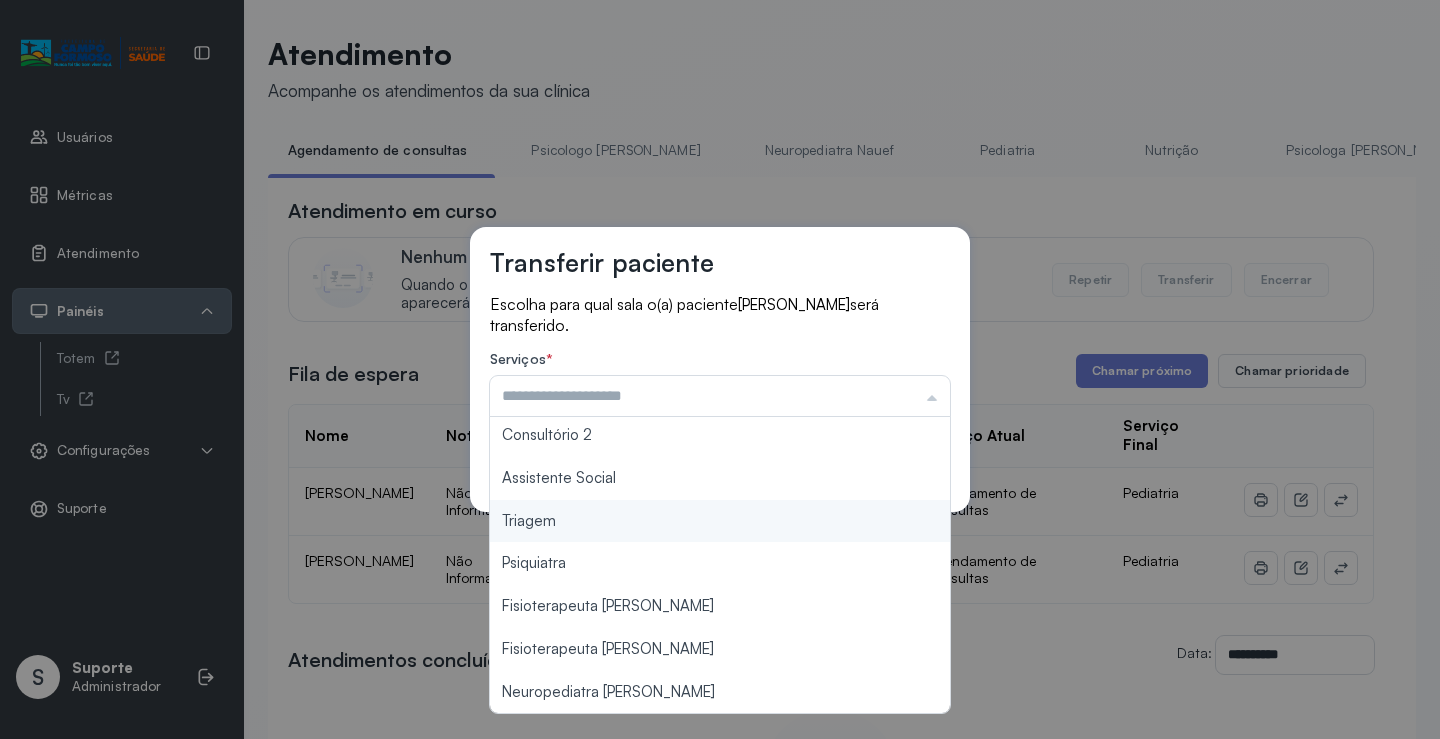 type on "*******" 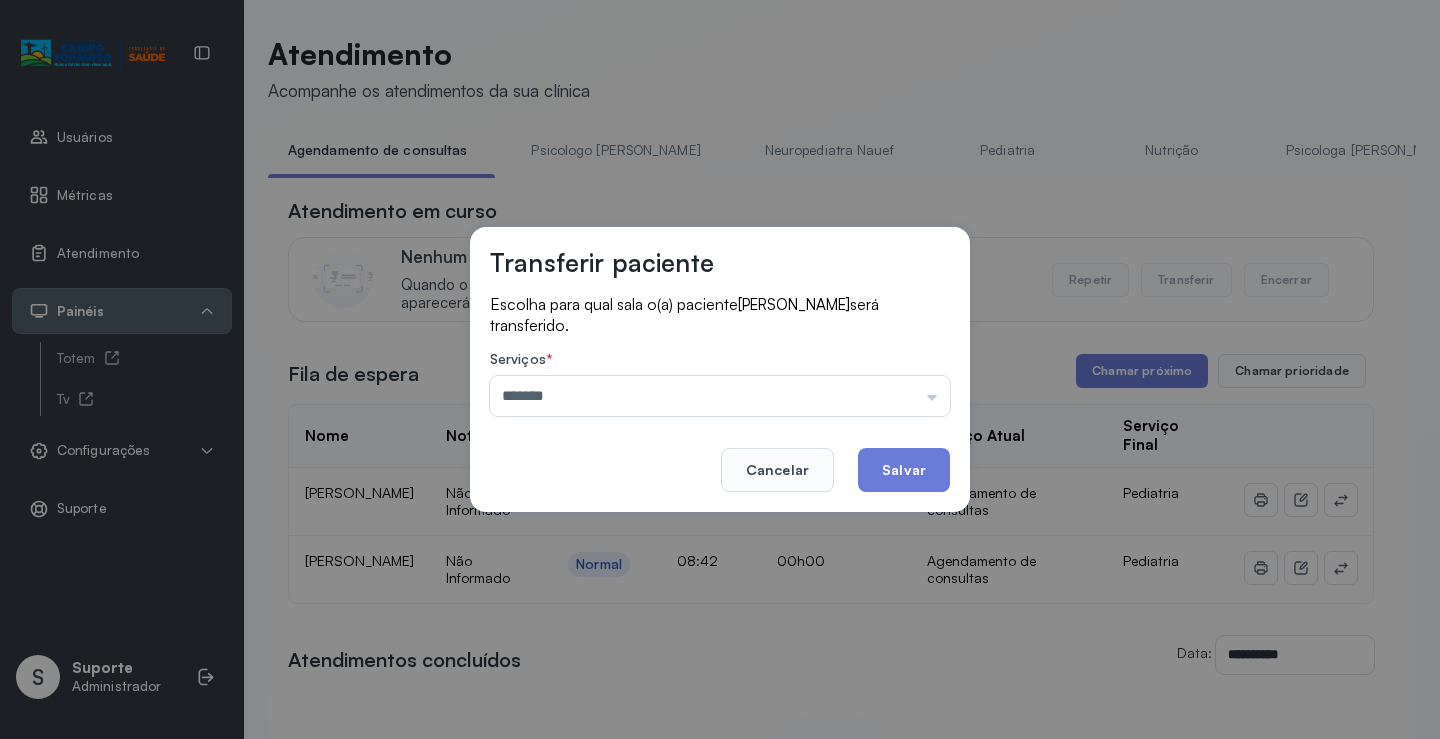 click on "Transferir paciente Escolha para qual sala o(a) paciente  JAMILE DOS SANTOS SILVA  será transferido.  Serviços  *  ******* Psicologo Pedro Neuropediatra Nauef Pediatria Nutrição Psicologa Alana Fisioterapeuta Janusia Coordenadora Solange Consultório 2 Assistente Social Triagem Psiquiatra Fisioterapeuta Francyne Fisioterapeuta Morgana Neuropediatra João Cancelar Salvar" at bounding box center (720, 369) 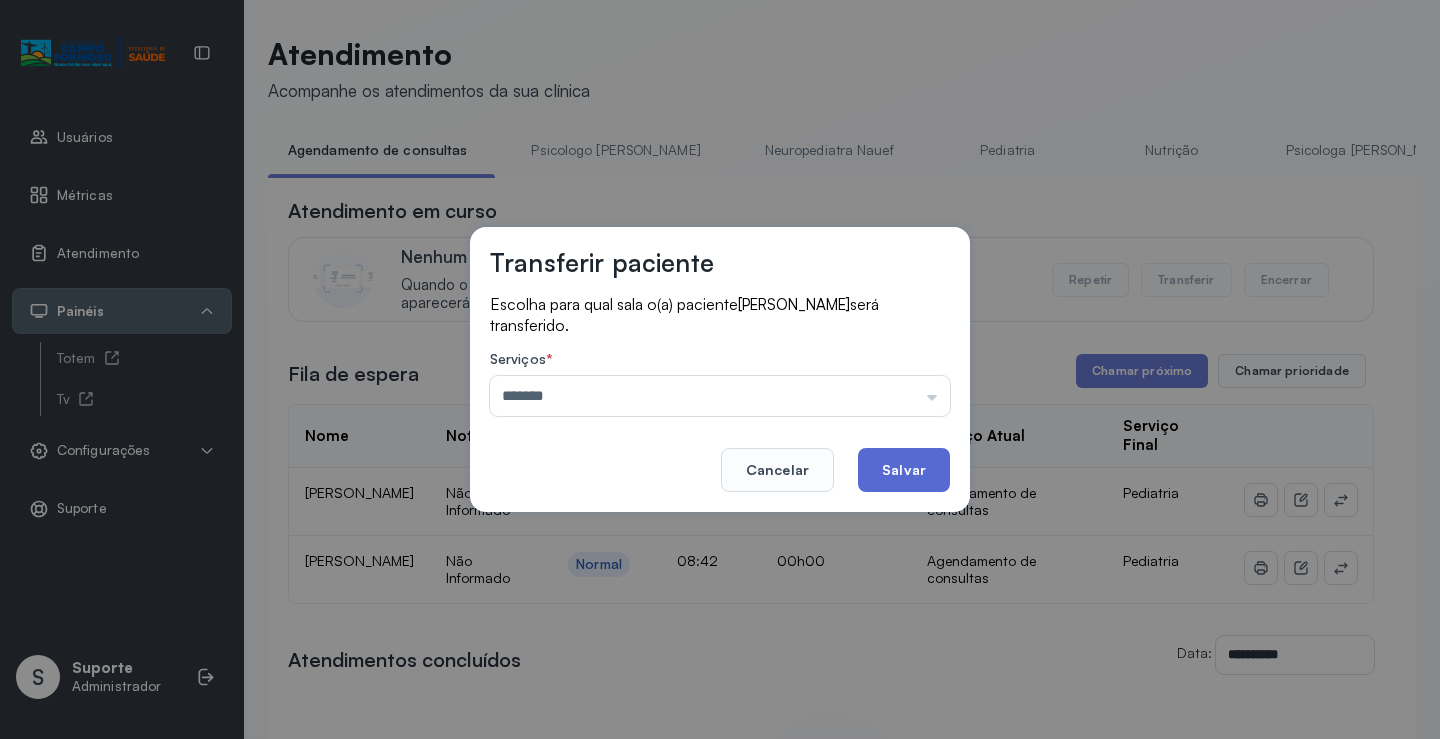 click on "Salvar" 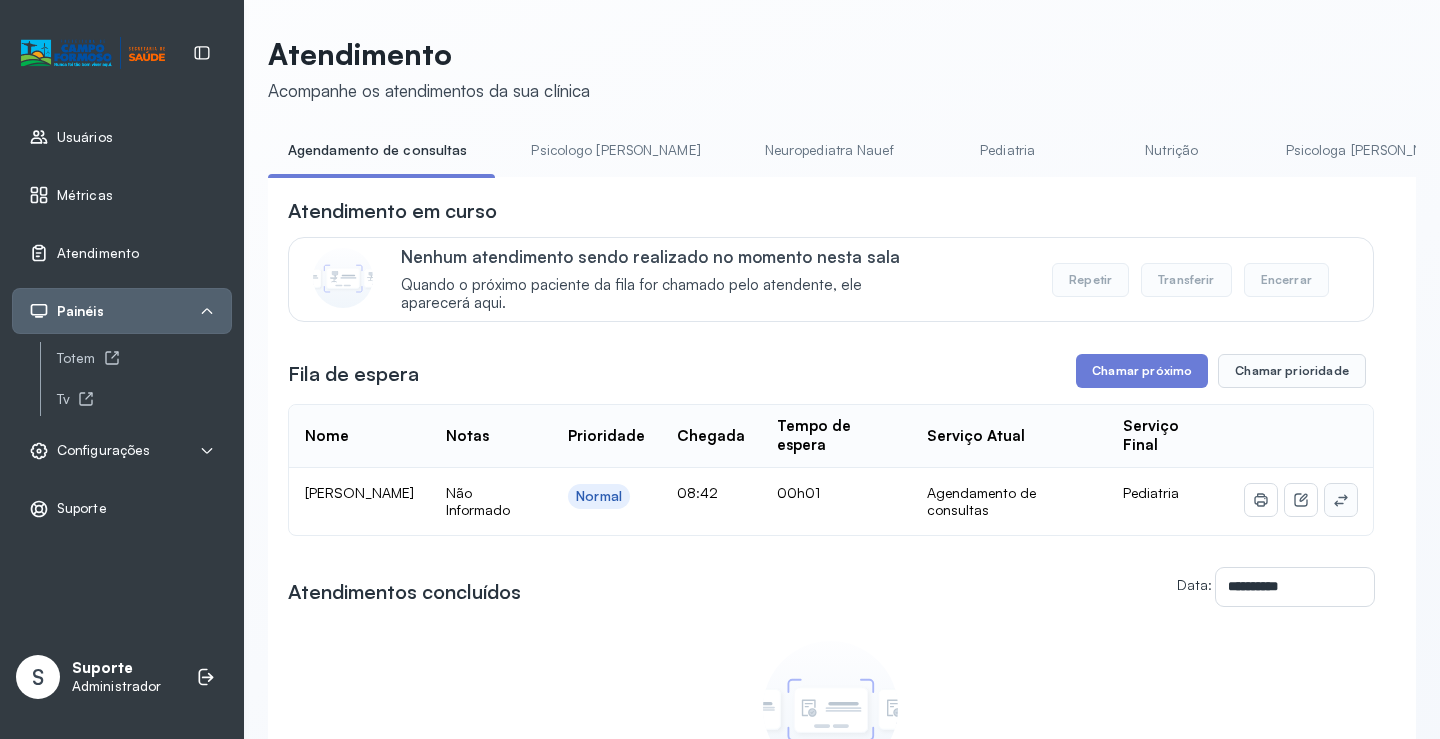 click 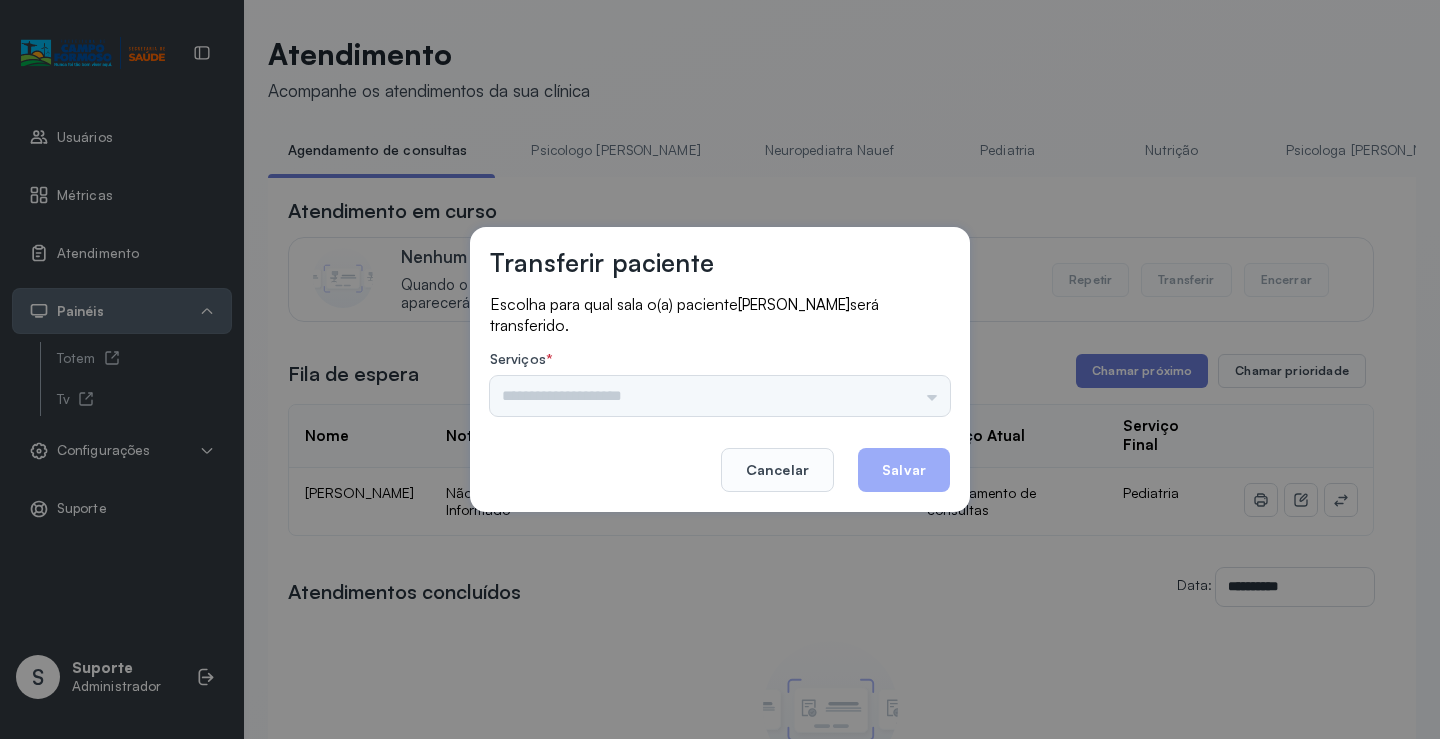 click on "Psicologo Pedro Neuropediatra Nauef Pediatria Nutrição Psicologa Alana Fisioterapeuta Janusia Coordenadora Solange Consultório 2 Assistente Social Triagem Psiquiatra Fisioterapeuta Francyne Fisioterapeuta Morgana Neuropediatra João" at bounding box center (720, 396) 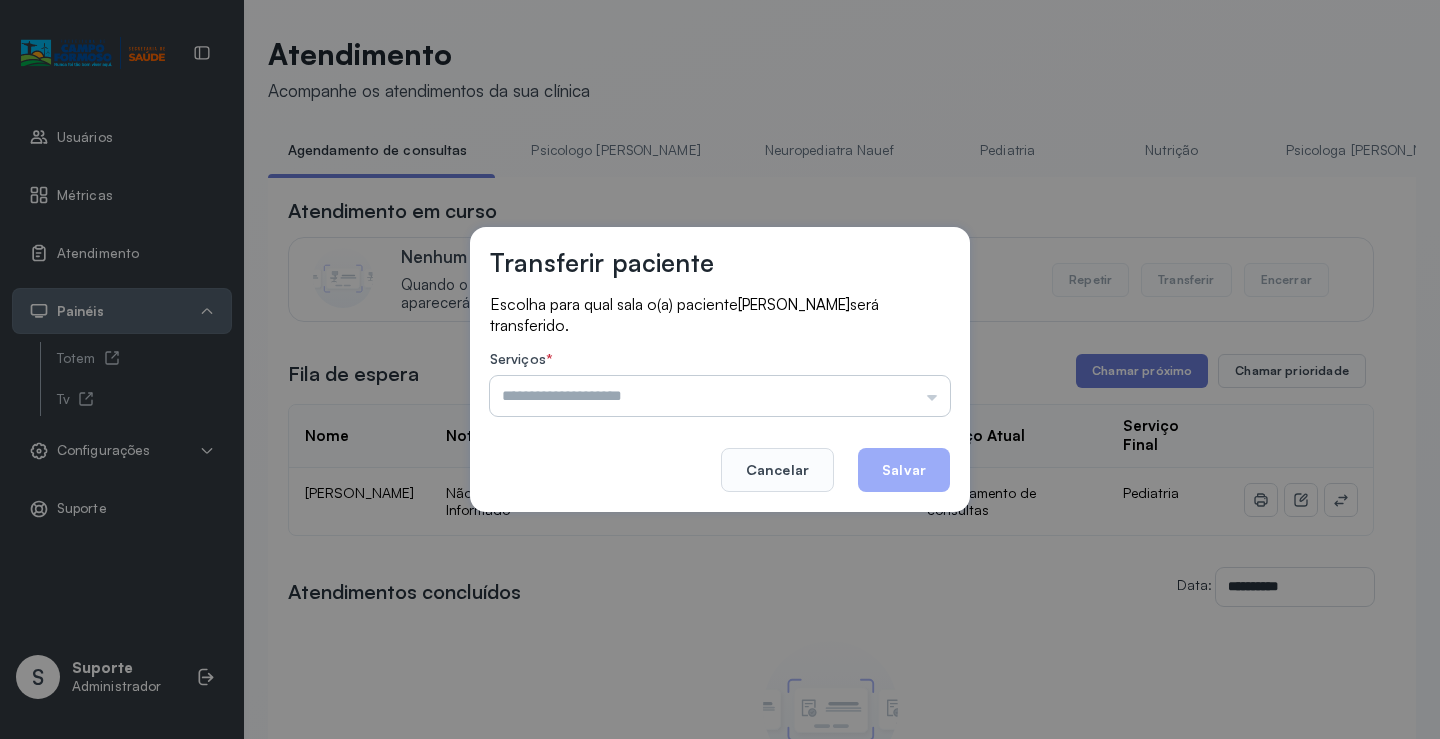 click at bounding box center [720, 396] 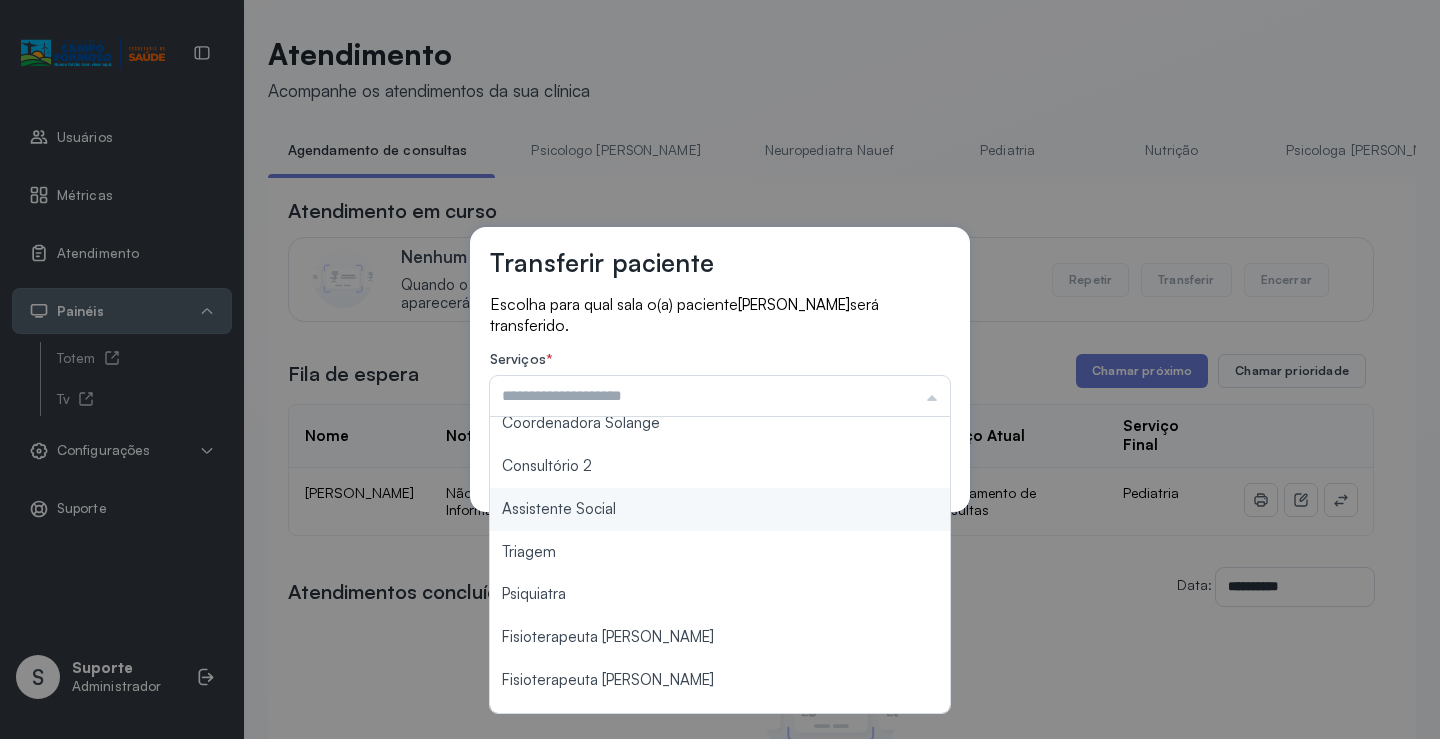scroll, scrollTop: 302, scrollLeft: 0, axis: vertical 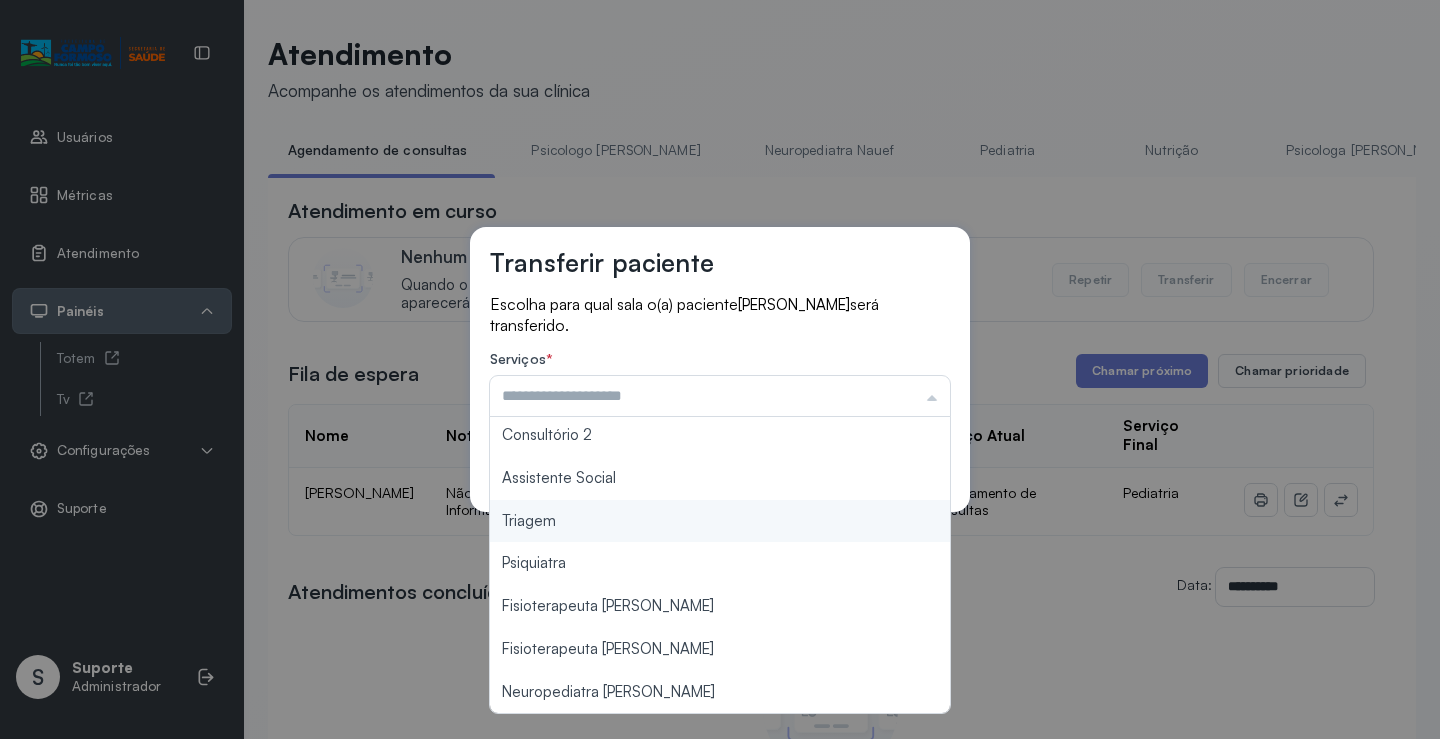 type on "*******" 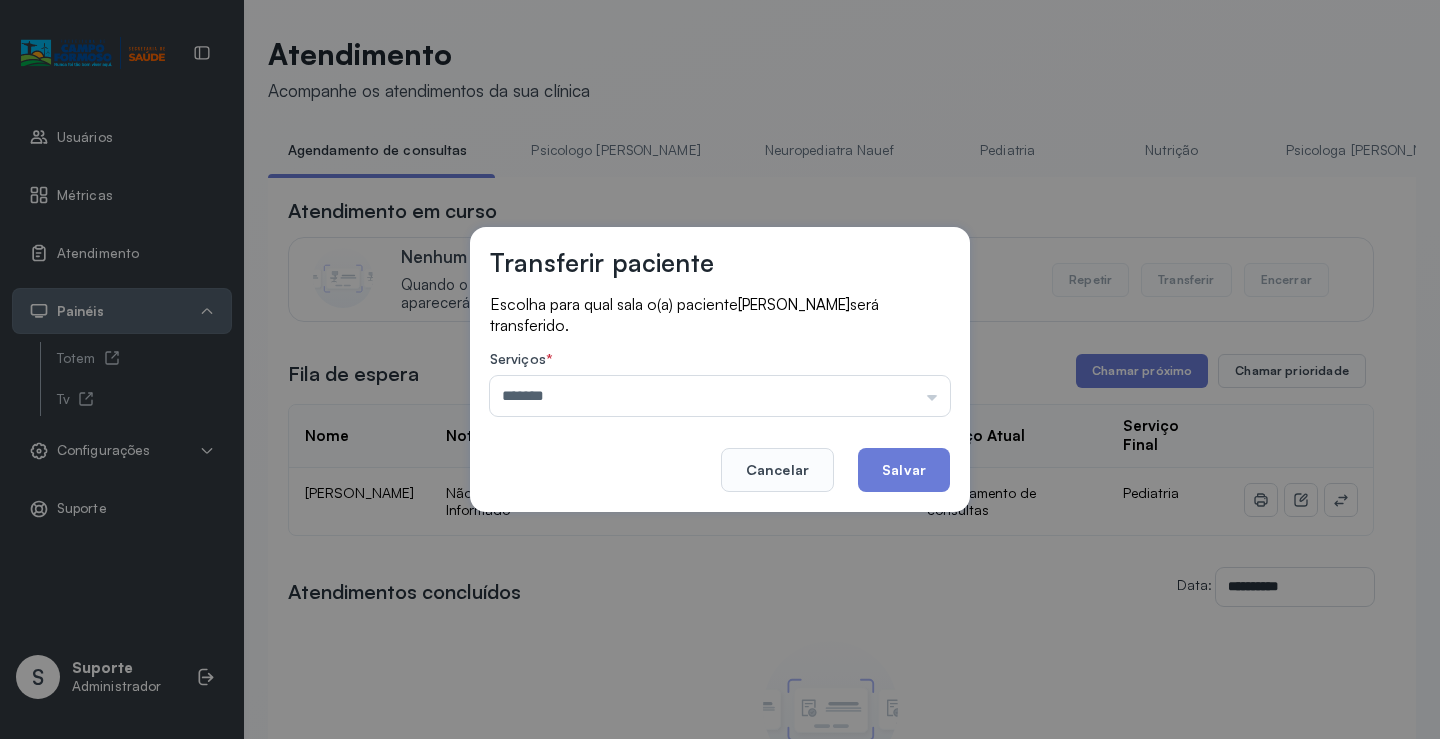 click on "Transferir paciente Escolha para qual sala o(a) paciente  BENICIO RIBEIRO DE SENA  será transferido.  Serviços  *  ******* Psicologo Pedro Neuropediatra Nauef Pediatria Nutrição Psicologa Alana Fisioterapeuta Janusia Coordenadora Solange Consultório 2 Assistente Social Triagem Psiquiatra Fisioterapeuta Francyne Fisioterapeuta Morgana Neuropediatra João Cancelar Salvar" at bounding box center [720, 369] 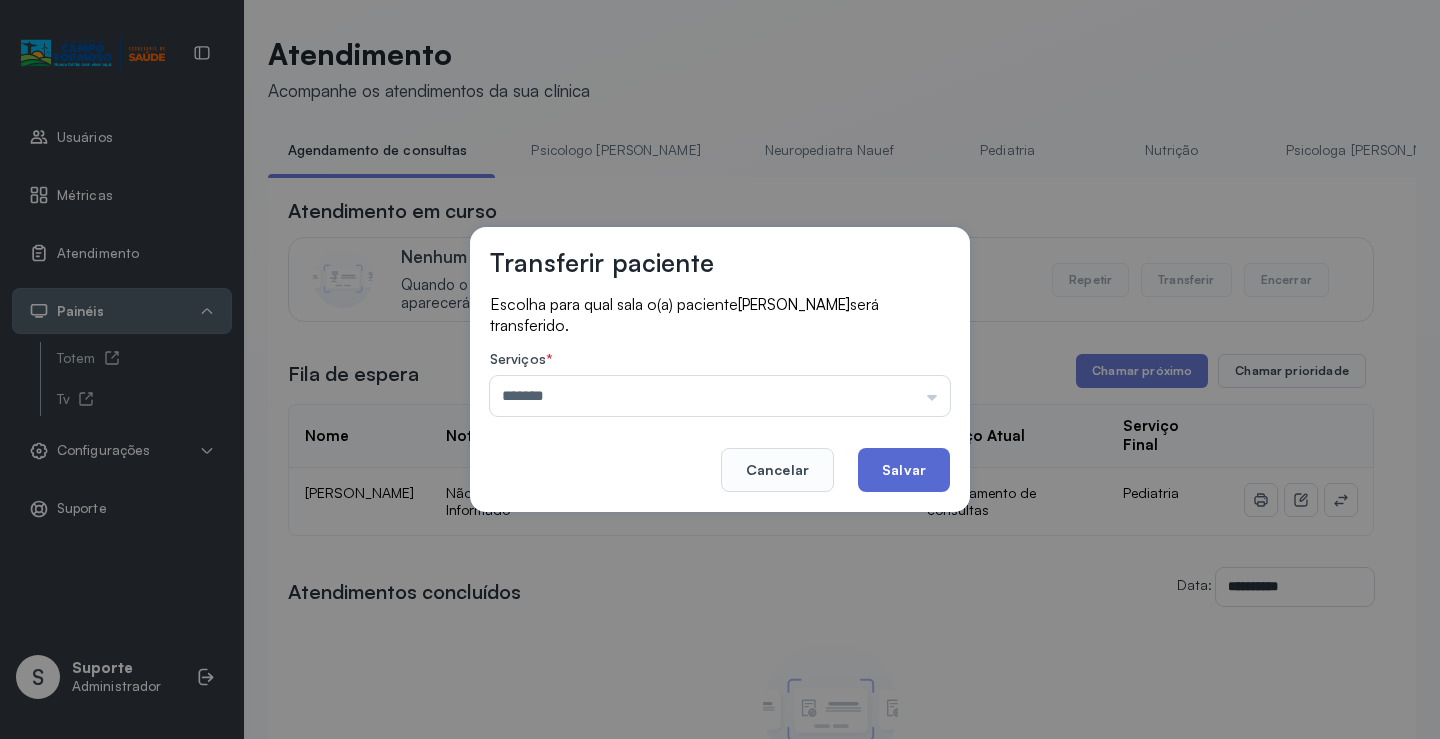 click on "Salvar" 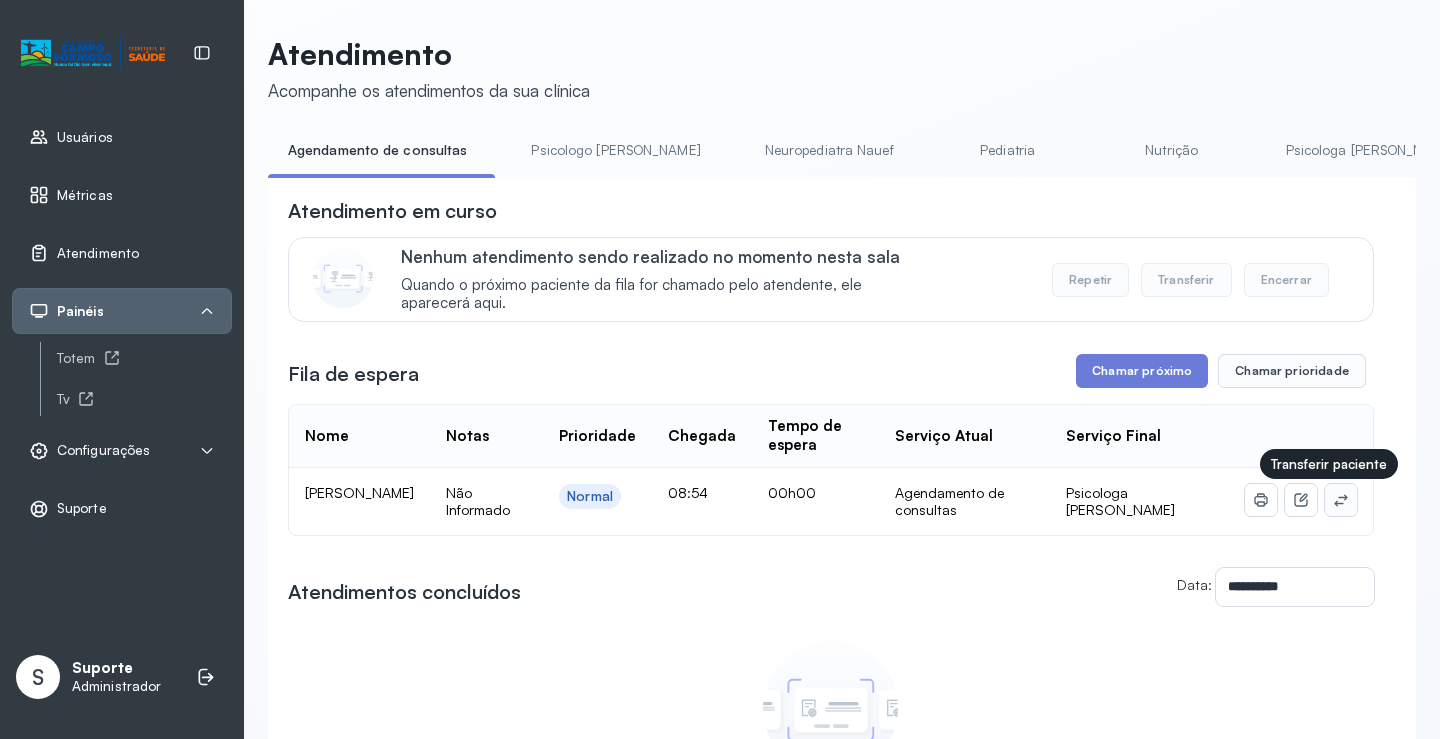 click 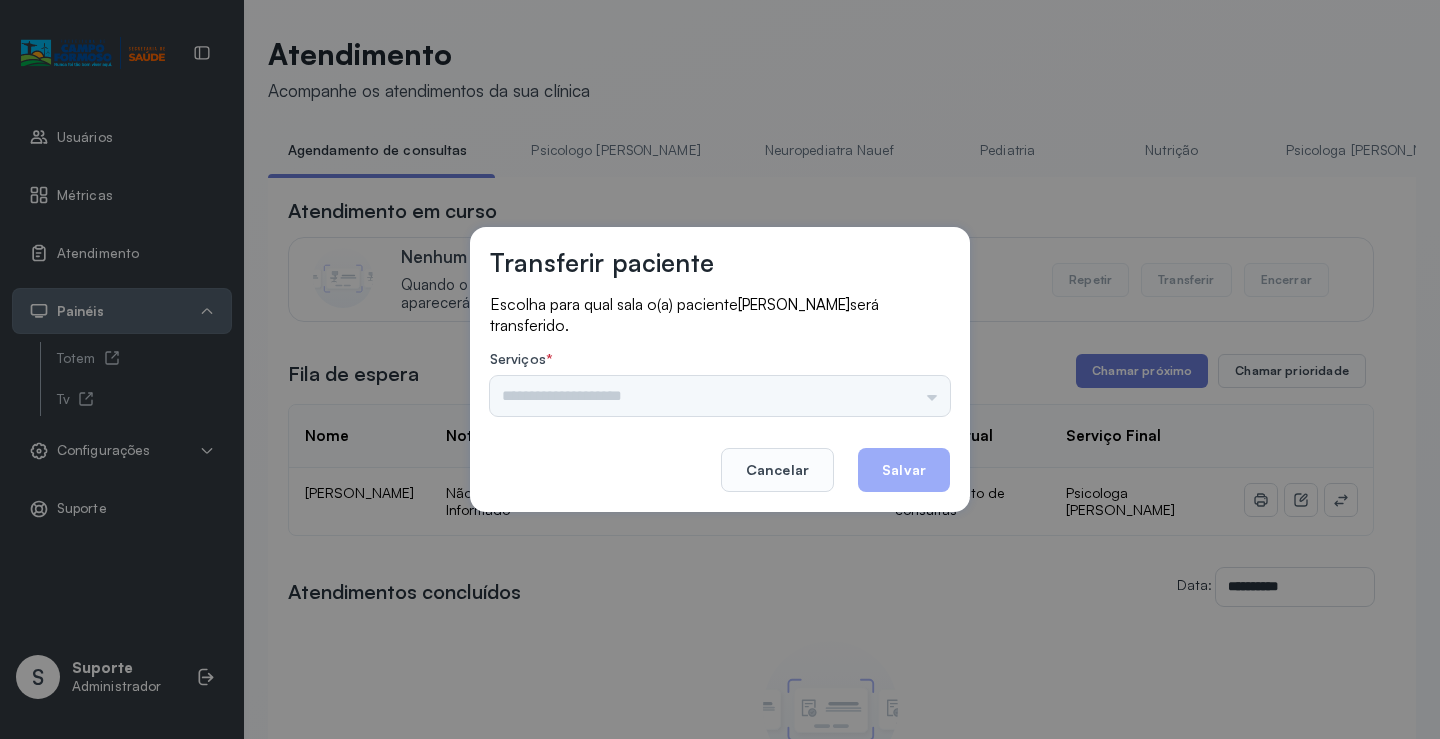click on "Psicologo Pedro Neuropediatra Nauef Pediatria Nutrição Psicologa Alana Fisioterapeuta Janusia Coordenadora Solange Consultório 2 Assistente Social Triagem Psiquiatra Fisioterapeuta Francyne Fisioterapeuta Morgana Neuropediatra João" at bounding box center [720, 396] 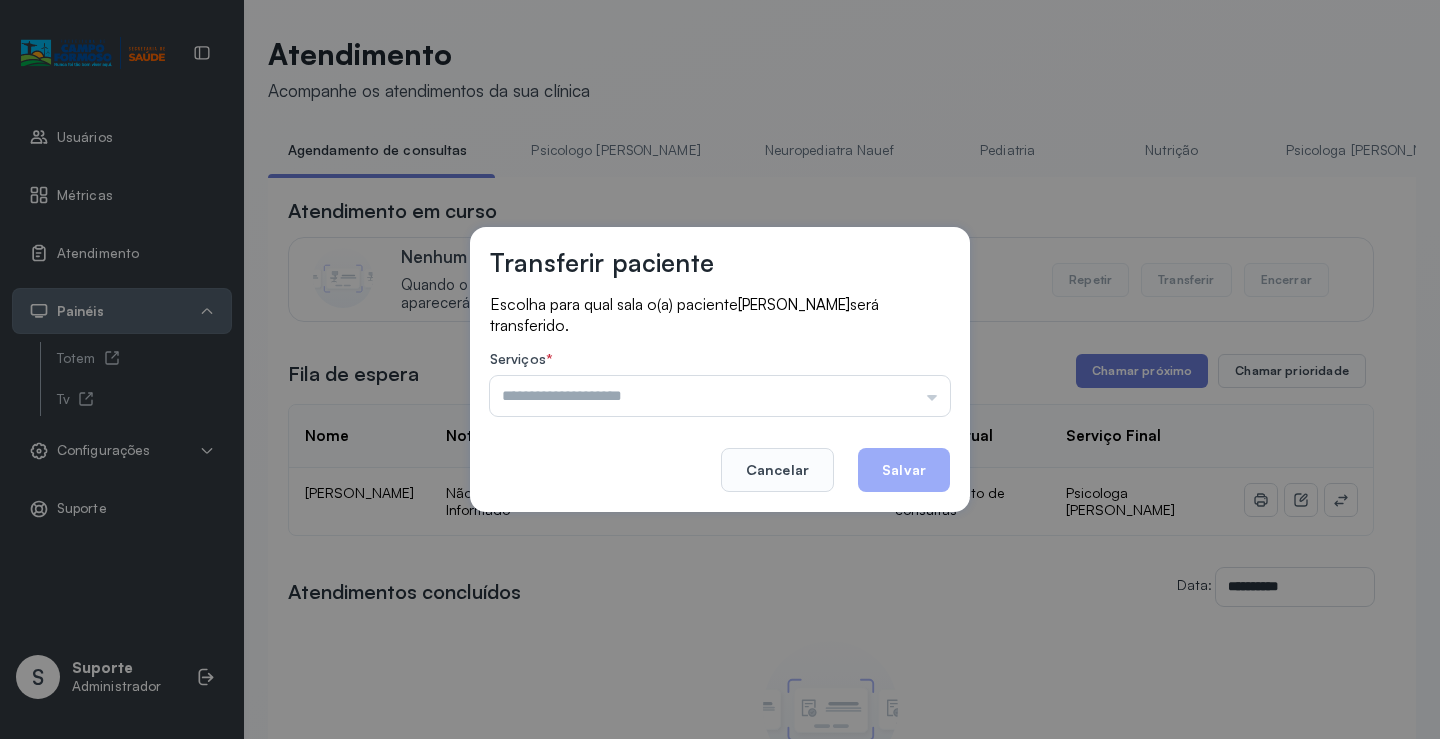 click at bounding box center [720, 396] 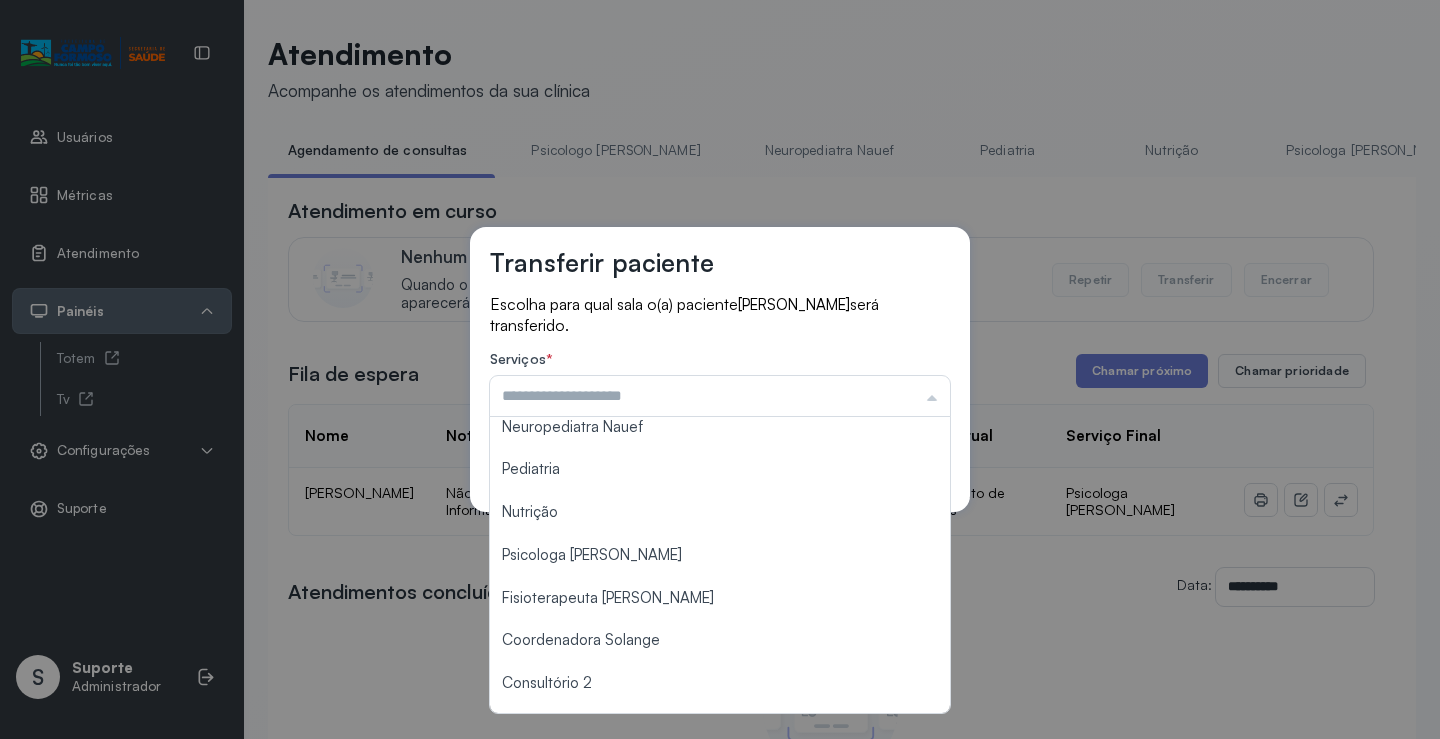 scroll, scrollTop: 2, scrollLeft: 0, axis: vertical 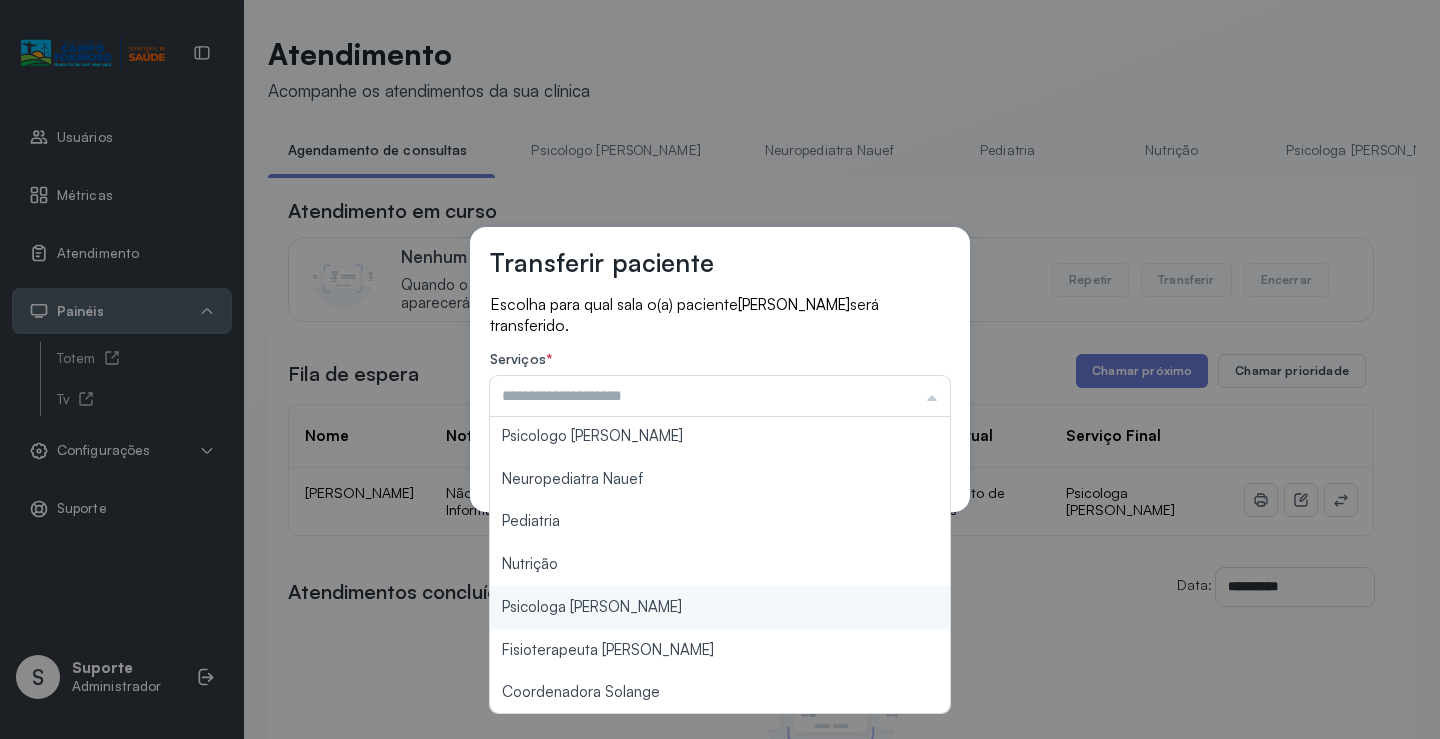 type on "**********" 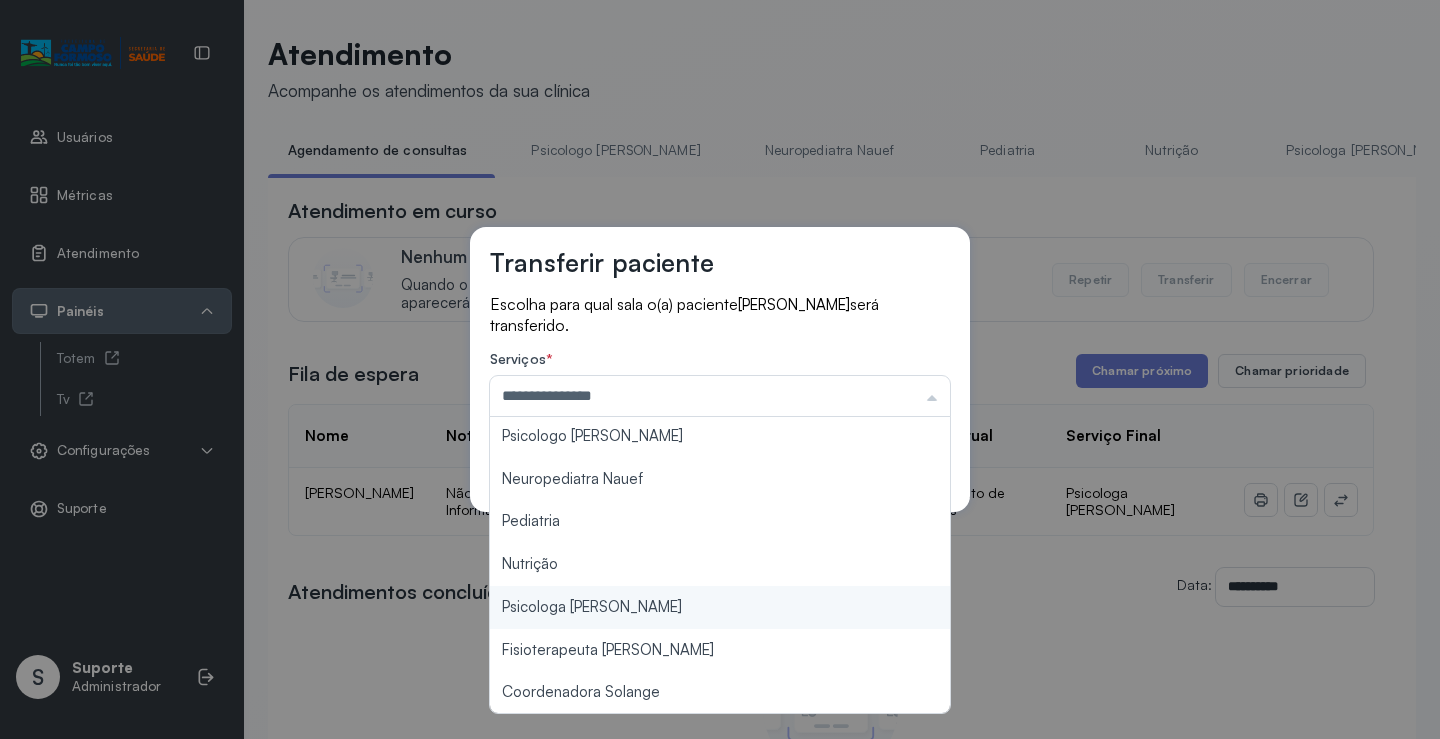 click on "**********" at bounding box center [720, 369] 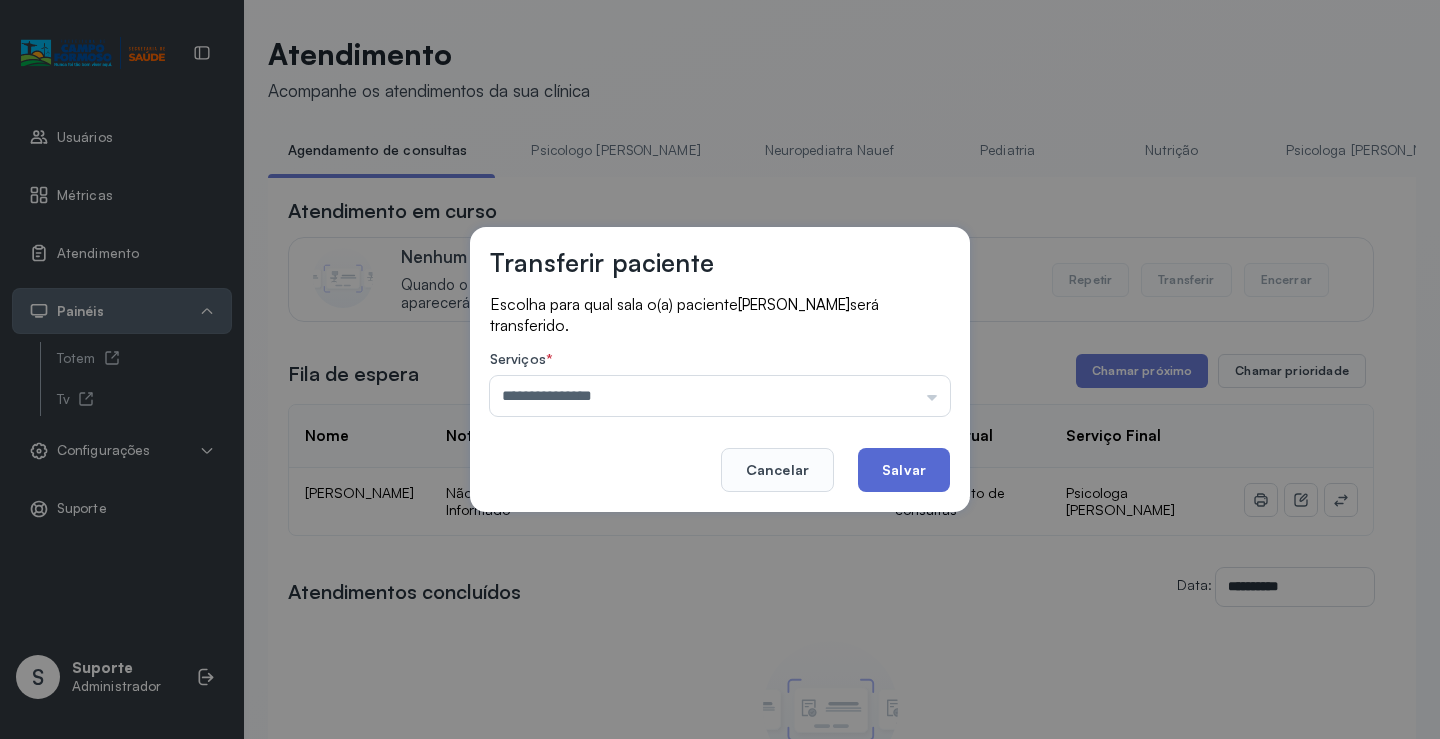 click on "Salvar" 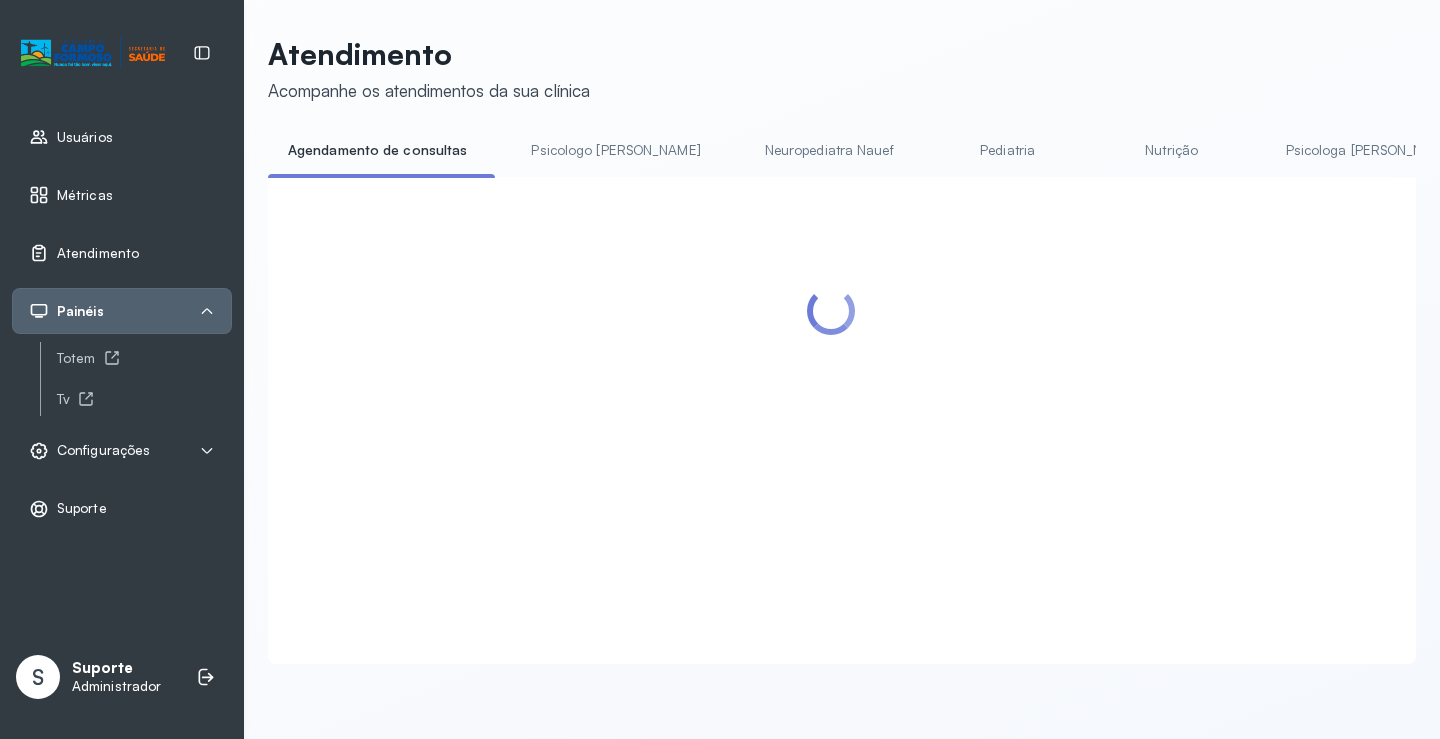 drag, startPoint x: 805, startPoint y: 299, endPoint x: 817, endPoint y: 310, distance: 16.27882 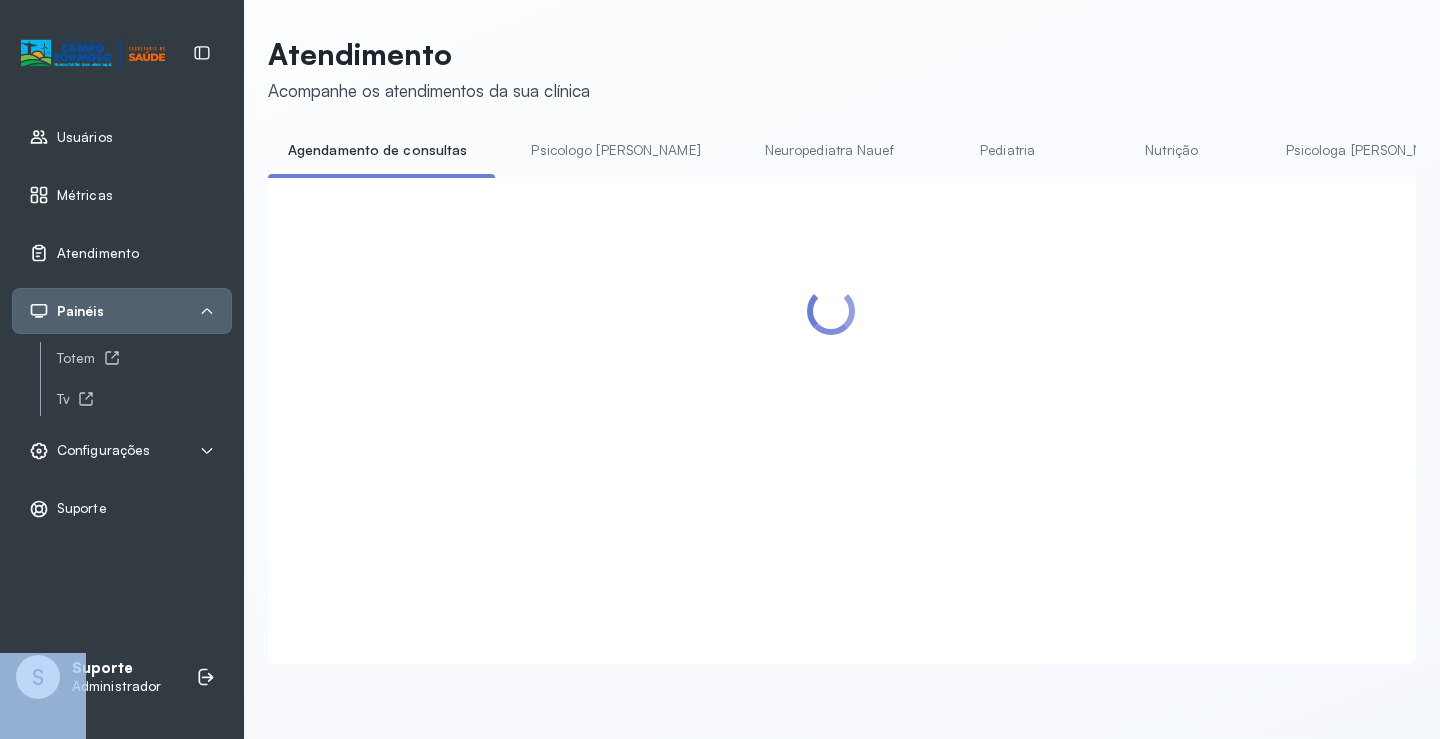 click at bounding box center (831, 311) 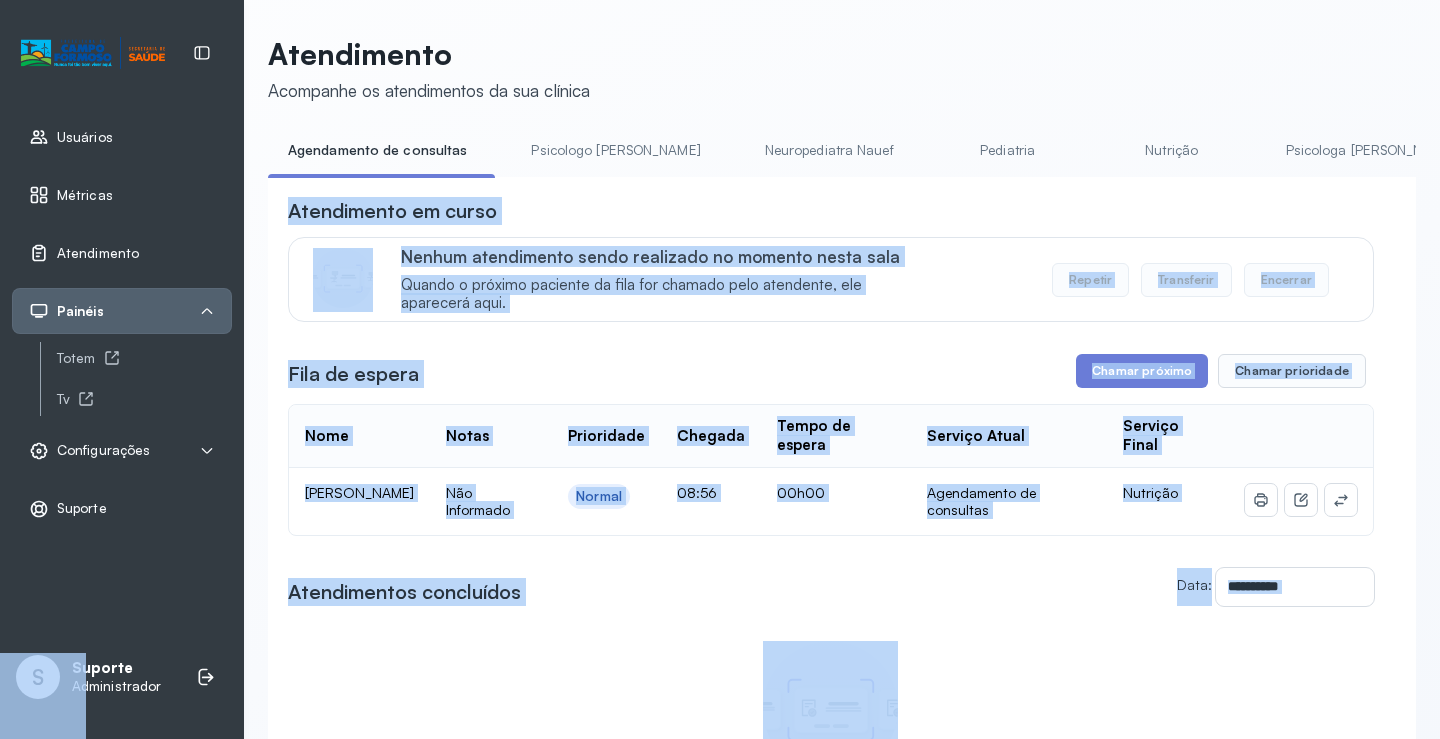 click on "**********" at bounding box center [831, 519] 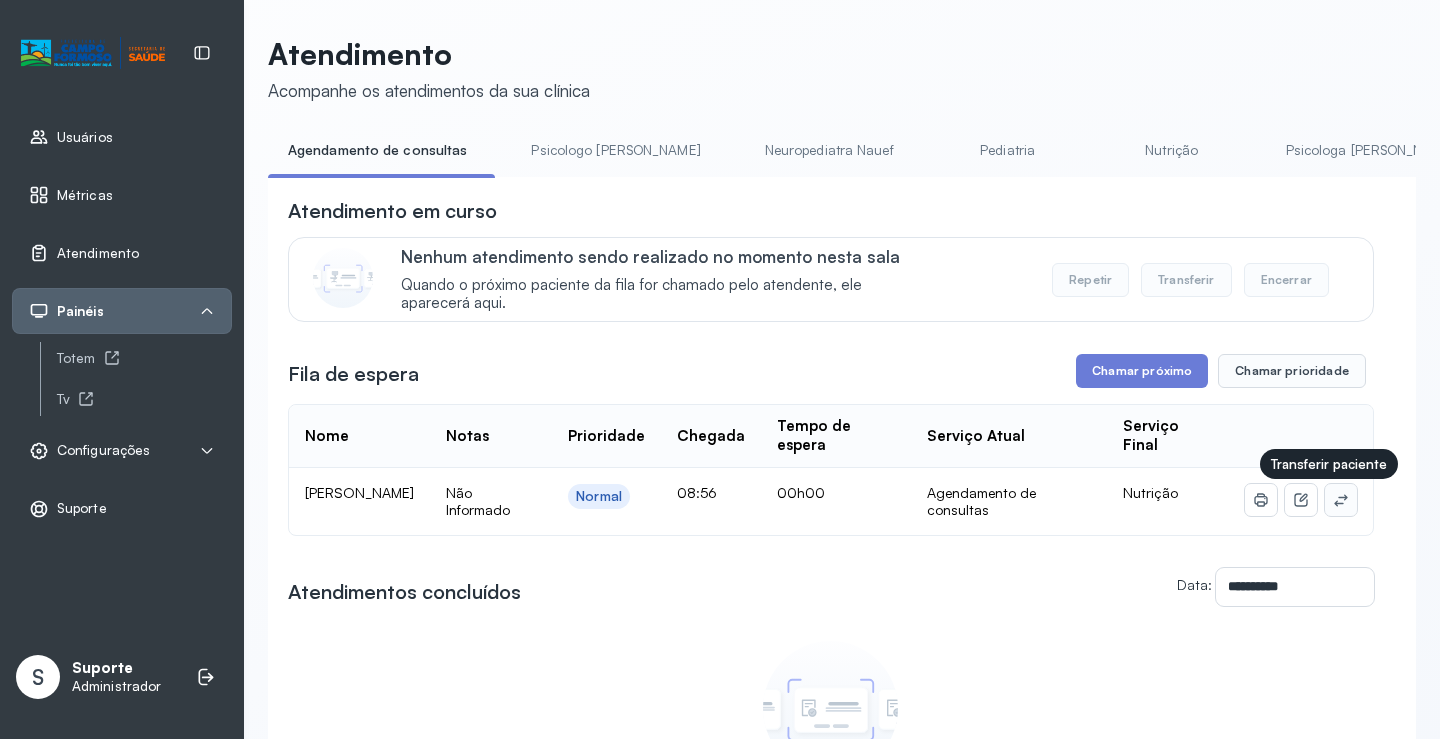 click 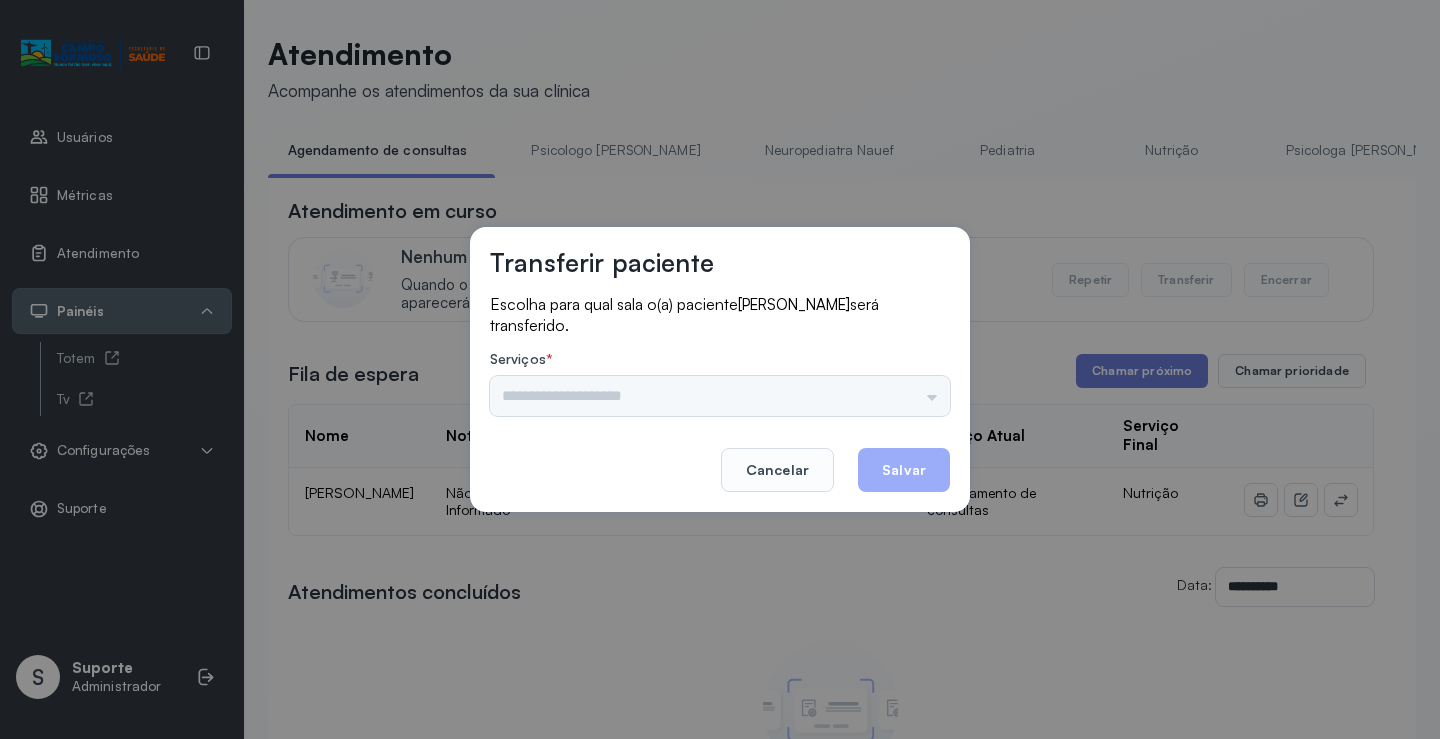 click on "Psicologo Pedro Neuropediatra Nauef Pediatria Nutrição Psicologa Alana Fisioterapeuta Janusia Coordenadora Solange Consultório 2 Assistente Social Triagem Psiquiatra Fisioterapeuta Francyne Fisioterapeuta Morgana Neuropediatra João" at bounding box center (720, 396) 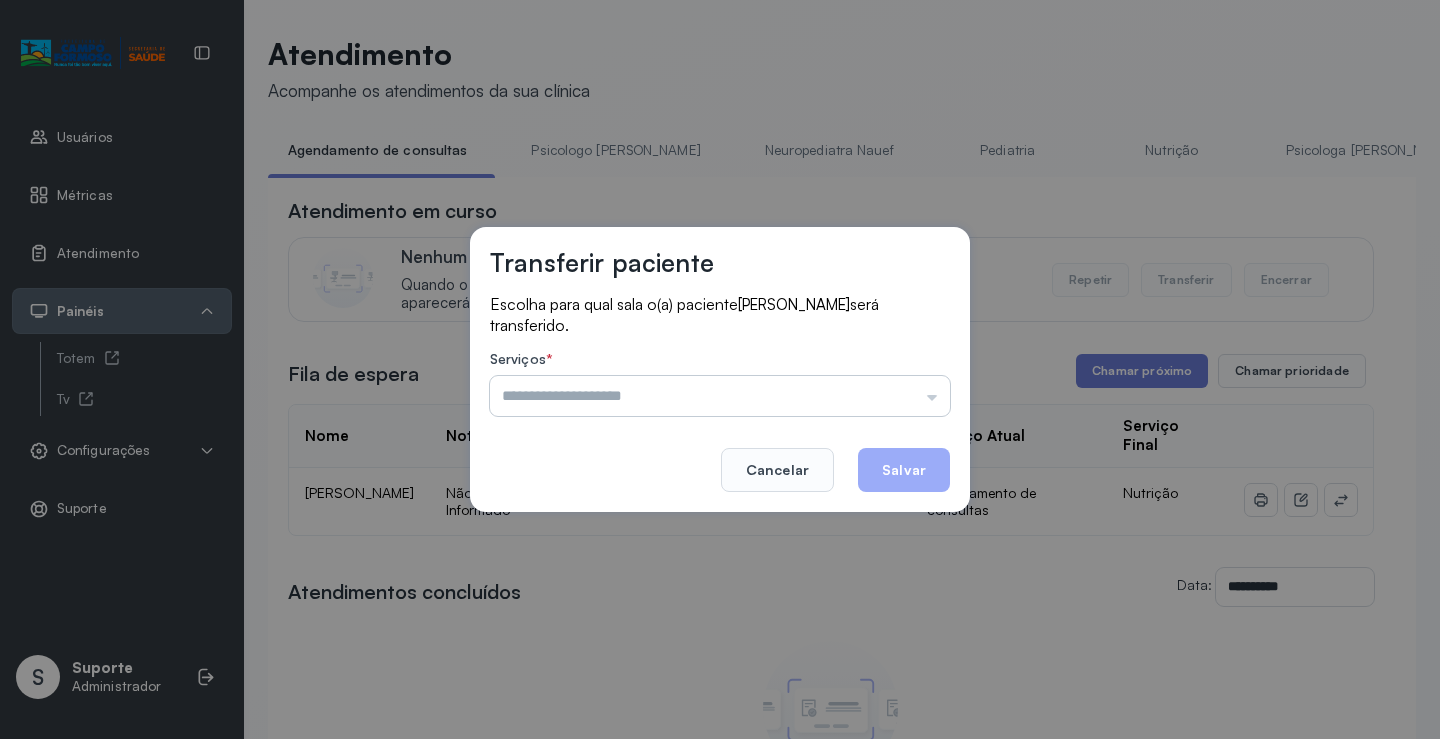 click at bounding box center [720, 396] 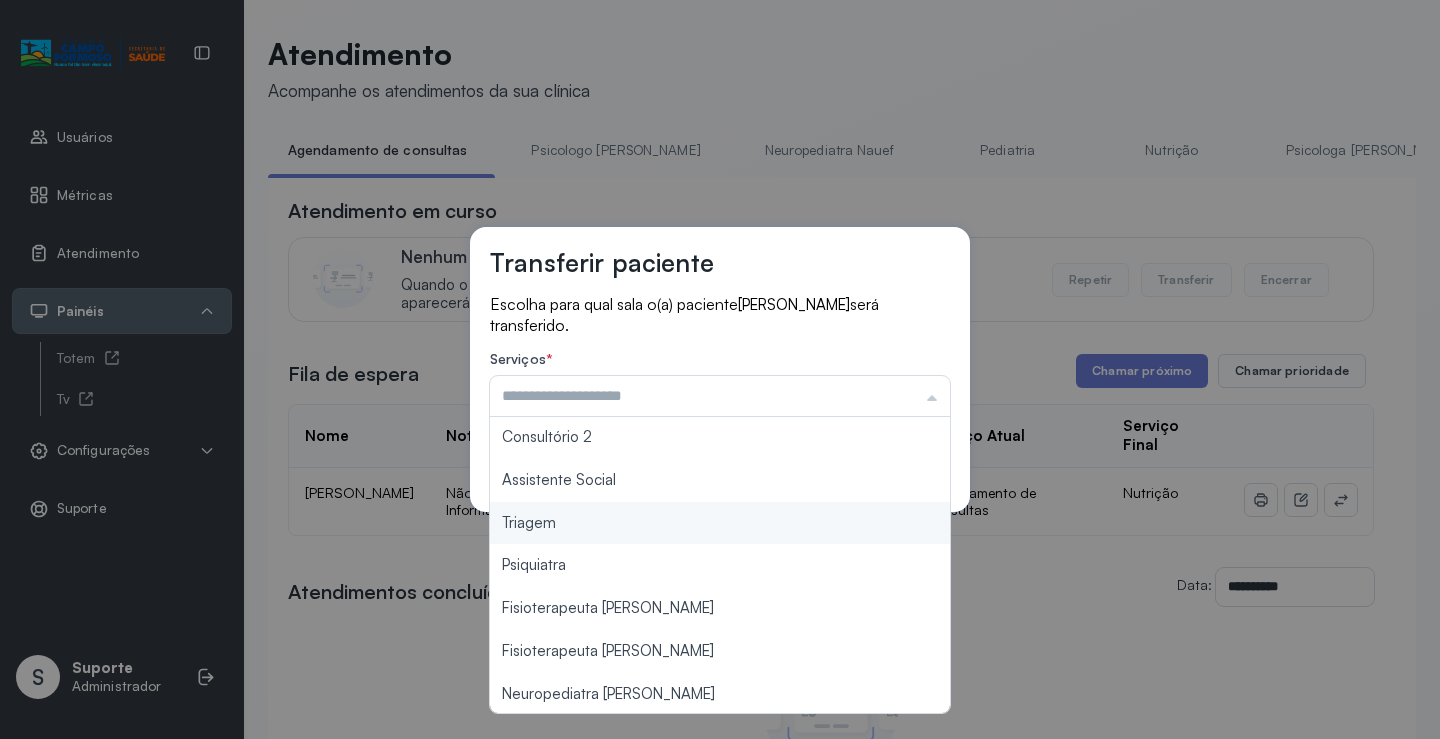 scroll, scrollTop: 302, scrollLeft: 0, axis: vertical 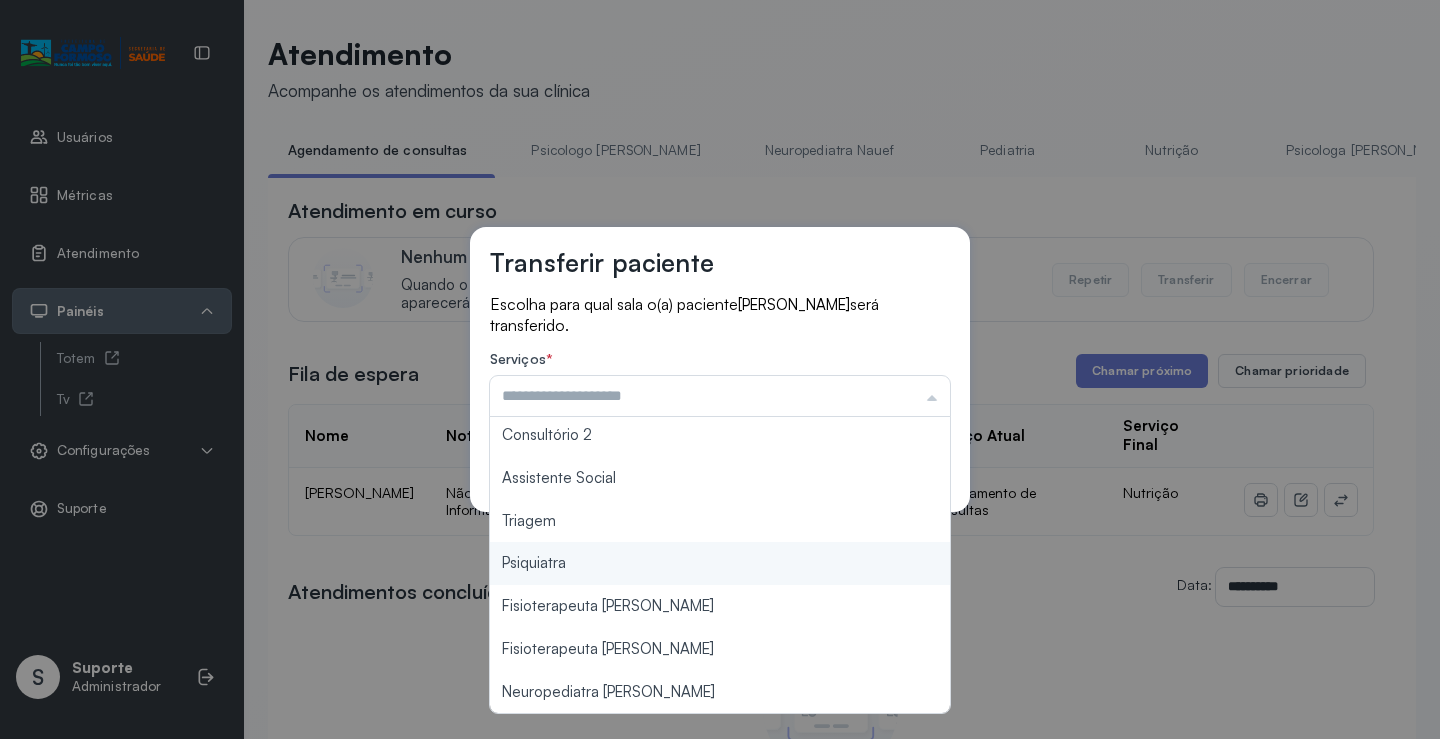 type on "*******" 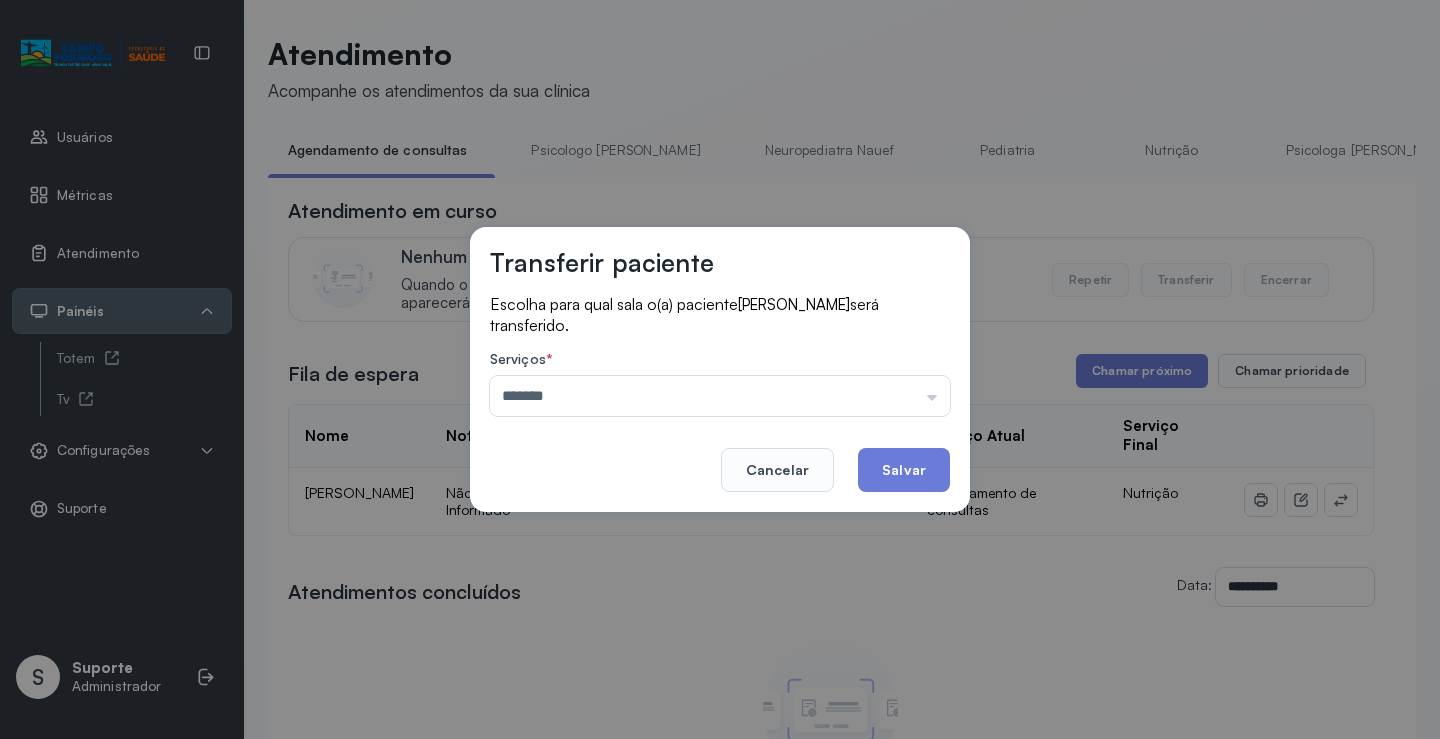 click on "Transferir paciente Escolha para qual sala o(a) paciente  Elisa Reis de Sousa Cavalcante  será transferido.  Serviços  *  ******* Psicologo Pedro Neuropediatra Nauef Pediatria Nutrição Psicologa Alana Fisioterapeuta Janusia Coordenadora Solange Consultório 2 Assistente Social Triagem Psiquiatra Fisioterapeuta Francyne Fisioterapeuta Morgana Neuropediatra João Cancelar Salvar" at bounding box center (720, 369) 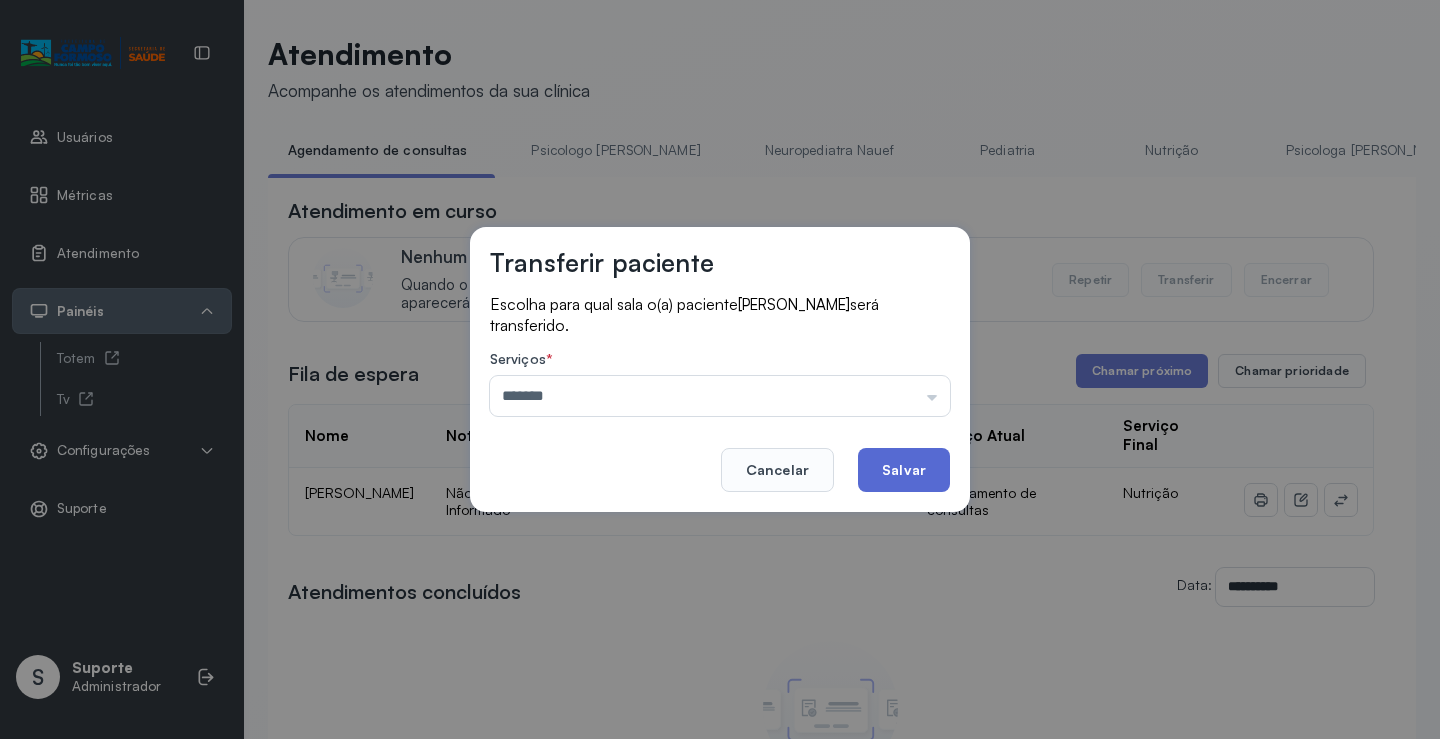 drag, startPoint x: 886, startPoint y: 468, endPoint x: 891, endPoint y: 457, distance: 12.083046 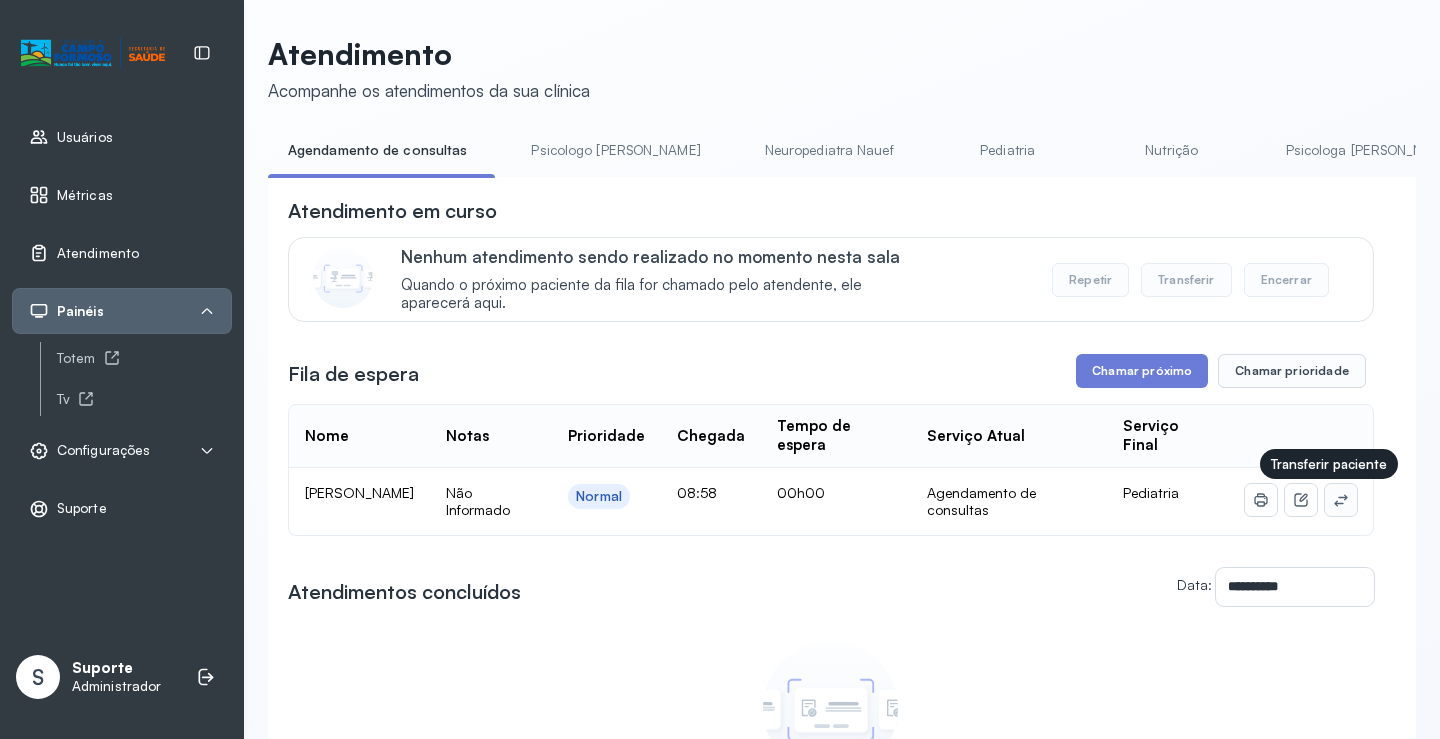 click 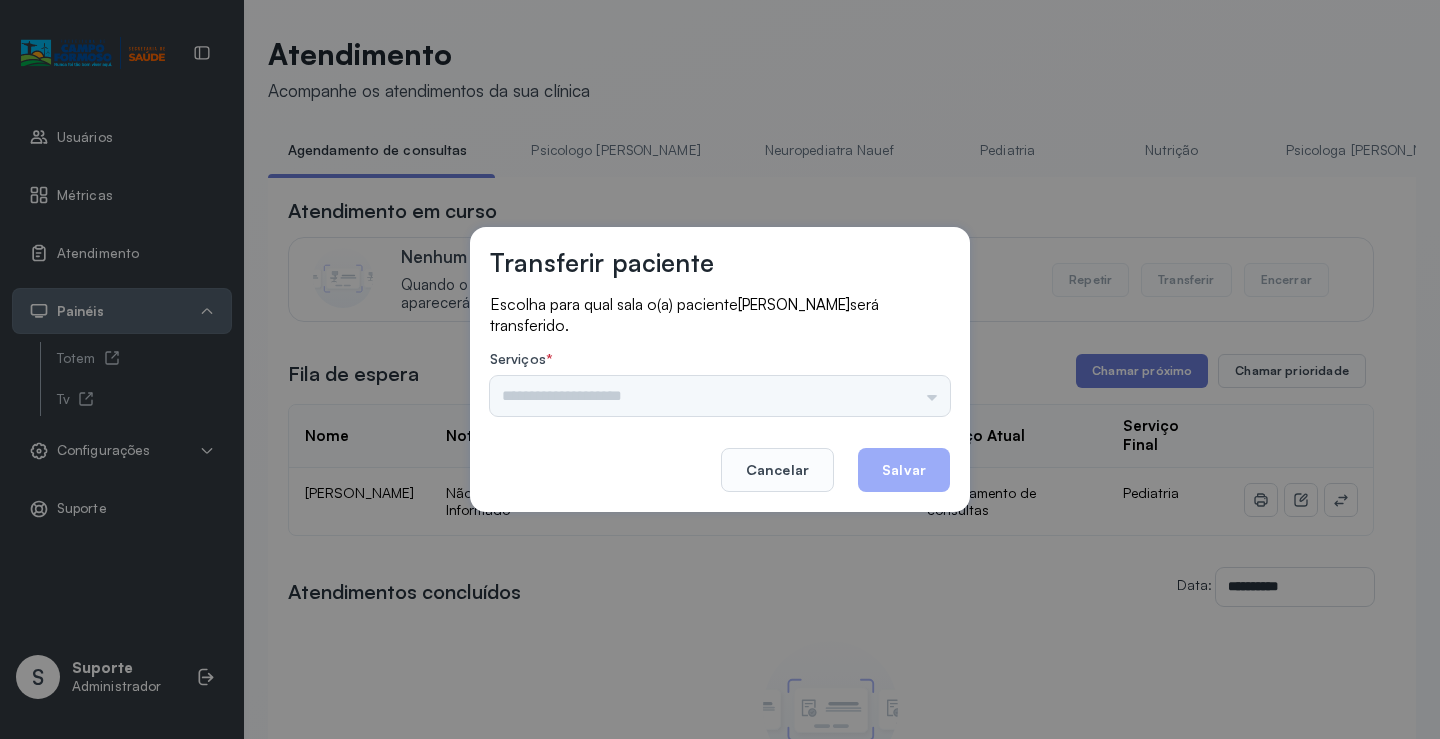 click on "Psicologo Pedro Neuropediatra Nauef Pediatria Nutrição Psicologa Alana Fisioterapeuta Janusia Coordenadora Solange Consultório 2 Assistente Social Triagem Psiquiatra Fisioterapeuta Francyne Fisioterapeuta Morgana Neuropediatra João" at bounding box center (720, 396) 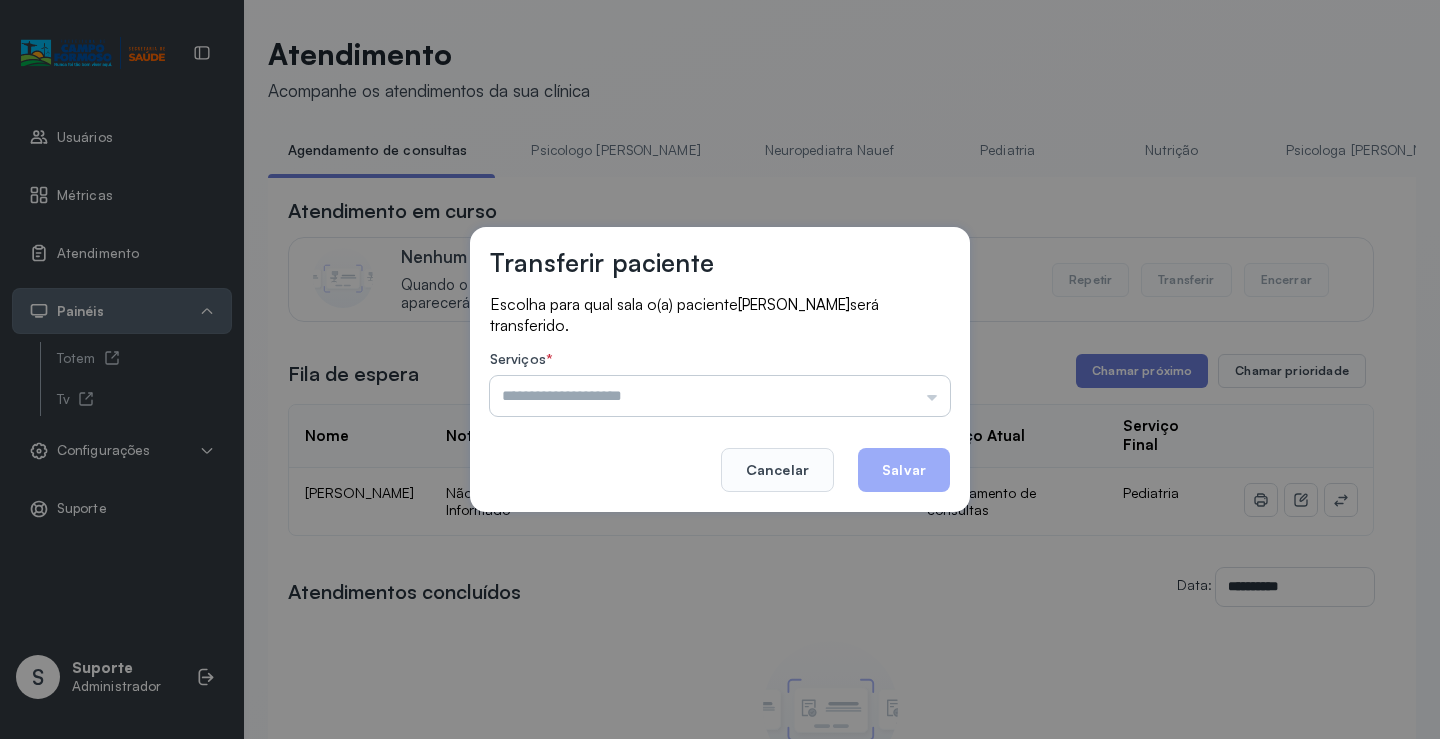click at bounding box center (720, 396) 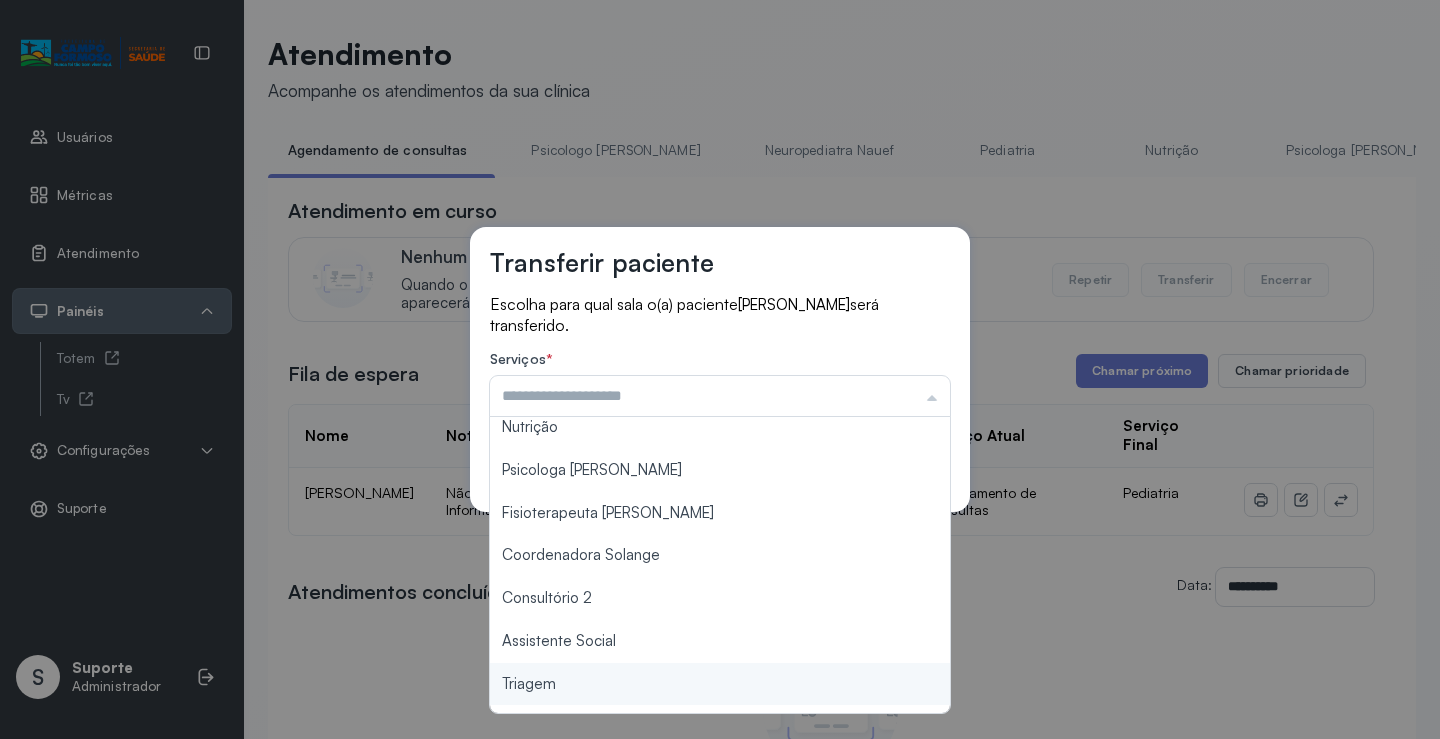 scroll, scrollTop: 303, scrollLeft: 0, axis: vertical 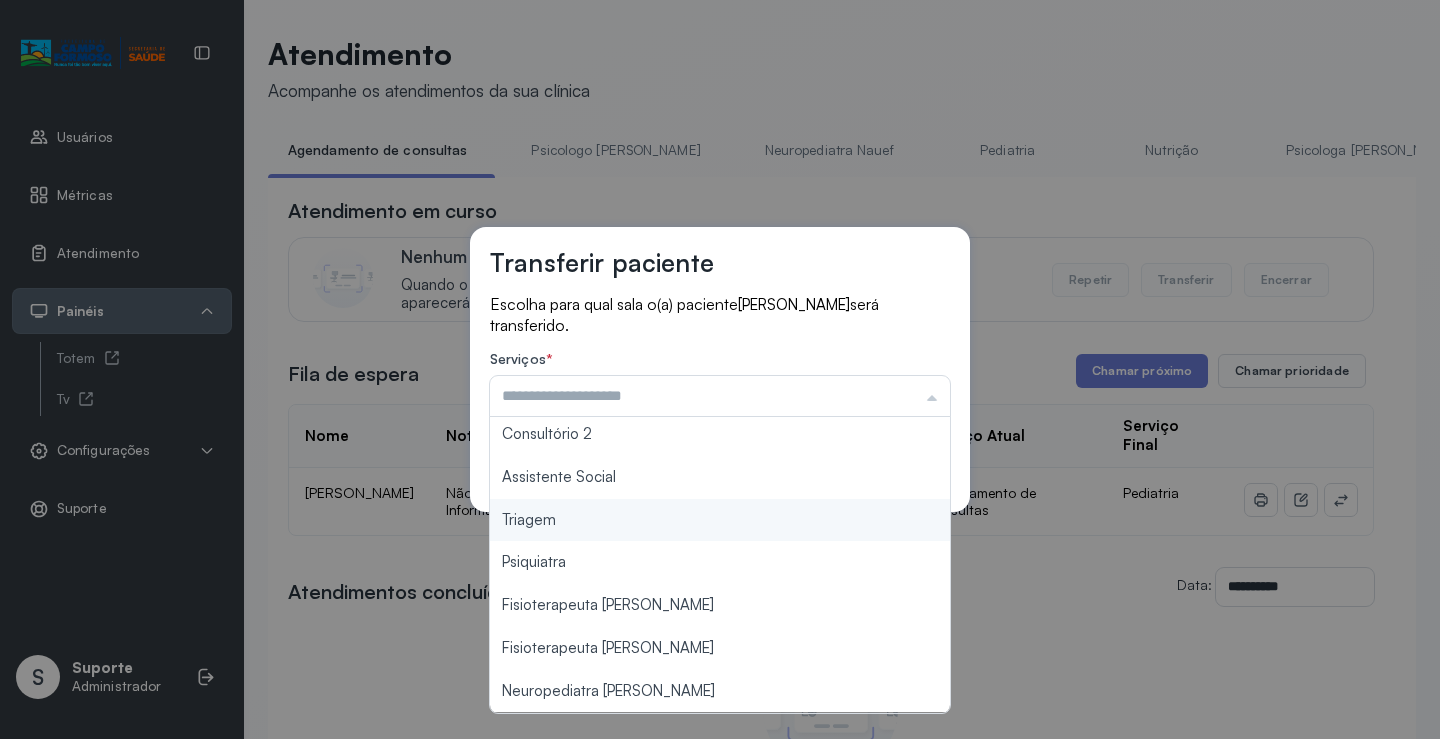 type on "*******" 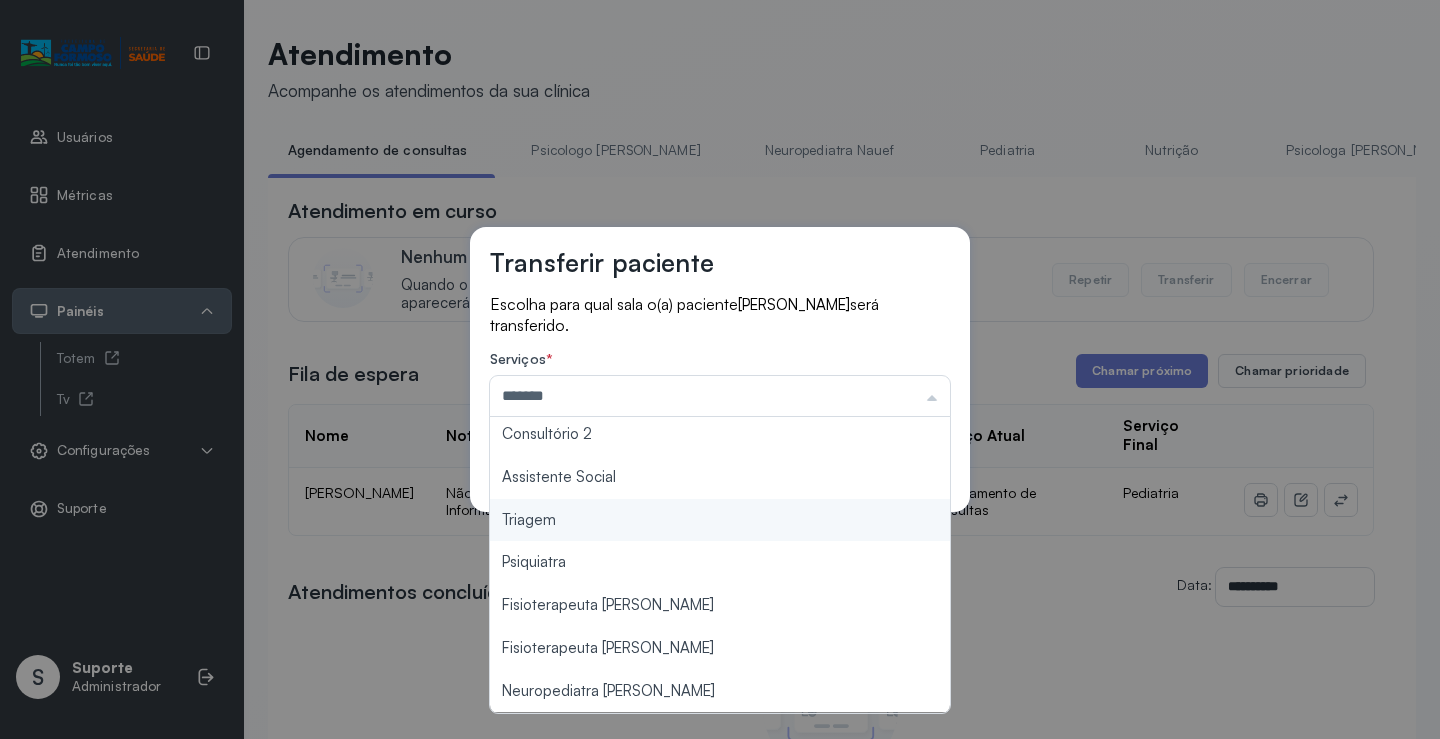 drag, startPoint x: 597, startPoint y: 519, endPoint x: 816, endPoint y: 489, distance: 221.04524 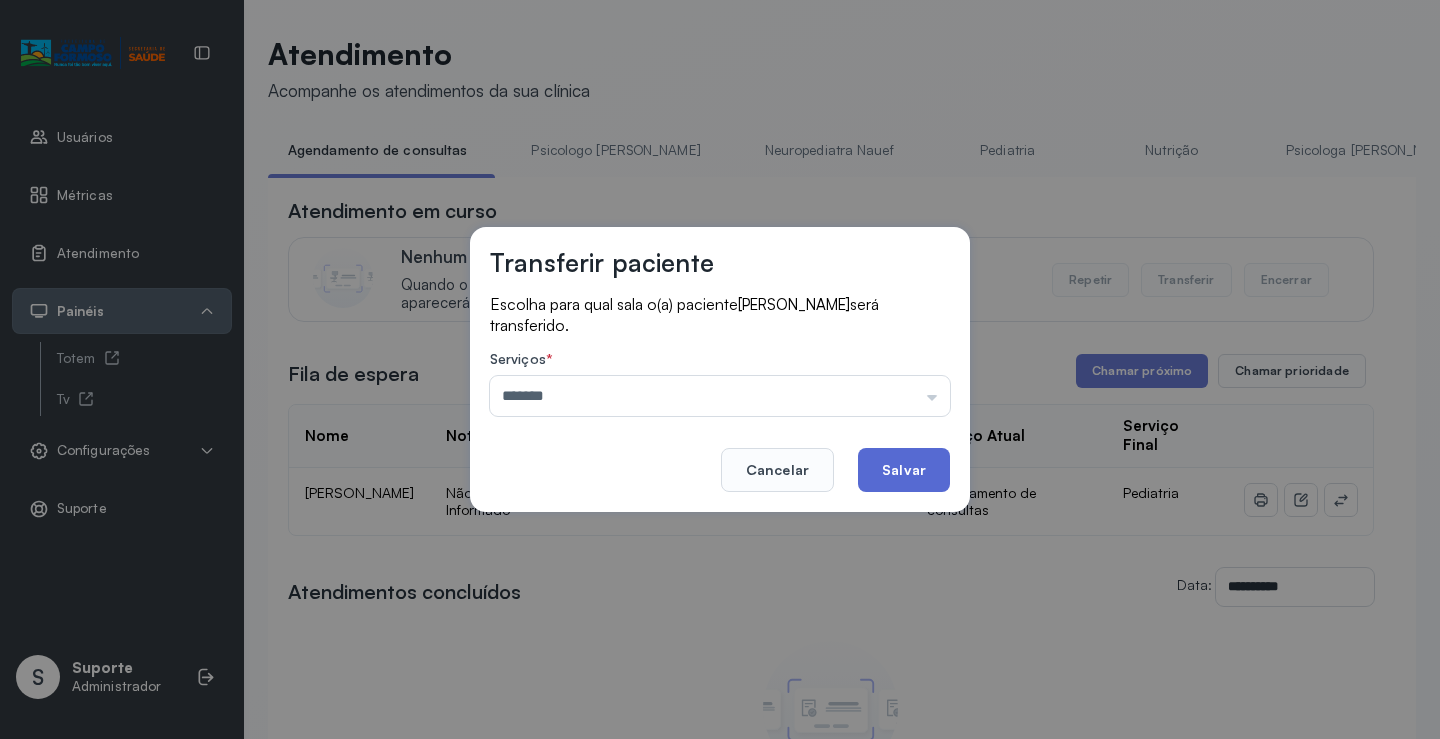 click on "Salvar" 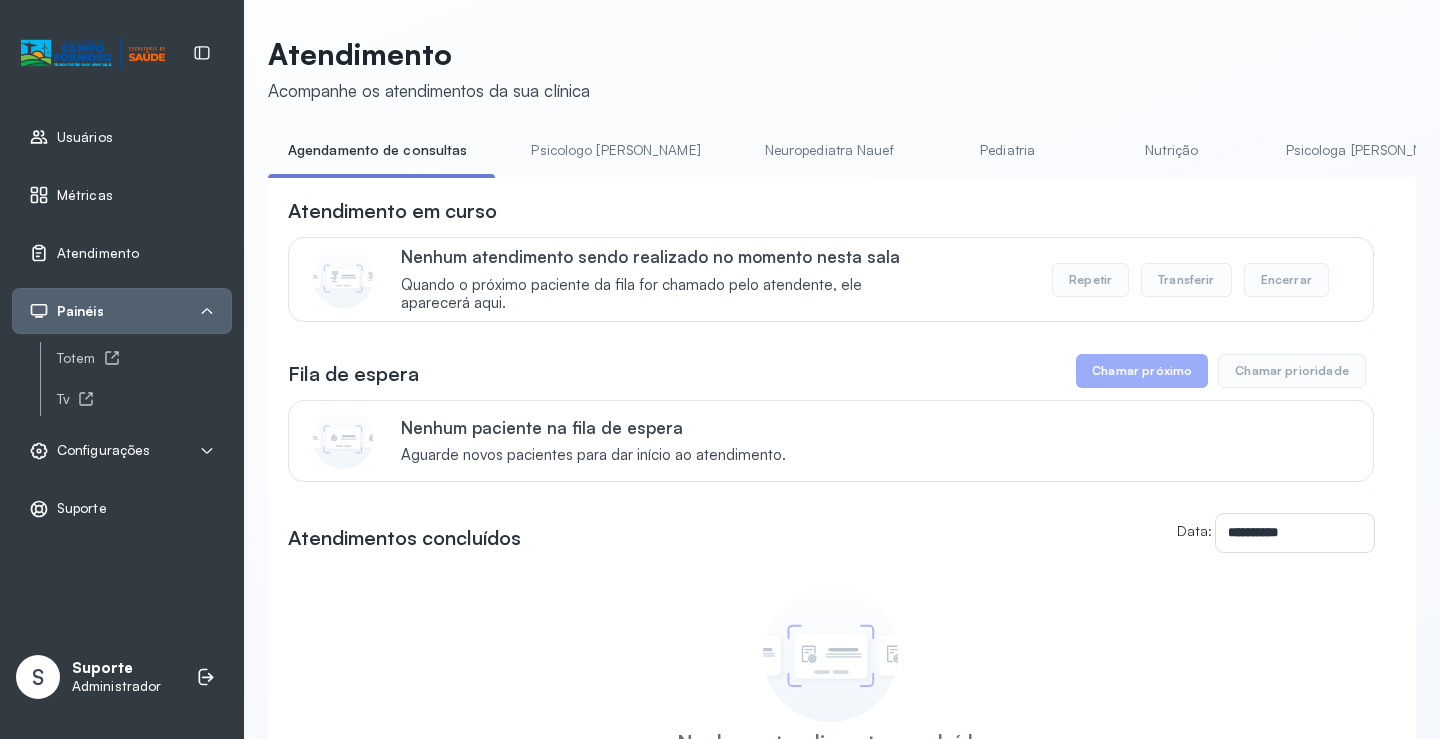 click on "Pediatria" at bounding box center (1008, 150) 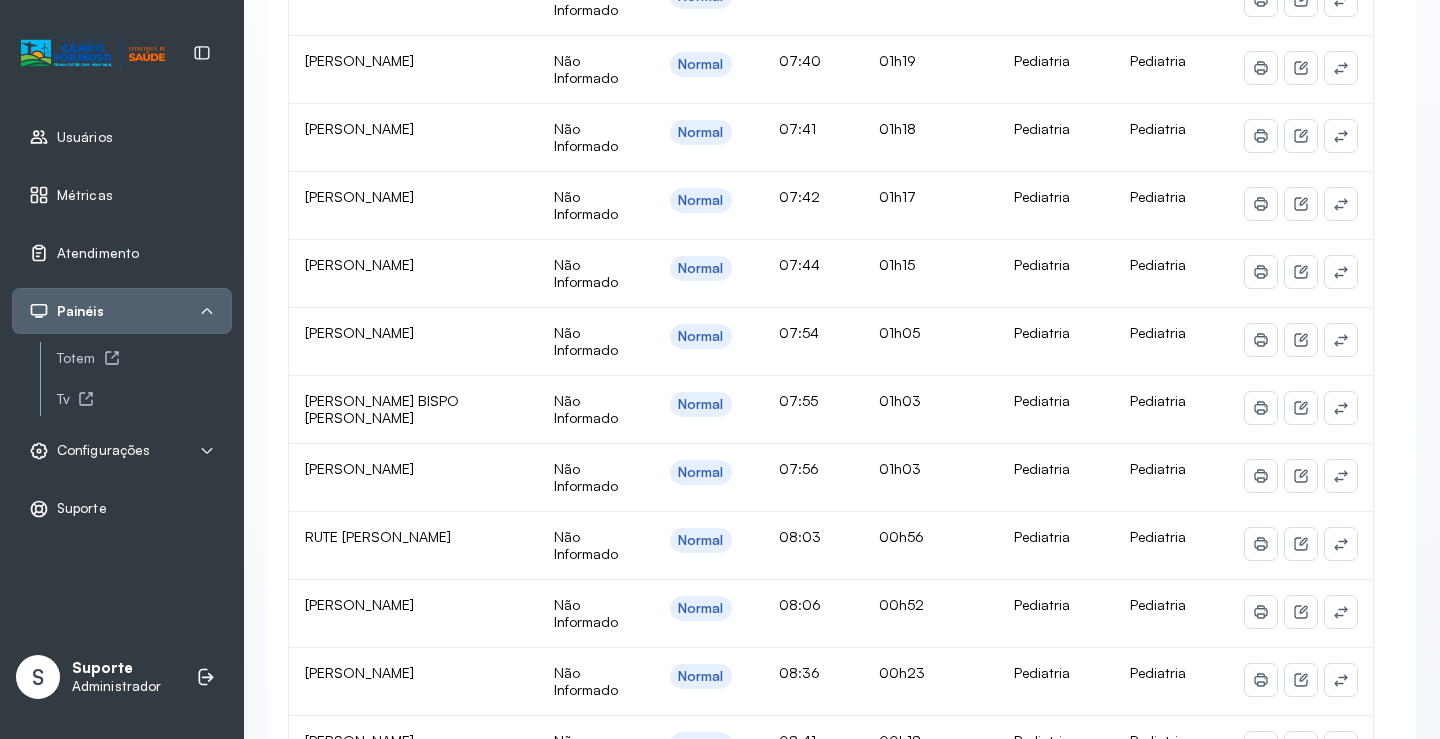 scroll, scrollTop: 400, scrollLeft: 0, axis: vertical 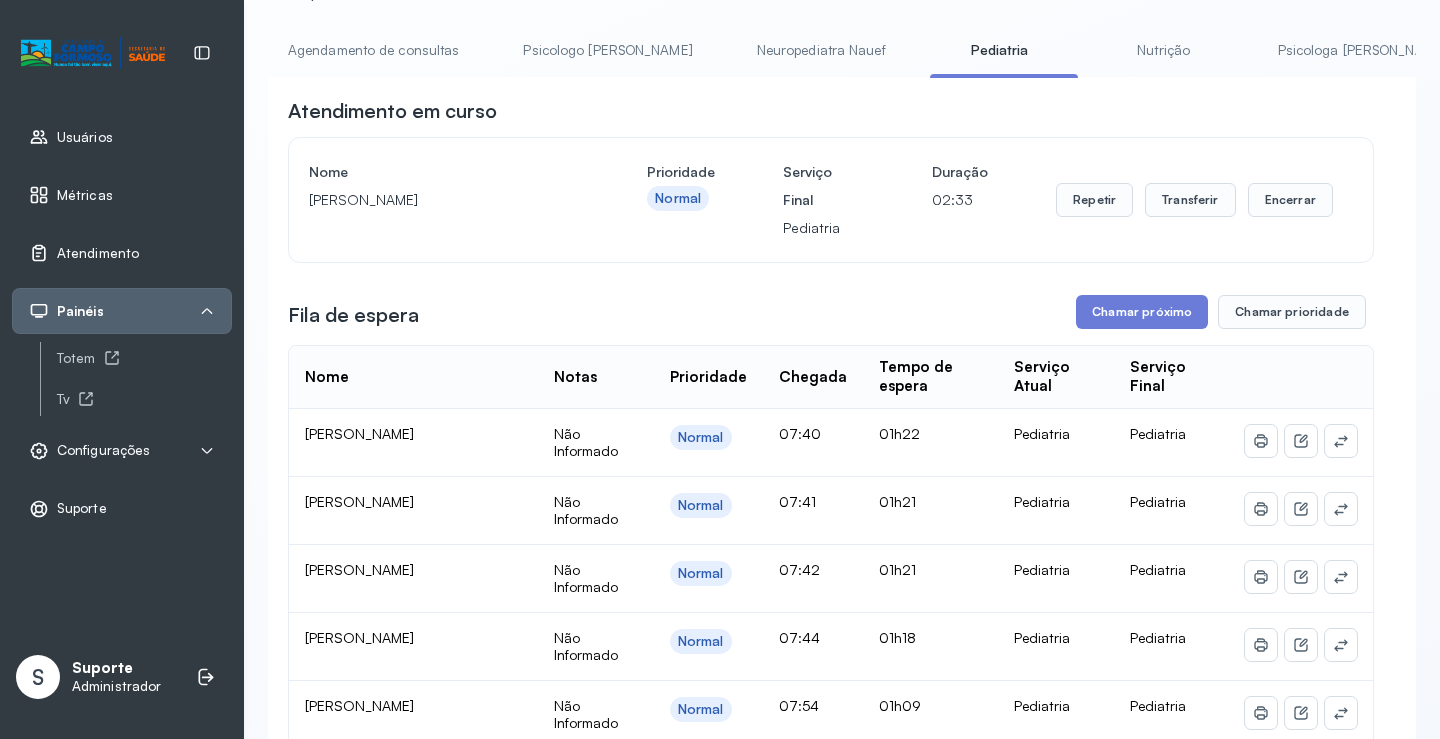 click on "Agendamento de consultas" at bounding box center (373, 50) 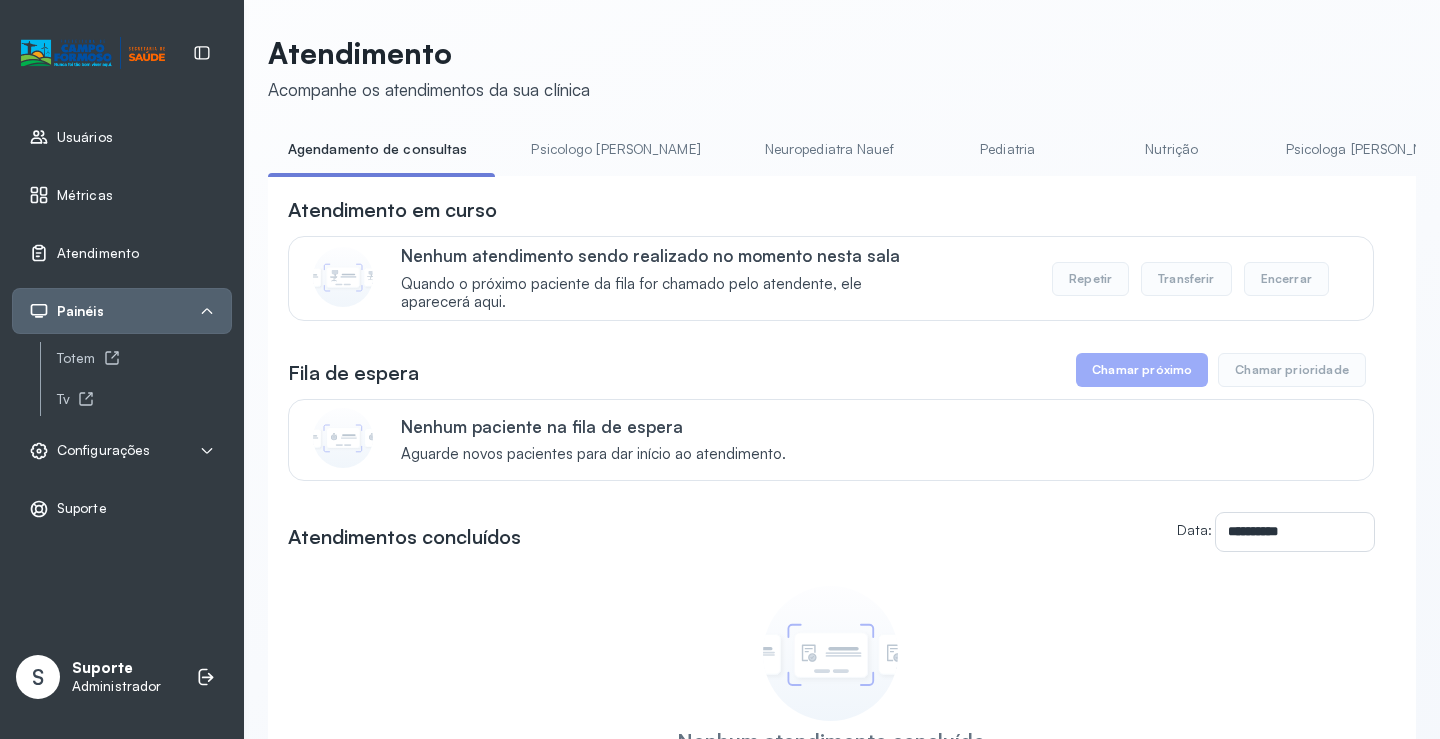scroll, scrollTop: 100, scrollLeft: 0, axis: vertical 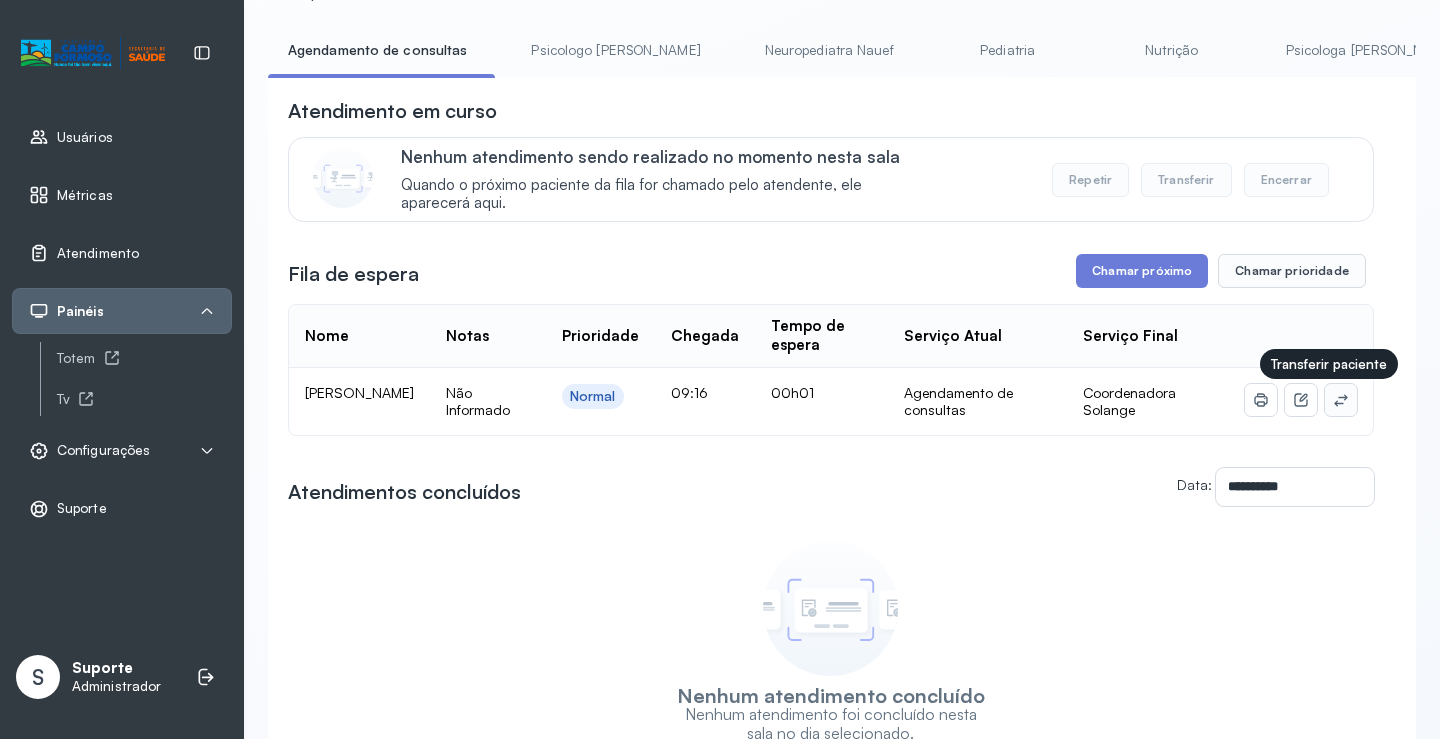 click 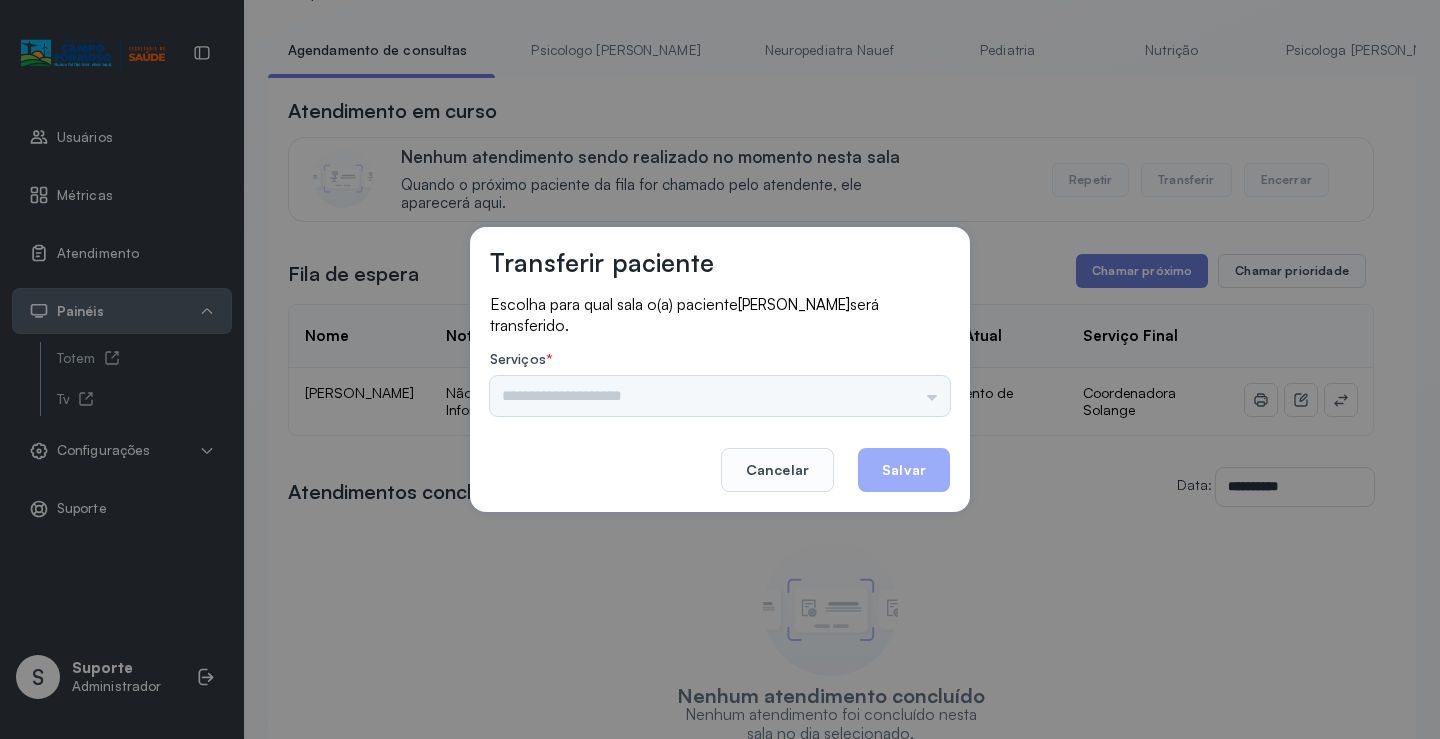 click on "Psicologo Pedro Neuropediatra Nauef Pediatria Nutrição Psicologa Alana Fisioterapeuta Janusia Coordenadora Solange Consultório 2 Assistente Social Triagem Psiquiatra Fisioterapeuta Francyne Fisioterapeuta Morgana Neuropediatra João" at bounding box center (720, 396) 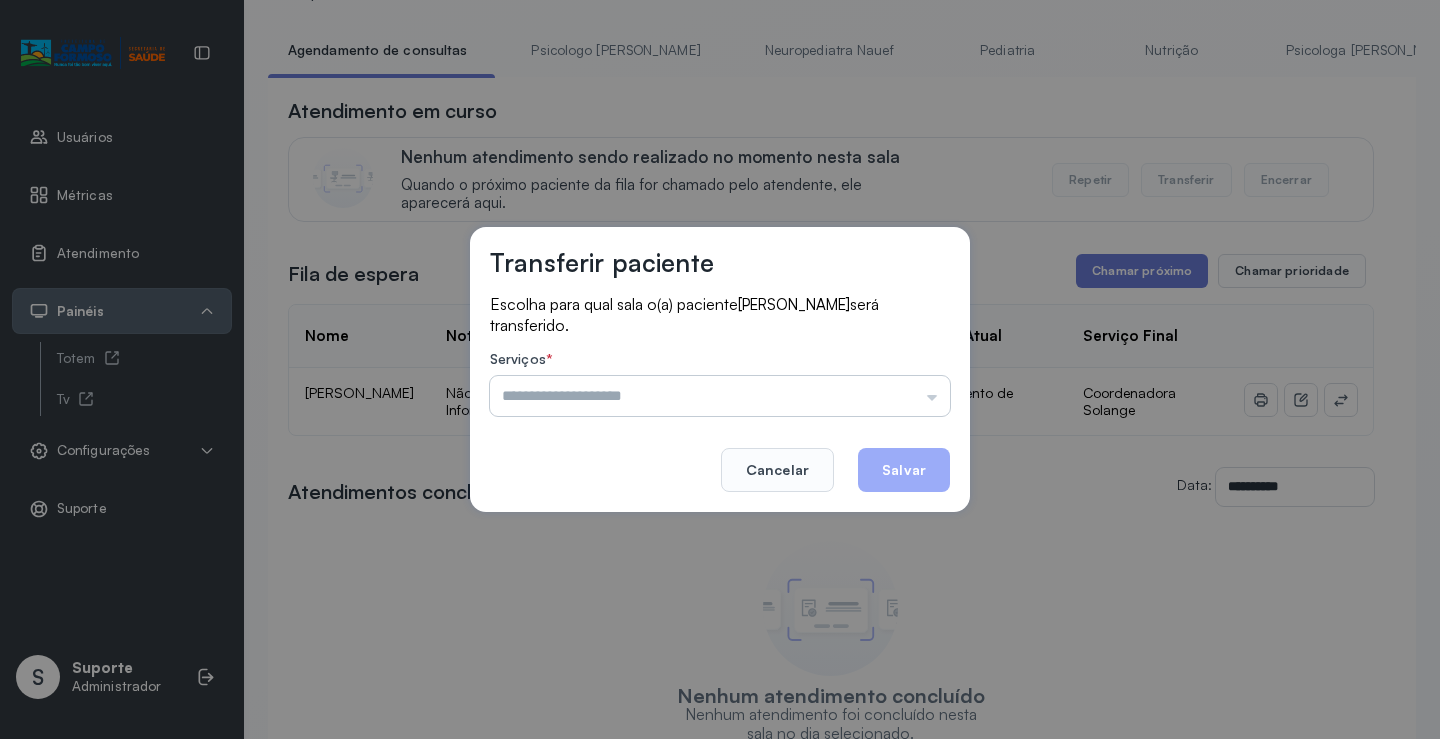 click at bounding box center (720, 396) 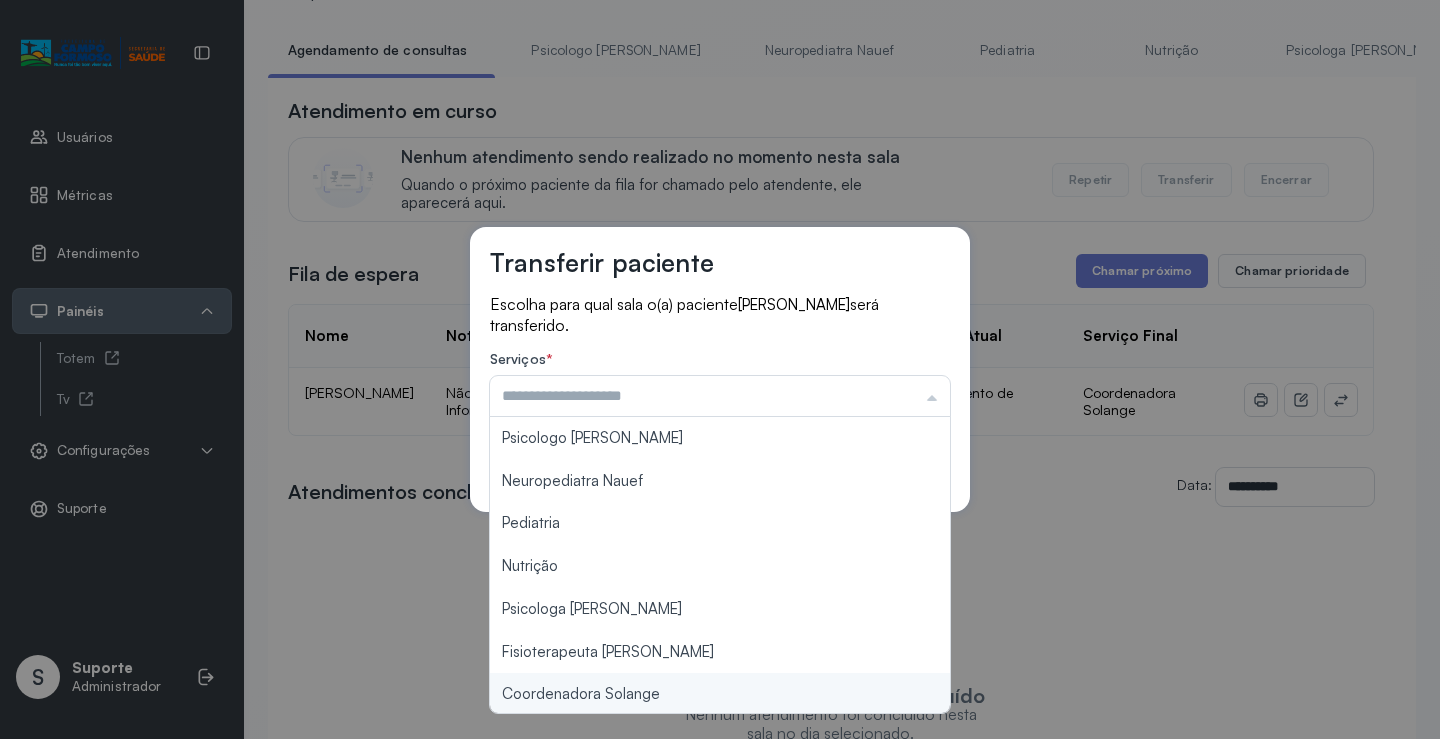 type on "**********" 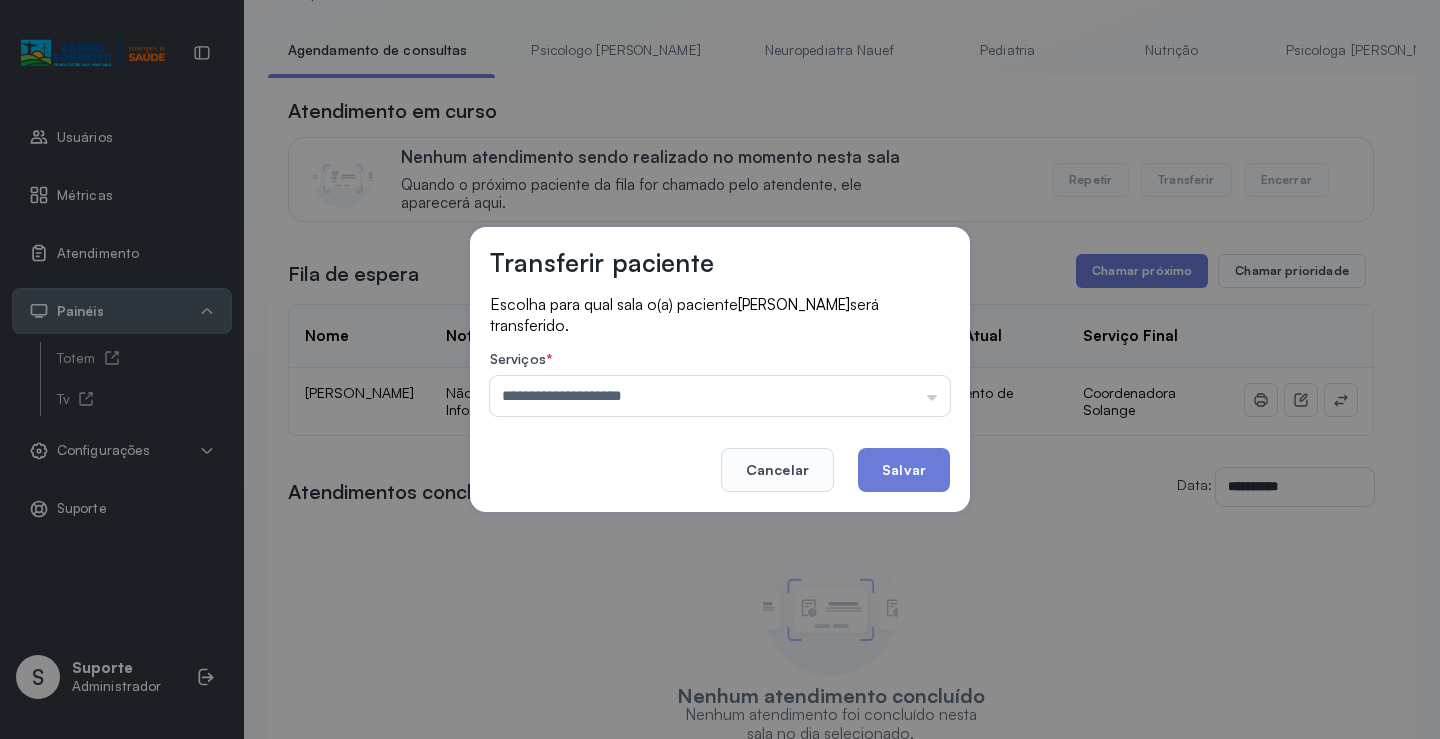 click on "**********" at bounding box center [720, 369] 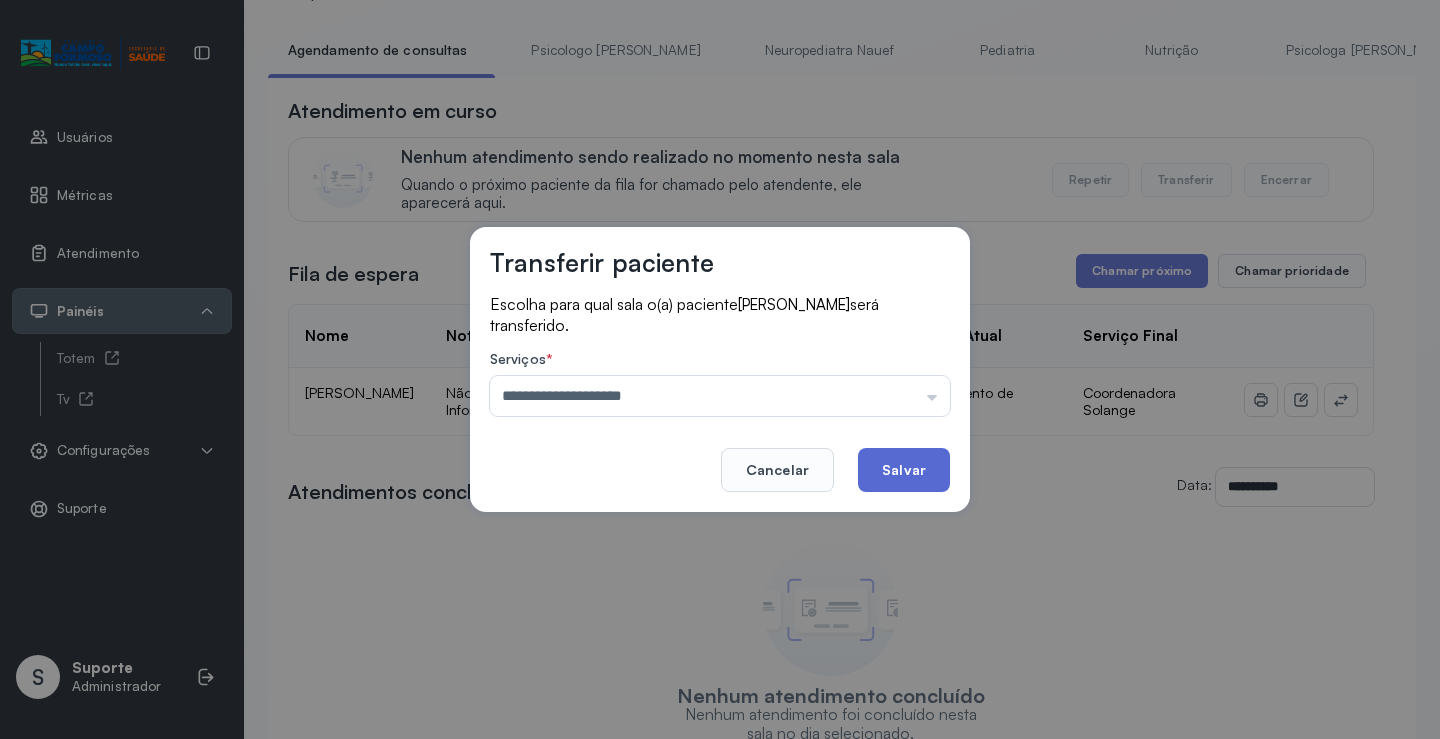 click on "Salvar" 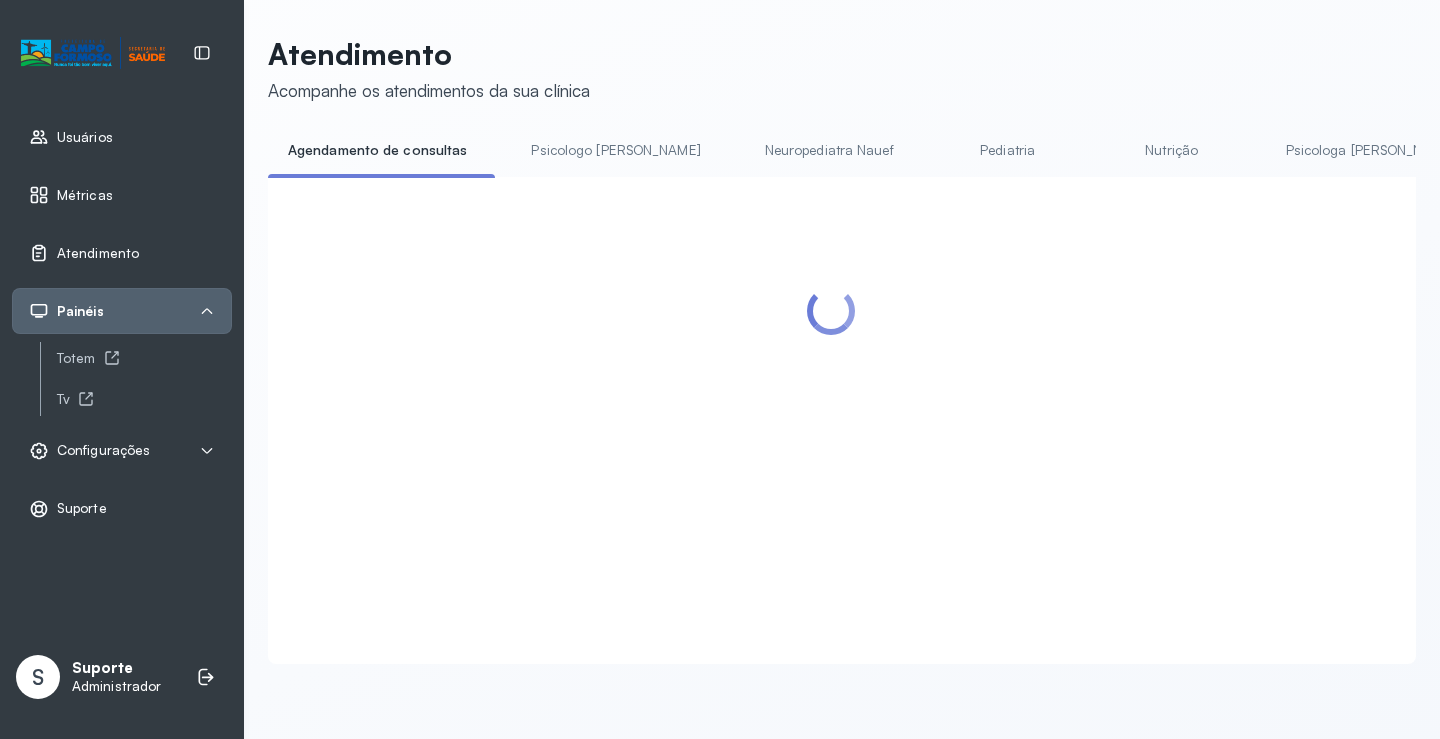 scroll, scrollTop: 100, scrollLeft: 0, axis: vertical 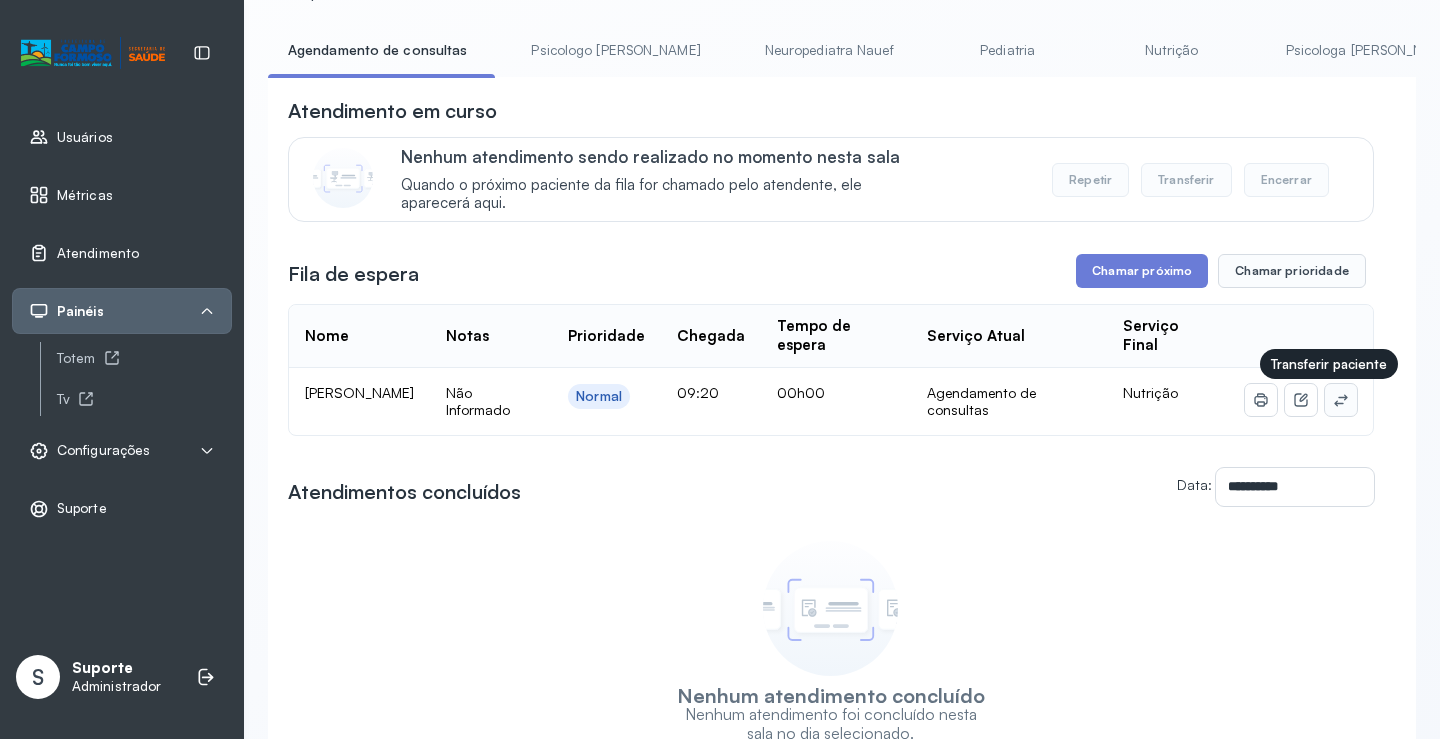 click 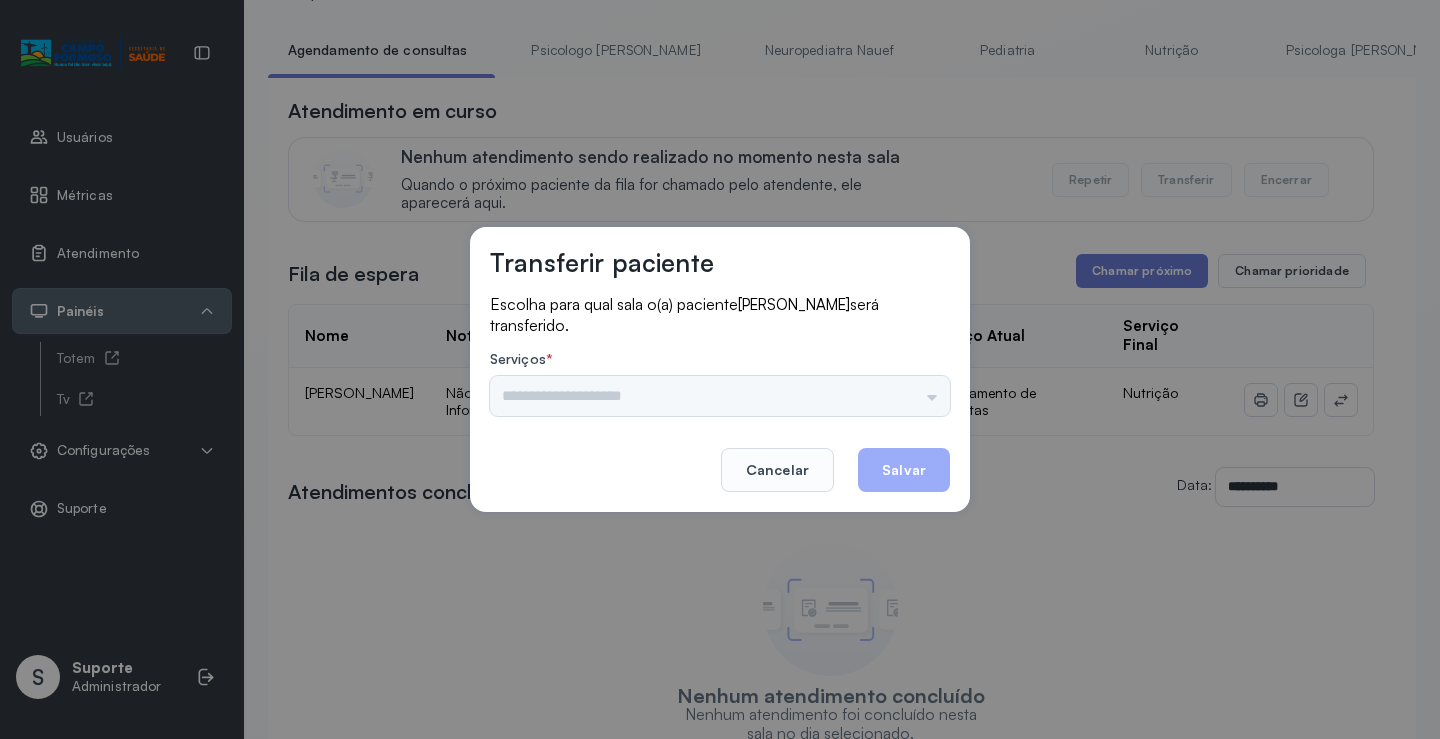 click on "Psicologo Pedro Neuropediatra Nauef Pediatria Nutrição Psicologa Alana Fisioterapeuta Janusia Coordenadora Solange Consultório 2 Assistente Social Triagem Psiquiatra Fisioterapeuta Francyne Fisioterapeuta Morgana Neuropediatra João" at bounding box center [720, 396] 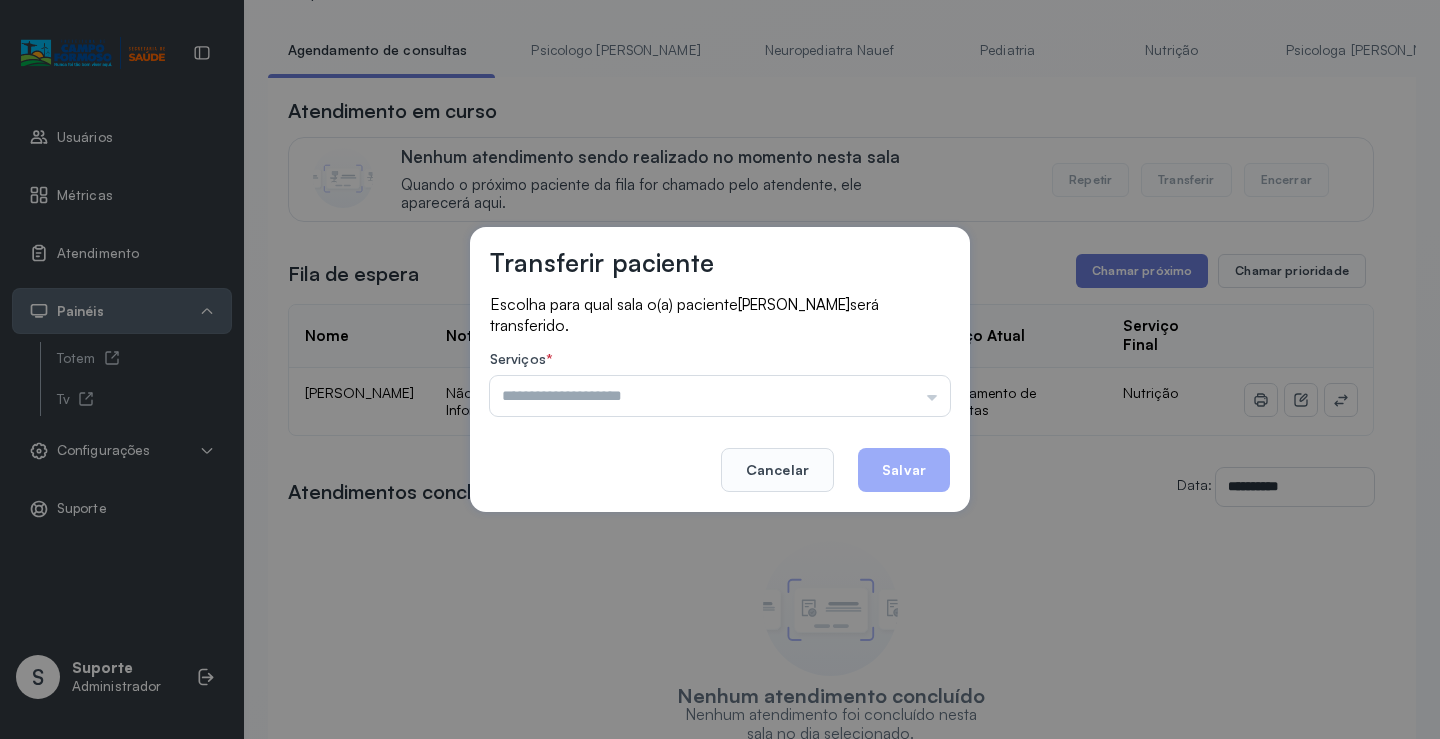 drag, startPoint x: 910, startPoint y: 392, endPoint x: 828, endPoint y: 439, distance: 94.51455 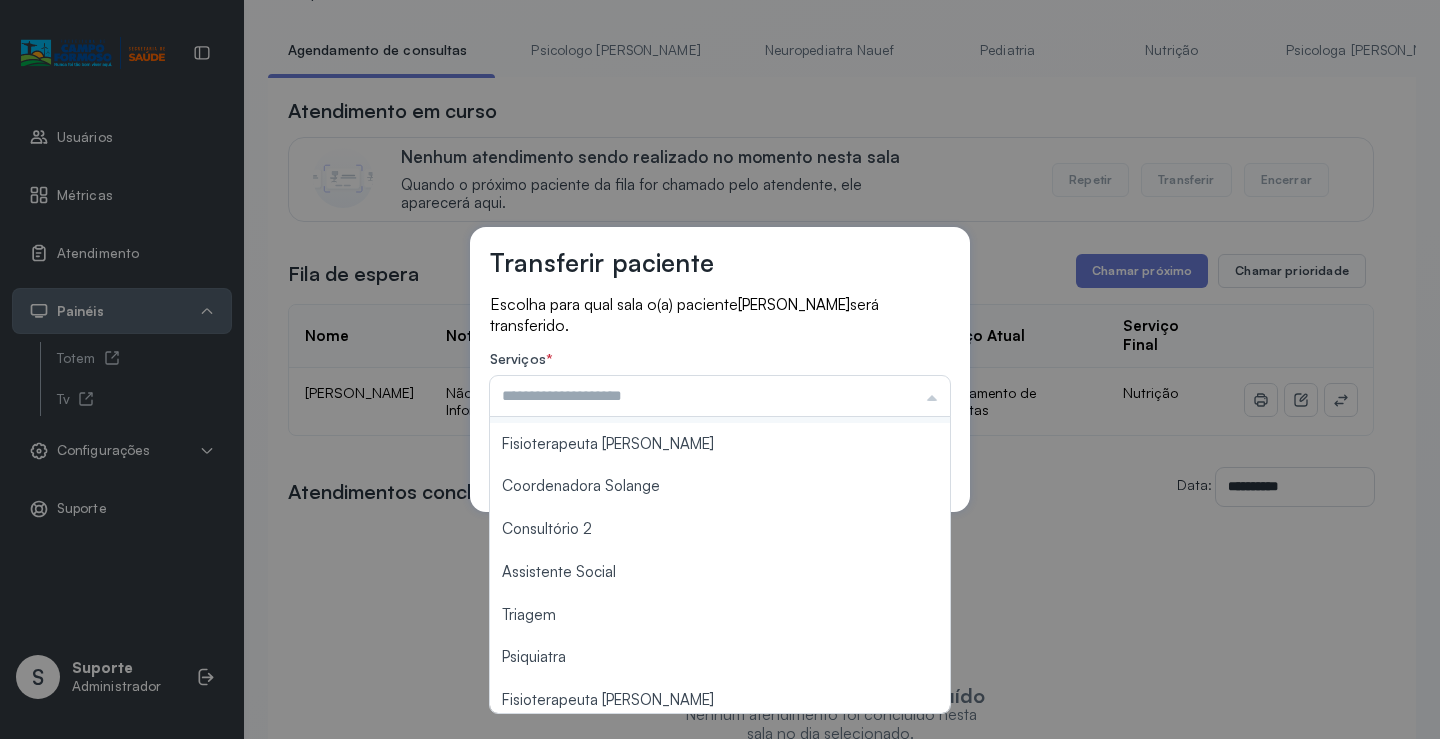 scroll, scrollTop: 302, scrollLeft: 0, axis: vertical 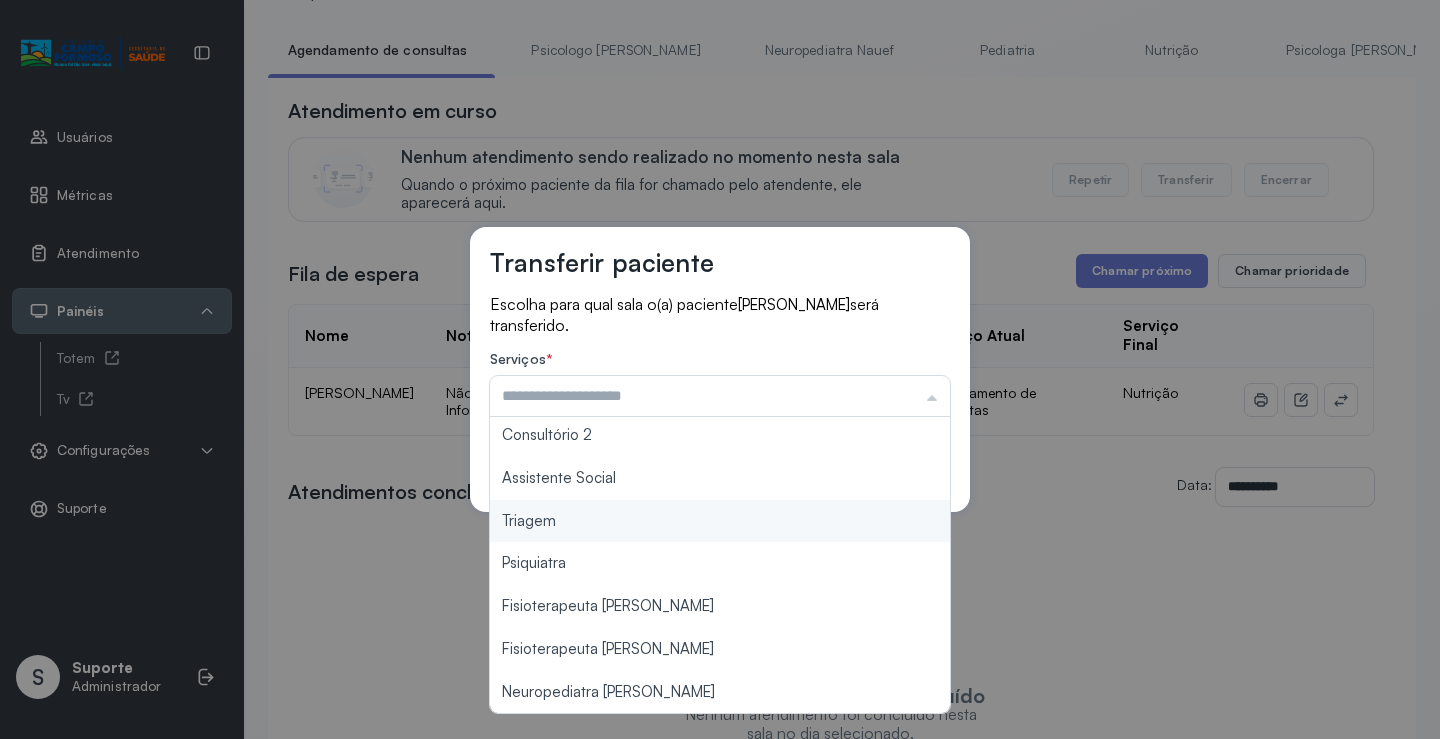 type on "*******" 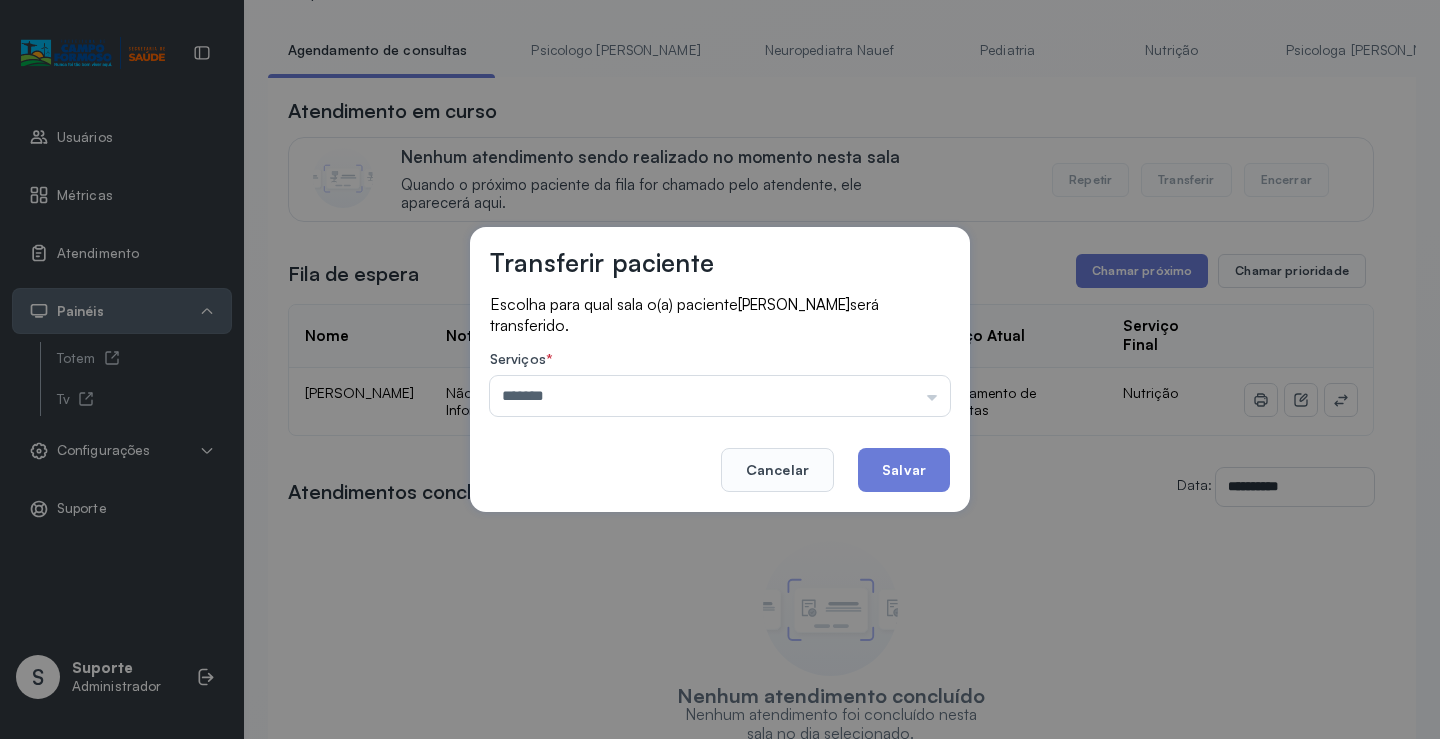 click on "Transferir paciente Escolha para qual sala o(a) paciente  Catarina Carvalho Dantas  será transferido.  Serviços  *  ******* Psicologo Pedro Neuropediatra Nauef Pediatria Nutrição Psicologa Alana Fisioterapeuta Janusia Coordenadora Solange Consultório 2 Assistente Social Triagem Psiquiatra Fisioterapeuta Francyne Fisioterapeuta Morgana Neuropediatra João Cancelar Salvar" at bounding box center [720, 369] 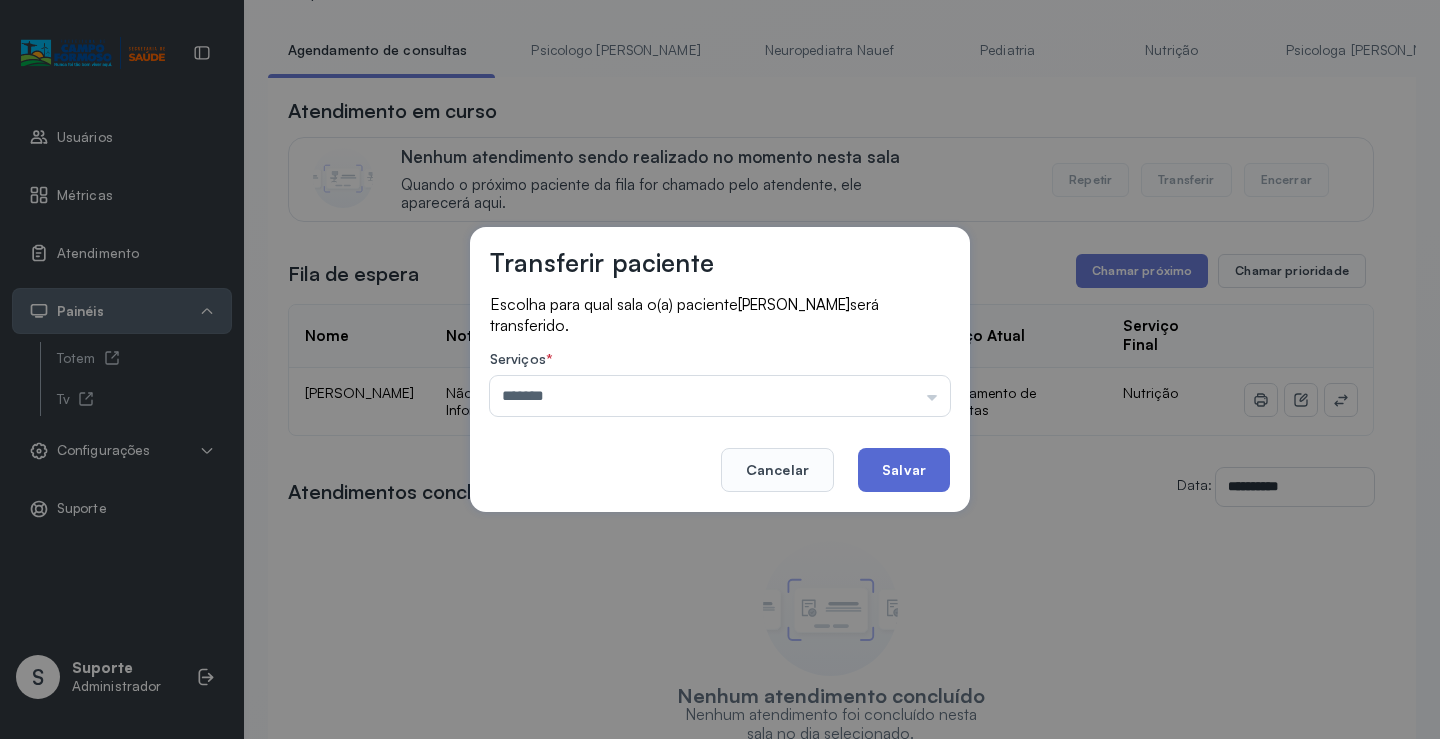 click on "Salvar" 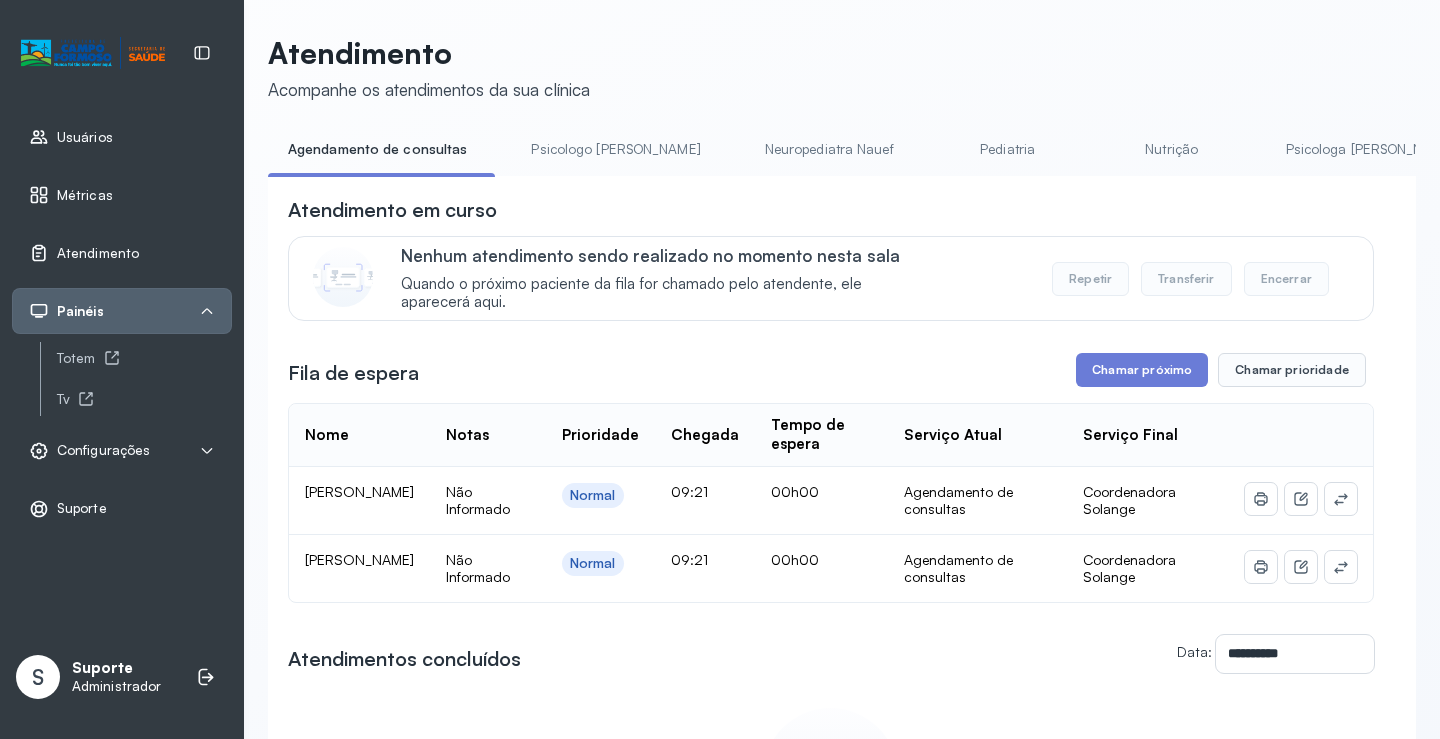 scroll, scrollTop: 100, scrollLeft: 0, axis: vertical 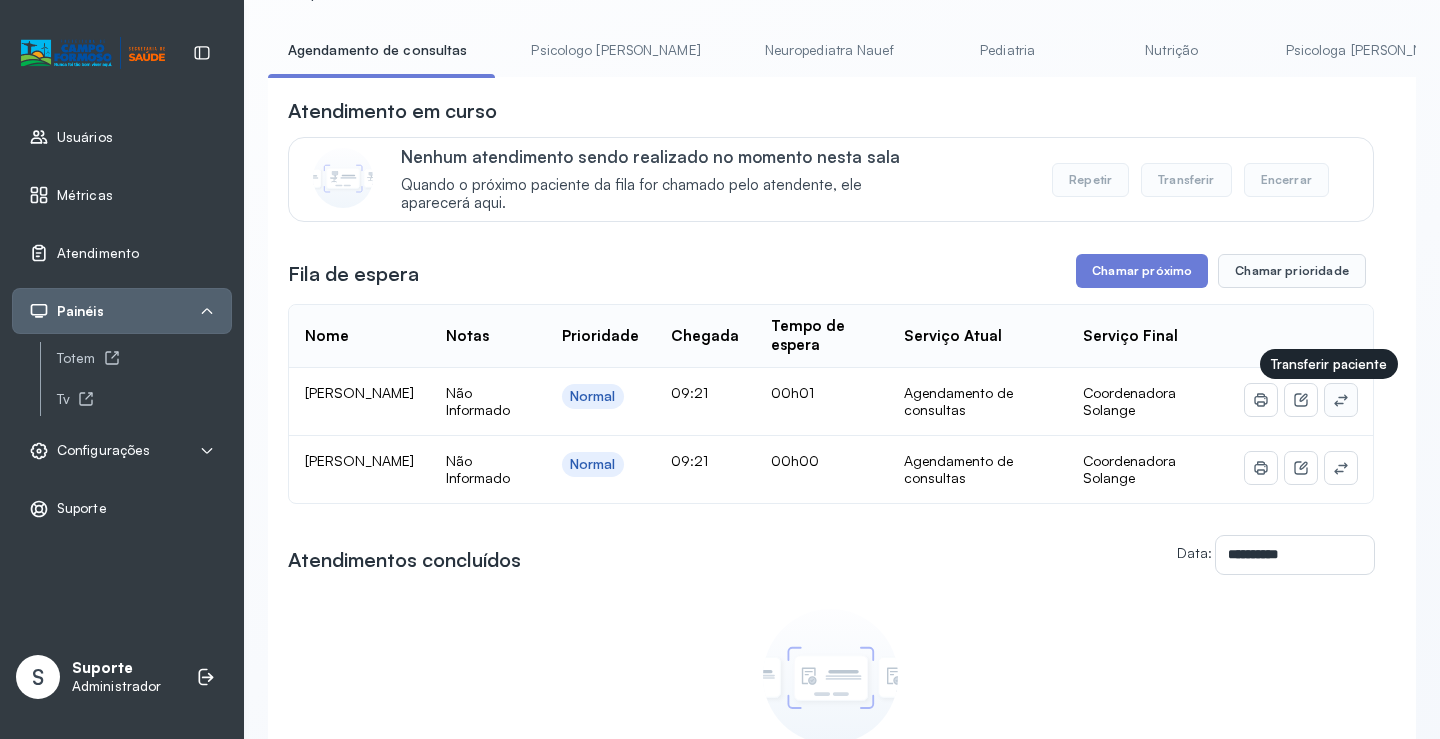 click 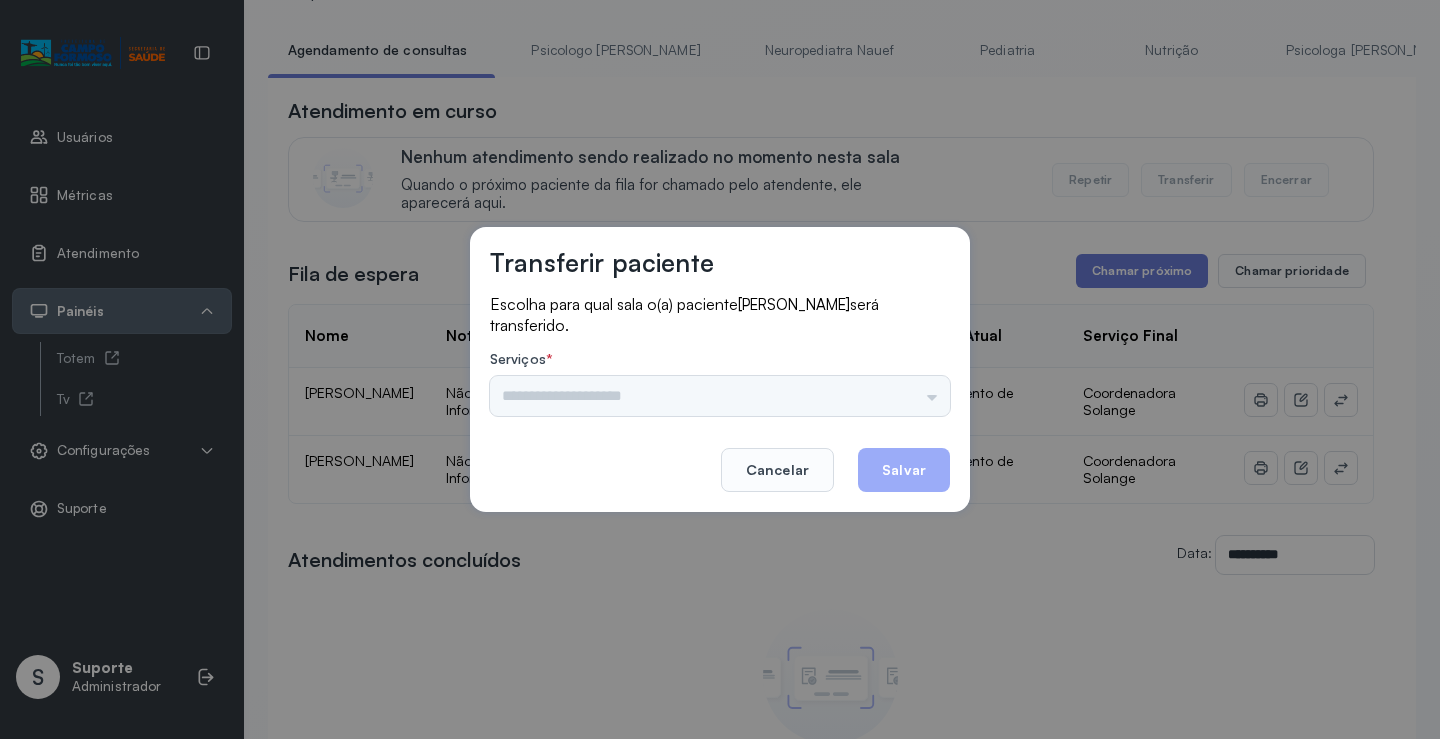 drag, startPoint x: 934, startPoint y: 380, endPoint x: 926, endPoint y: 399, distance: 20.615528 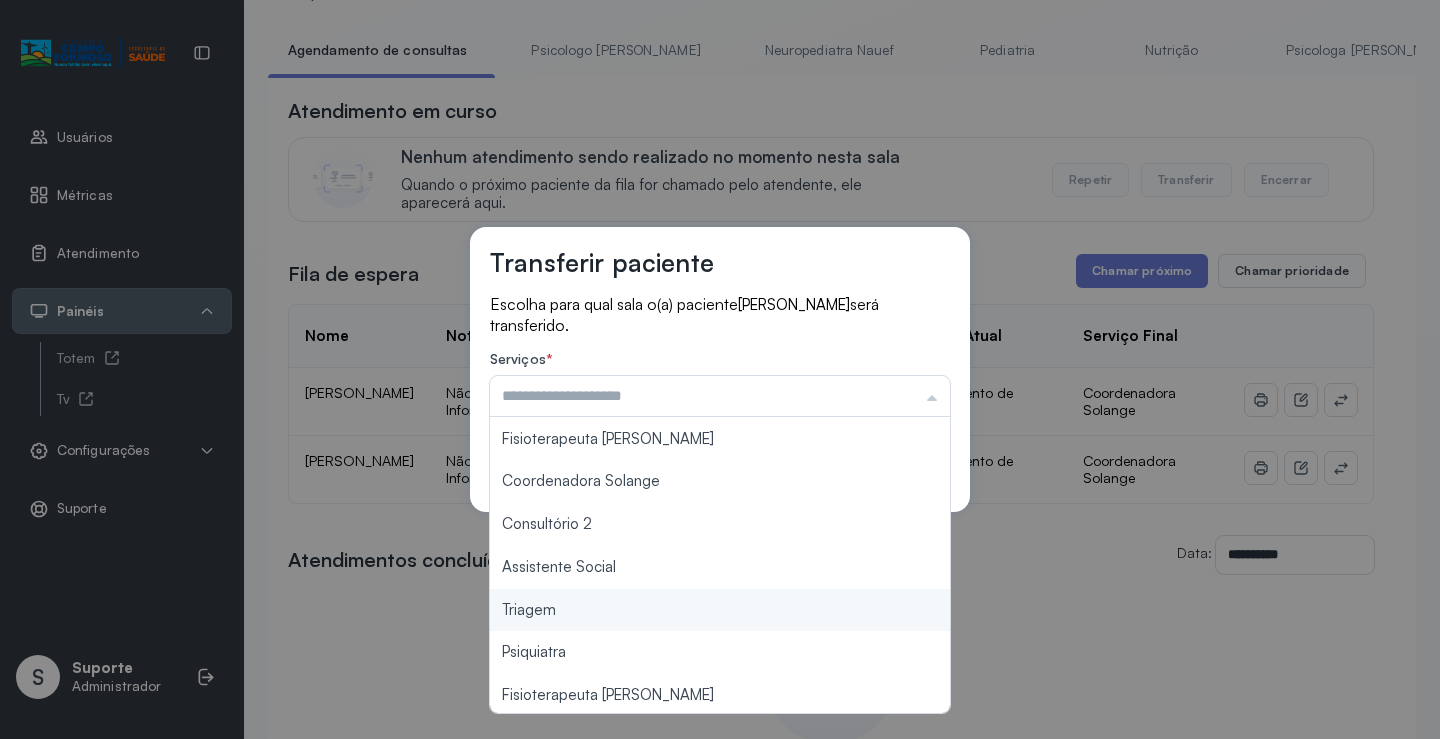 scroll, scrollTop: 203, scrollLeft: 0, axis: vertical 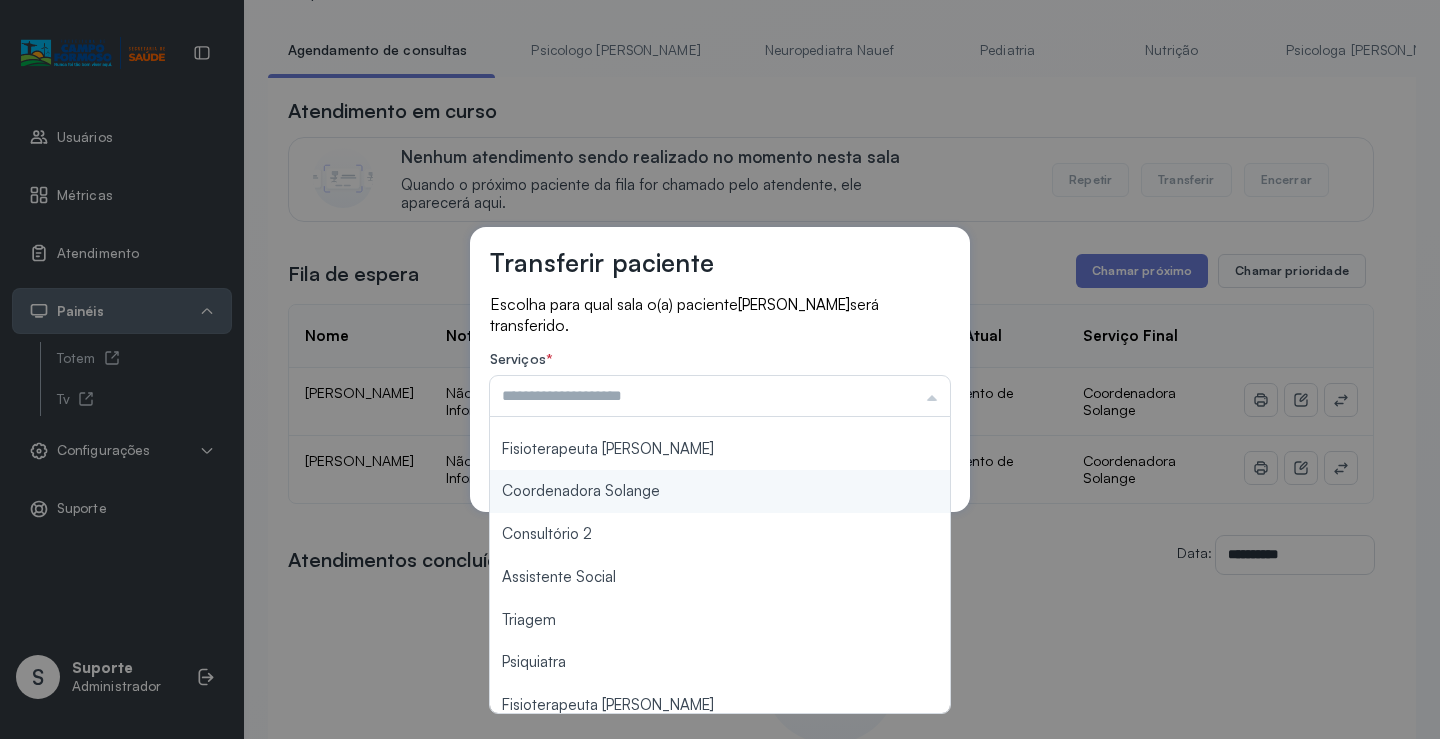type on "**********" 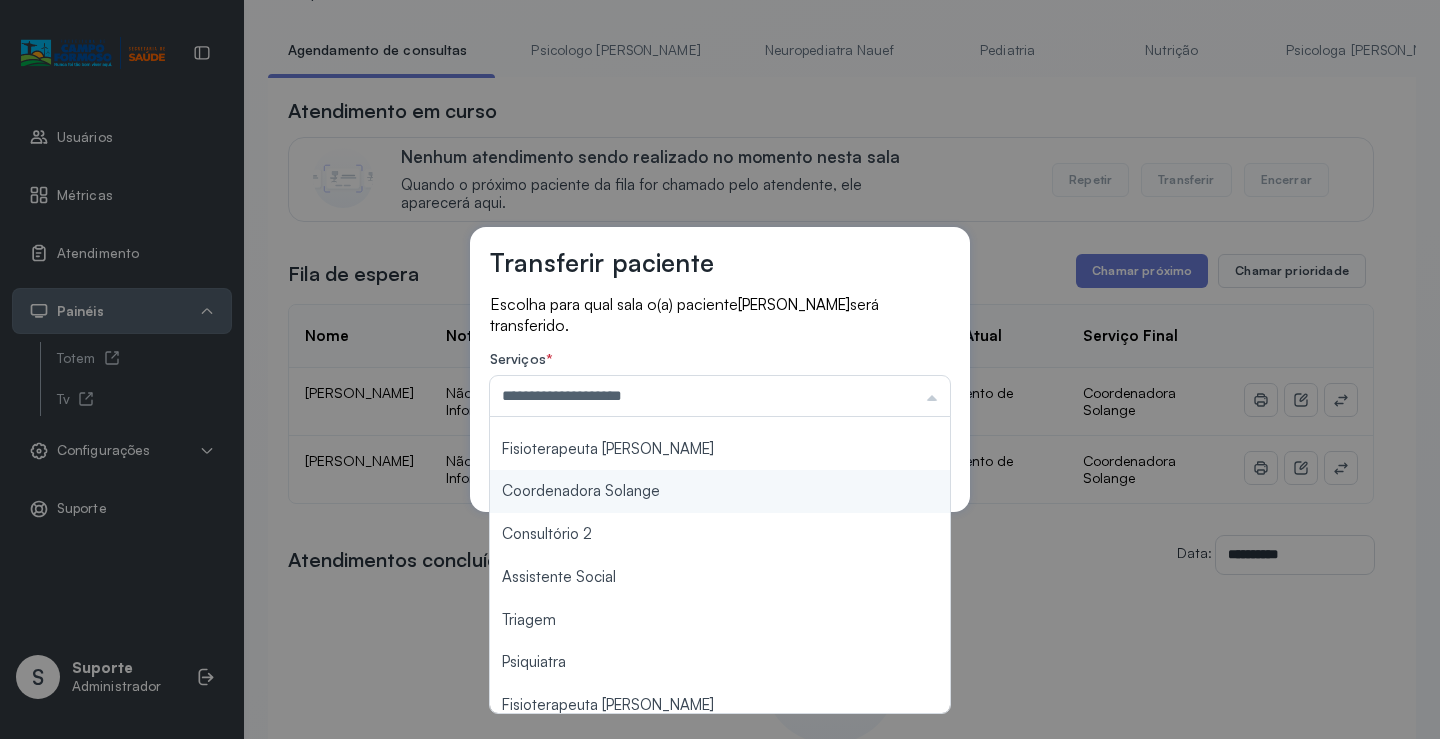 click on "**********" at bounding box center [720, 369] 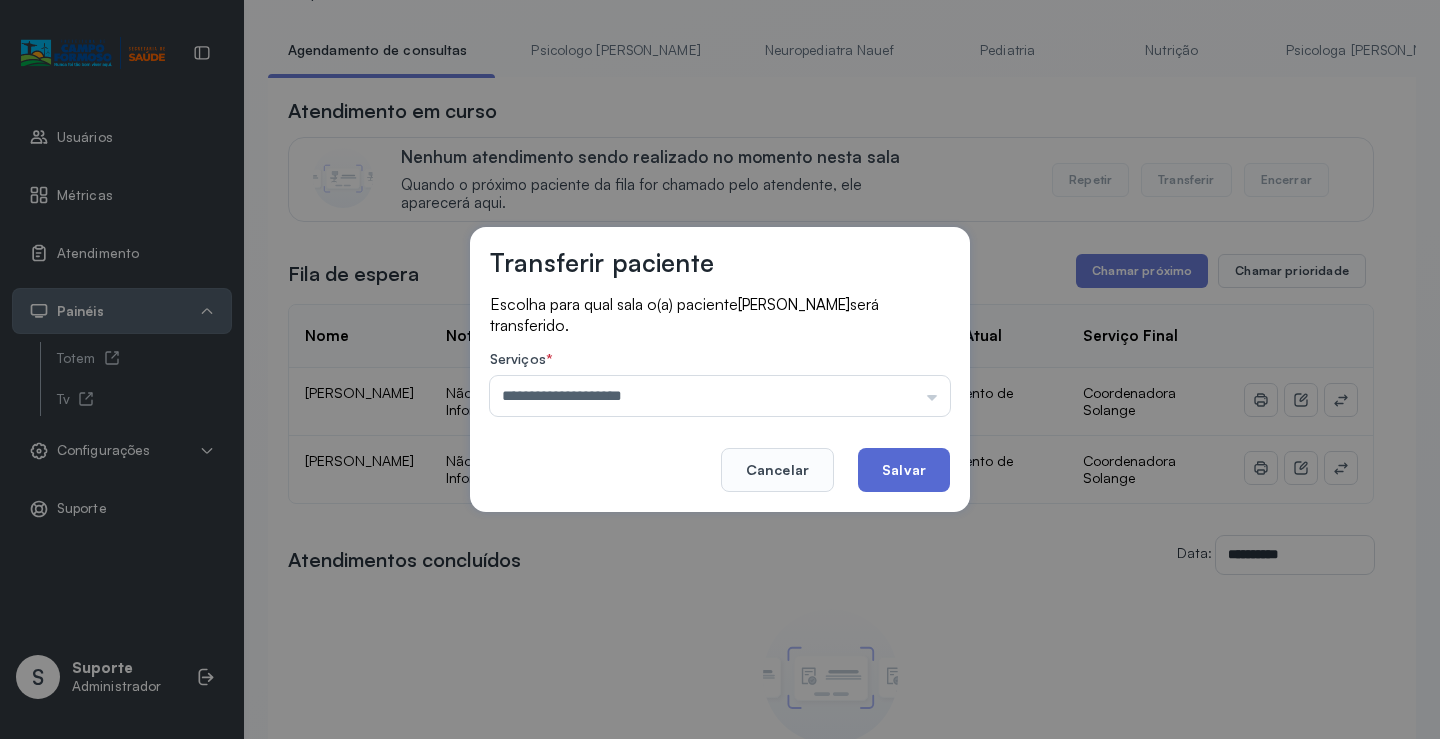 click on "Salvar" 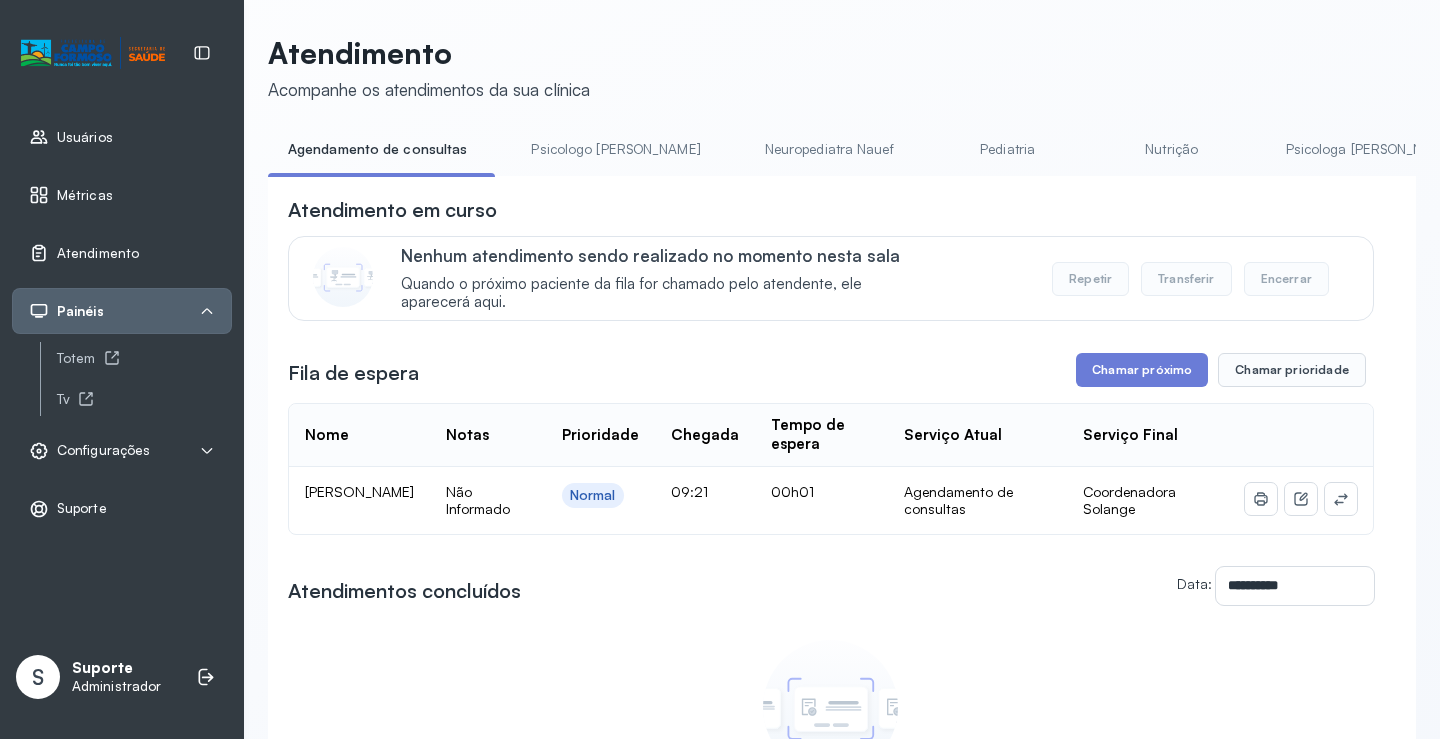 scroll, scrollTop: 100, scrollLeft: 0, axis: vertical 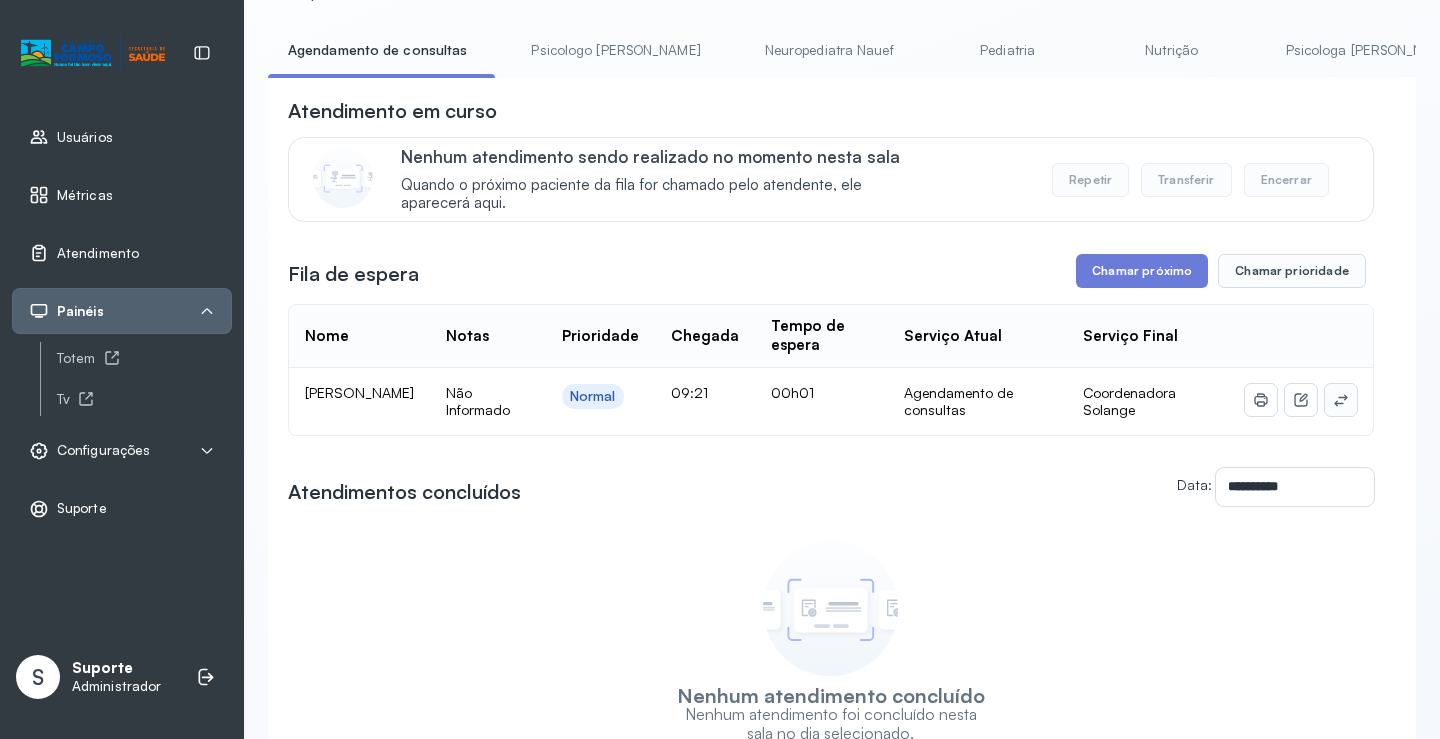 click 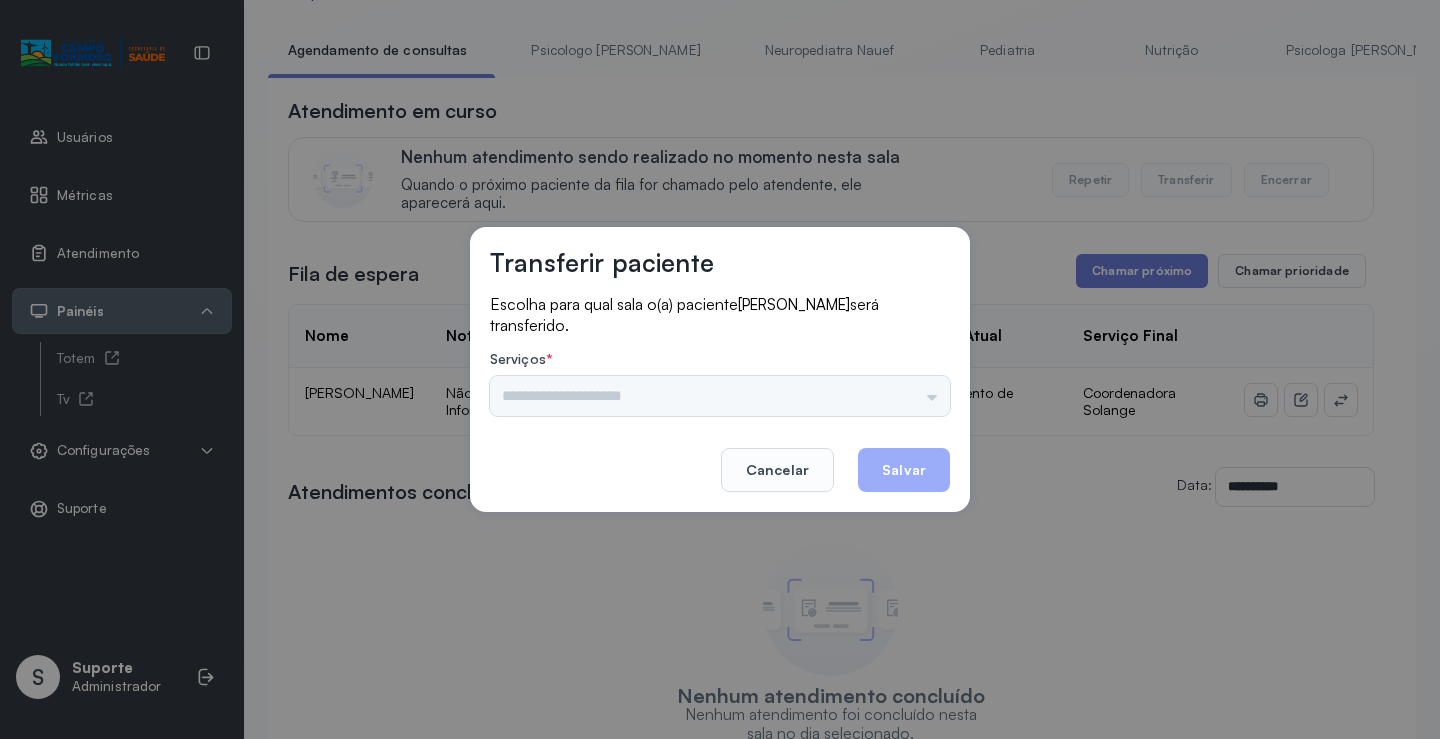 click on "Psicologo Pedro Neuropediatra Nauef Pediatria Nutrição Psicologa Alana Fisioterapeuta Janusia Coordenadora Solange Consultório 2 Assistente Social Triagem Psiquiatra Fisioterapeuta Francyne Fisioterapeuta Morgana Neuropediatra João" at bounding box center (720, 396) 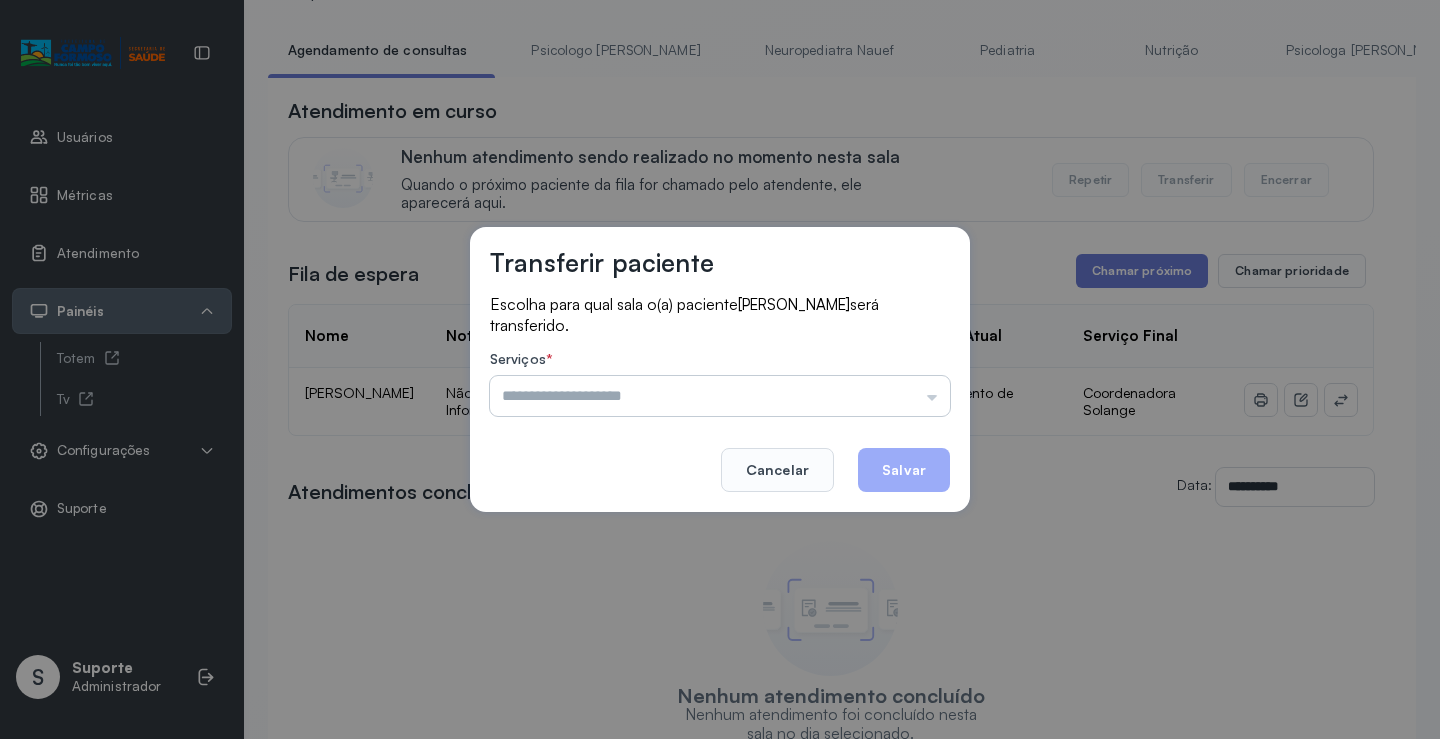 click at bounding box center [720, 396] 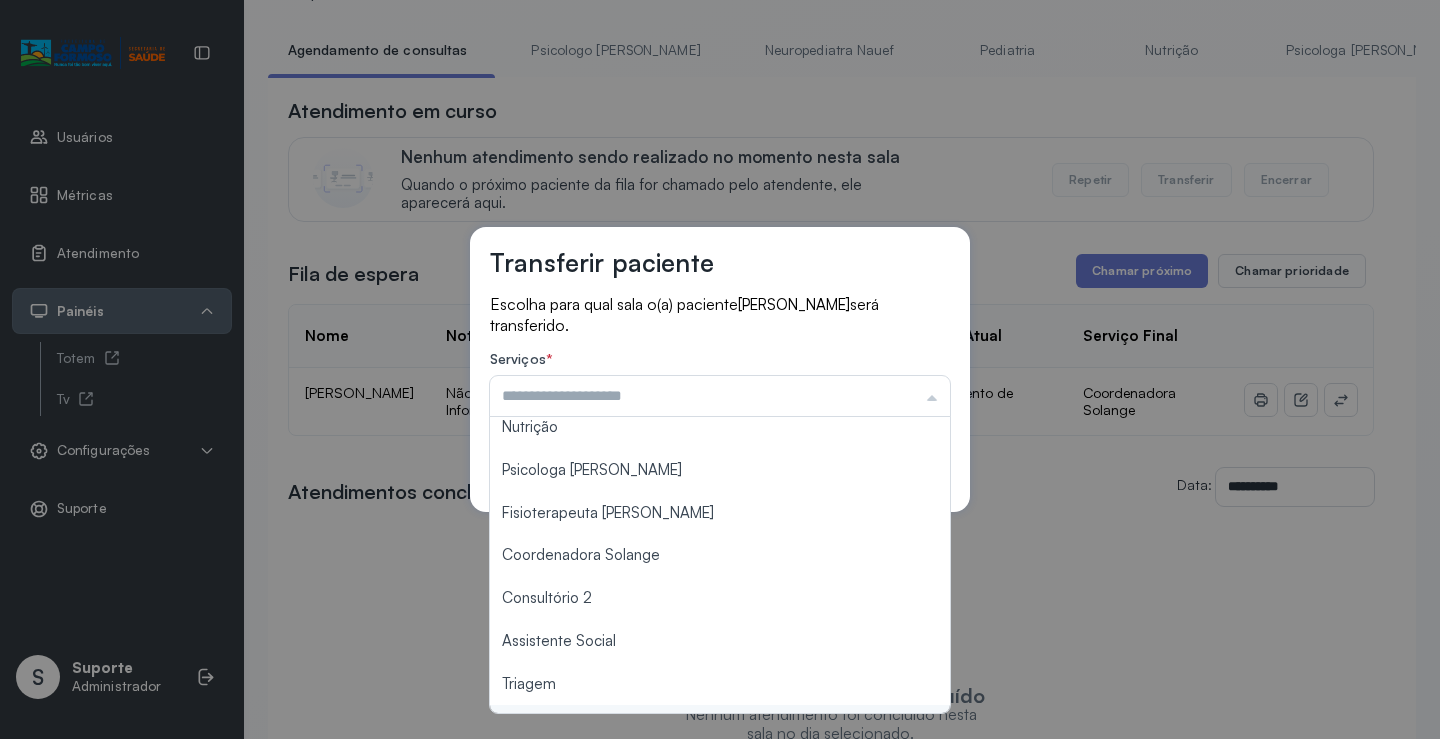 scroll, scrollTop: 0, scrollLeft: 0, axis: both 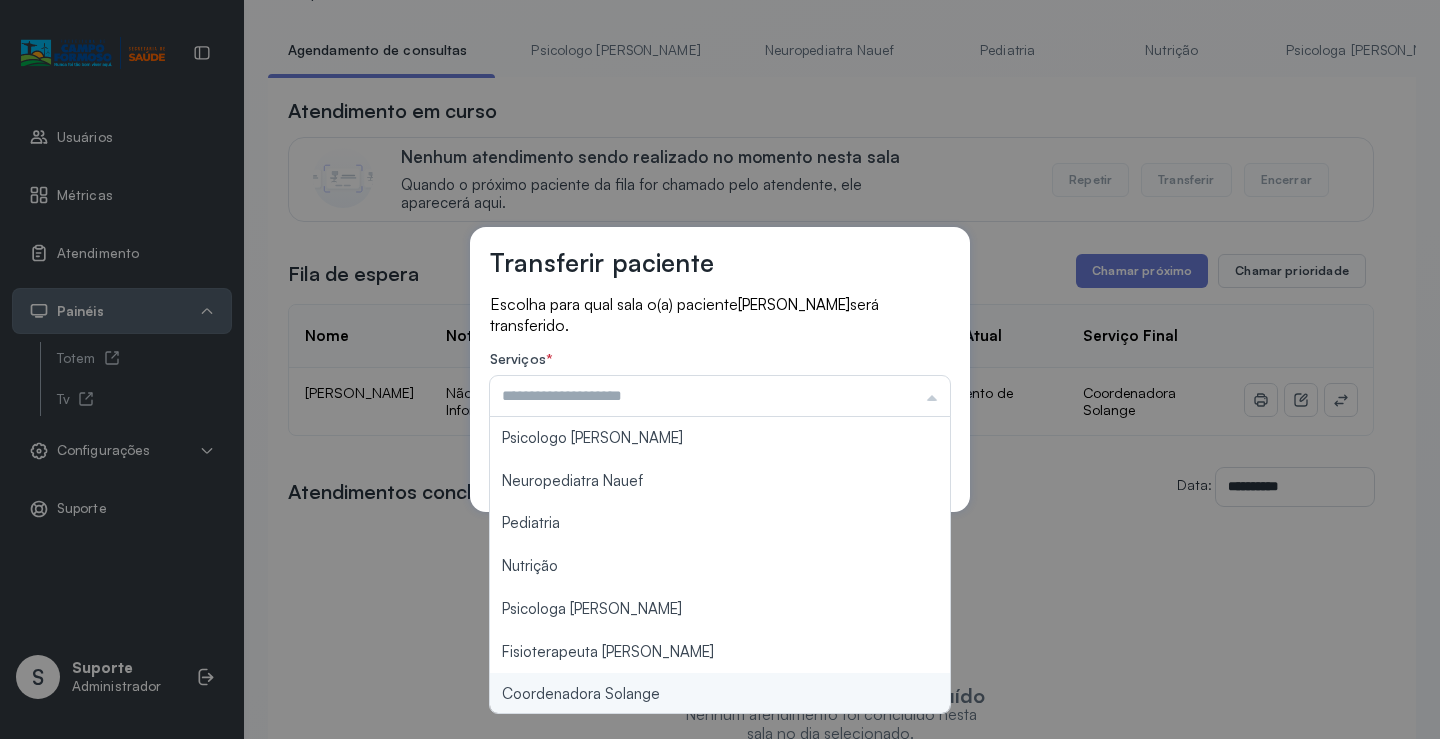 type on "**********" 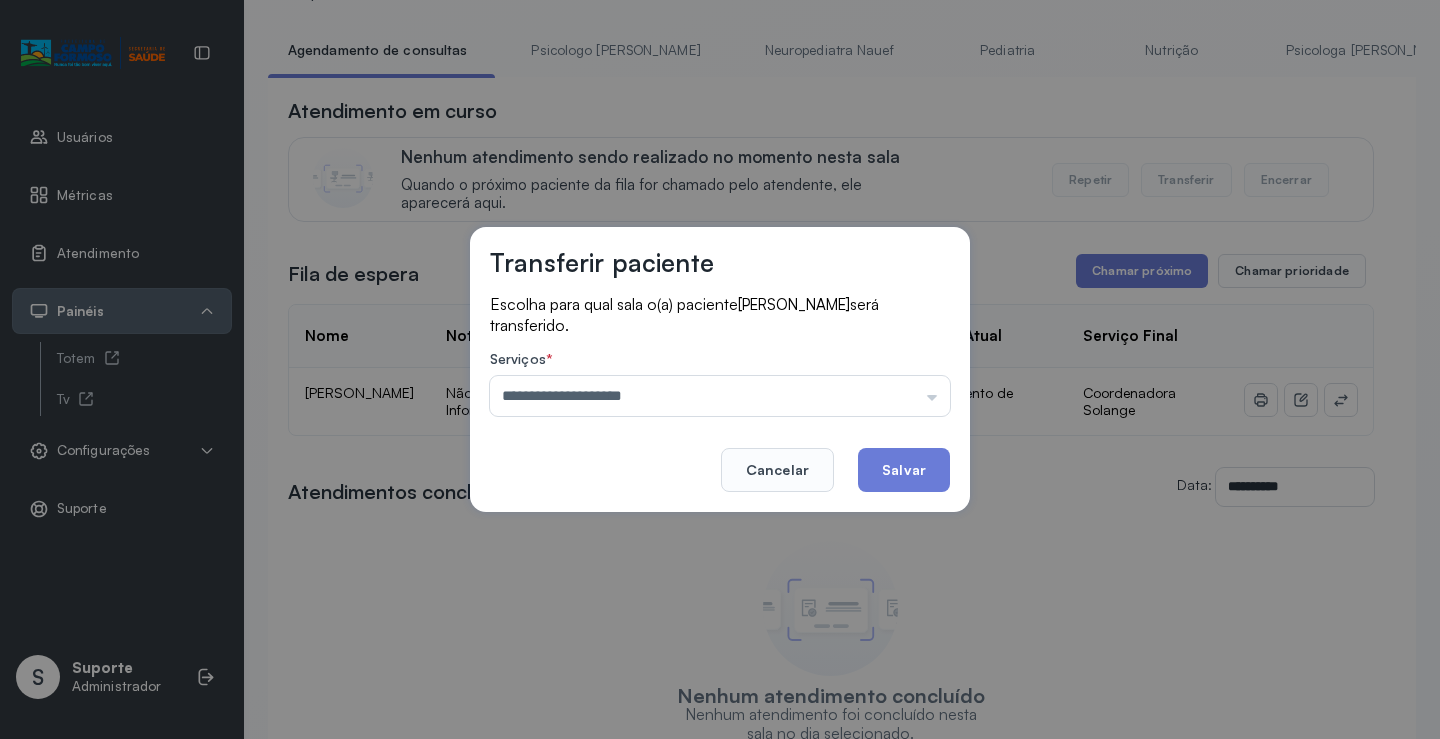 click on "**********" at bounding box center [720, 369] 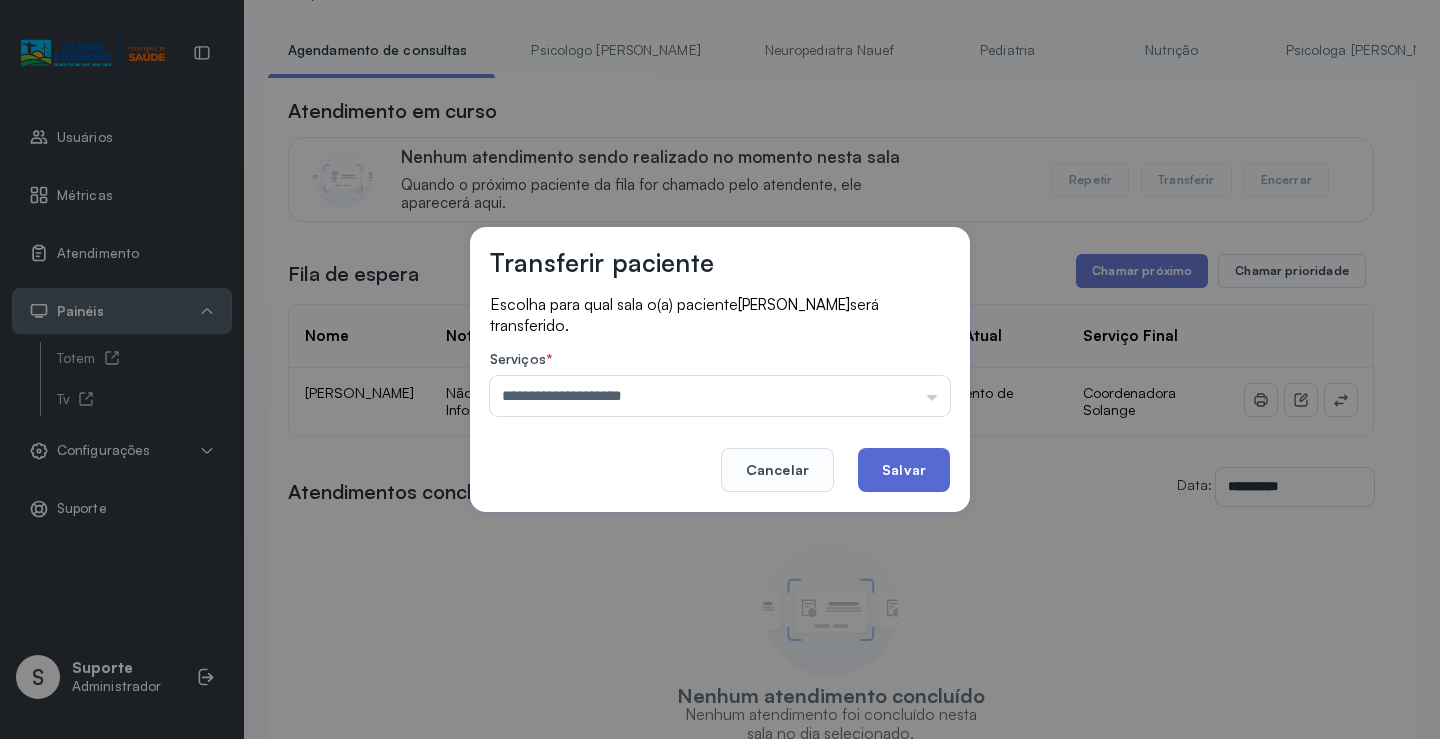 click on "Salvar" 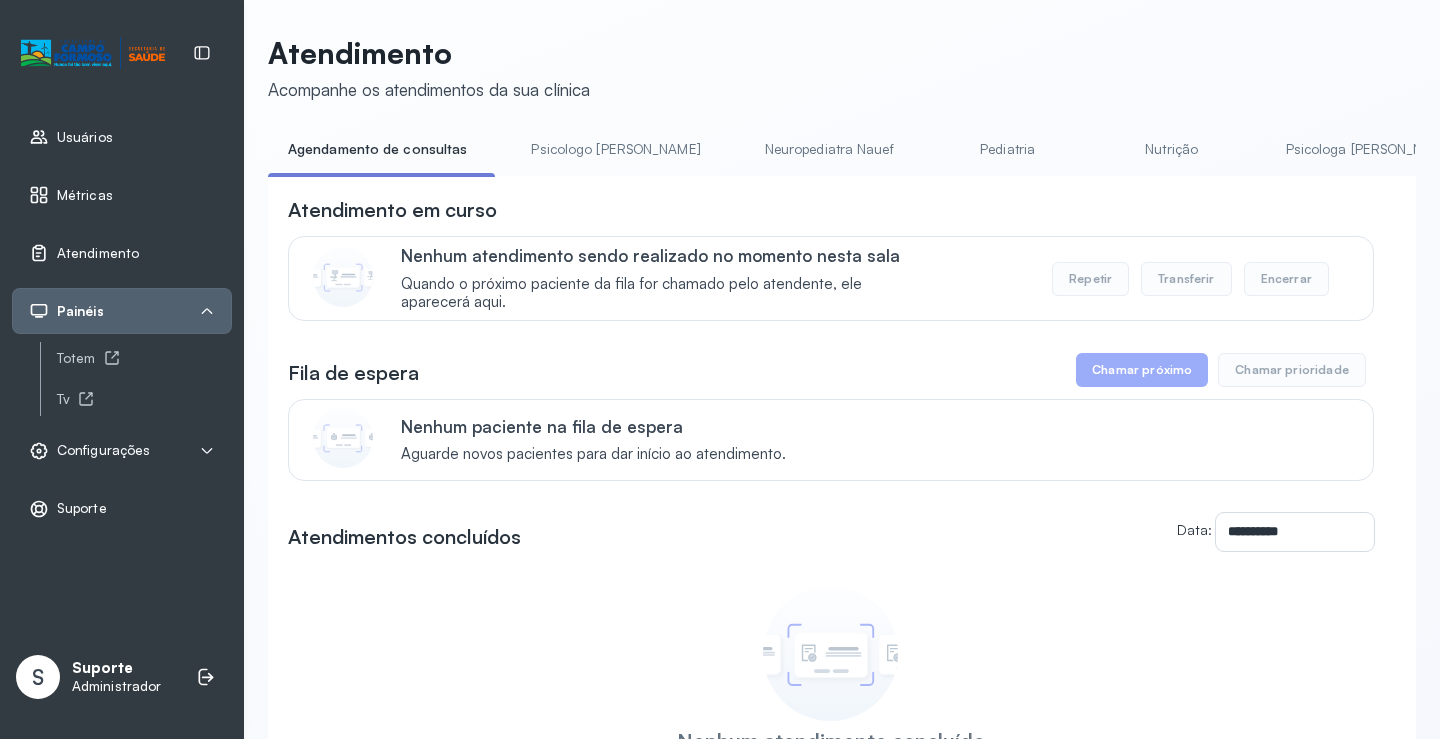 scroll, scrollTop: 100, scrollLeft: 0, axis: vertical 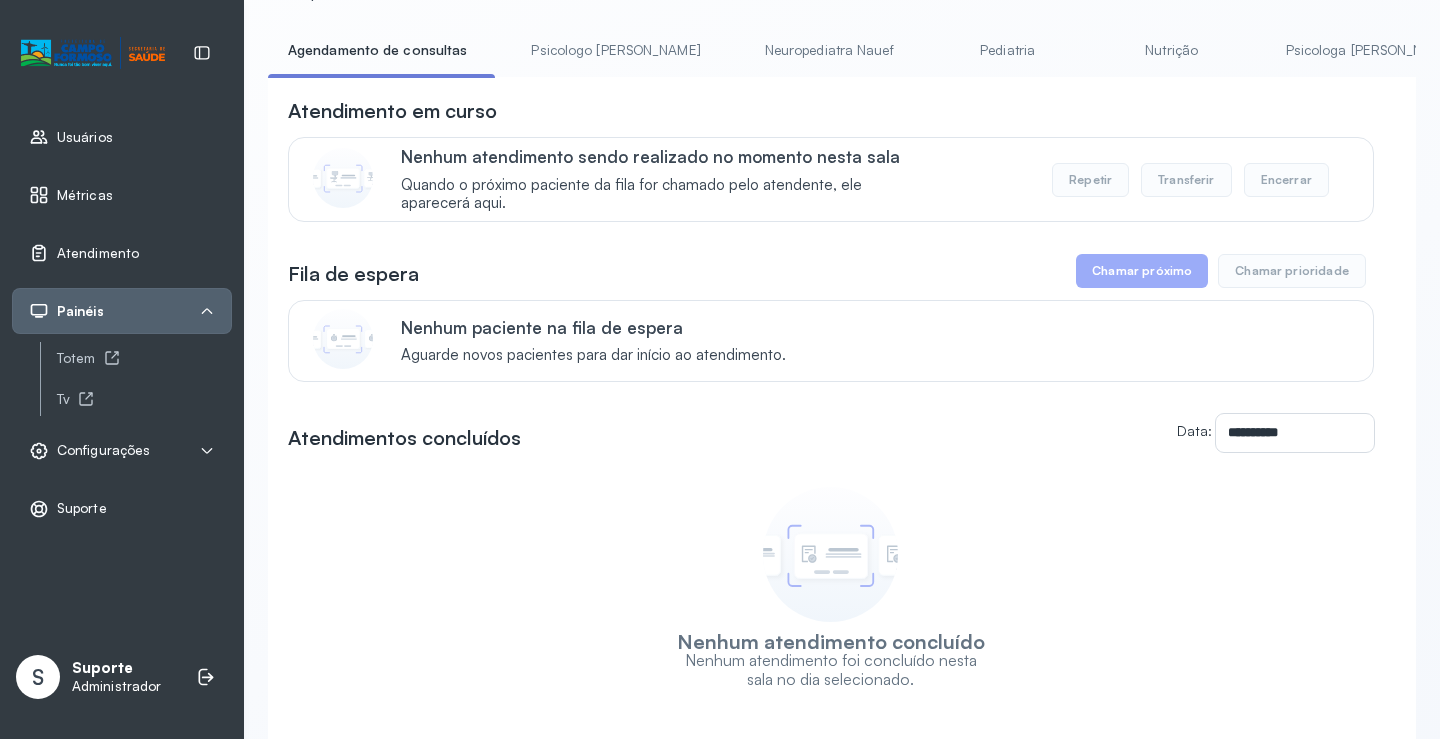 click on "Psicologa [PERSON_NAME]" at bounding box center (1370, 50) 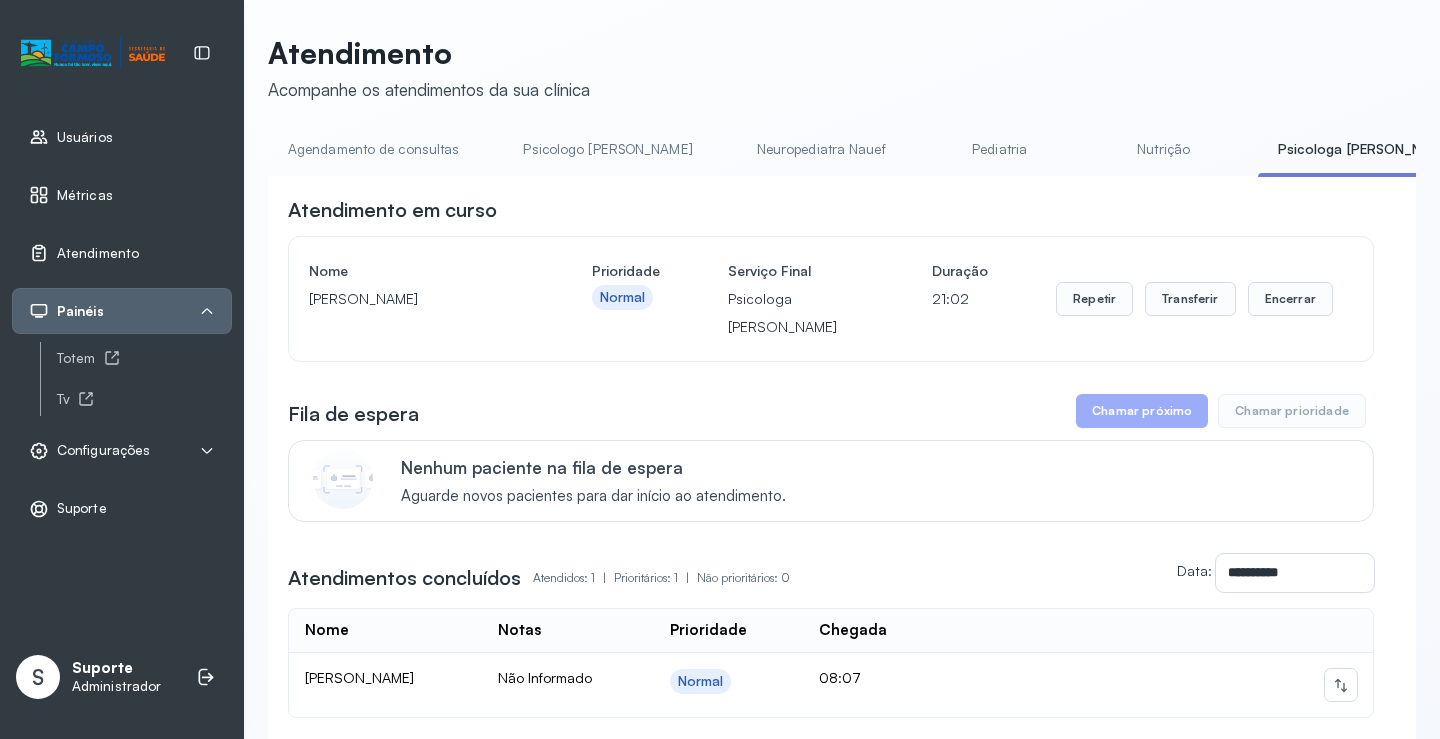 scroll, scrollTop: 100, scrollLeft: 0, axis: vertical 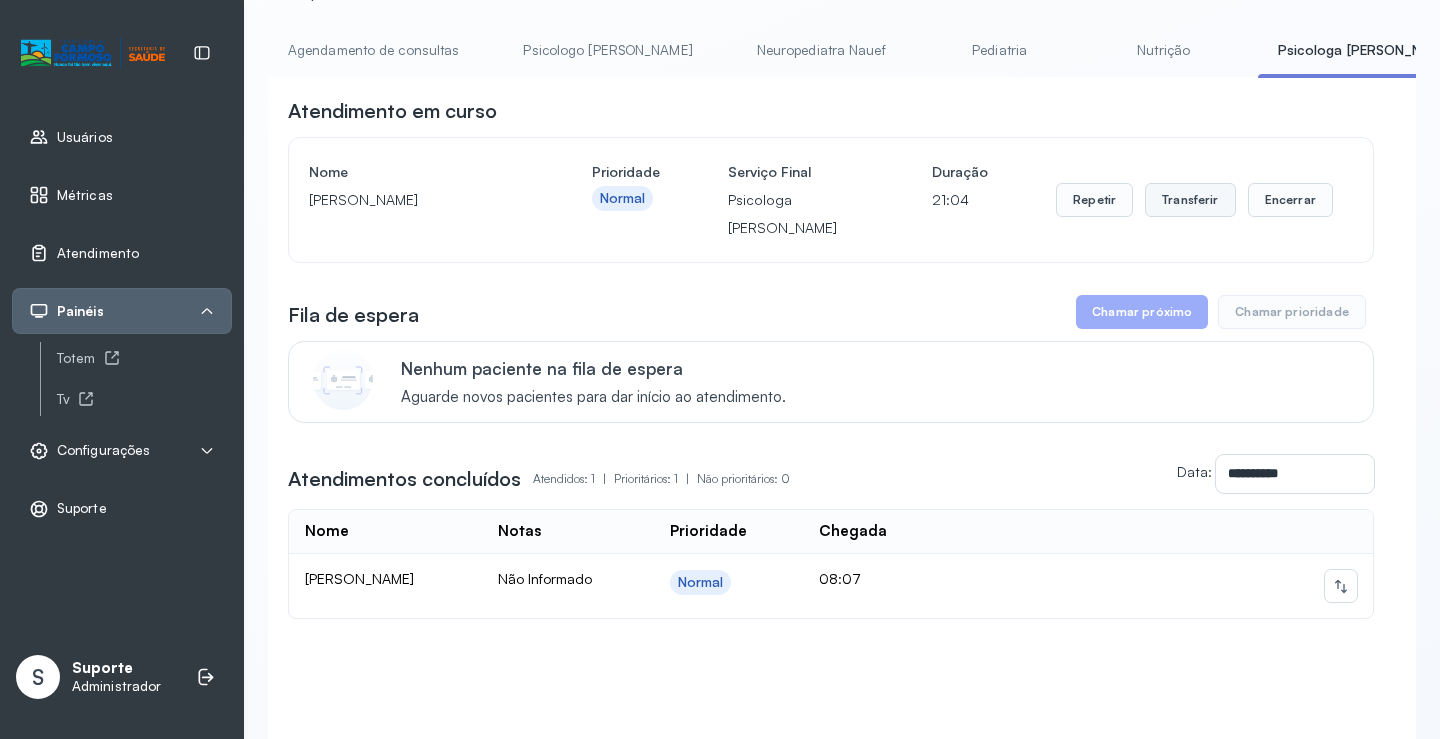 click on "Transferir" at bounding box center [1190, 200] 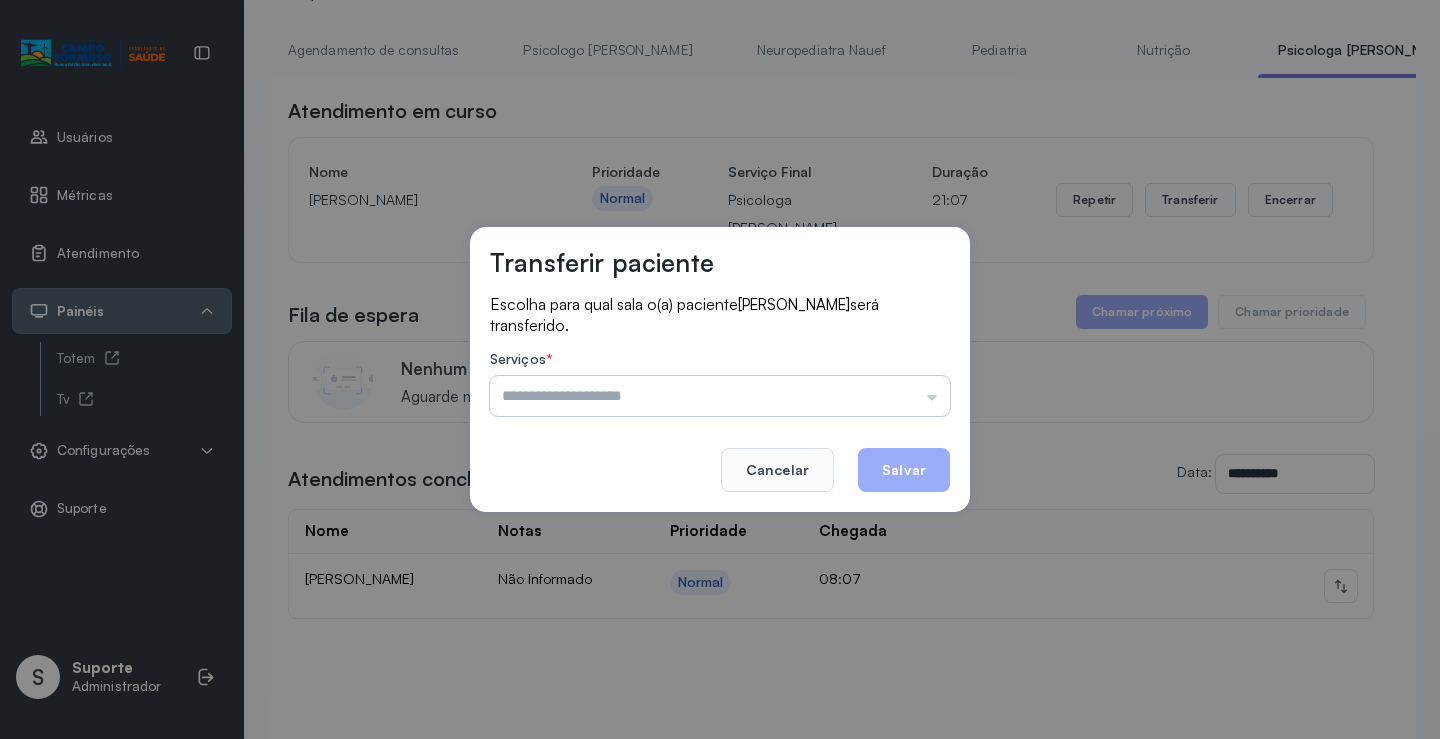 click at bounding box center [720, 396] 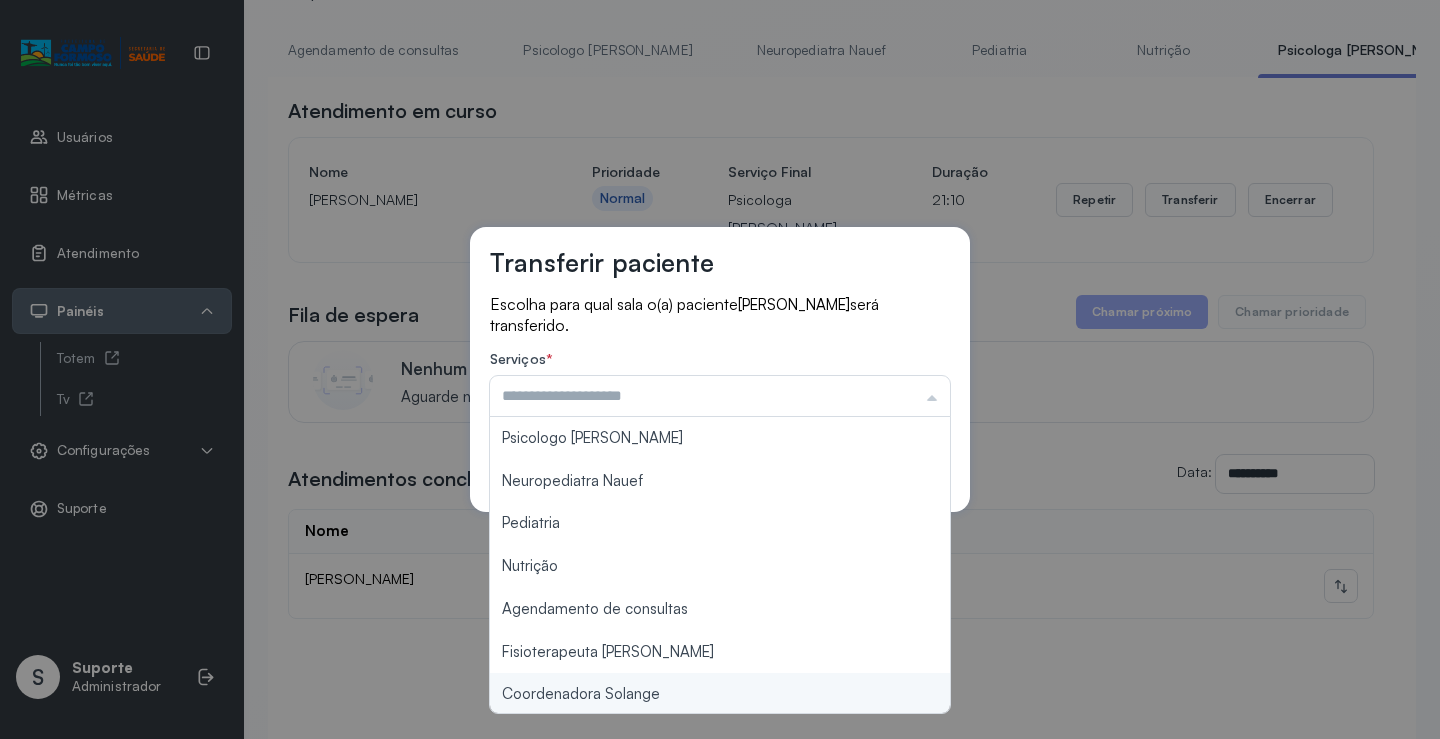 type on "**********" 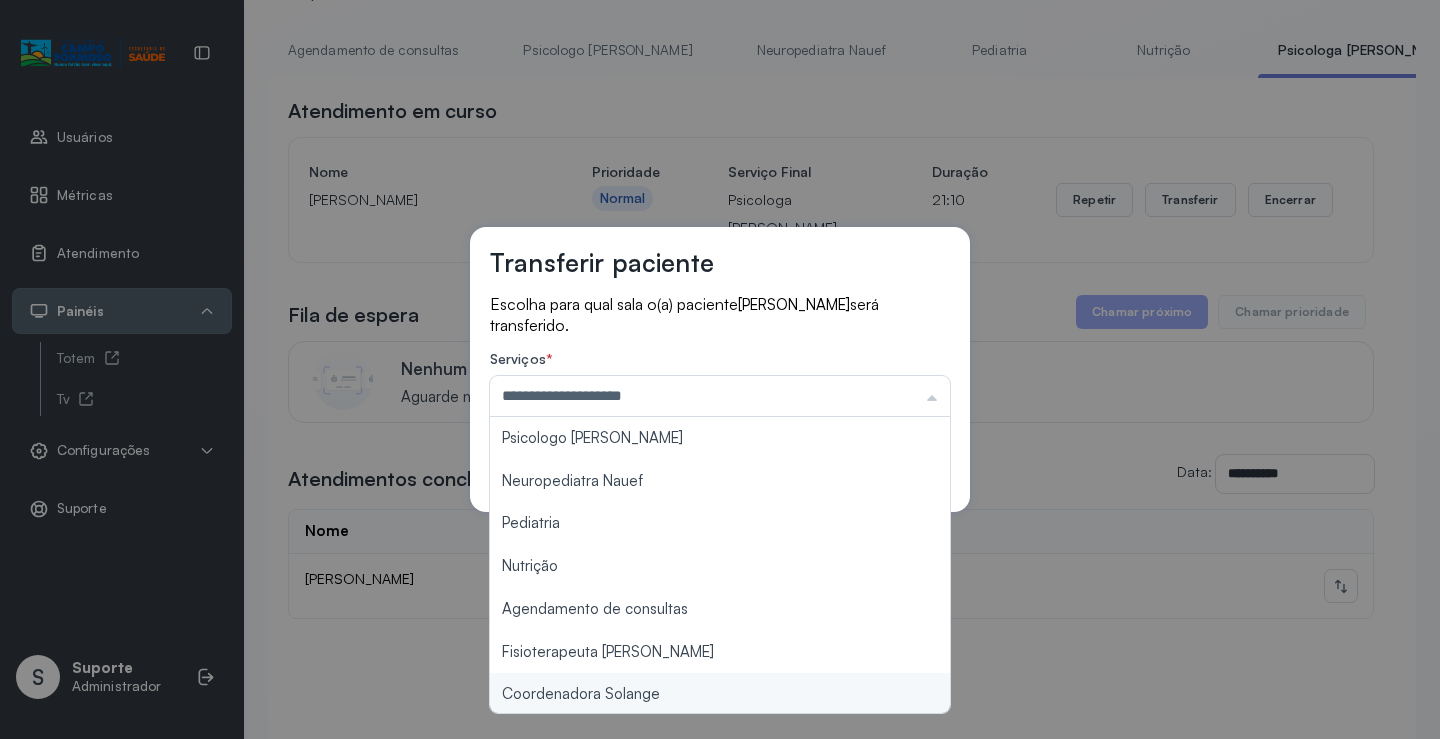 click on "**********" at bounding box center [720, 369] 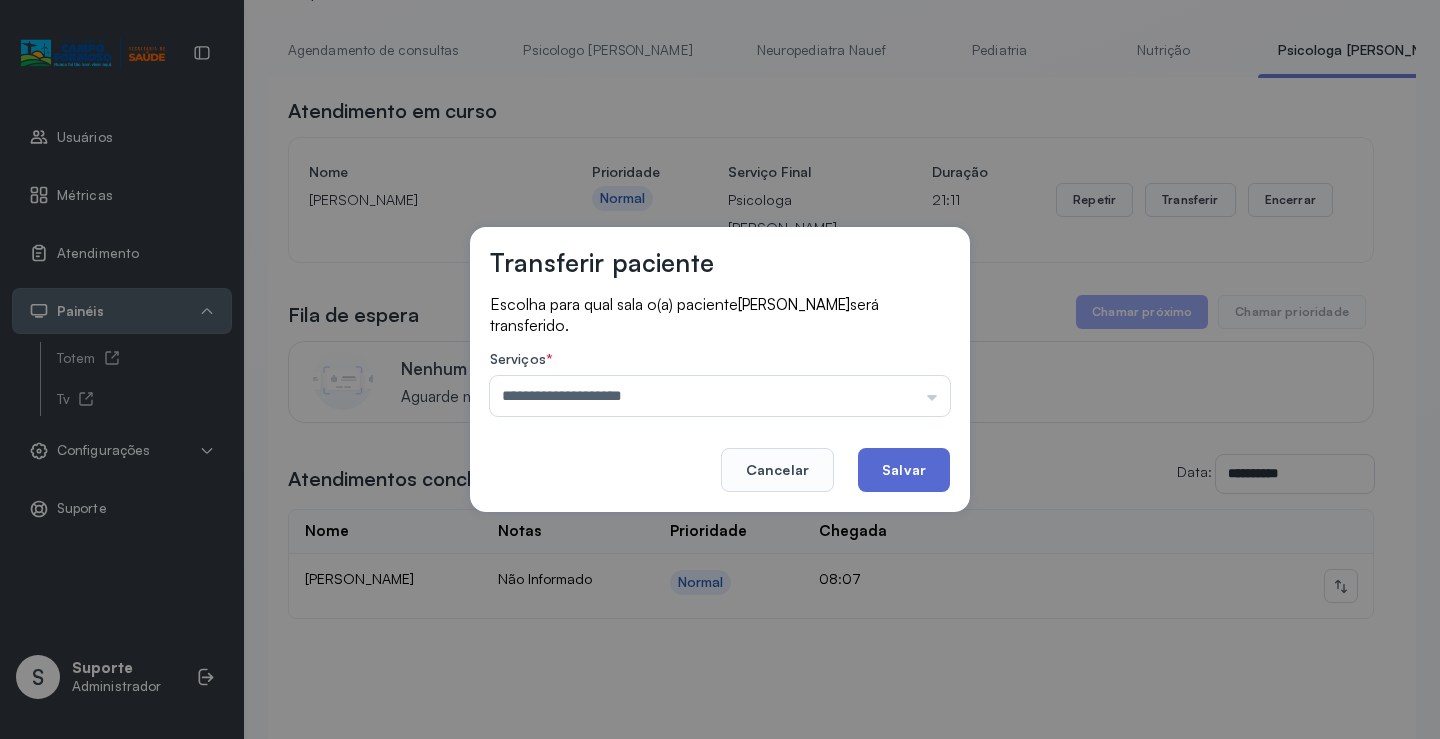 click on "Salvar" 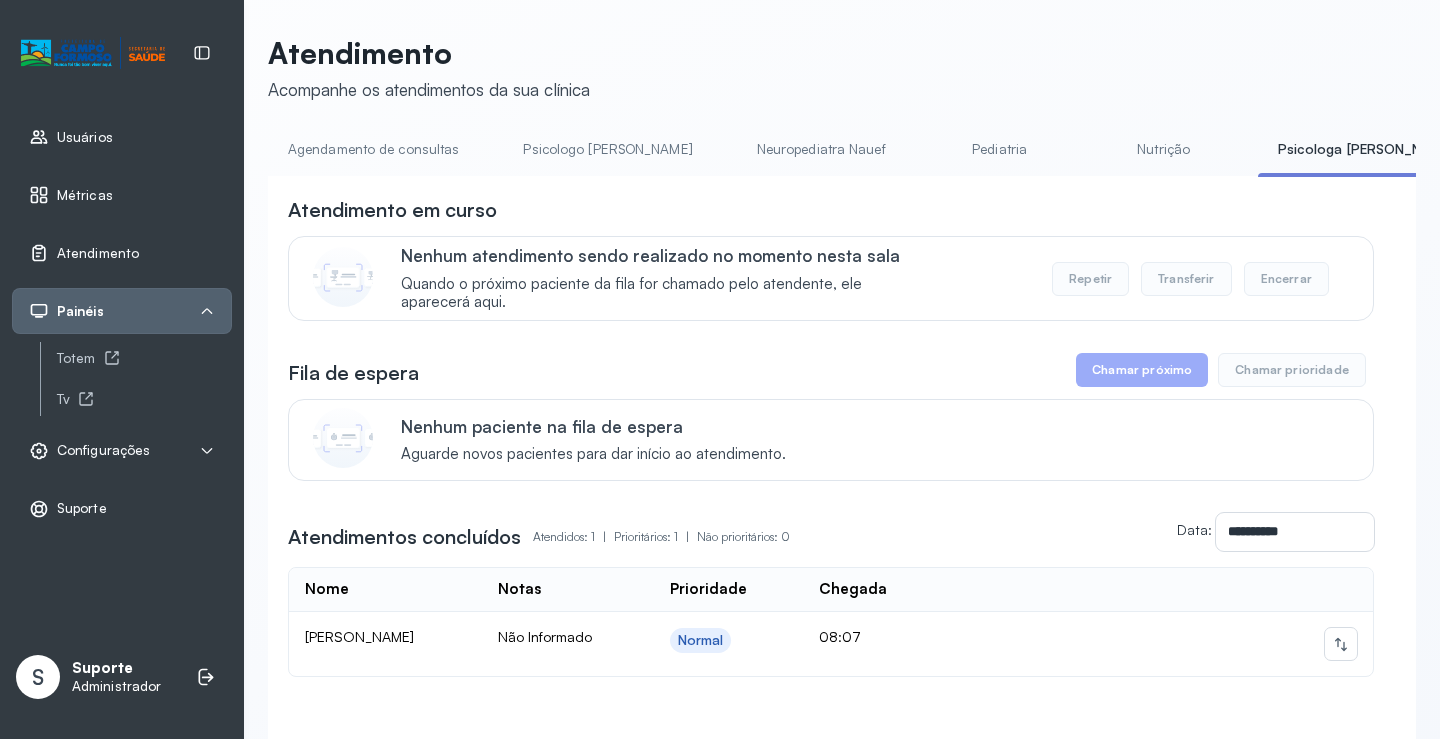 scroll, scrollTop: 100, scrollLeft: 0, axis: vertical 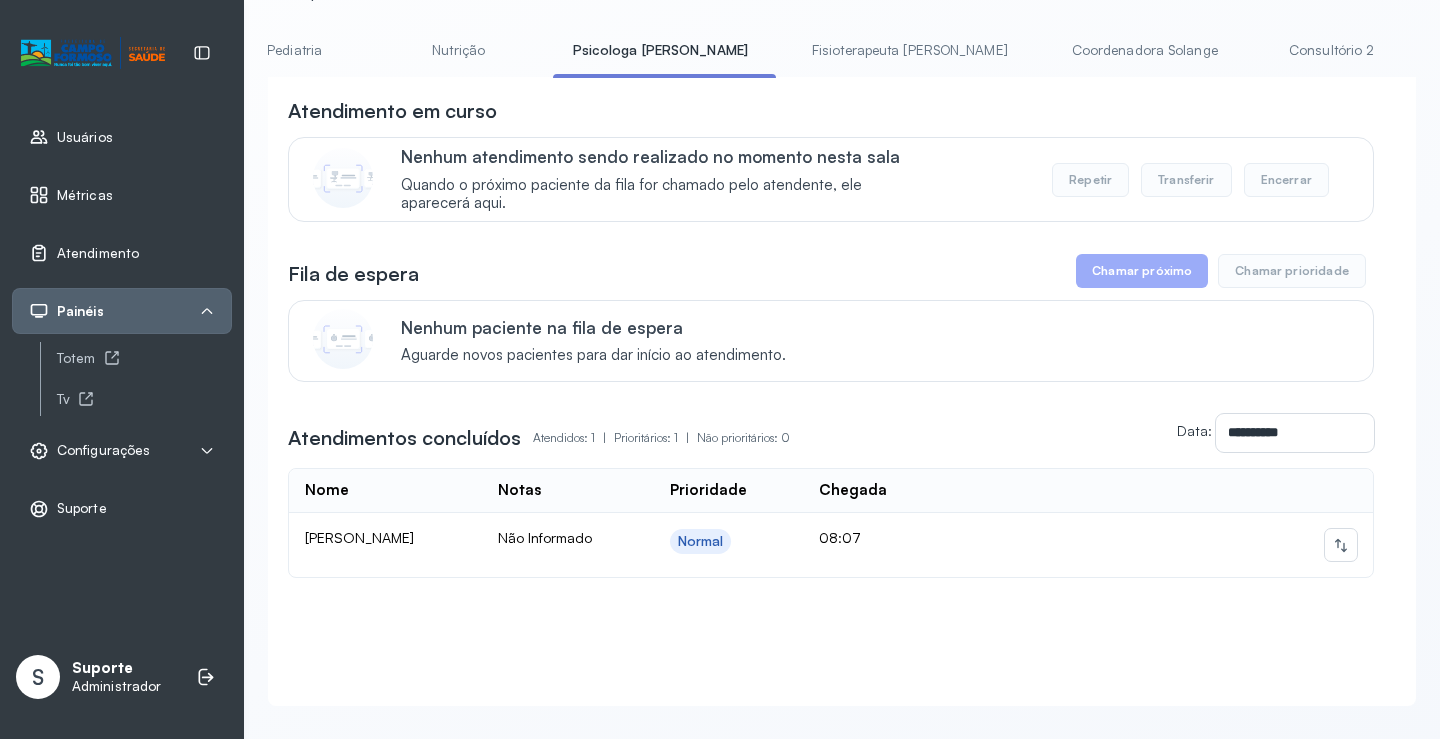 click on "Coordenadora Solange" at bounding box center (1145, 50) 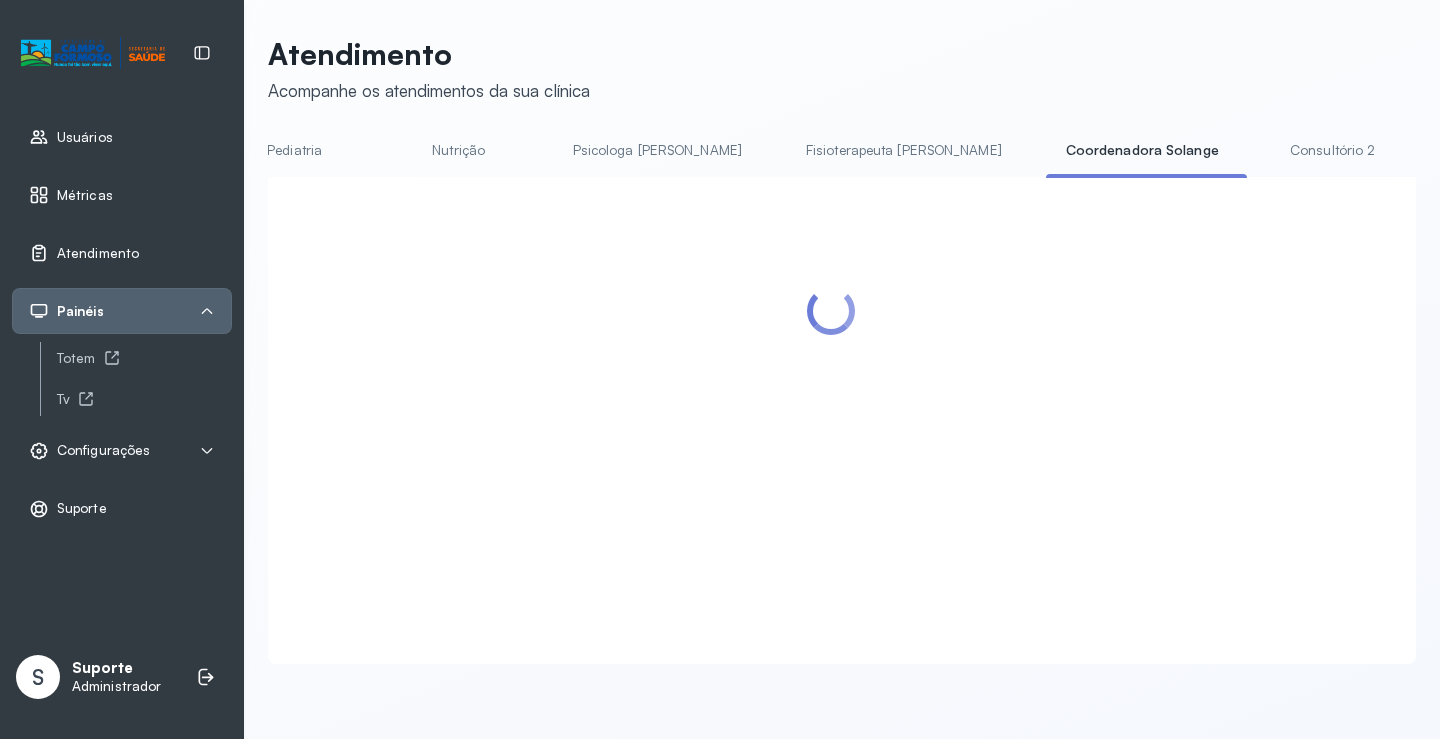 scroll, scrollTop: 100, scrollLeft: 0, axis: vertical 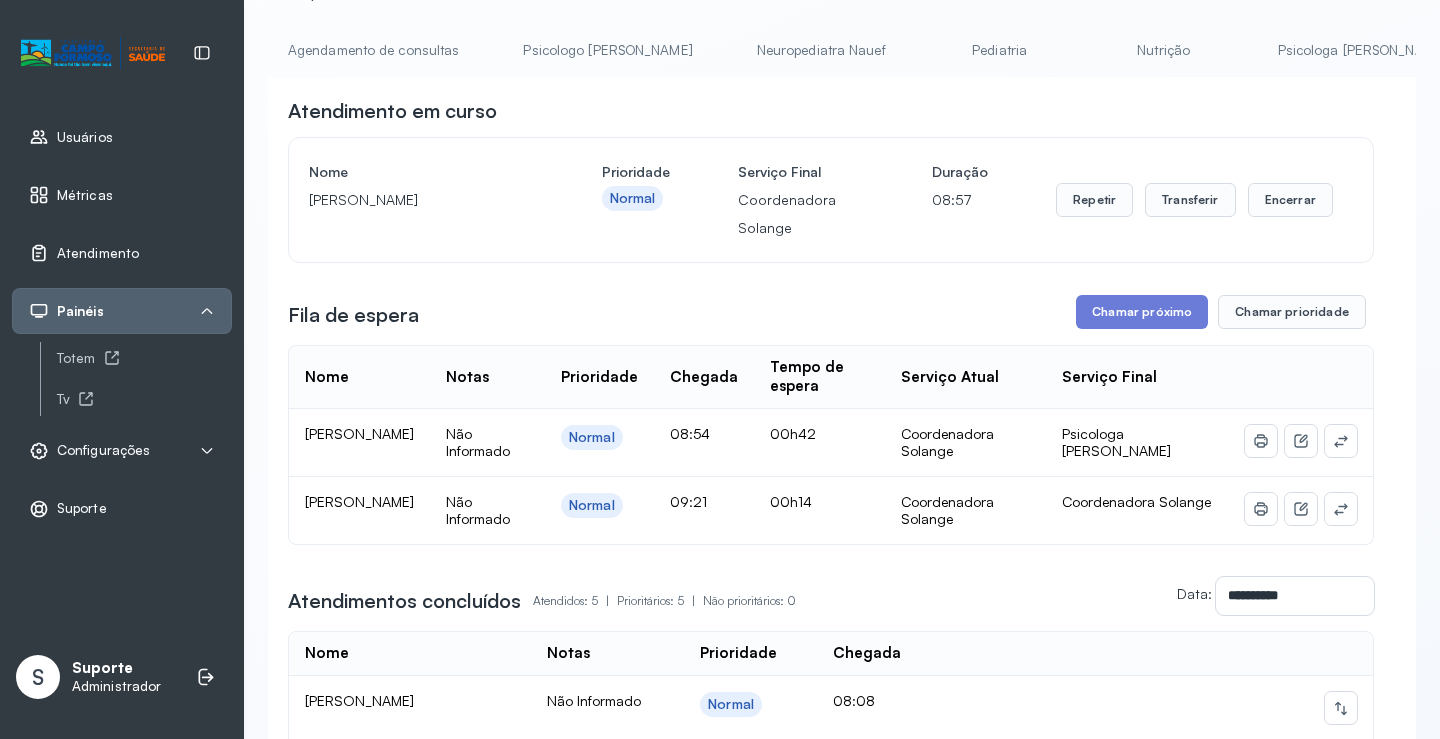 click on "Agendamento de consultas" at bounding box center [373, 50] 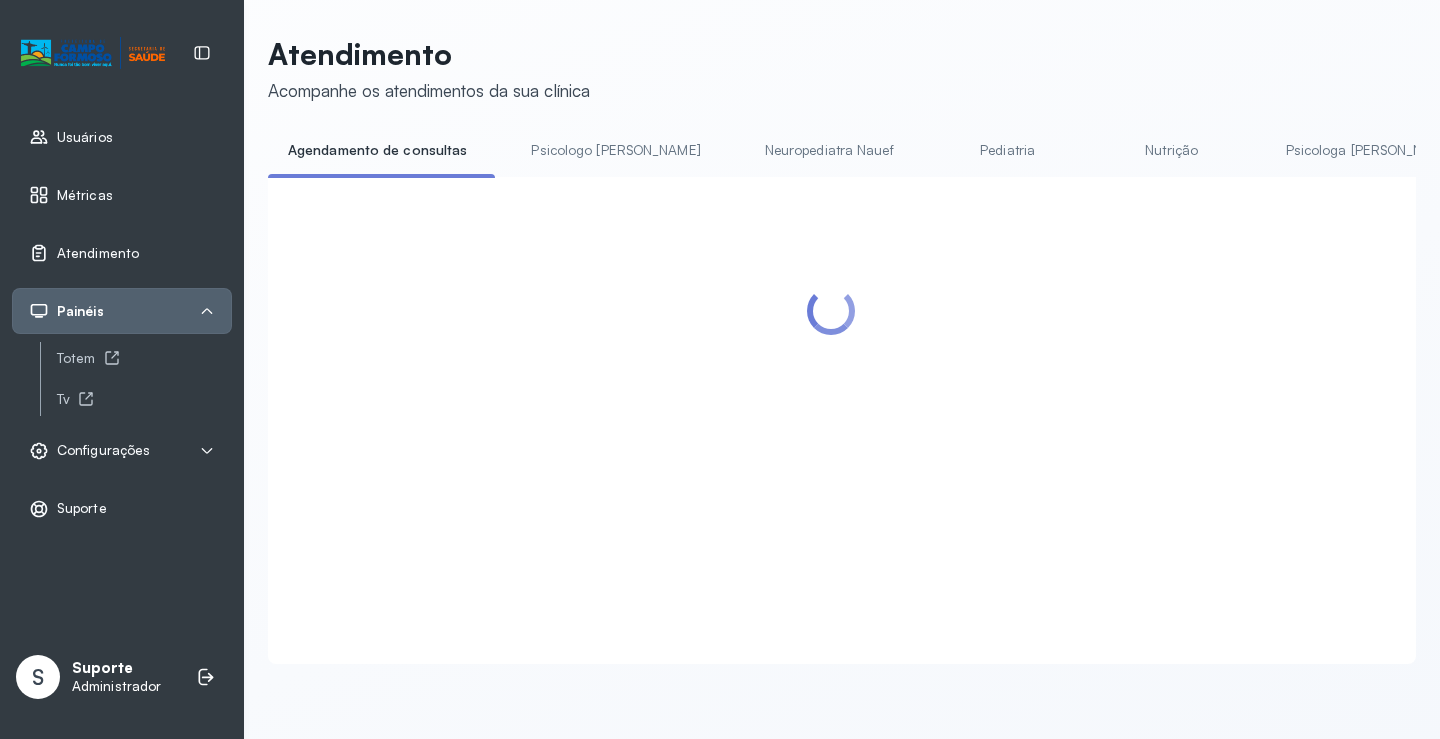 scroll, scrollTop: 1, scrollLeft: 0, axis: vertical 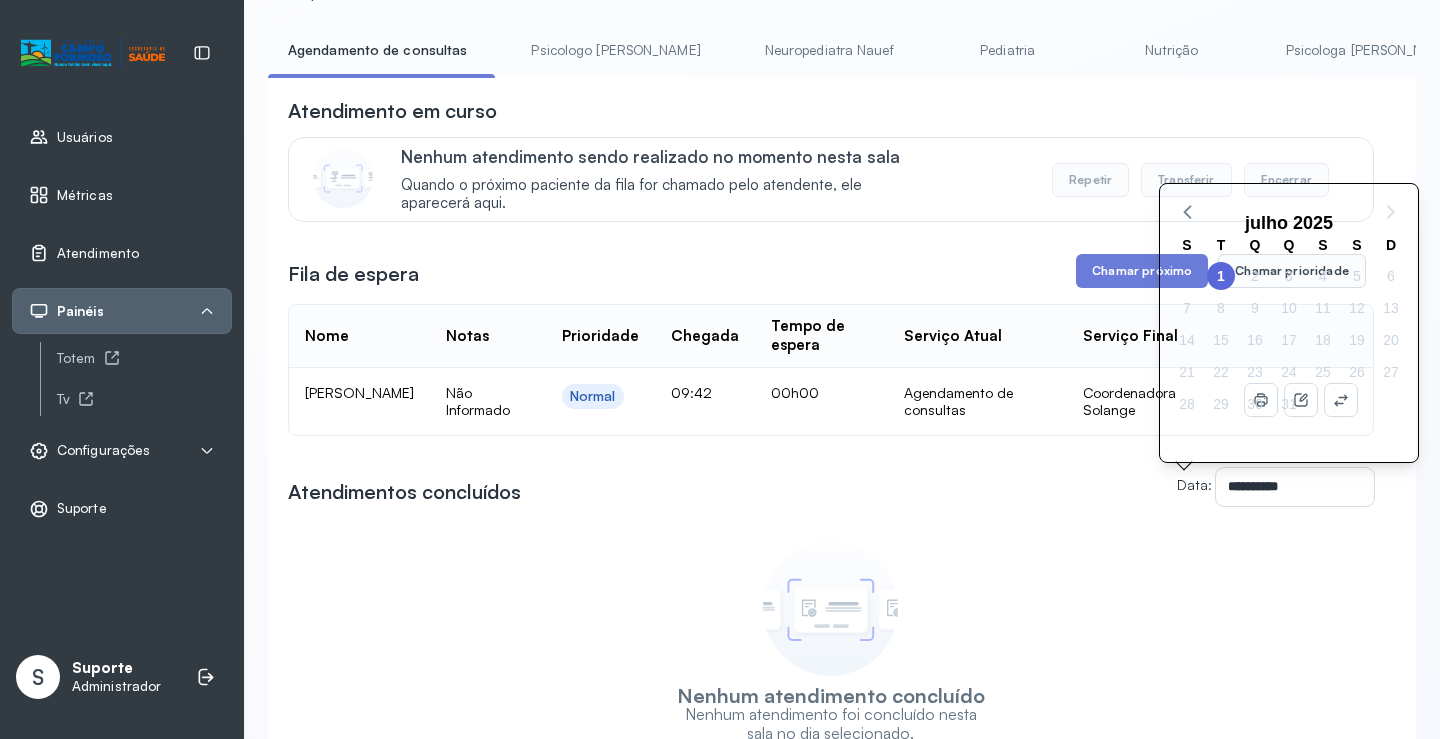 click on "1" 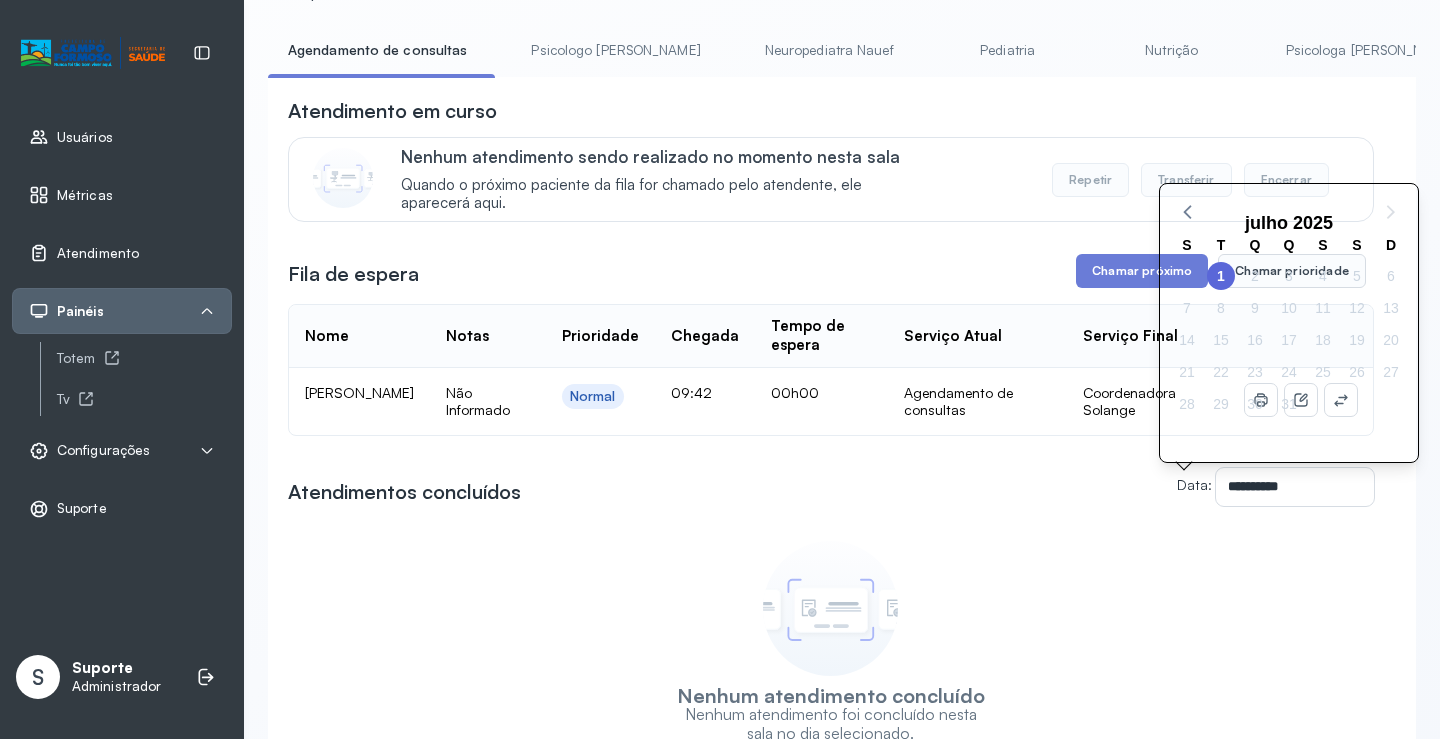 click on "1" 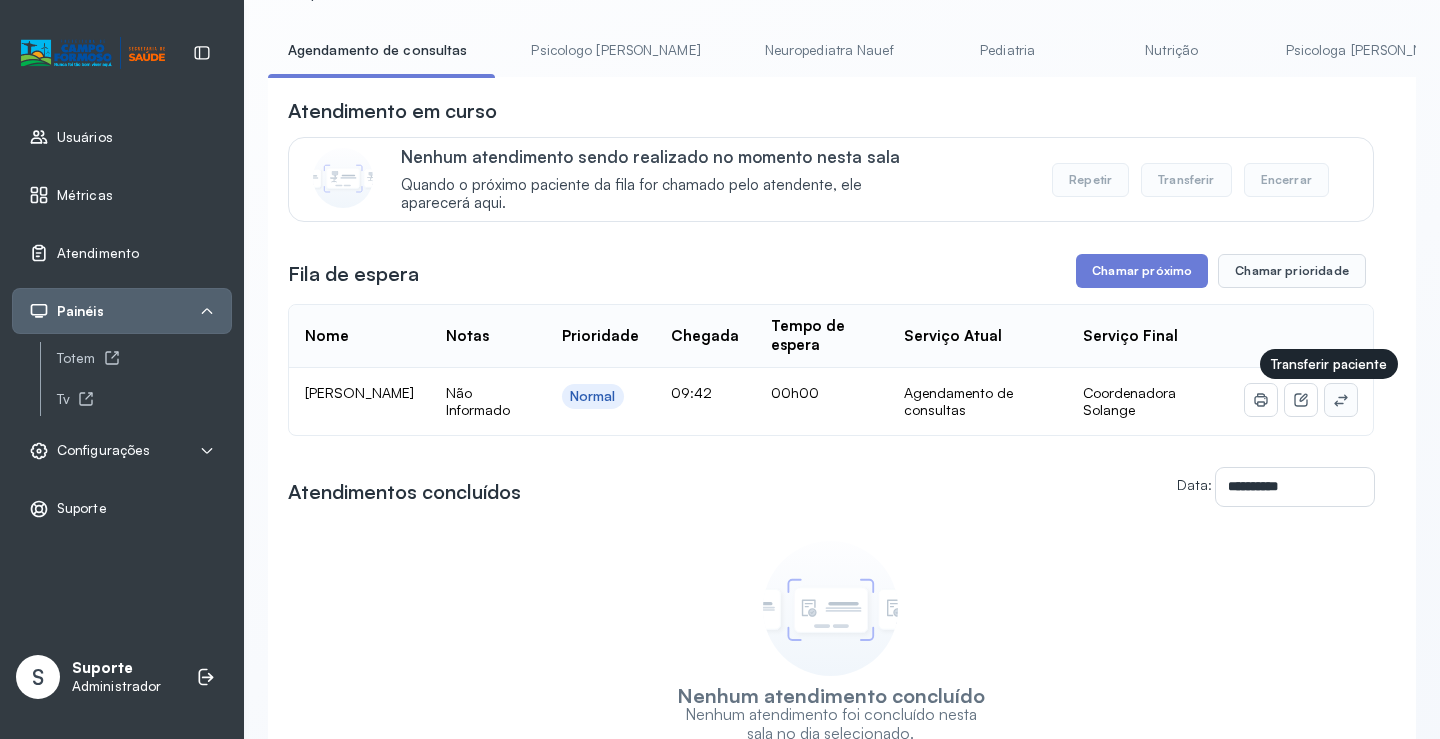 click 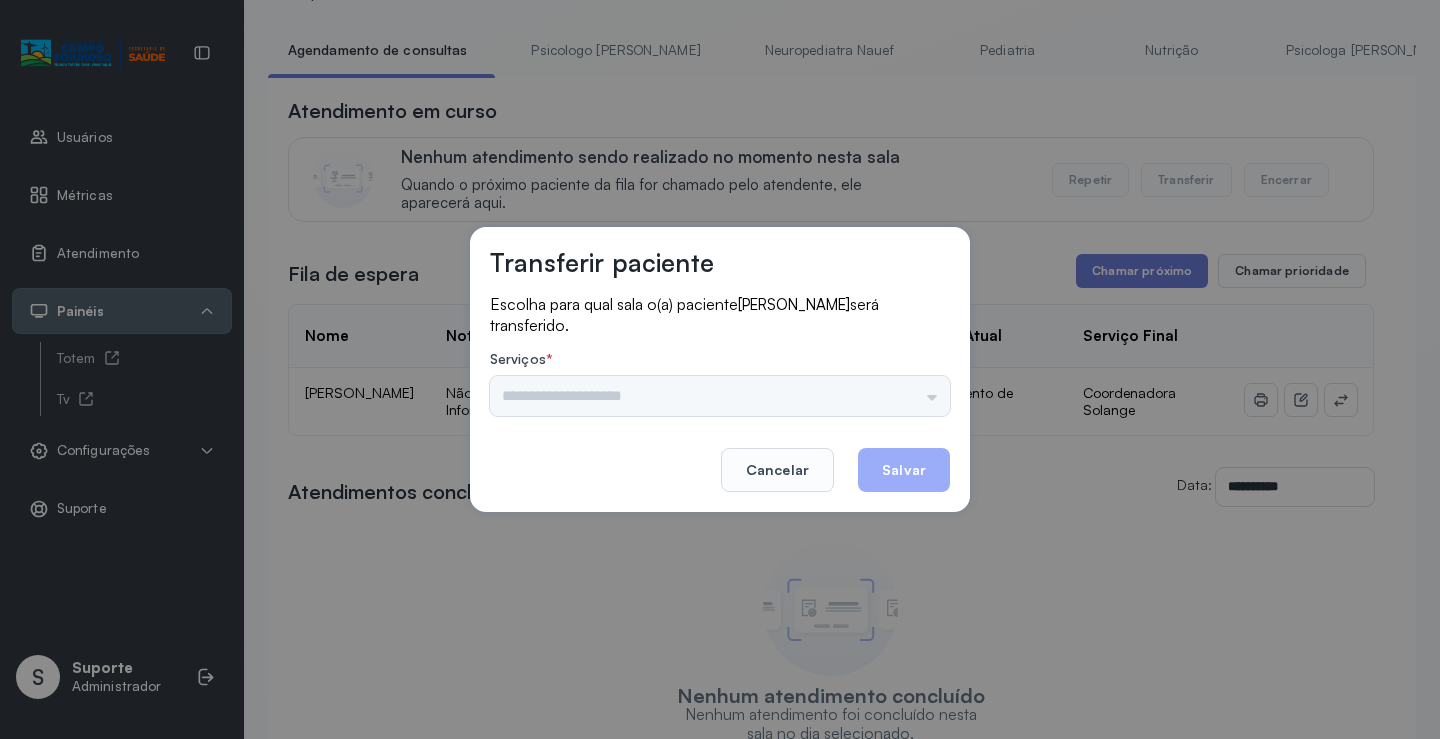 click on "Psicologo Pedro Neuropediatra Nauef Pediatria Nutrição Agendamento de consultas Fisioterapeuta Janusia Coordenadora Solange Consultório 2 Assistente Social Triagem Psiquiatra Fisioterapeuta Francyne Fisioterapeuta Morgana Neuropediatra João" at bounding box center (720, 396) 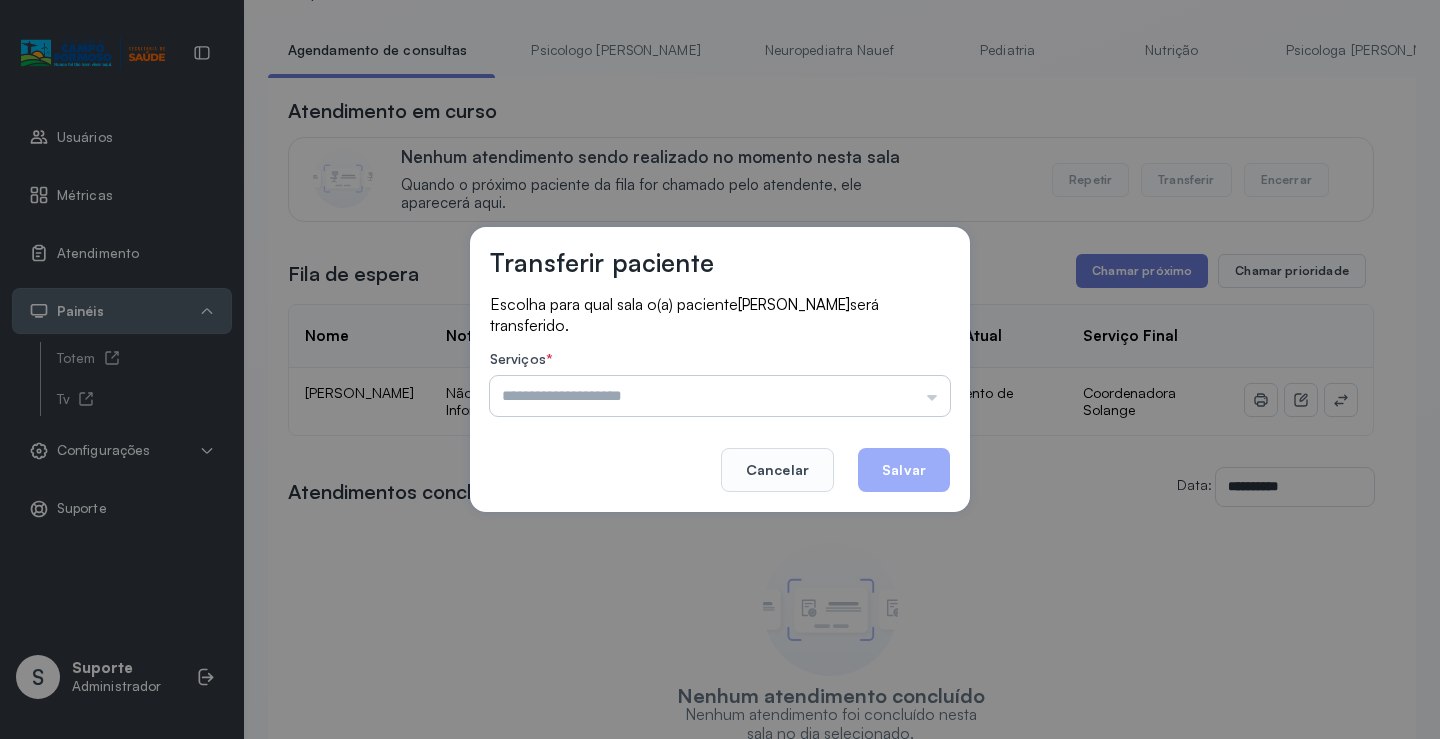 click at bounding box center [720, 396] 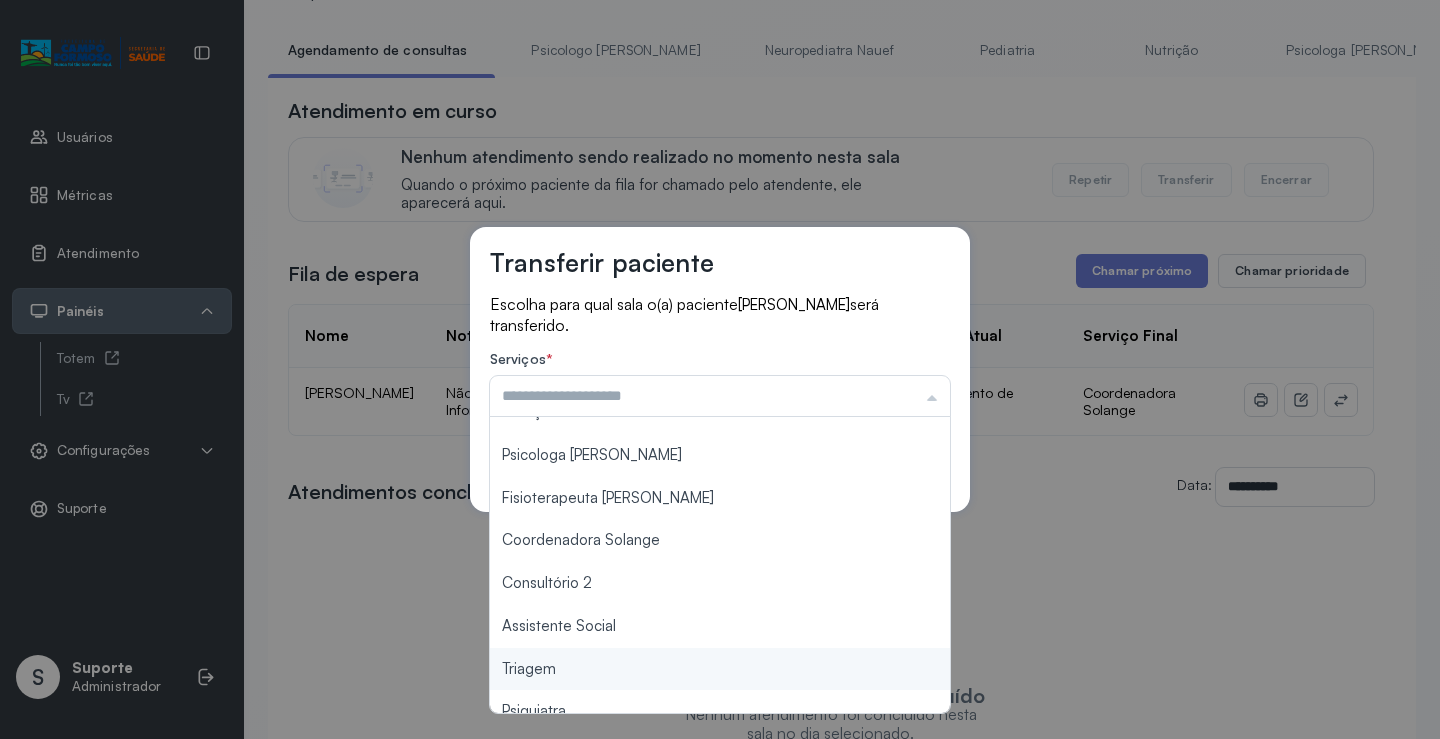 scroll, scrollTop: 102, scrollLeft: 0, axis: vertical 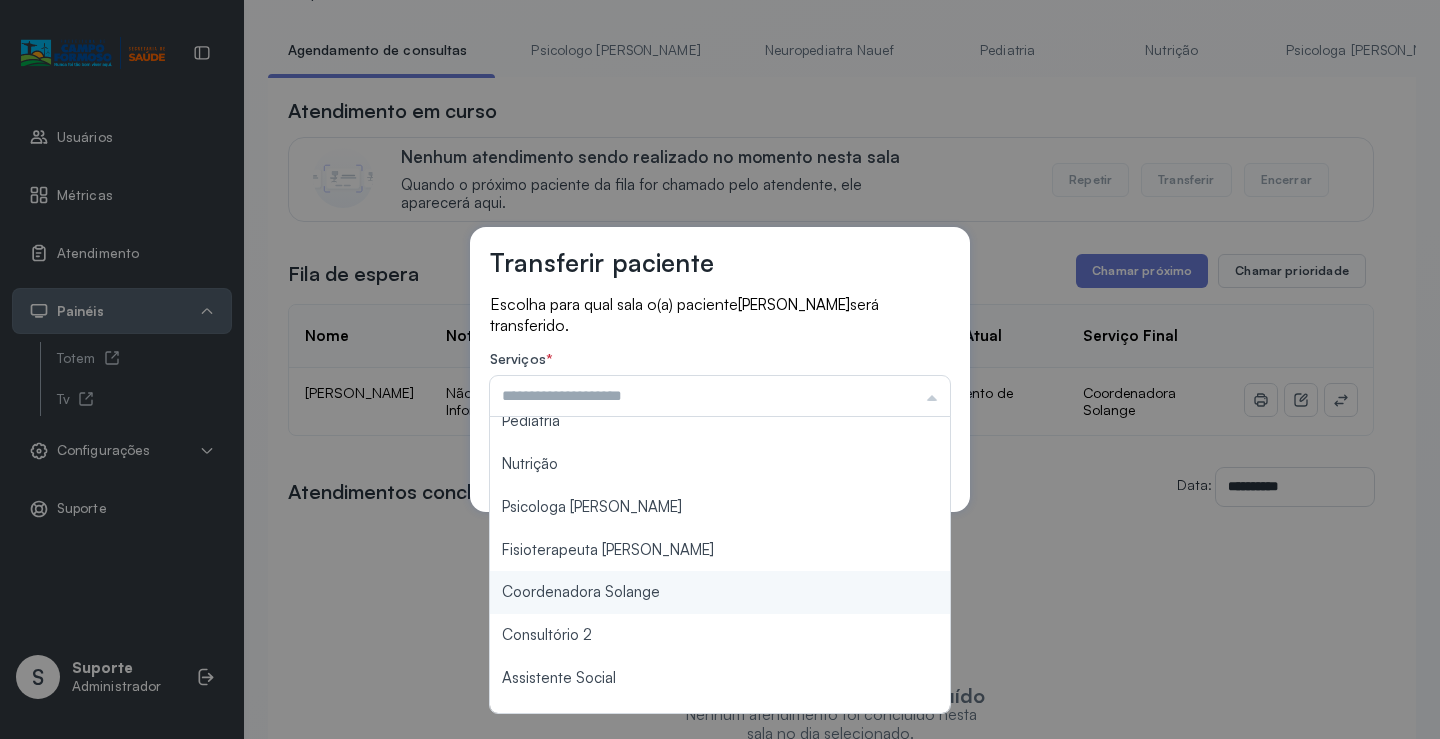 type on "**********" 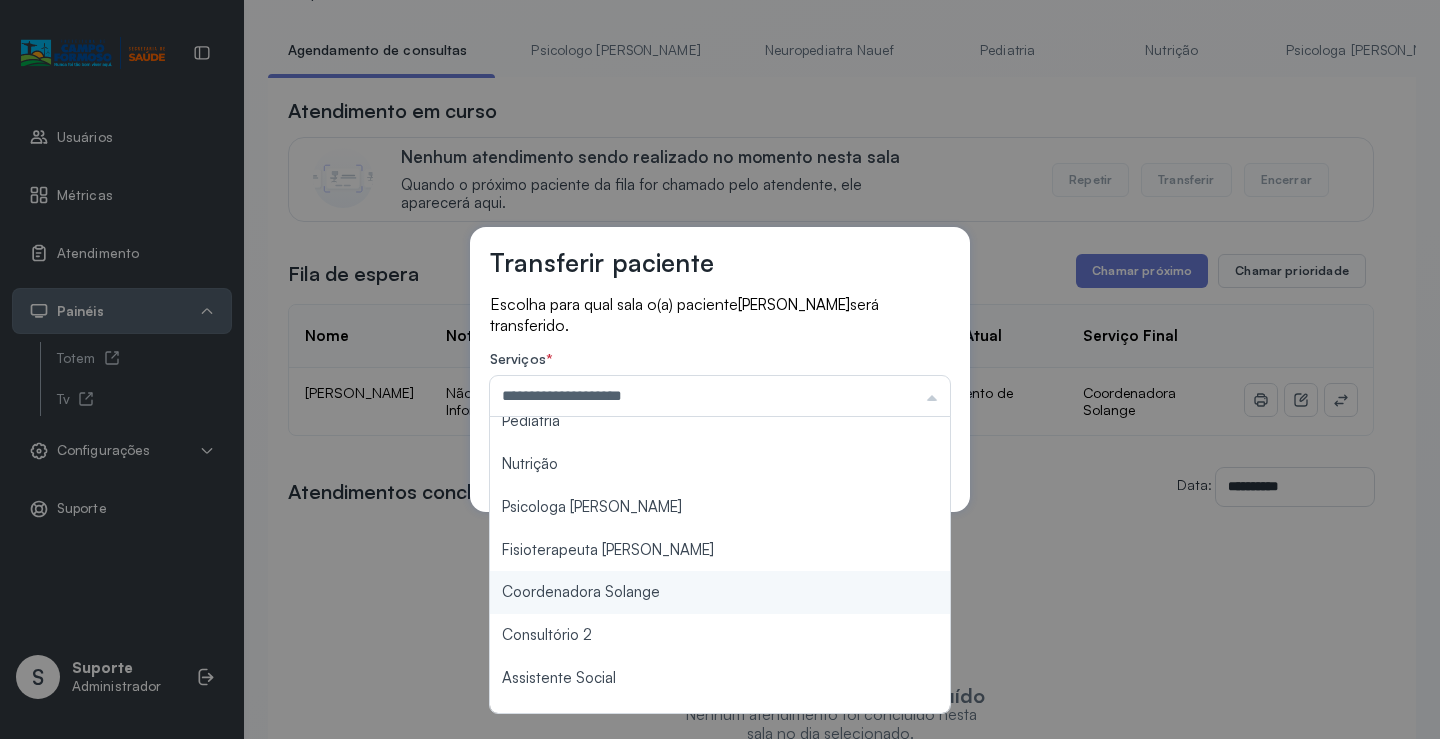 click on "**********" at bounding box center [720, 369] 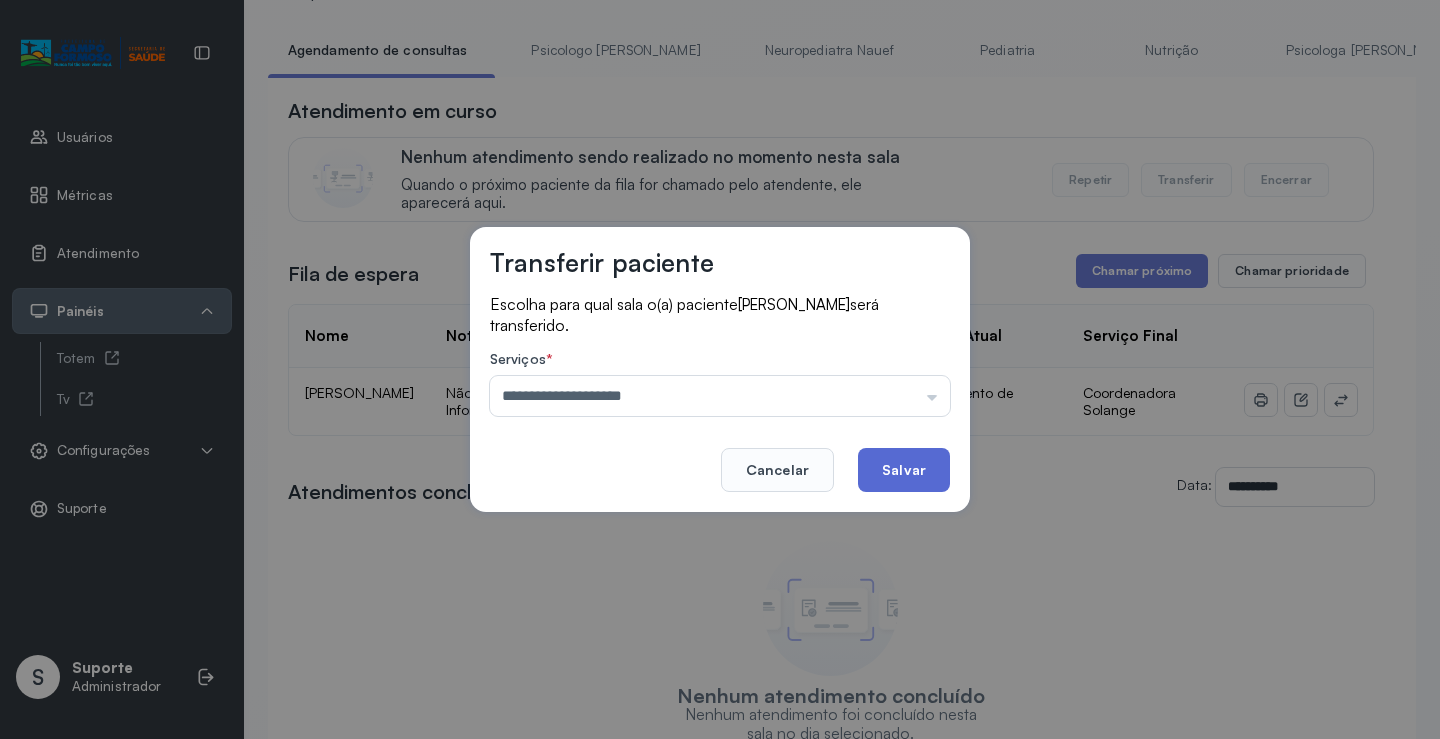 click on "Salvar" 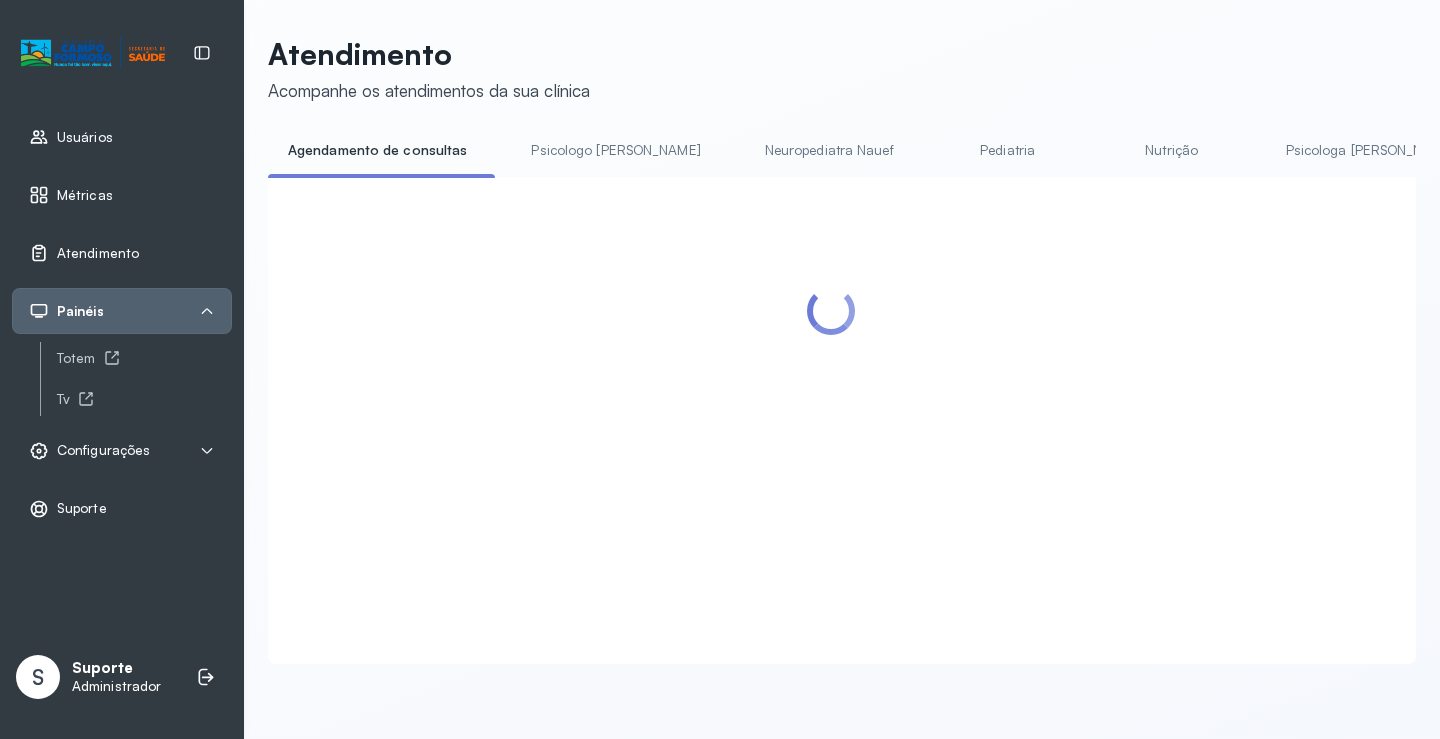 scroll, scrollTop: 100, scrollLeft: 0, axis: vertical 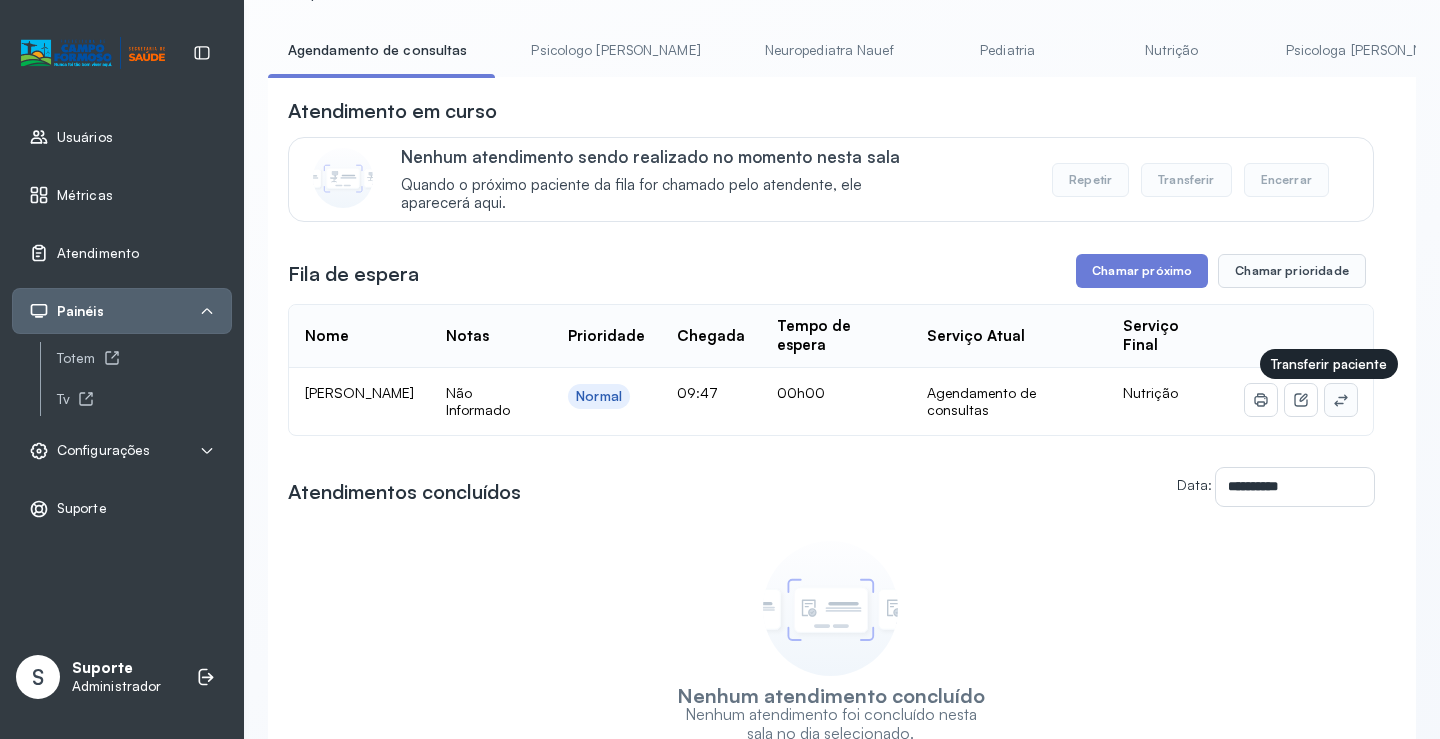 click 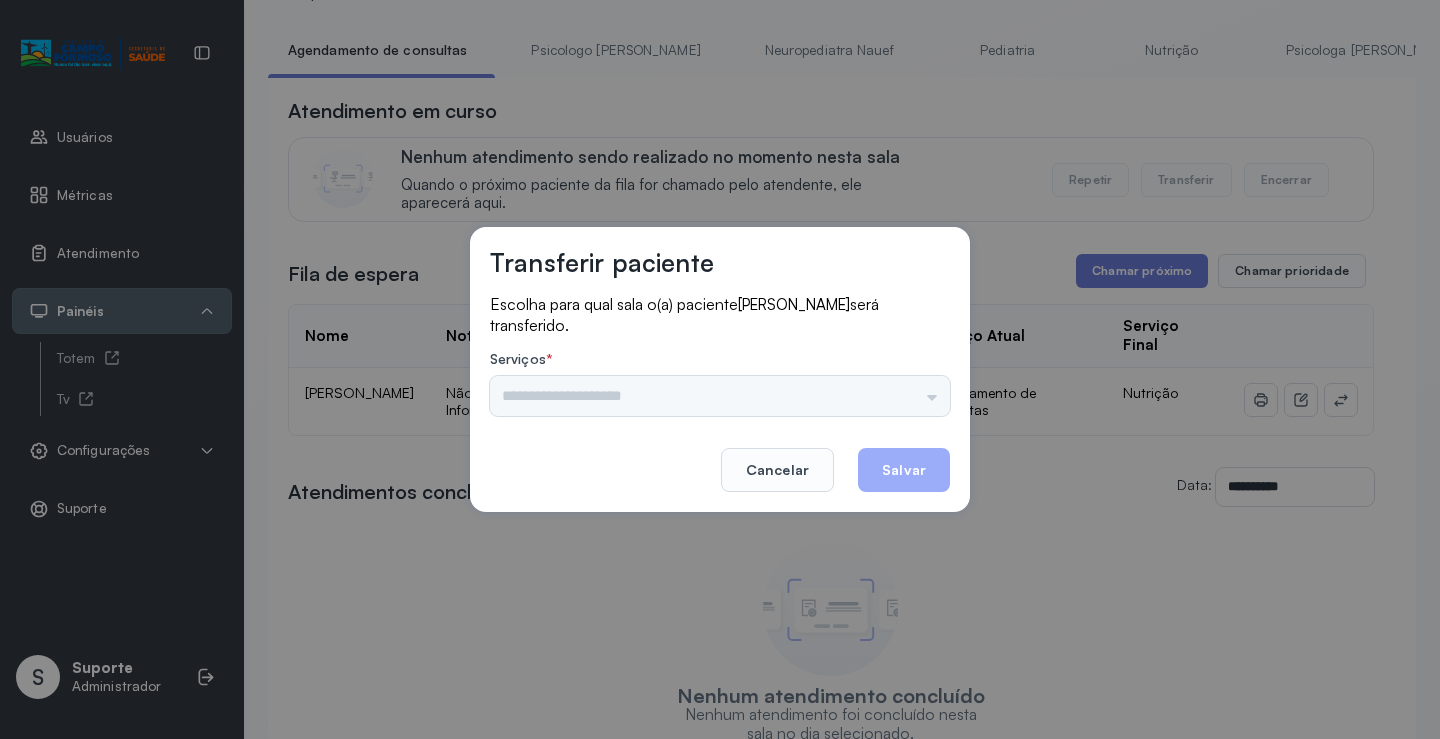 click on "Psicologo Pedro Neuropediatra Nauef Pediatria Nutrição Psicologa Alana Fisioterapeuta Janusia Coordenadora Solange Consultório 2 Assistente Social Triagem Psiquiatra Fisioterapeuta Francyne Fisioterapeuta Morgana Neuropediatra João" at bounding box center (720, 396) 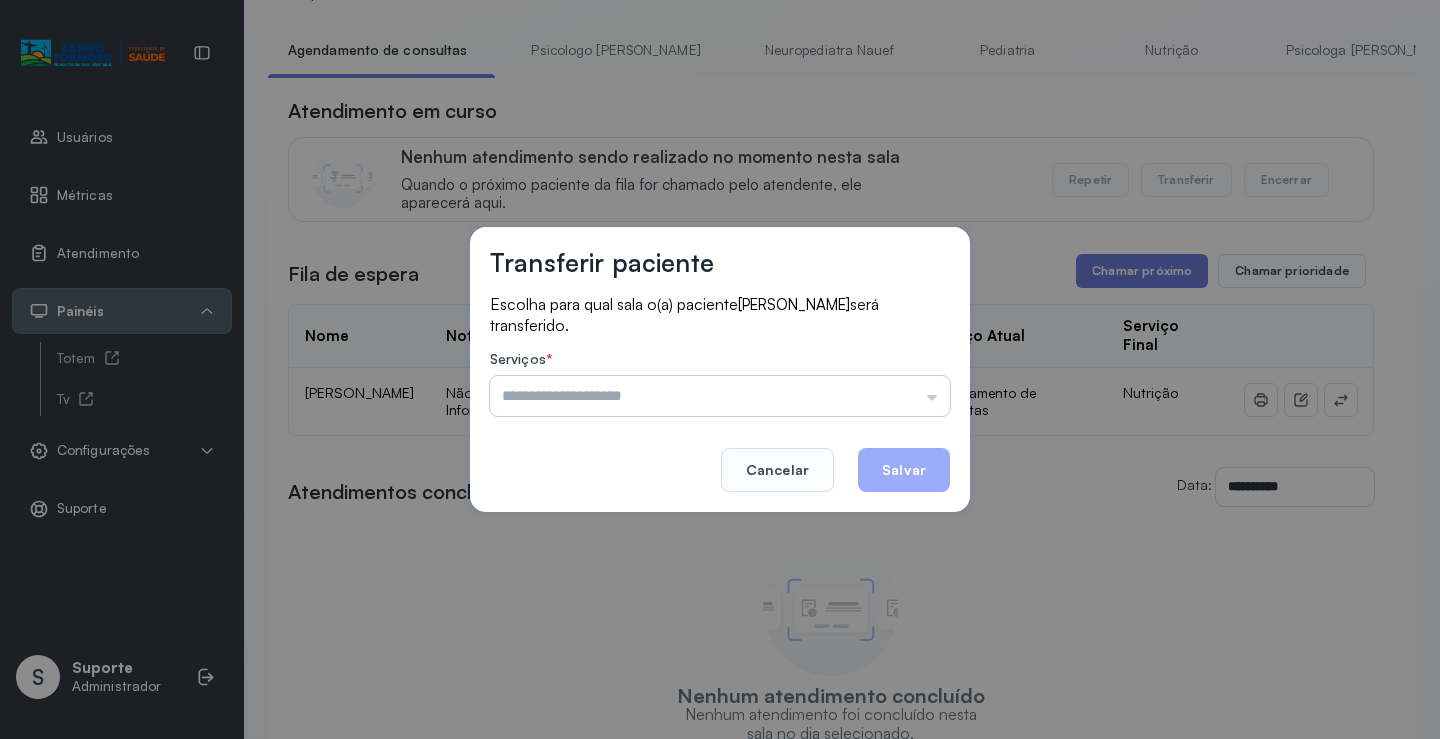 click at bounding box center (720, 396) 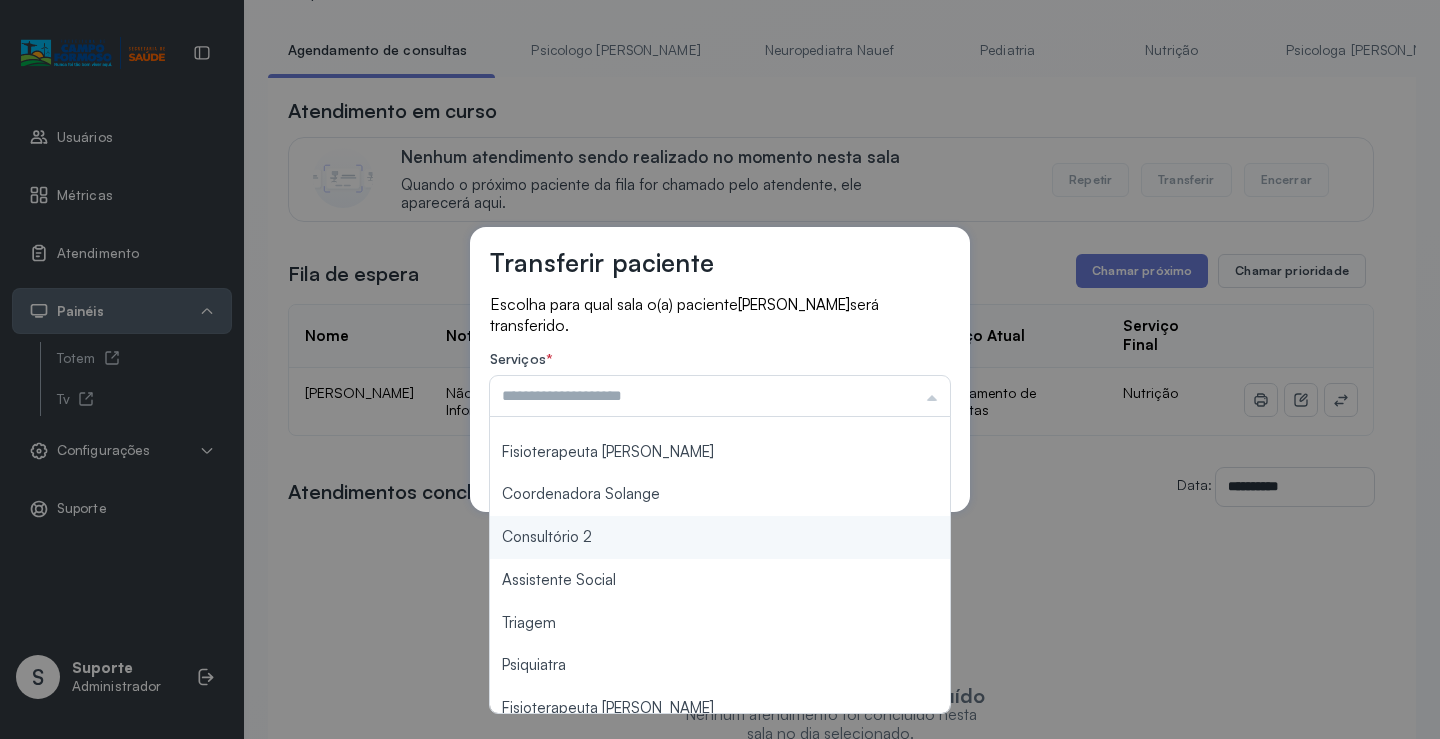 scroll, scrollTop: 302, scrollLeft: 0, axis: vertical 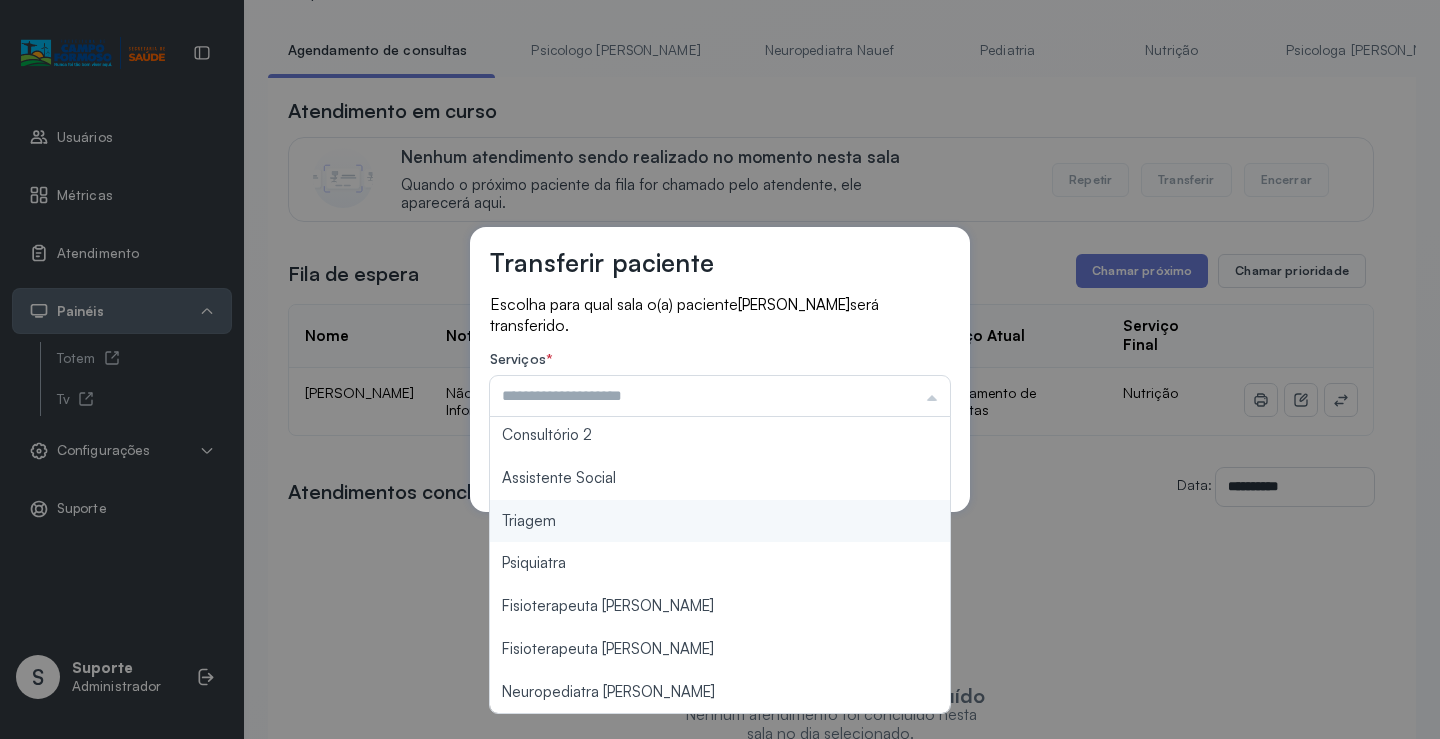 type on "*******" 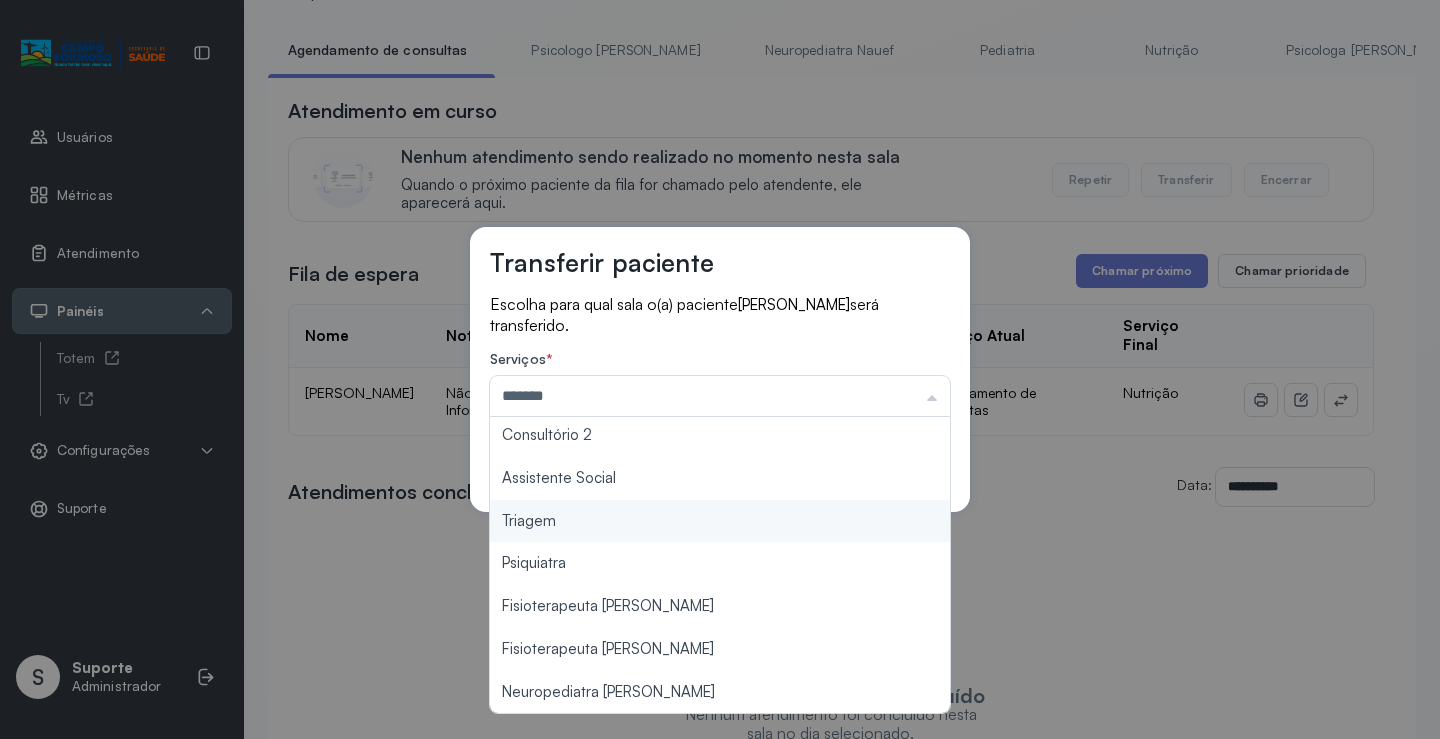 click on "Transferir paciente Escolha para qual sala o(a) paciente  LORENA DA SILVA BONFIM  será transferido.  Serviços  *  ******* Psicologo Pedro Neuropediatra Nauef Pediatria Nutrição Psicologa Alana Fisioterapeuta Janusia Coordenadora Solange Consultório 2 Assistente Social Triagem Psiquiatra Fisioterapeuta Francyne Fisioterapeuta Morgana Neuropediatra João Cancelar Salvar" at bounding box center [720, 369] 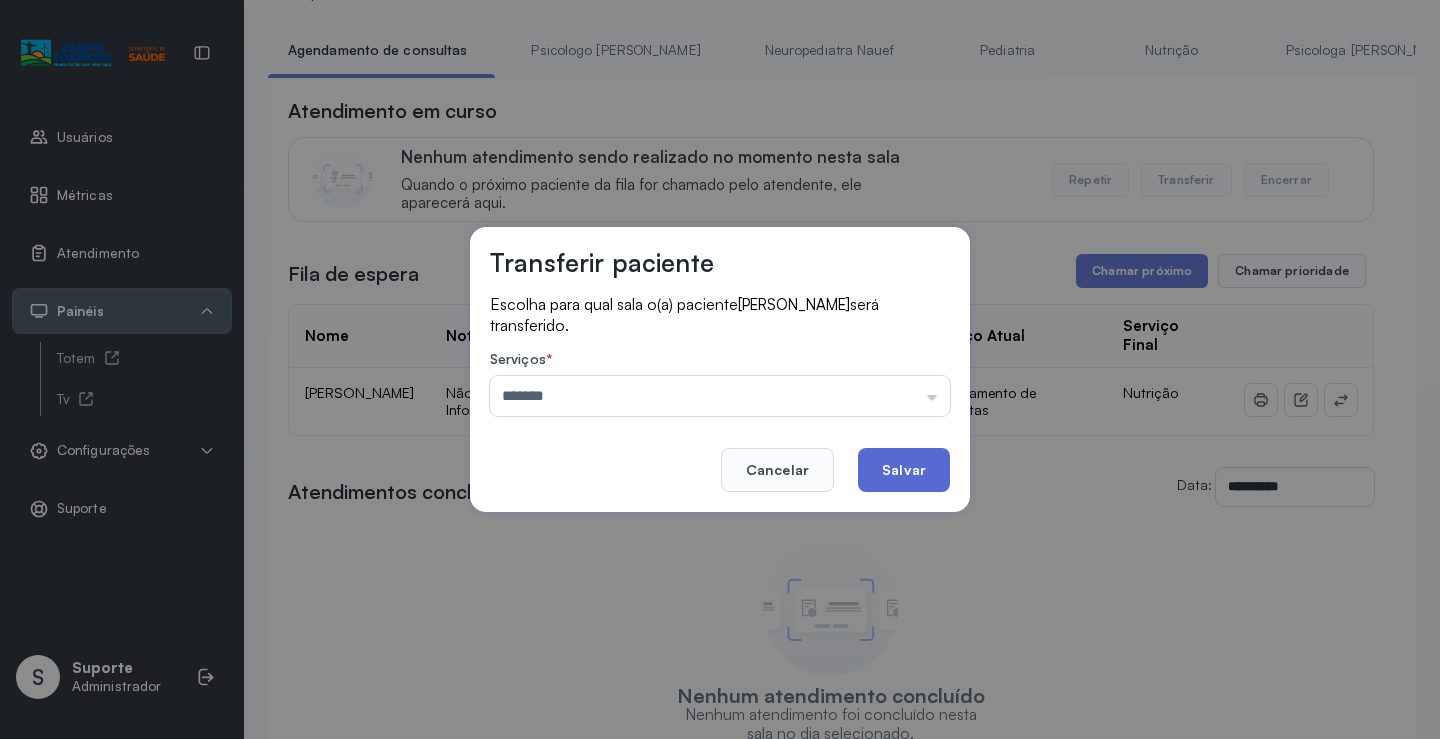 click on "Salvar" 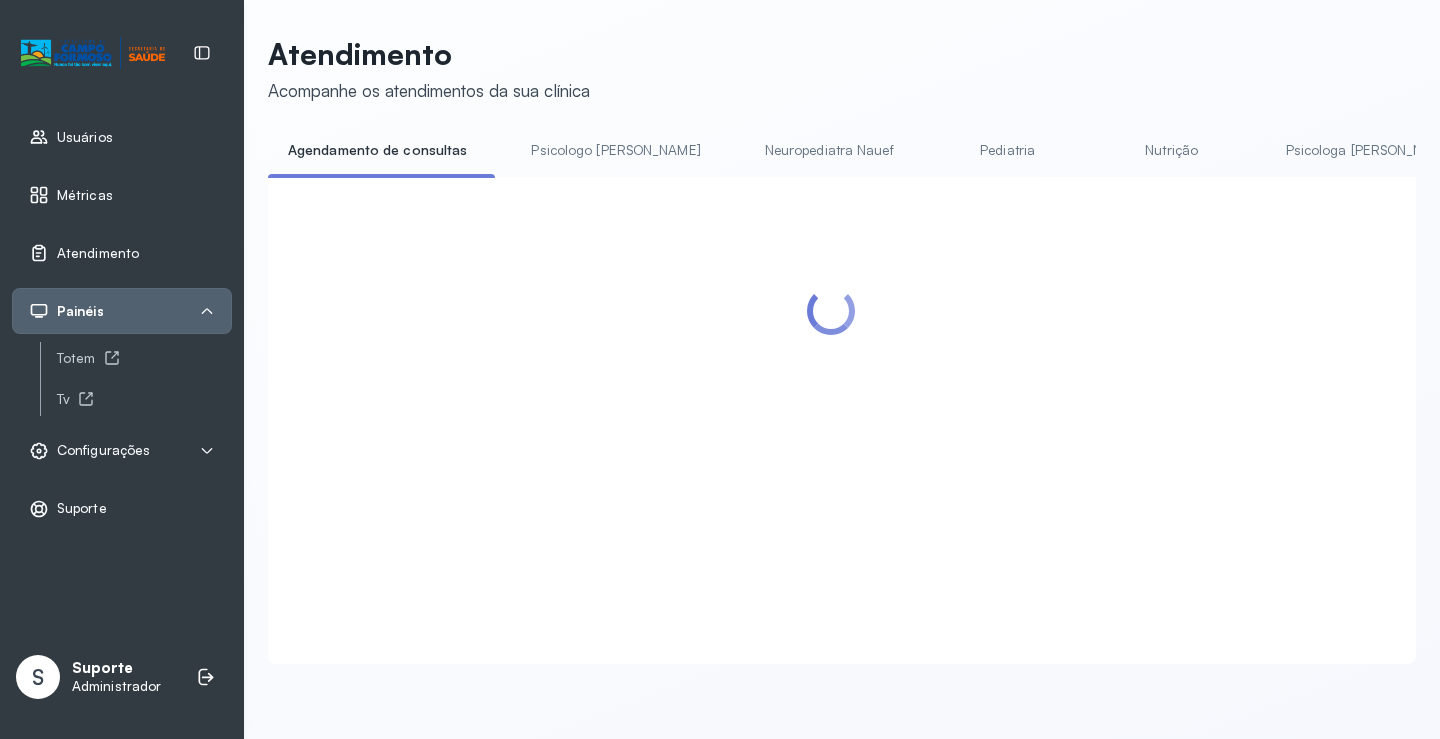 scroll, scrollTop: 100, scrollLeft: 0, axis: vertical 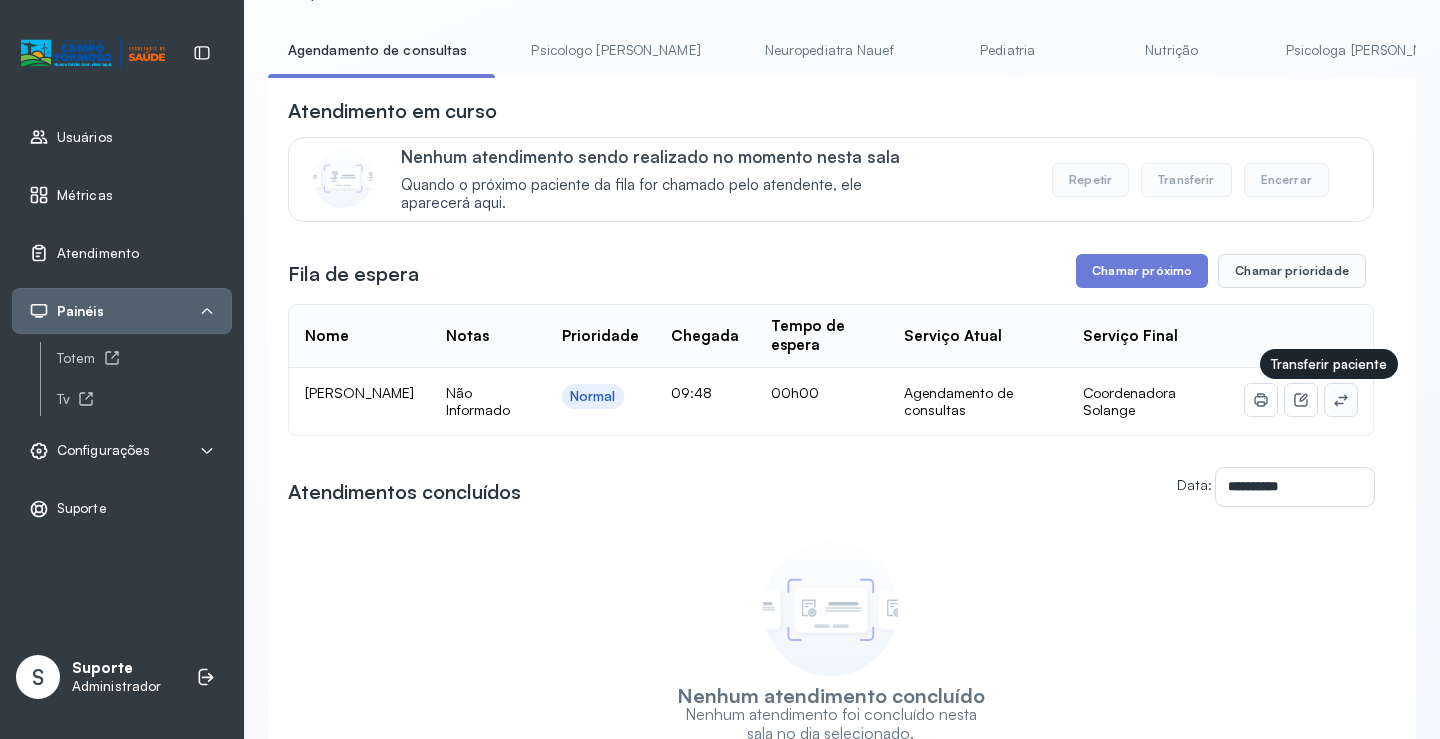 click 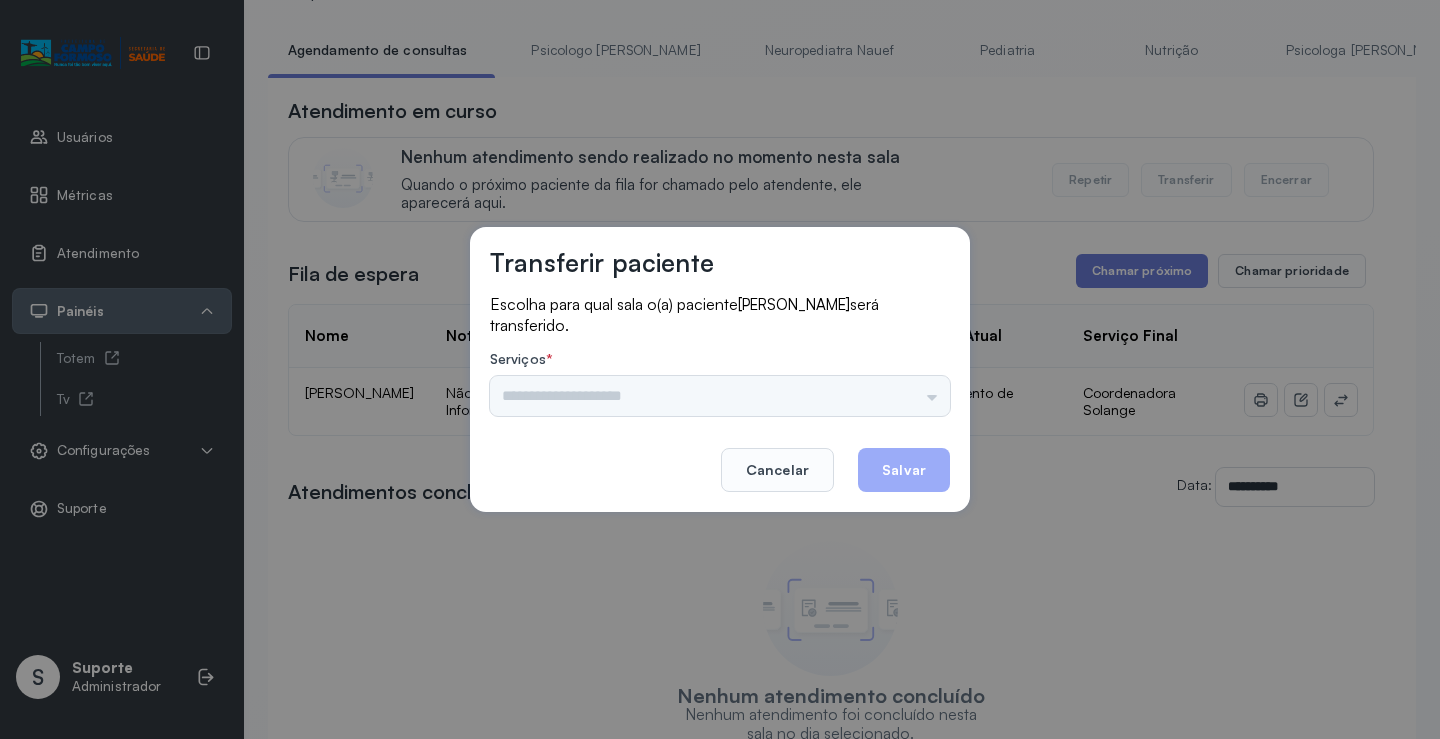 click on "Psicologo Pedro Neuropediatra Nauef Pediatria Nutrição Psicologa Alana Fisioterapeuta Janusia Coordenadora Solange Consultório 2 Assistente Social Triagem Psiquiatra Fisioterapeuta Francyne Fisioterapeuta Morgana Neuropediatra João" at bounding box center [720, 396] 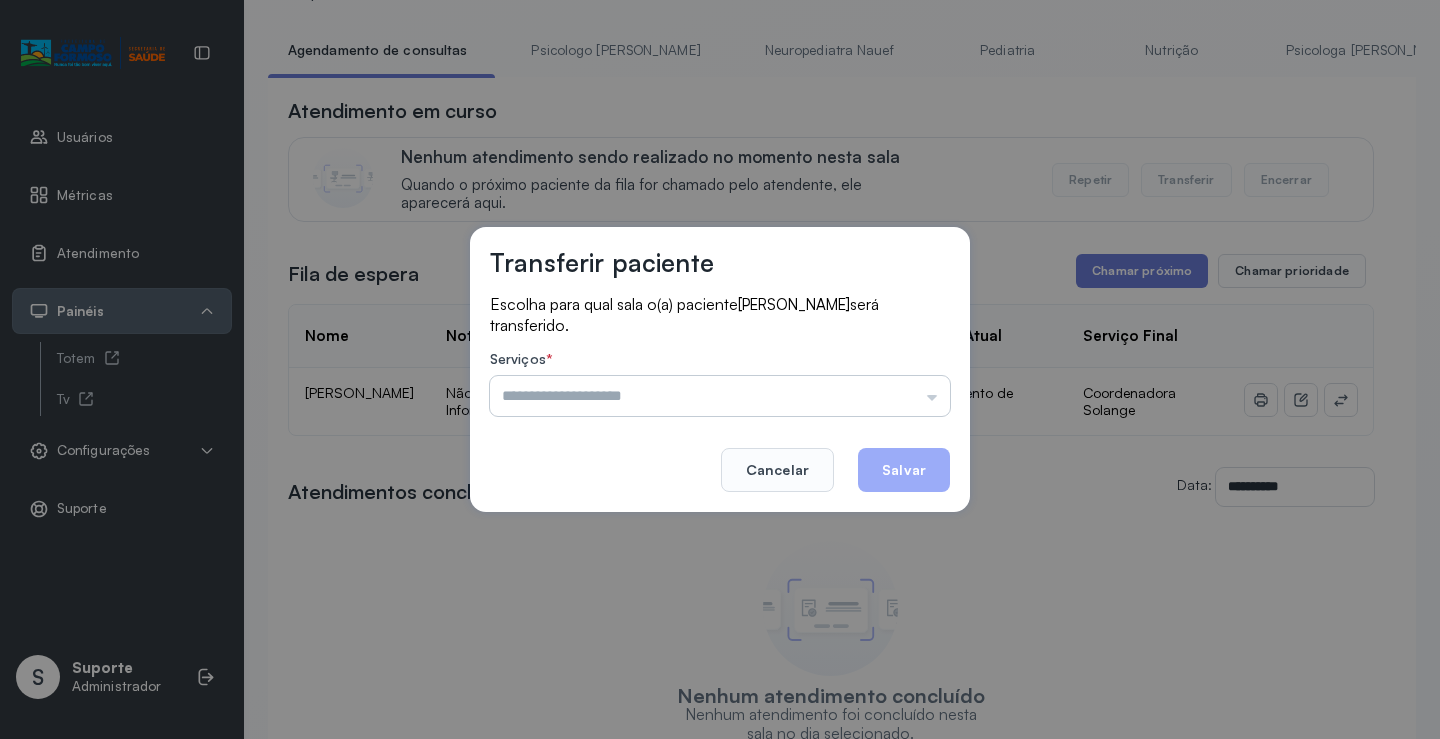 click at bounding box center (720, 396) 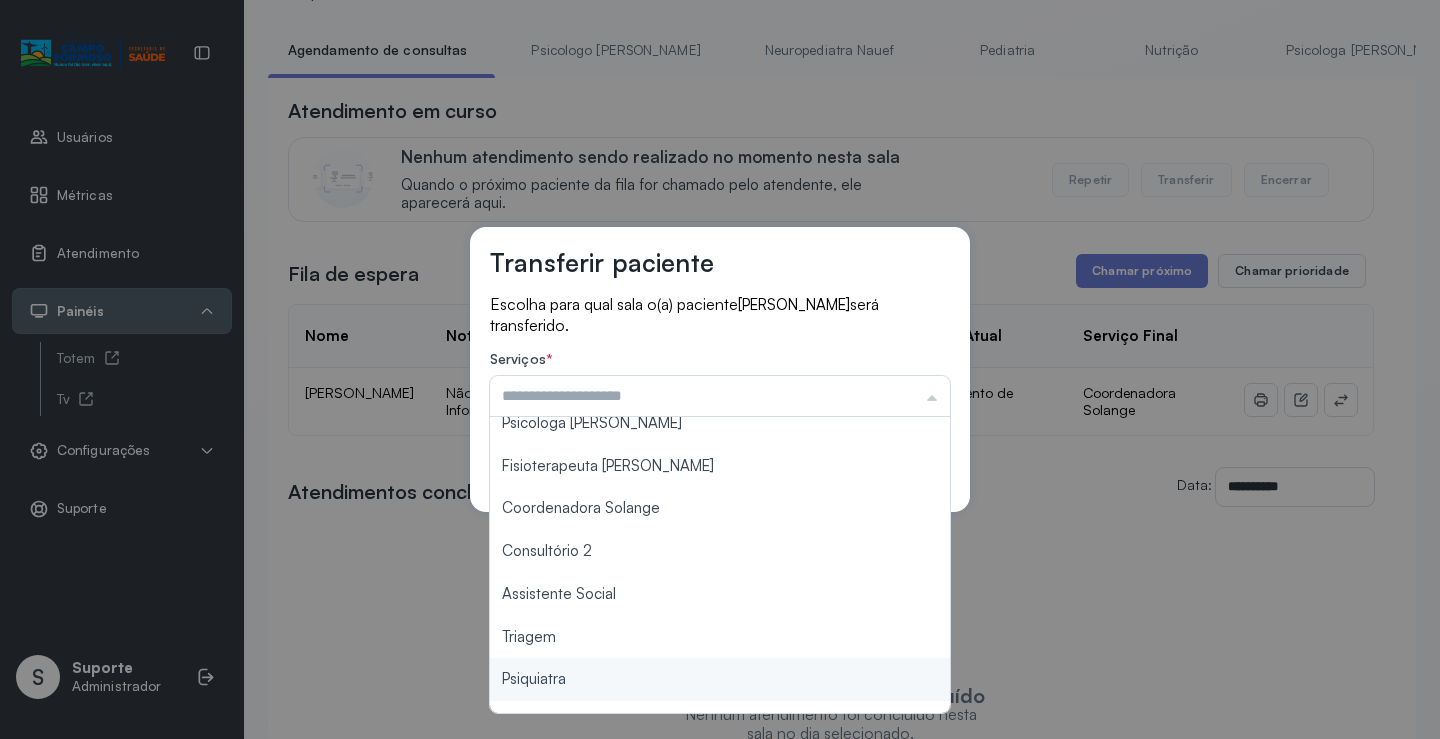 scroll, scrollTop: 2, scrollLeft: 0, axis: vertical 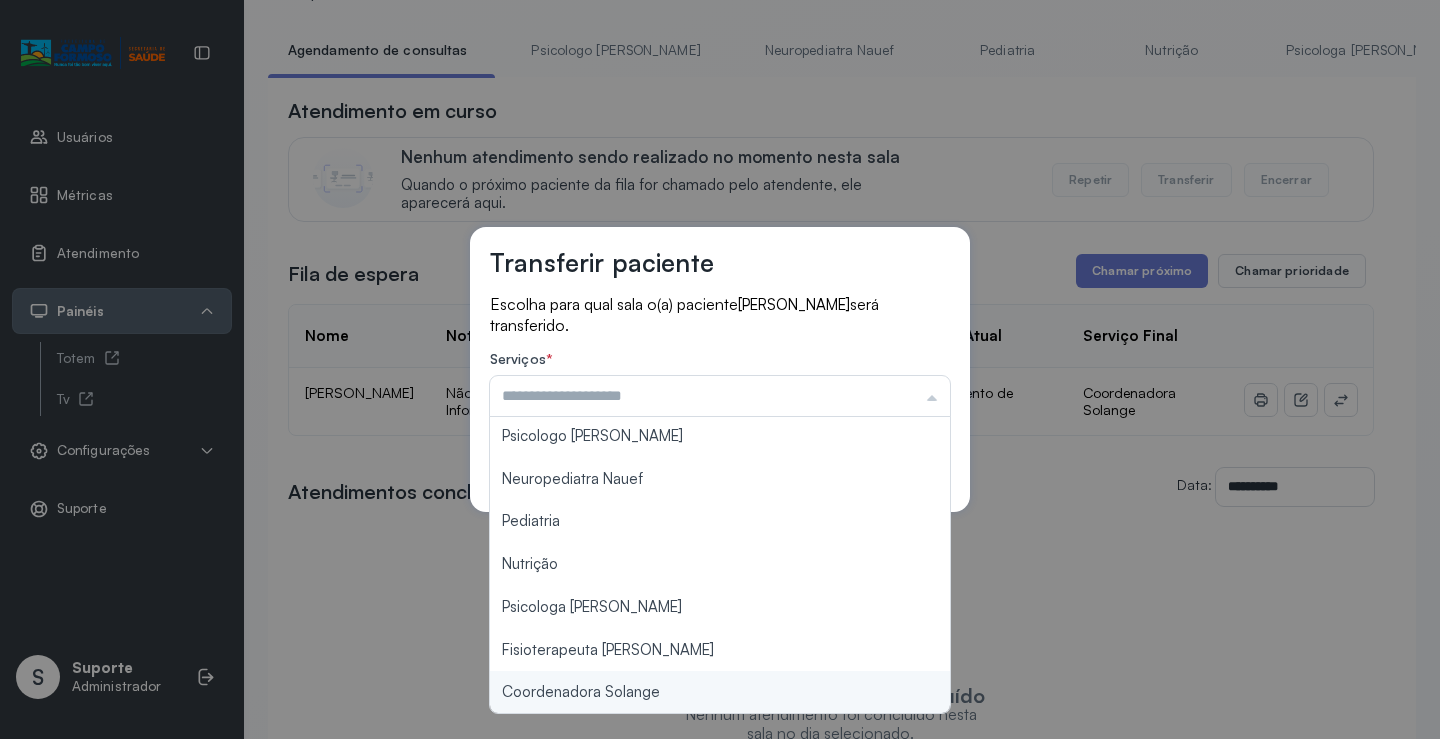 type on "**********" 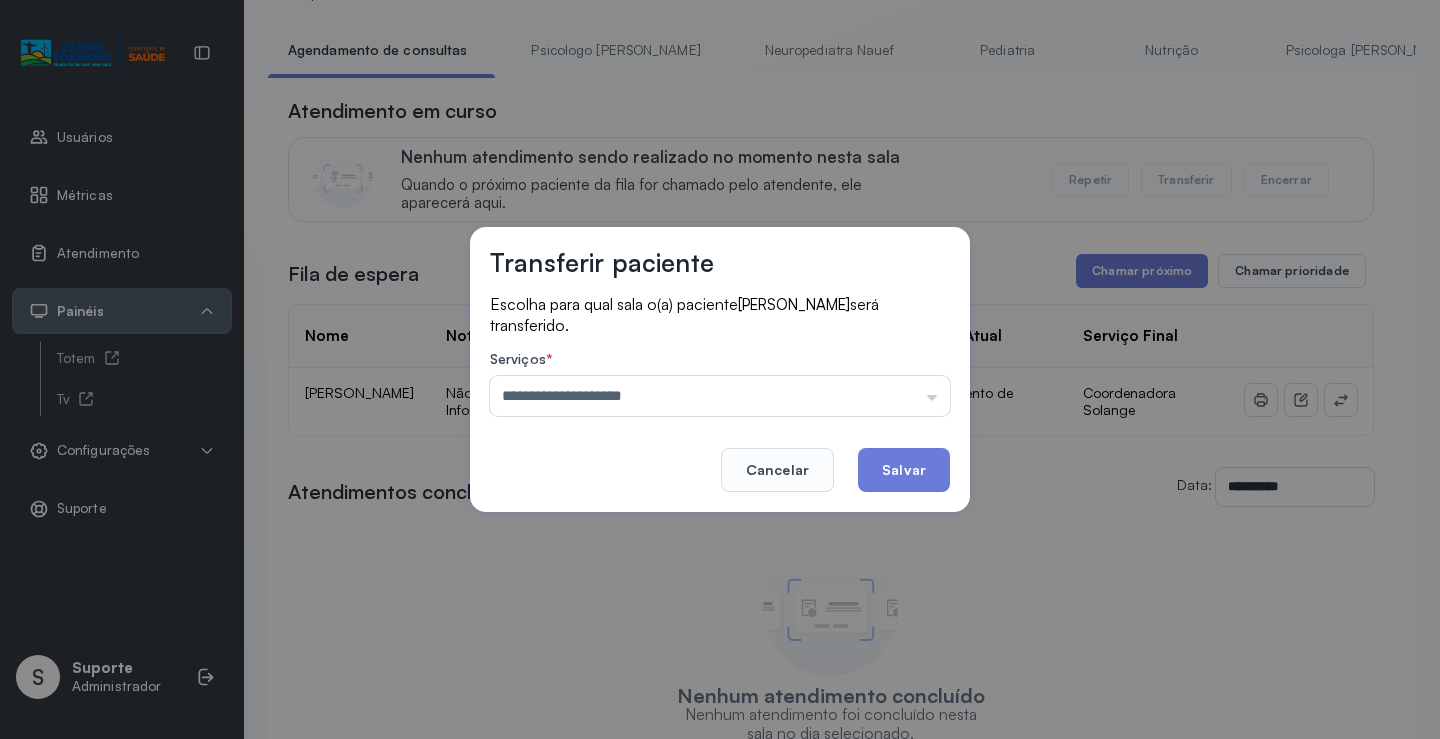 click on "**********" at bounding box center (720, 369) 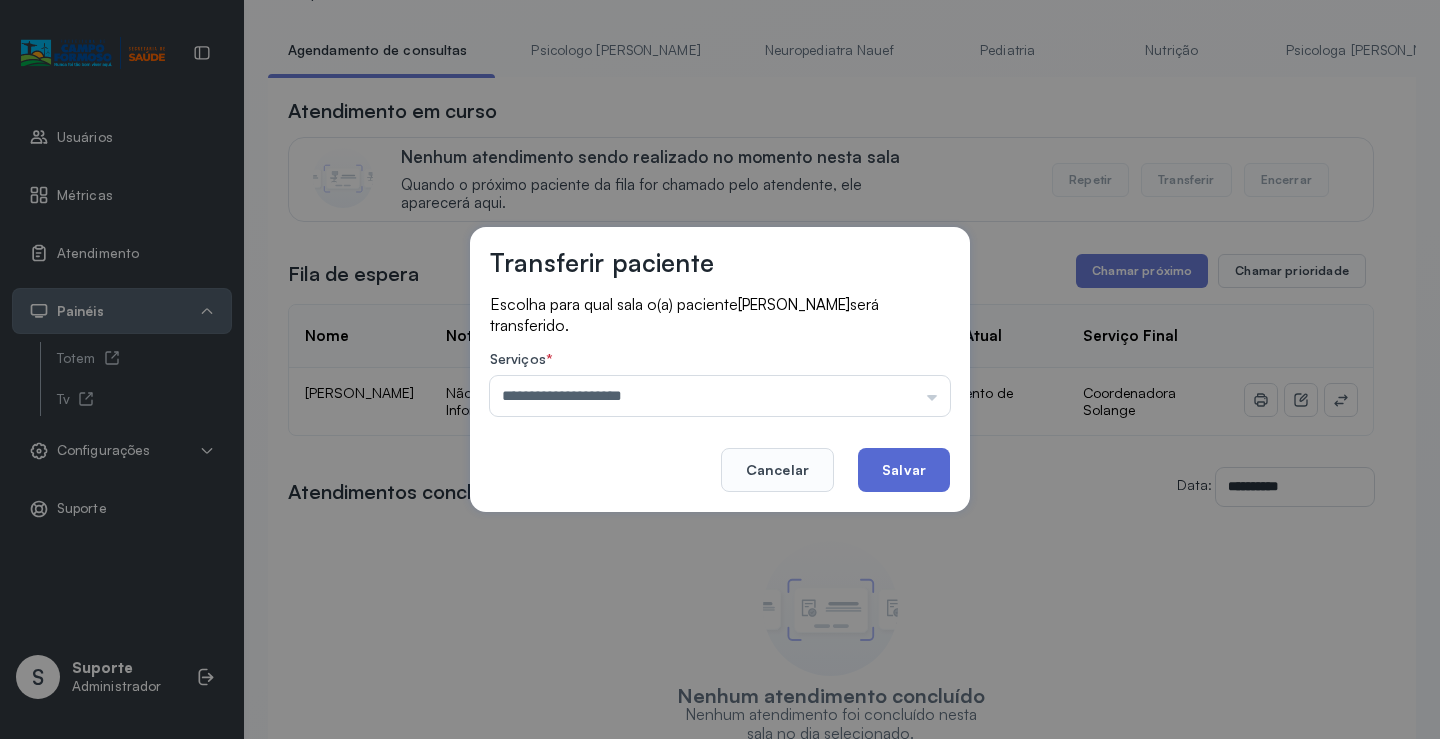 click on "Salvar" 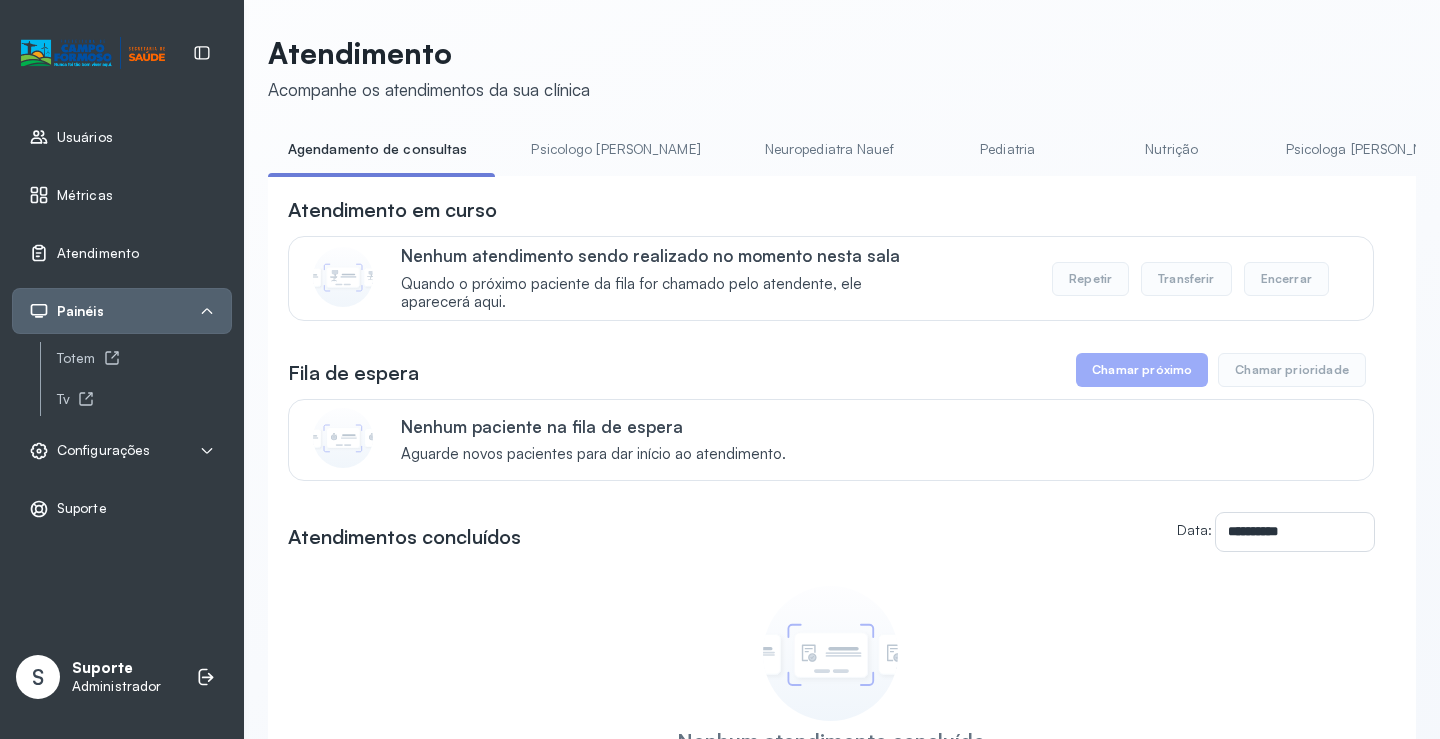 scroll, scrollTop: 100, scrollLeft: 0, axis: vertical 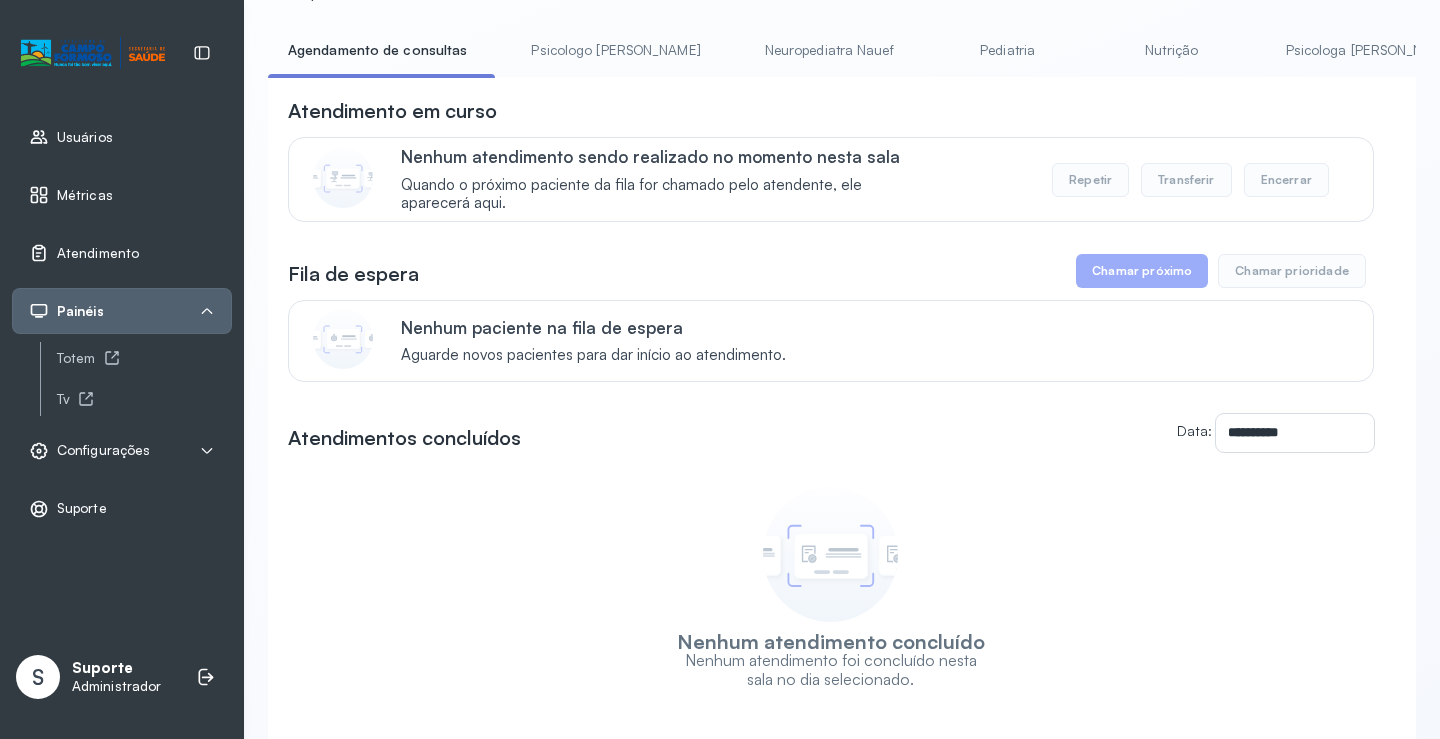 click on "Pediatria" at bounding box center (1008, 50) 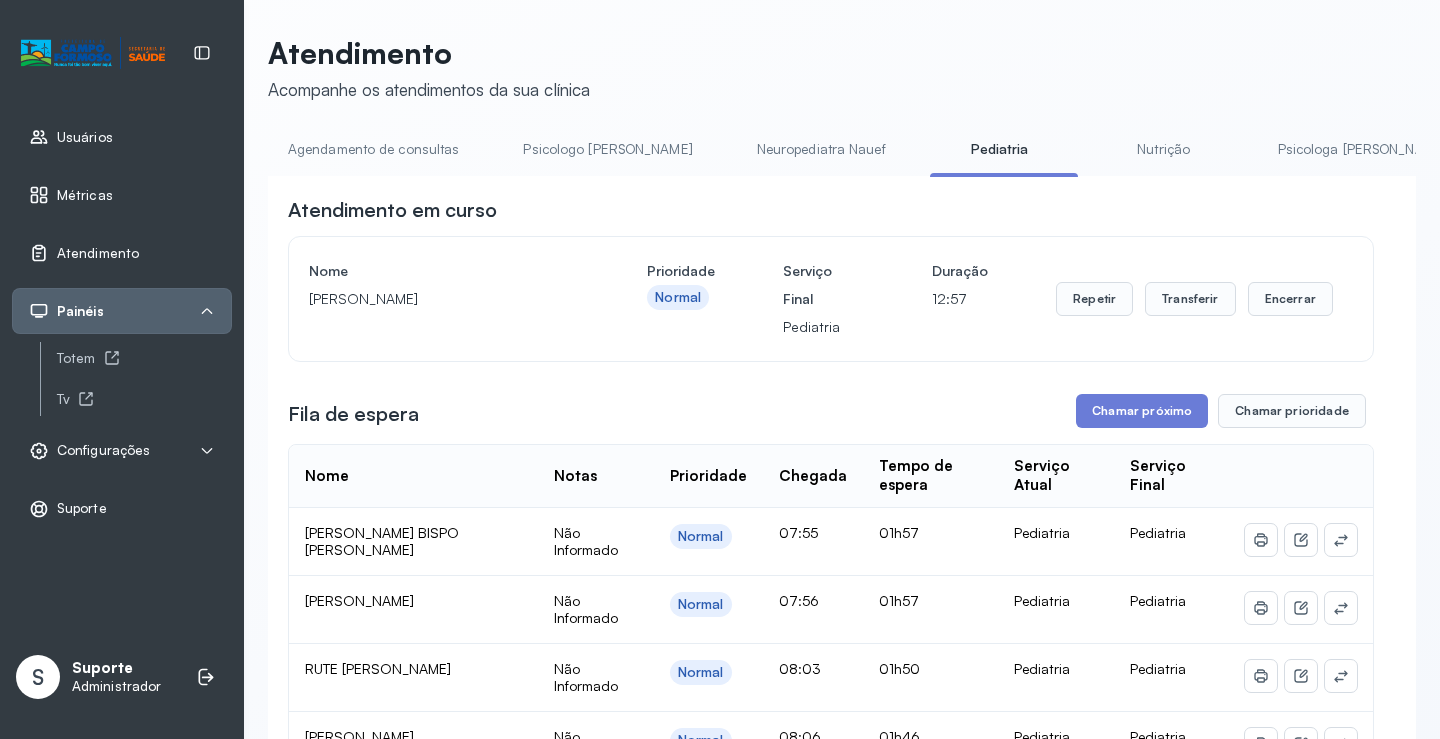 scroll, scrollTop: 100, scrollLeft: 0, axis: vertical 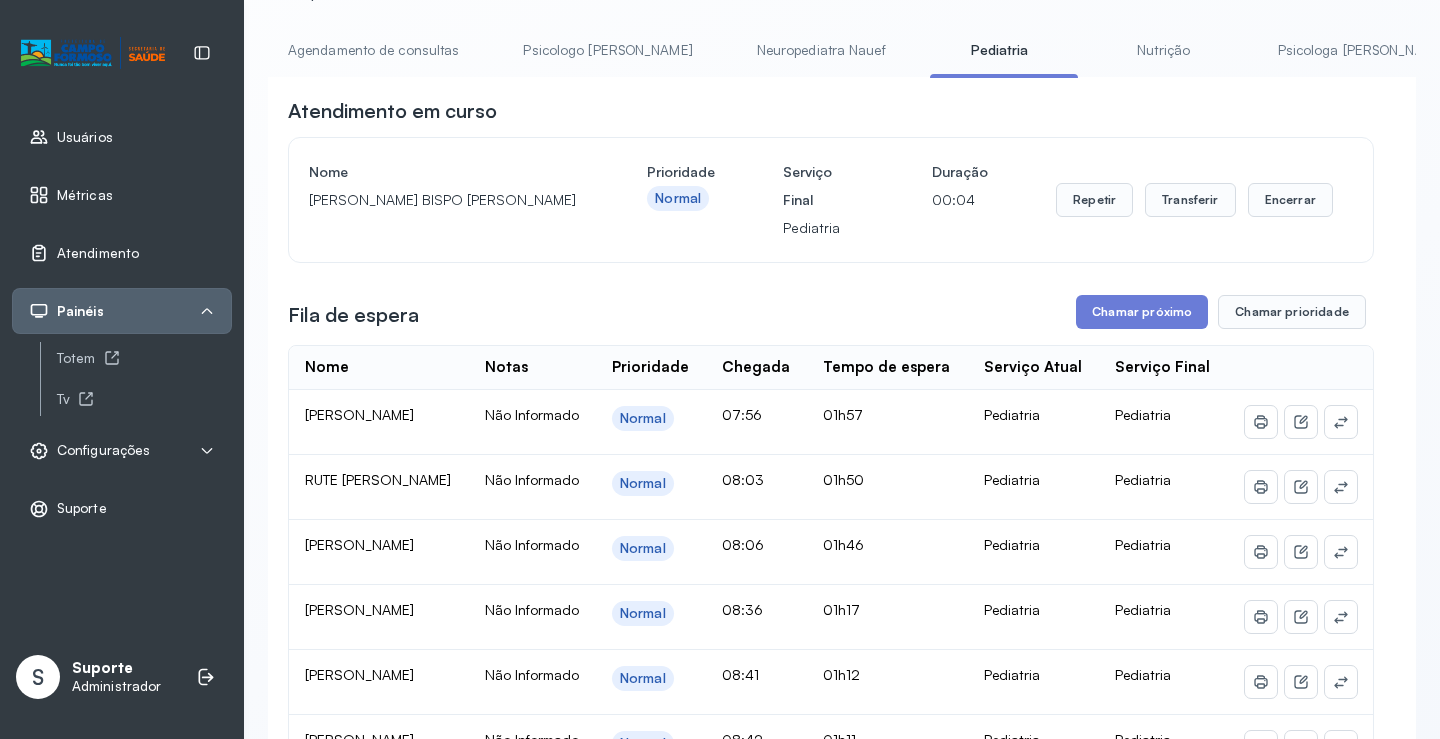 click on "Agendamento de consultas" at bounding box center (373, 50) 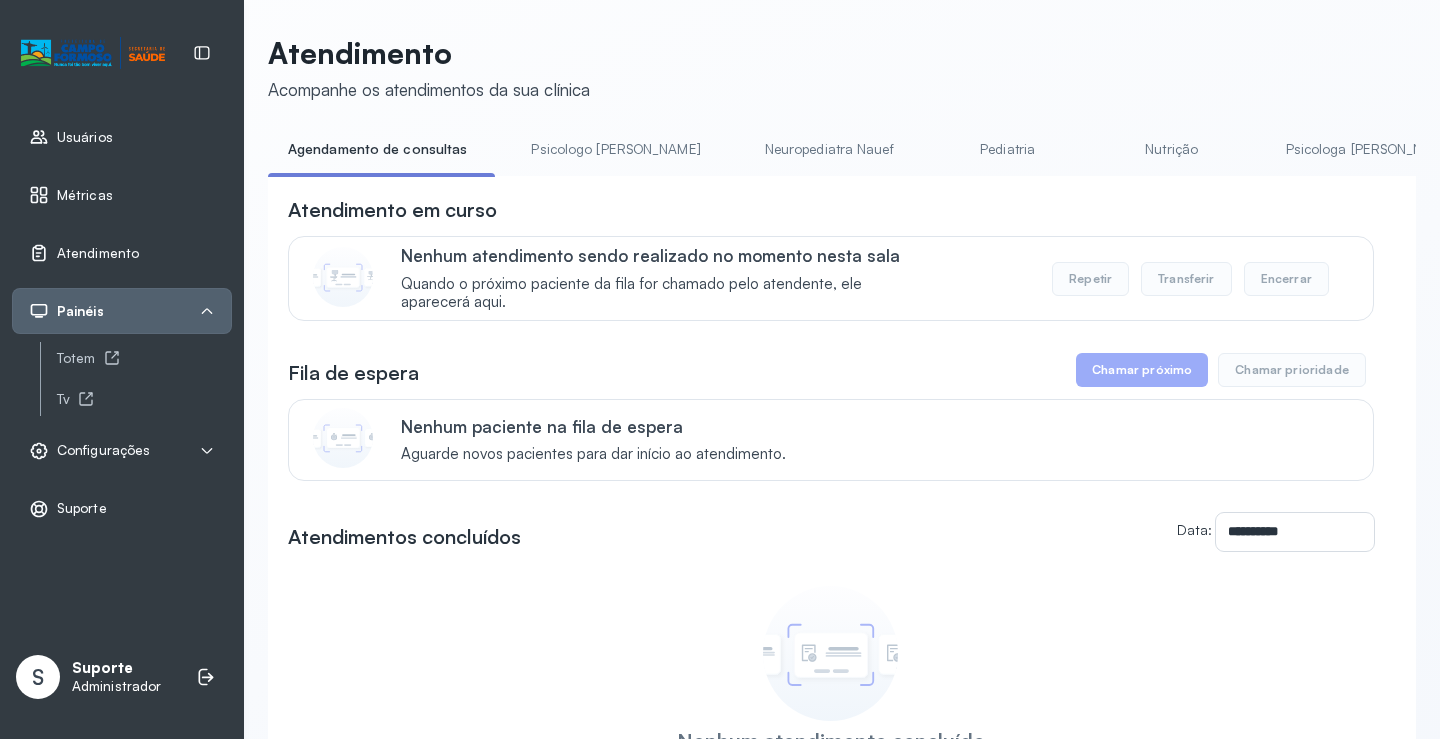 scroll, scrollTop: 100, scrollLeft: 0, axis: vertical 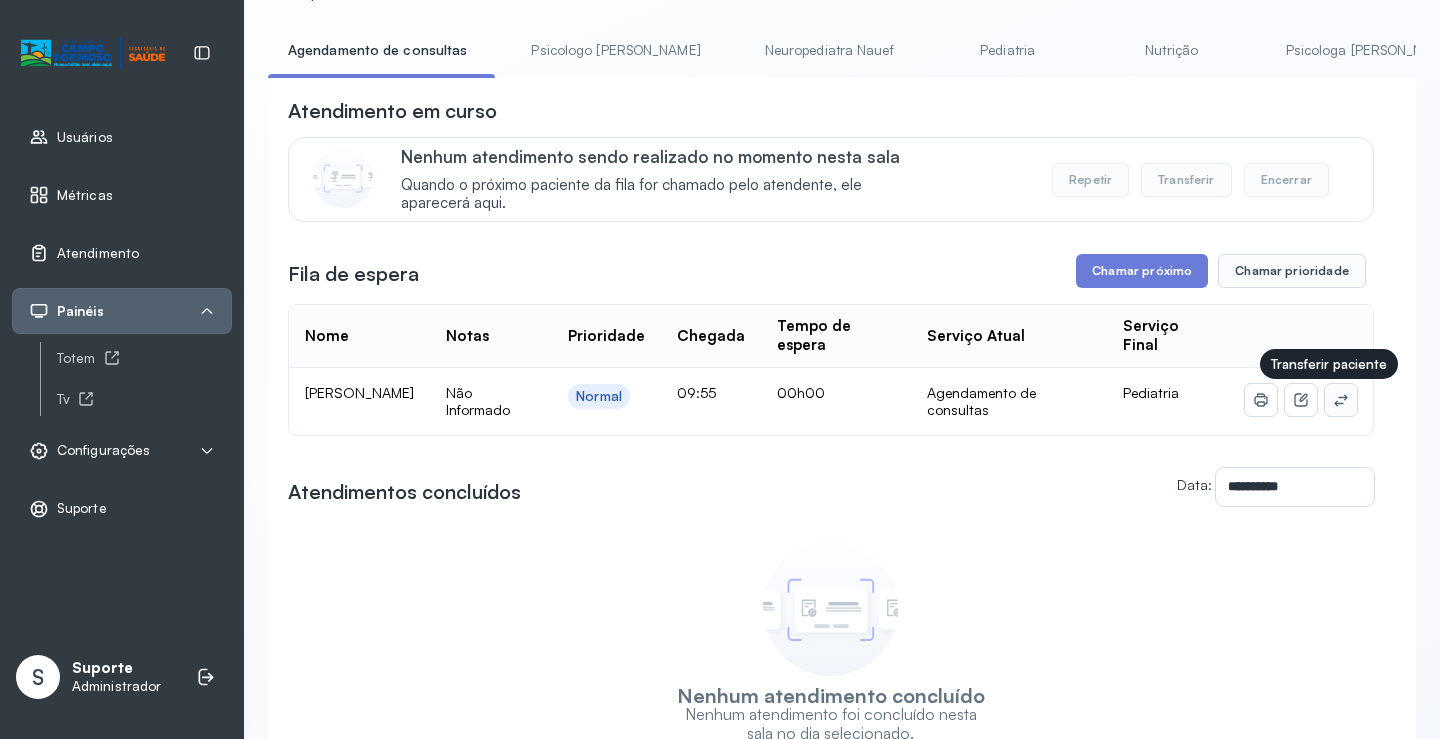 click 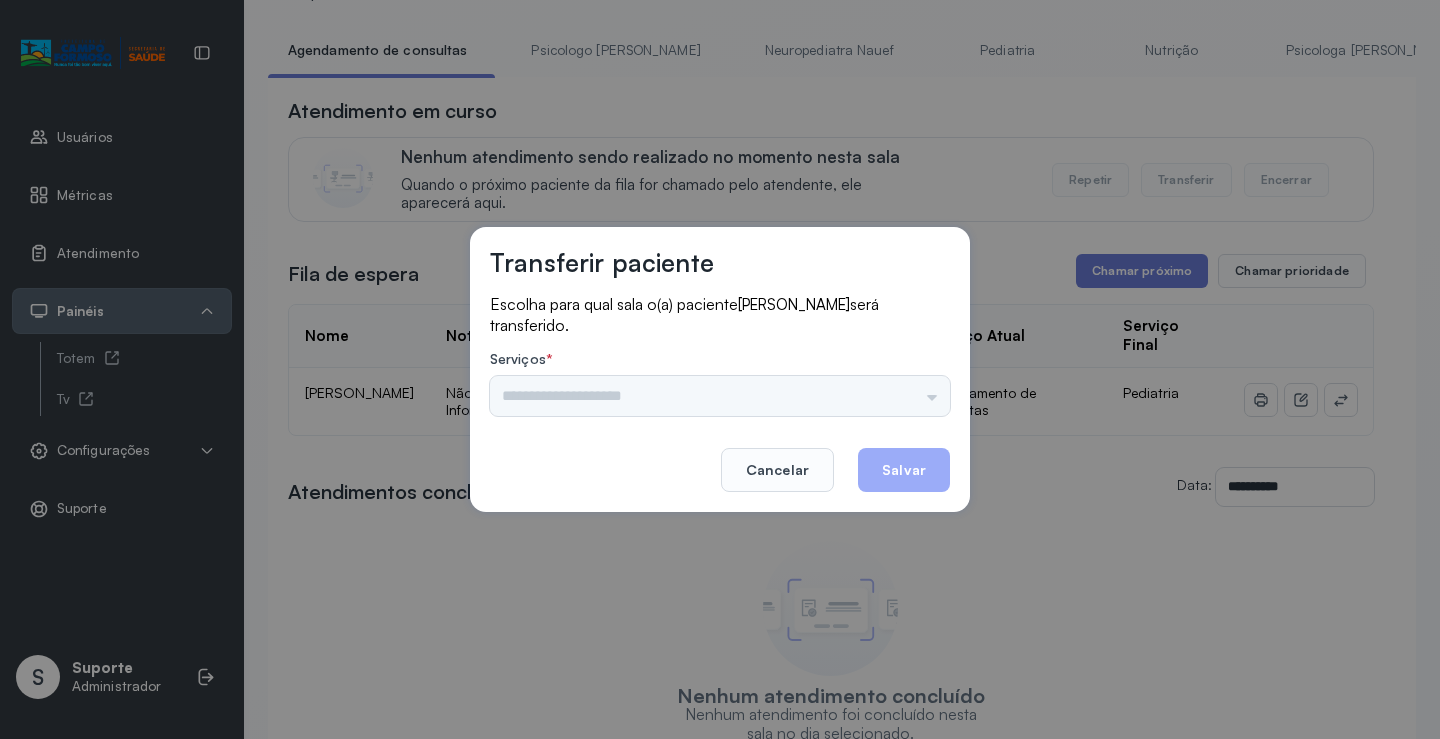 click on "Psicologo Pedro Neuropediatra Nauef Pediatria Nutrição Psicologa Alana Fisioterapeuta Janusia Coordenadora Solange Consultório 2 Assistente Social Triagem Psiquiatra Fisioterapeuta Francyne Fisioterapeuta Morgana Neuropediatra João" at bounding box center (720, 396) 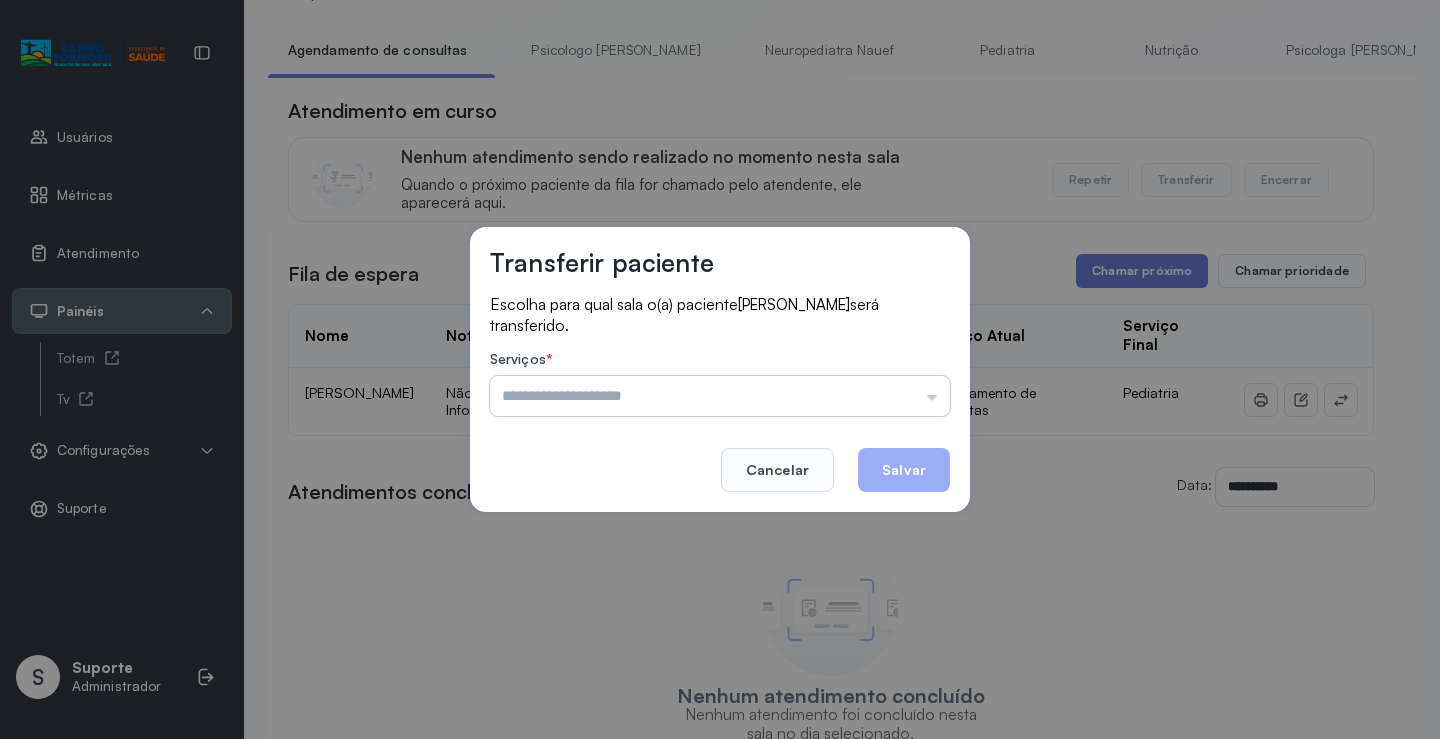 click at bounding box center [720, 396] 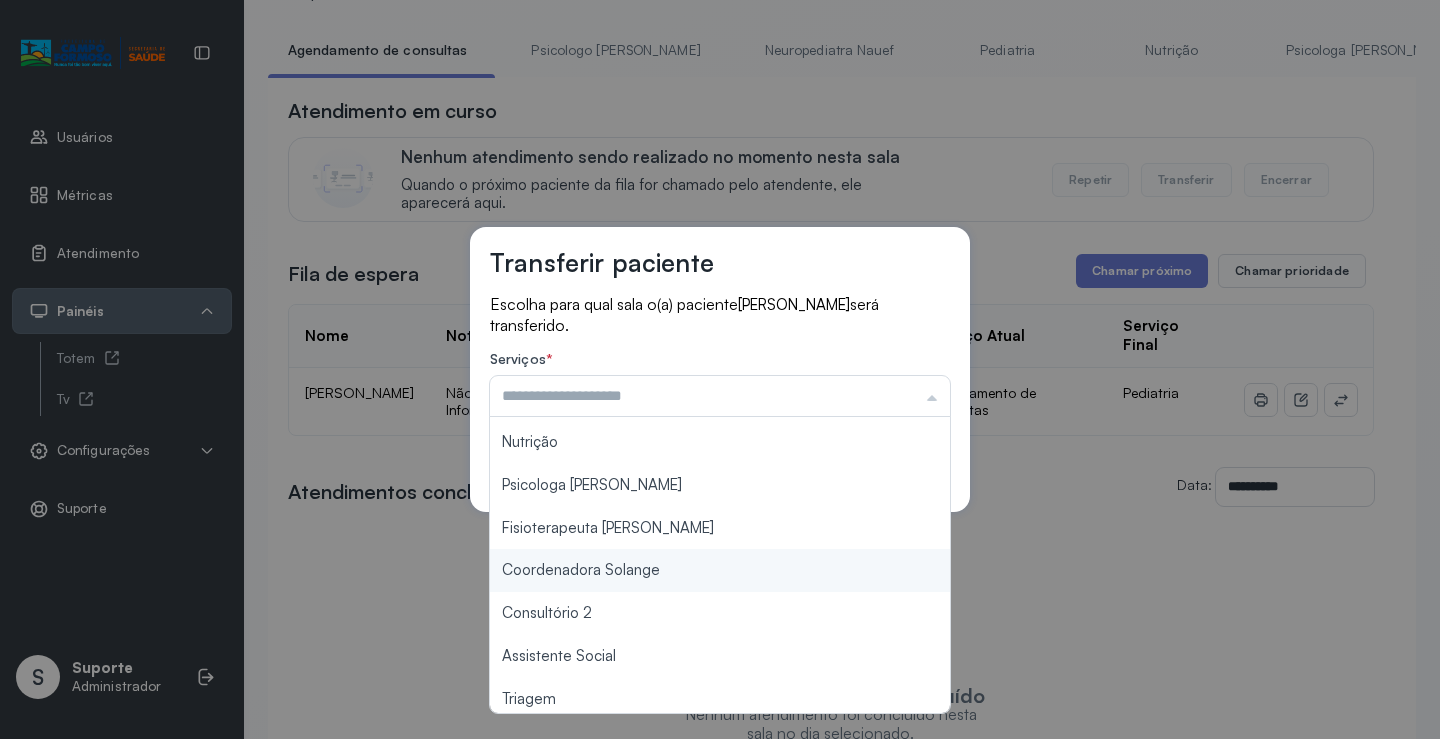 scroll, scrollTop: 303, scrollLeft: 0, axis: vertical 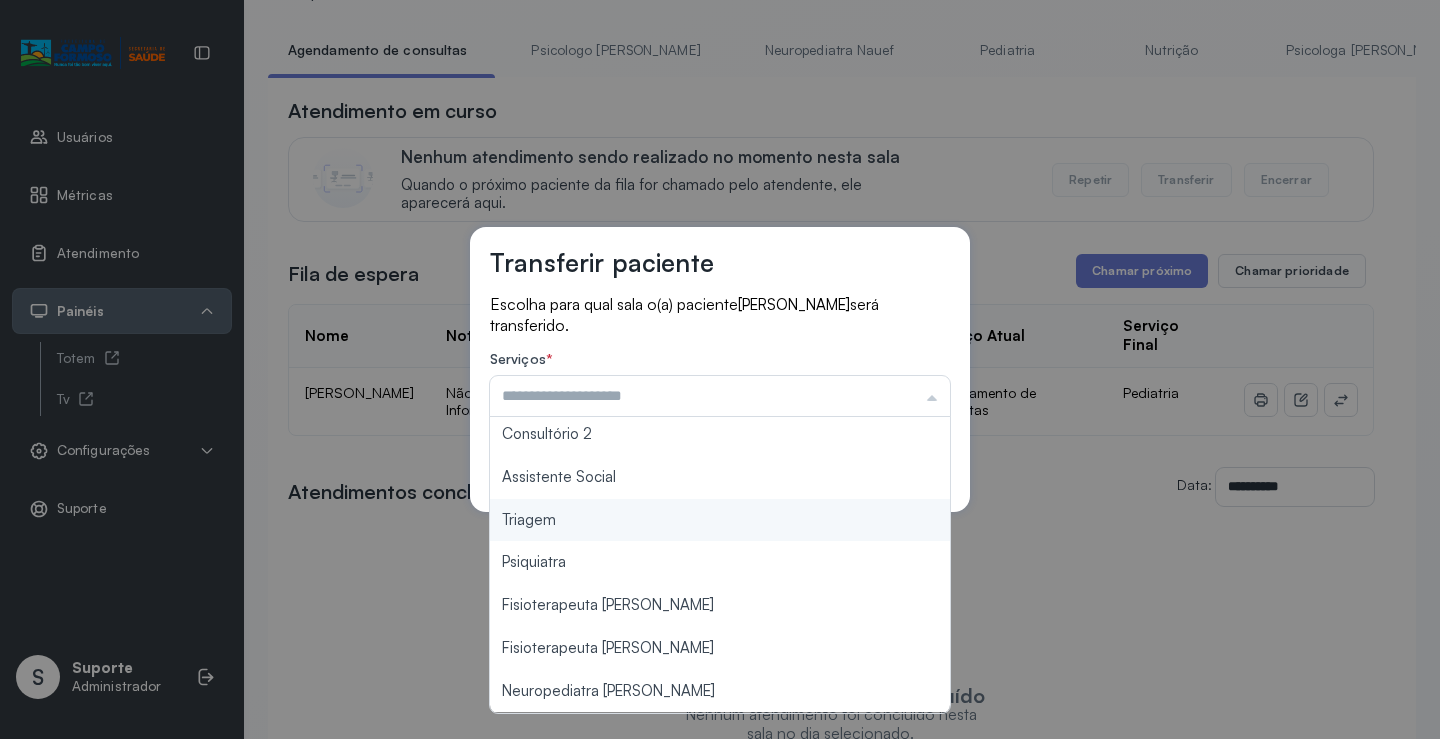 type on "*******" 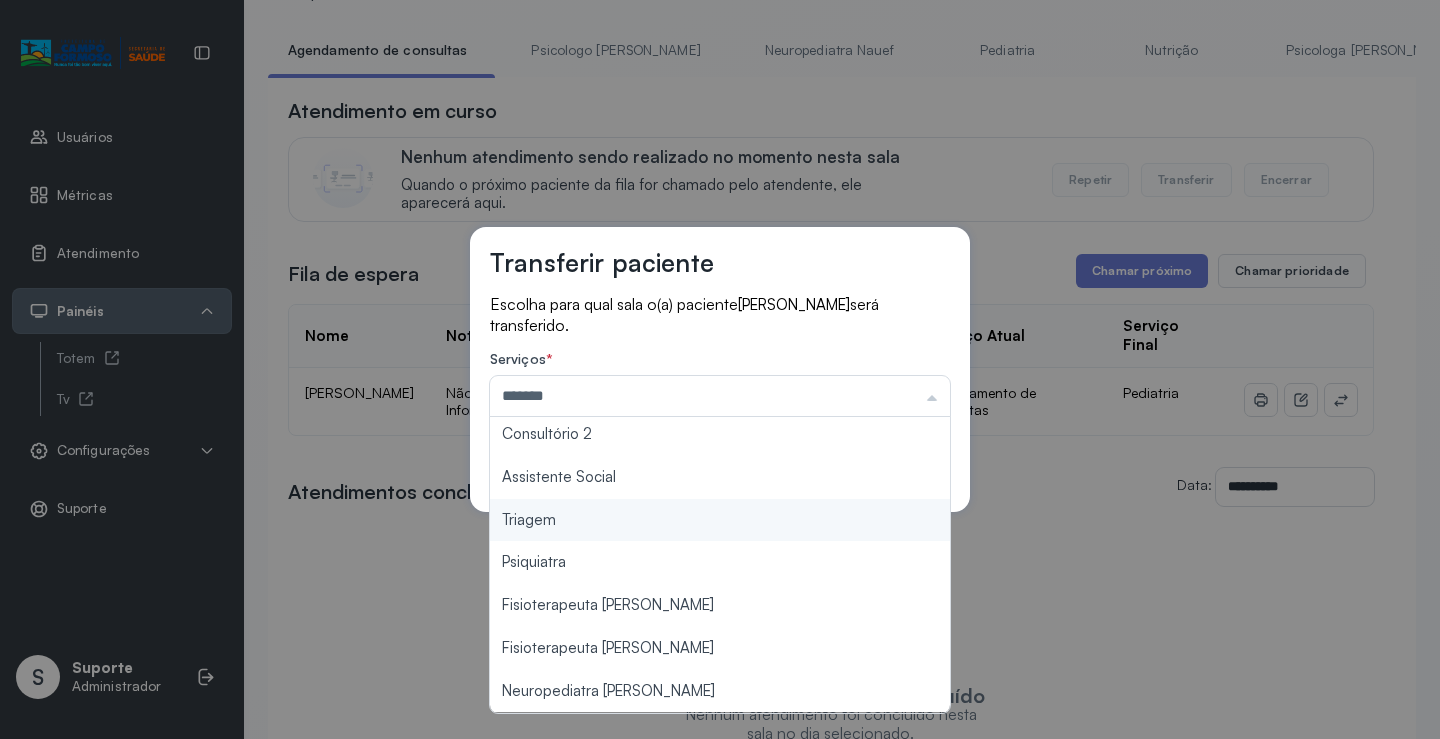 click on "Transferir paciente Escolha para qual sala o(a) paciente  ANA JULIA ARAUJO PINTO COSTA  será transferido.  Serviços  *  ******* Psicologo Pedro Neuropediatra Nauef Pediatria Nutrição Psicologa Alana Fisioterapeuta Janusia Coordenadora Solange Consultório 2 Assistente Social Triagem Psiquiatra Fisioterapeuta Francyne Fisioterapeuta Morgana Neuropediatra João Cancelar Salvar" at bounding box center [720, 369] 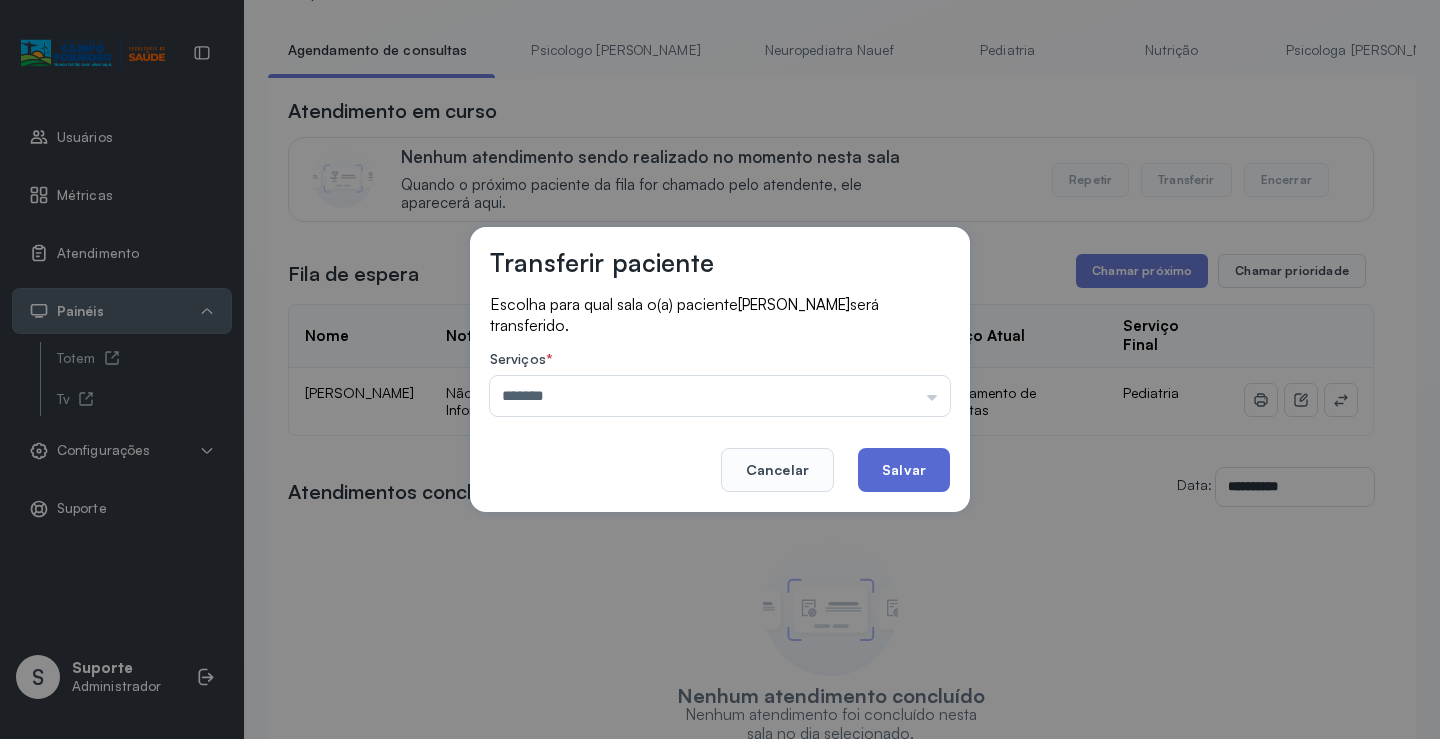click on "Salvar" 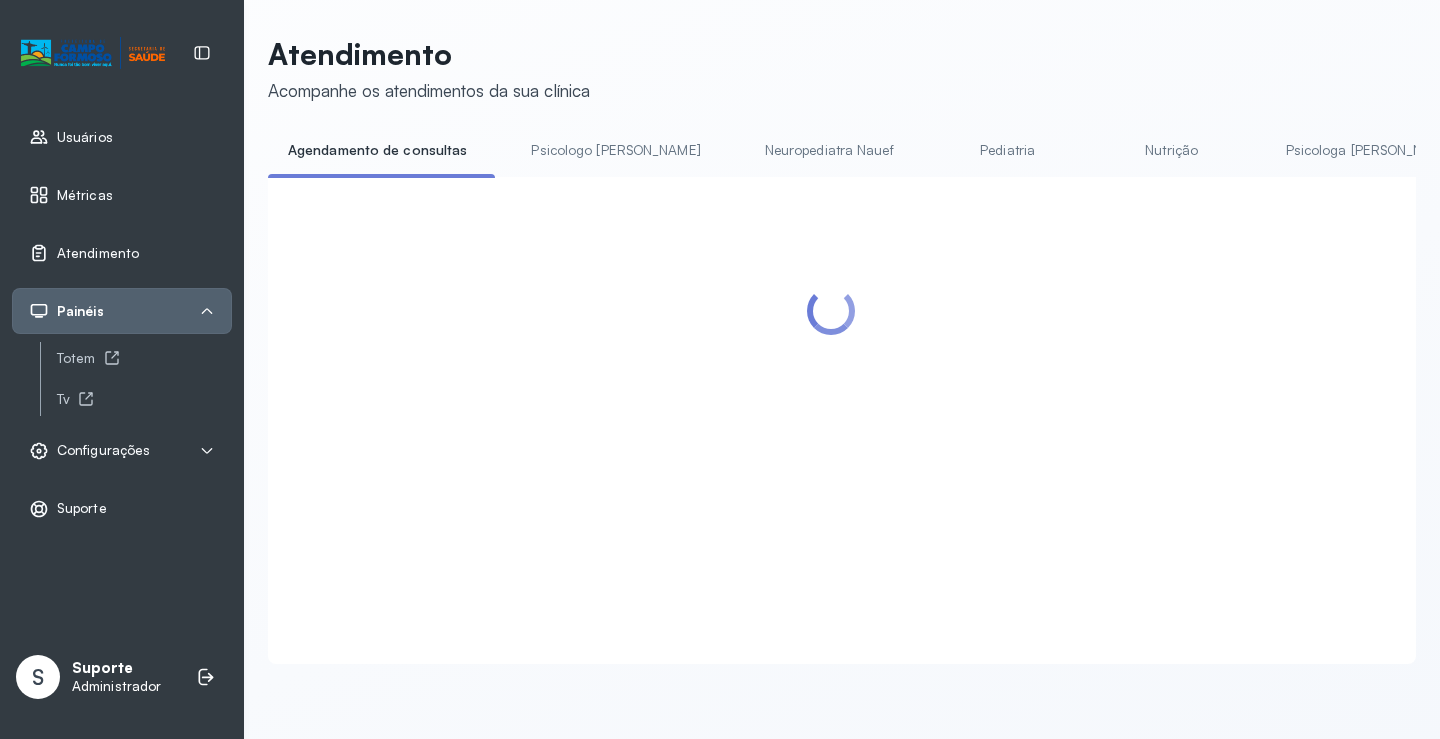 scroll, scrollTop: 100, scrollLeft: 0, axis: vertical 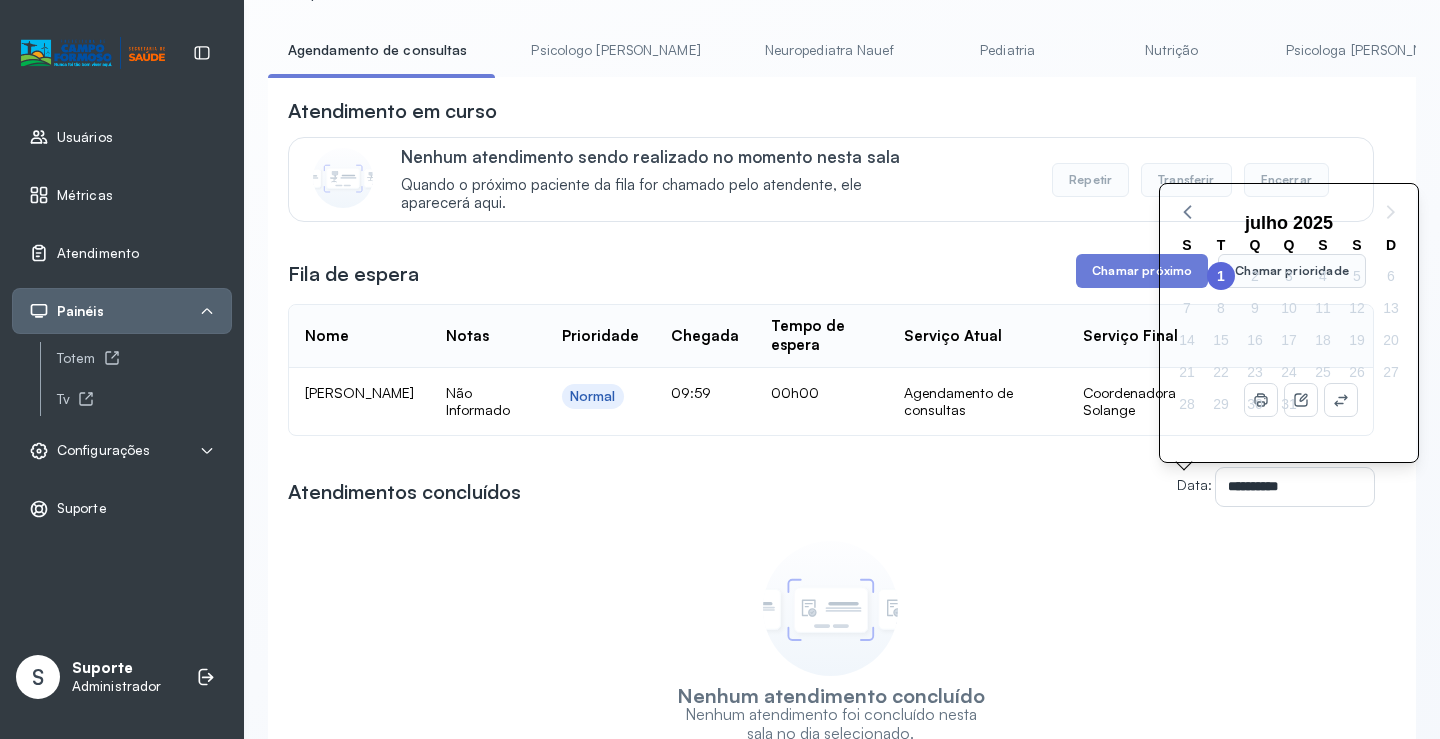 click on "1" 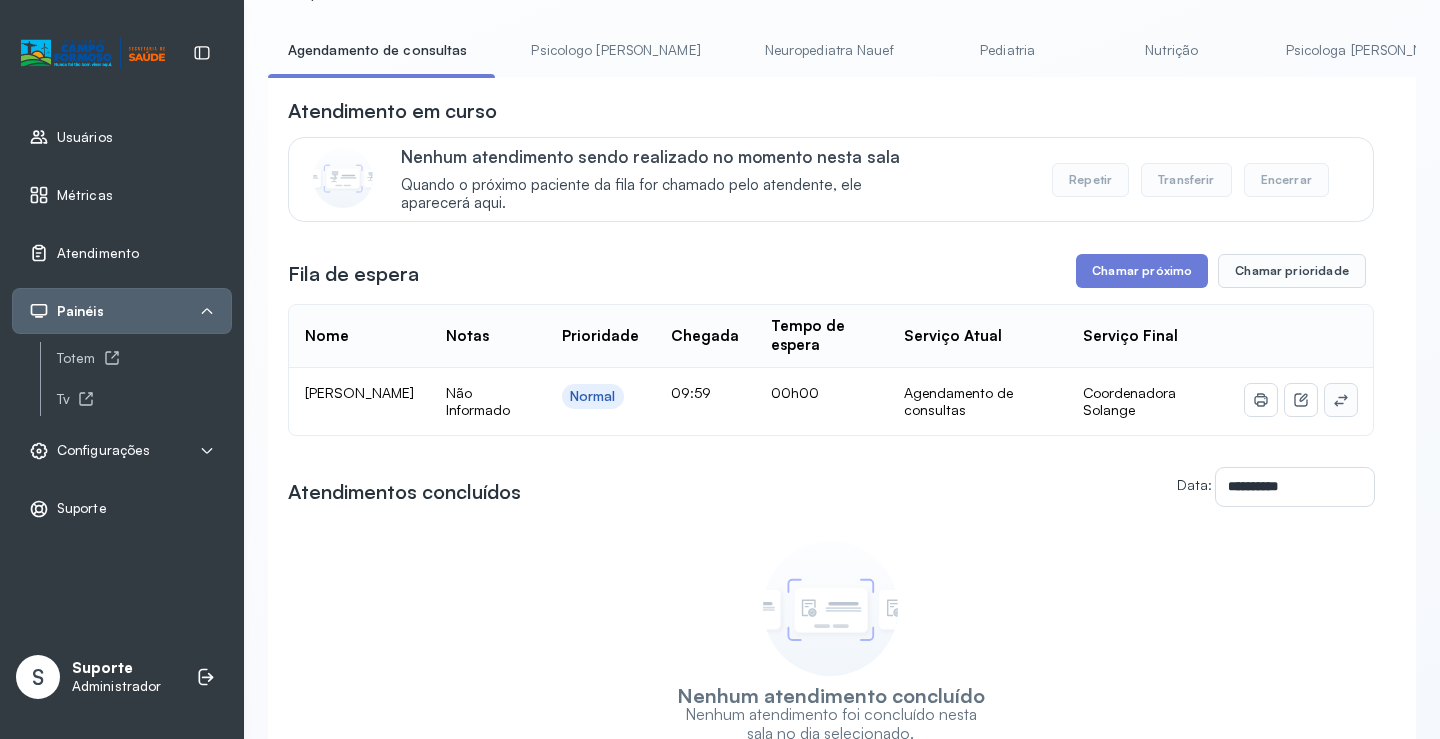 click 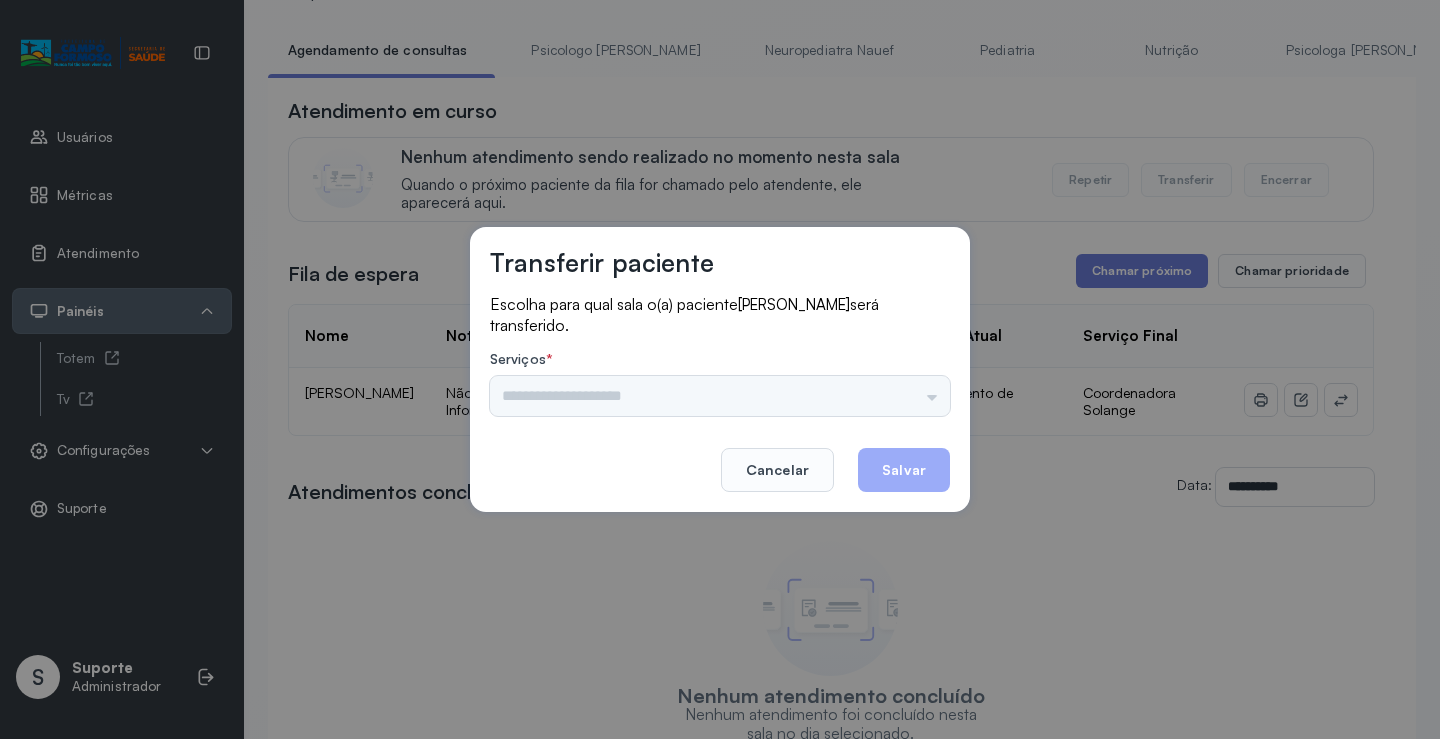 drag, startPoint x: 870, startPoint y: 405, endPoint x: 899, endPoint y: 392, distance: 31.780497 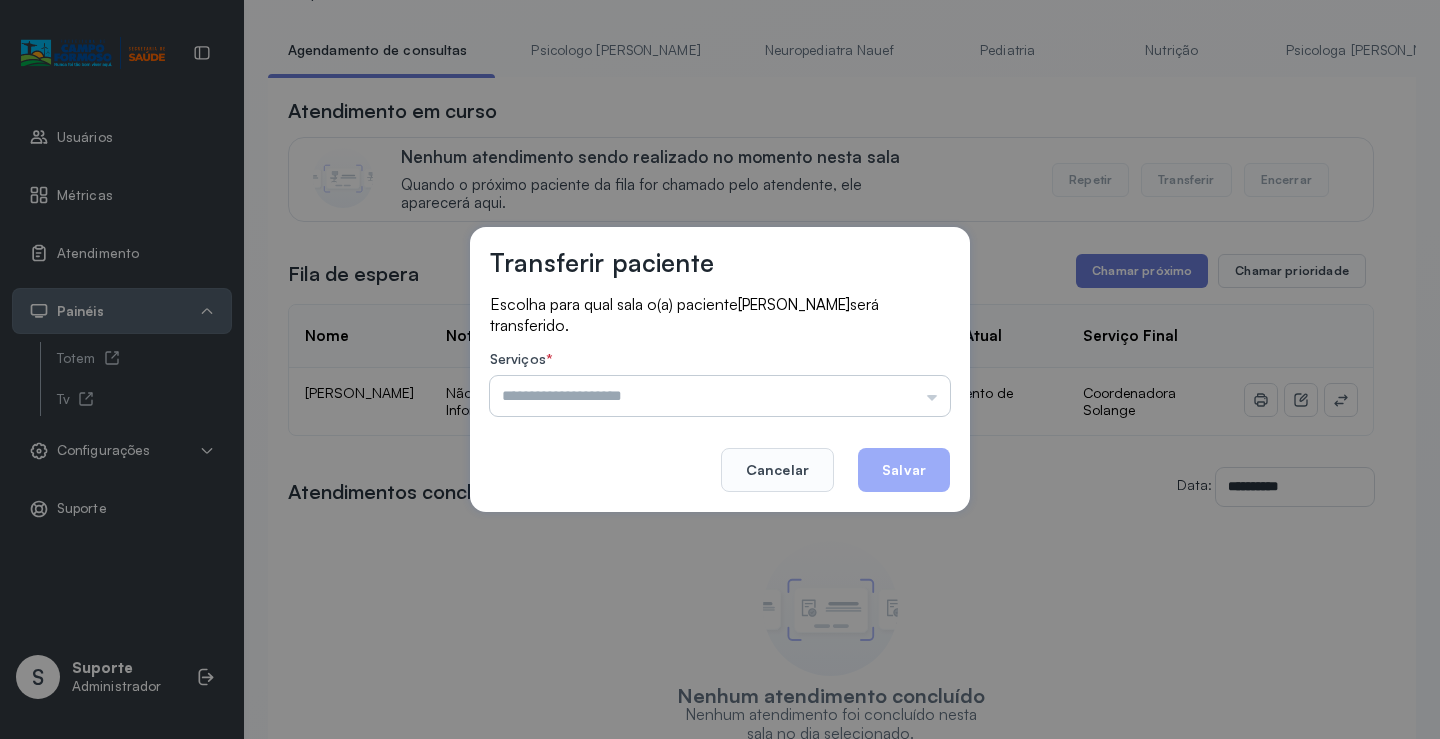 click at bounding box center [720, 396] 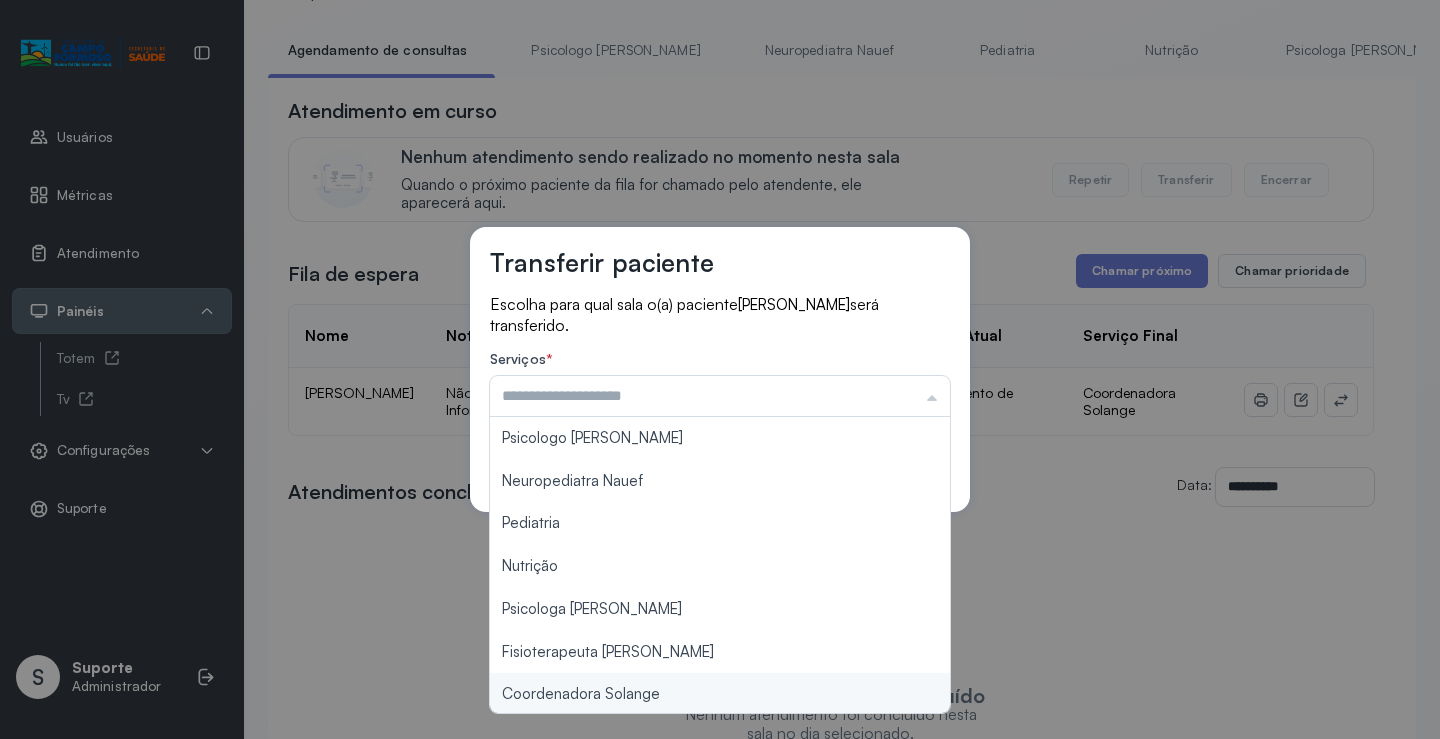 type on "**********" 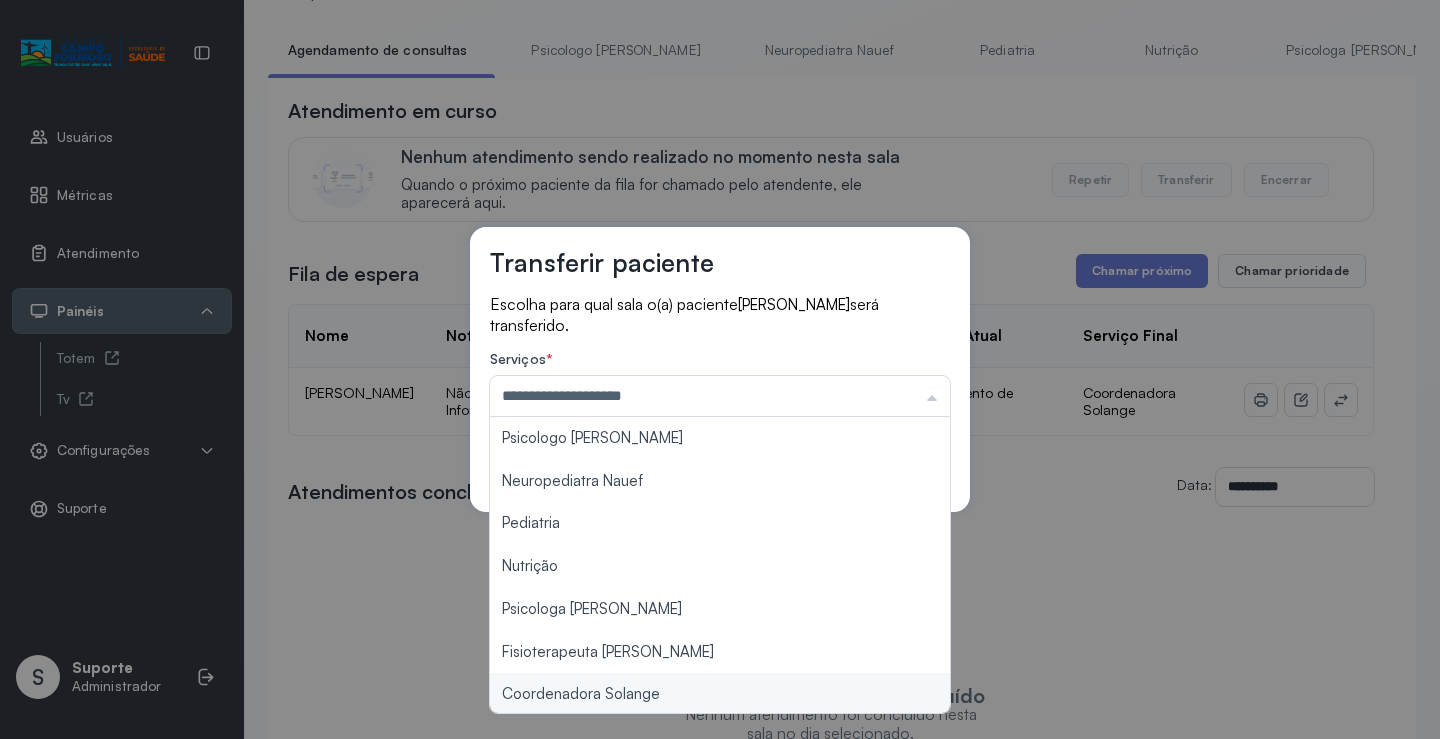 drag, startPoint x: 644, startPoint y: 696, endPoint x: 776, endPoint y: 542, distance: 202.82997 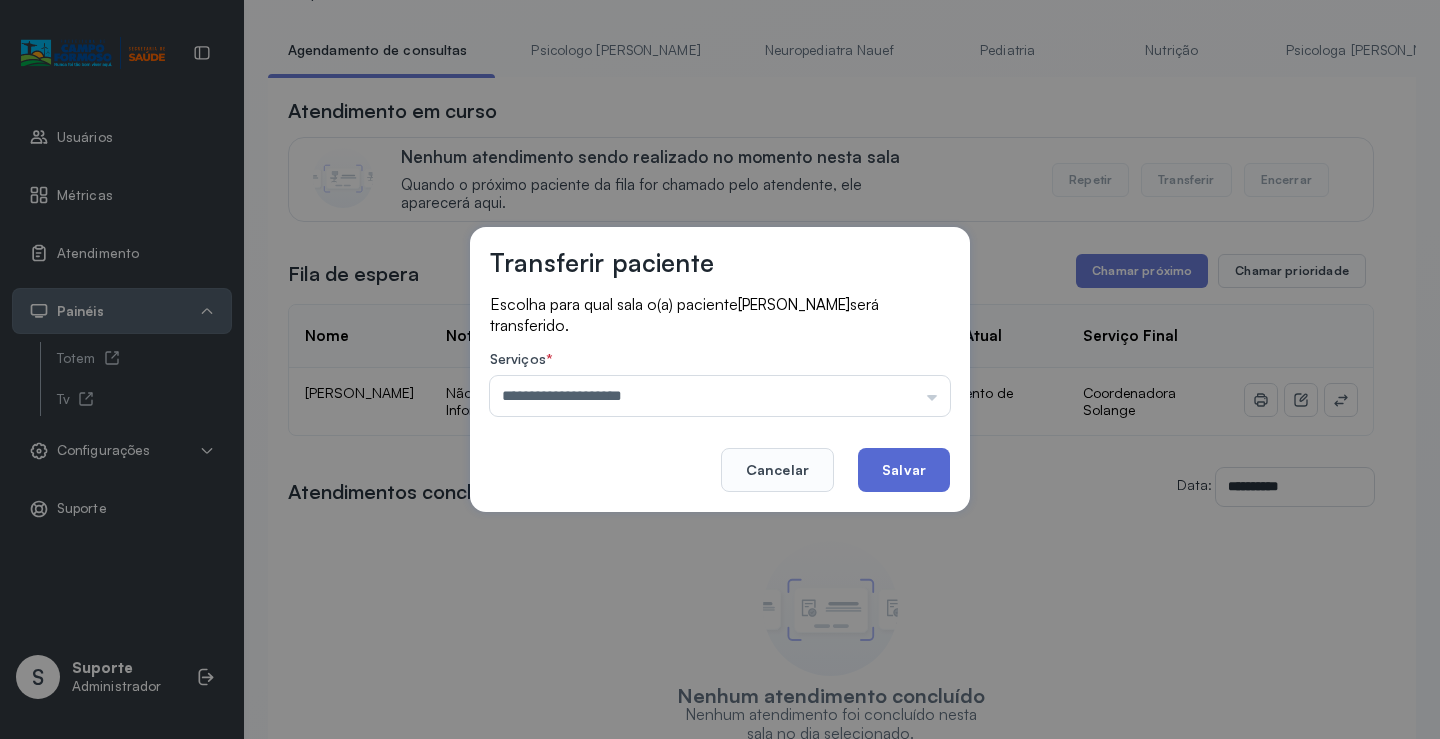 click on "Salvar" 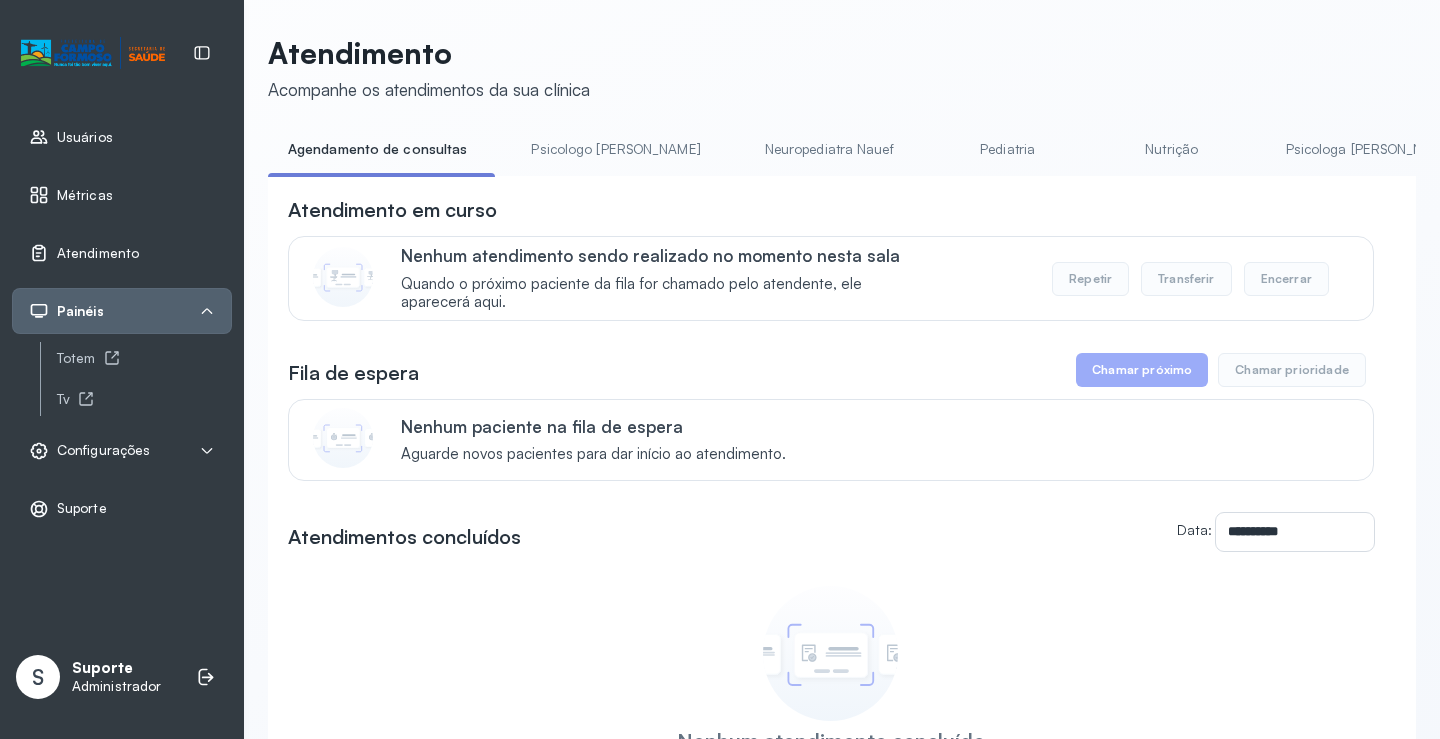 scroll, scrollTop: 100, scrollLeft: 0, axis: vertical 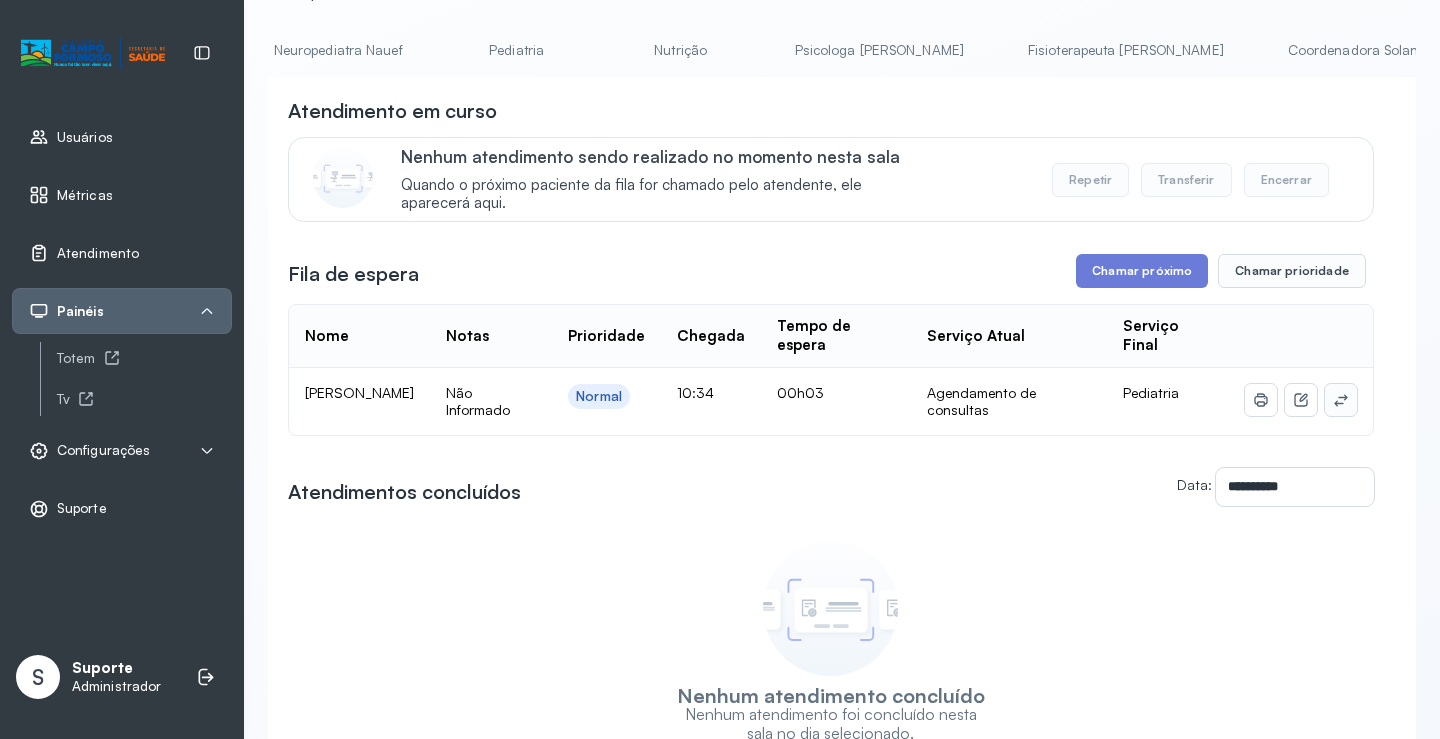 click 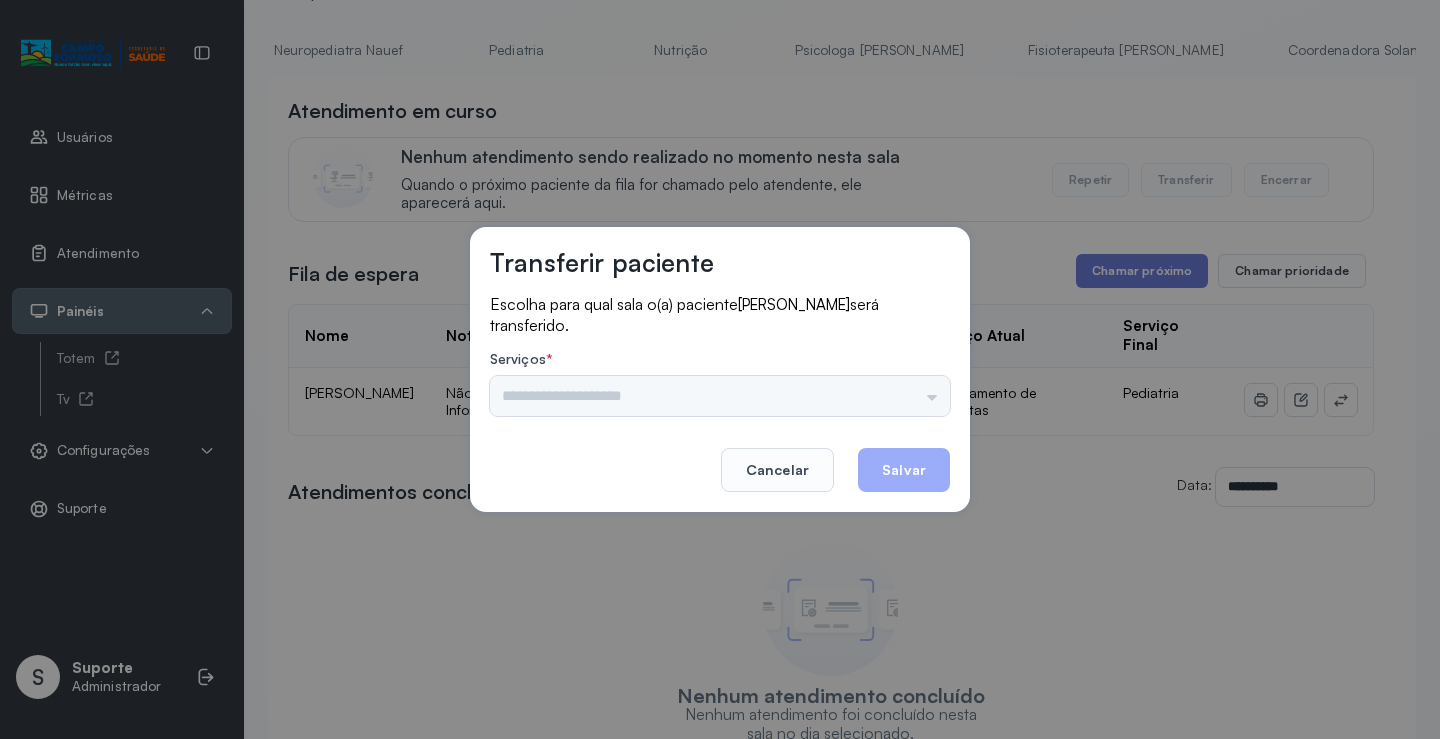 click on "Psicologo Pedro Neuropediatra Nauef Pediatria Nutrição Psicologa Alana Fisioterapeuta Janusia Coordenadora Solange Consultório 2 Assistente Social Triagem Psiquiatra Fisioterapeuta Francyne Fisioterapeuta Morgana Neuropediatra João" at bounding box center [720, 396] 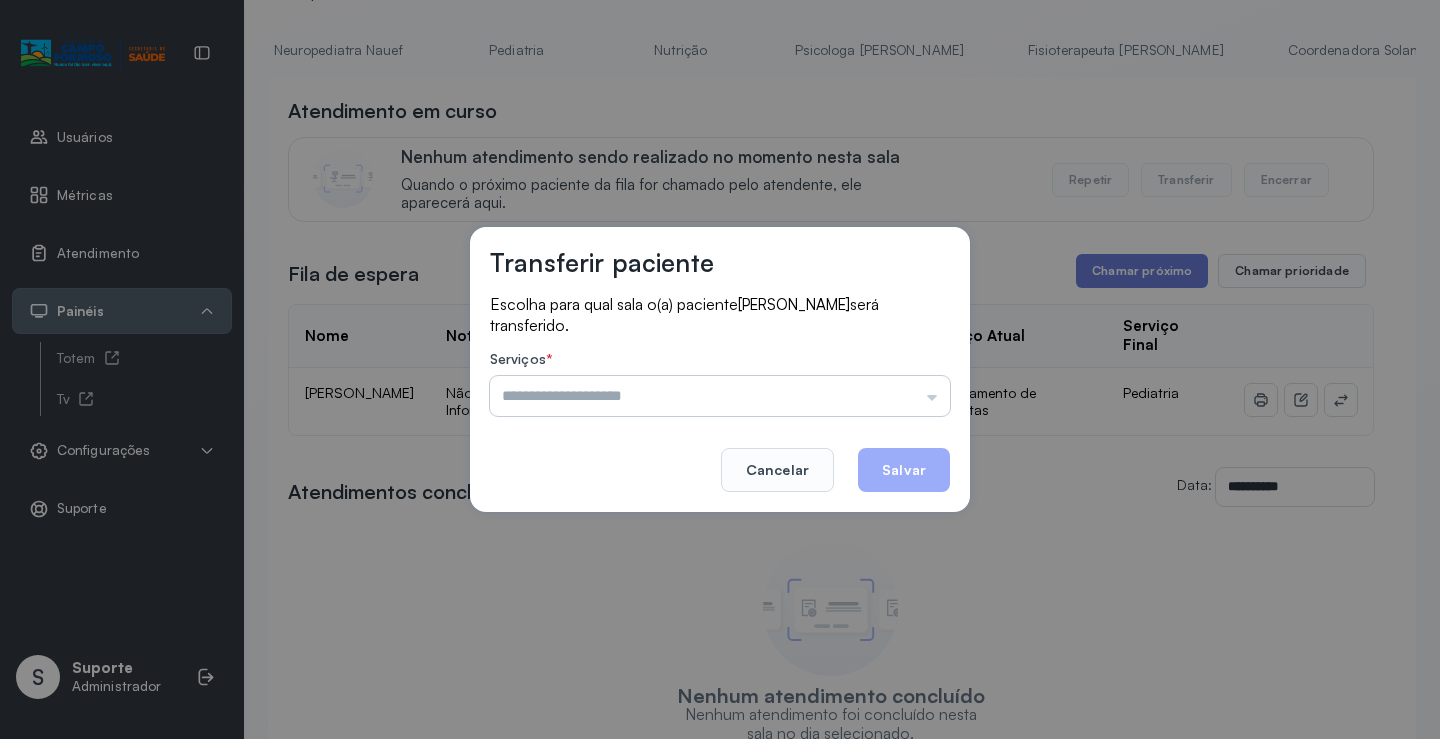 click at bounding box center (720, 396) 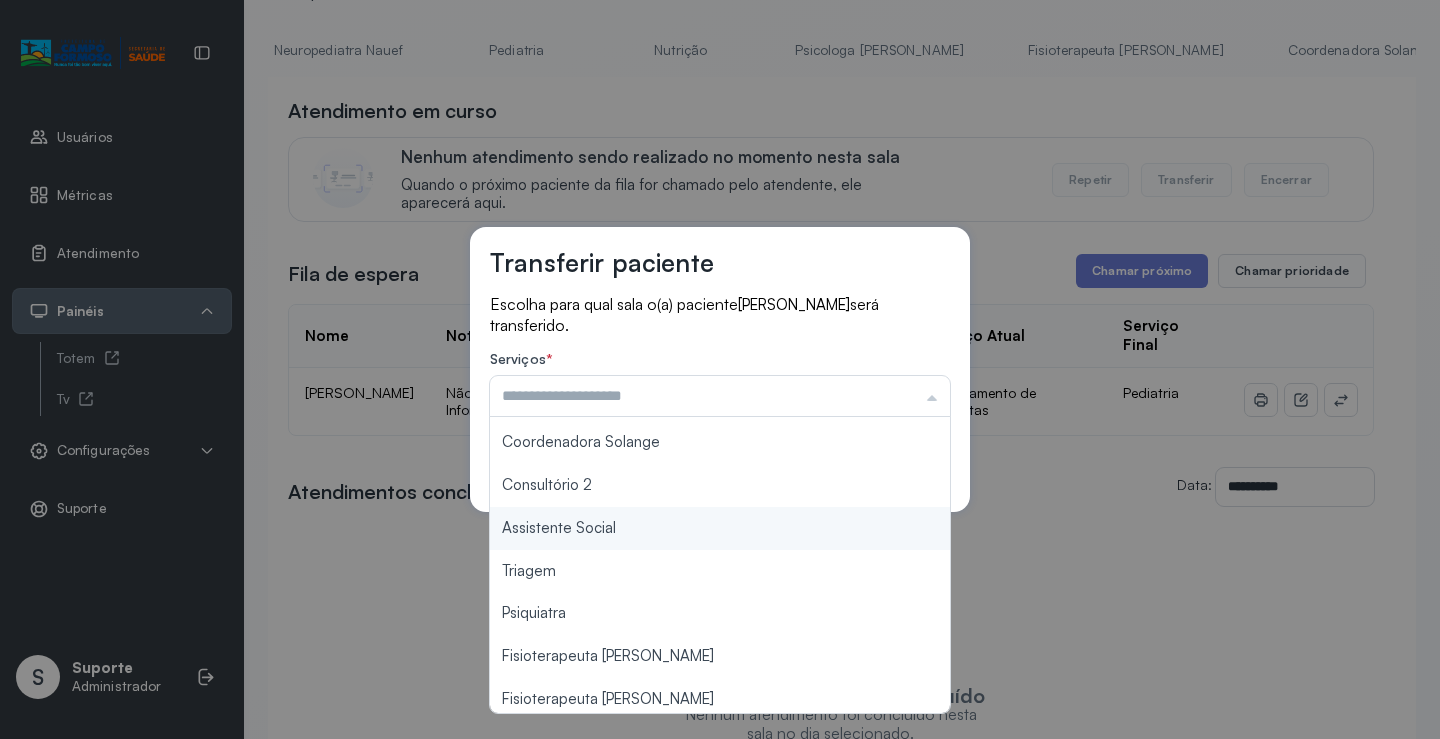 scroll, scrollTop: 303, scrollLeft: 0, axis: vertical 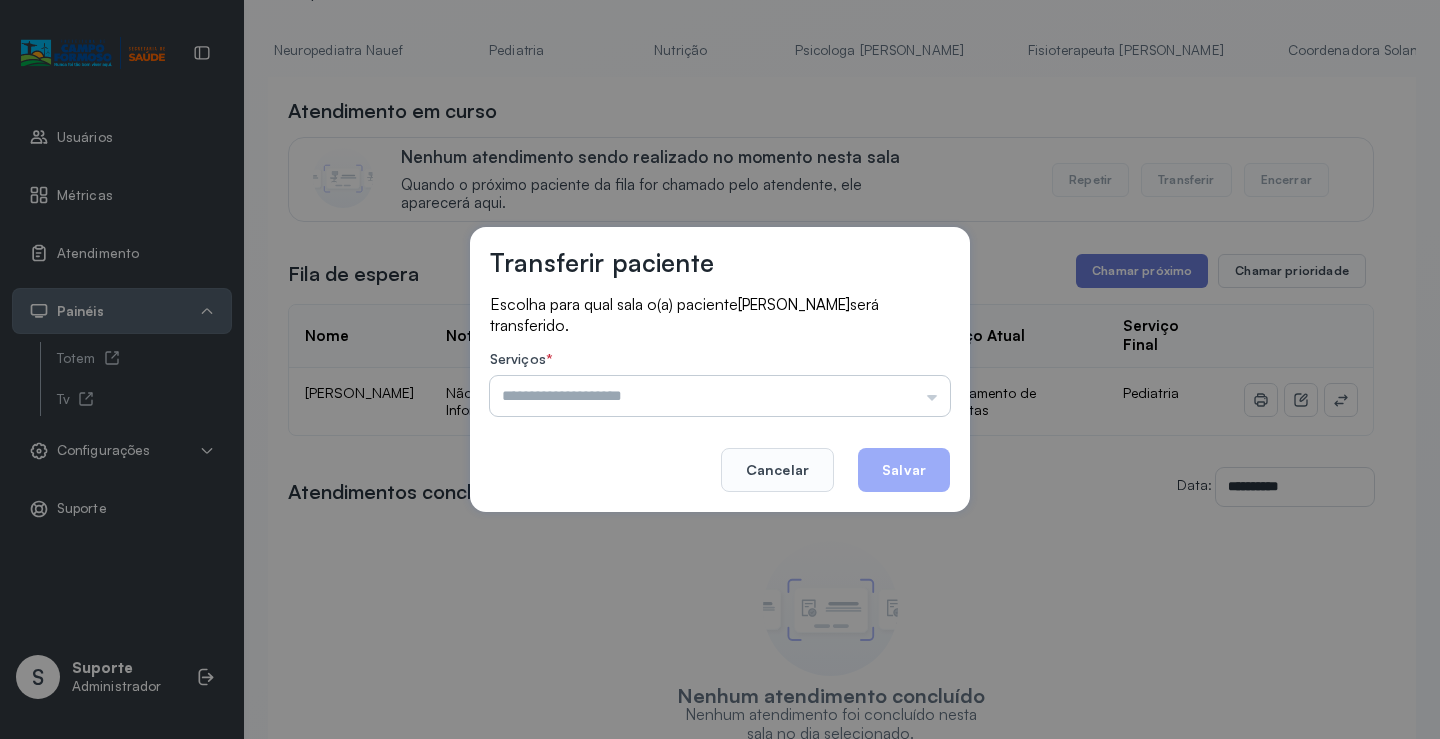 click at bounding box center (720, 396) 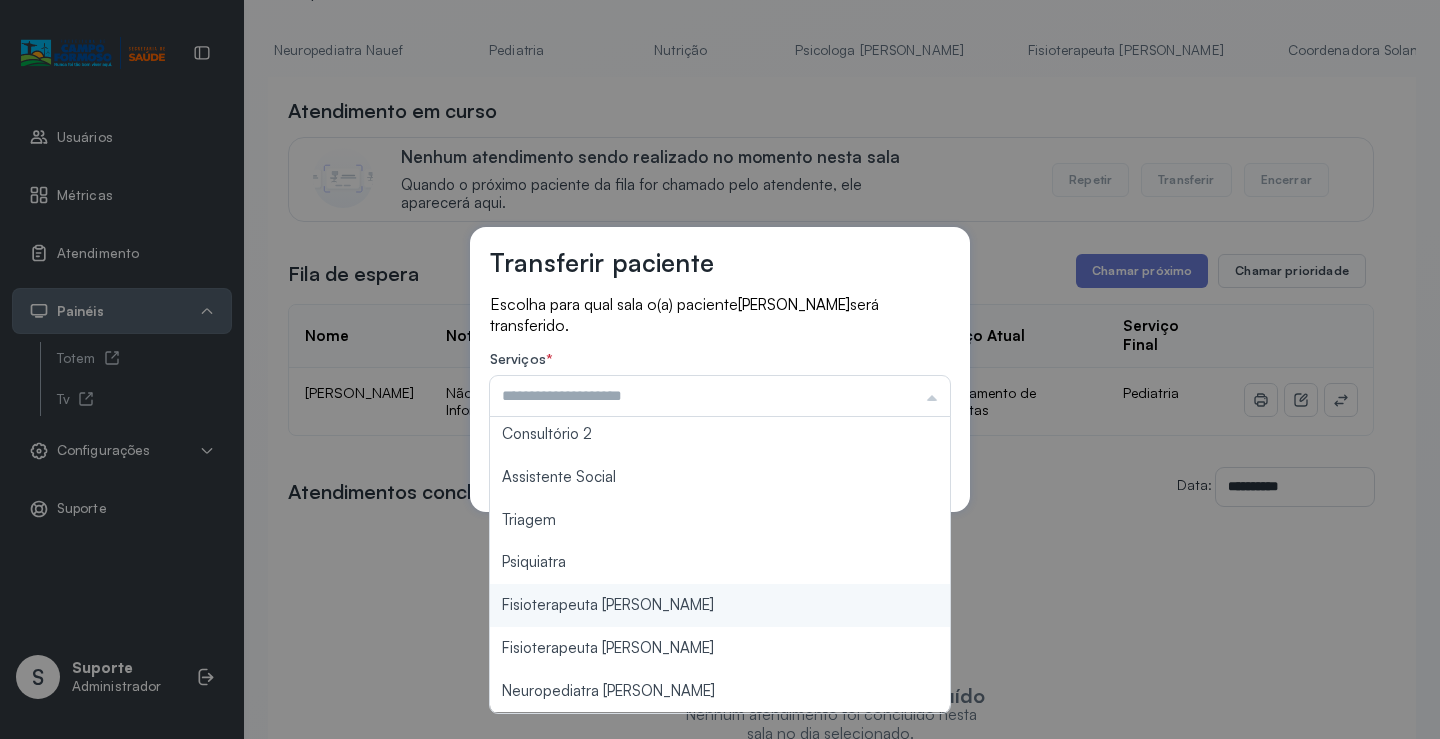 scroll, scrollTop: 303, scrollLeft: 0, axis: vertical 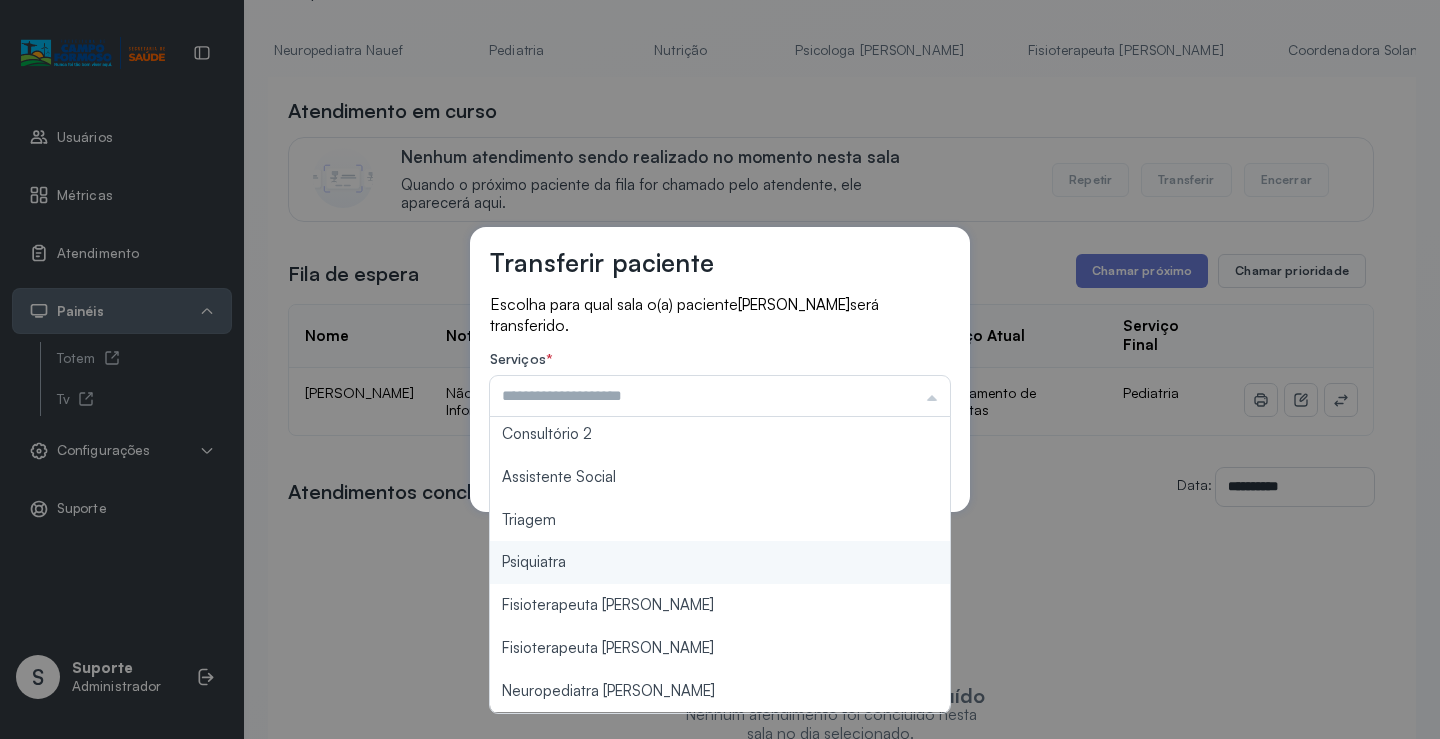 type on "*******" 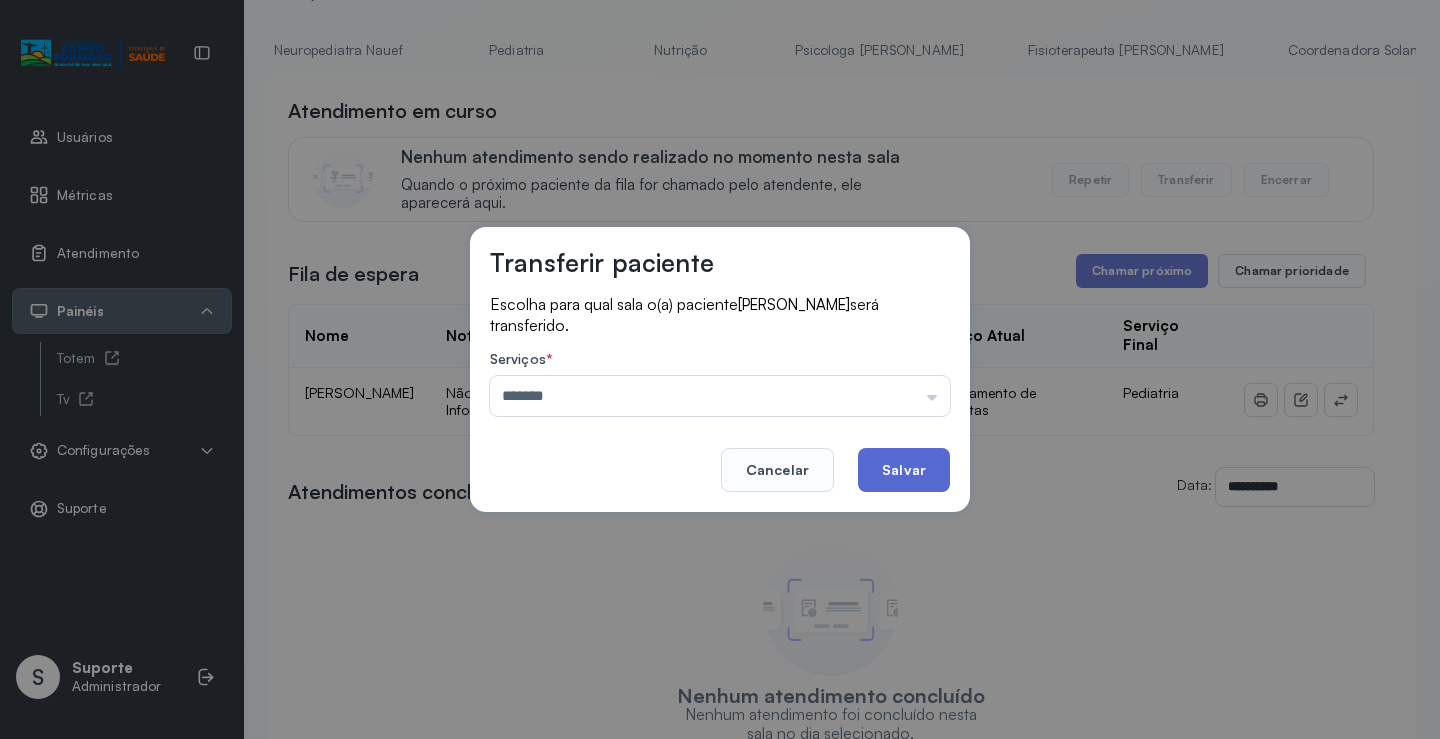 drag, startPoint x: 651, startPoint y: 519, endPoint x: 867, endPoint y: 490, distance: 217.93806 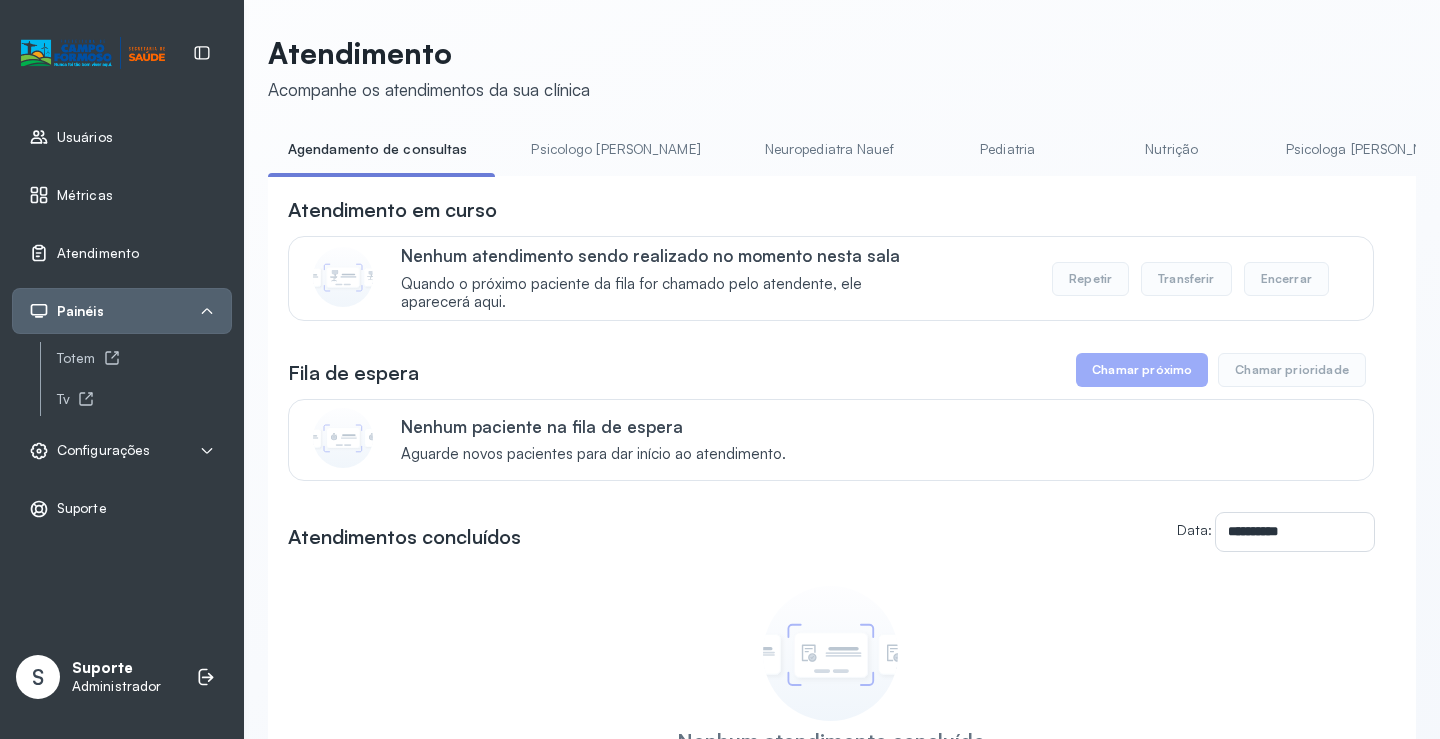 scroll, scrollTop: 100, scrollLeft: 0, axis: vertical 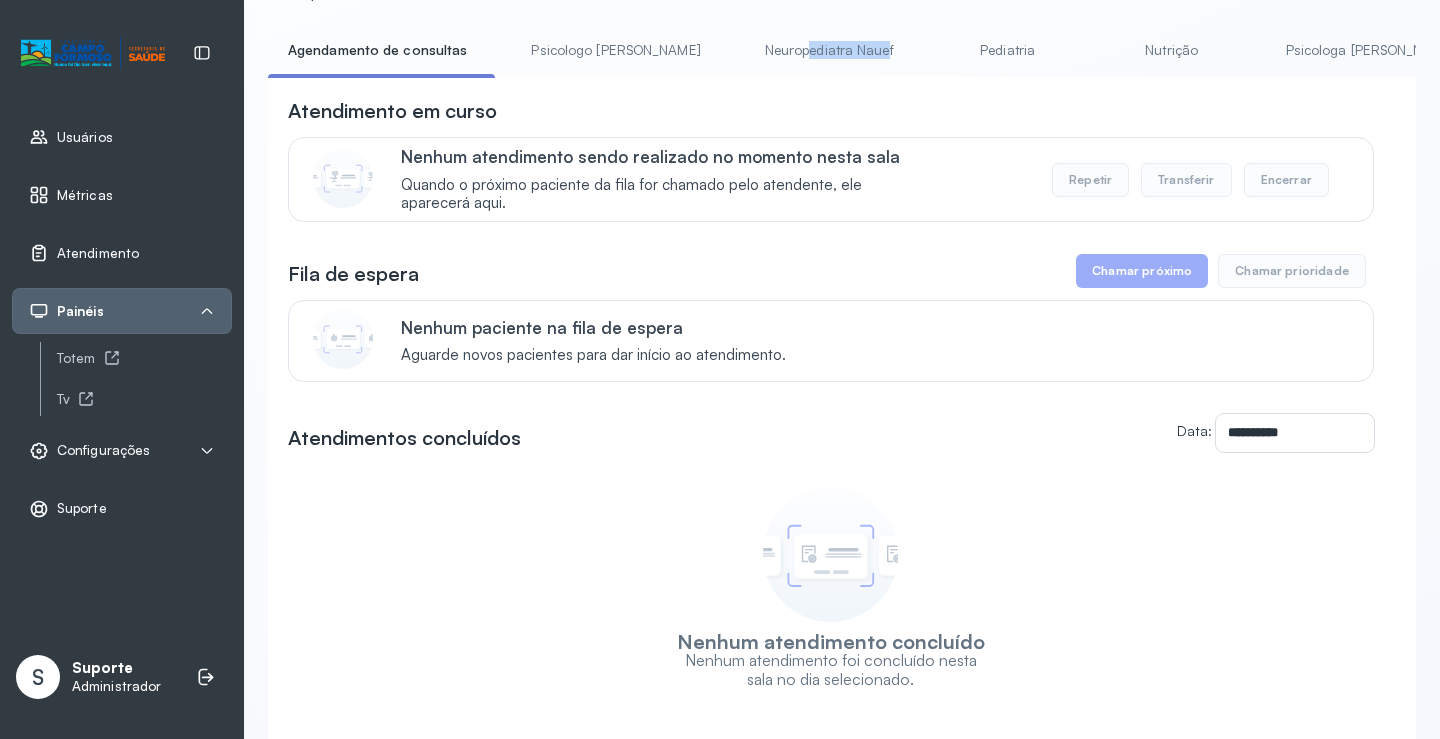 drag, startPoint x: 731, startPoint y: 77, endPoint x: 924, endPoint y: 104, distance: 194.87946 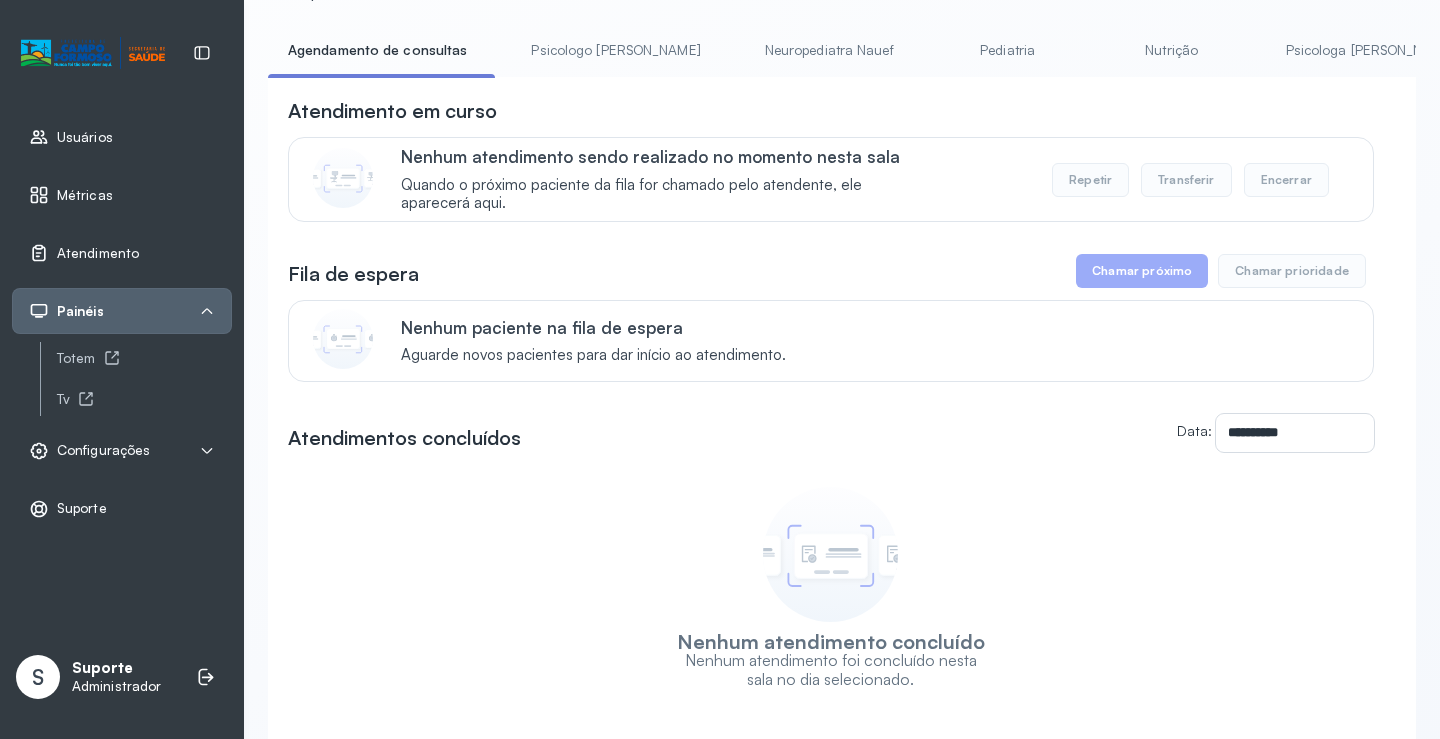 click on "**********" at bounding box center [842, 447] 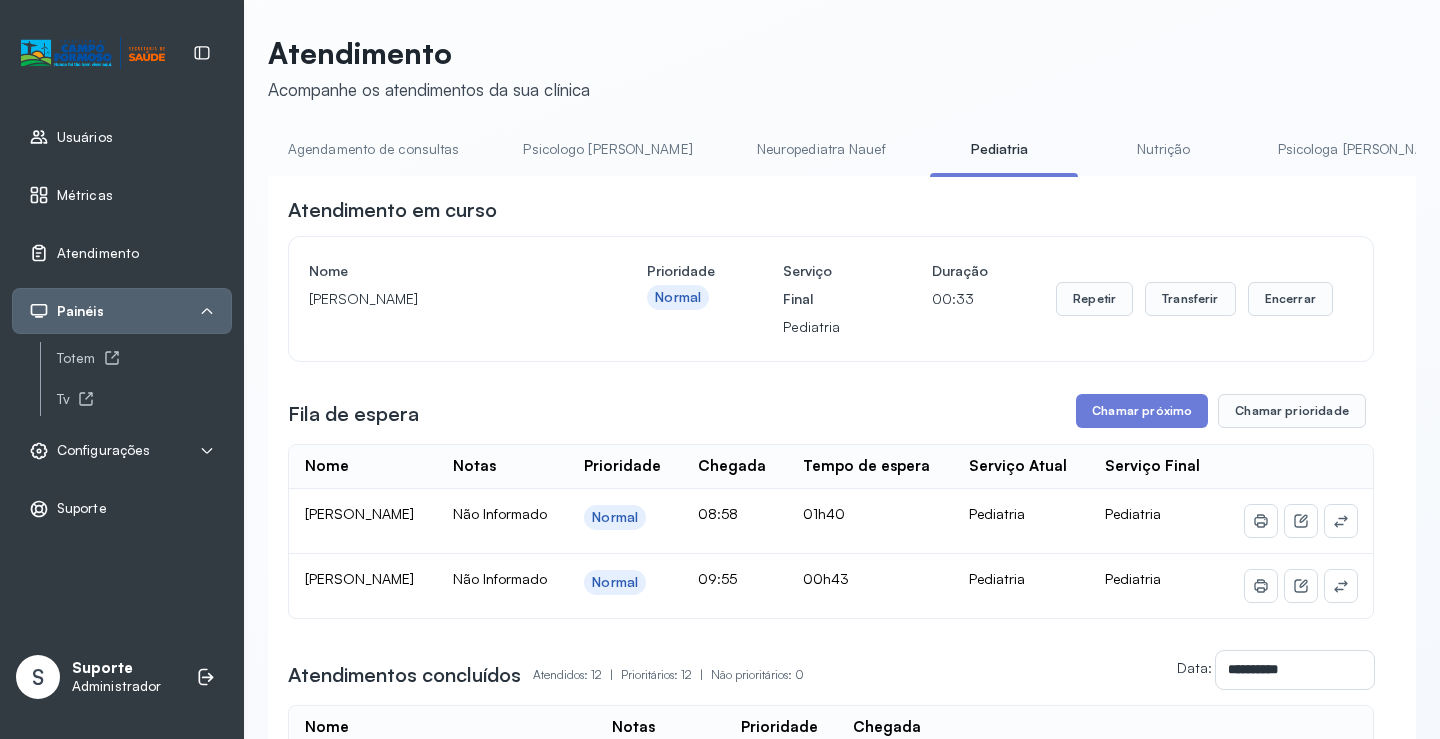 scroll, scrollTop: 100, scrollLeft: 0, axis: vertical 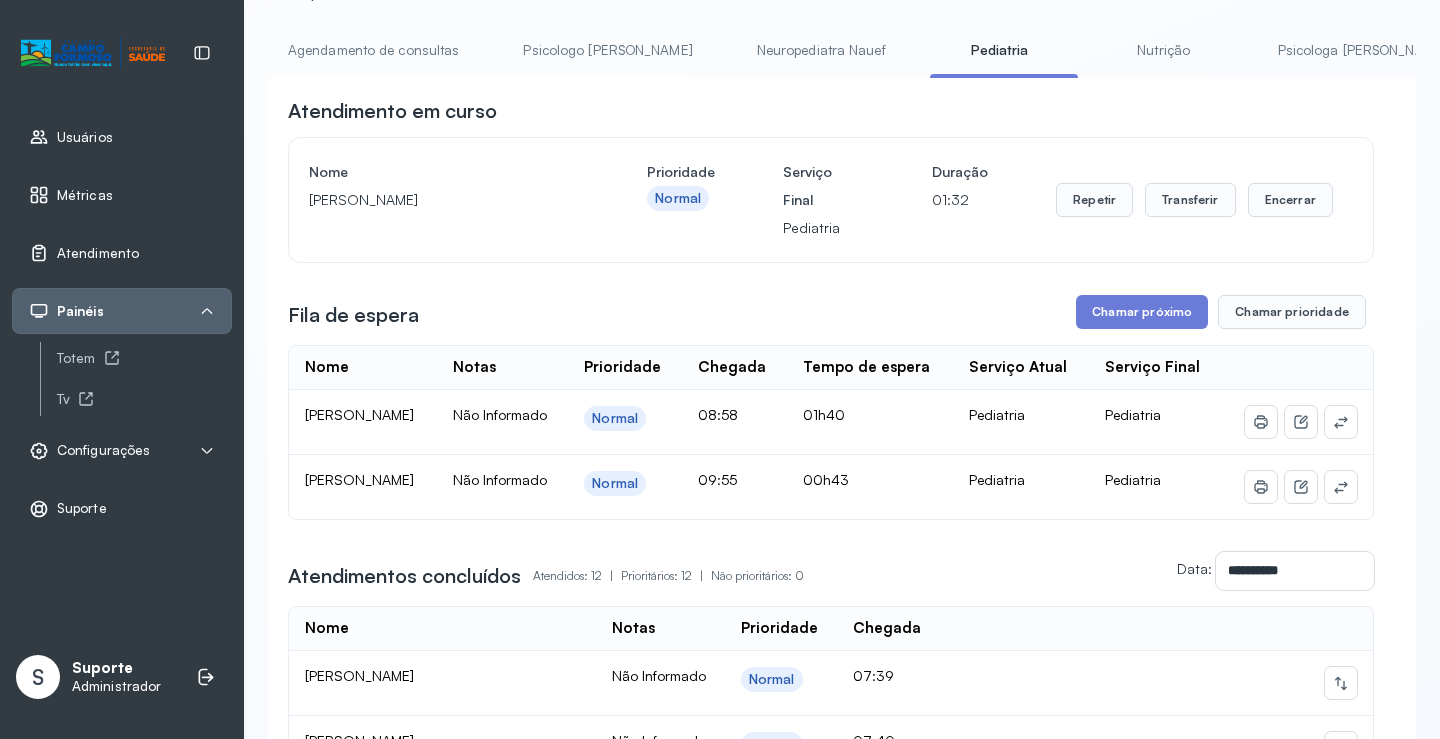 click on "Agendamento de consultas" at bounding box center (373, 50) 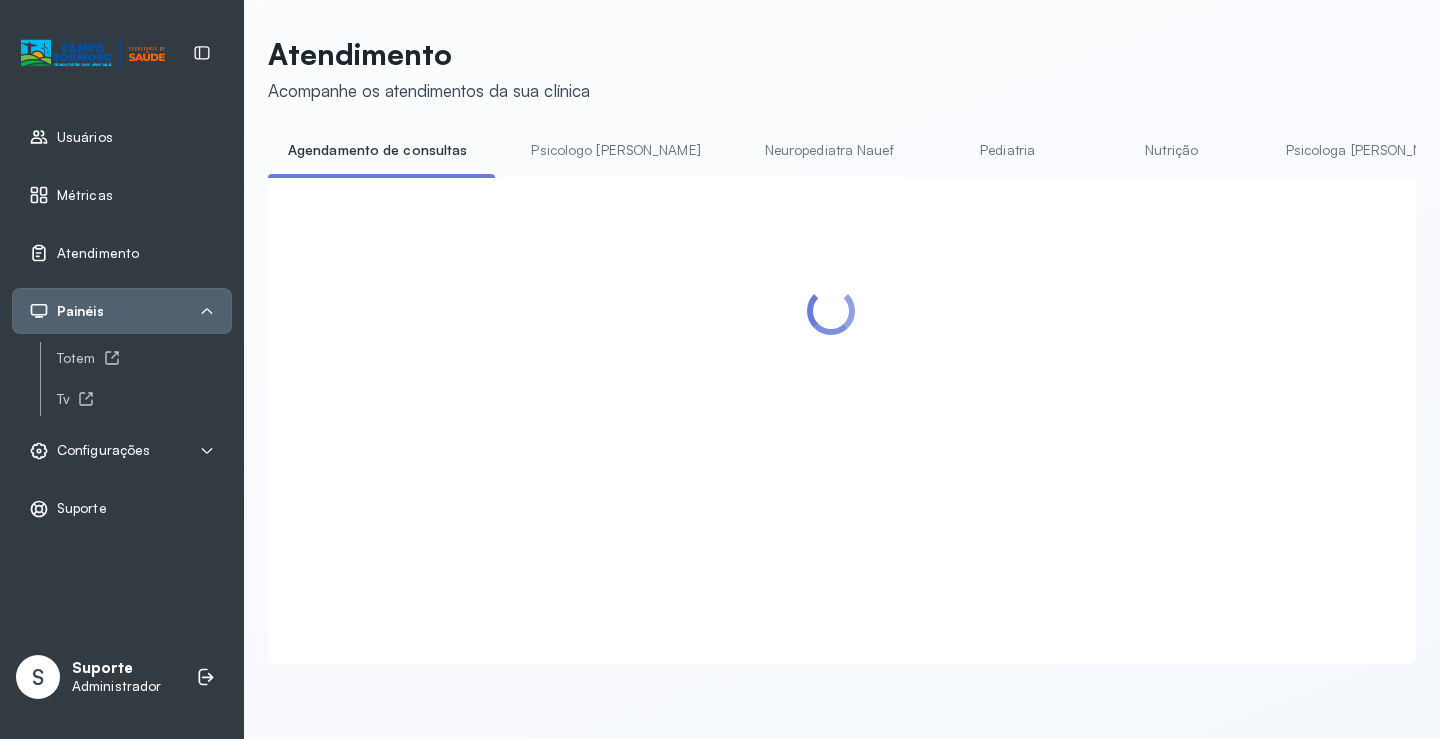 scroll, scrollTop: 1, scrollLeft: 0, axis: vertical 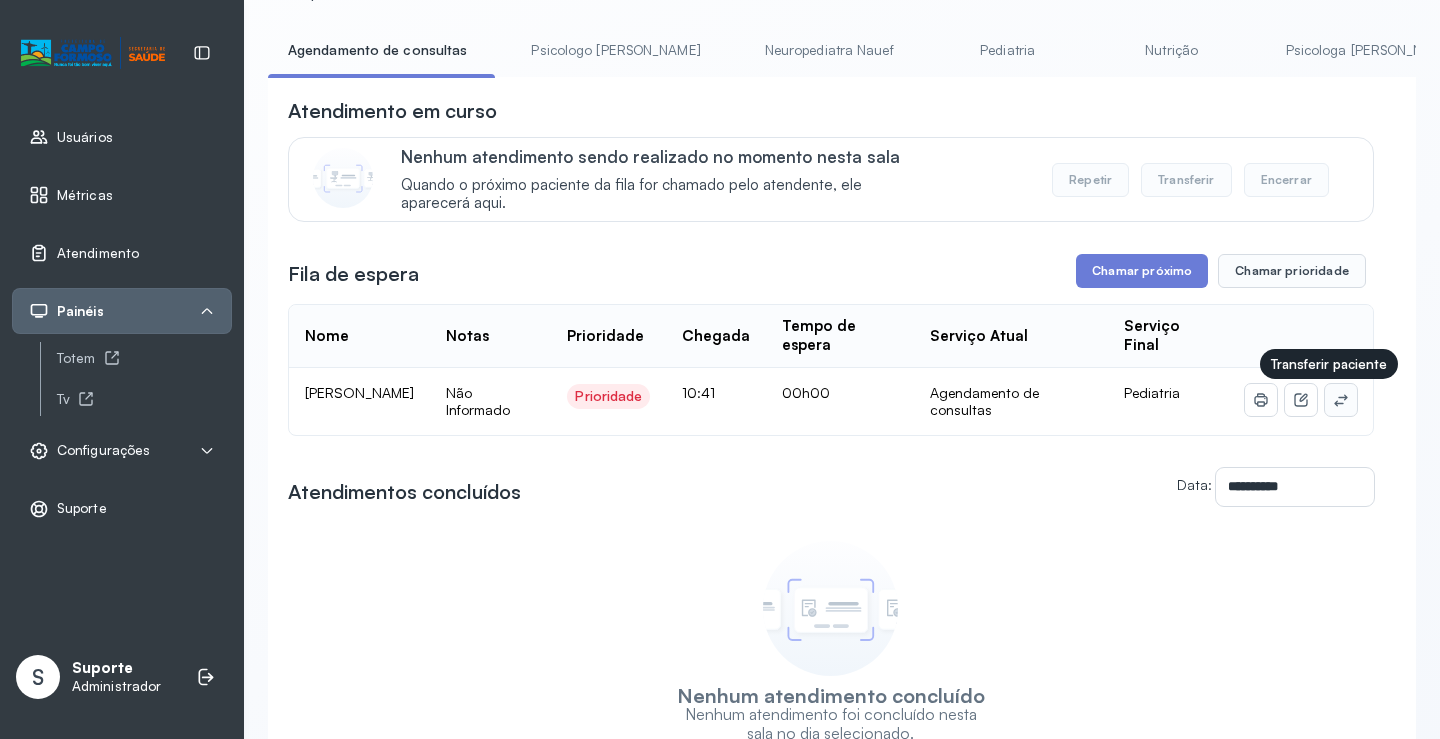 click 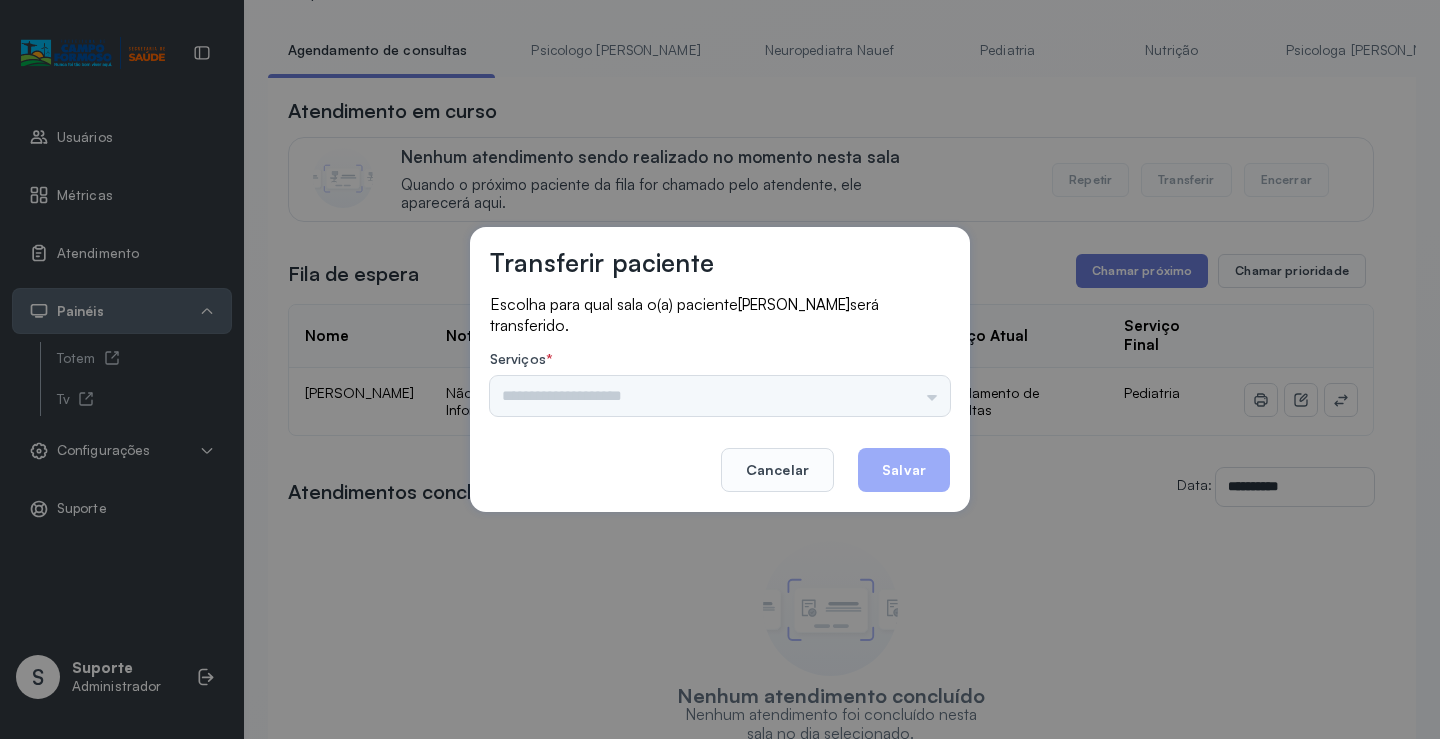 click on "Psicologo Pedro Neuropediatra Nauef Pediatria Nutrição Psicologa Alana Fisioterapeuta Janusia Coordenadora Solange Consultório 2 Assistente Social Triagem Psiquiatra Fisioterapeuta Francyne Fisioterapeuta Morgana Neuropediatra João" at bounding box center [720, 396] 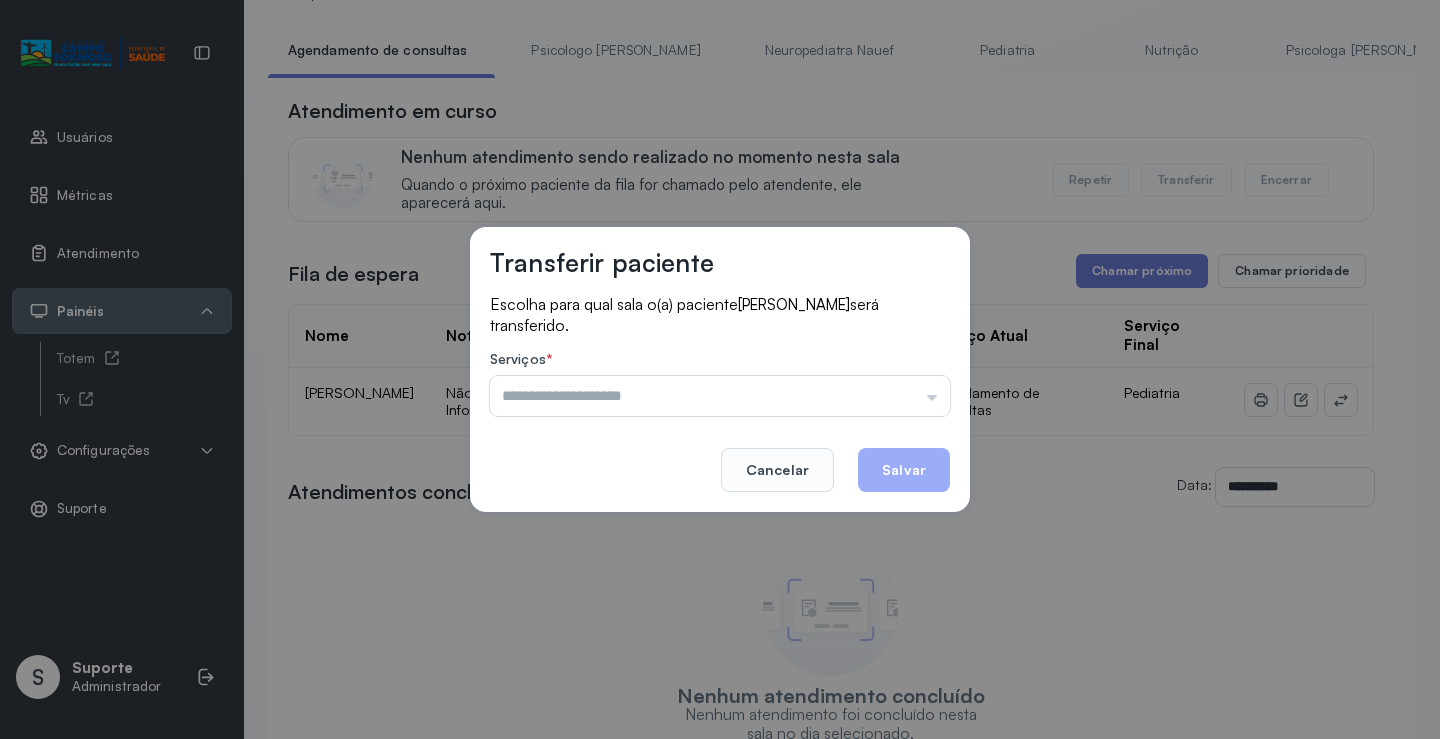 click at bounding box center [720, 396] 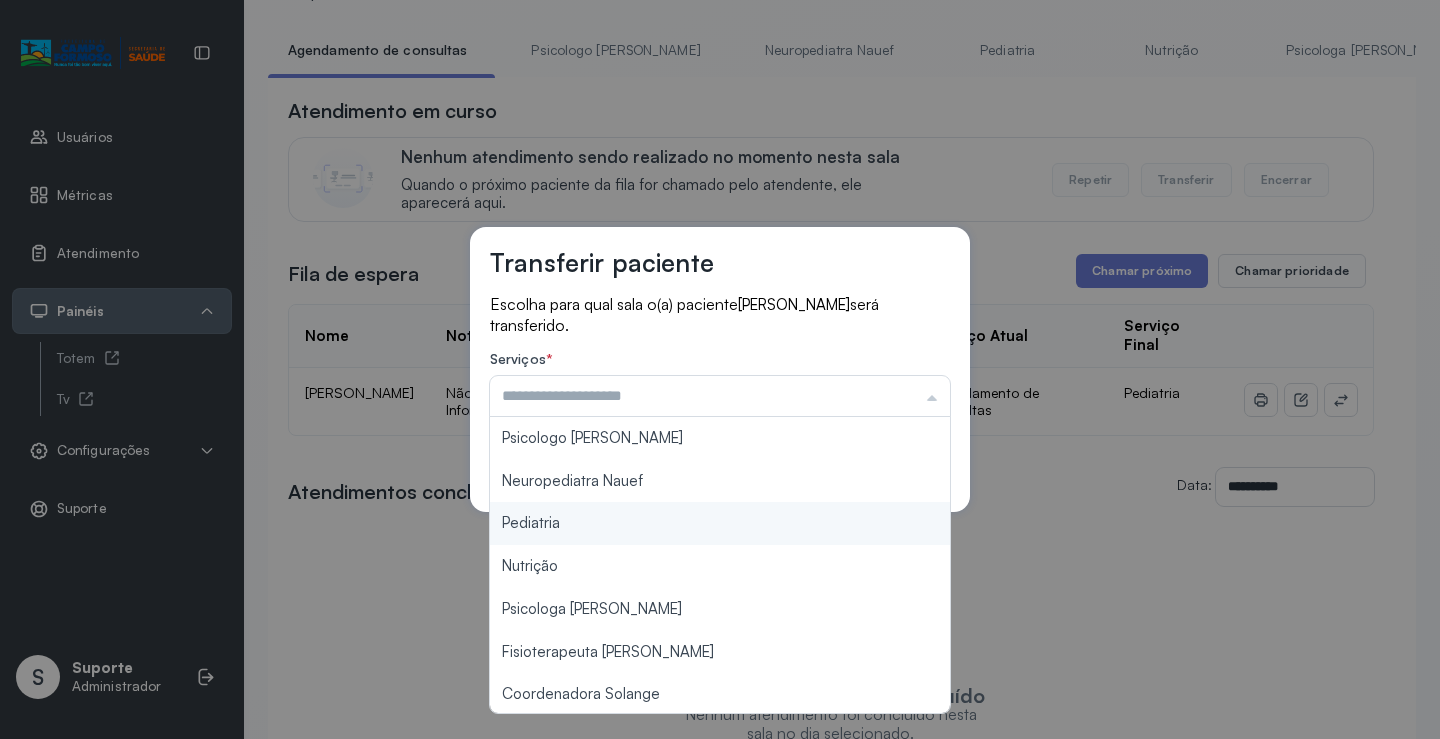 type on "*********" 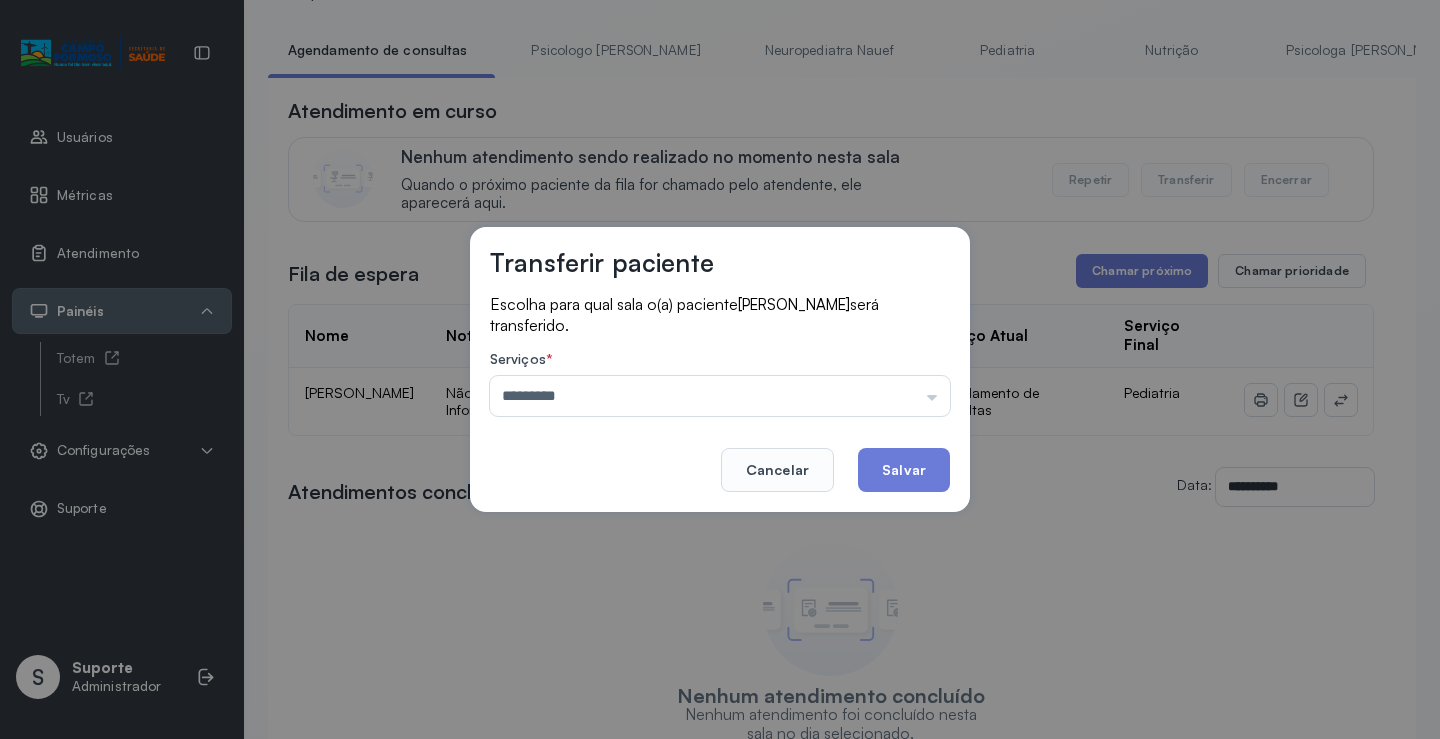click on "Transferir paciente Escolha para qual sala o(a) paciente  JAMYLE VITÓRIA CARVALHO LIMA  será transferido.  Serviços  *  ********* Psicologo Pedro Neuropediatra Nauef Pediatria Nutrição Psicologa Alana Fisioterapeuta Janusia Coordenadora Solange Consultório 2 Assistente Social Triagem Psiquiatra Fisioterapeuta Francyne Fisioterapeuta Morgana Neuropediatra João Cancelar Salvar" at bounding box center [720, 369] 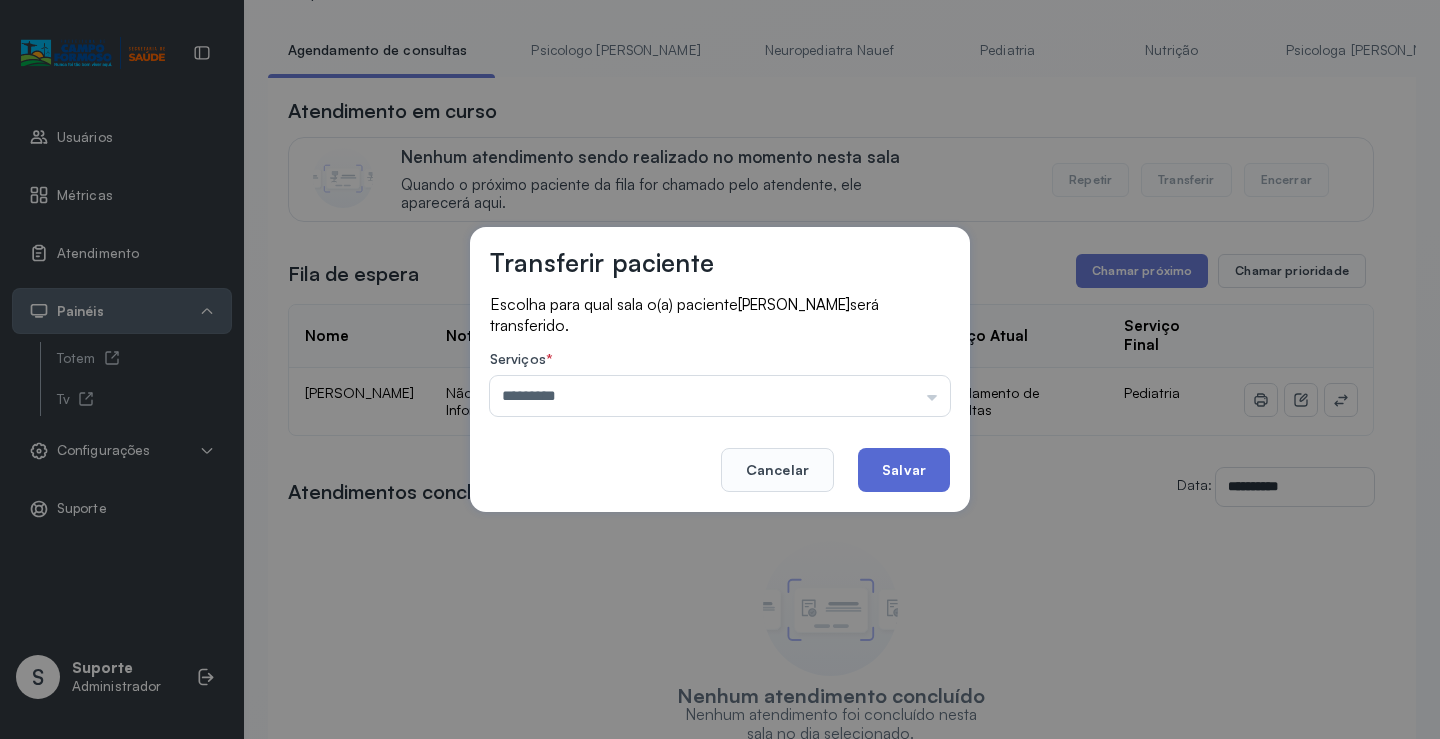 click on "Salvar" 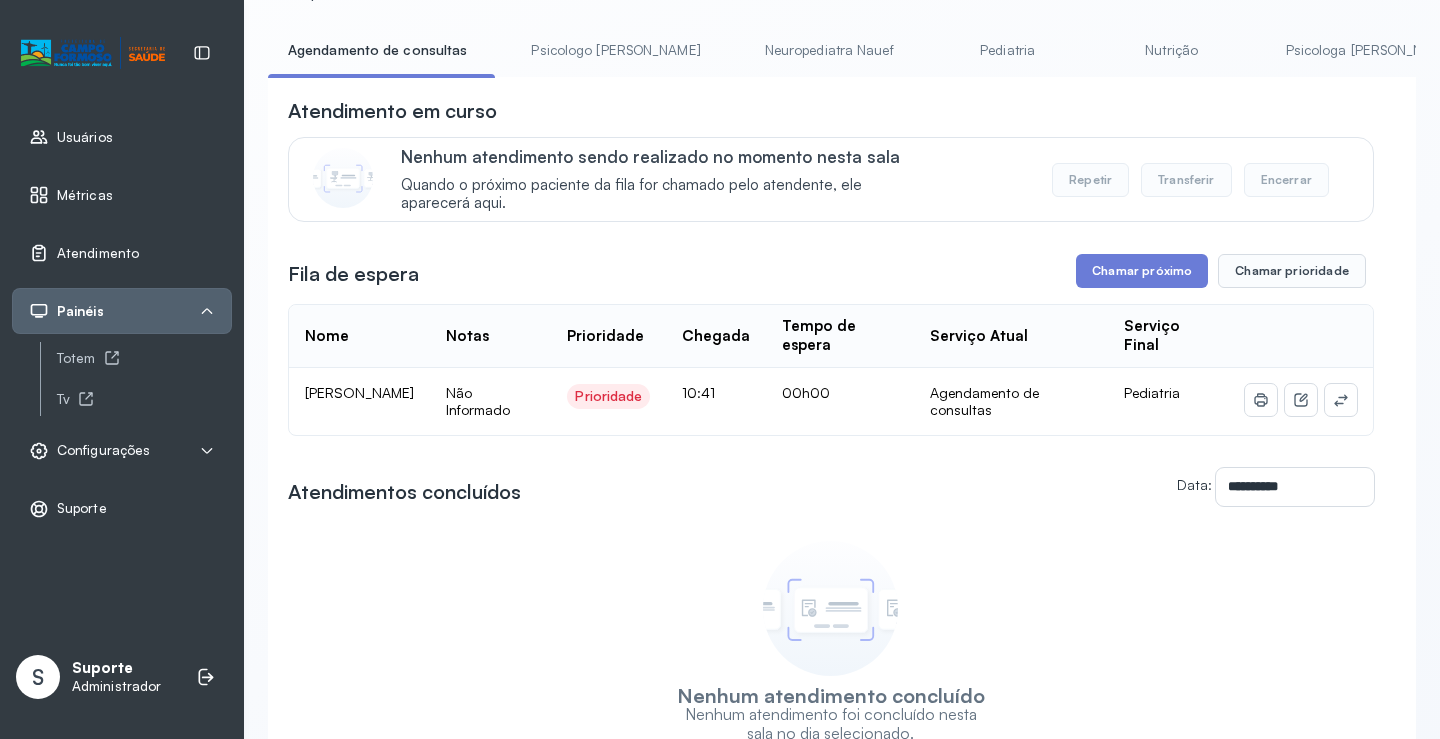 scroll, scrollTop: 1, scrollLeft: 0, axis: vertical 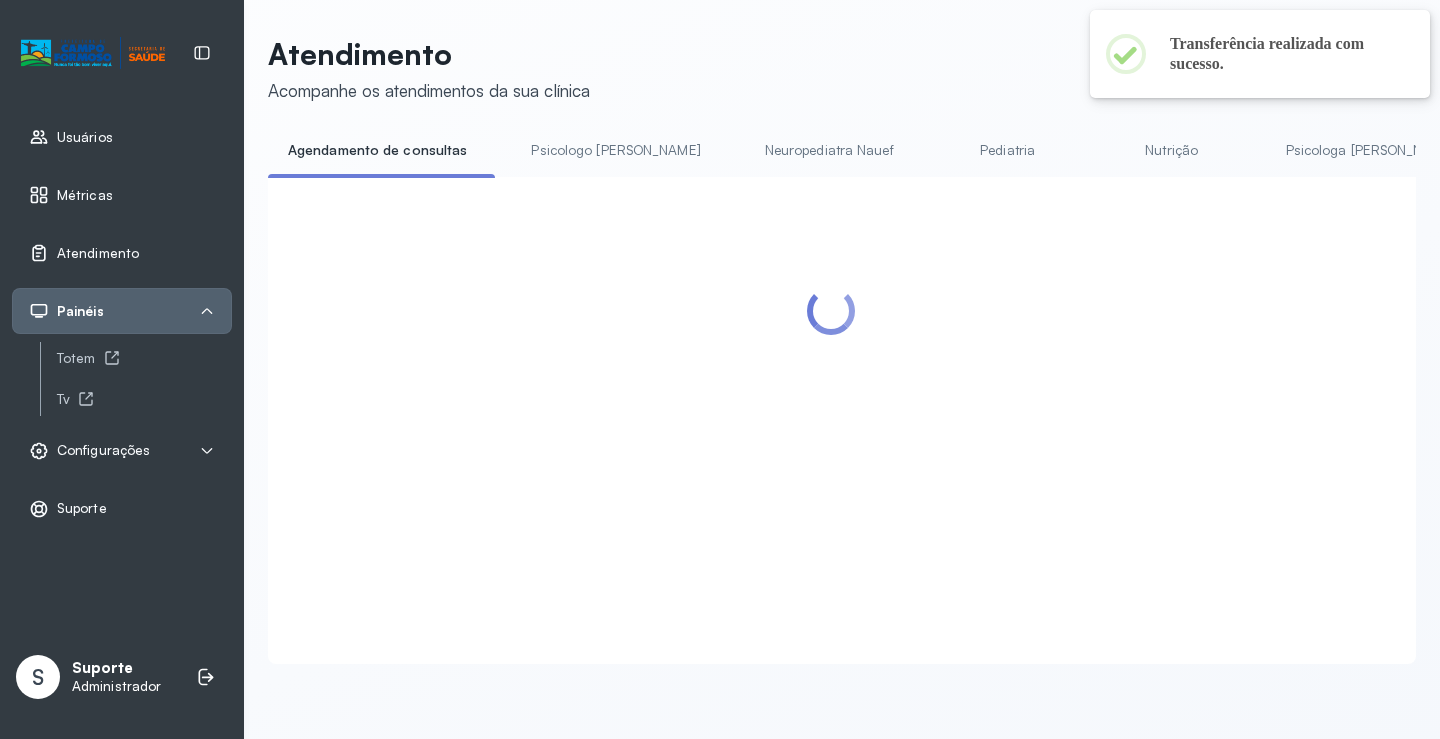 click on "Pediatria" at bounding box center (1008, 150) 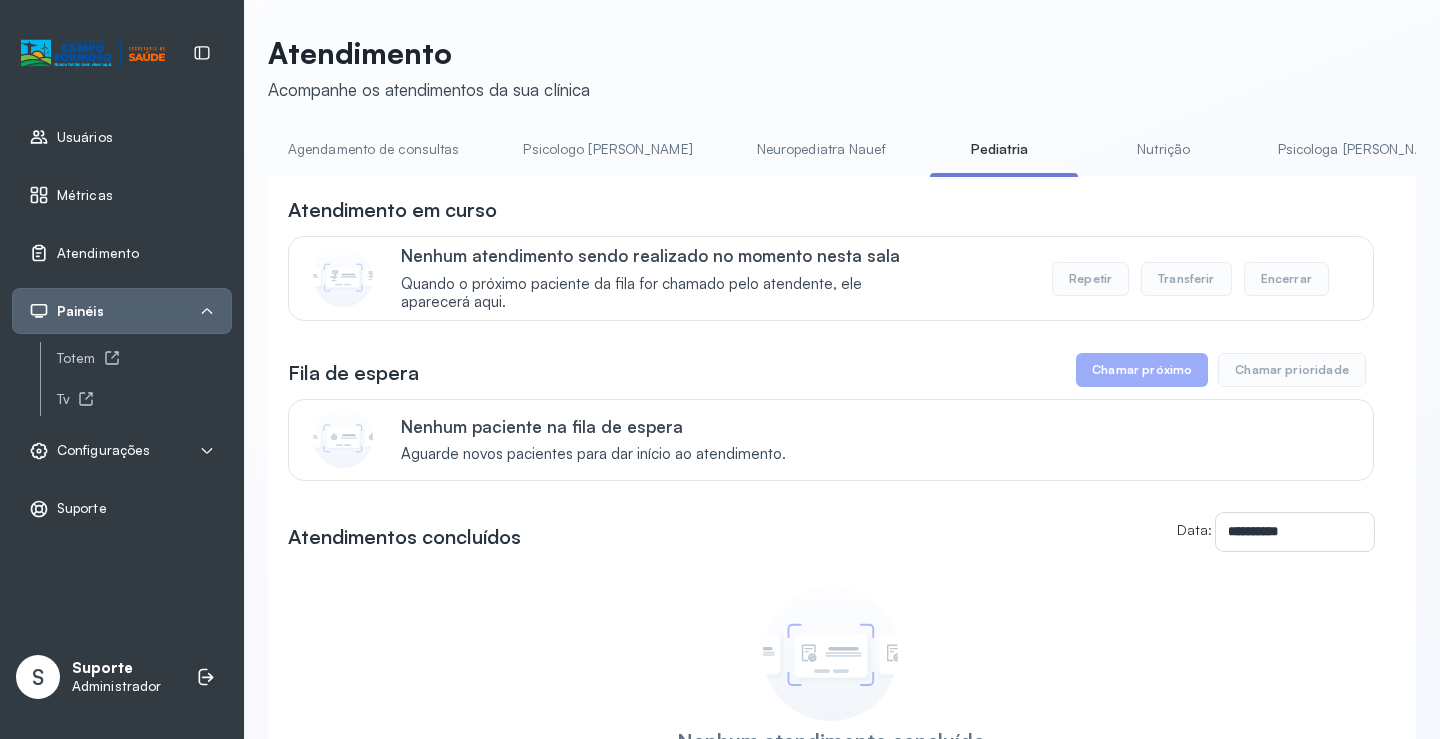 click on "Neuropediatra Nauef" at bounding box center [821, 149] 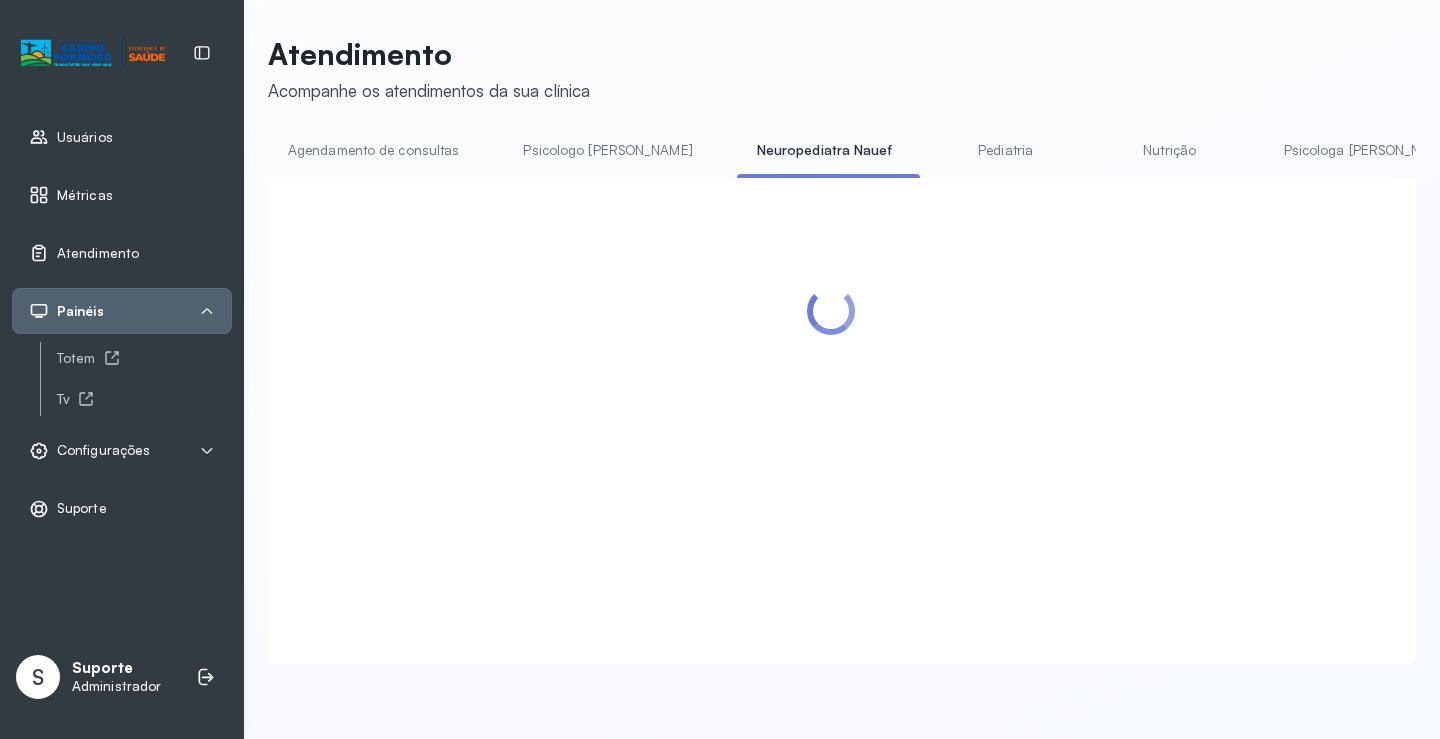 click on "Pediatria" at bounding box center (1006, 150) 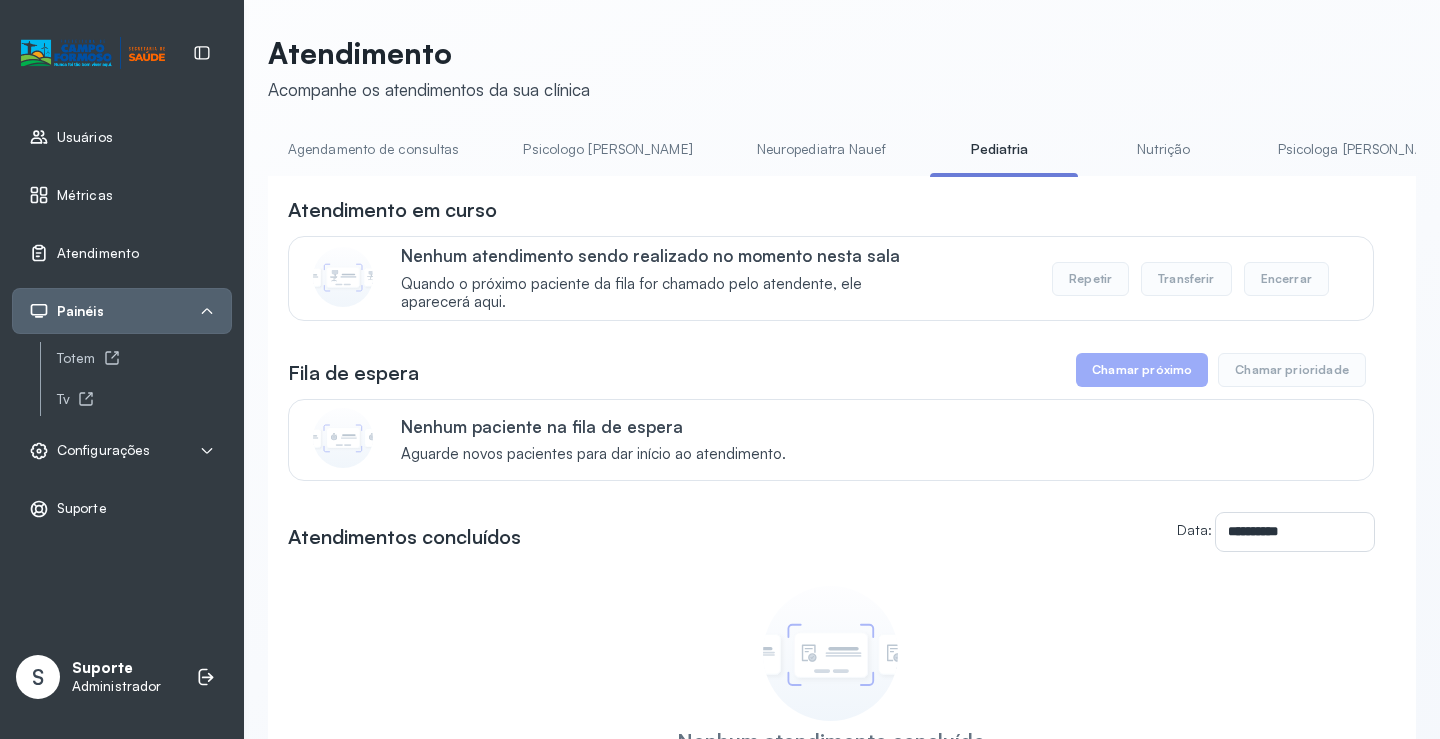 click on "Neuropediatra Nauef" at bounding box center (821, 149) 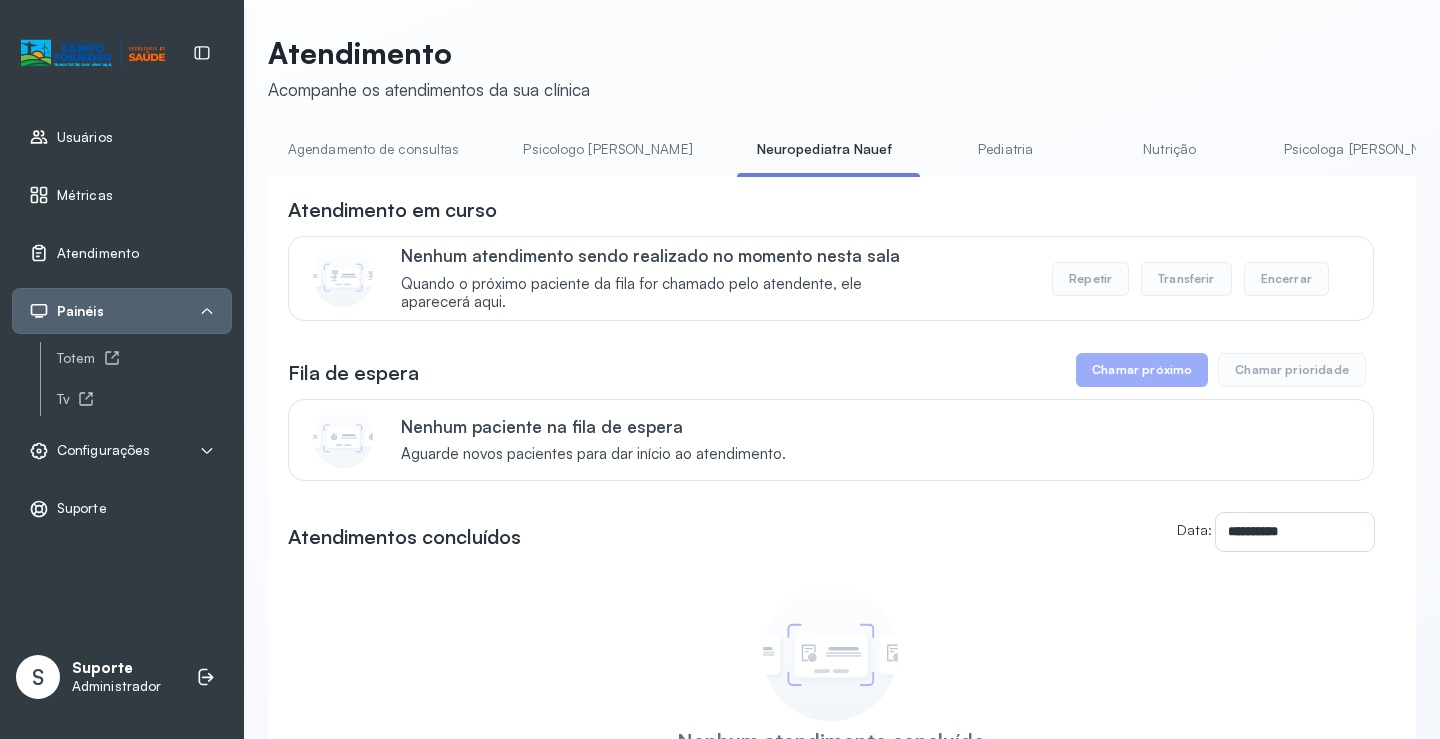click on "Pediatria" at bounding box center (1006, 149) 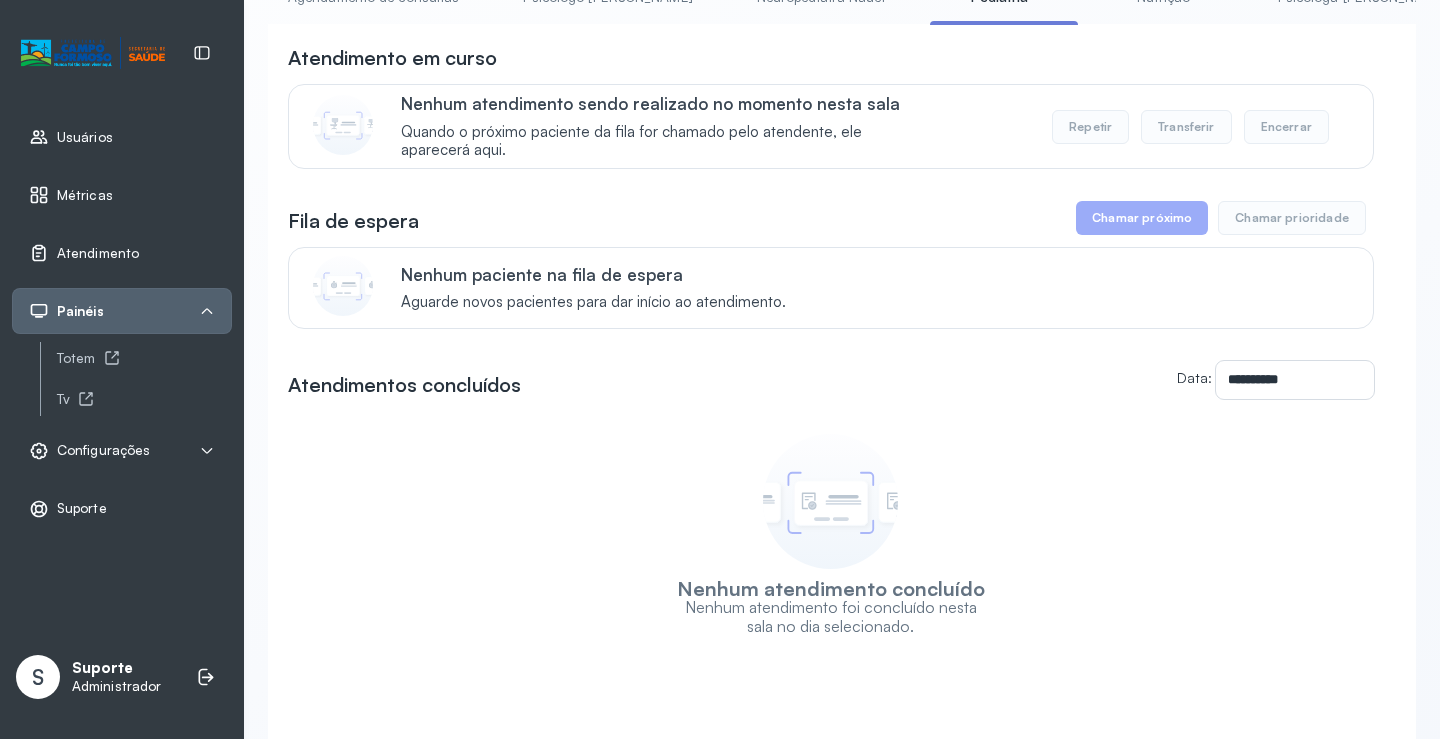 scroll, scrollTop: 0, scrollLeft: 0, axis: both 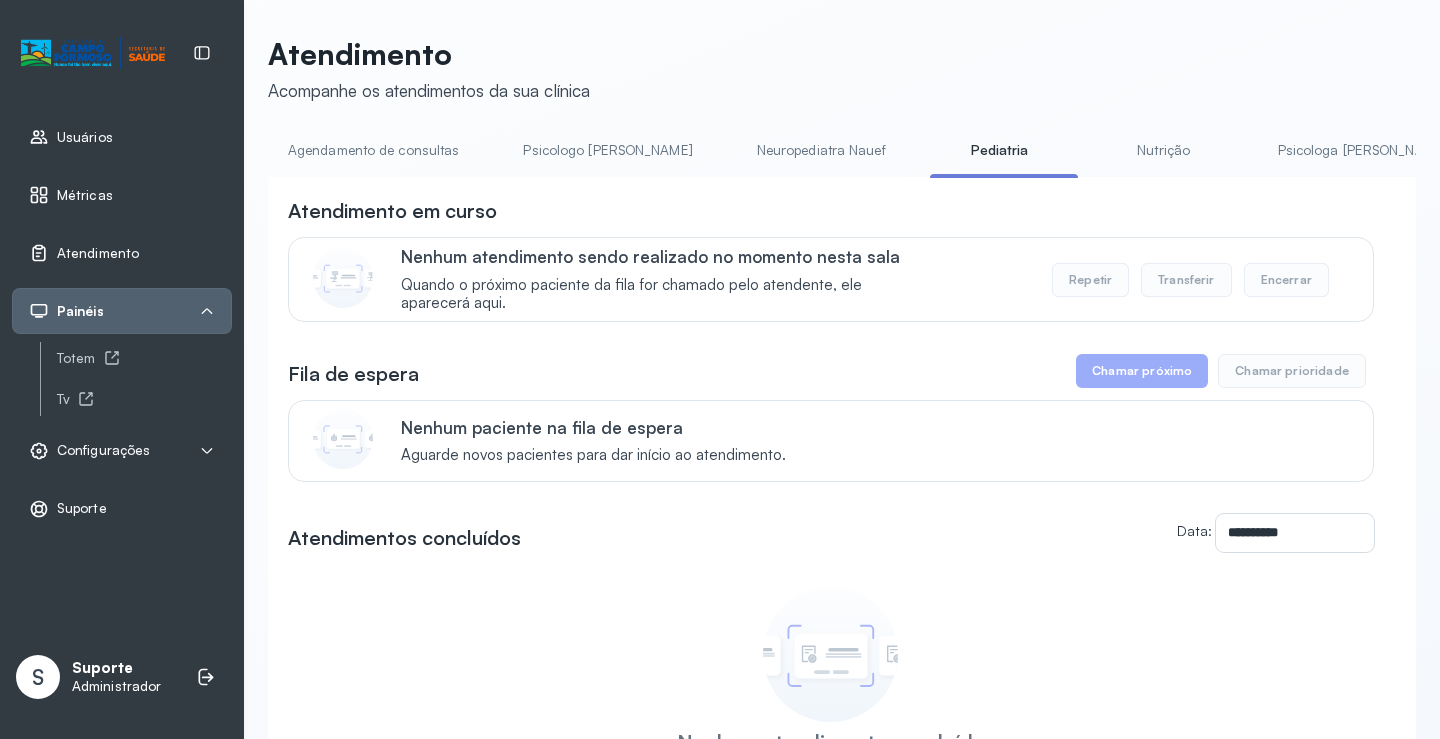 click on "Neuropediatra Nauef" at bounding box center [821, 150] 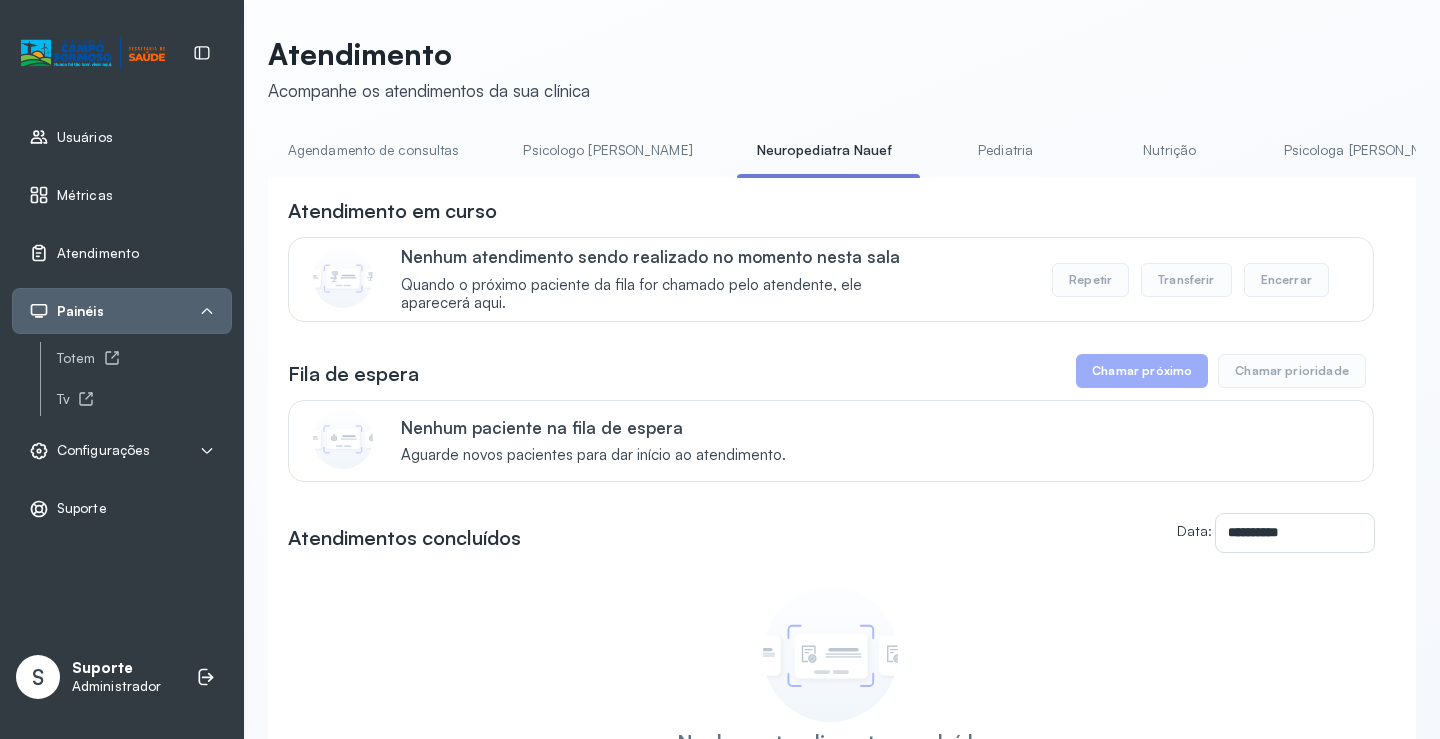 click on "Pediatria" at bounding box center (1006, 150) 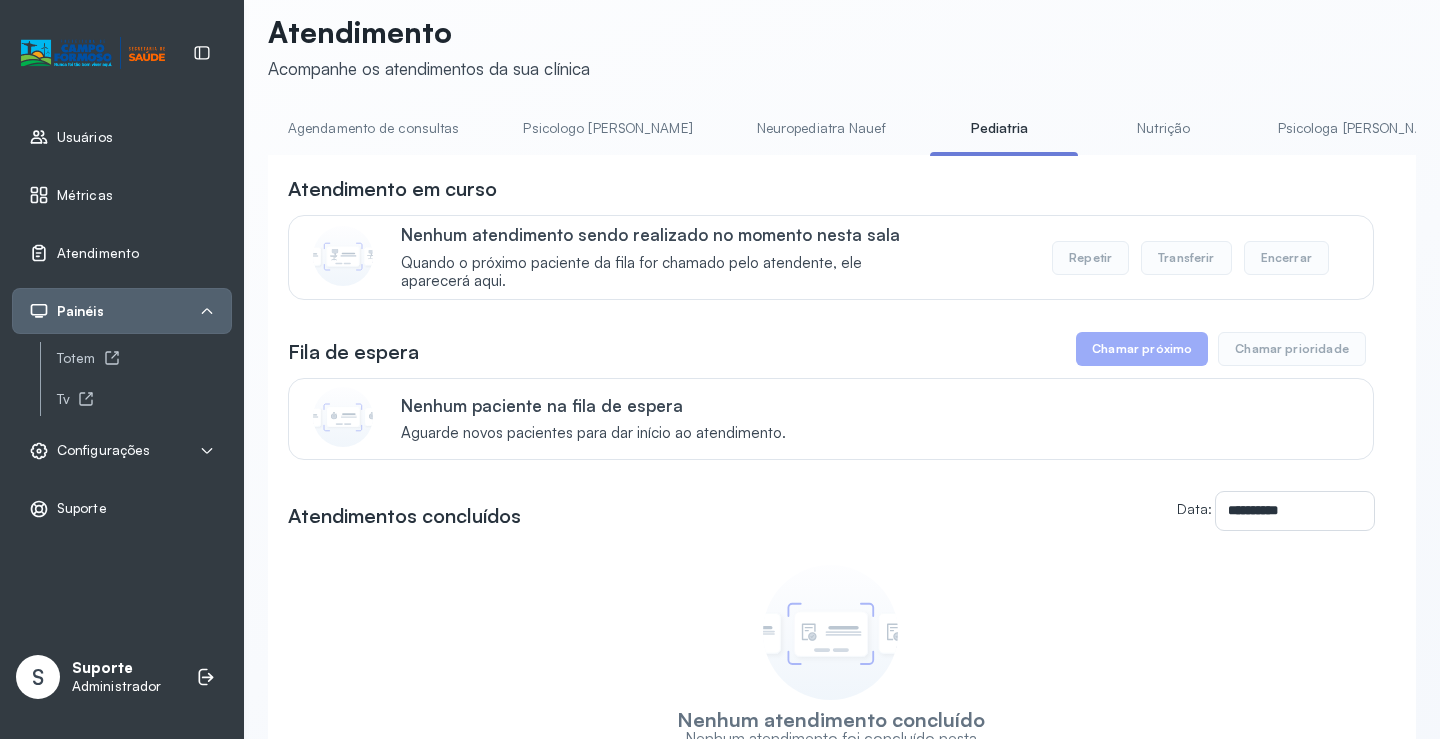 scroll, scrollTop: 0, scrollLeft: 0, axis: both 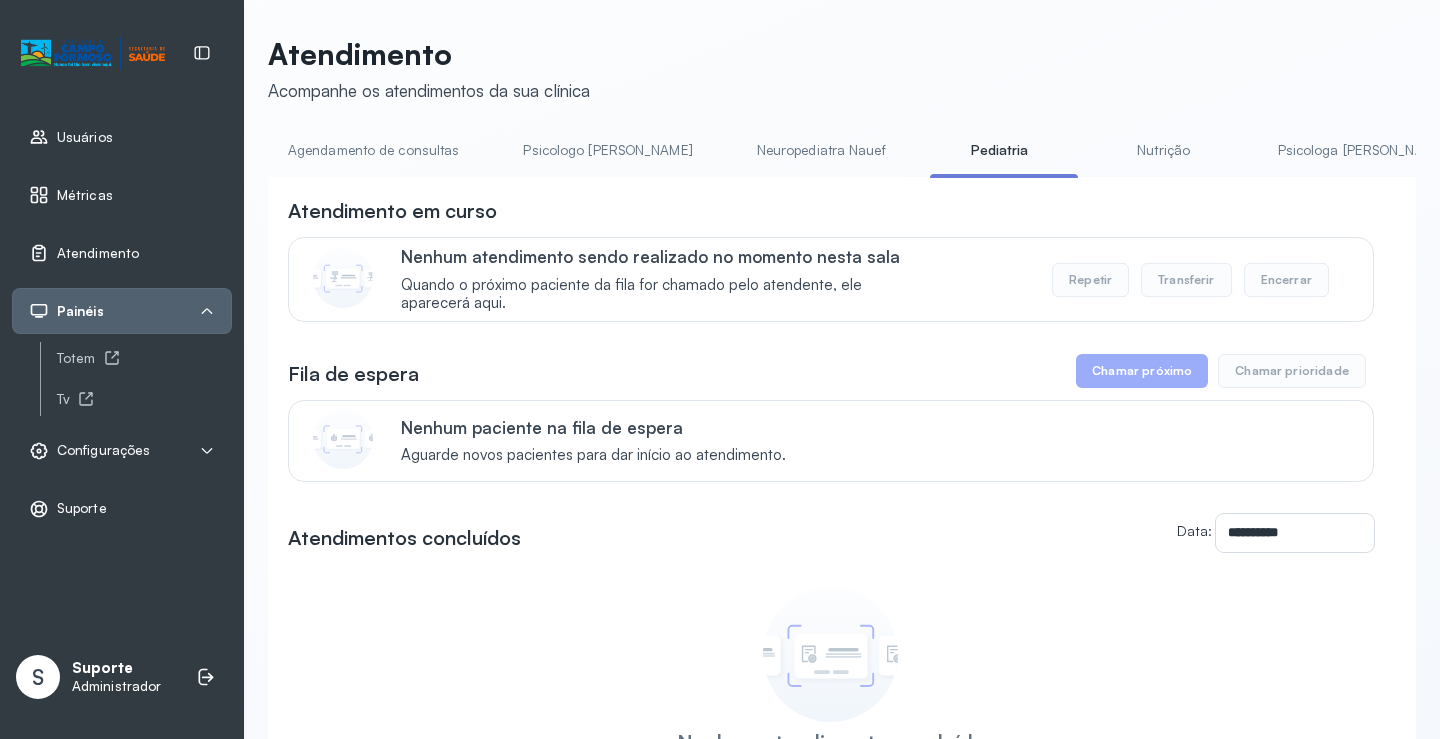 click on "Neuropediatra Nauef" at bounding box center (821, 150) 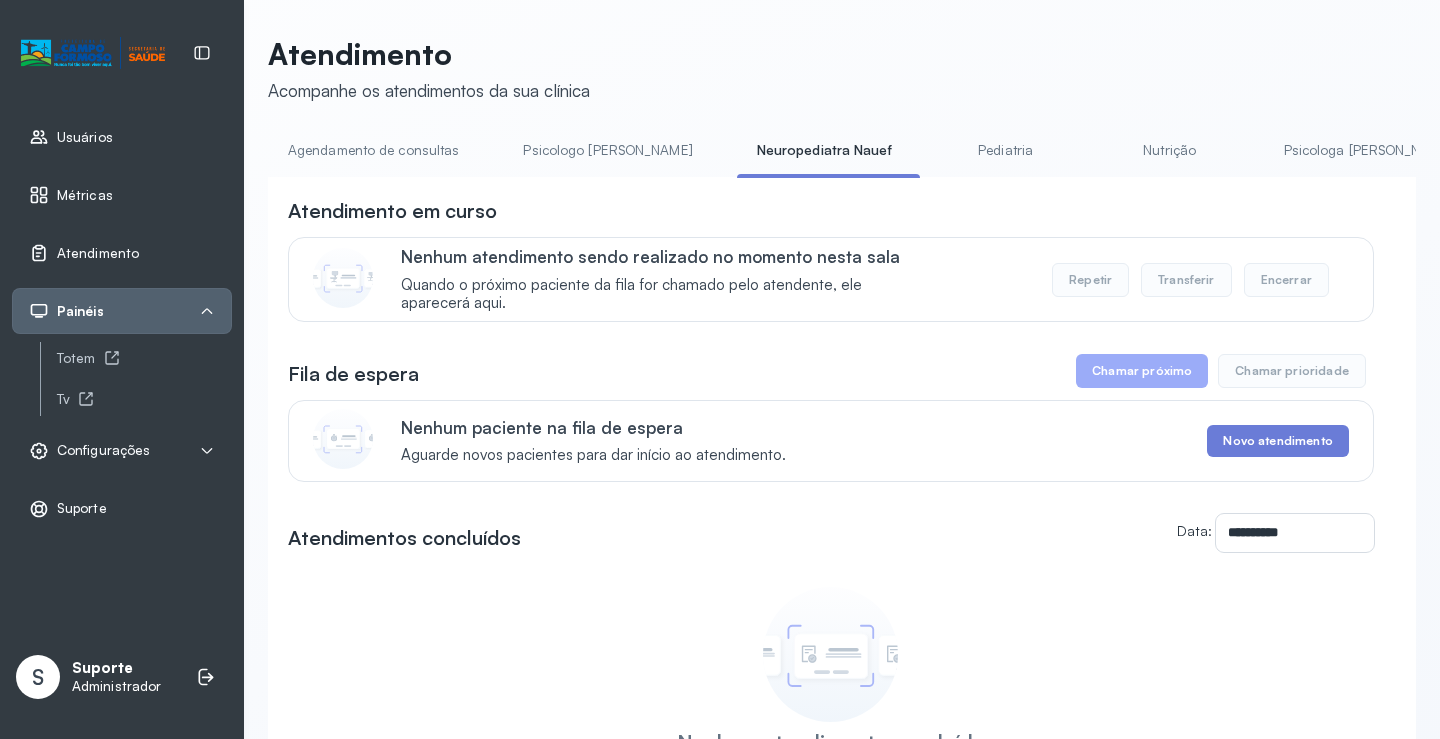 click on "Pediatria" at bounding box center [1006, 150] 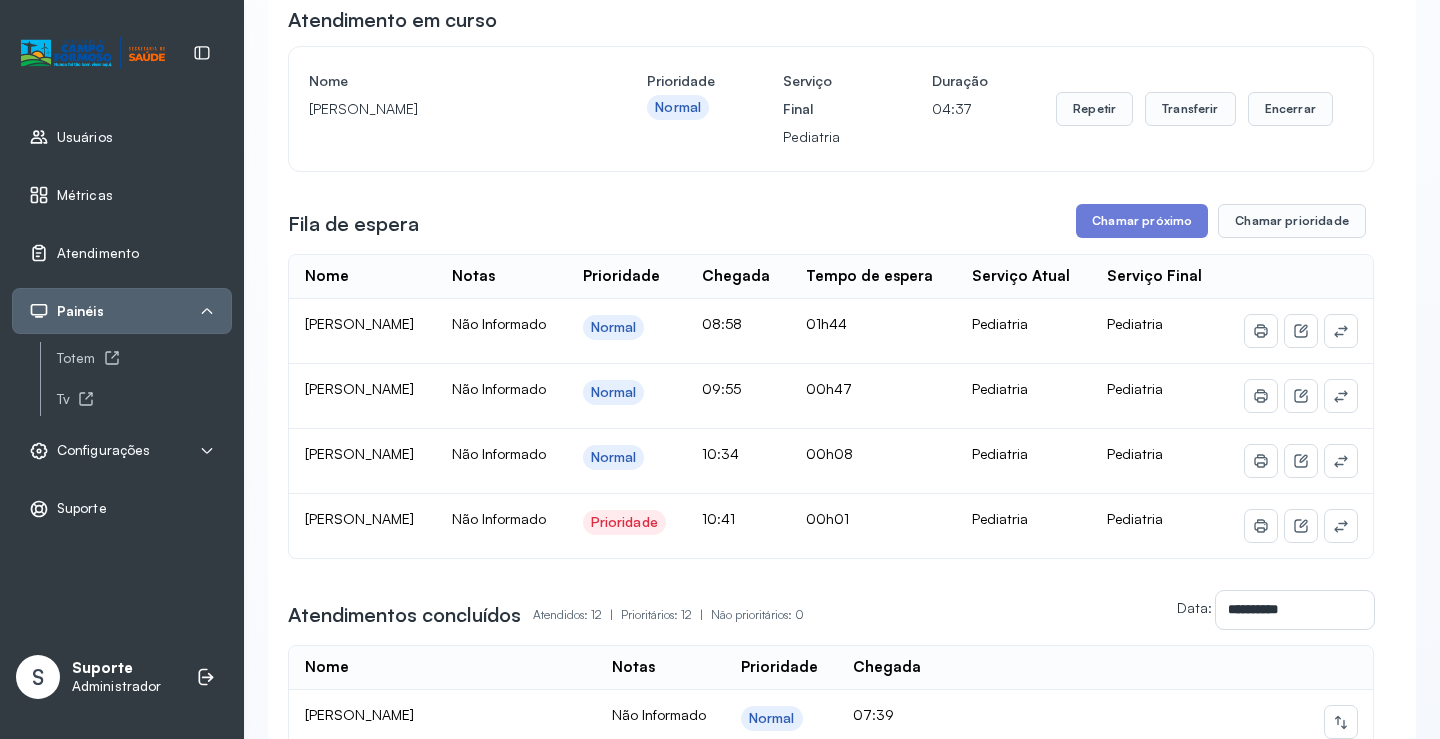 scroll, scrollTop: 200, scrollLeft: 0, axis: vertical 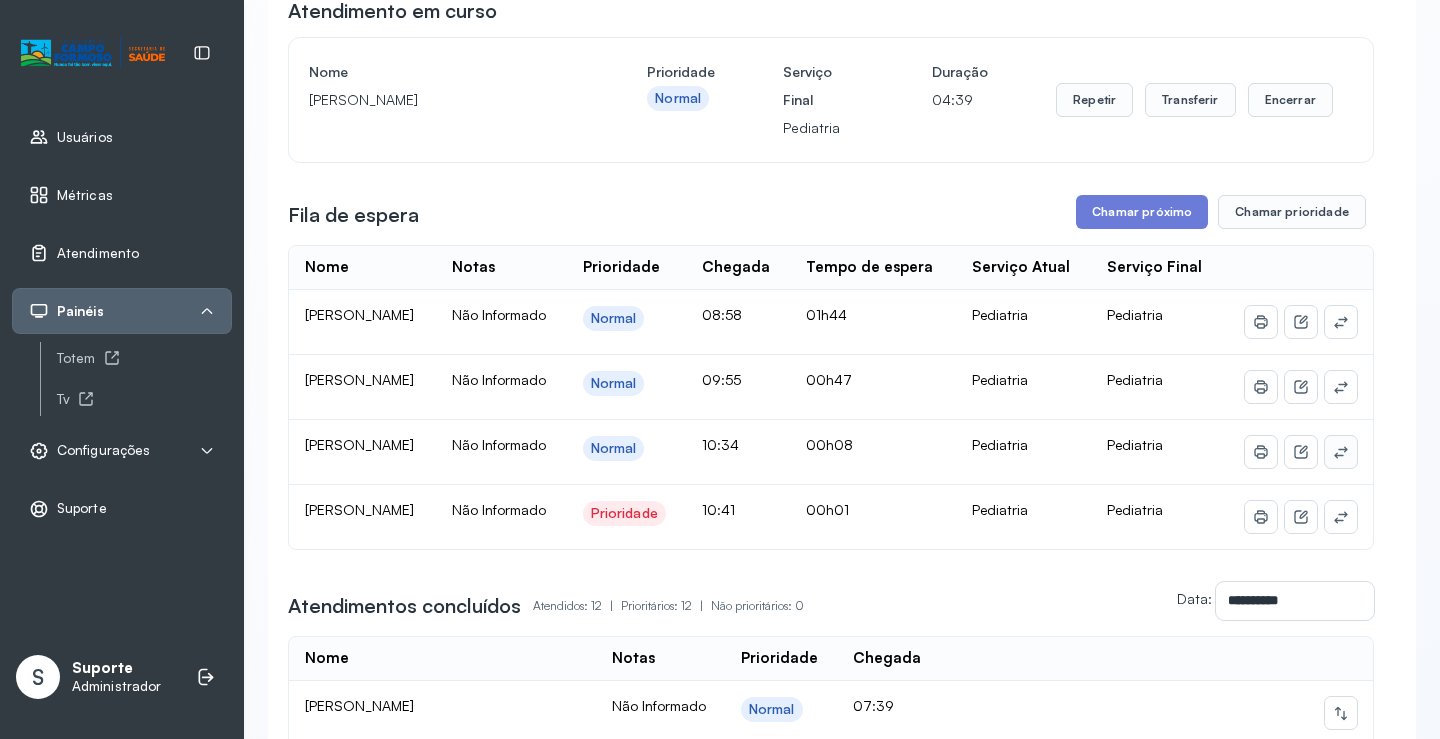 click 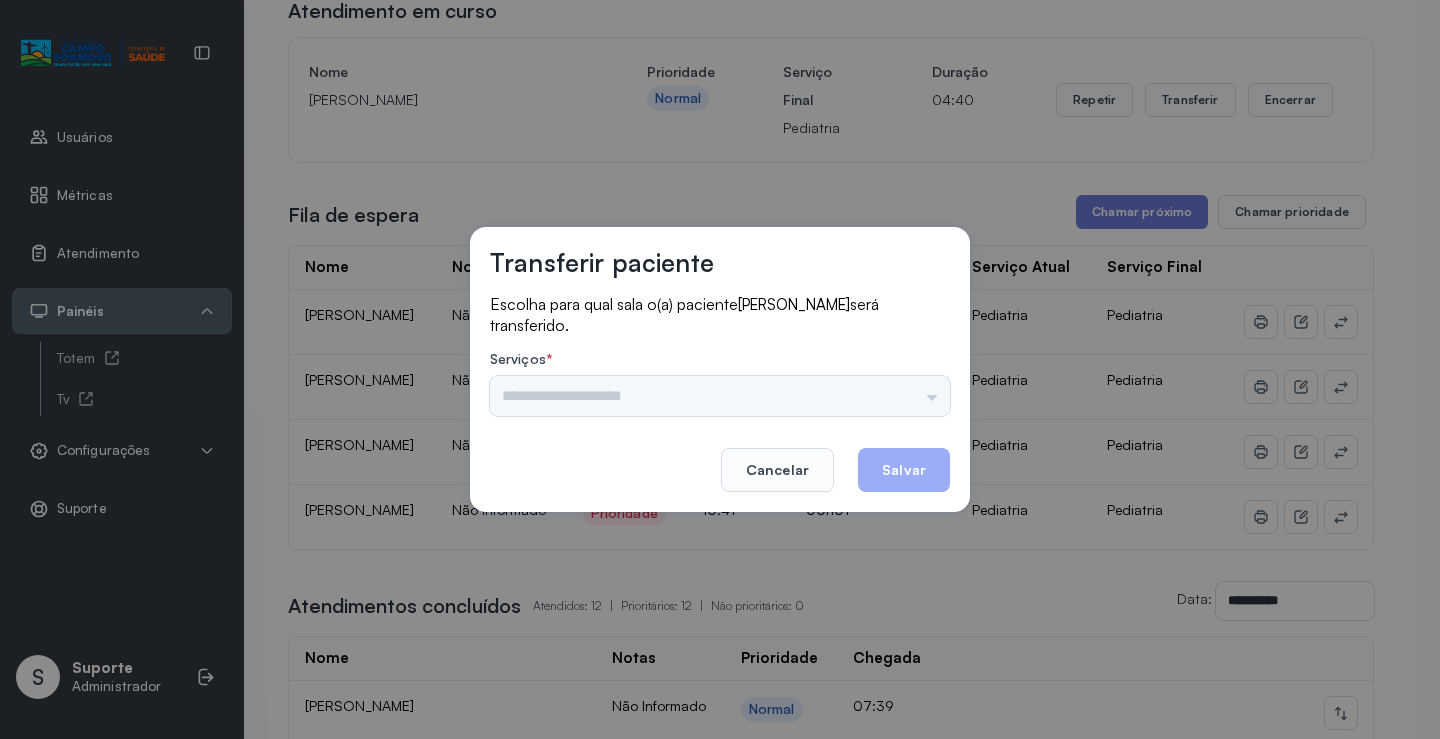 drag, startPoint x: 908, startPoint y: 403, endPoint x: 929, endPoint y: 393, distance: 23.259407 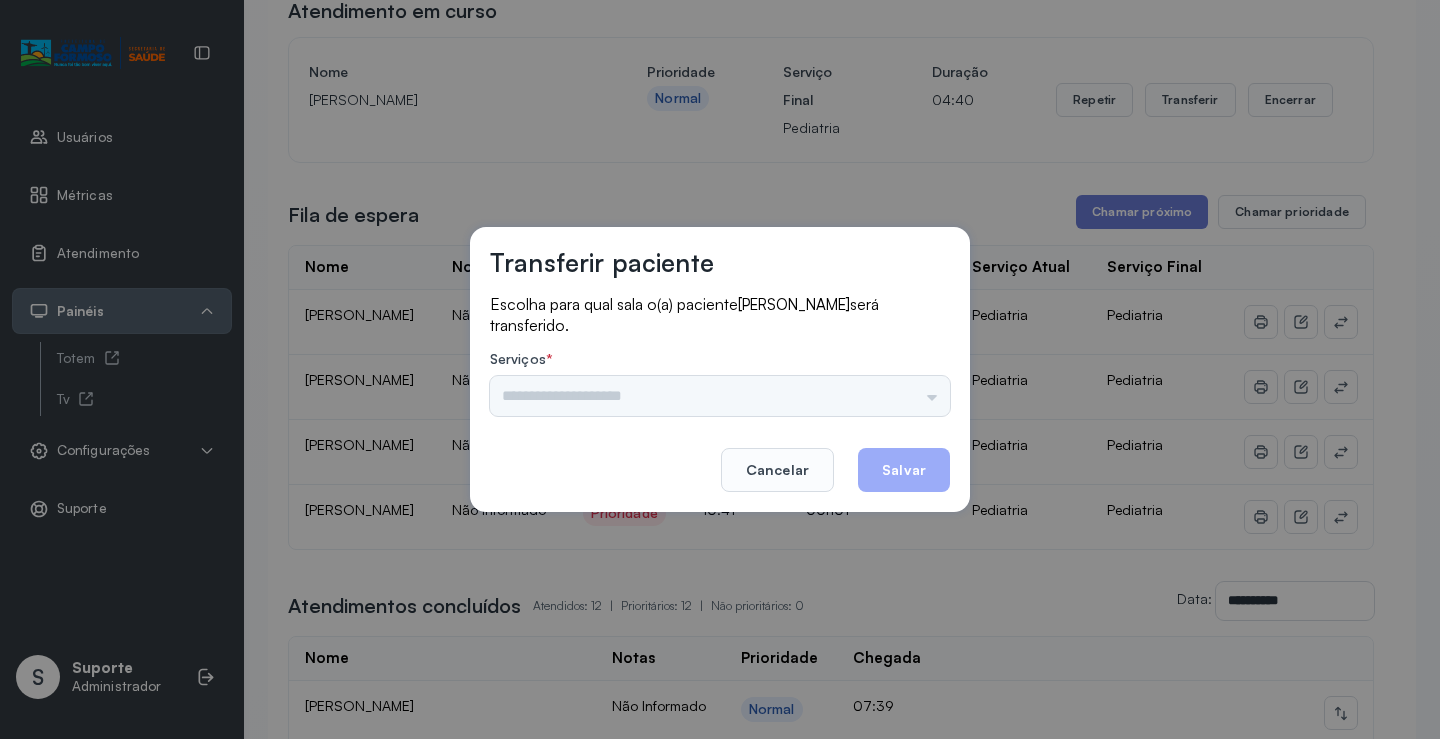 click on "Psicologo Pedro Neuropediatra Nauef Pediatria Nutrição Psicologa Alana Fisioterapeuta Janusia Coordenadora Solange Consultório 2 Assistente Social Triagem Psiquiatra Fisioterapeuta Francyne Fisioterapeuta Morgana Neuropediatra João" at bounding box center [720, 396] 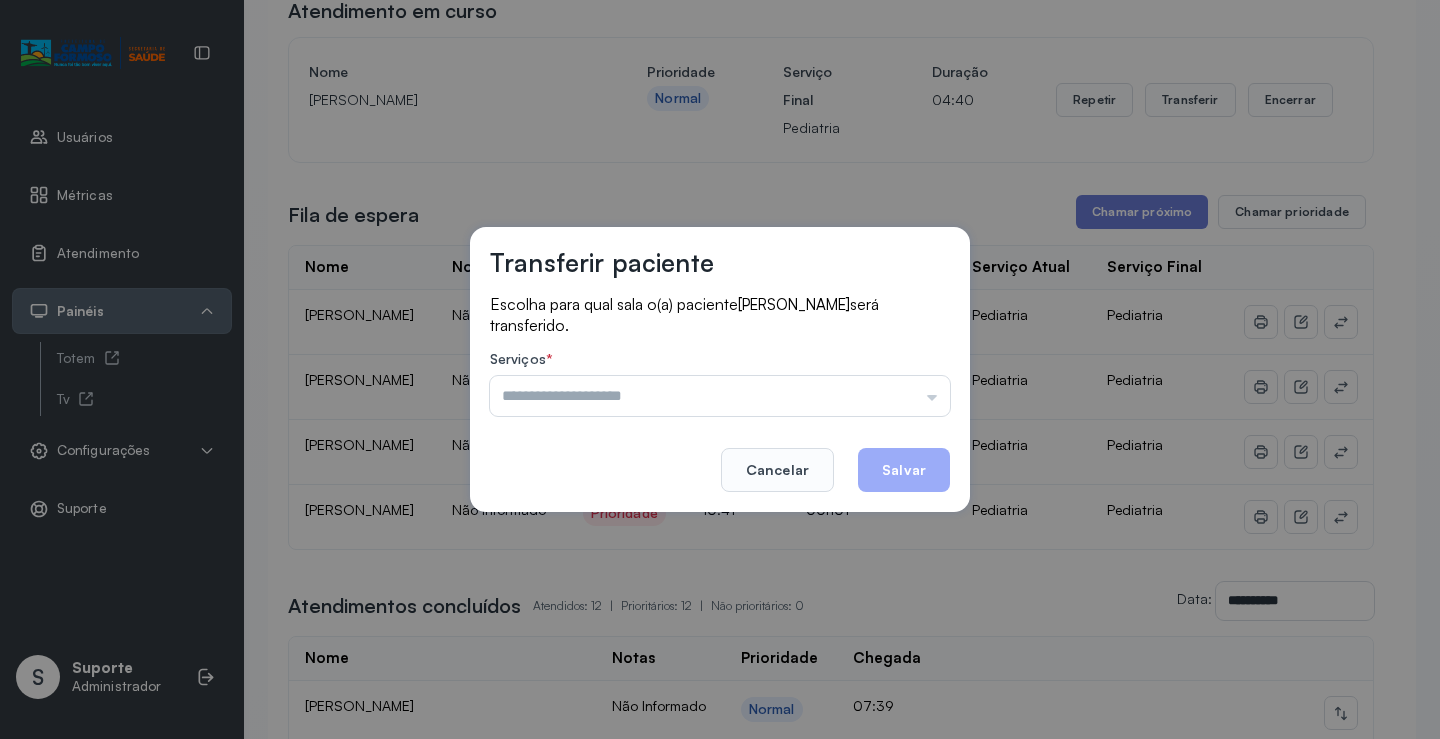 drag, startPoint x: 941, startPoint y: 387, endPoint x: 771, endPoint y: 487, distance: 197.23083 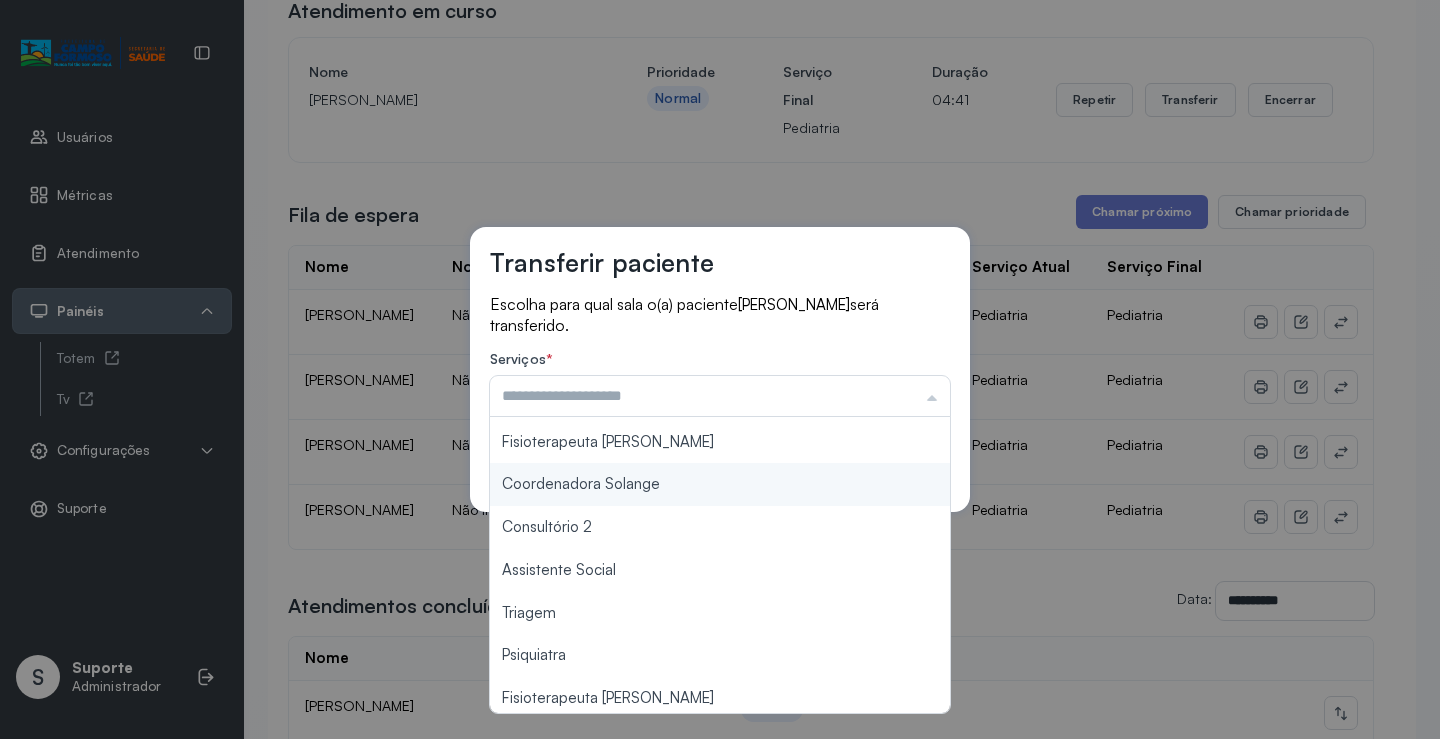 scroll, scrollTop: 303, scrollLeft: 0, axis: vertical 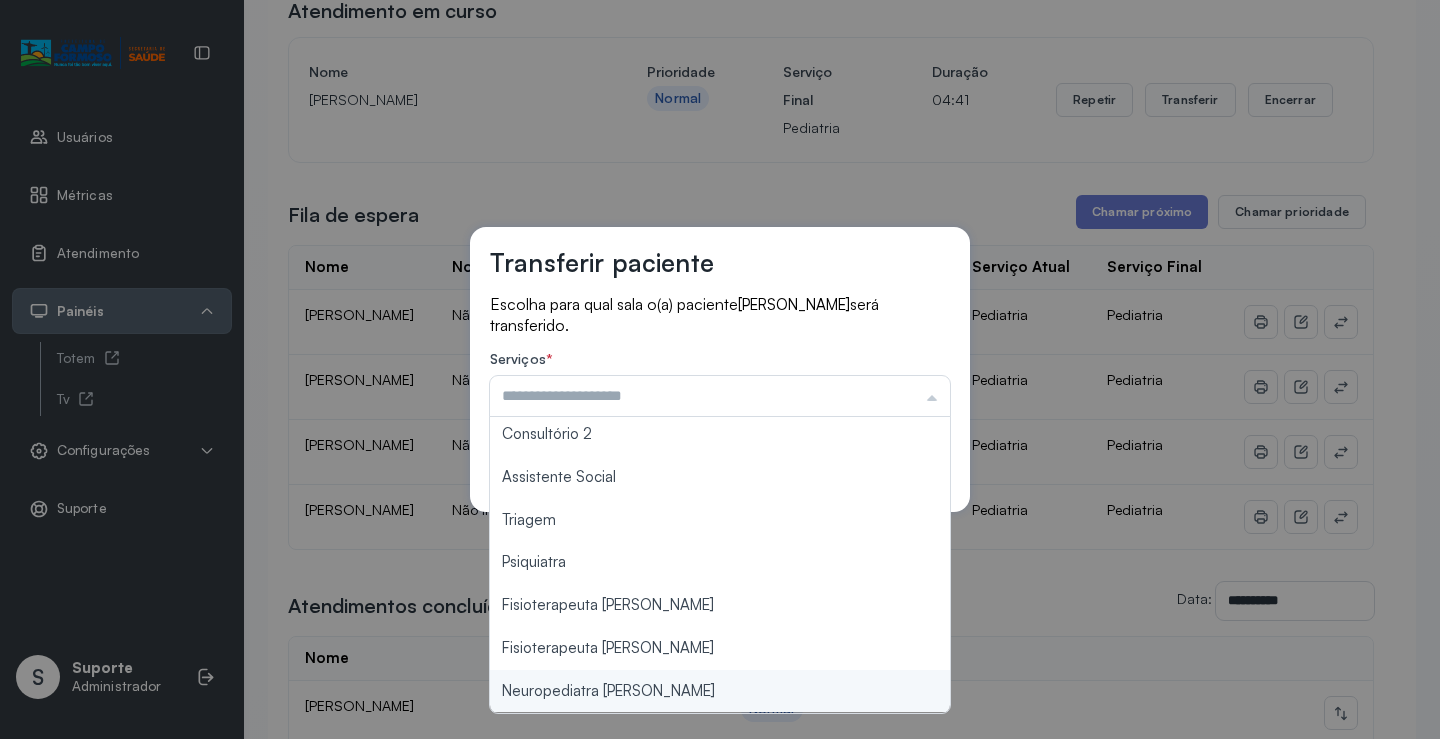 type on "**********" 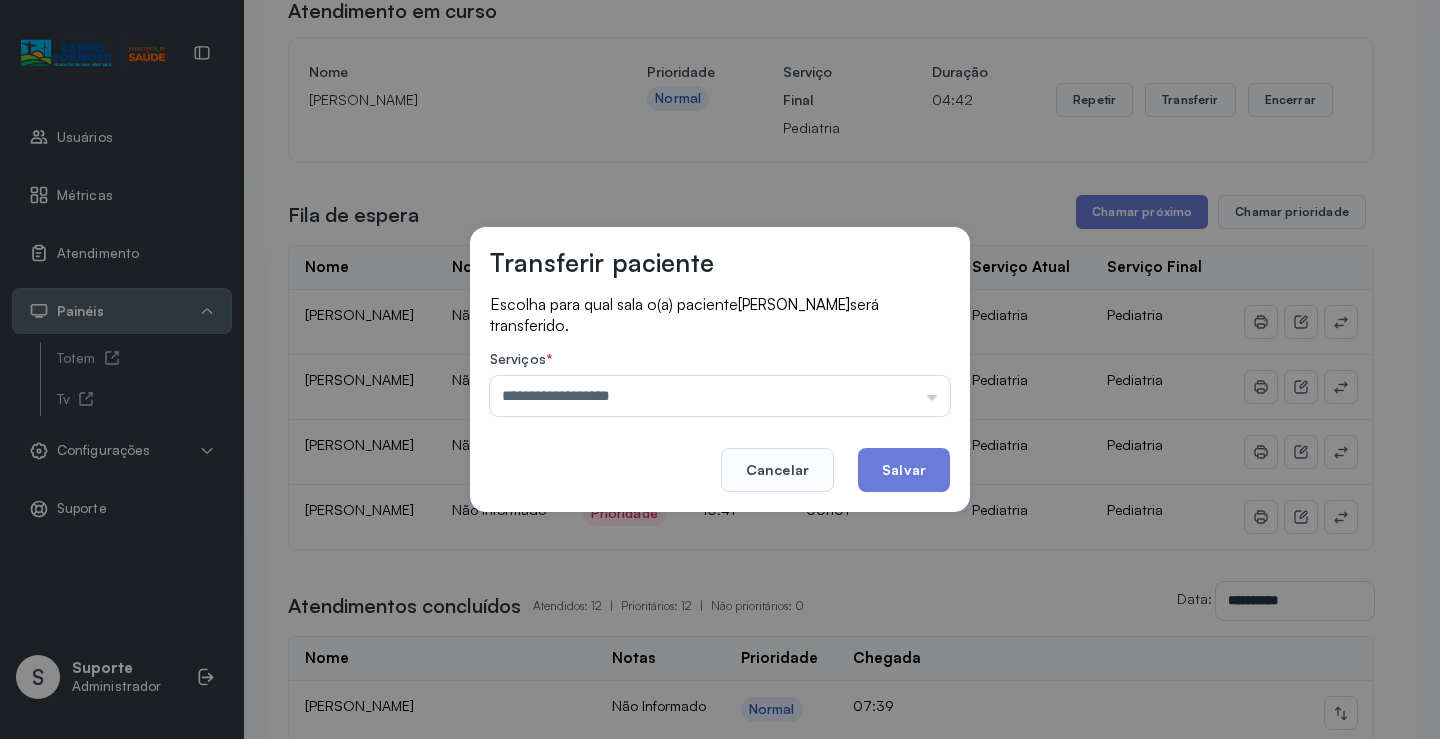 drag, startPoint x: 667, startPoint y: 694, endPoint x: 836, endPoint y: 557, distance: 217.5546 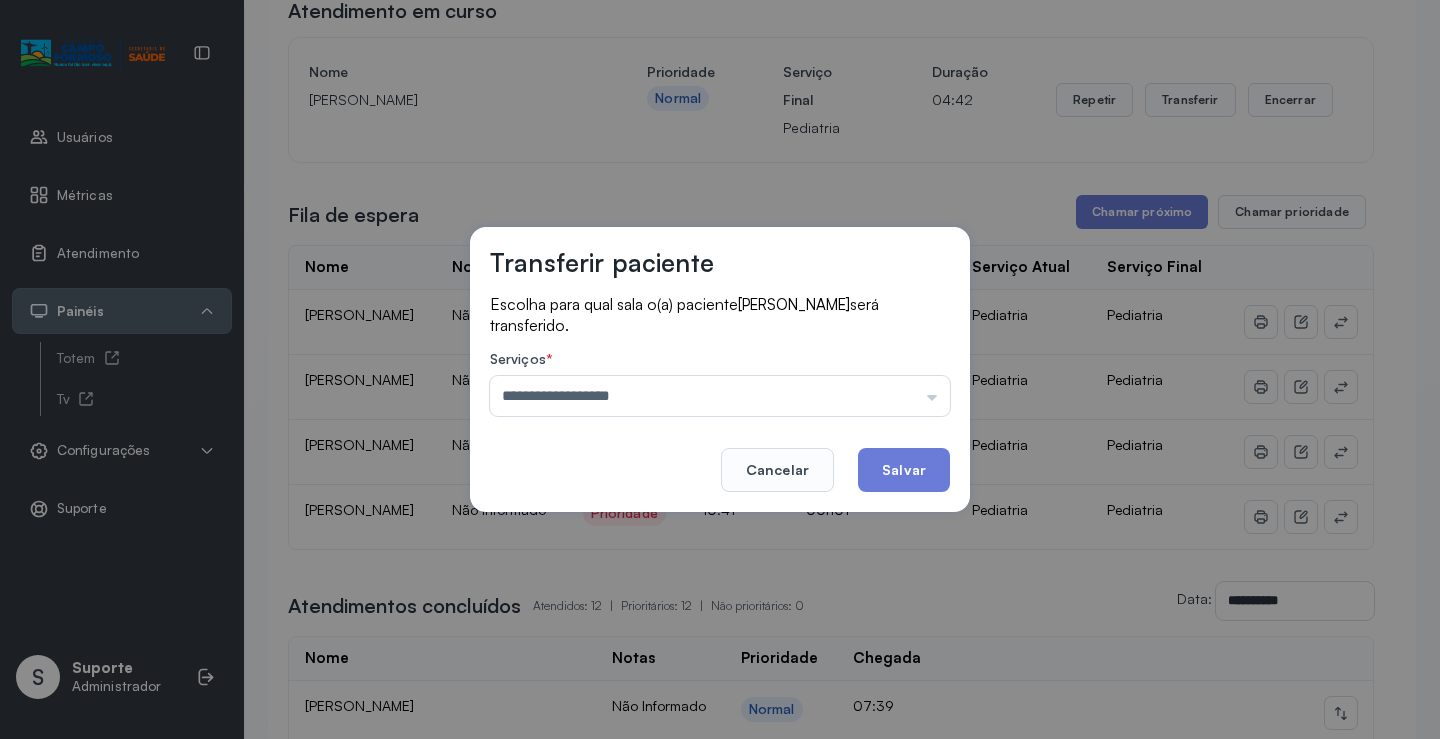click on "**********" at bounding box center (720, 369) 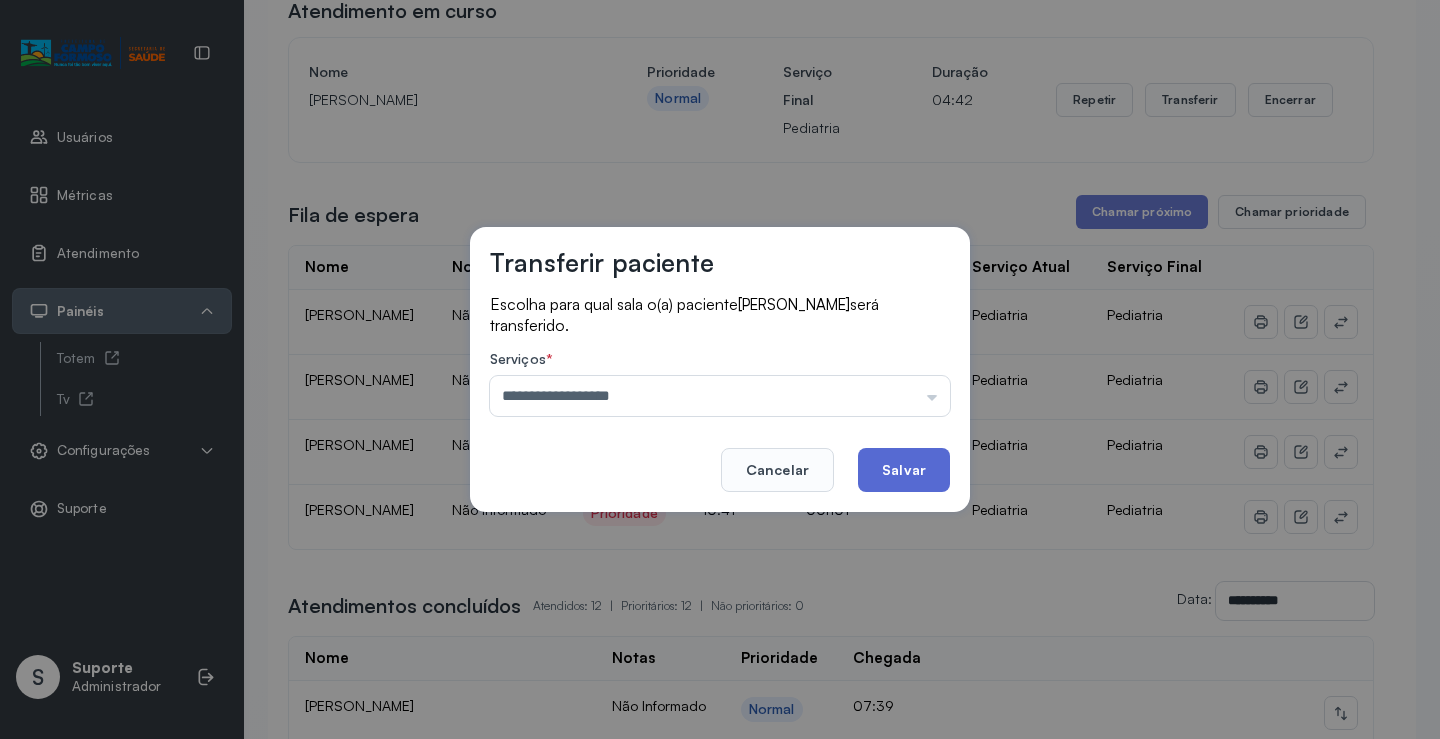 click on "Salvar" 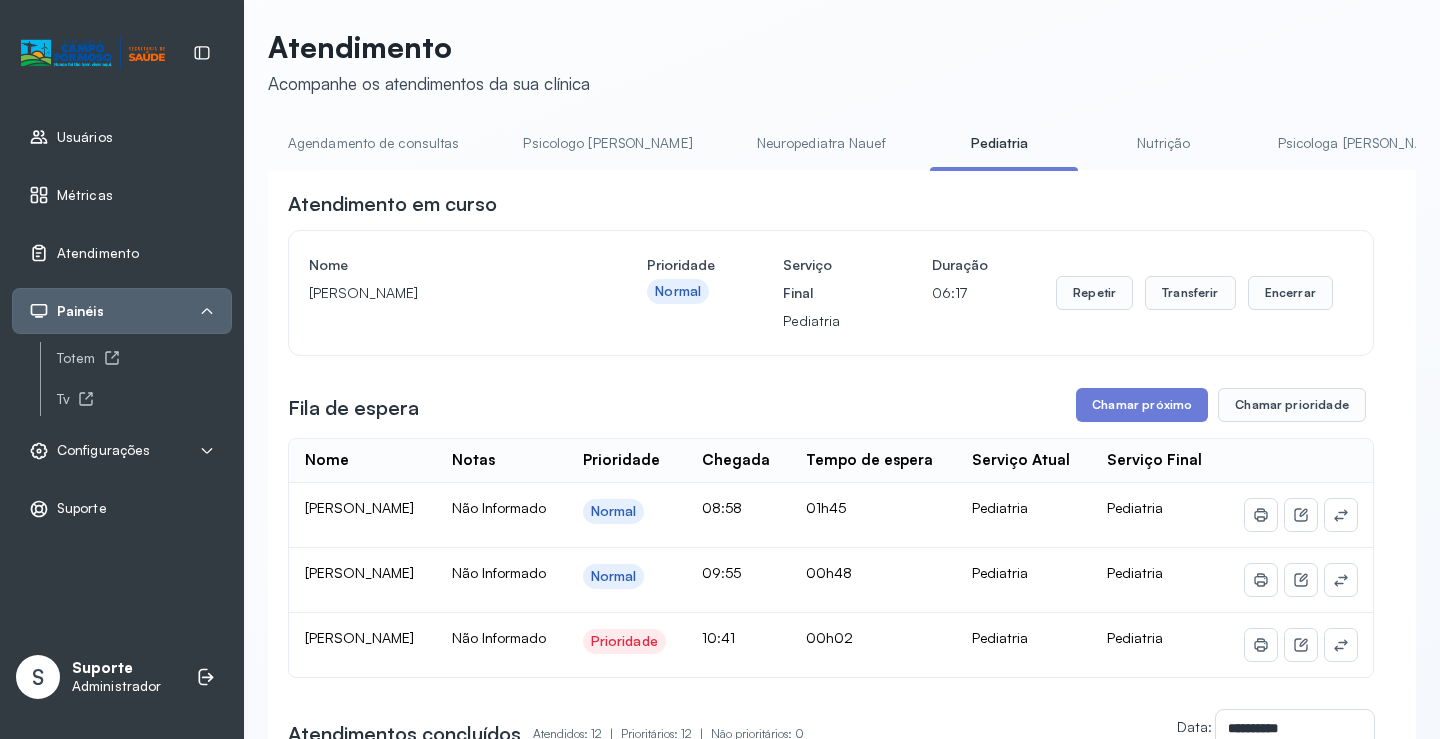 scroll, scrollTop: 0, scrollLeft: 0, axis: both 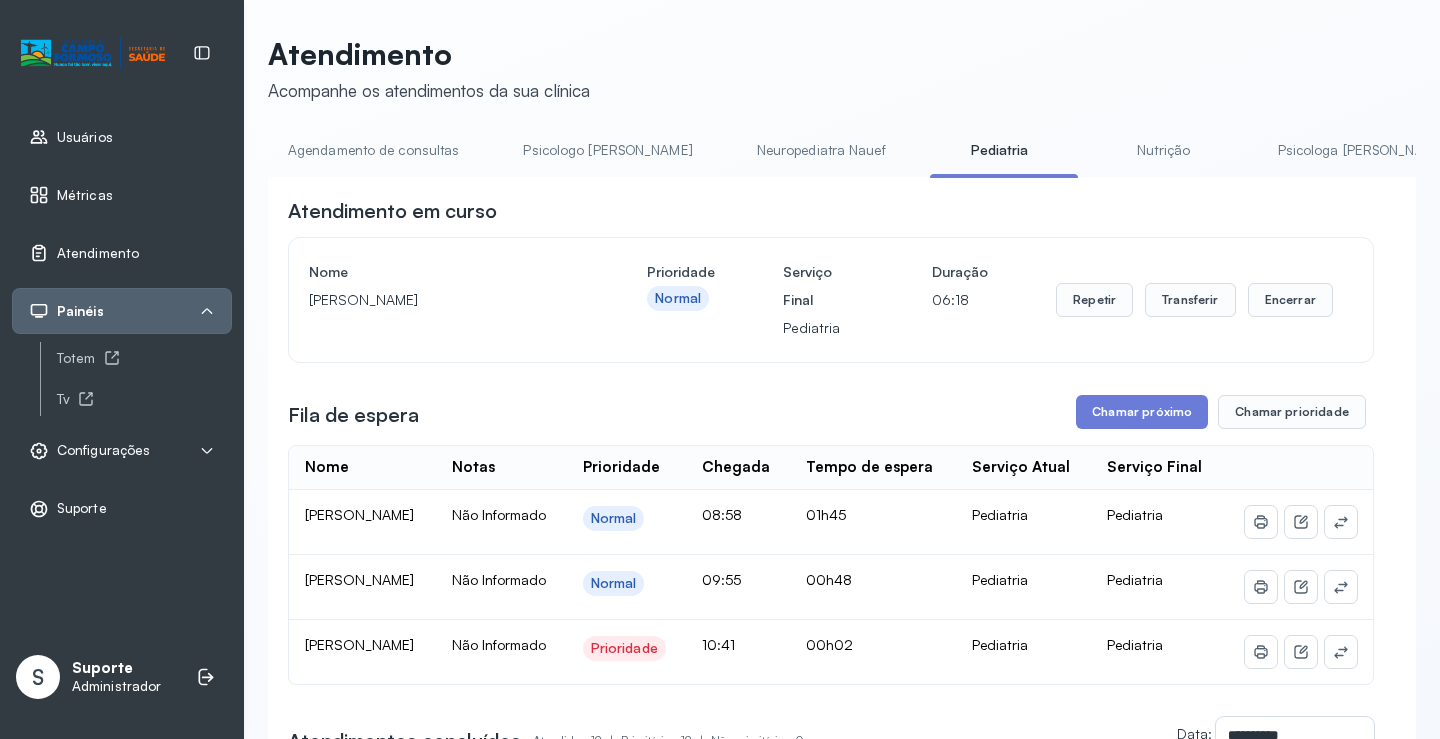 click on "Agendamento de consultas" at bounding box center [373, 150] 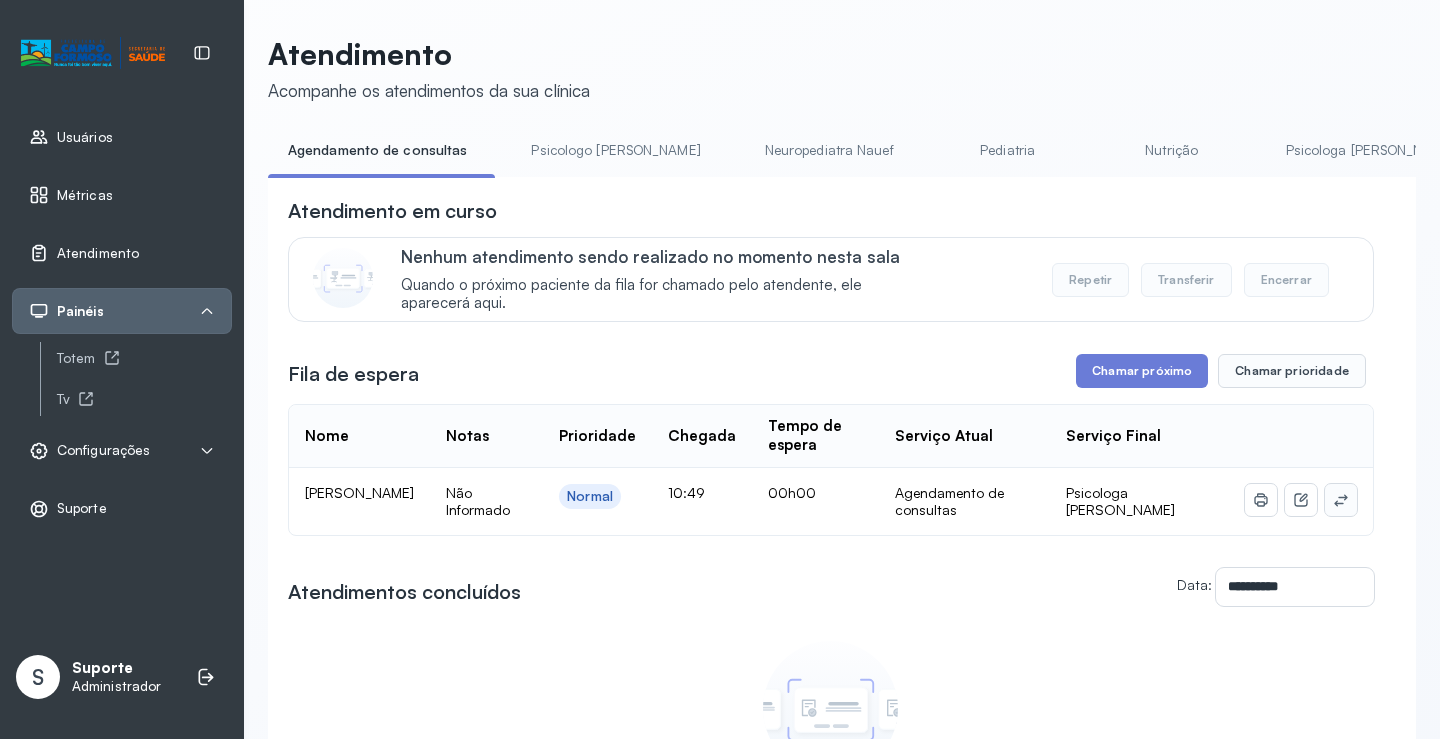 click 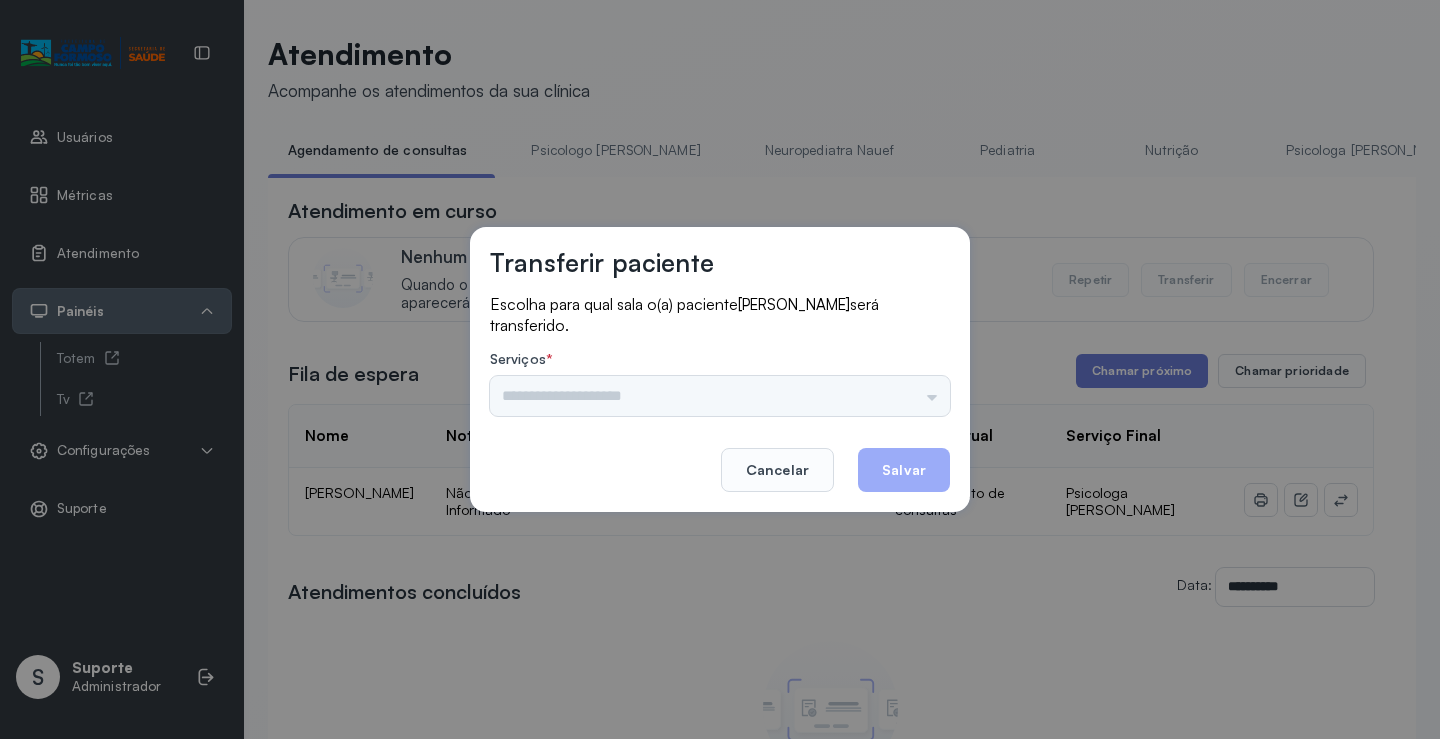 click on "Psicologo Pedro Neuropediatra Nauef Nutrição Psicologa Alana Agendamento de consultas Fisioterapeuta Janusia Coordenadora Solange Consultório 2 Assistente Social Triagem Psiquiatra Fisioterapeuta Francyne Fisioterapeuta Morgana Neuropediatra João" at bounding box center [720, 396] 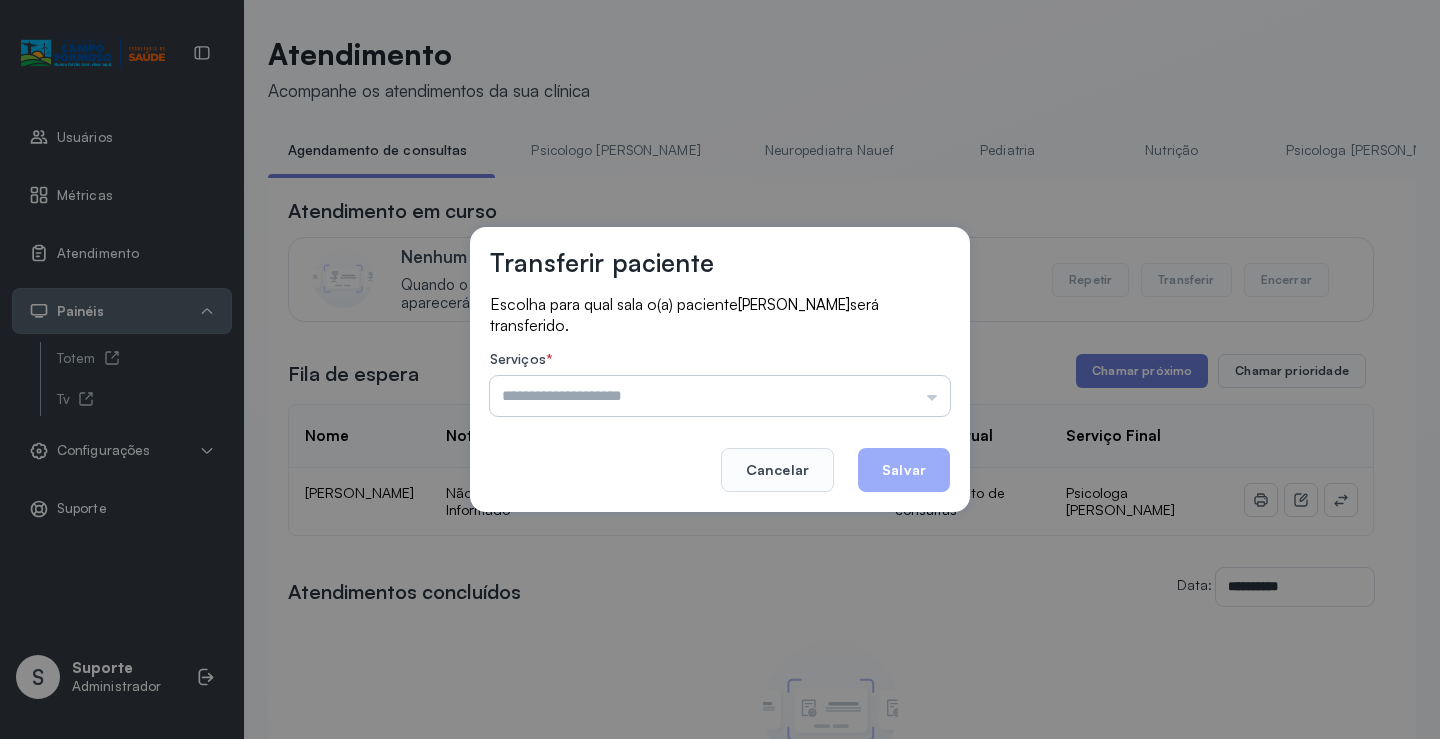 click at bounding box center (720, 396) 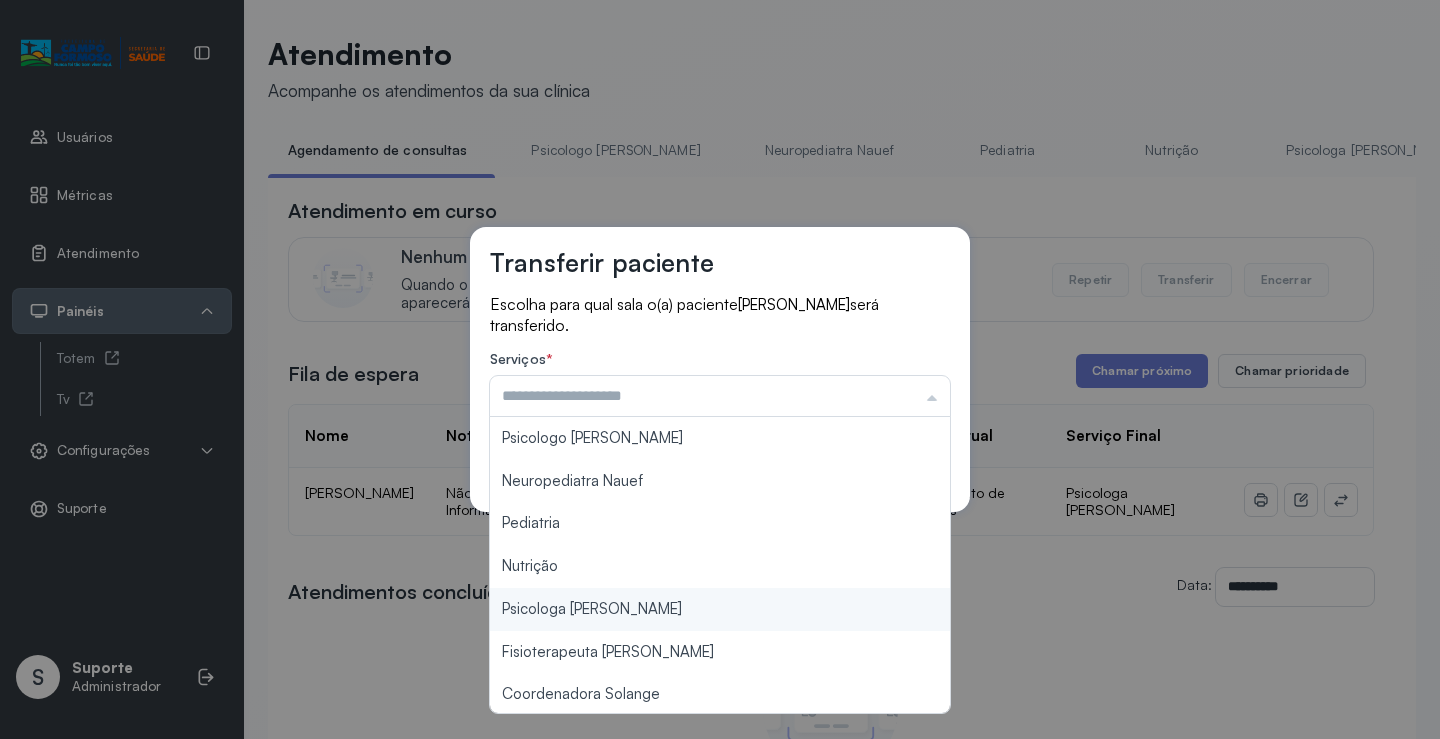 type on "**********" 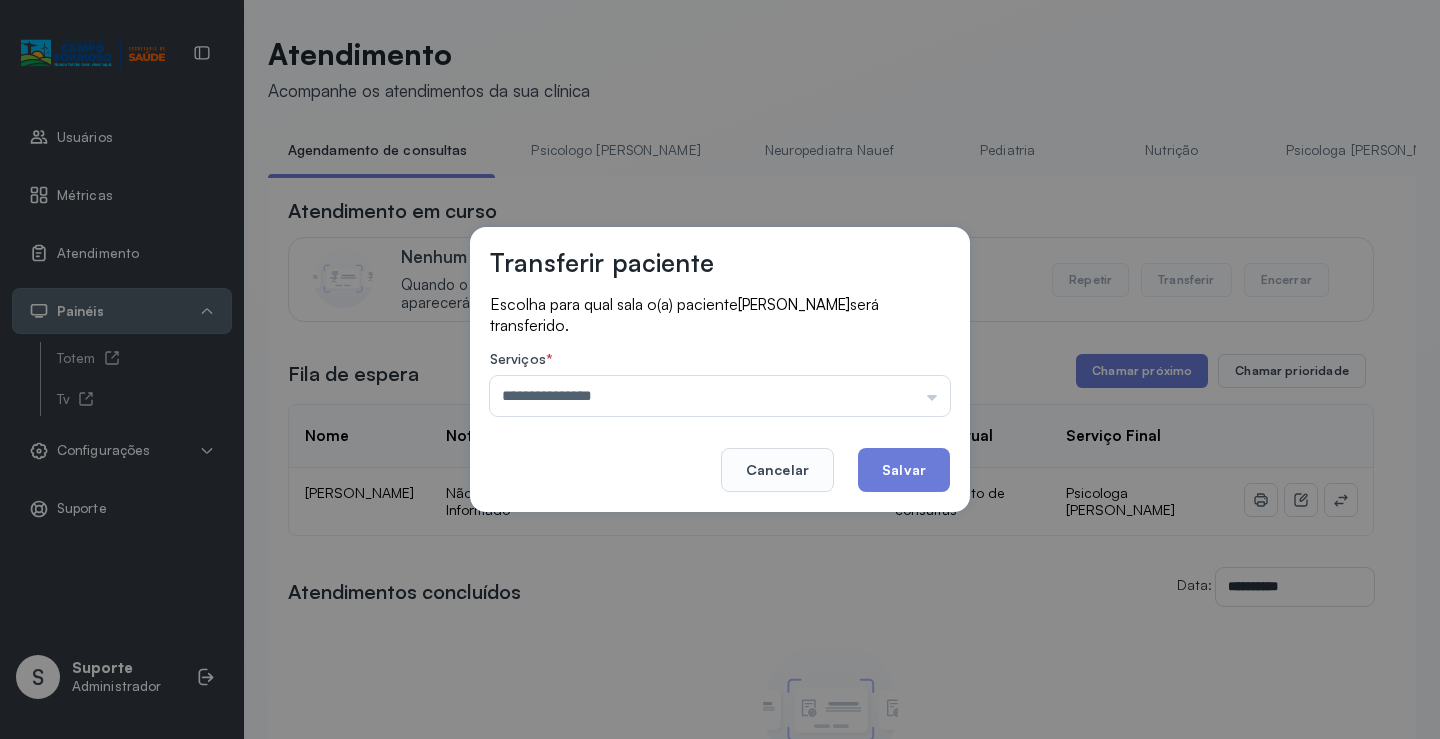 drag, startPoint x: 654, startPoint y: 619, endPoint x: 805, endPoint y: 543, distance: 169.04733 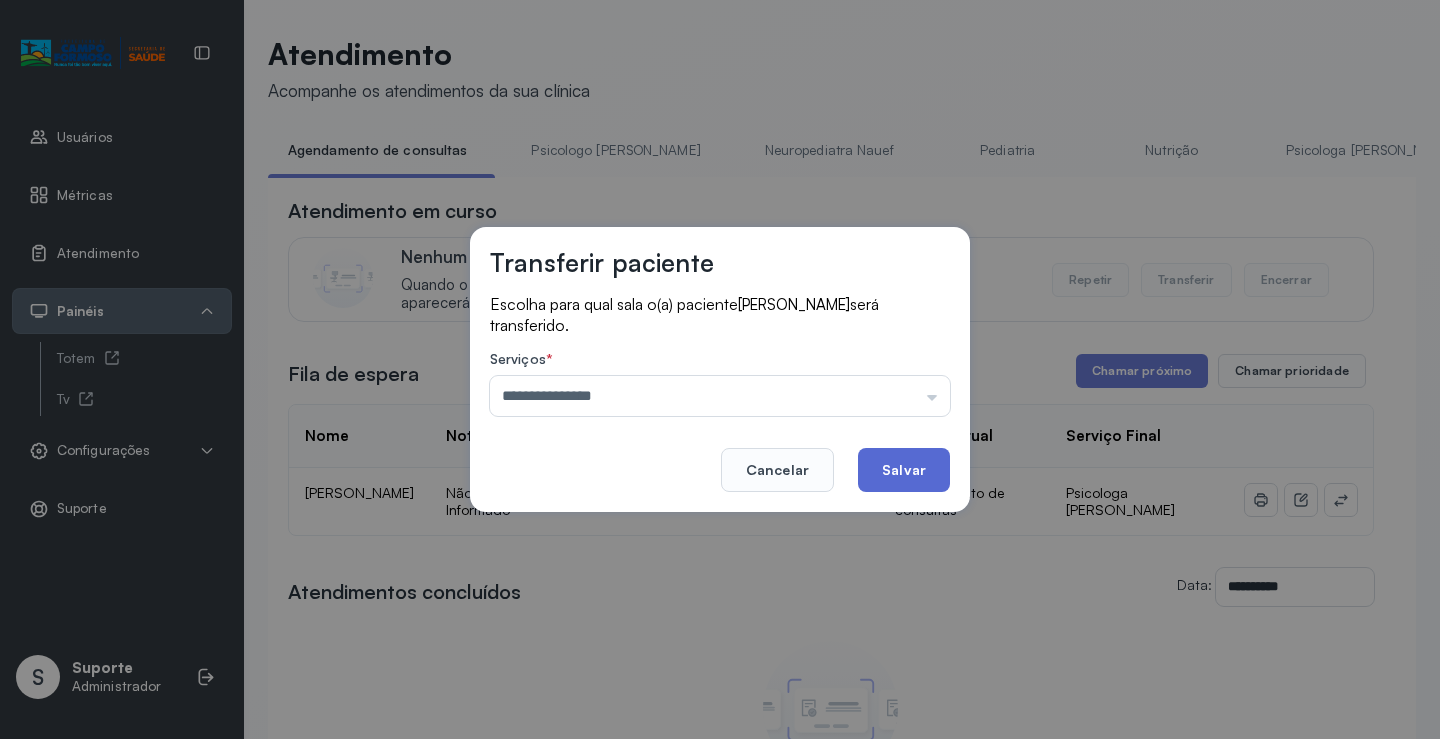 click on "Salvar" 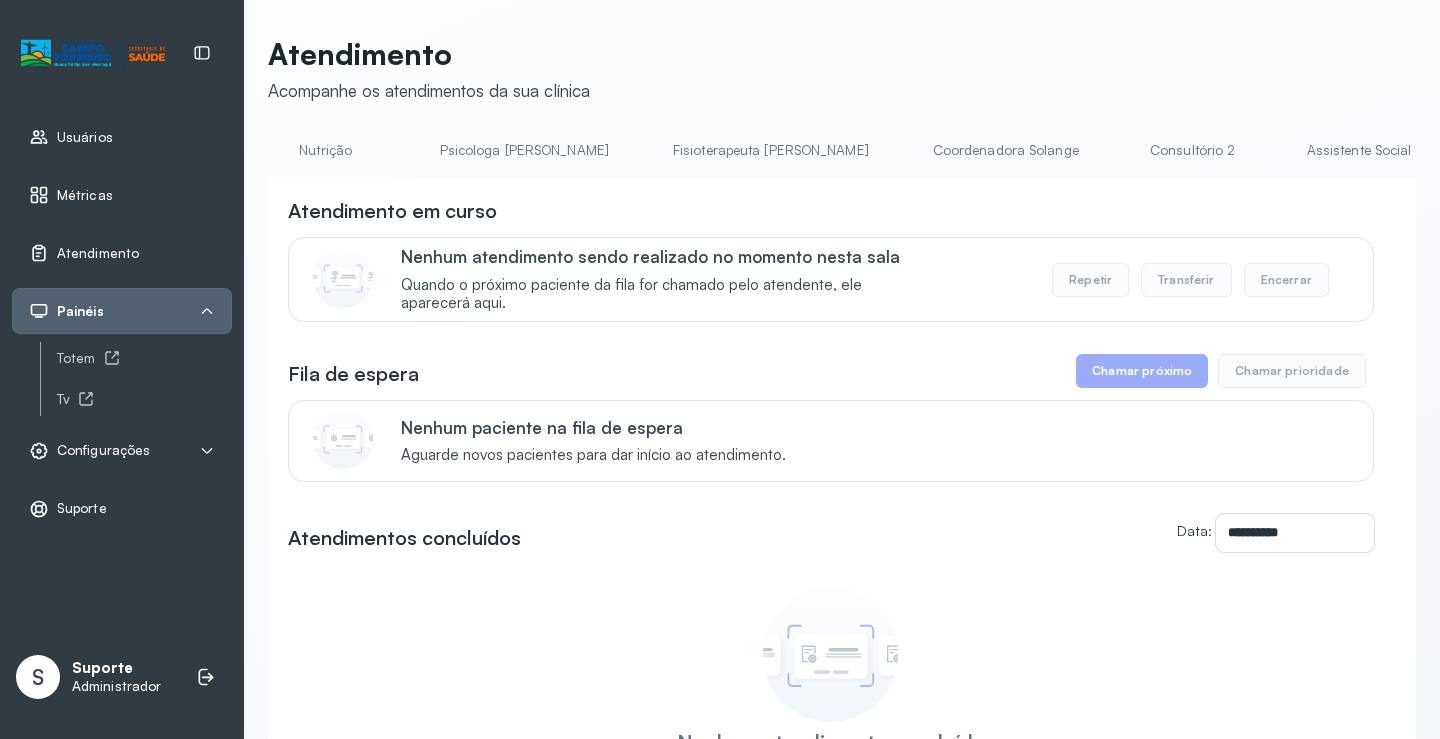 scroll, scrollTop: 0, scrollLeft: 934, axis: horizontal 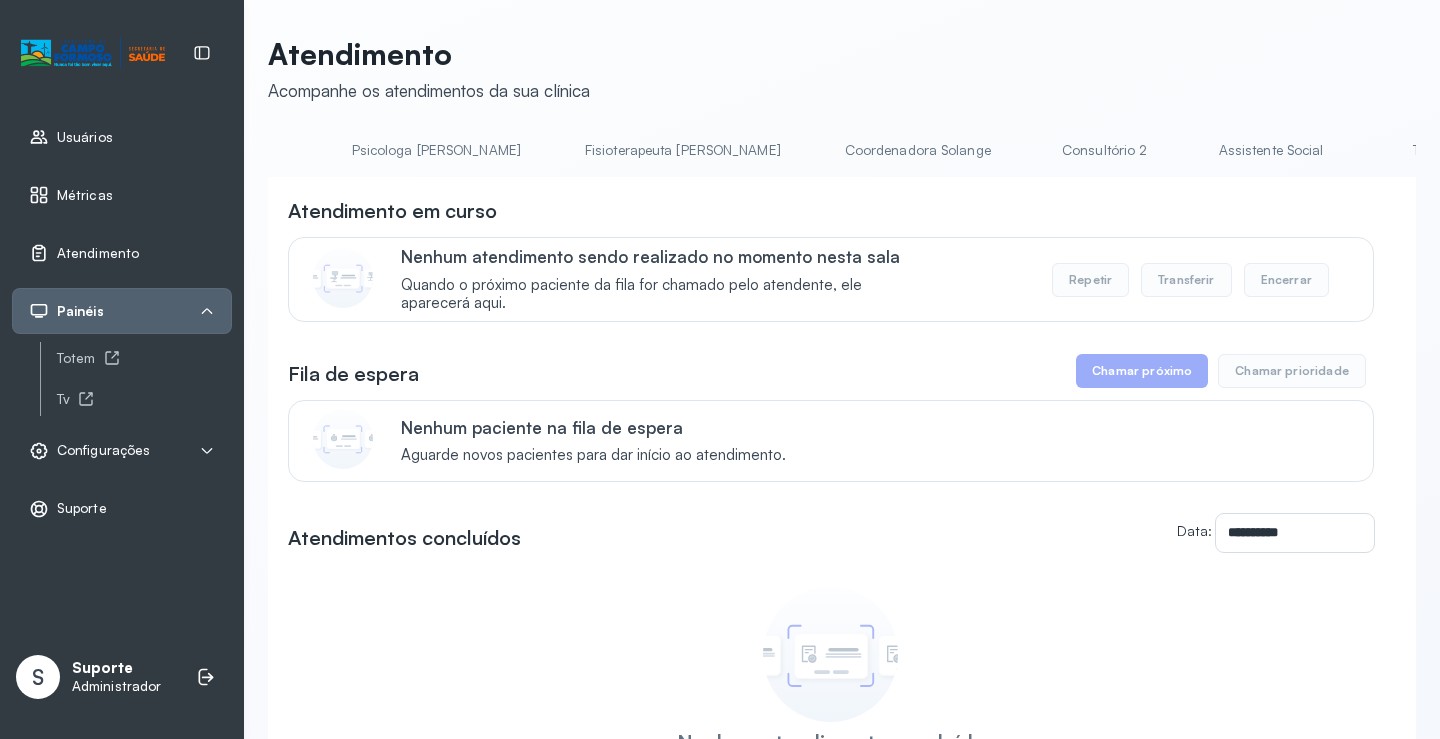 click on "Triagem" at bounding box center [1437, 150] 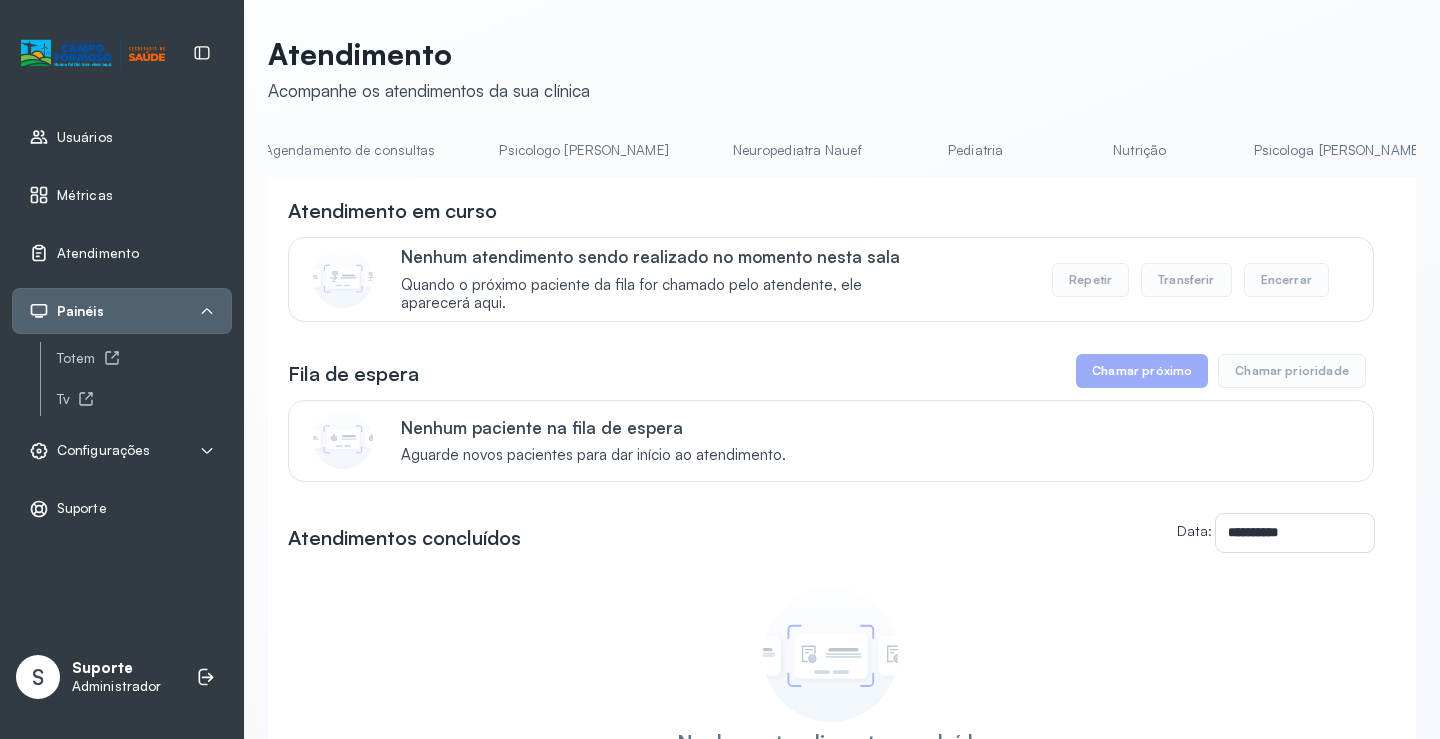 scroll, scrollTop: 0, scrollLeft: 0, axis: both 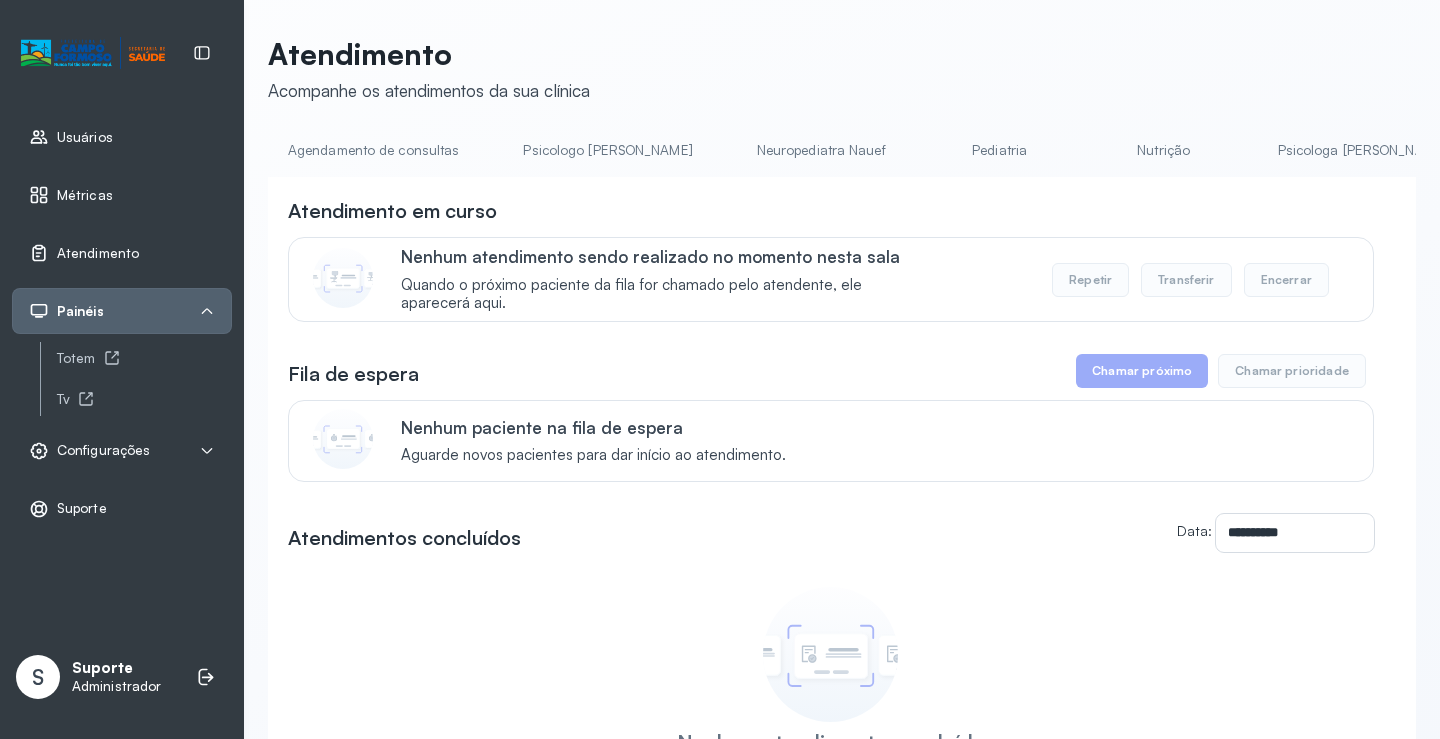 click on "Pediatria" at bounding box center (1000, 150) 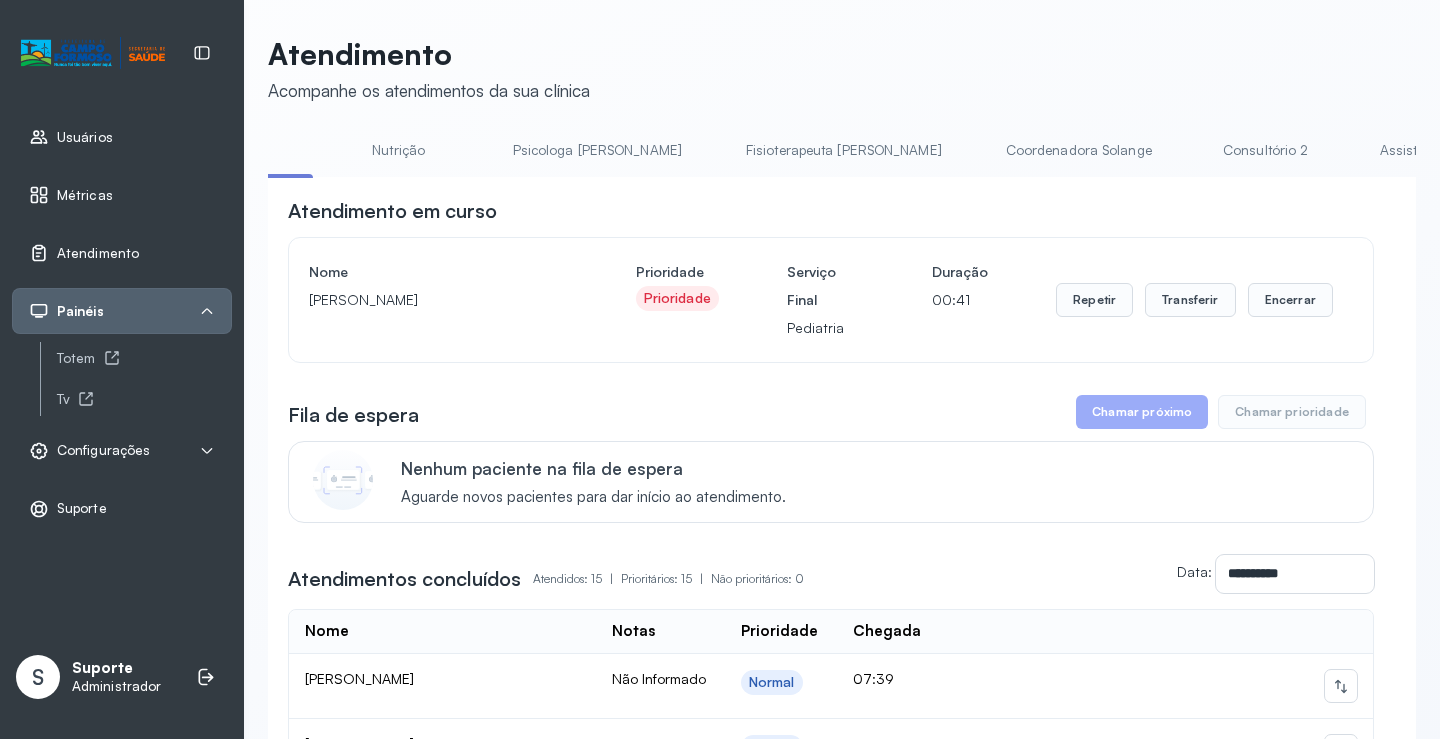 scroll, scrollTop: 0, scrollLeft: 766, axis: horizontal 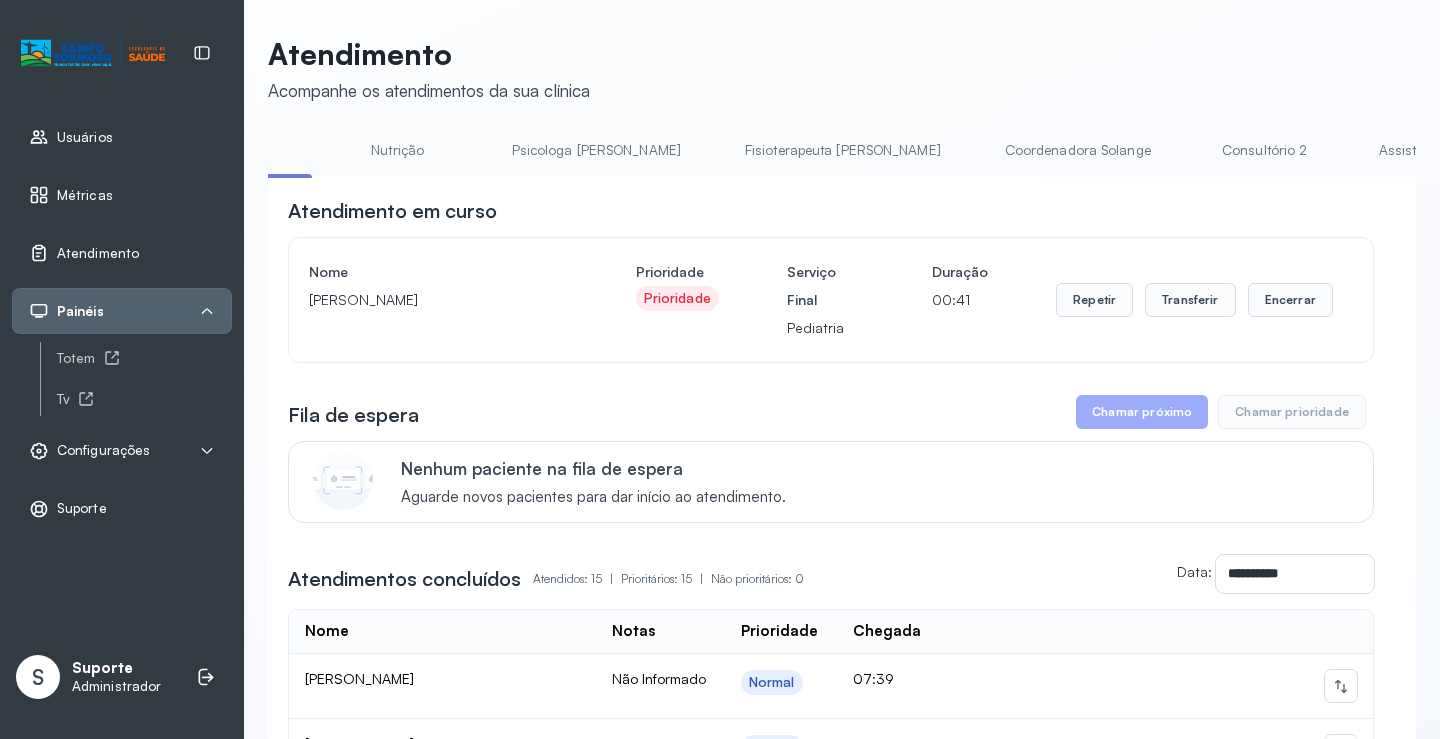 click on "Coordenadora Solange" at bounding box center (1078, 150) 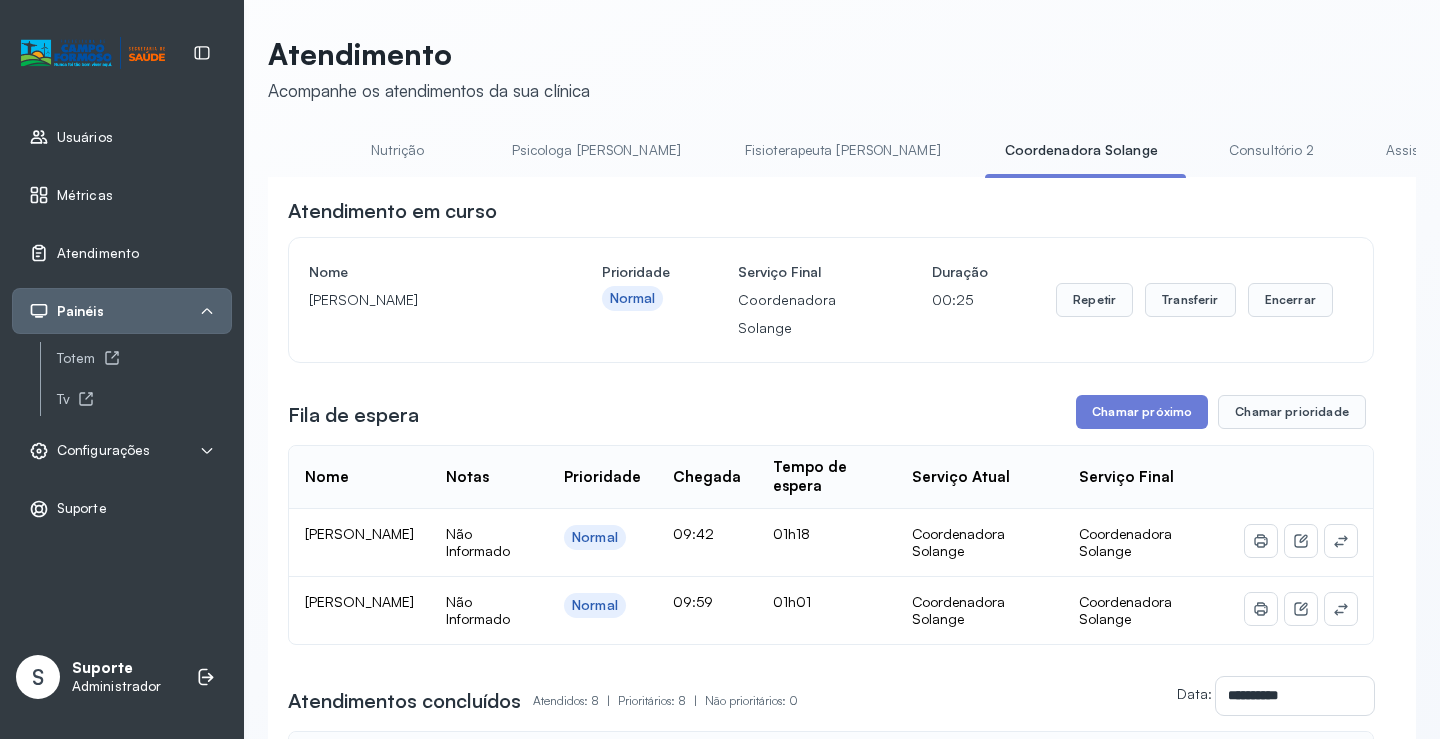 scroll, scrollTop: 100, scrollLeft: 0, axis: vertical 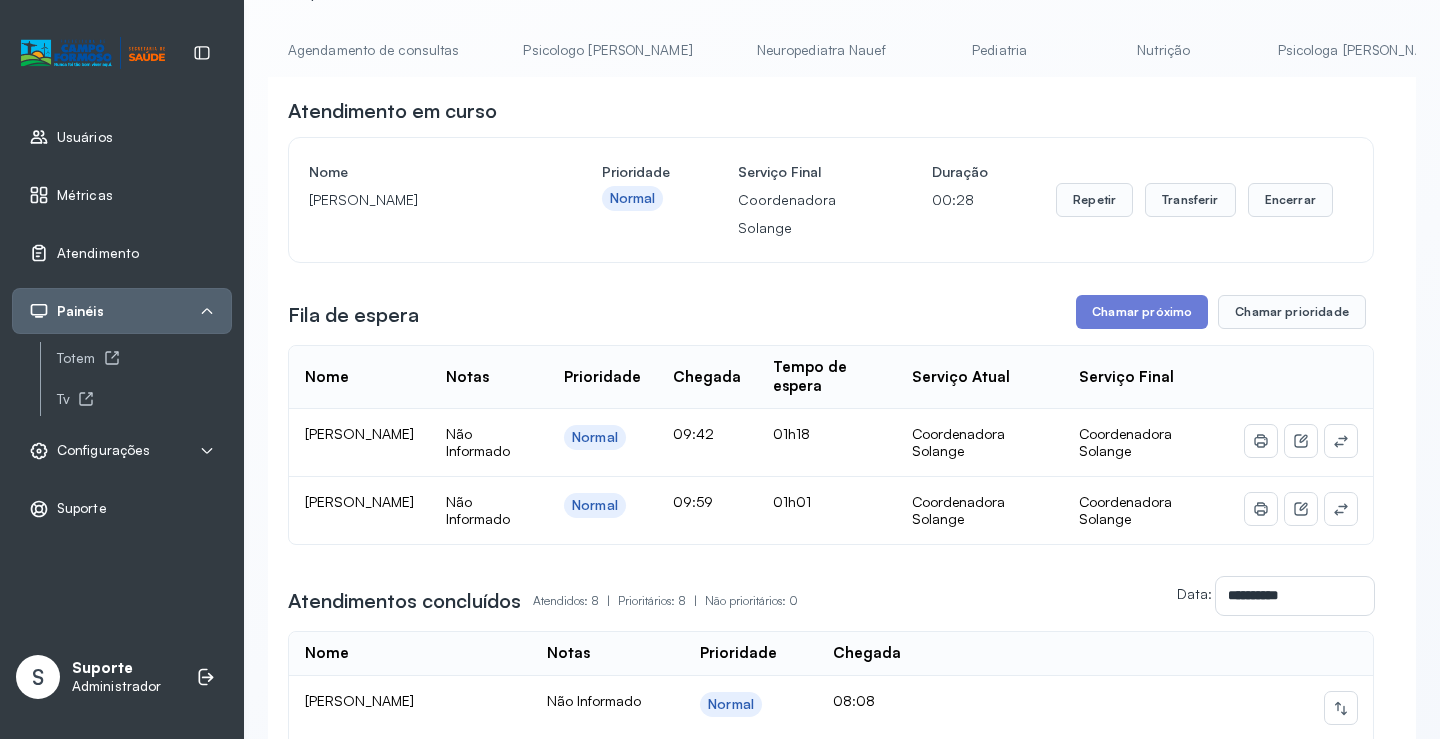click on "Agendamento de consultas" at bounding box center [373, 50] 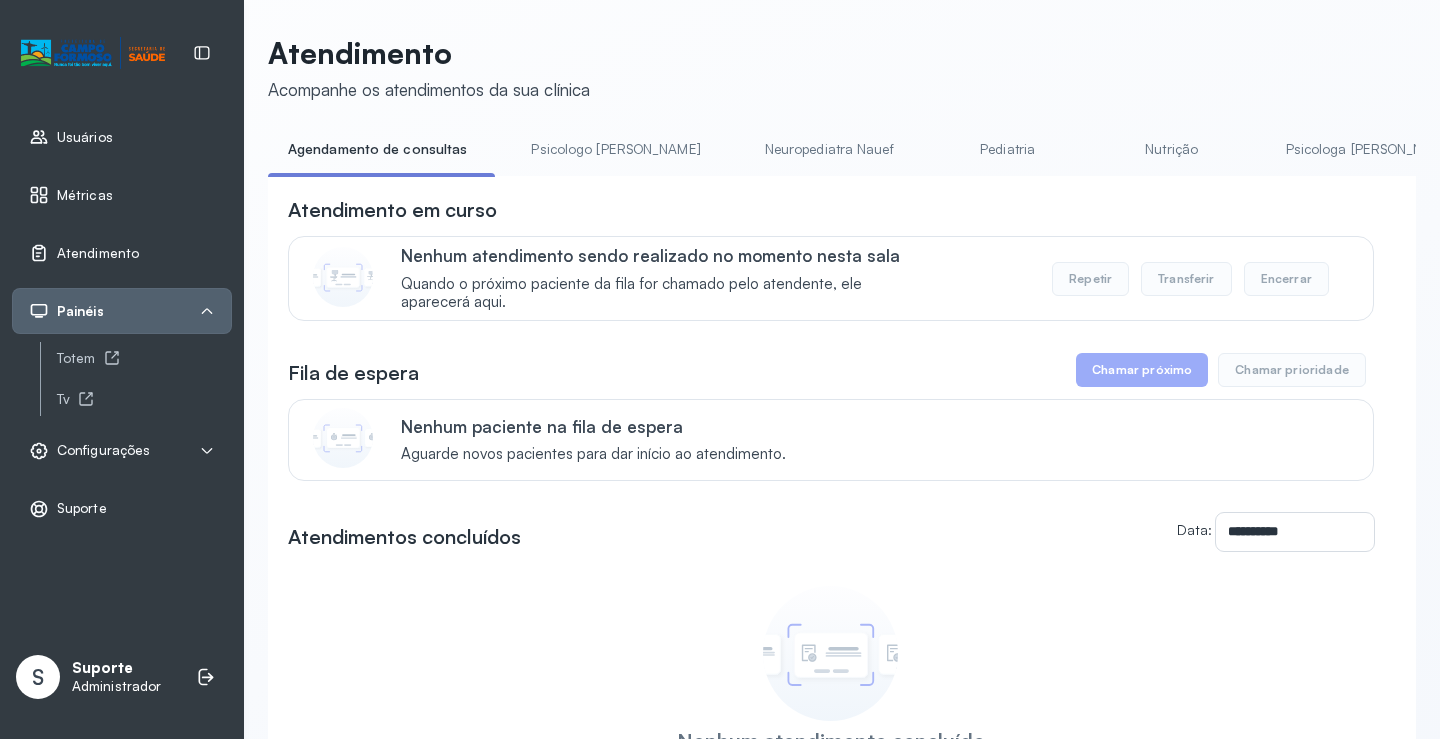 scroll, scrollTop: 100, scrollLeft: 0, axis: vertical 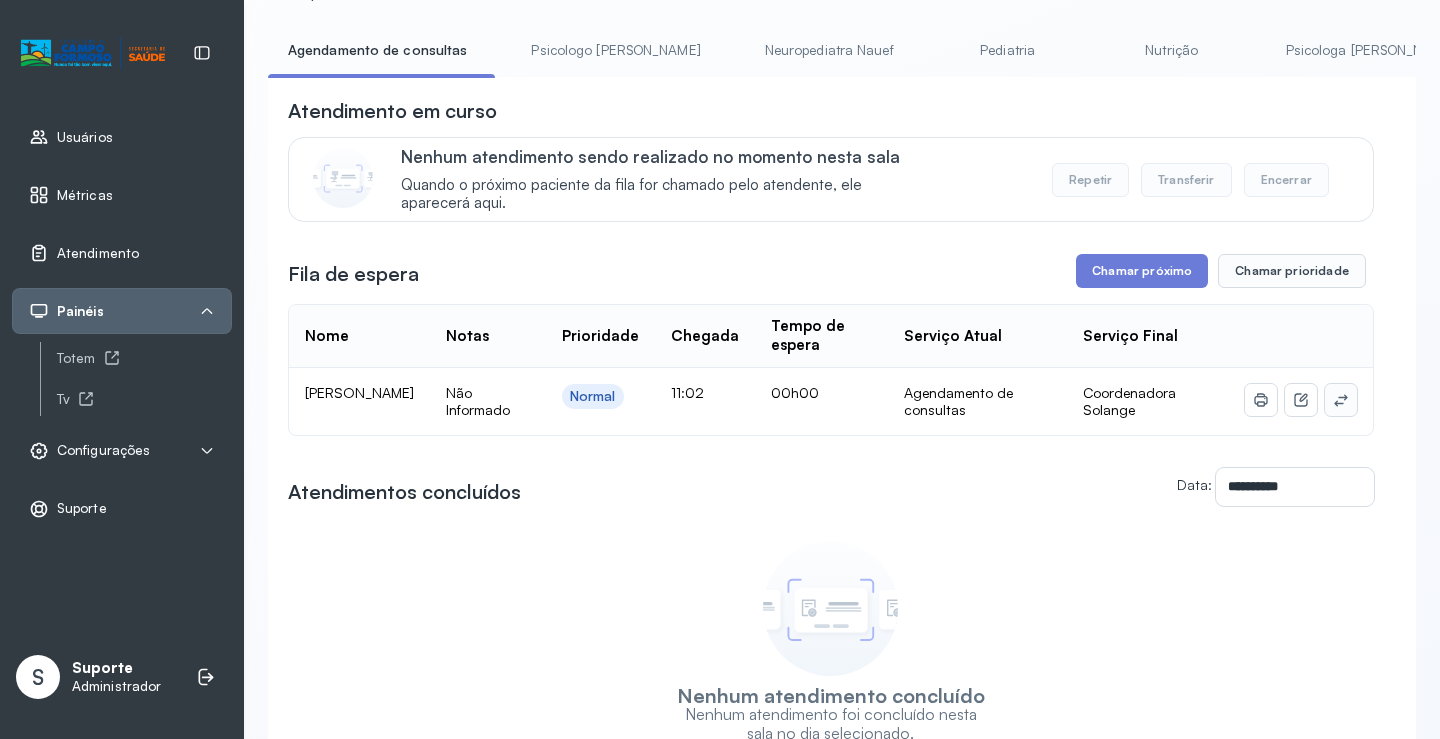 click 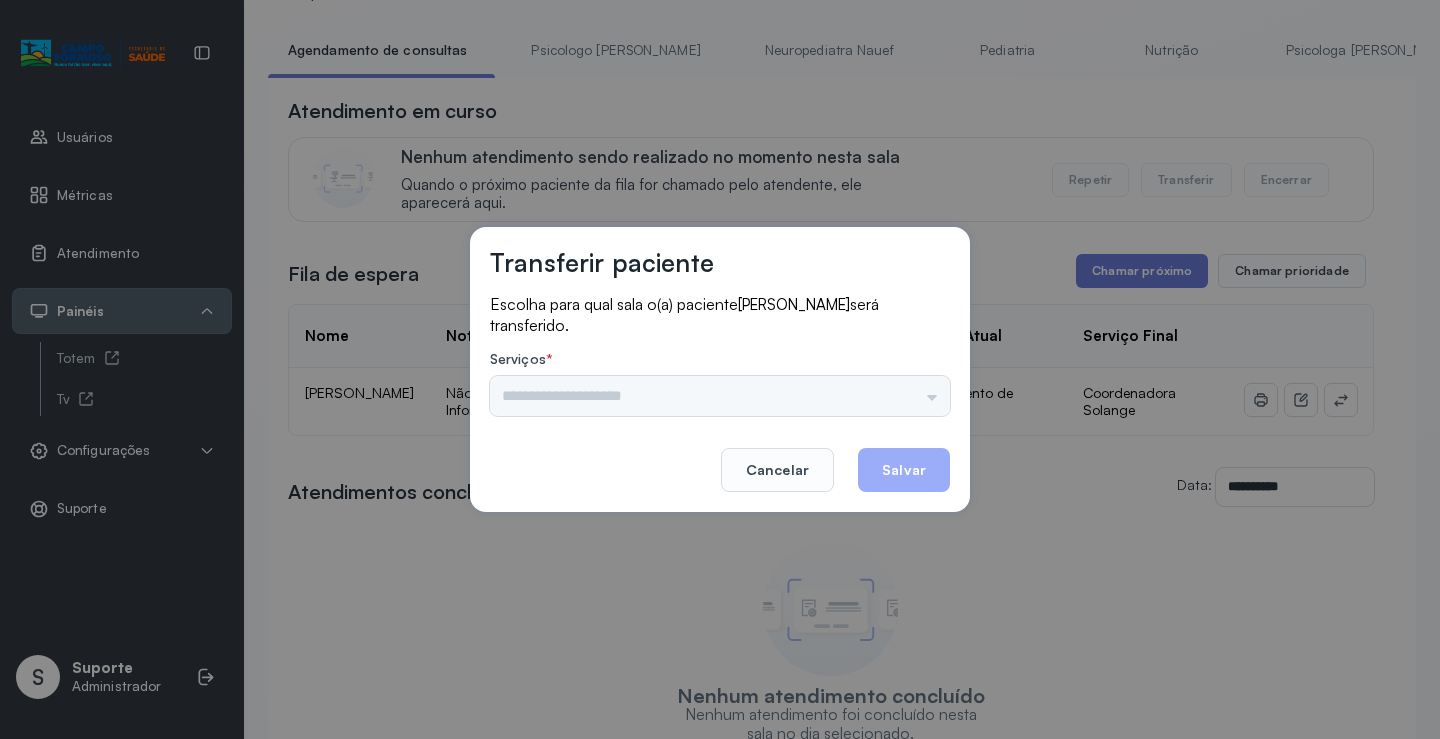 drag, startPoint x: 923, startPoint y: 361, endPoint x: 914, endPoint y: 369, distance: 12.0415945 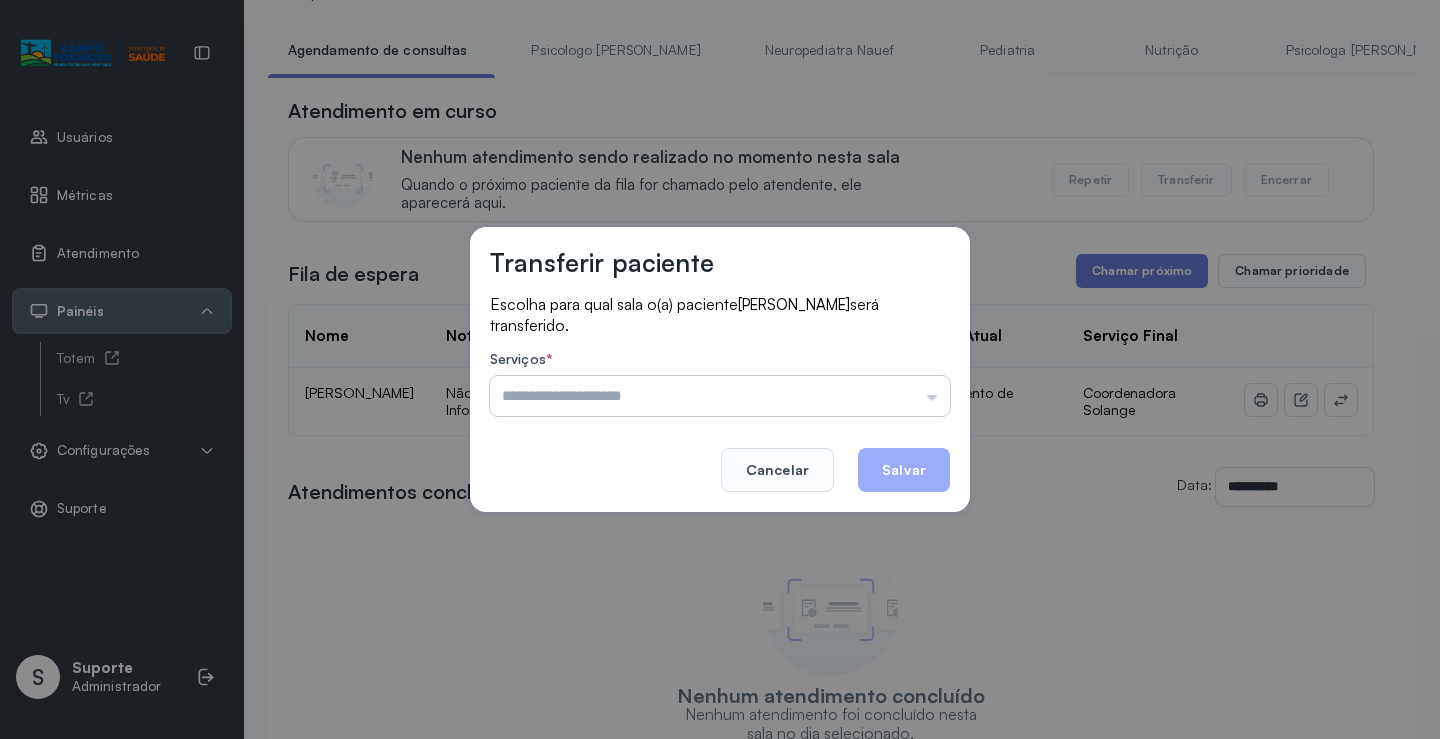 click at bounding box center (720, 396) 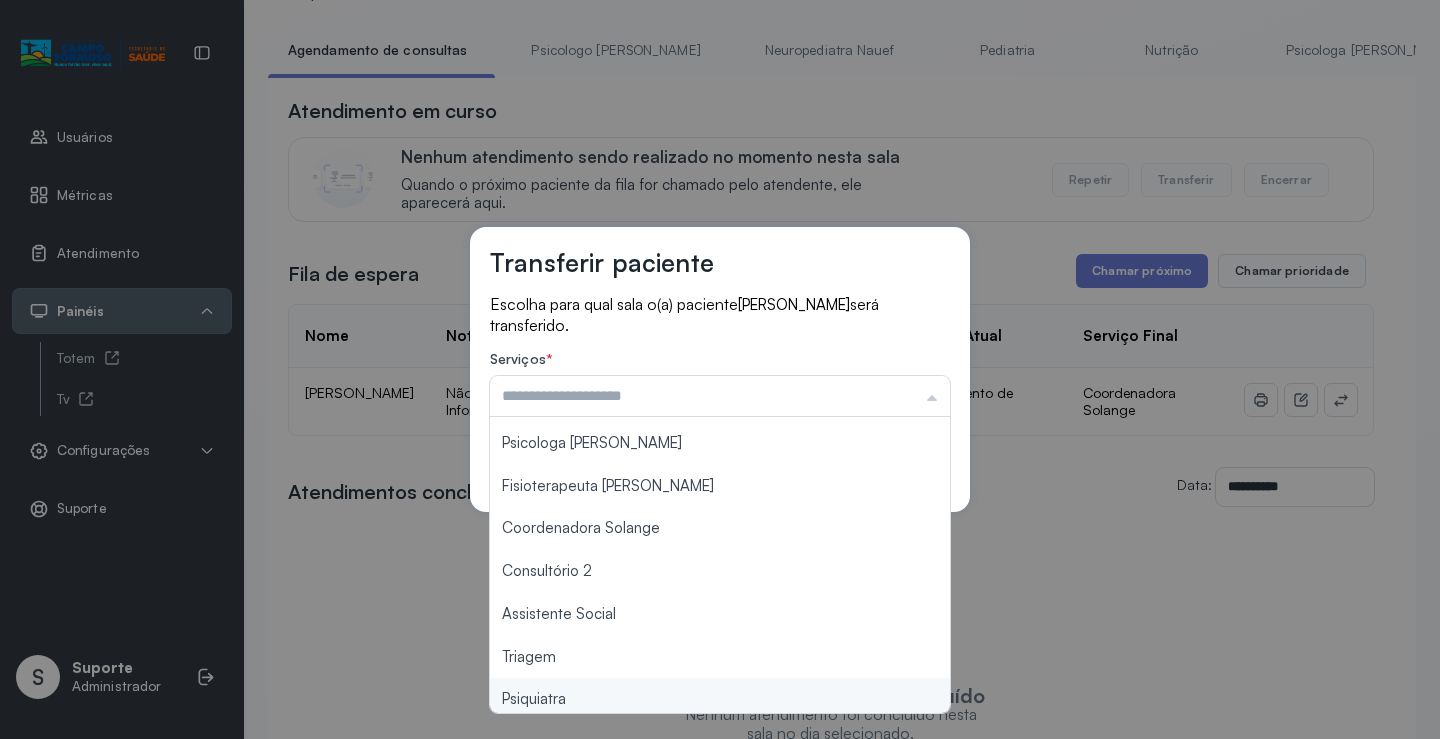 scroll, scrollTop: 102, scrollLeft: 0, axis: vertical 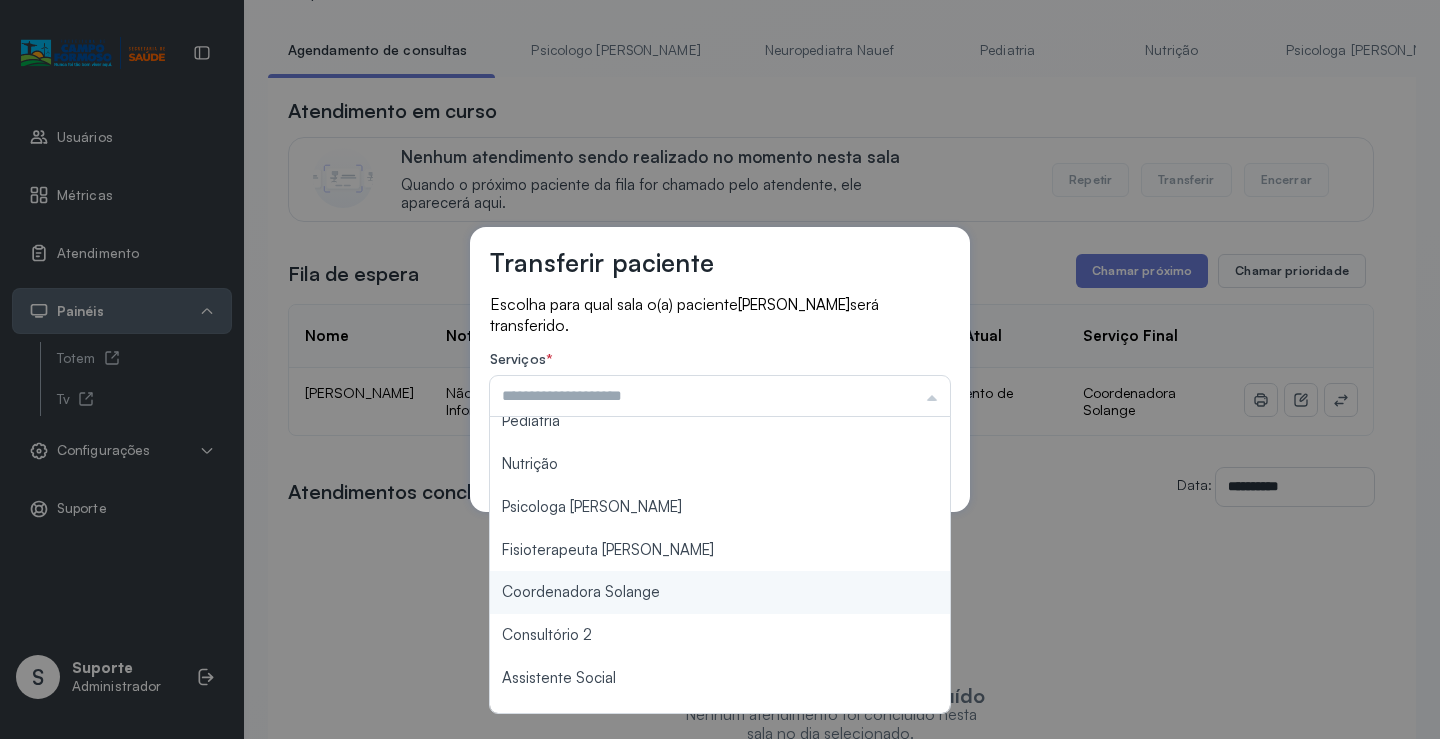 type on "**********" 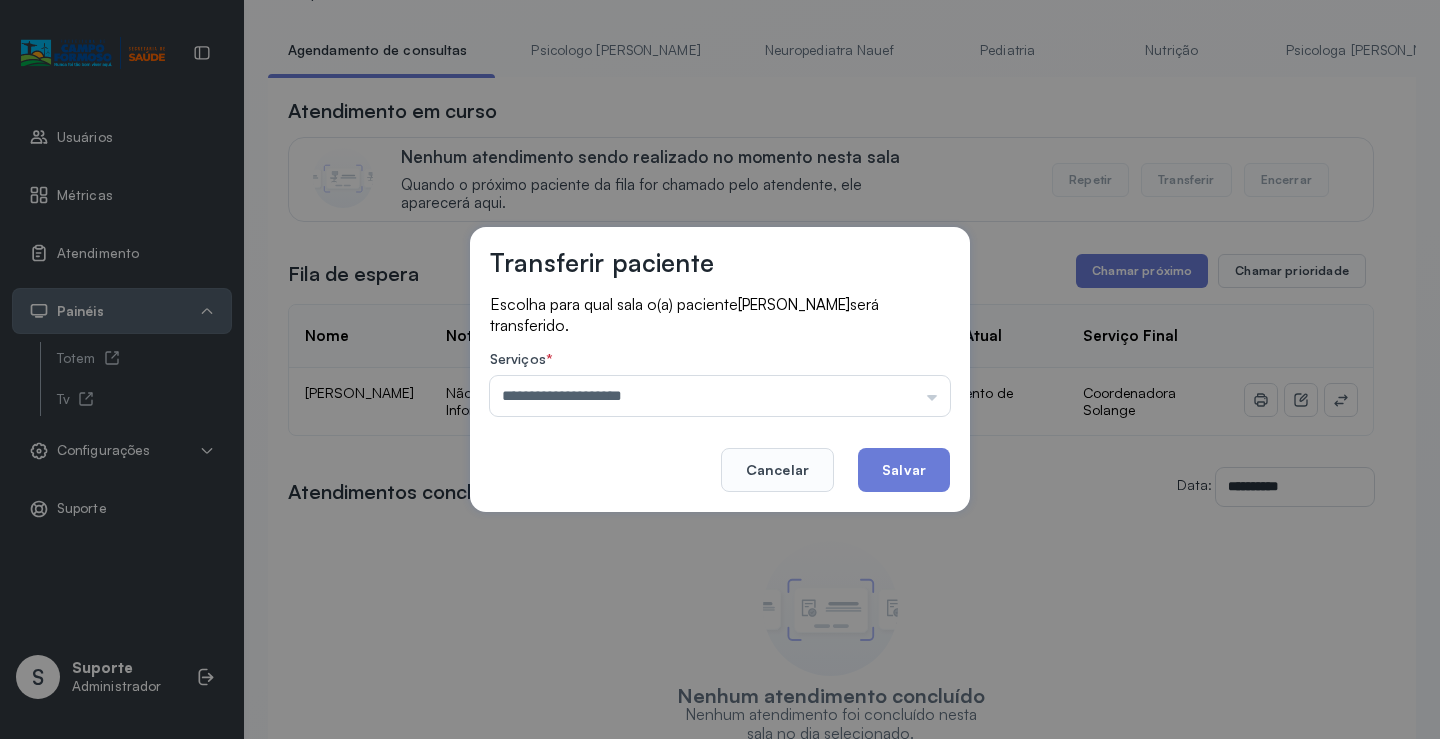 click on "**********" at bounding box center [720, 369] 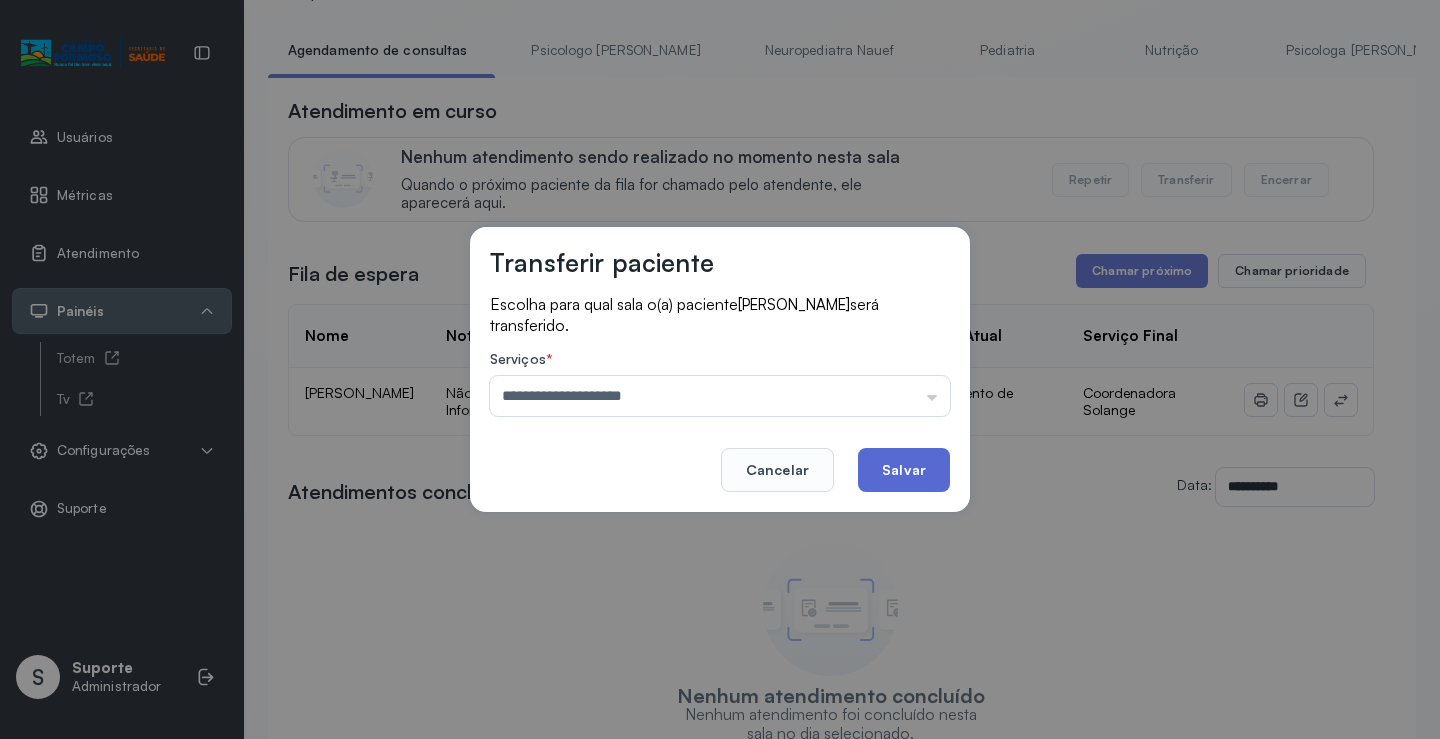 click on "Salvar" 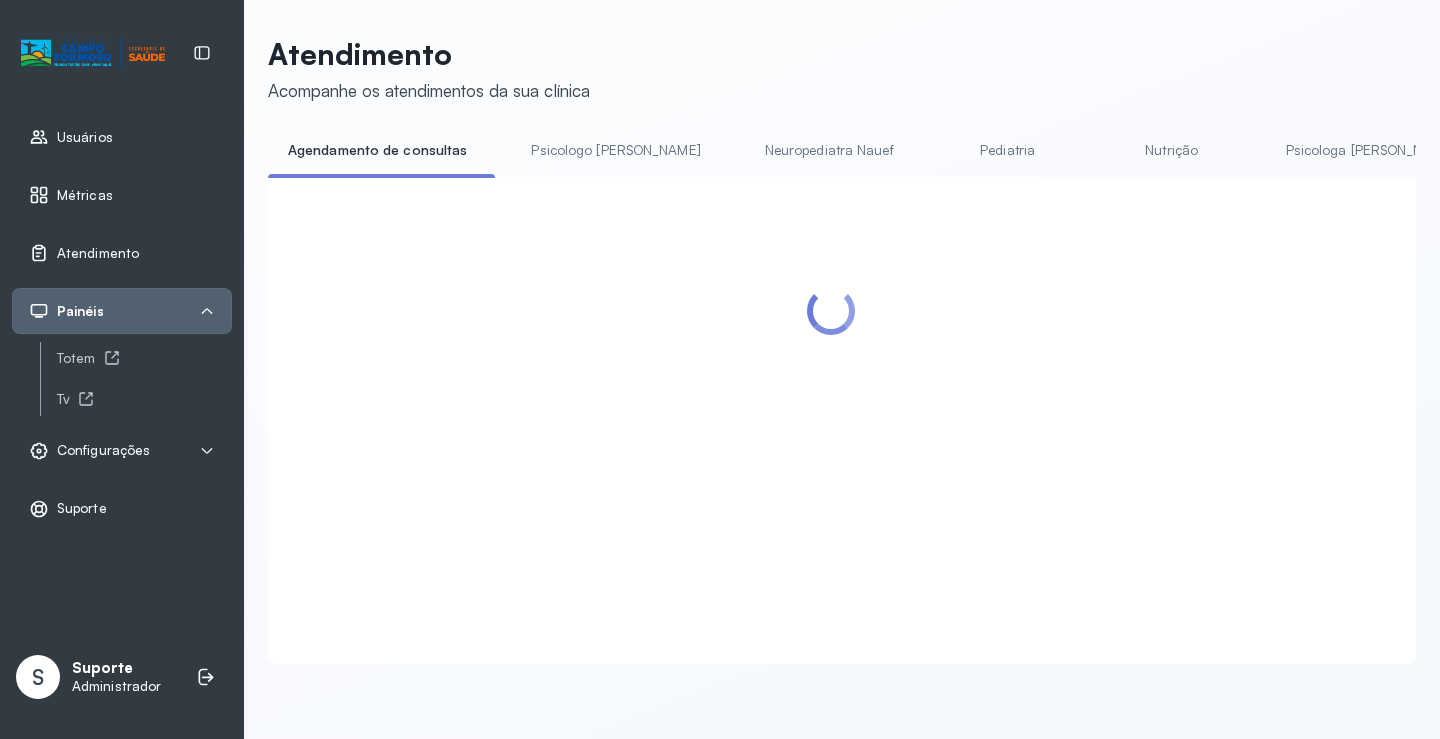 scroll, scrollTop: 100, scrollLeft: 0, axis: vertical 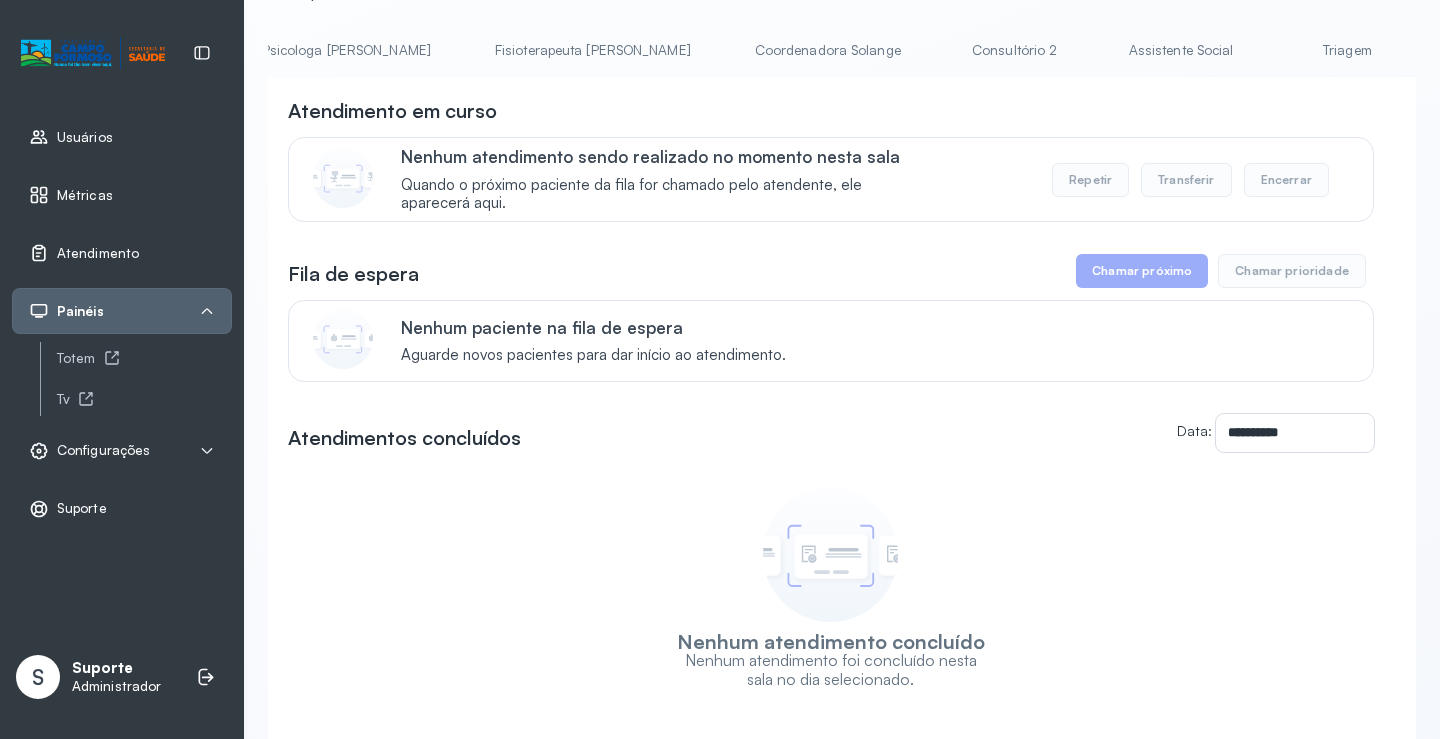click on "Coordenadora Solange" at bounding box center (828, 50) 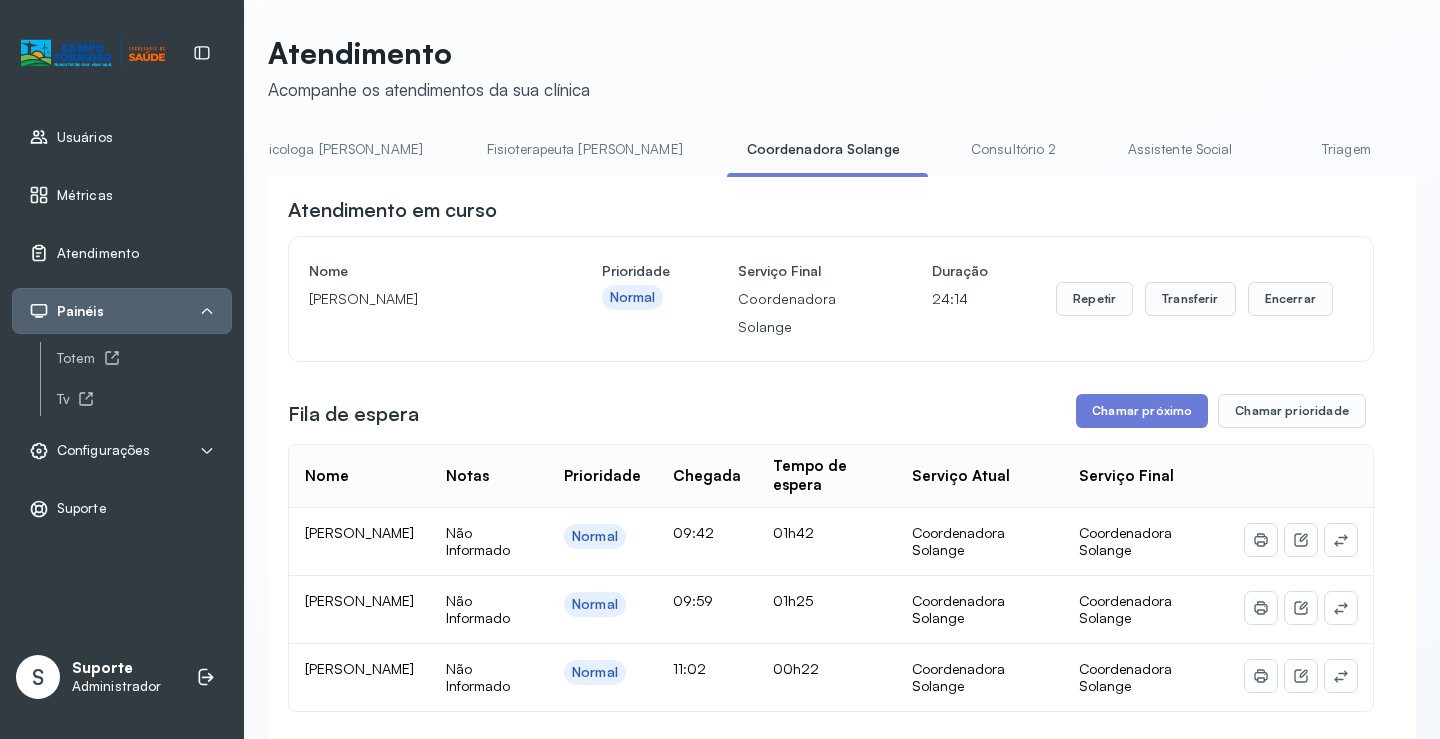 scroll, scrollTop: 100, scrollLeft: 0, axis: vertical 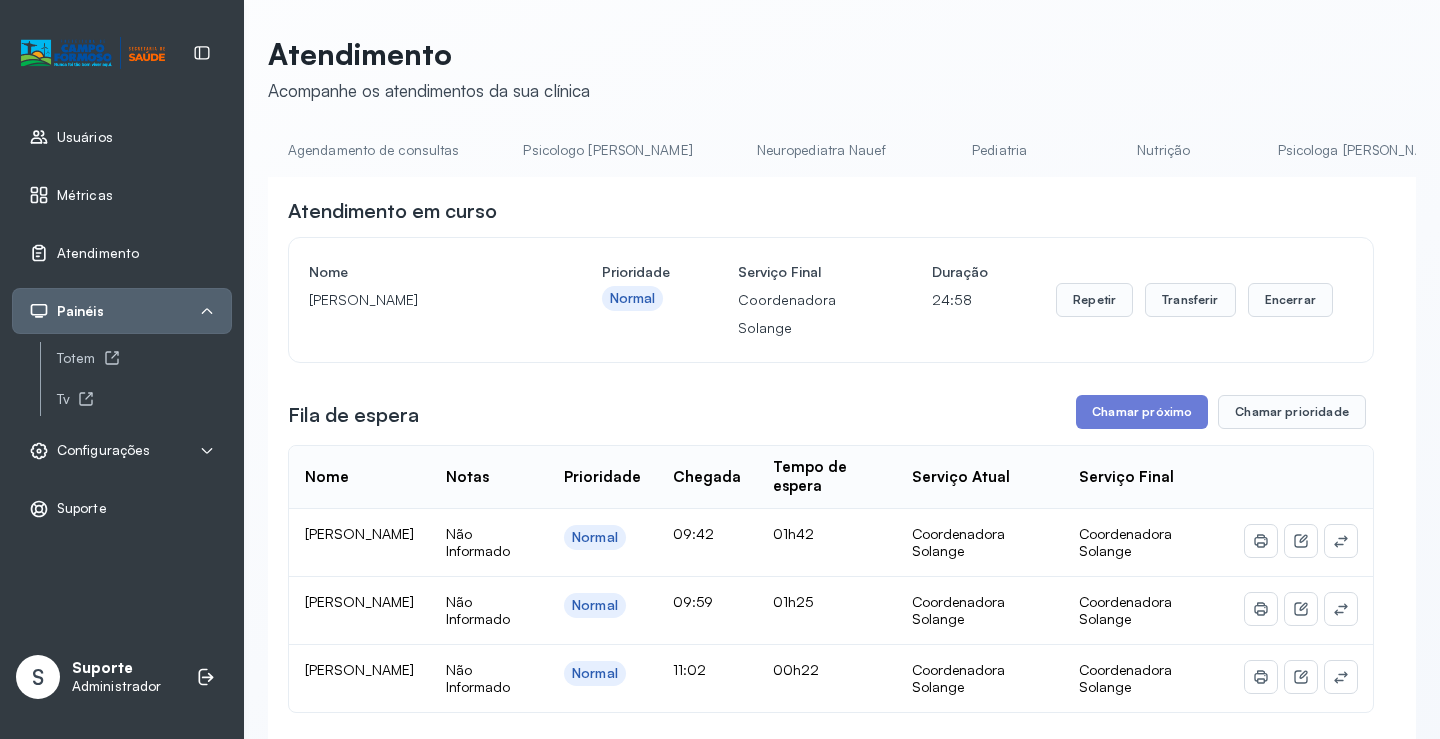 click on "Agendamento de consultas" at bounding box center (373, 150) 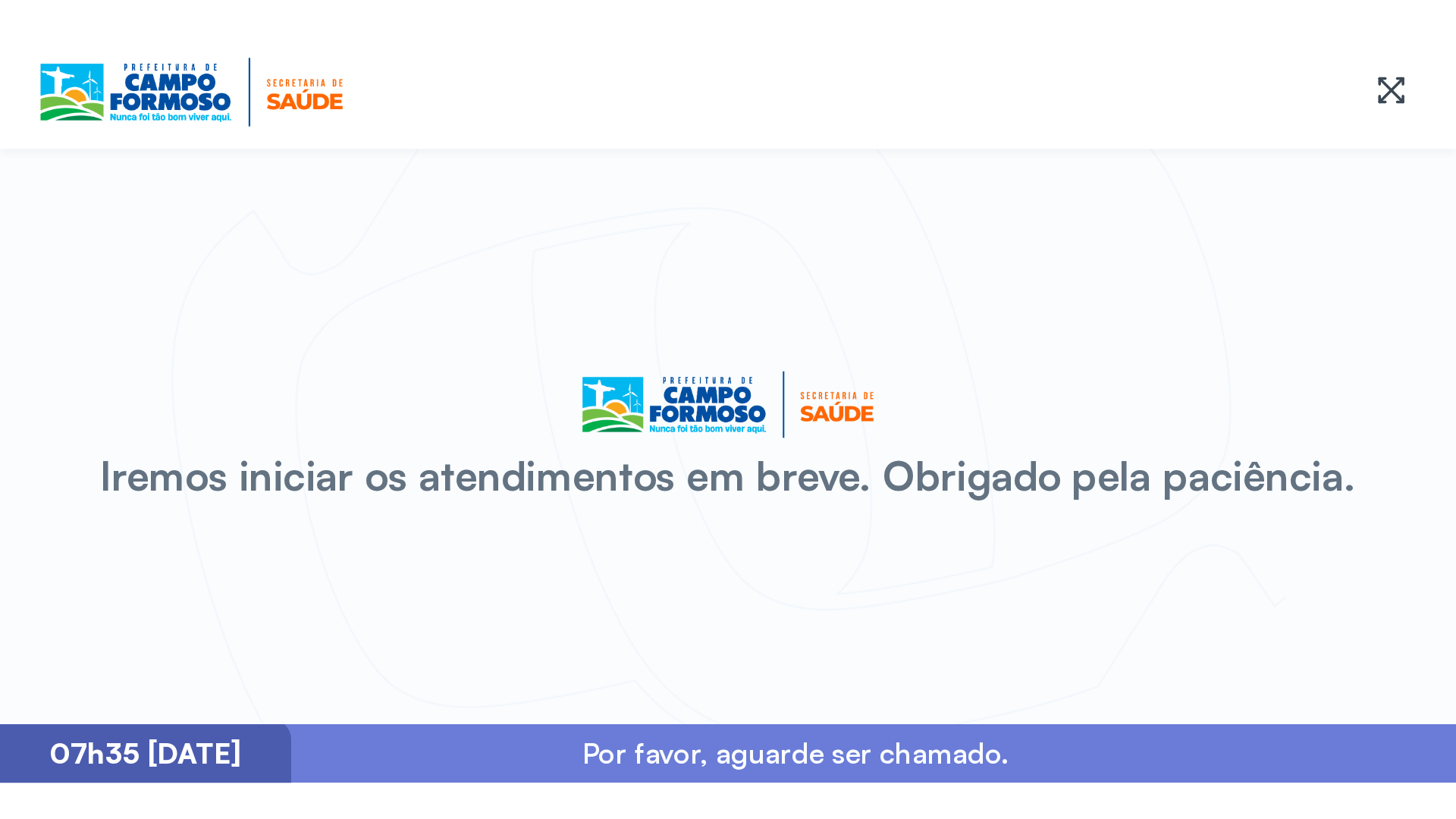 scroll, scrollTop: 0, scrollLeft: 0, axis: both 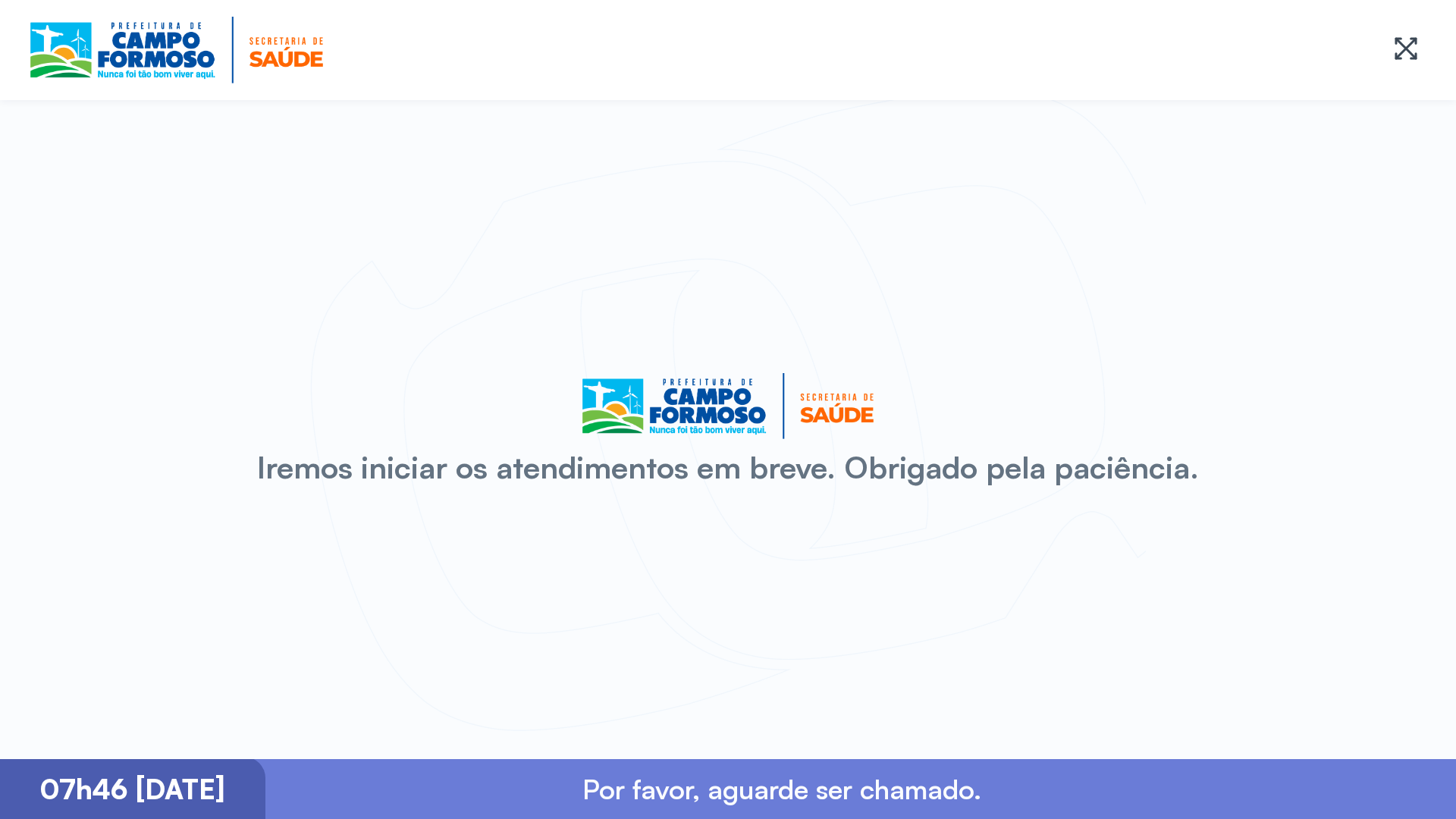 click at bounding box center (728, 50) 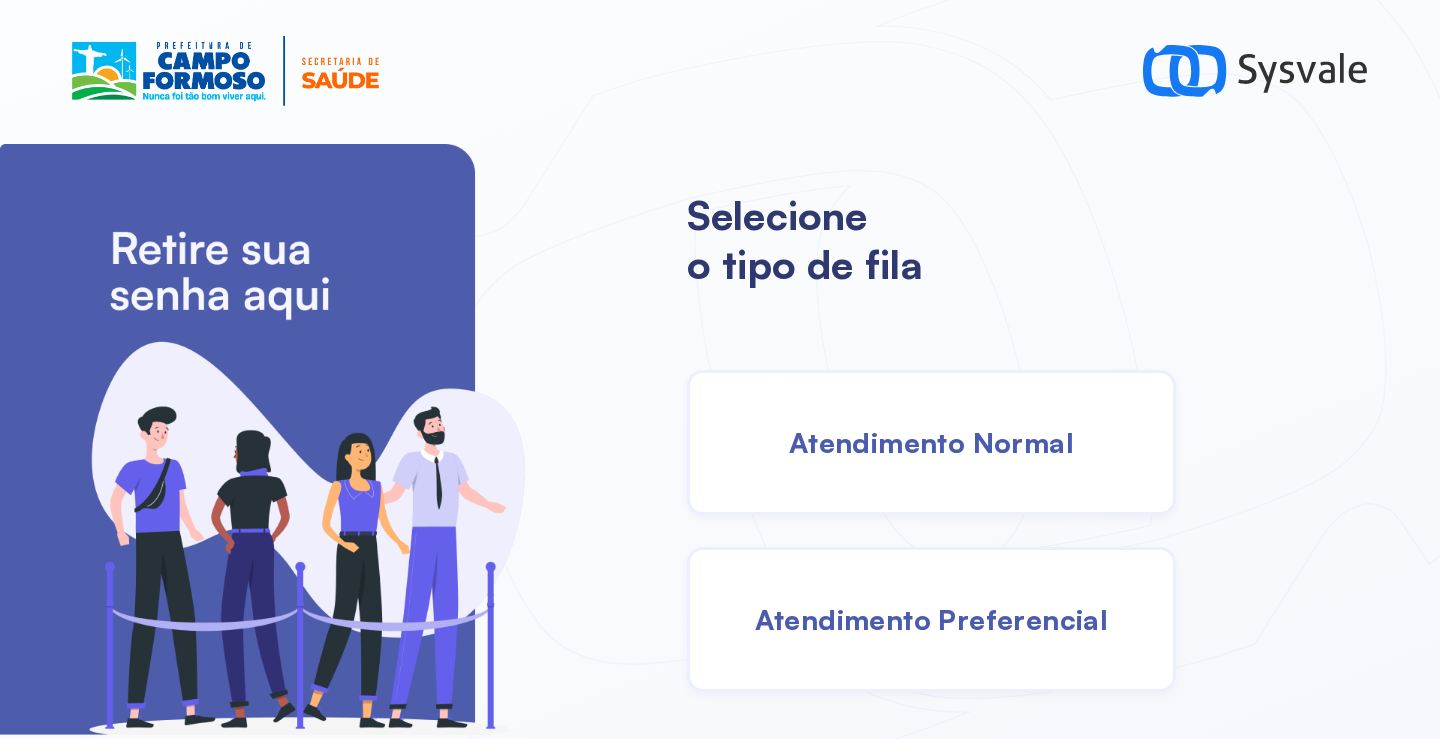 scroll, scrollTop: 0, scrollLeft: 0, axis: both 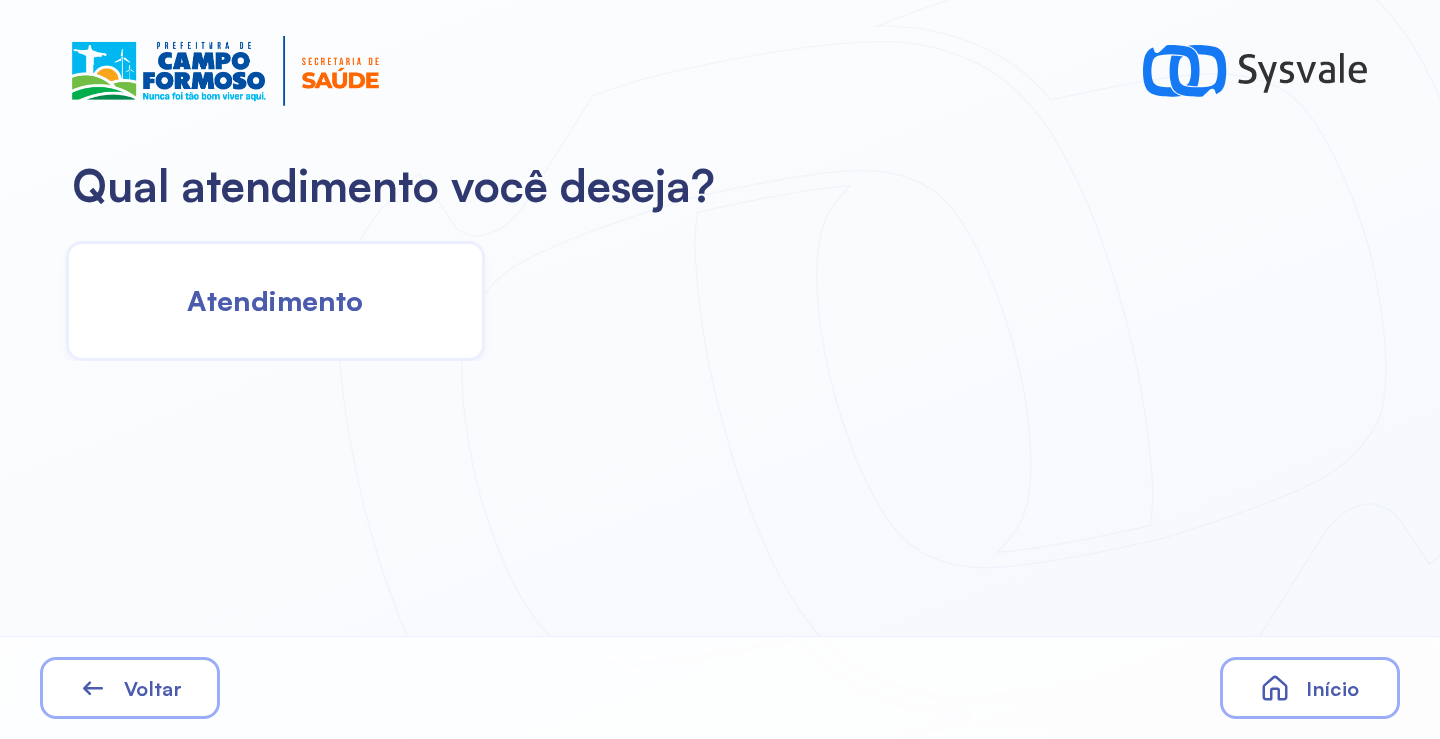 click on "Atendimento" 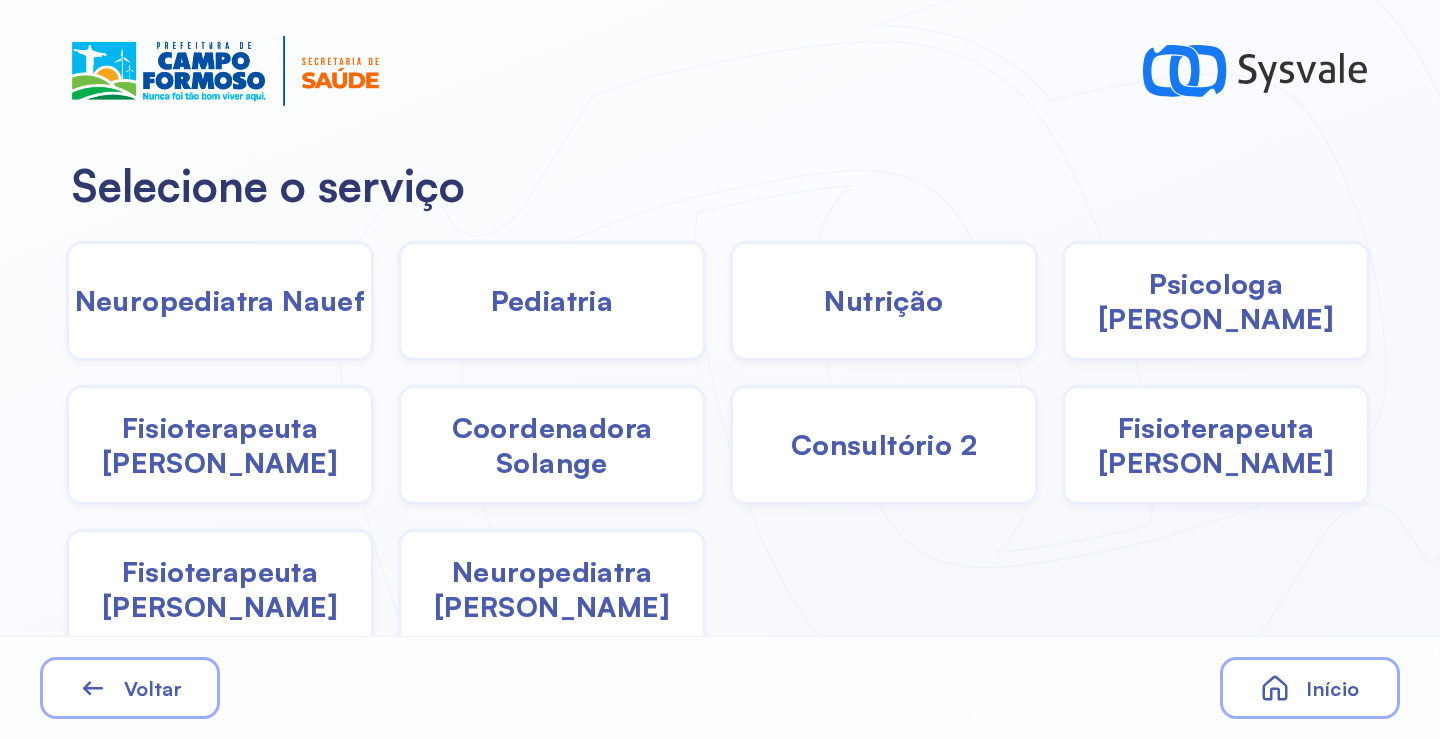 drag, startPoint x: 630, startPoint y: 315, endPoint x: 600, endPoint y: 325, distance: 31.622776 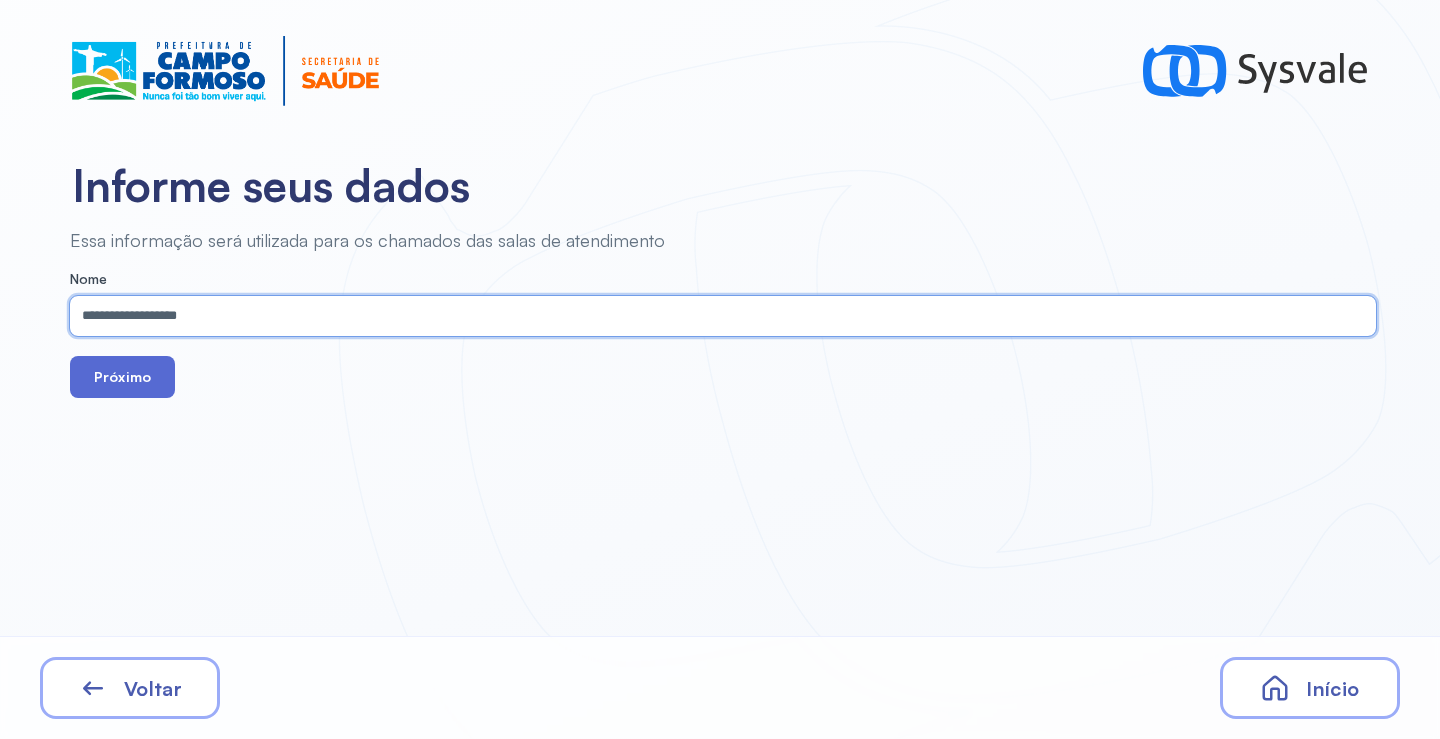 type on "**********" 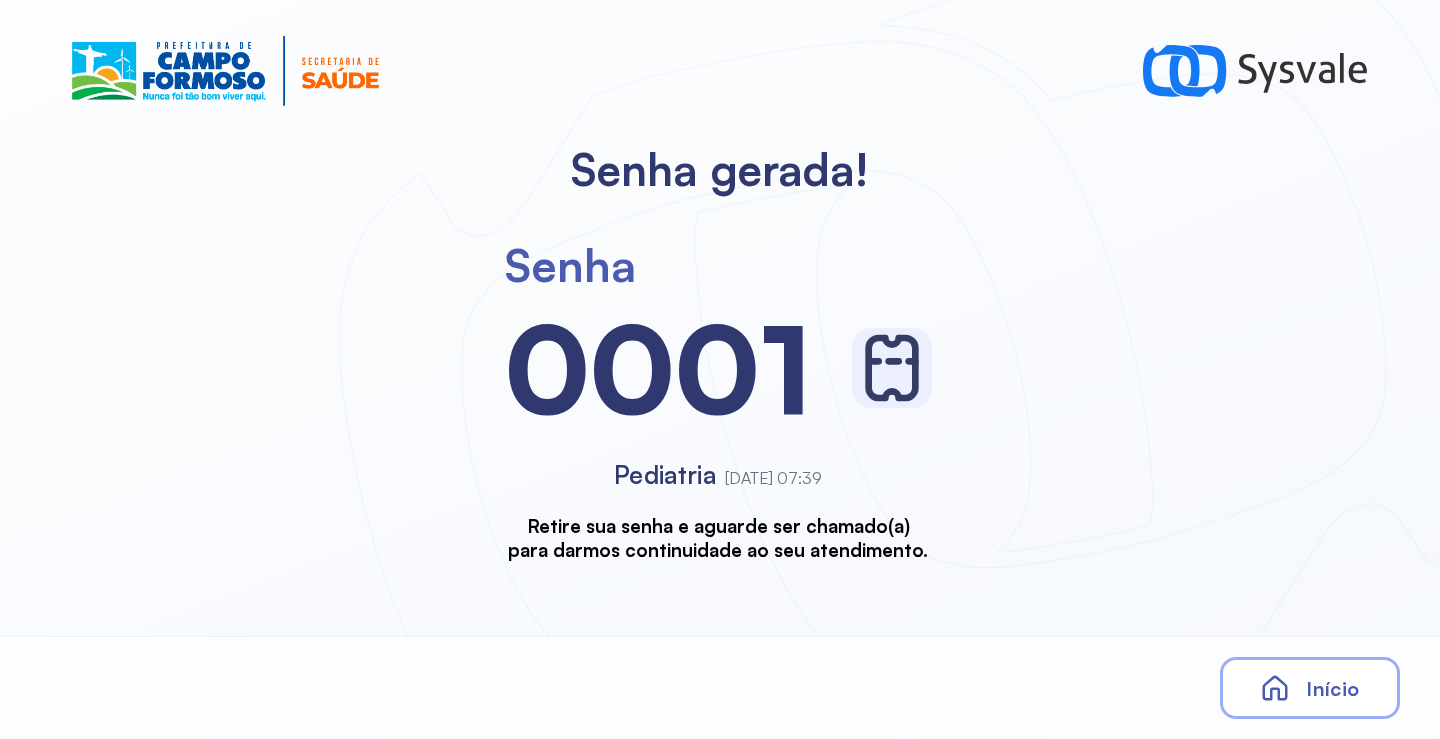 scroll, scrollTop: 0, scrollLeft: 0, axis: both 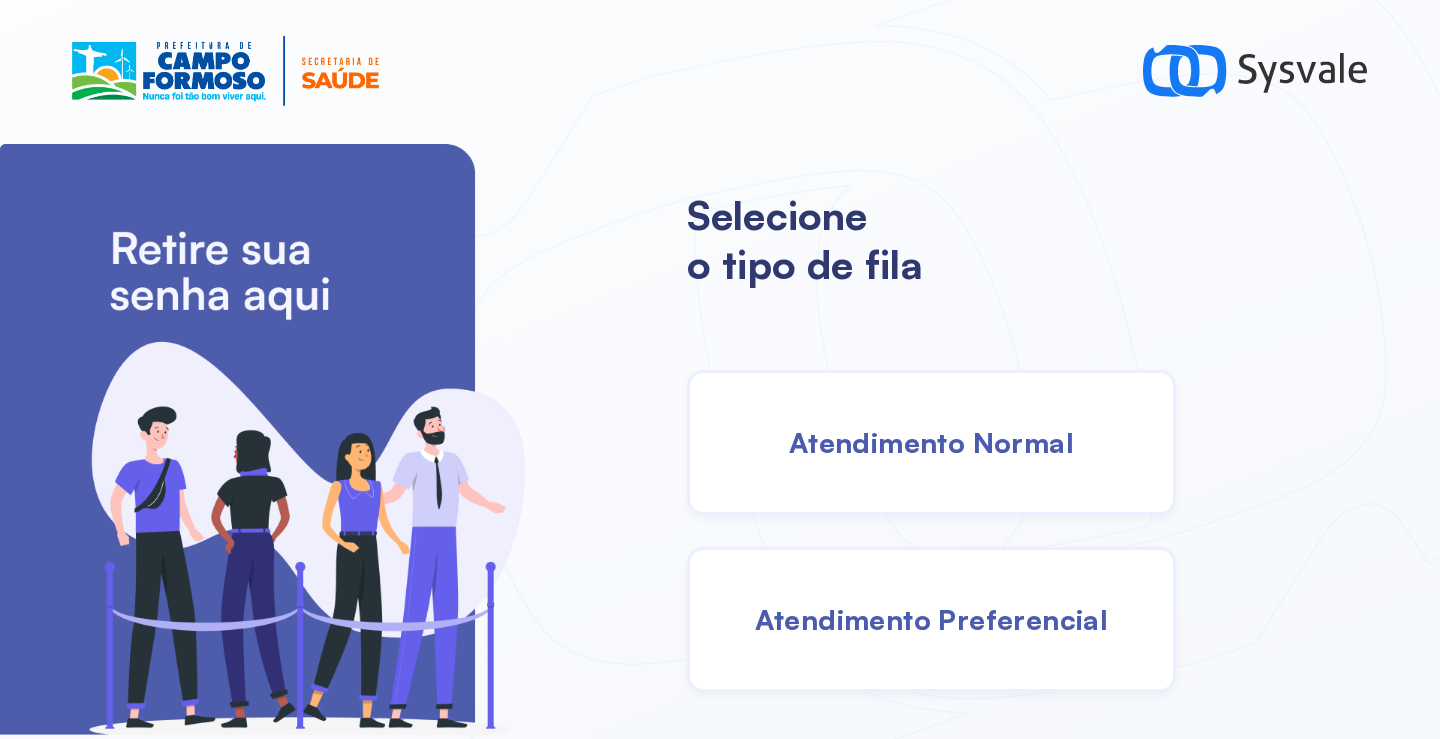 click on "Atendimento Normal" at bounding box center (931, 442) 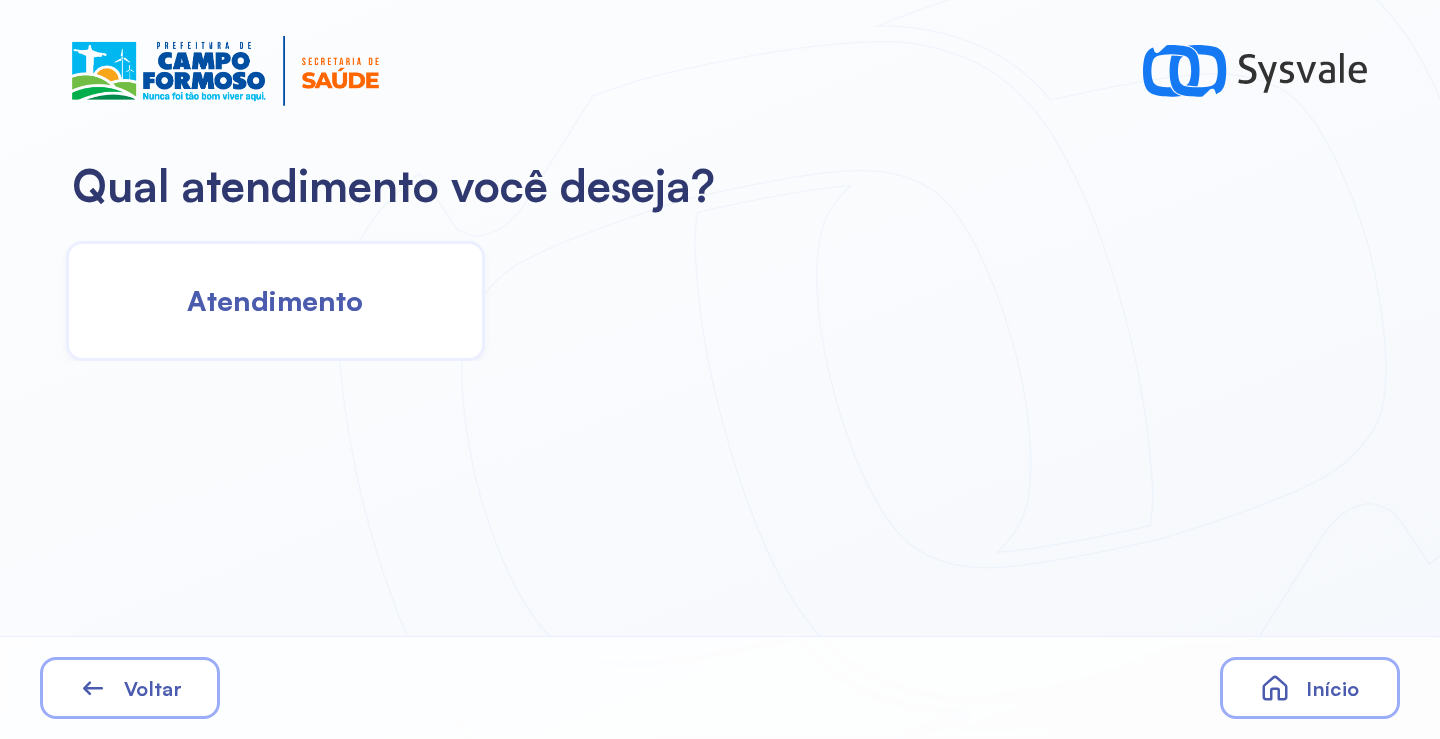 click on "Atendimento" 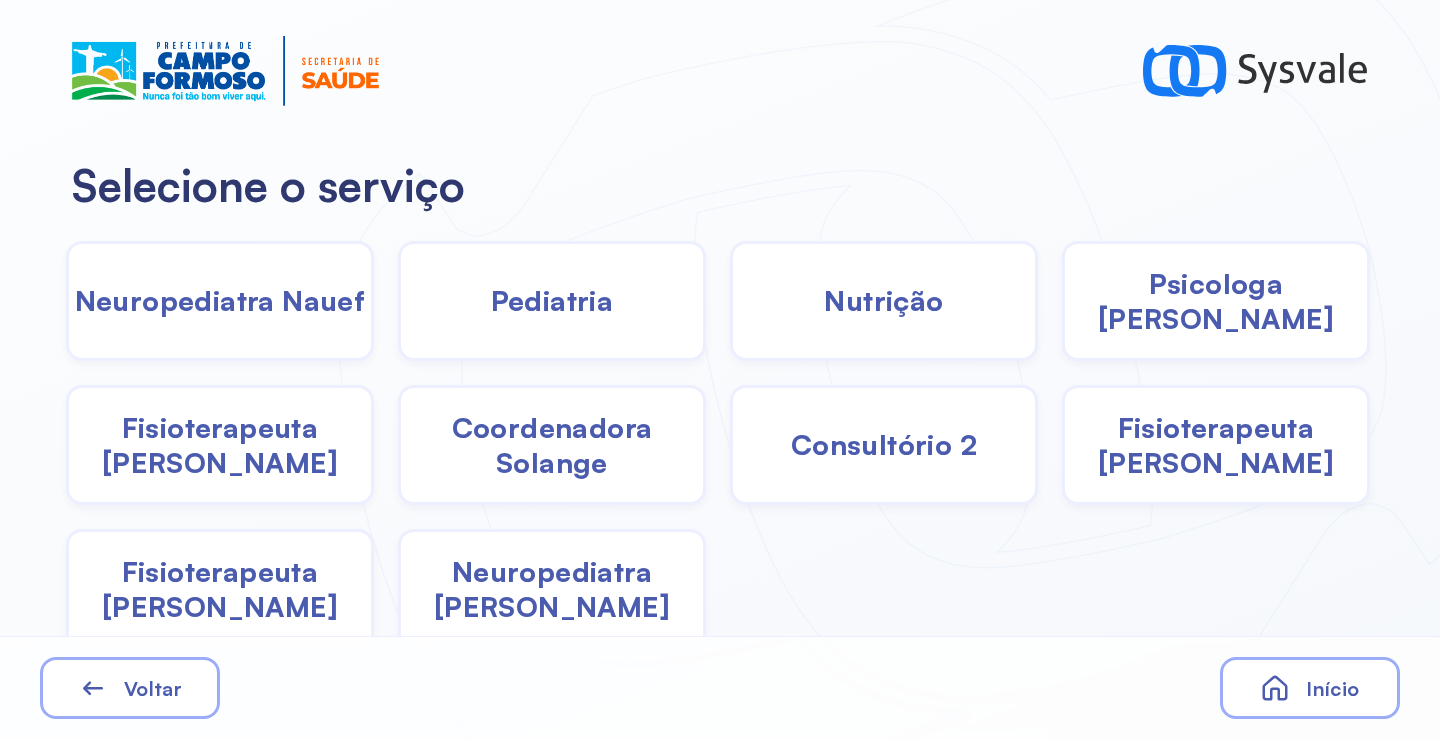 click on "Pediatria" 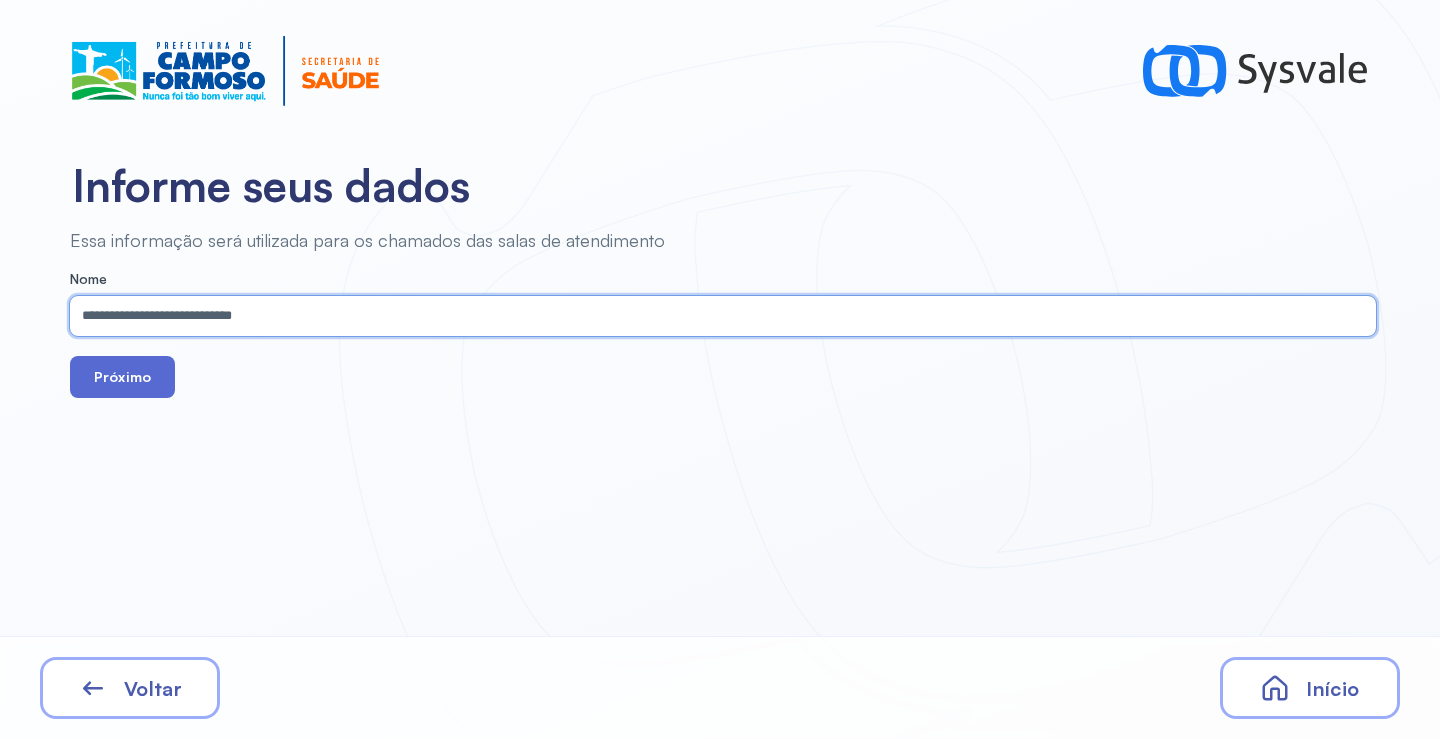 type on "**********" 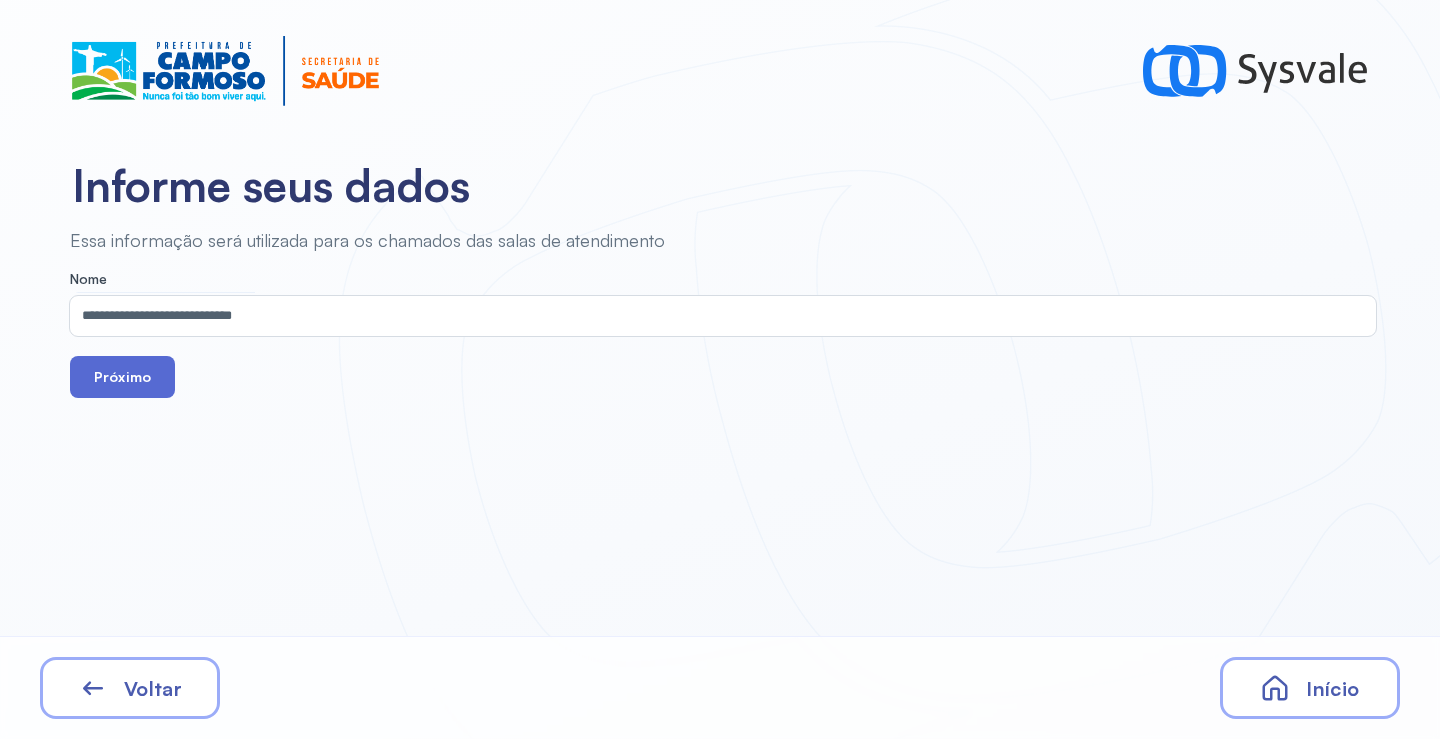 click on "Próximo" at bounding box center (122, 377) 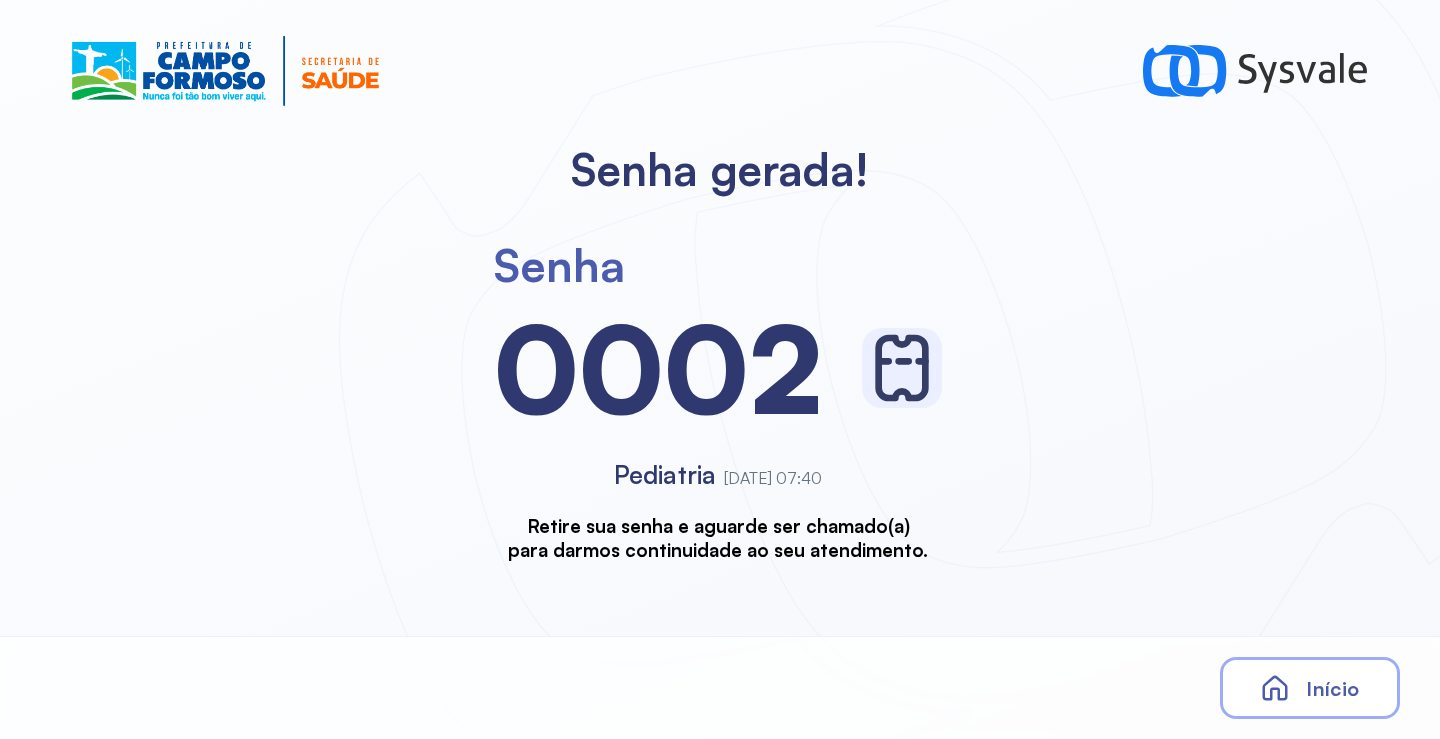 scroll, scrollTop: 0, scrollLeft: 0, axis: both 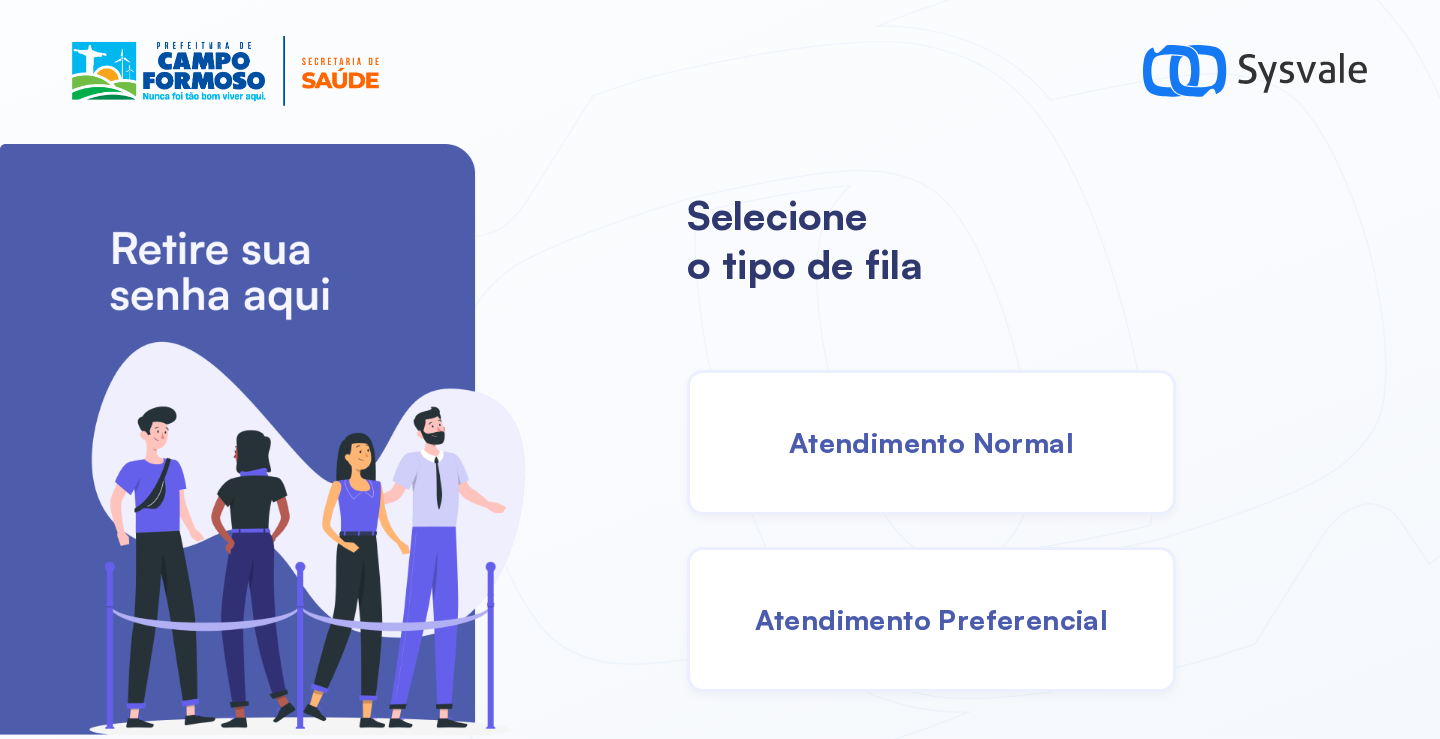 click on "Atendimento Normal" at bounding box center [931, 442] 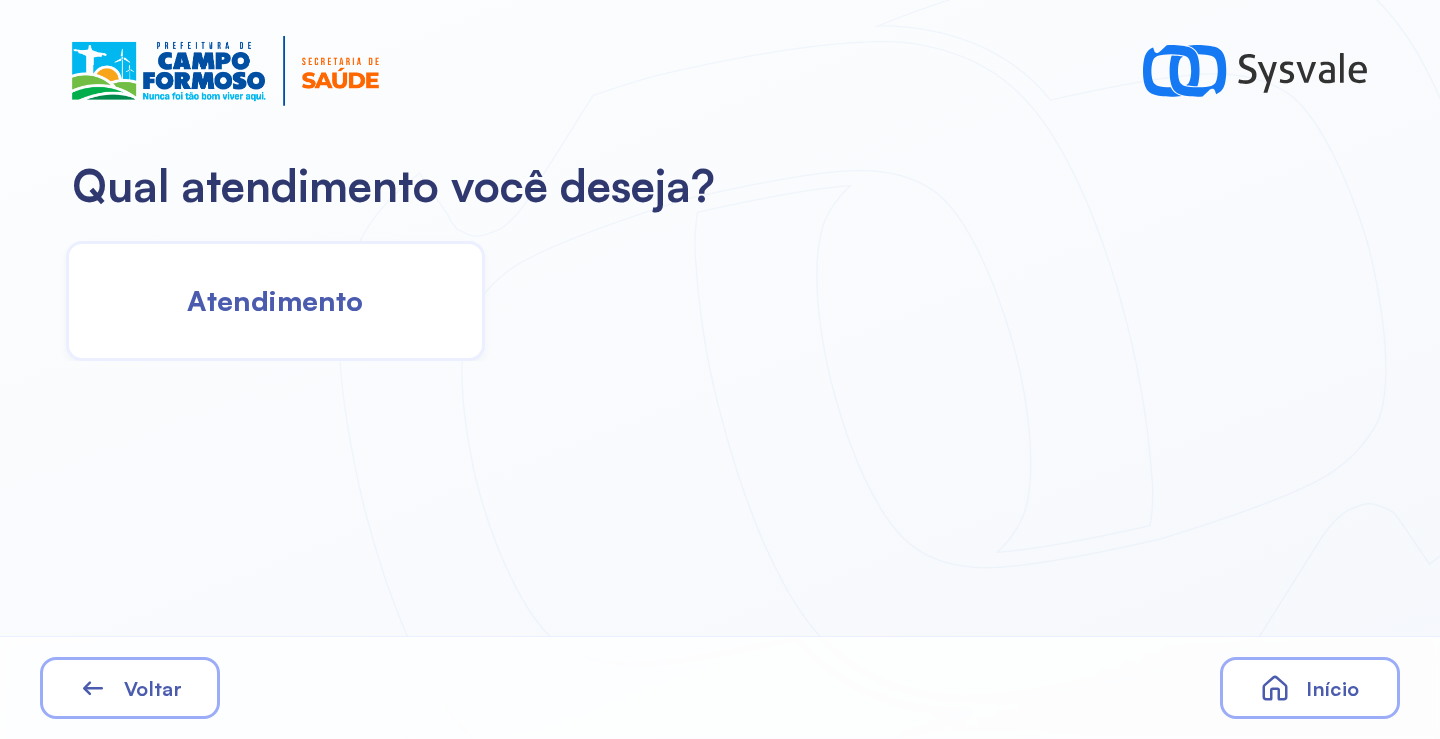 click on "Atendimento" 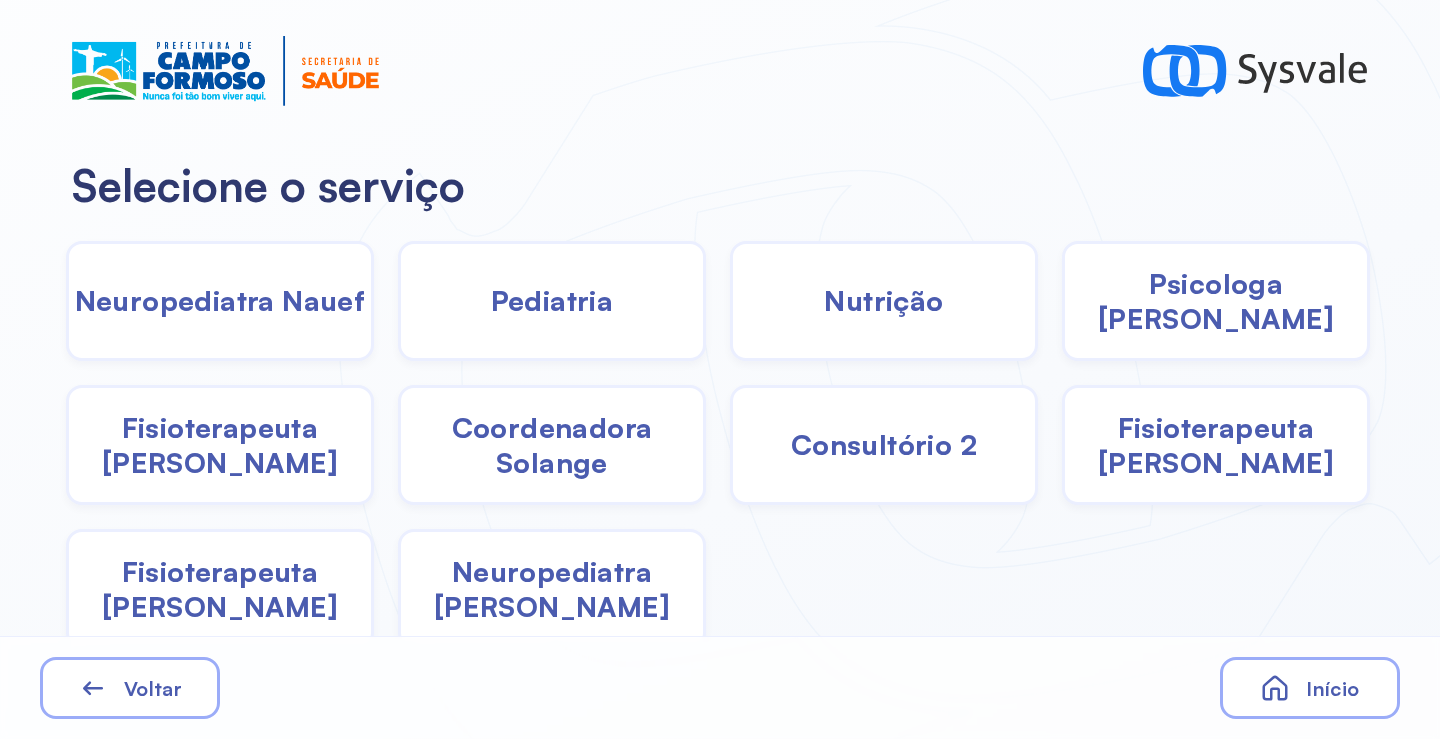 click on "Pediatria" at bounding box center [552, 300] 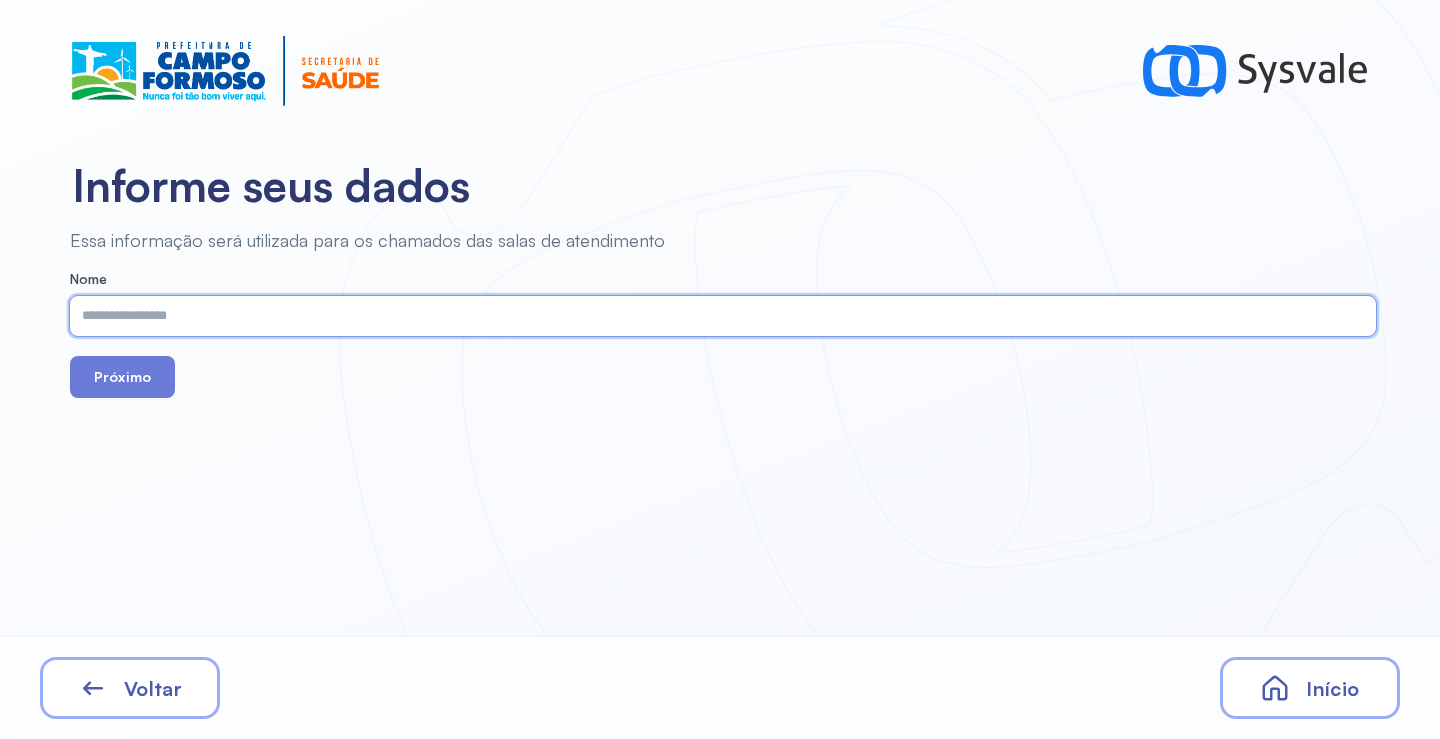 paste on "**********" 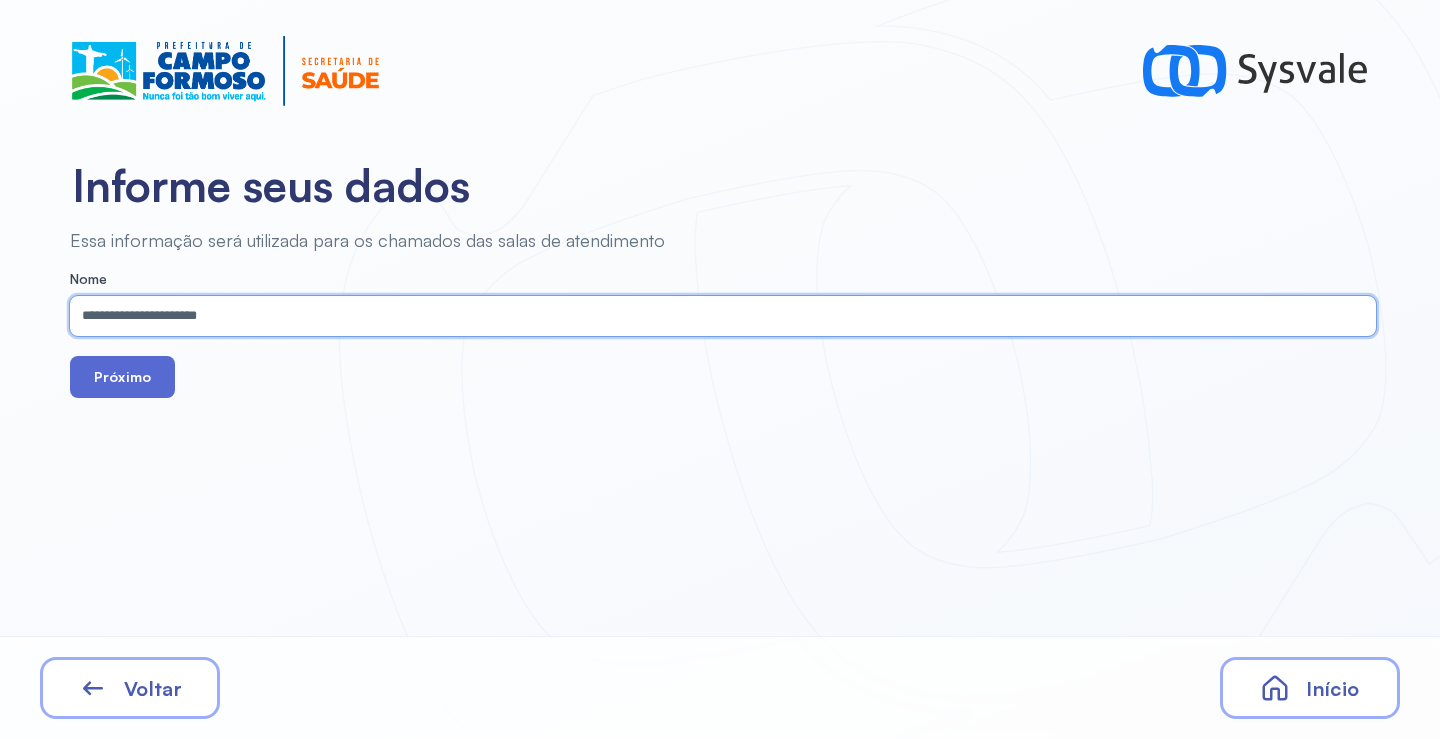 type on "**********" 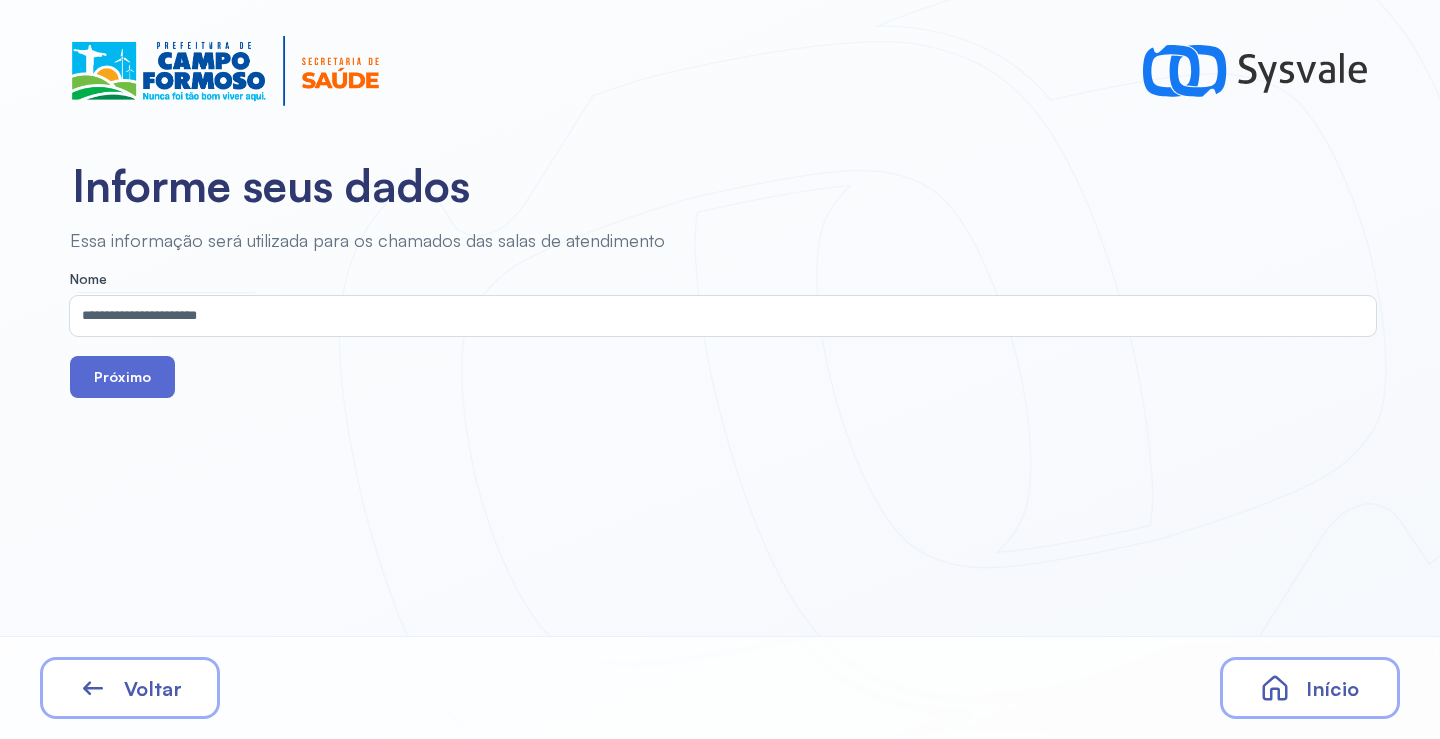 click on "Próximo" at bounding box center (122, 377) 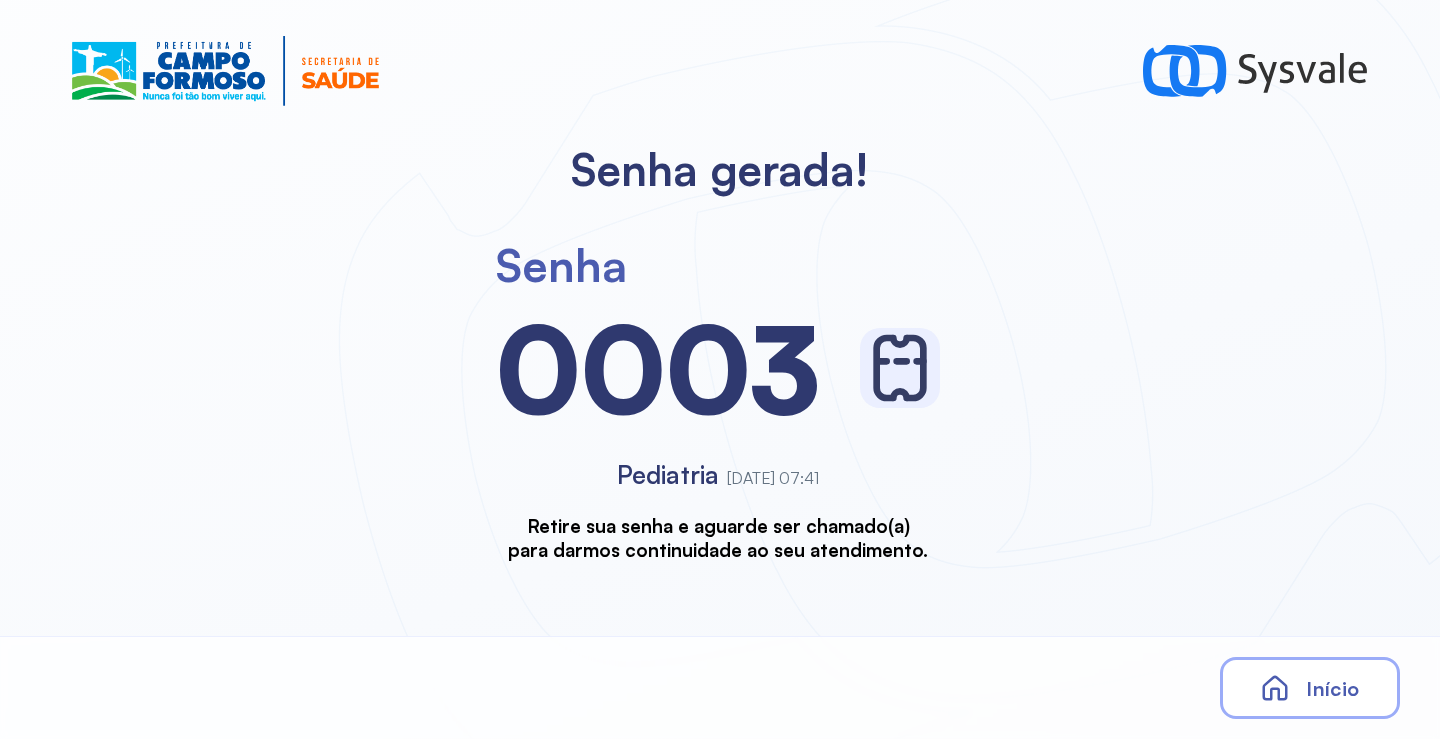 scroll, scrollTop: 0, scrollLeft: 0, axis: both 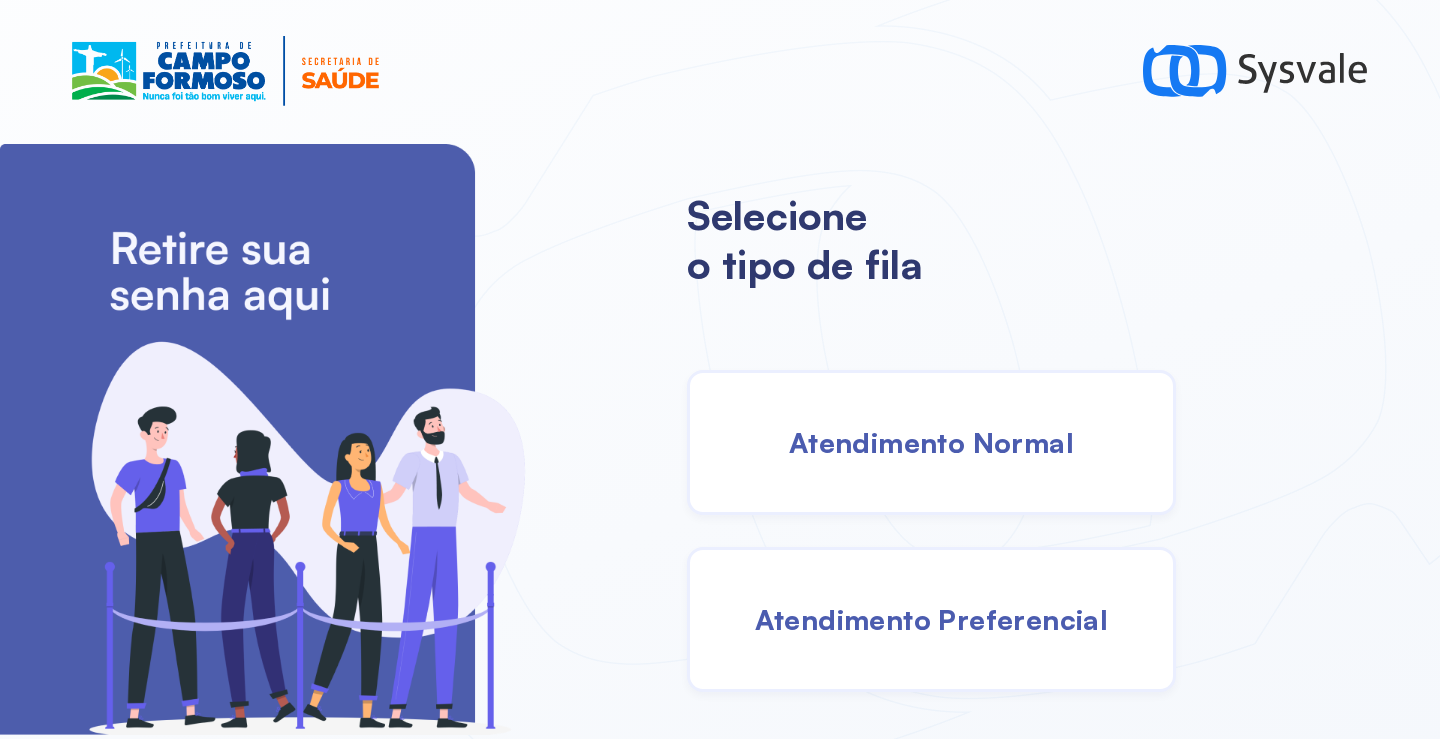 click on "Atendimento Normal" at bounding box center (931, 442) 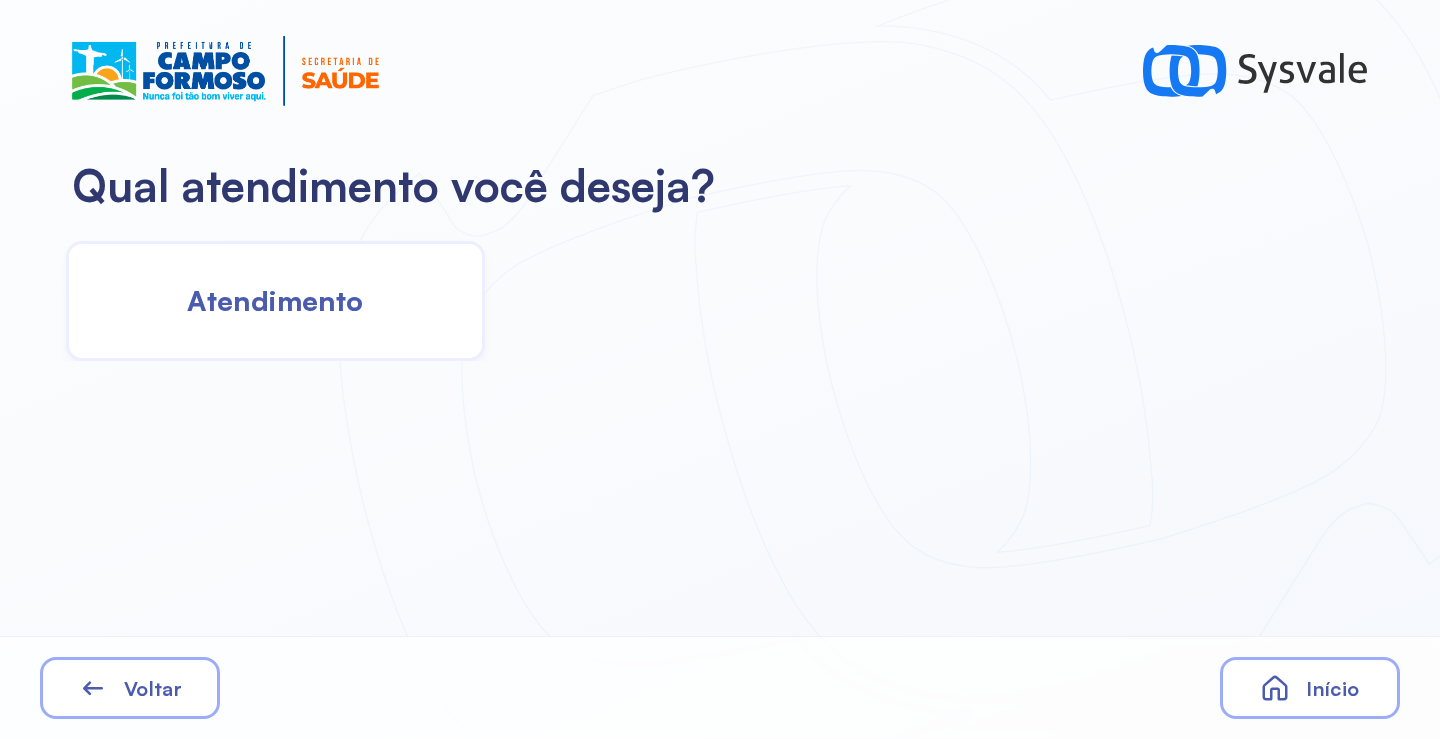 click on "Atendimento" 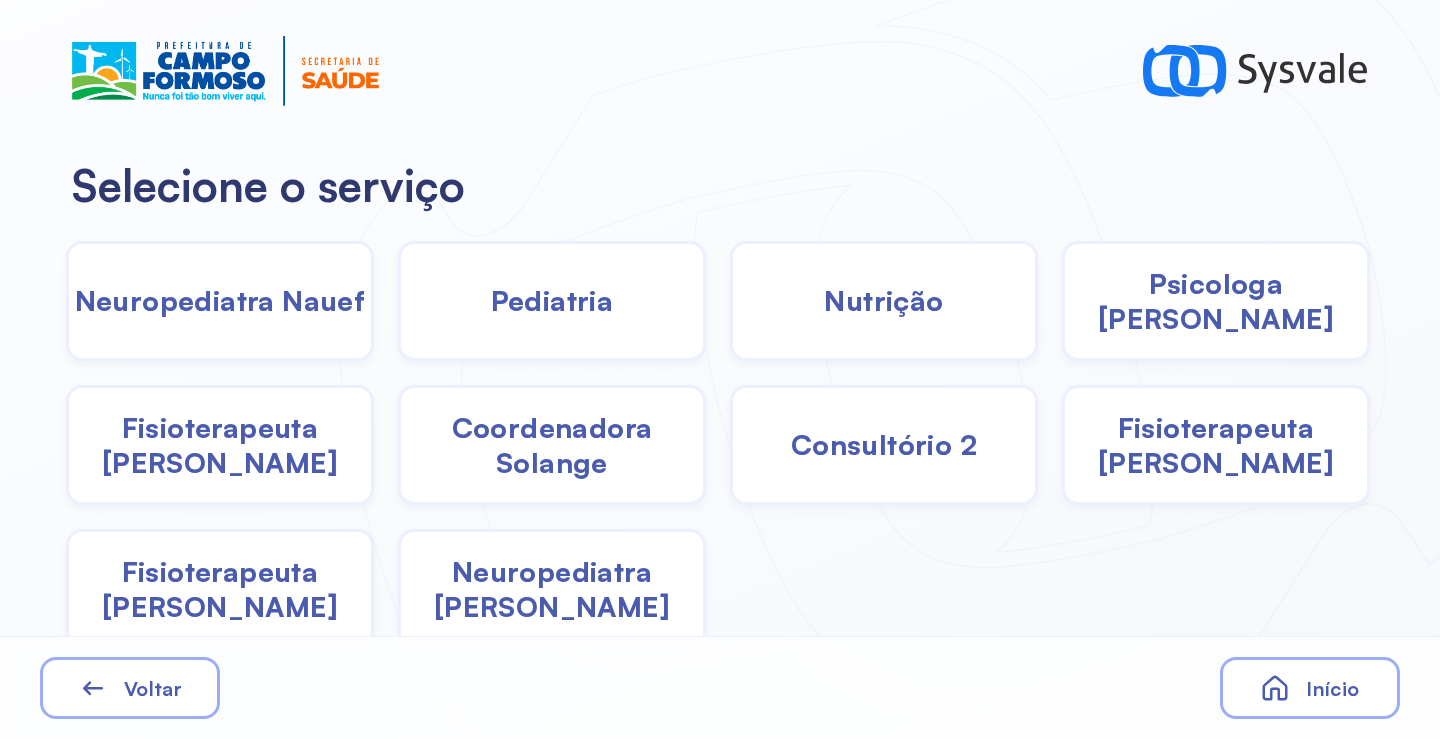 click on "Pediatria" 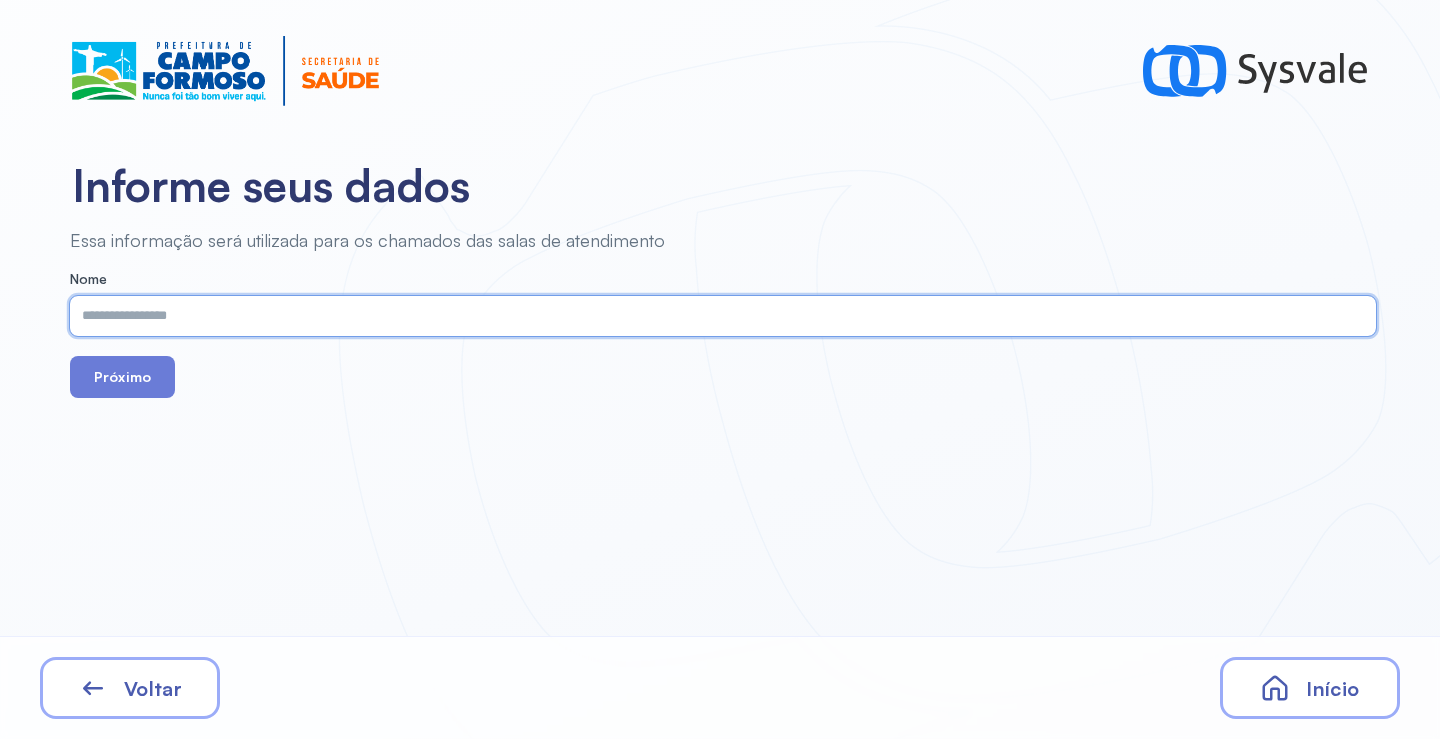 paste on "**********" 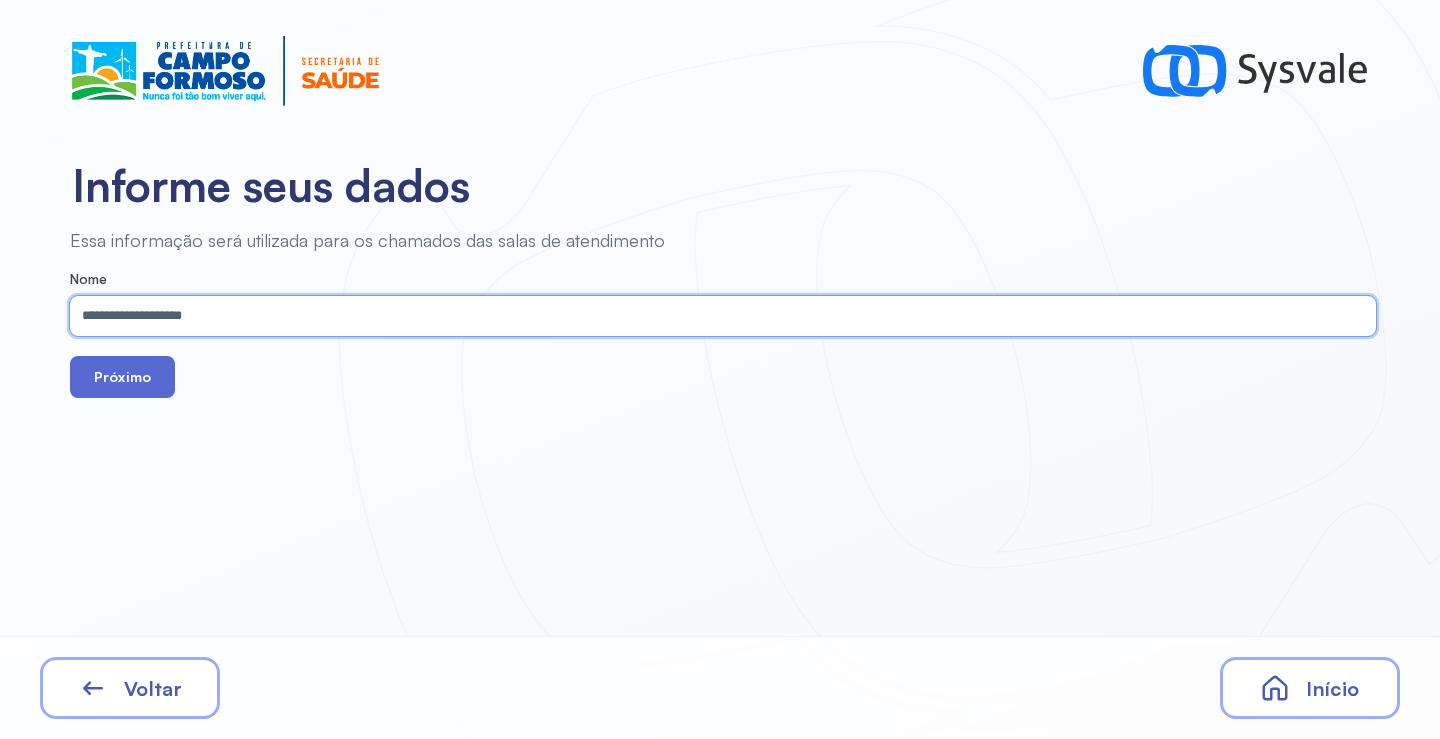 type on "**********" 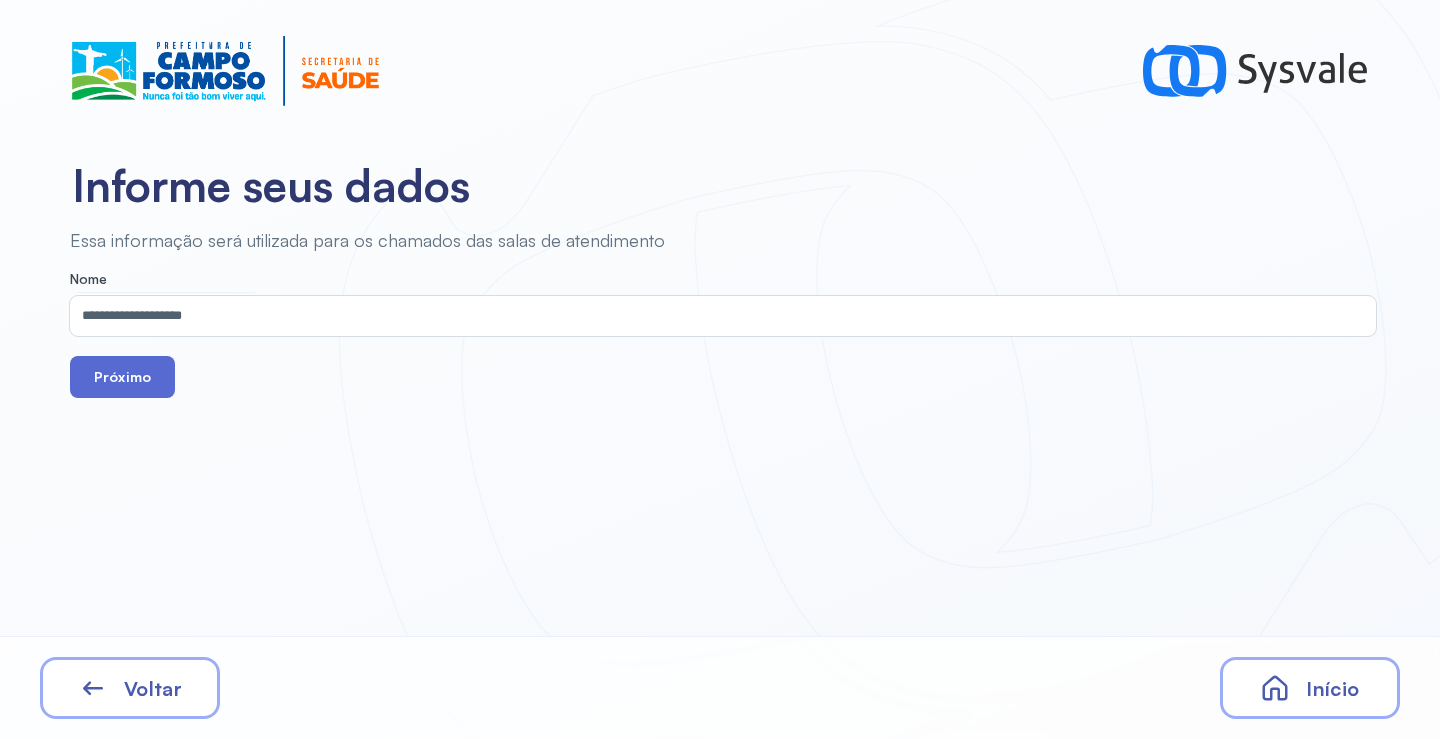 click on "Próximo" at bounding box center [122, 377] 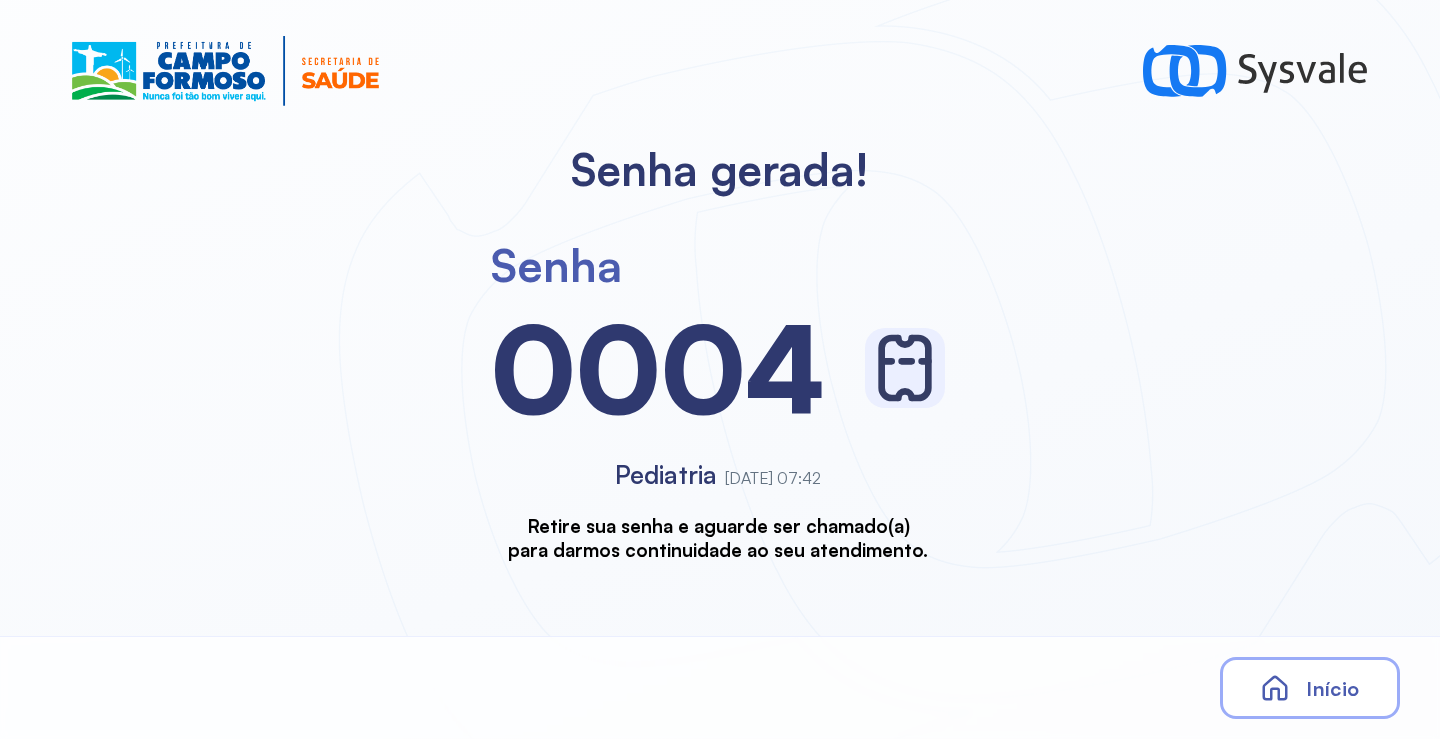 scroll, scrollTop: 0, scrollLeft: 0, axis: both 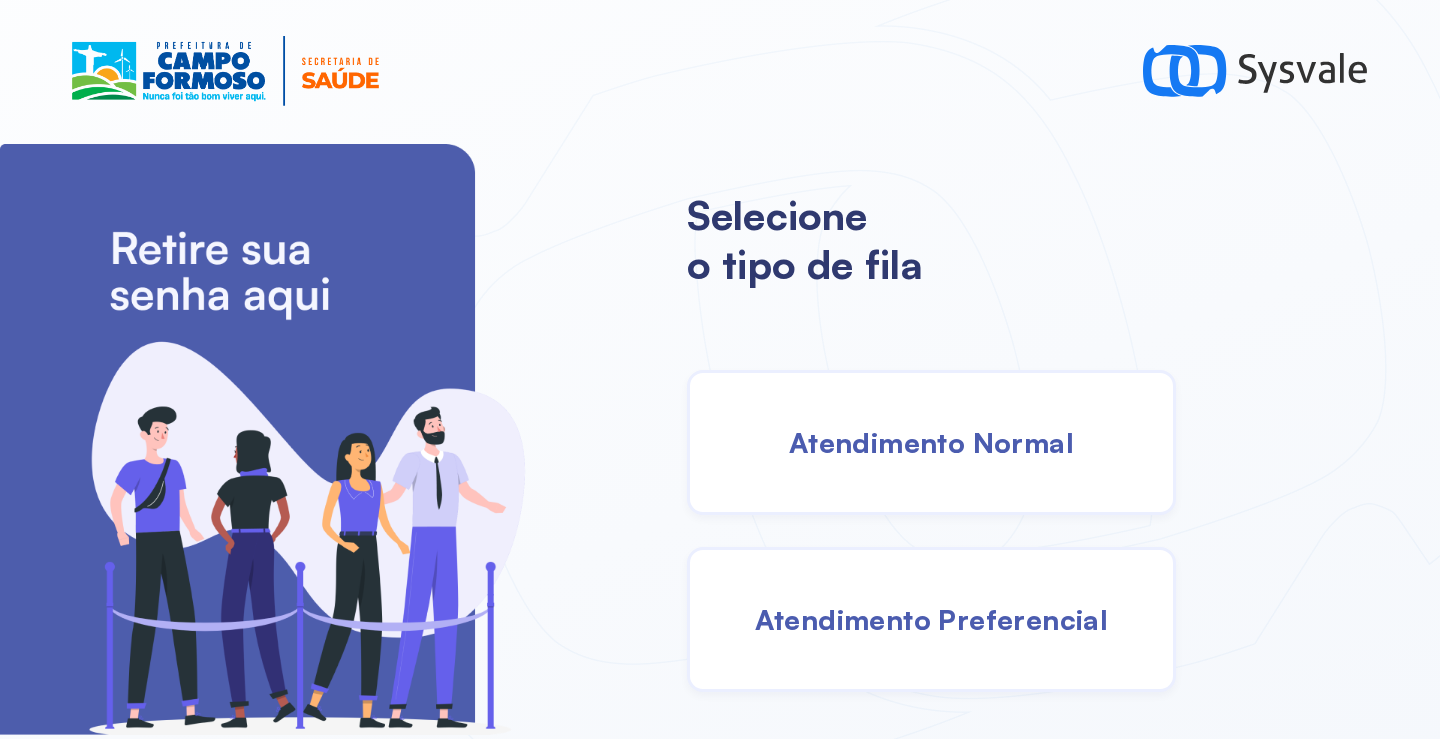click on "Atendimento Normal" at bounding box center [931, 442] 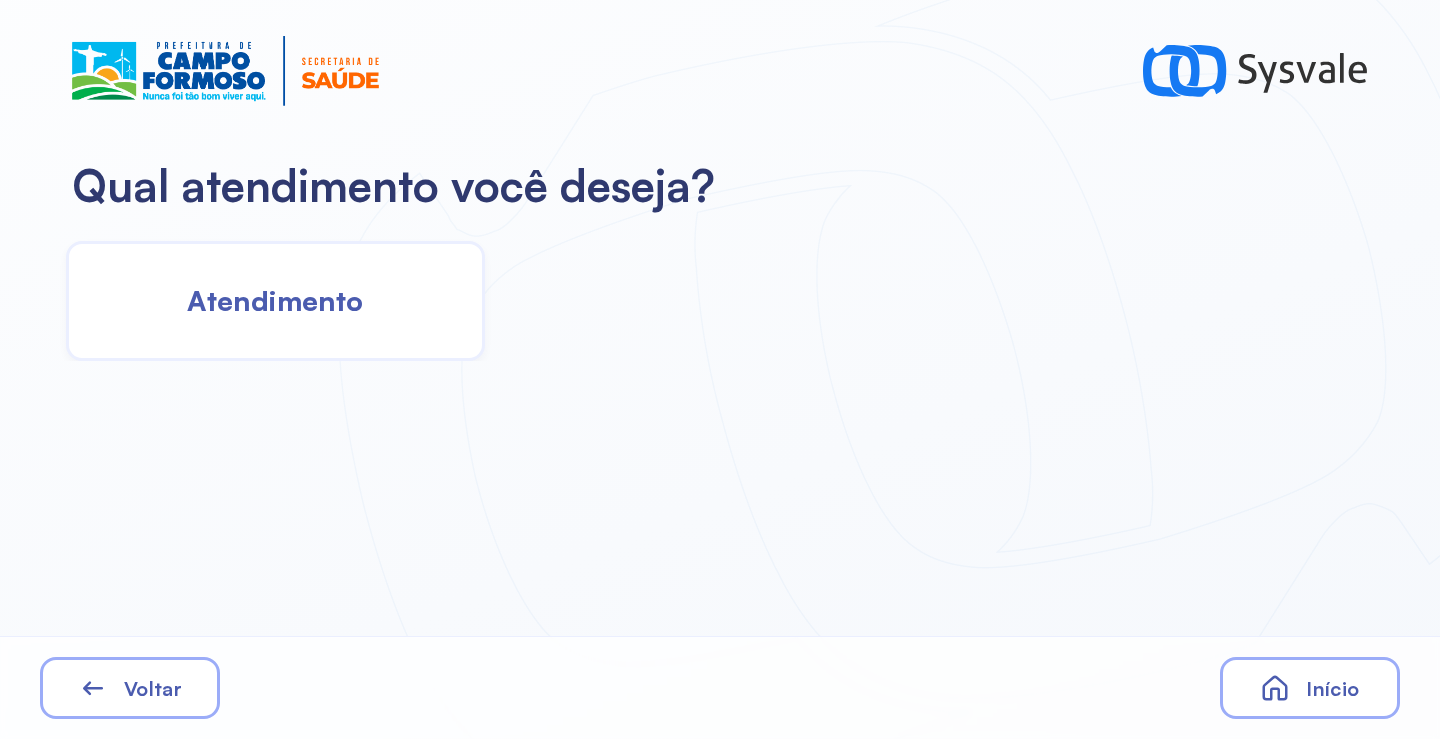 click on "Atendimento" 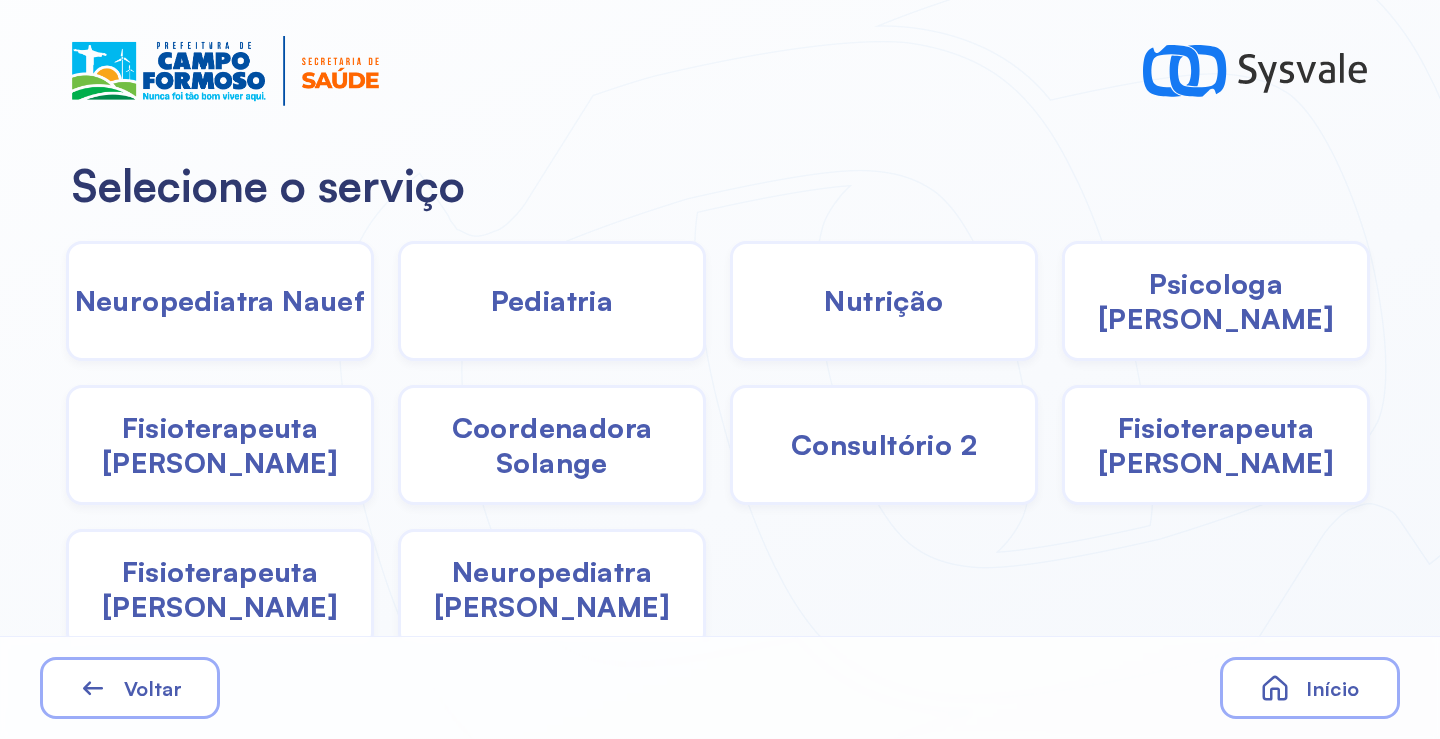 click on "Pediatria" at bounding box center [552, 300] 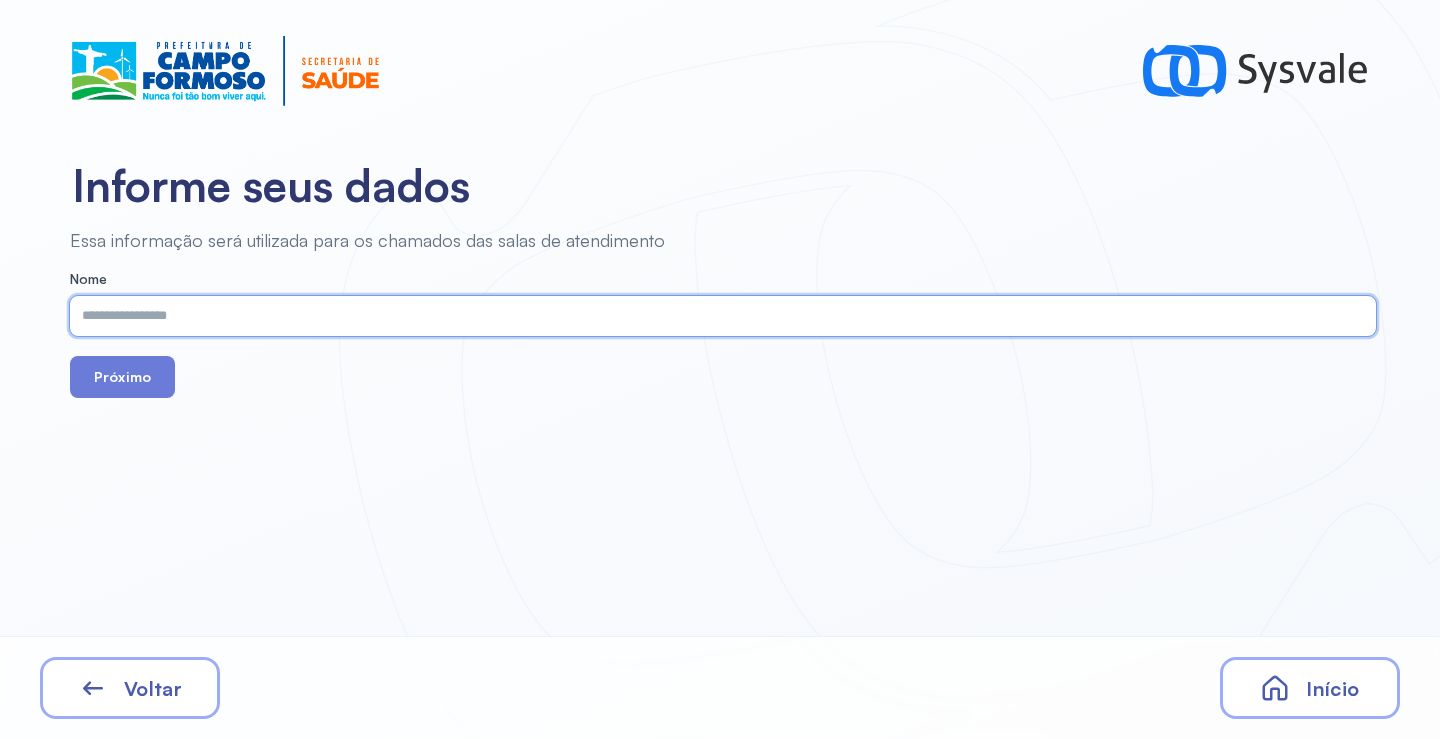 paste on "**********" 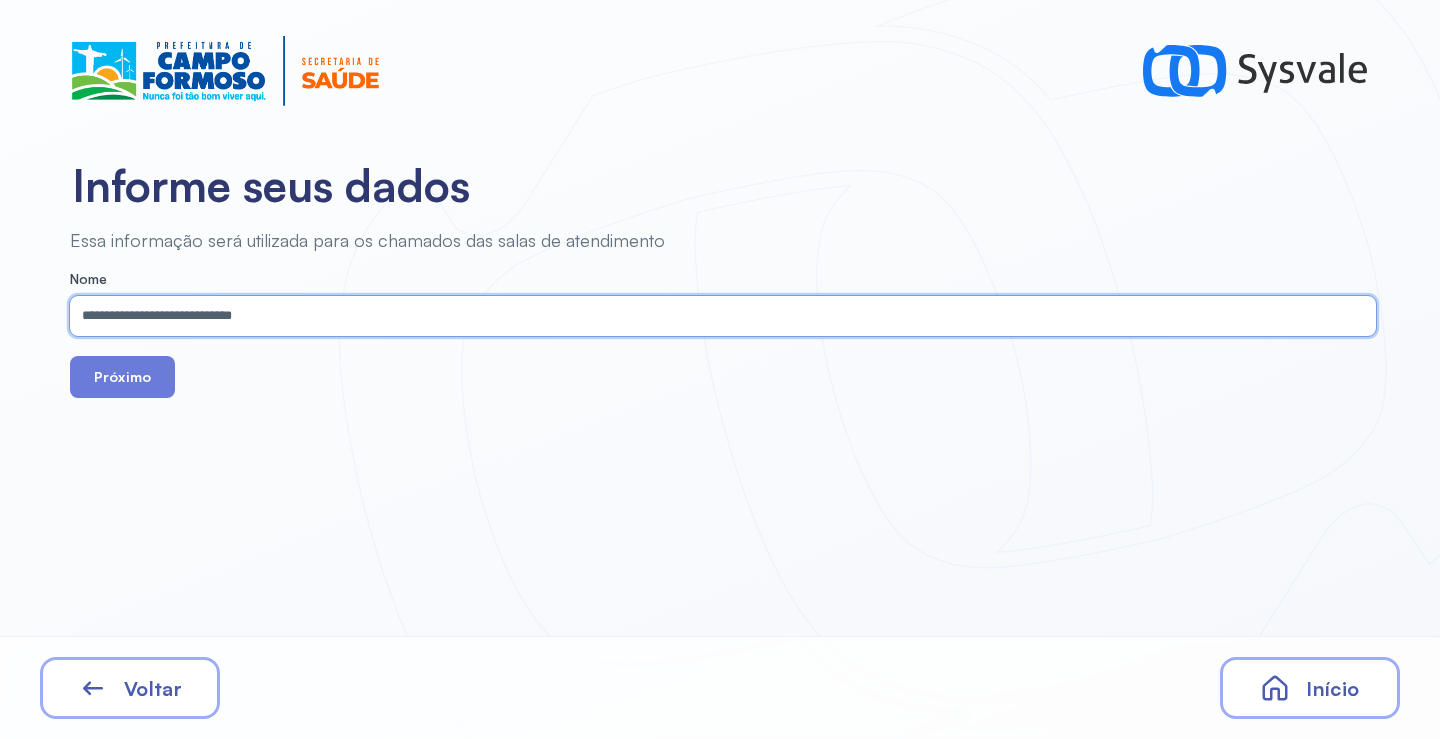 type on "**********" 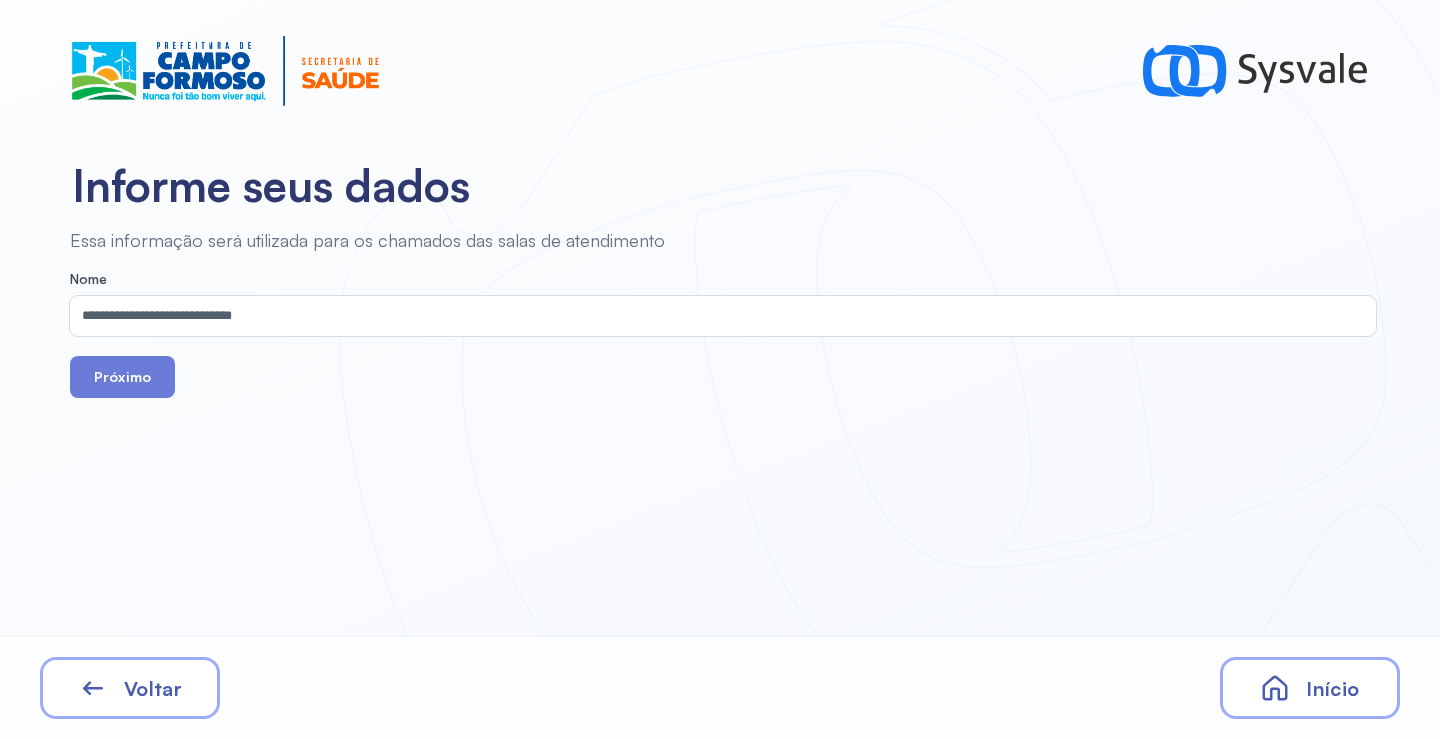 click on "**********" at bounding box center (718, 313) 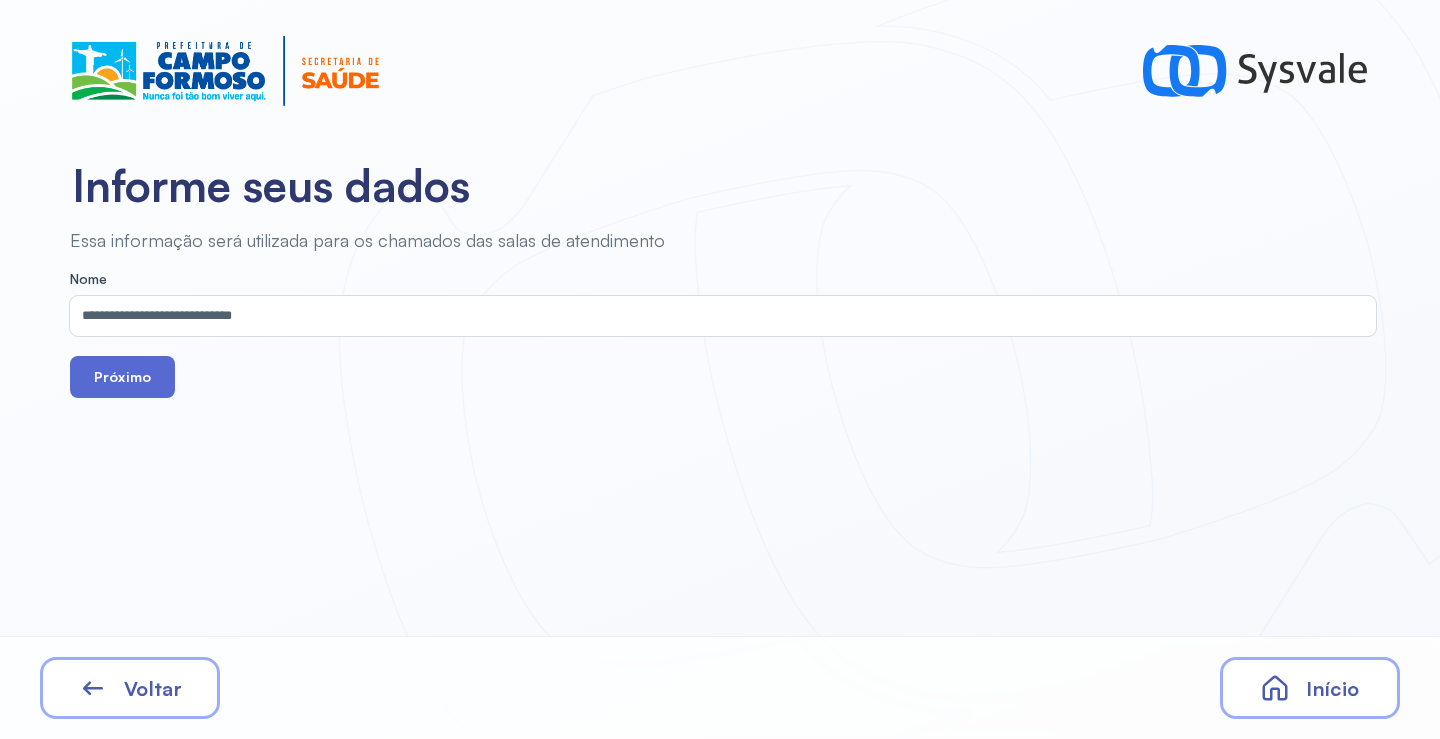 click on "Próximo" at bounding box center (122, 377) 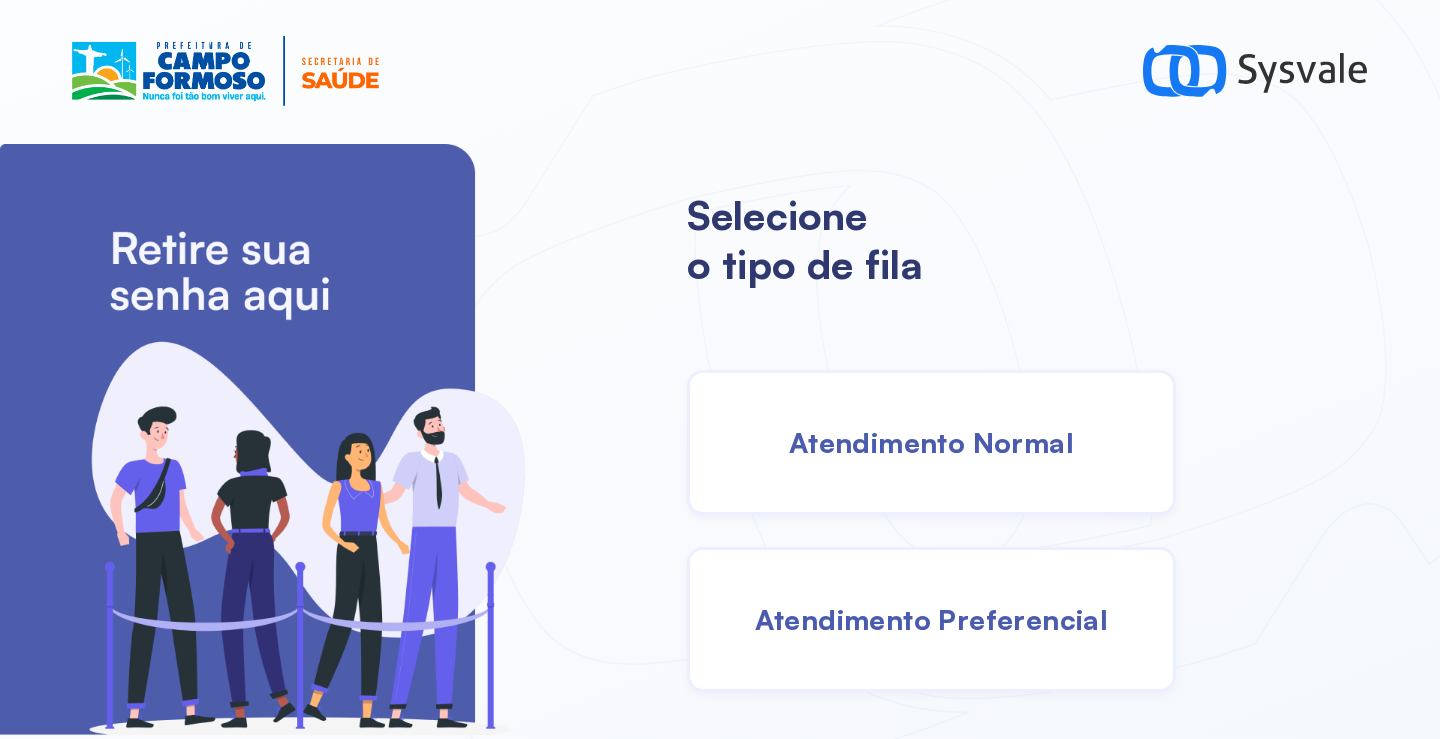 scroll, scrollTop: 0, scrollLeft: 0, axis: both 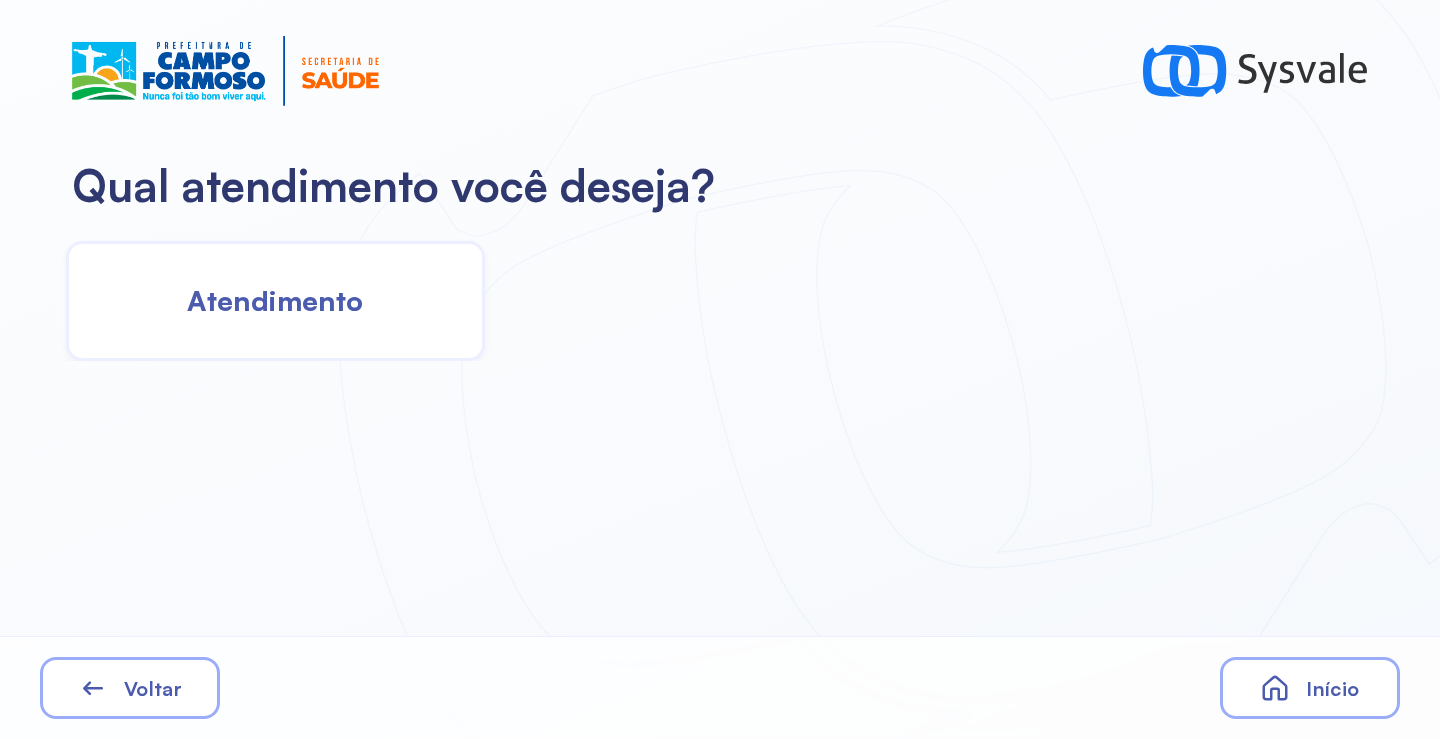 click on "Atendimento" at bounding box center [275, 300] 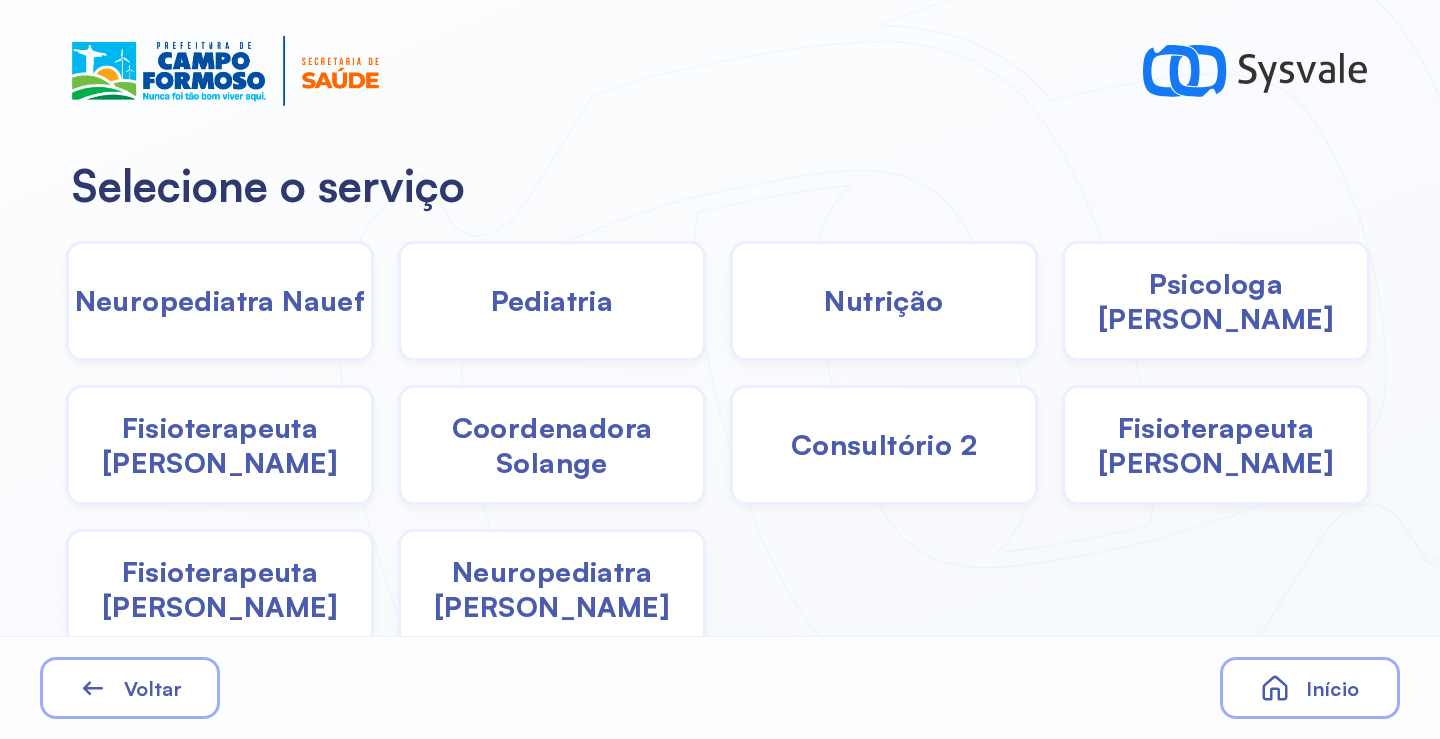 click on "Pediatria" at bounding box center (552, 300) 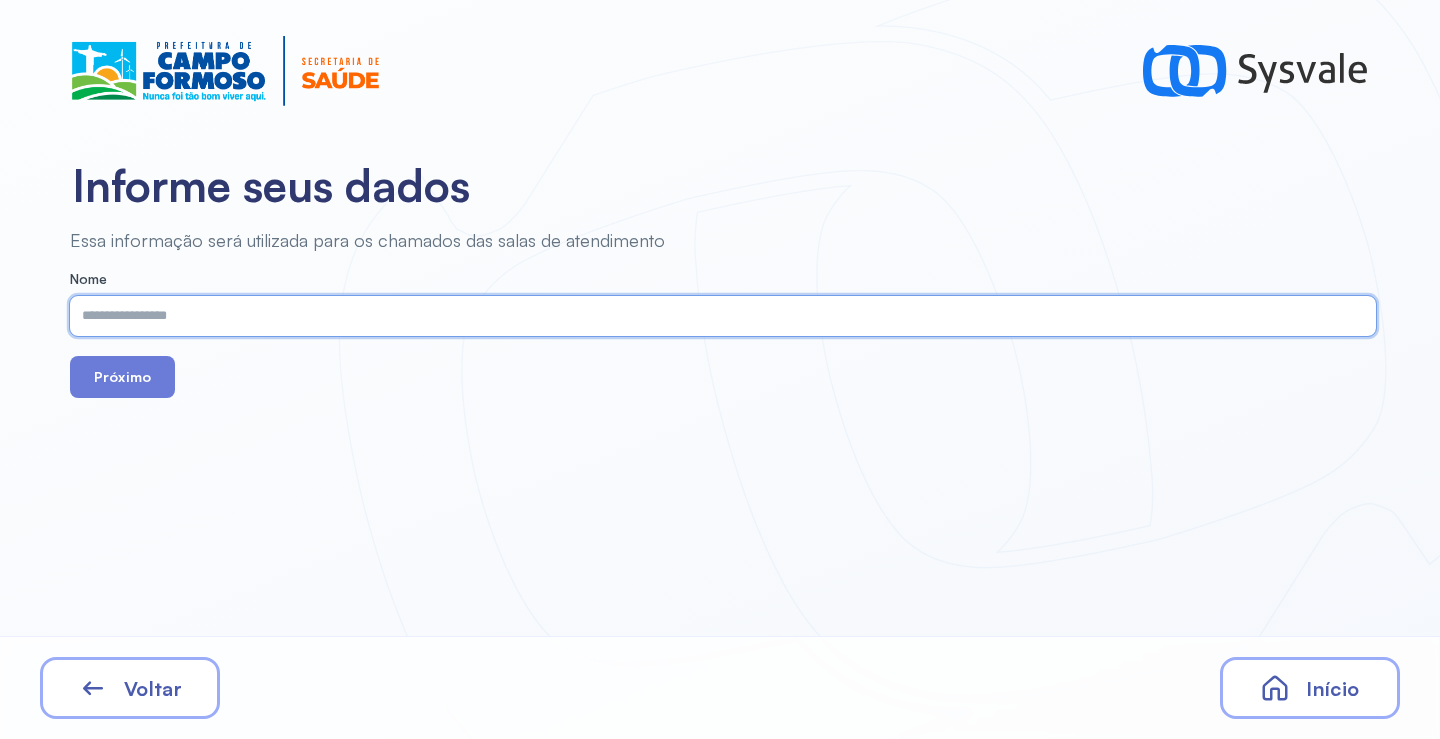 paste on "**********" 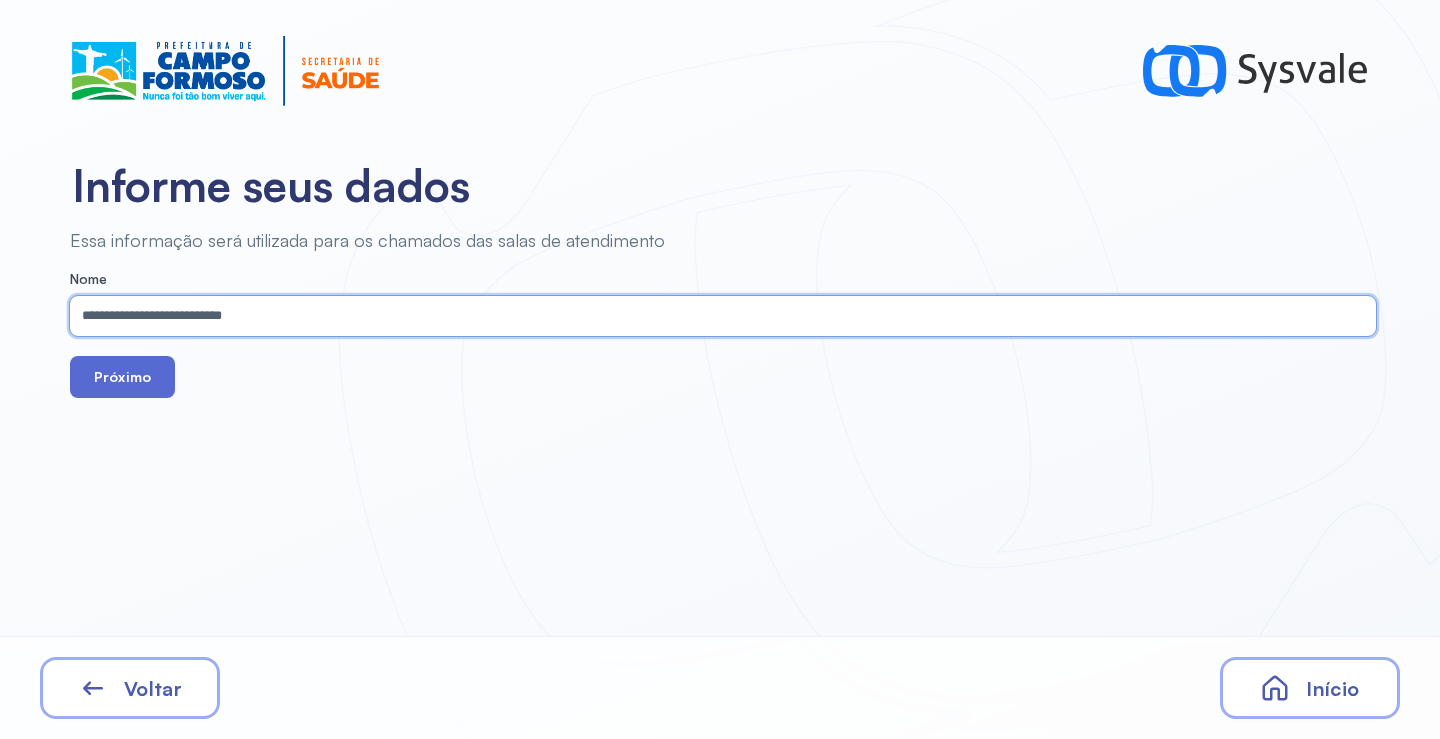 type on "**********" 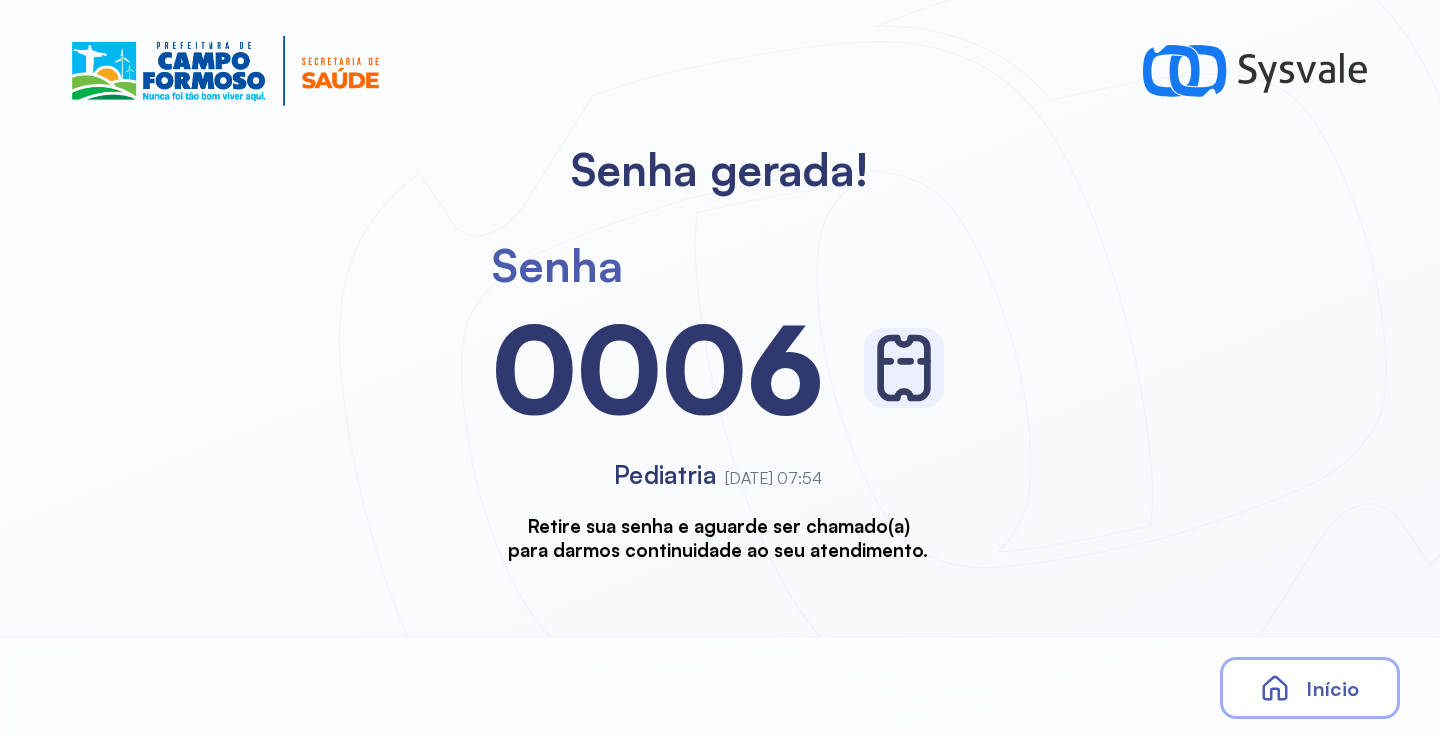scroll, scrollTop: 0, scrollLeft: 0, axis: both 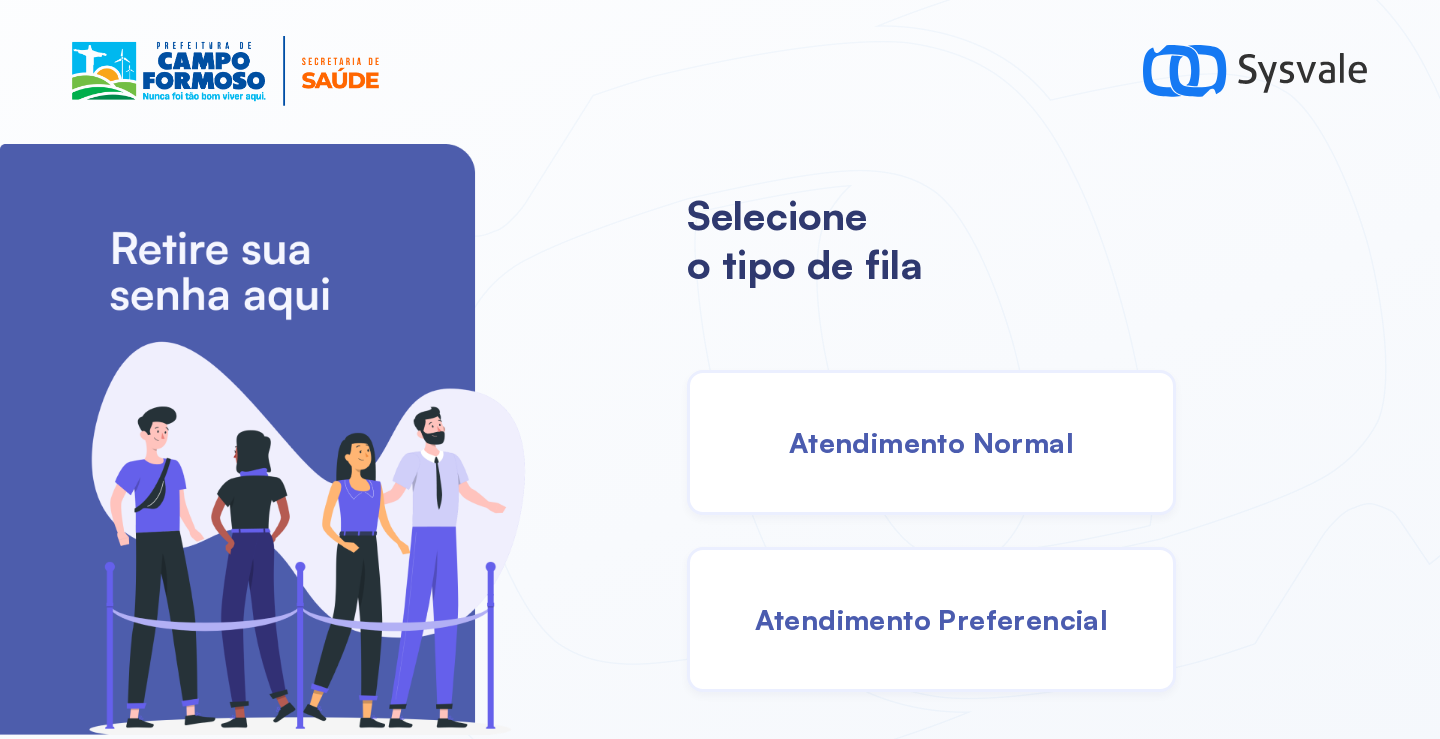 click on "Atendimento Normal" at bounding box center [931, 442] 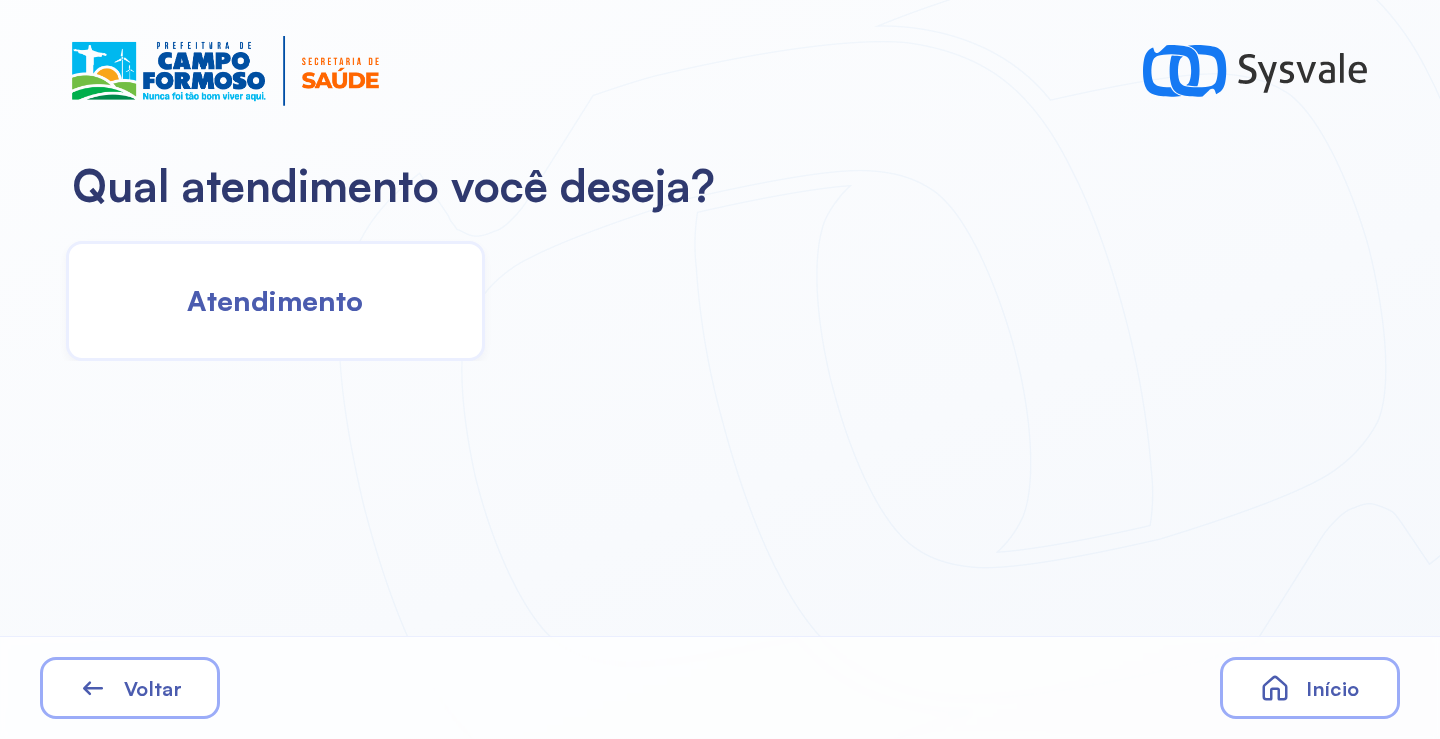 click on "Atendimento" 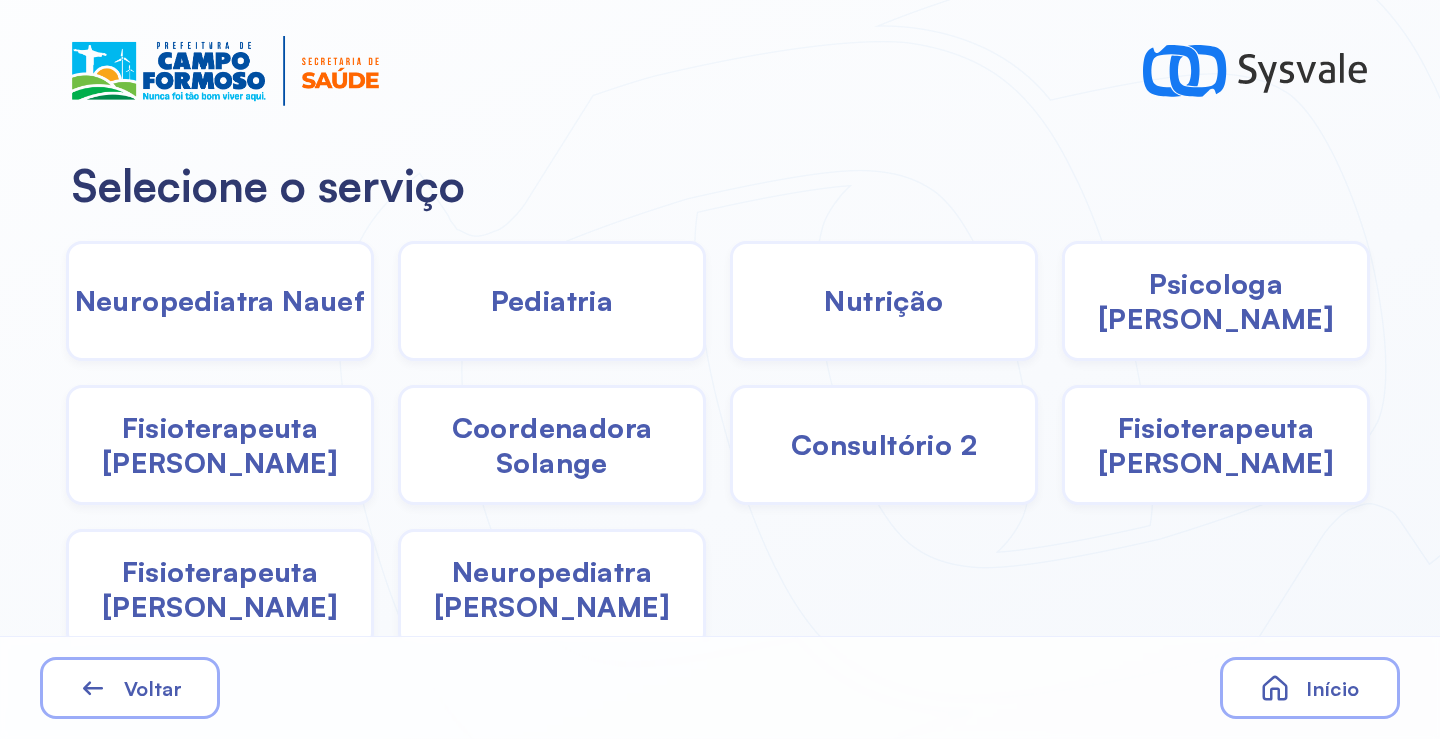 click on "Pediatria" 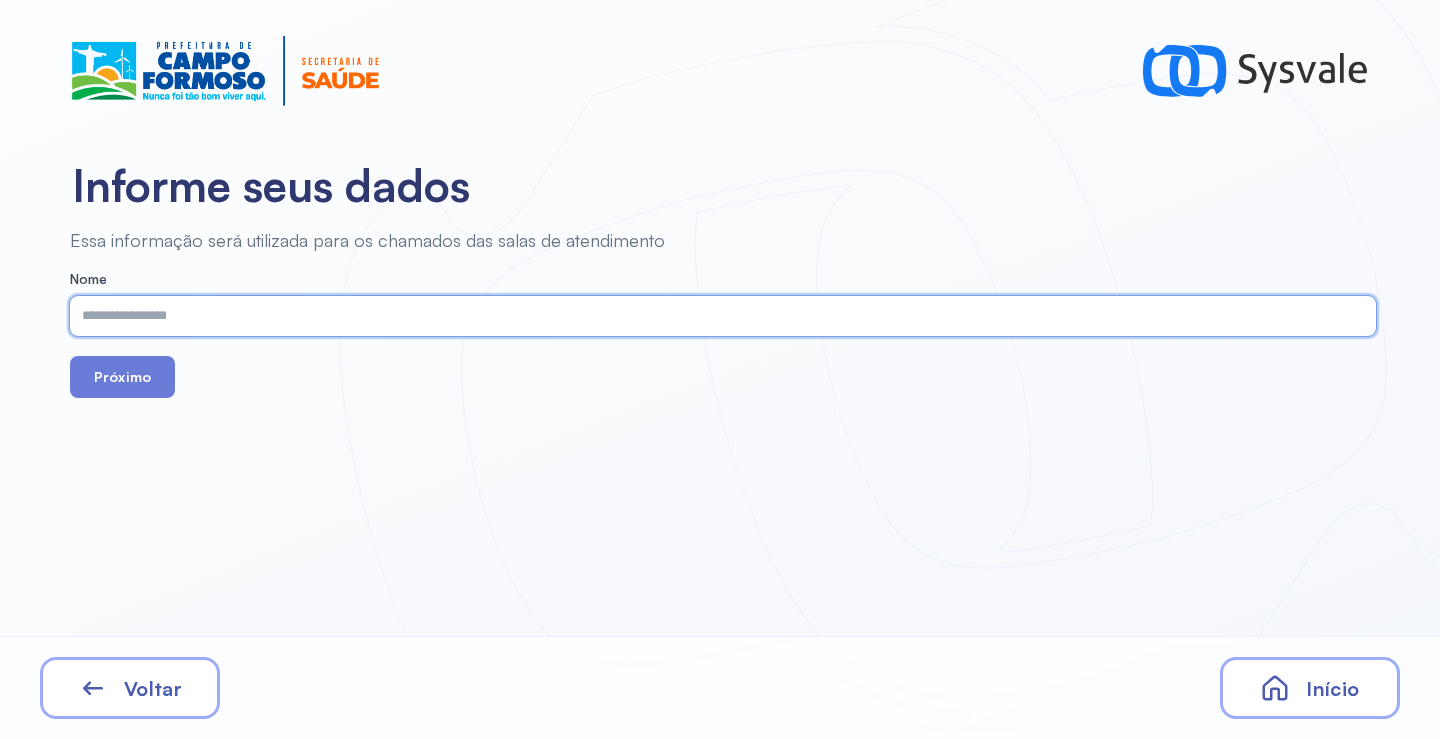 paste on "**********" 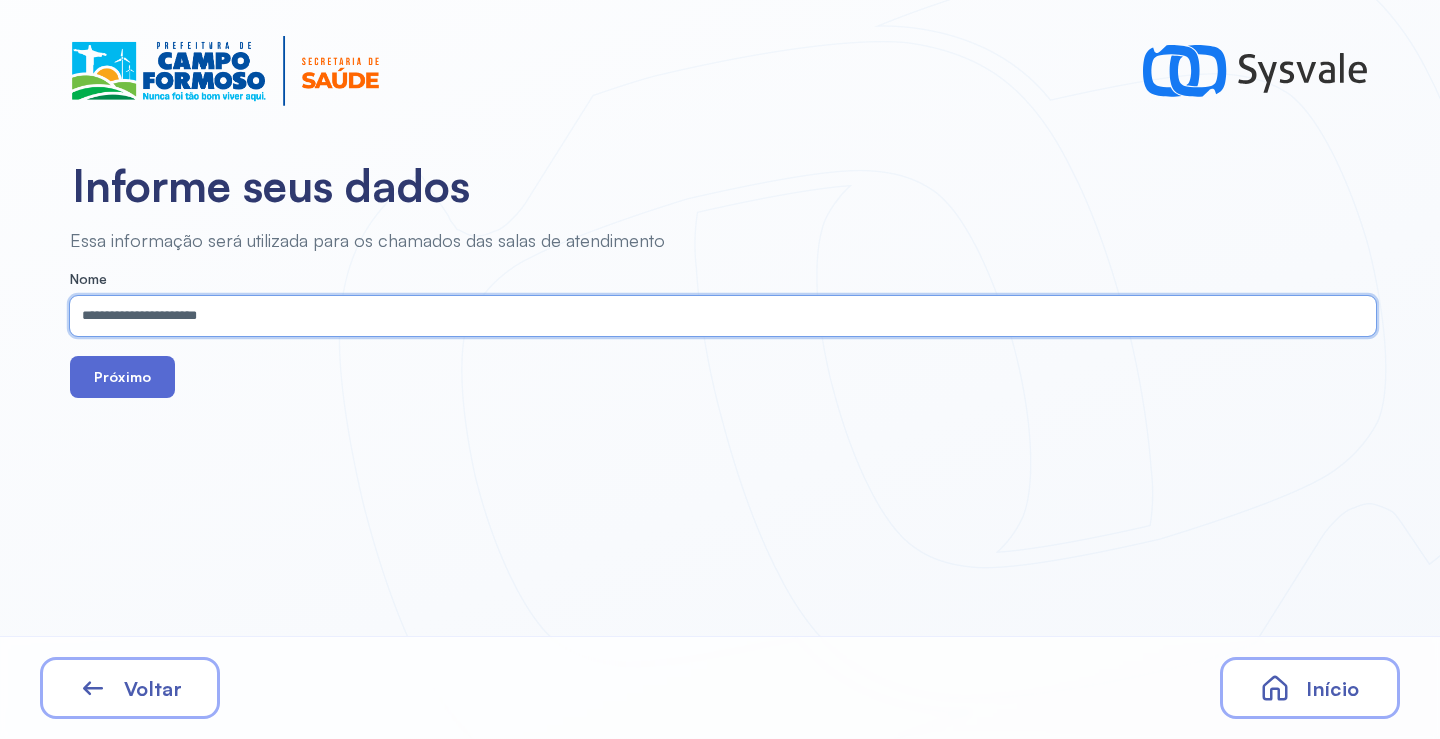 type on "**********" 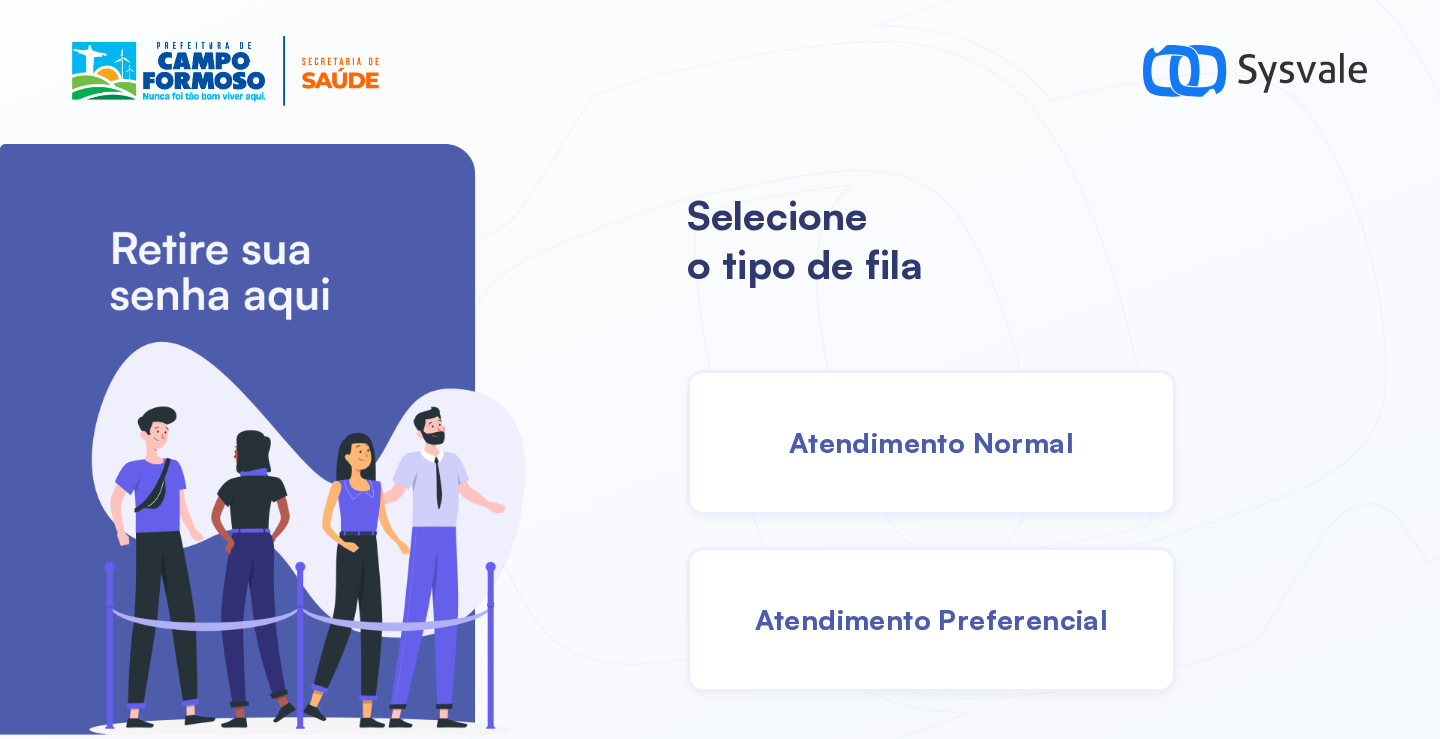 click on "Atendimento Normal" at bounding box center [931, 442] 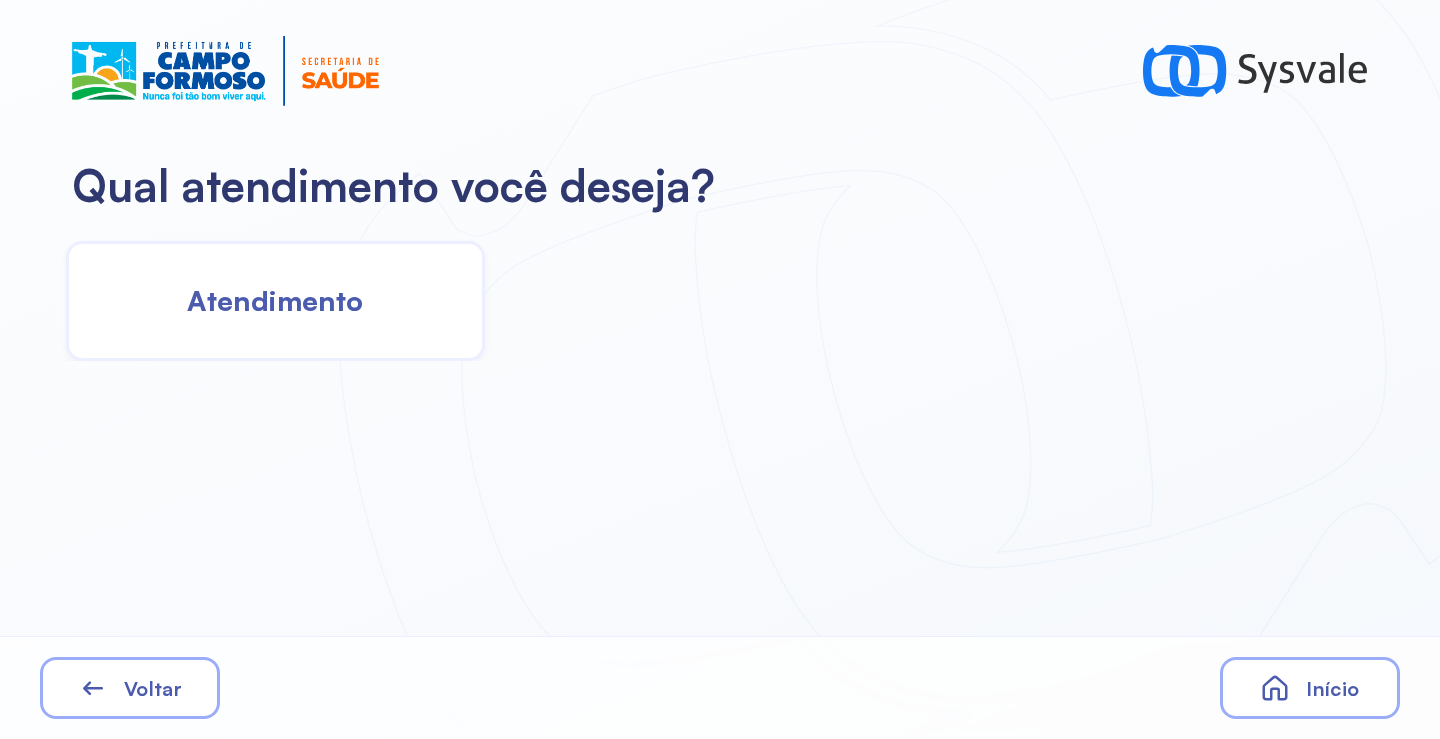 click on "Atendimento" 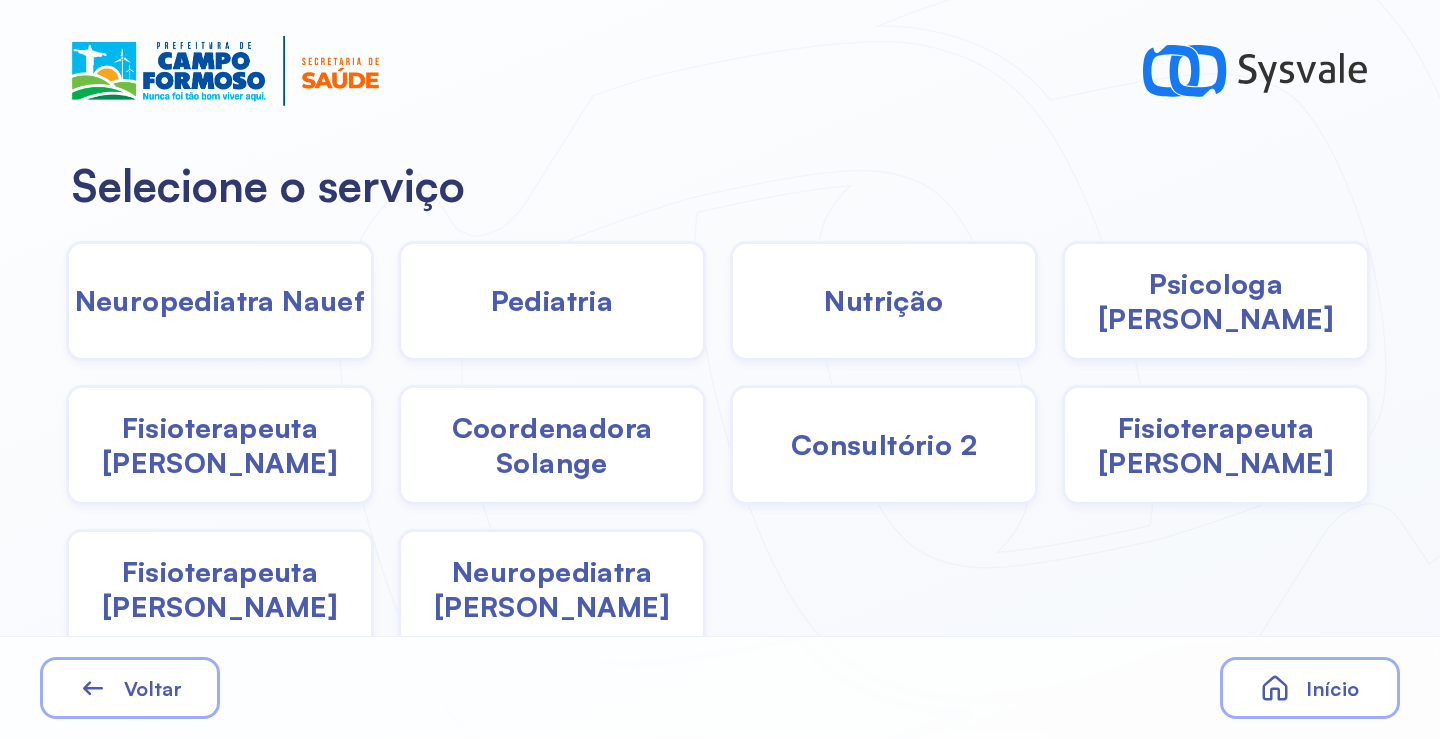 click on "Pediatria" 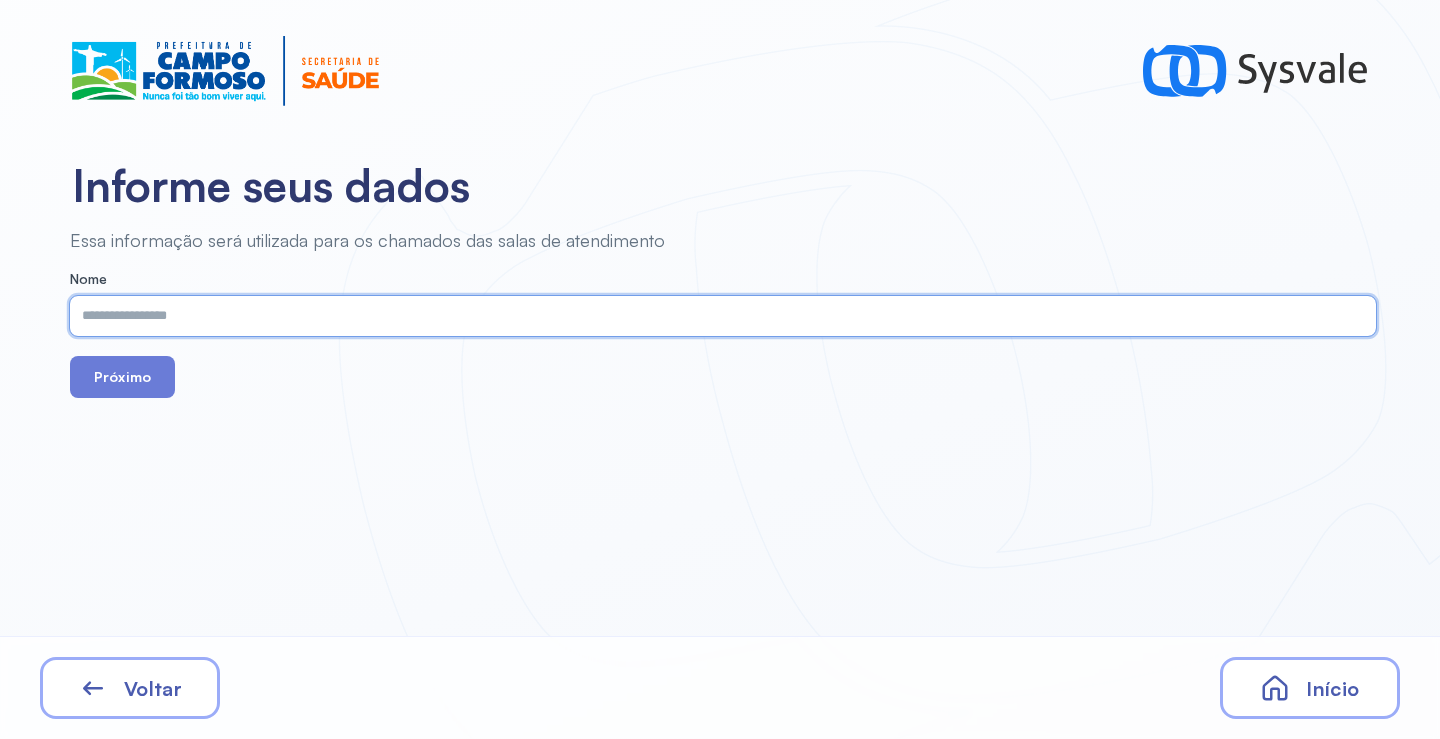 paste on "**********" 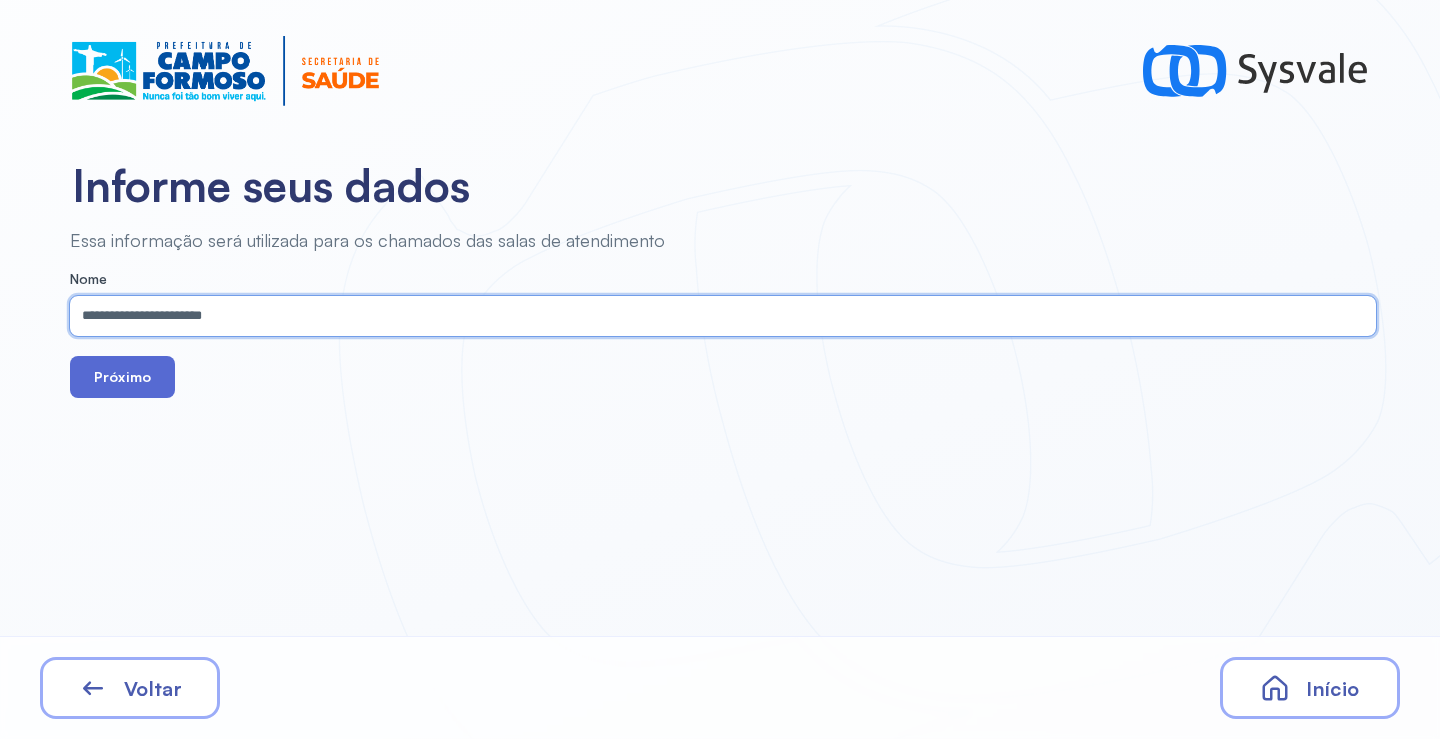type on "**********" 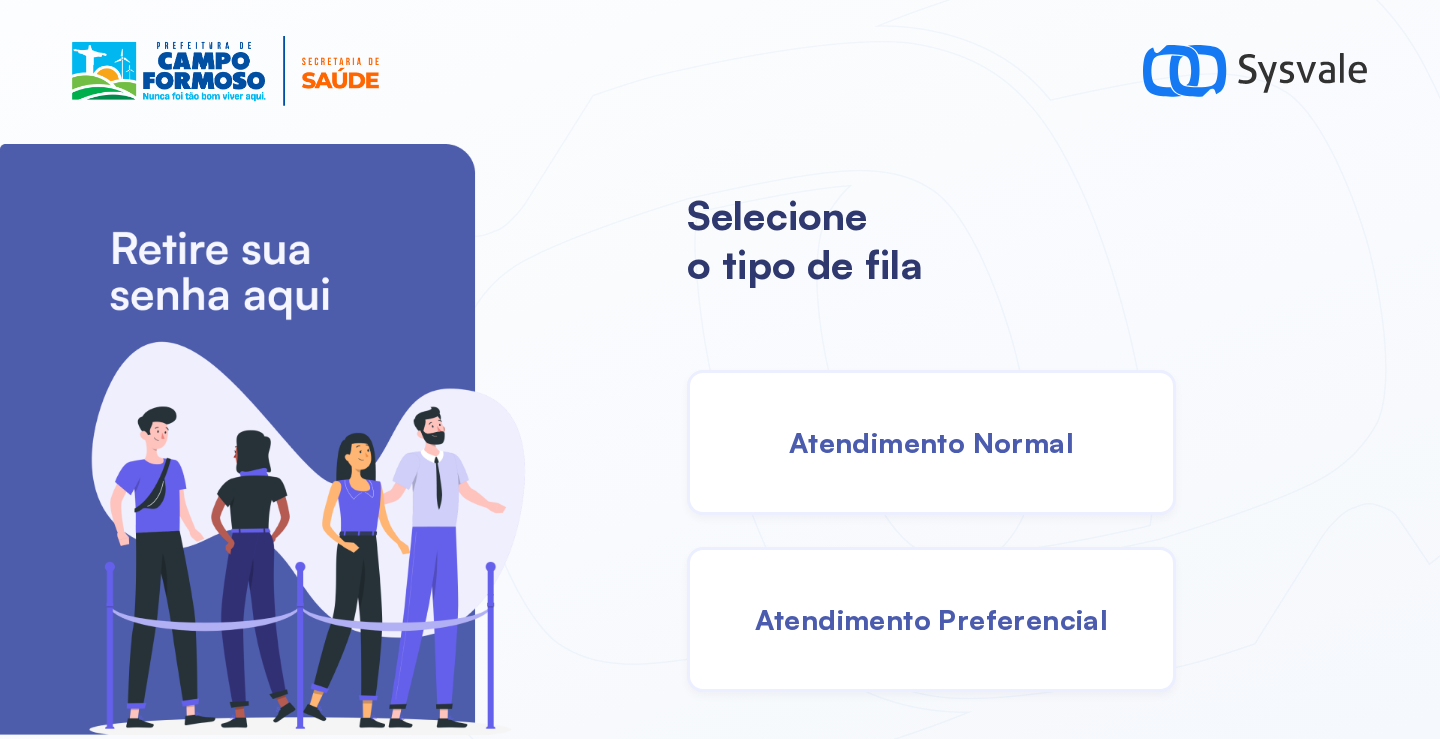 drag, startPoint x: 917, startPoint y: 423, endPoint x: 902, endPoint y: 428, distance: 15.811388 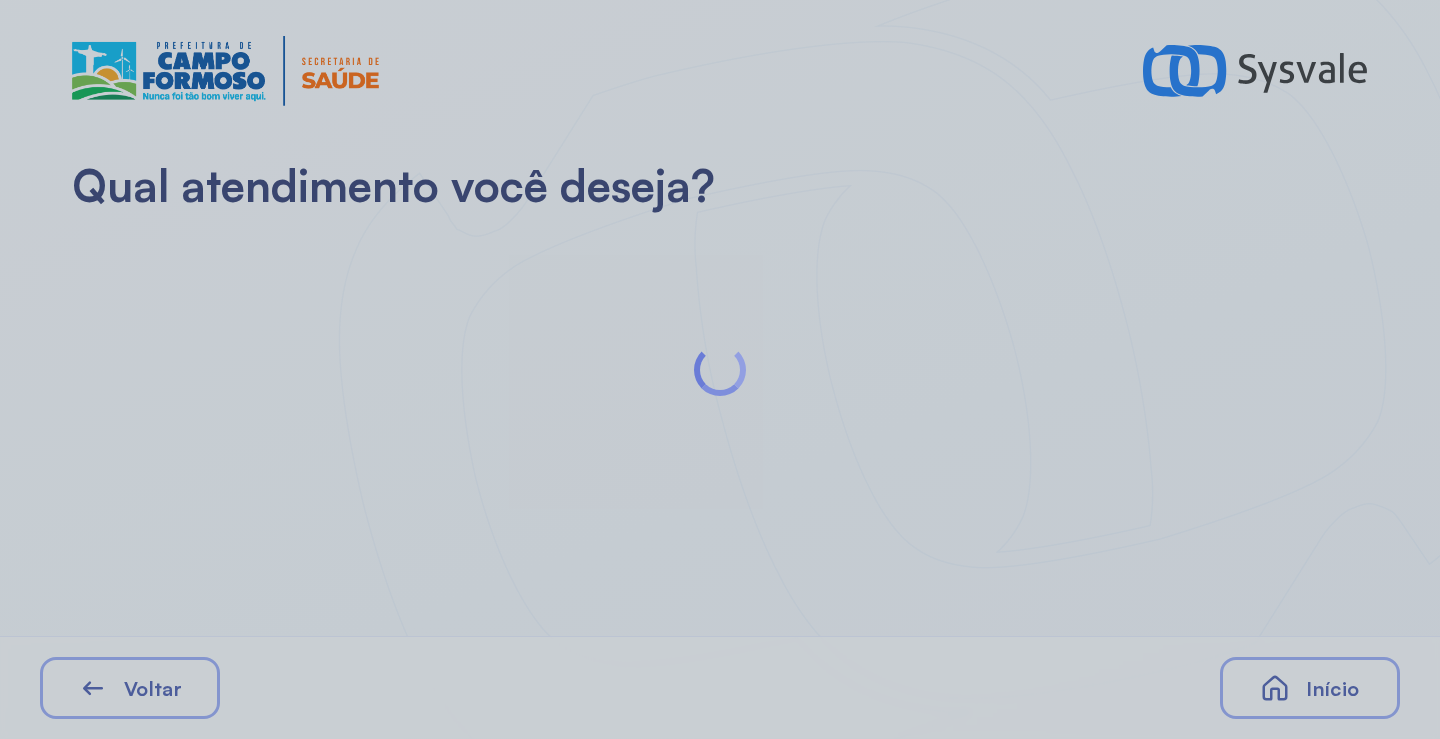 click at bounding box center (720, 369) 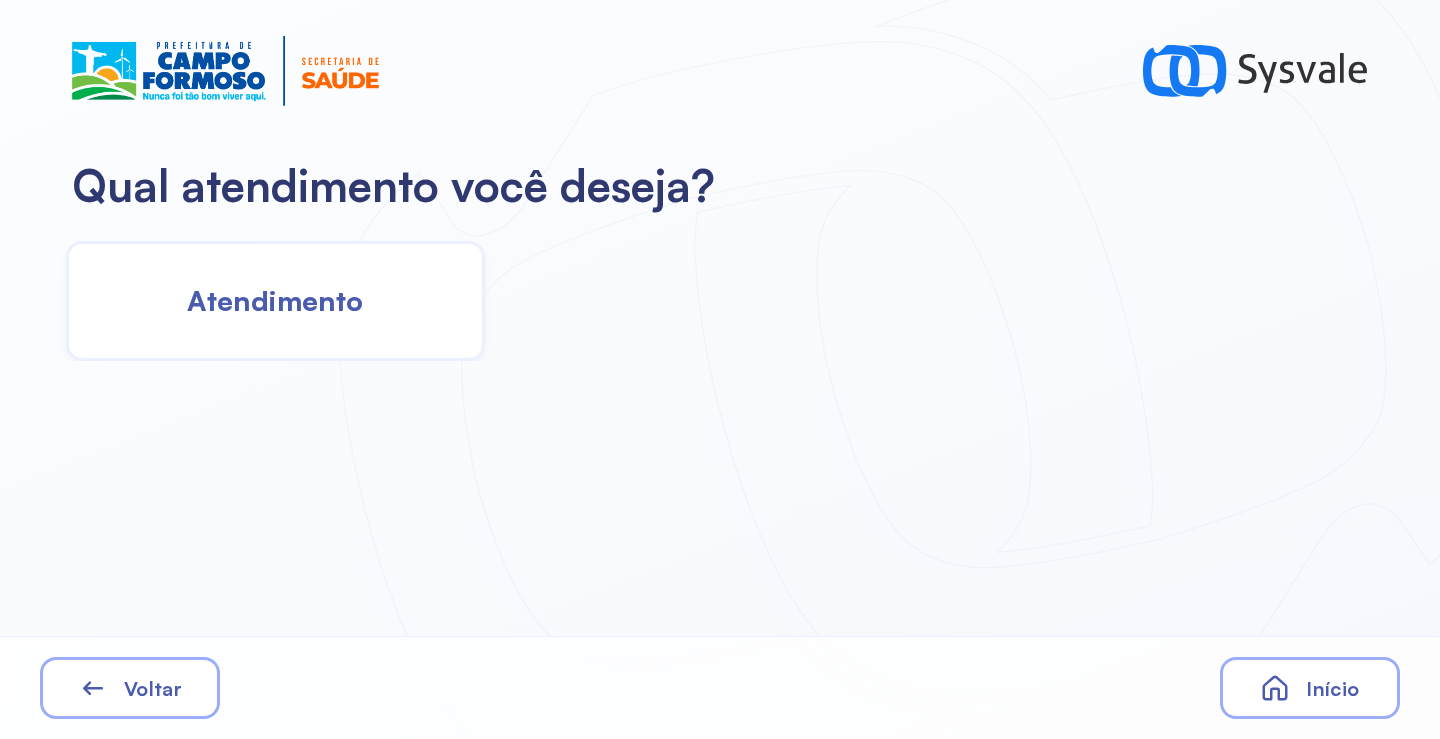 click on "Atendimento" at bounding box center (275, 300) 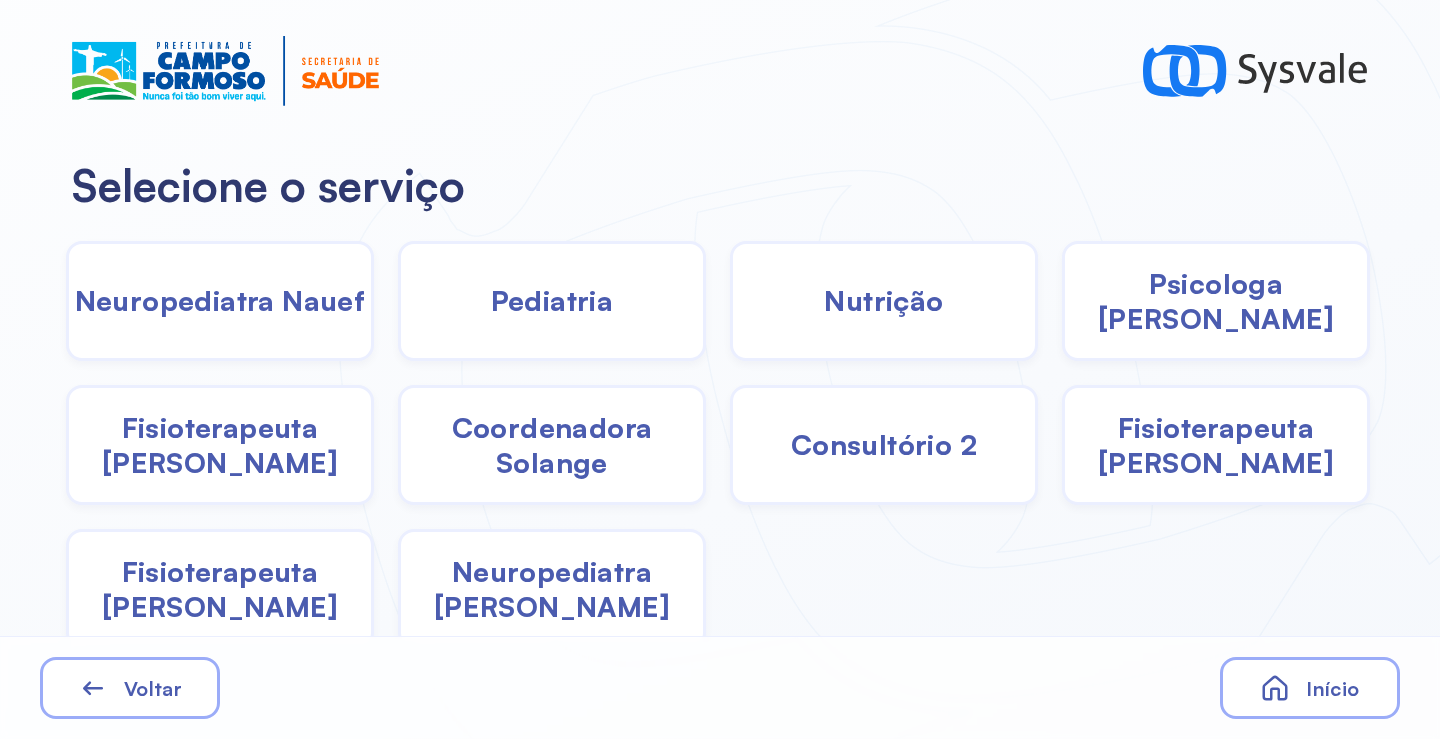 drag, startPoint x: 530, startPoint y: 309, endPoint x: 507, endPoint y: 326, distance: 28.600698 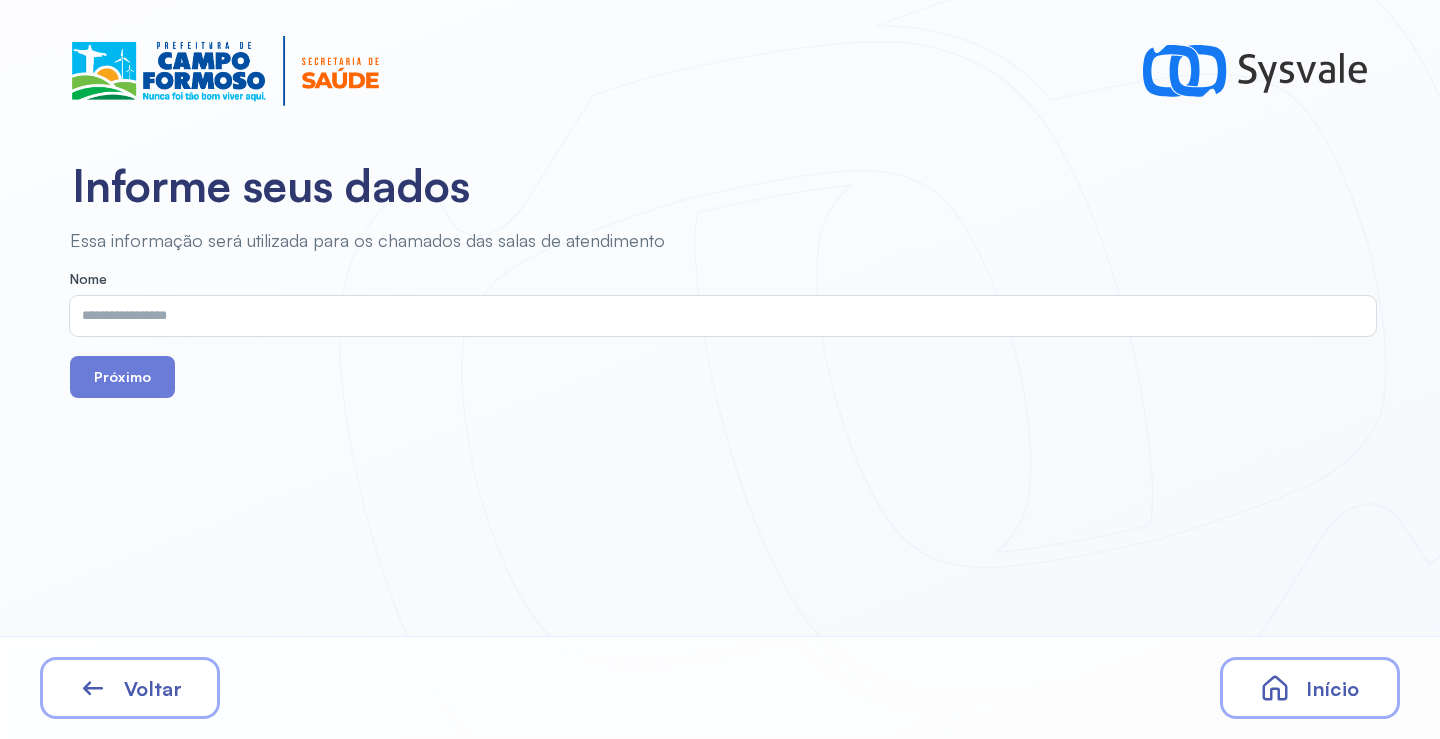 drag, startPoint x: 507, startPoint y: 326, endPoint x: 320, endPoint y: 312, distance: 187.52333 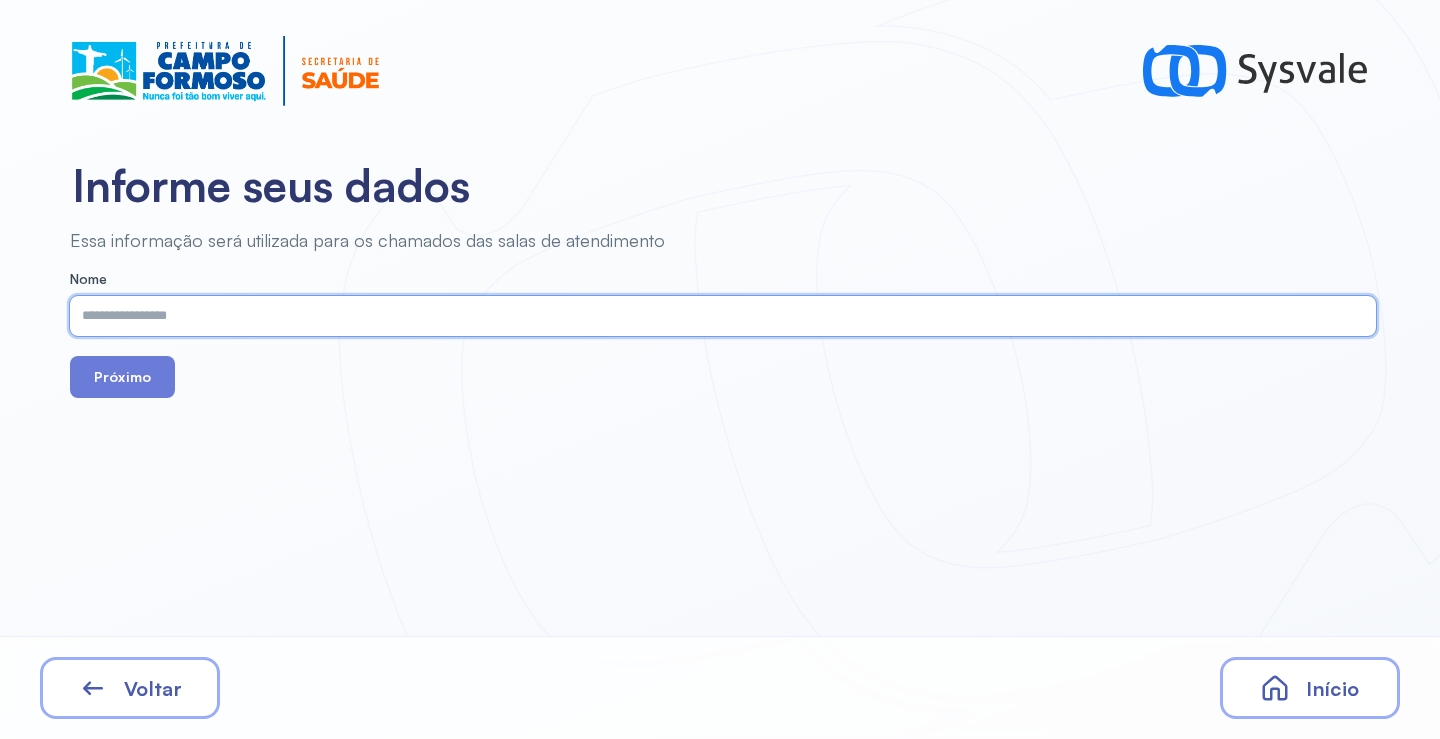 paste on "**********" 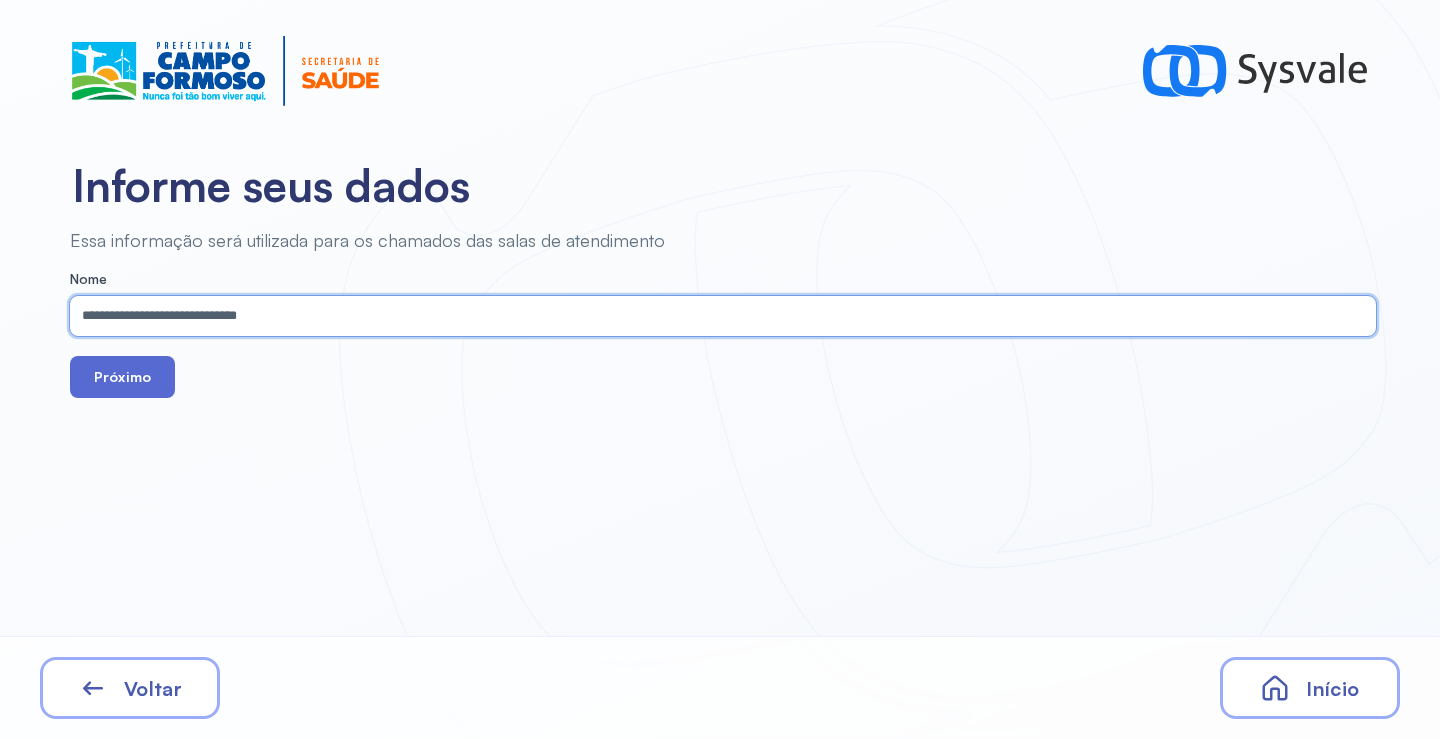 type on "**********" 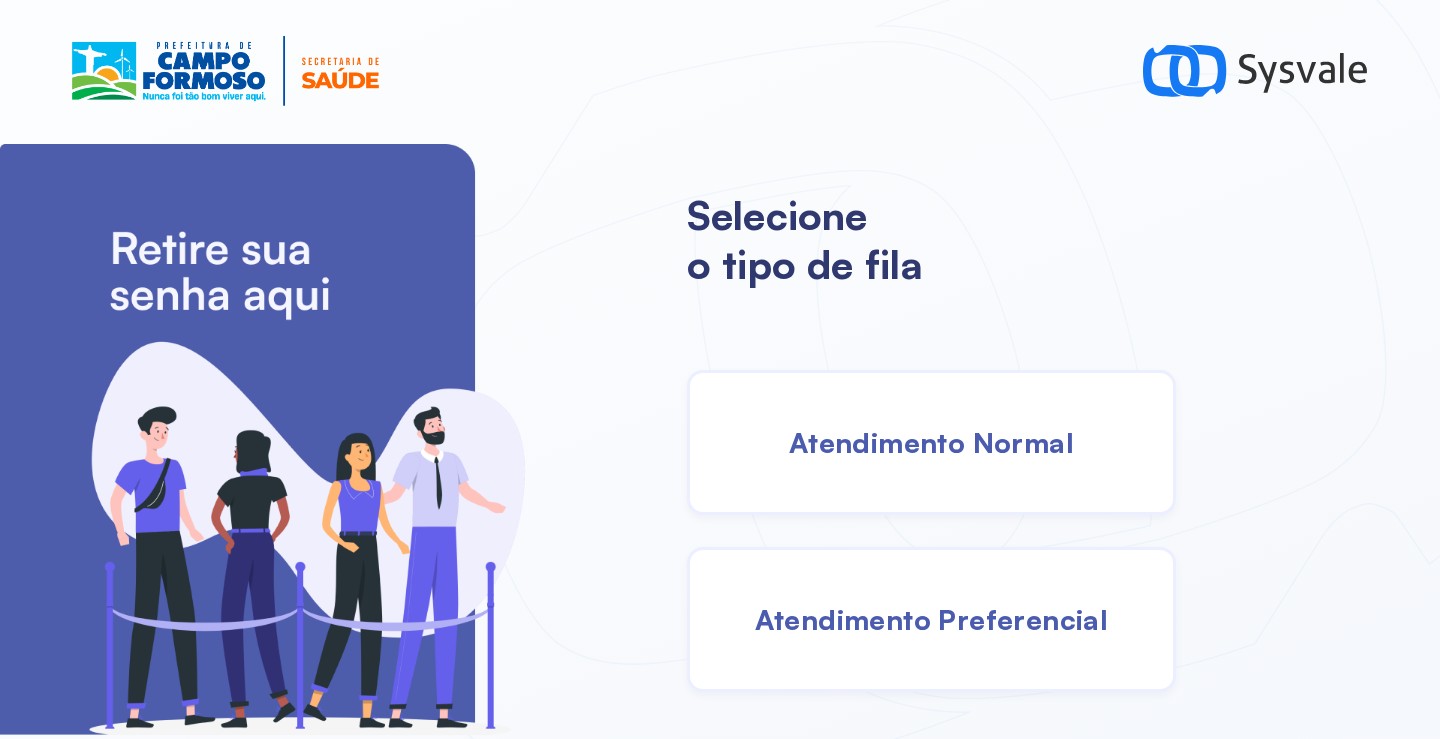 drag, startPoint x: 869, startPoint y: 411, endPoint x: 858, endPoint y: 411, distance: 11 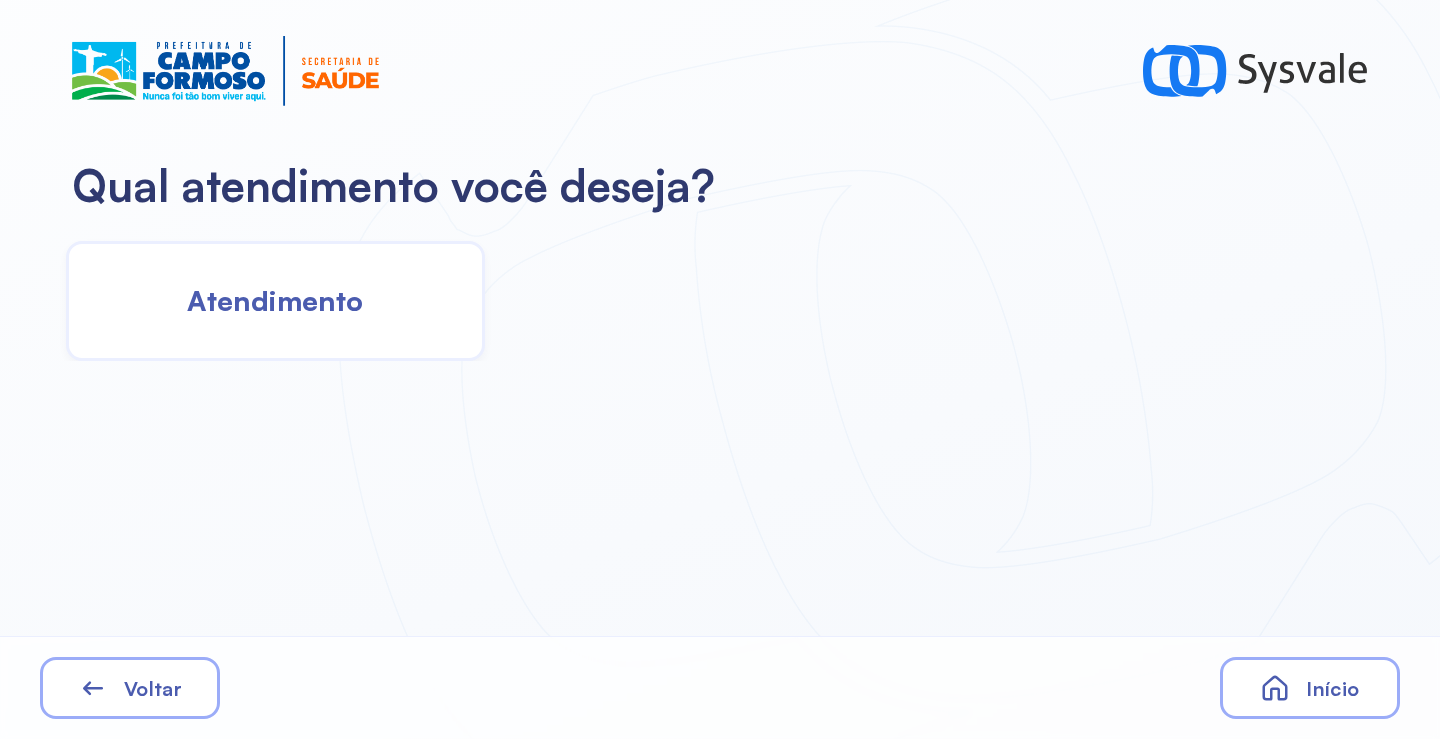 click on "Atendimento" 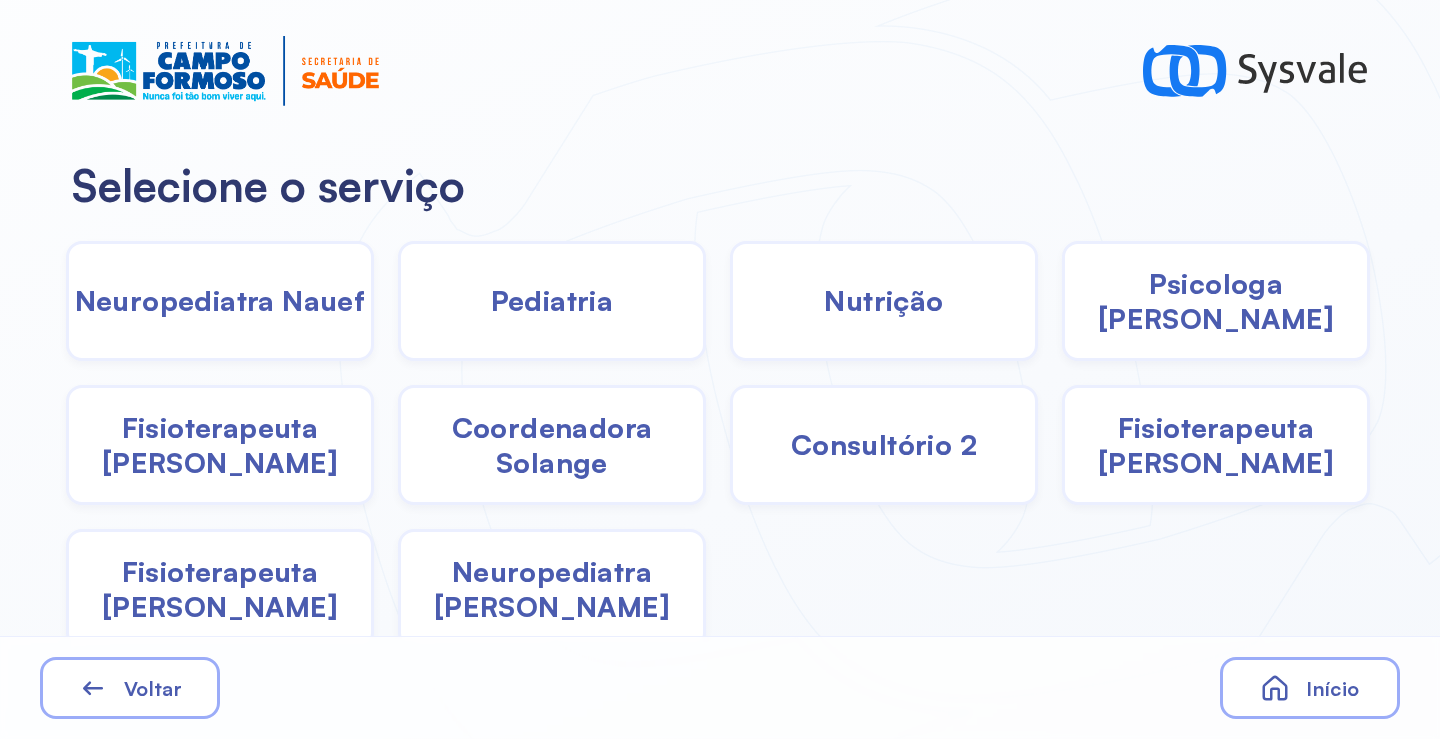 click on "Pediatria" at bounding box center (552, 300) 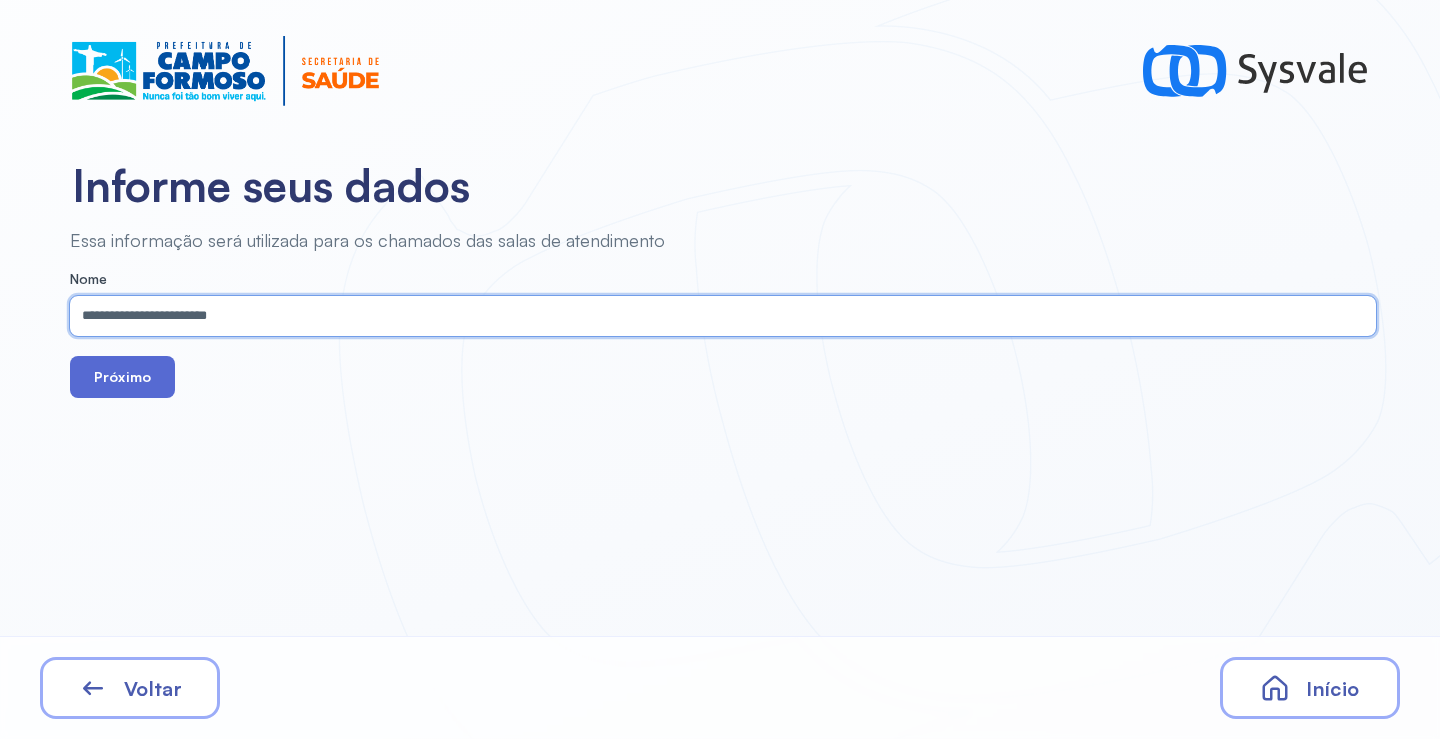 type on "**********" 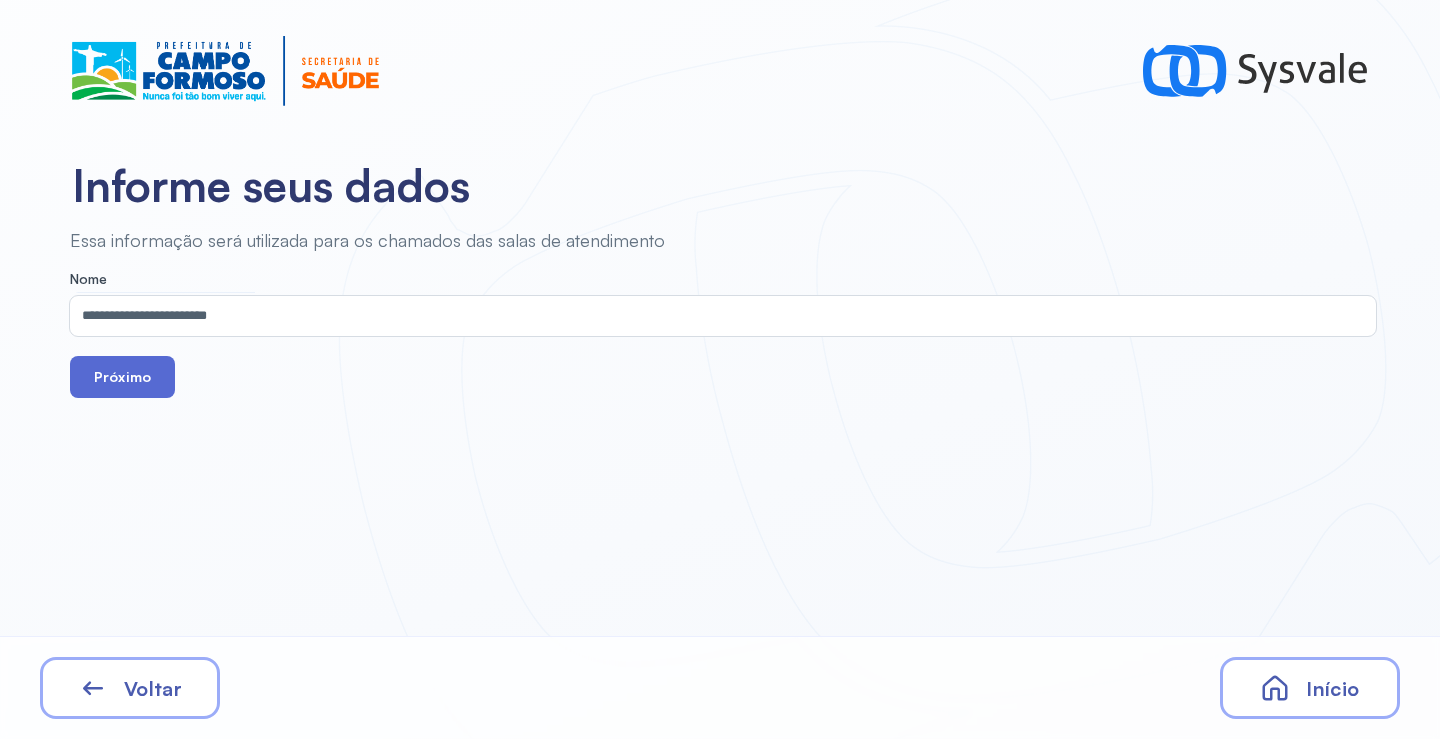 click on "Próximo" at bounding box center [122, 377] 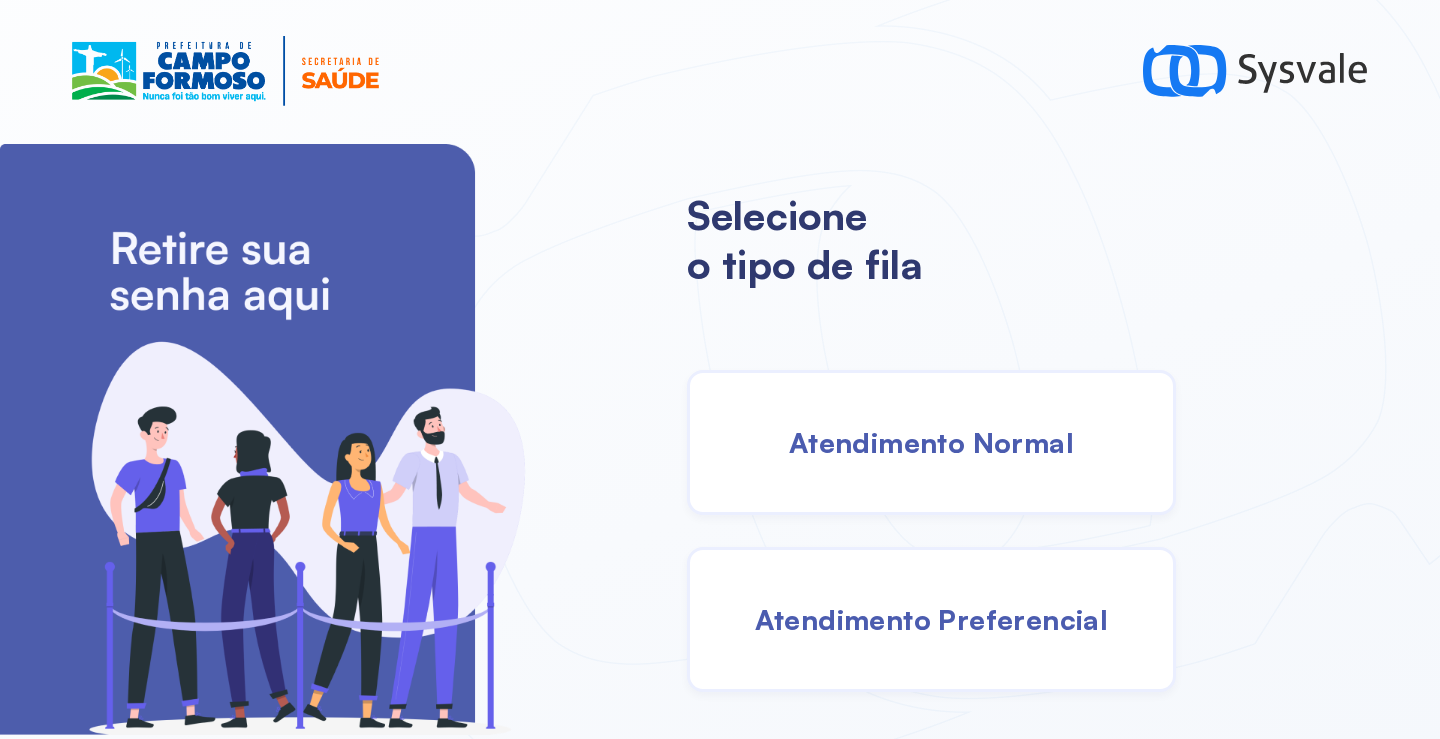drag, startPoint x: 937, startPoint y: 466, endPoint x: 926, endPoint y: 462, distance: 11.7046995 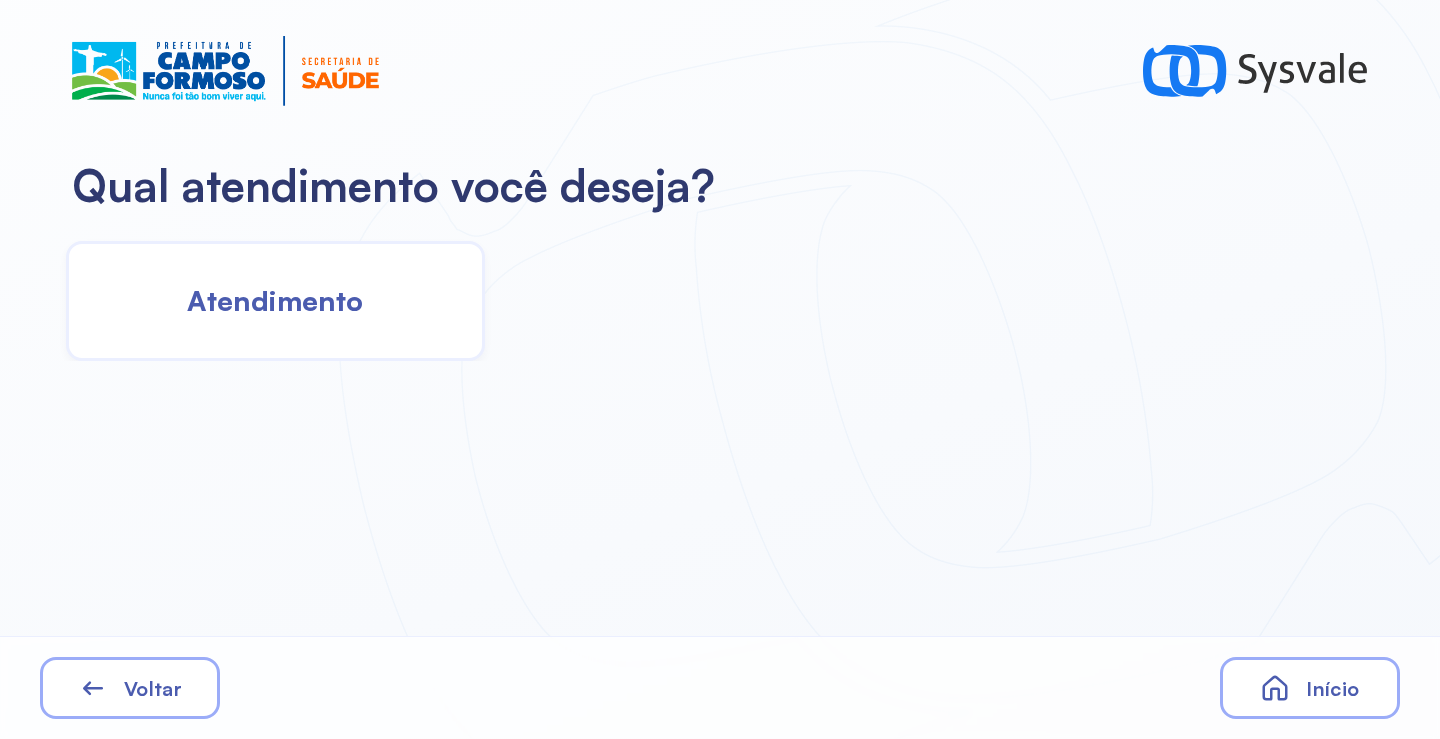 click on "Atendimento" at bounding box center [275, 300] 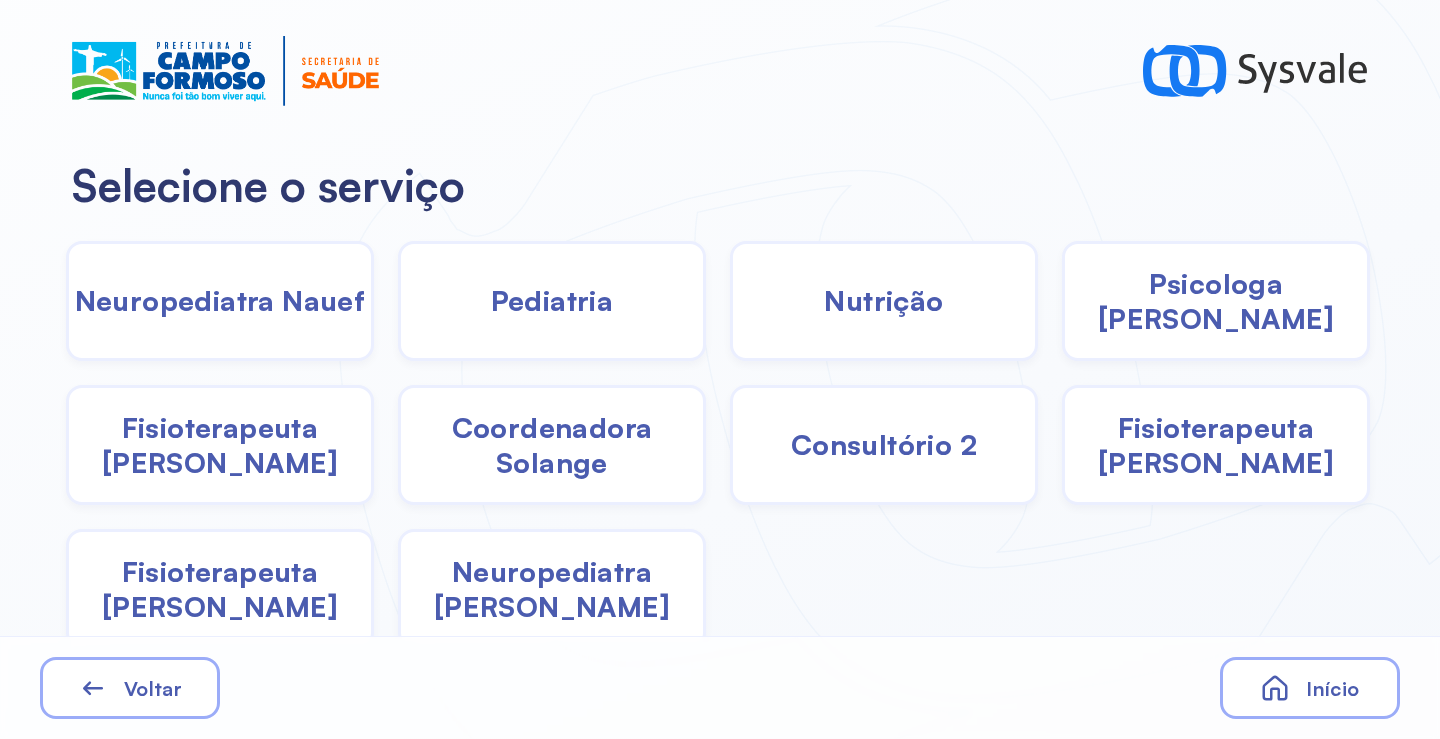 click on "Psicologa [PERSON_NAME]" 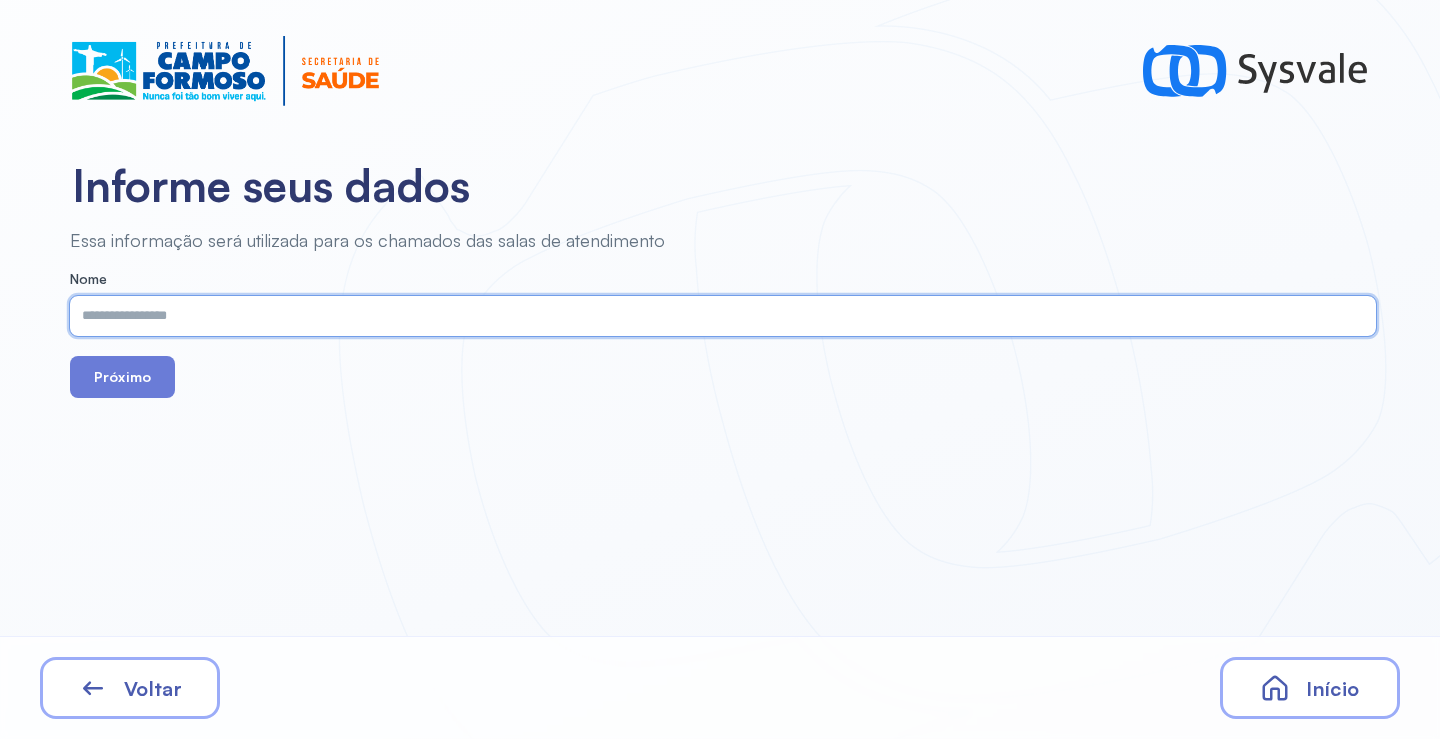 paste on "**********" 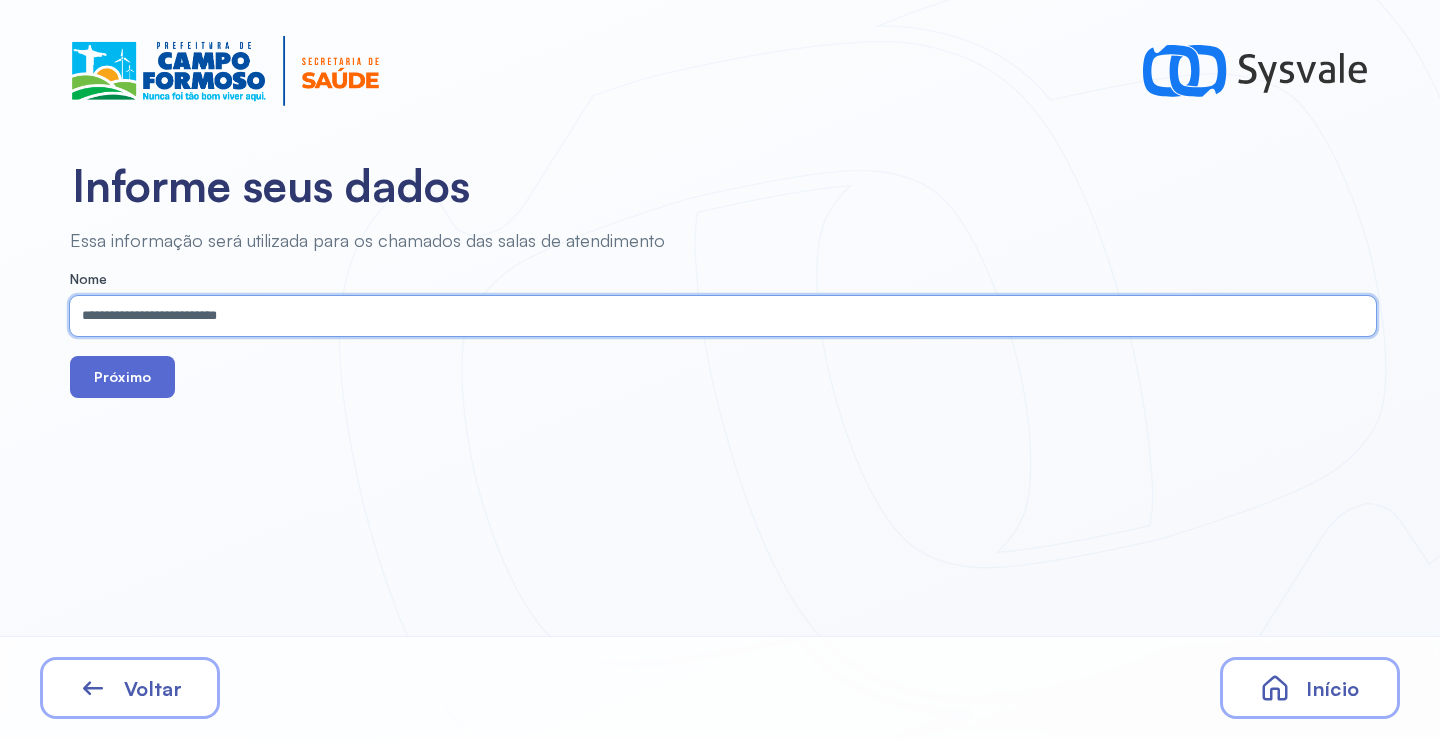 type on "**********" 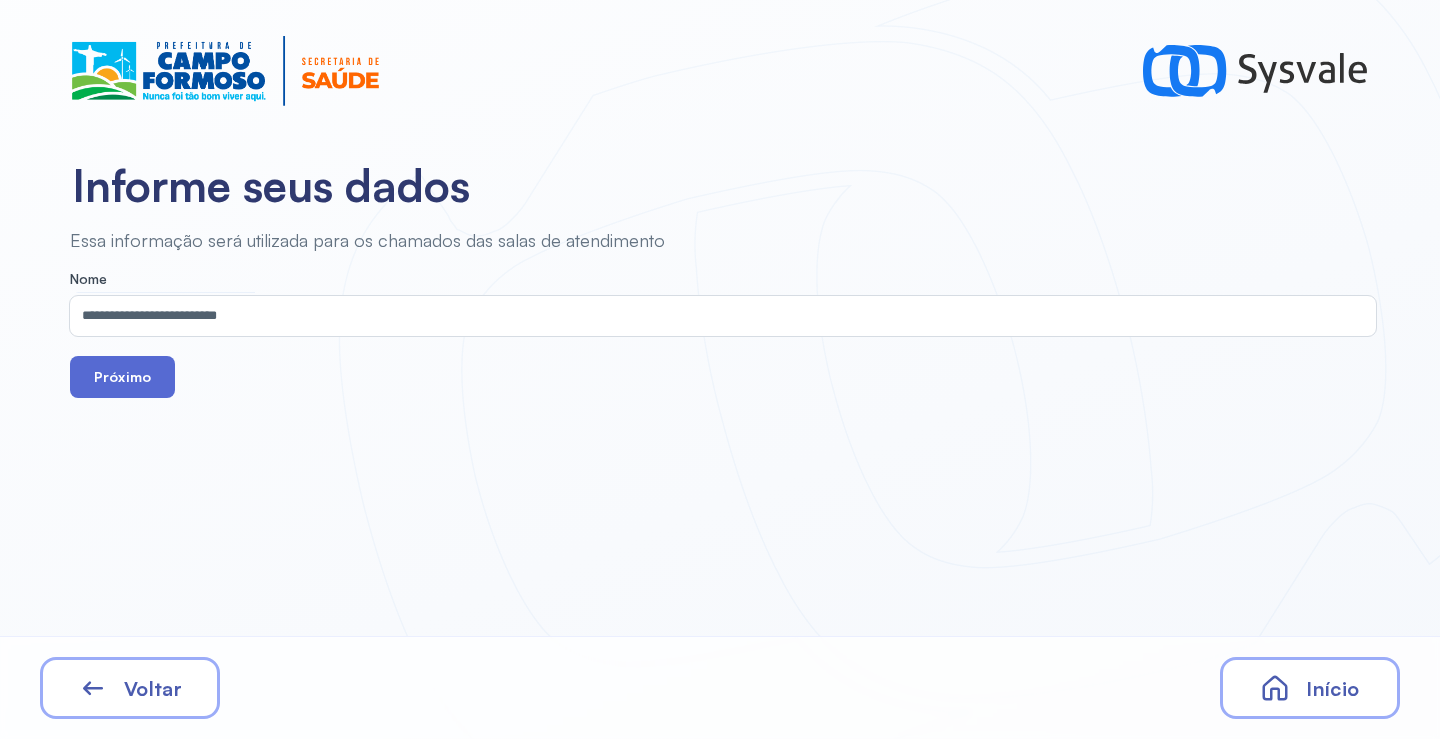 click on "Próximo" at bounding box center [122, 377] 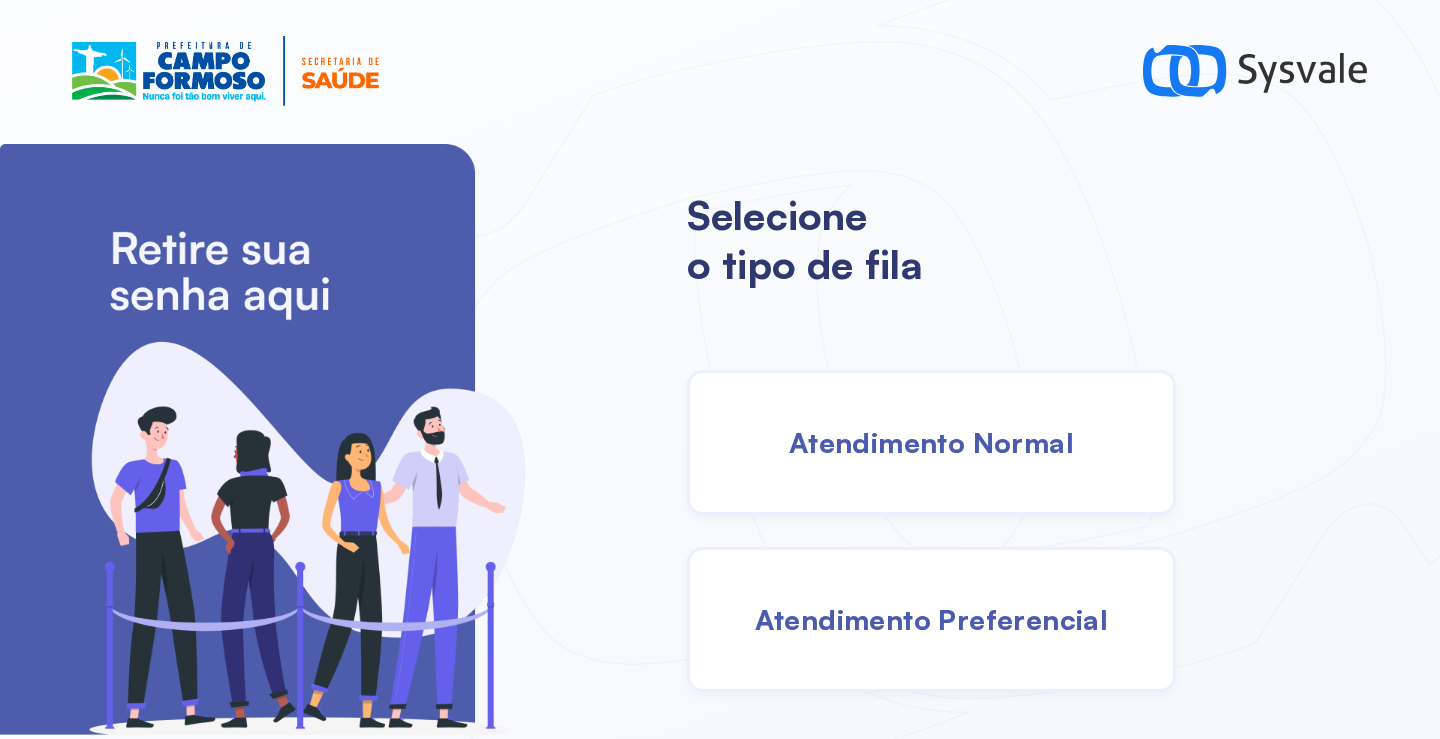 drag, startPoint x: 907, startPoint y: 460, endPoint x: 897, endPoint y: 455, distance: 11.18034 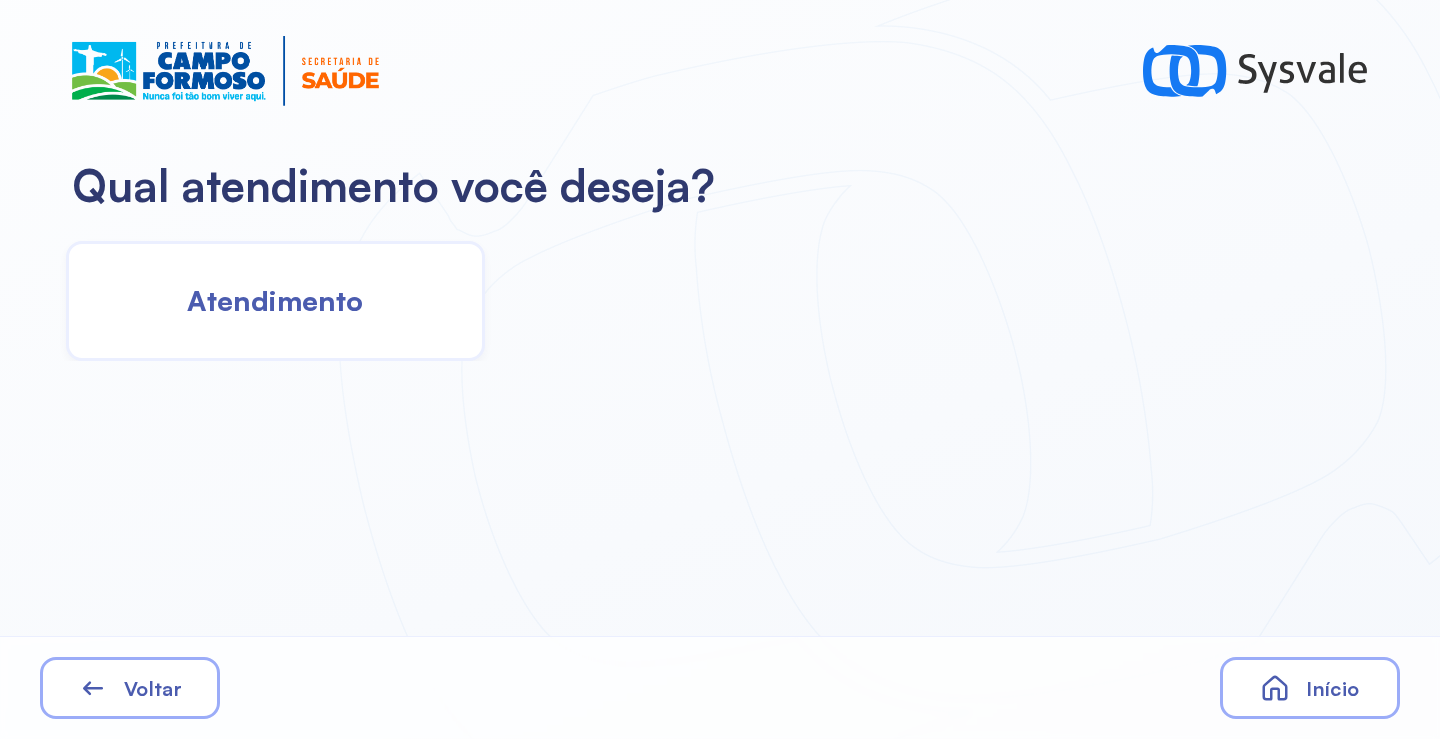 click on "Atendimento" at bounding box center [275, 300] 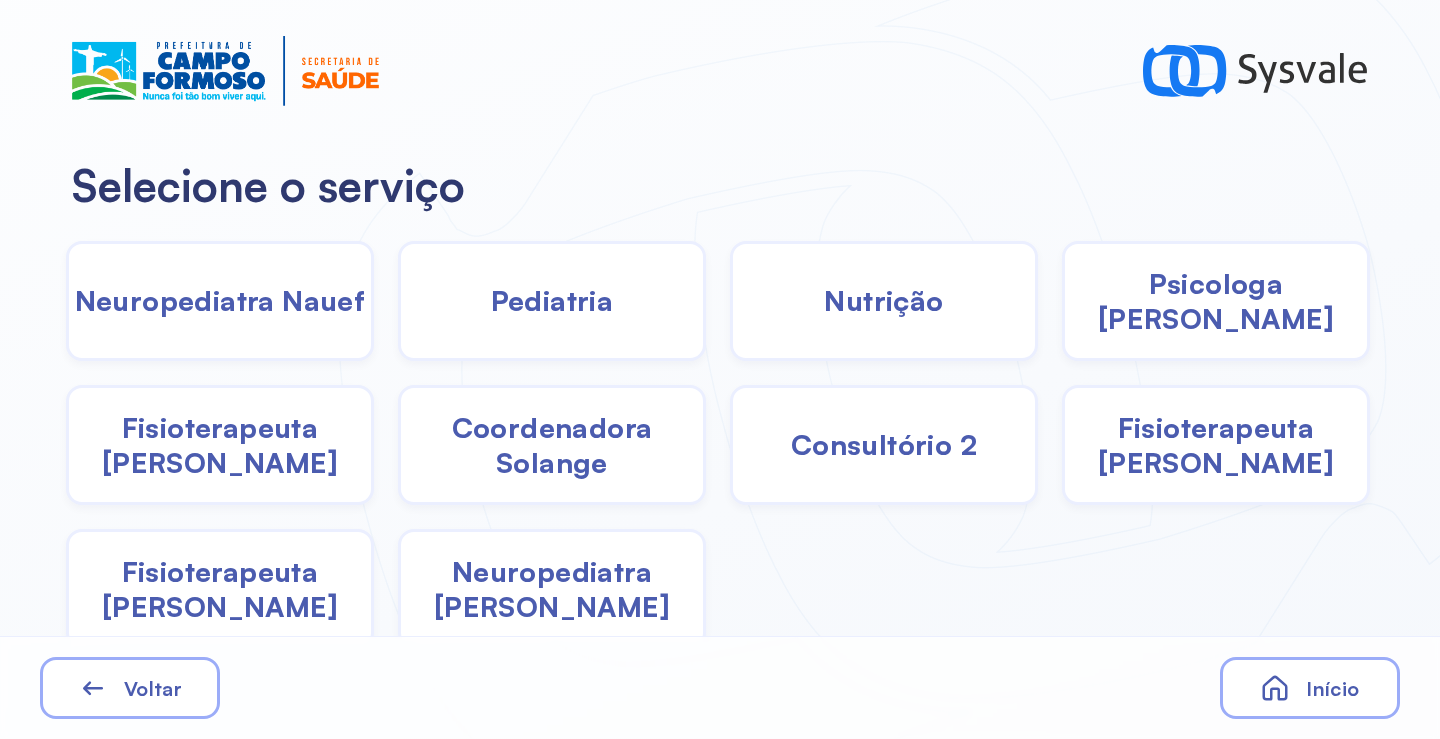 click on "Coordenadora Solange" at bounding box center [552, 445] 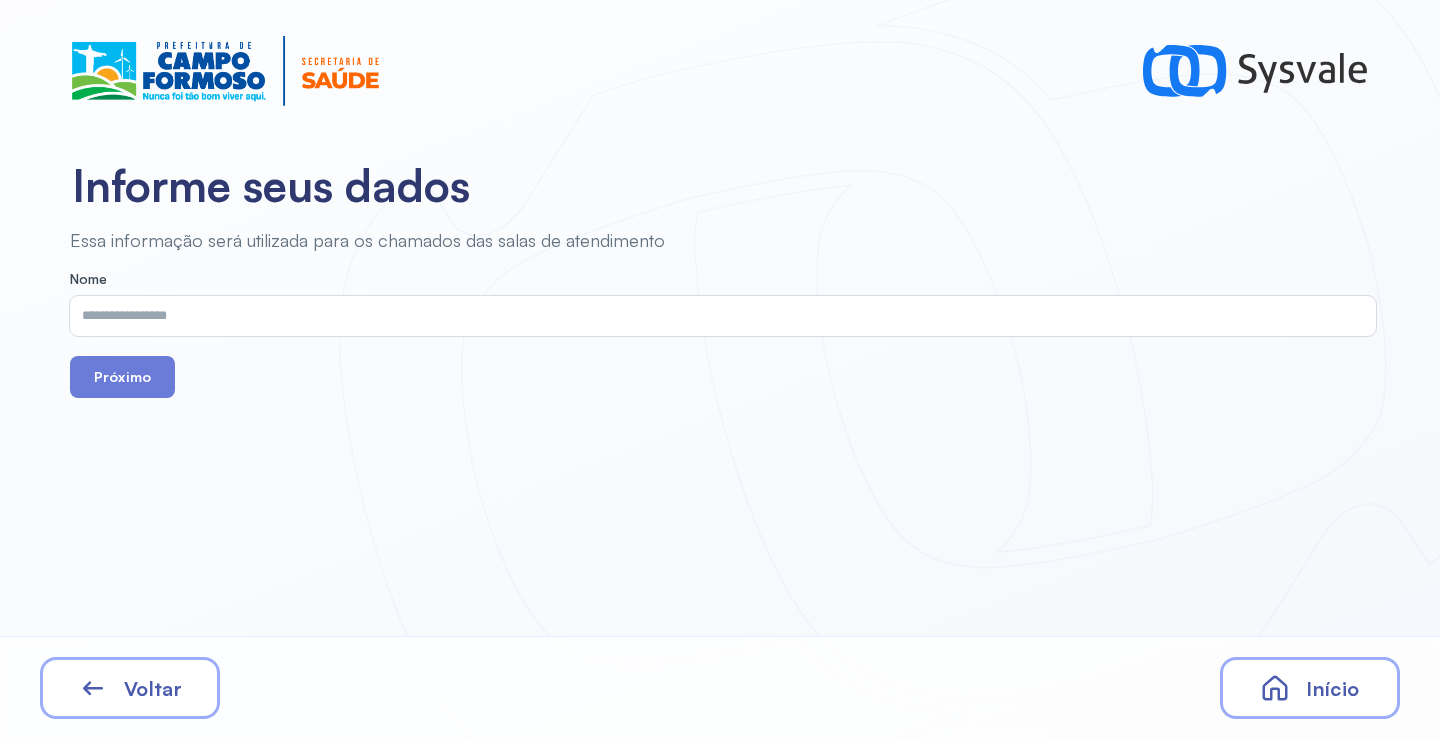 drag, startPoint x: 219, startPoint y: 294, endPoint x: 214, endPoint y: 310, distance: 16.763054 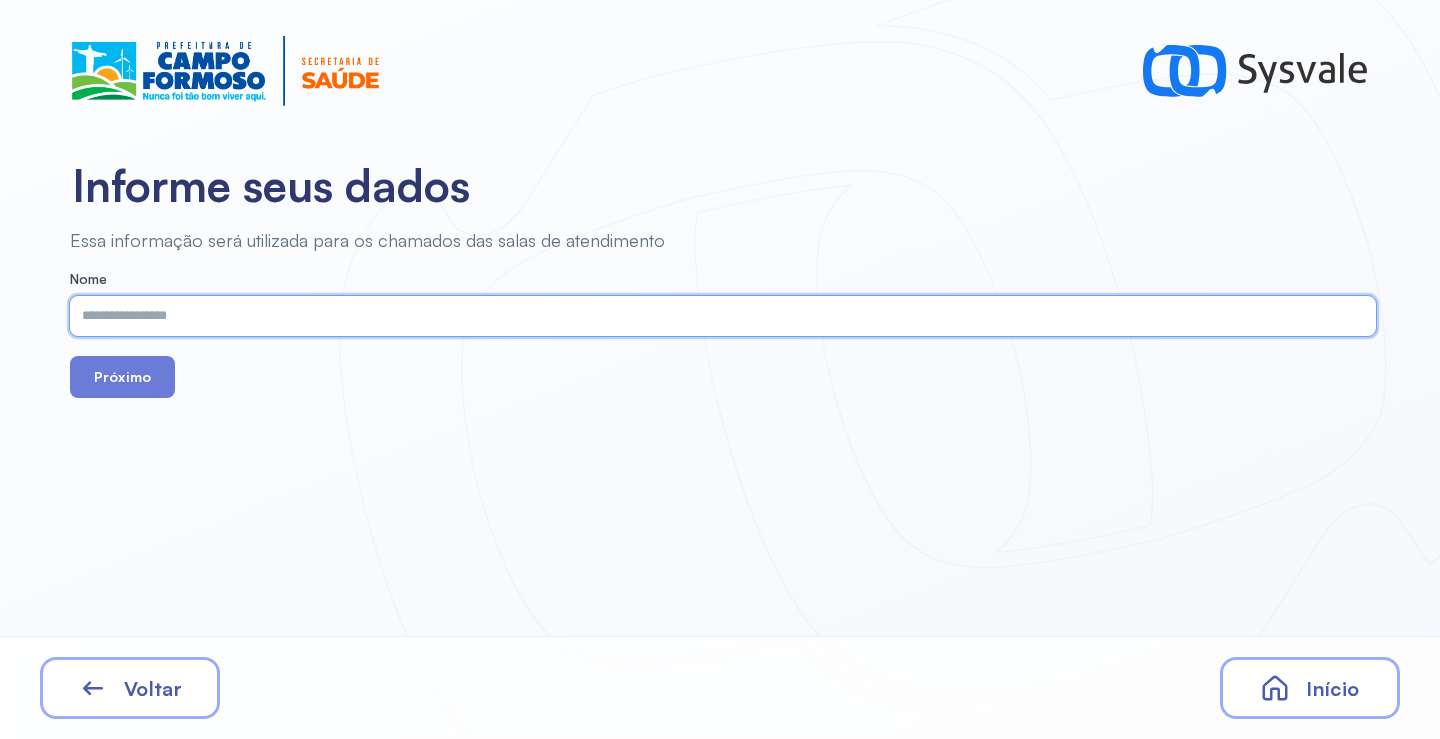drag, startPoint x: 214, startPoint y: 310, endPoint x: 167, endPoint y: 314, distance: 47.169907 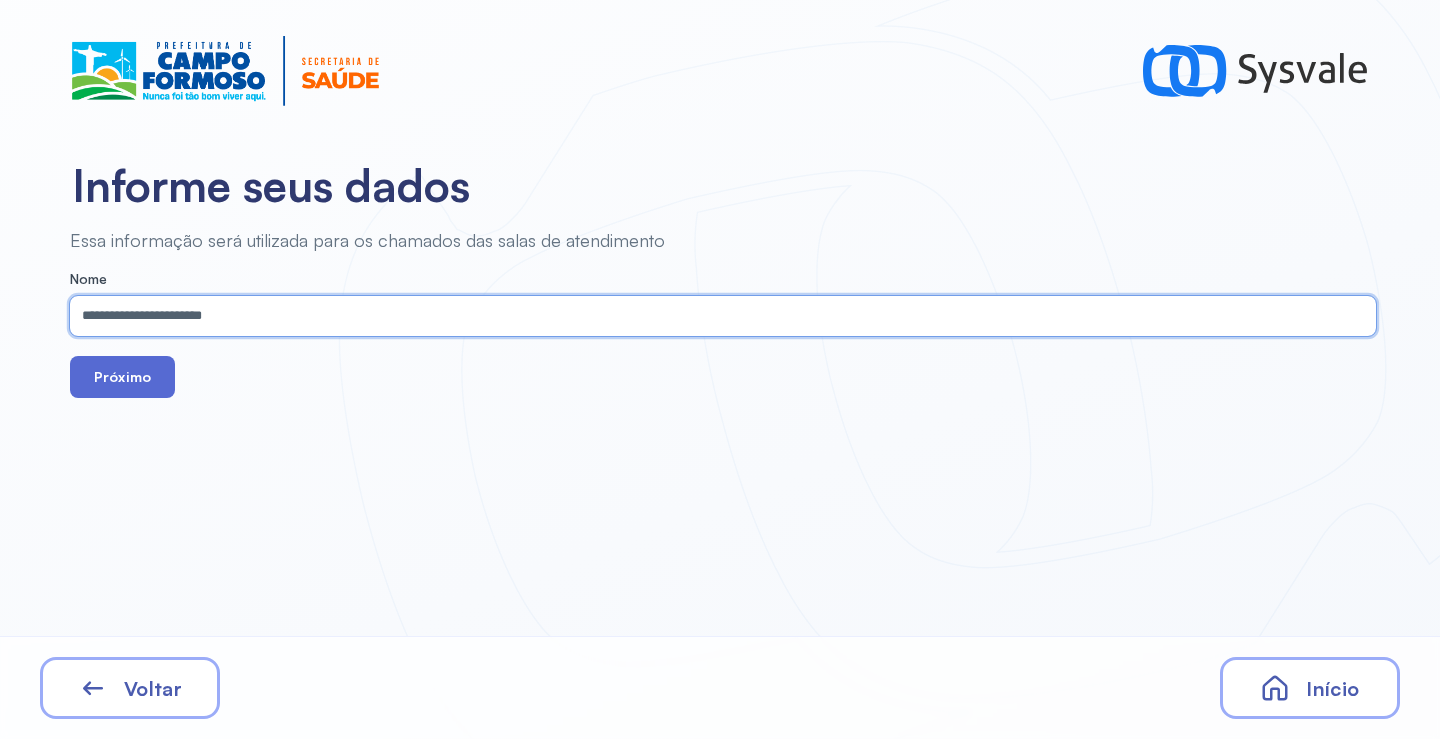 type on "**********" 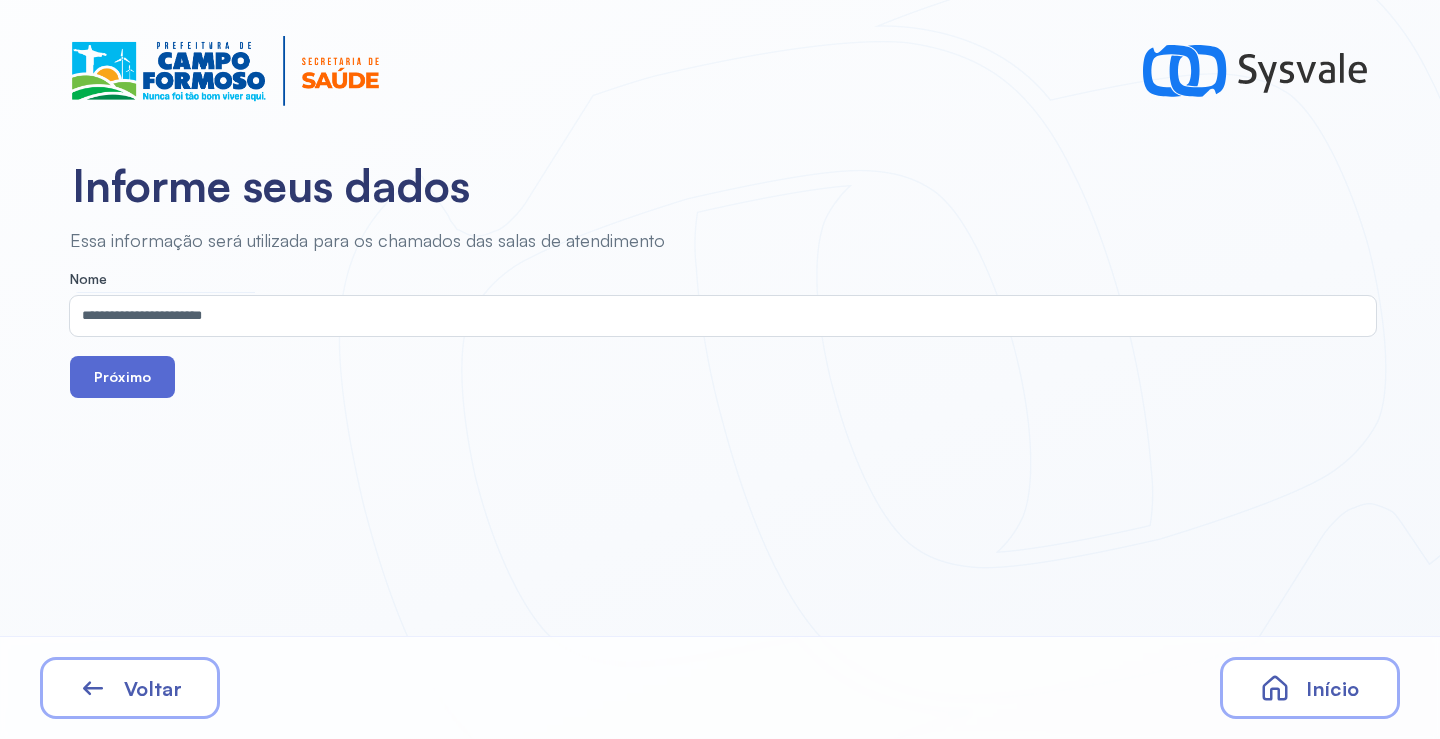 click on "Próximo" at bounding box center (122, 377) 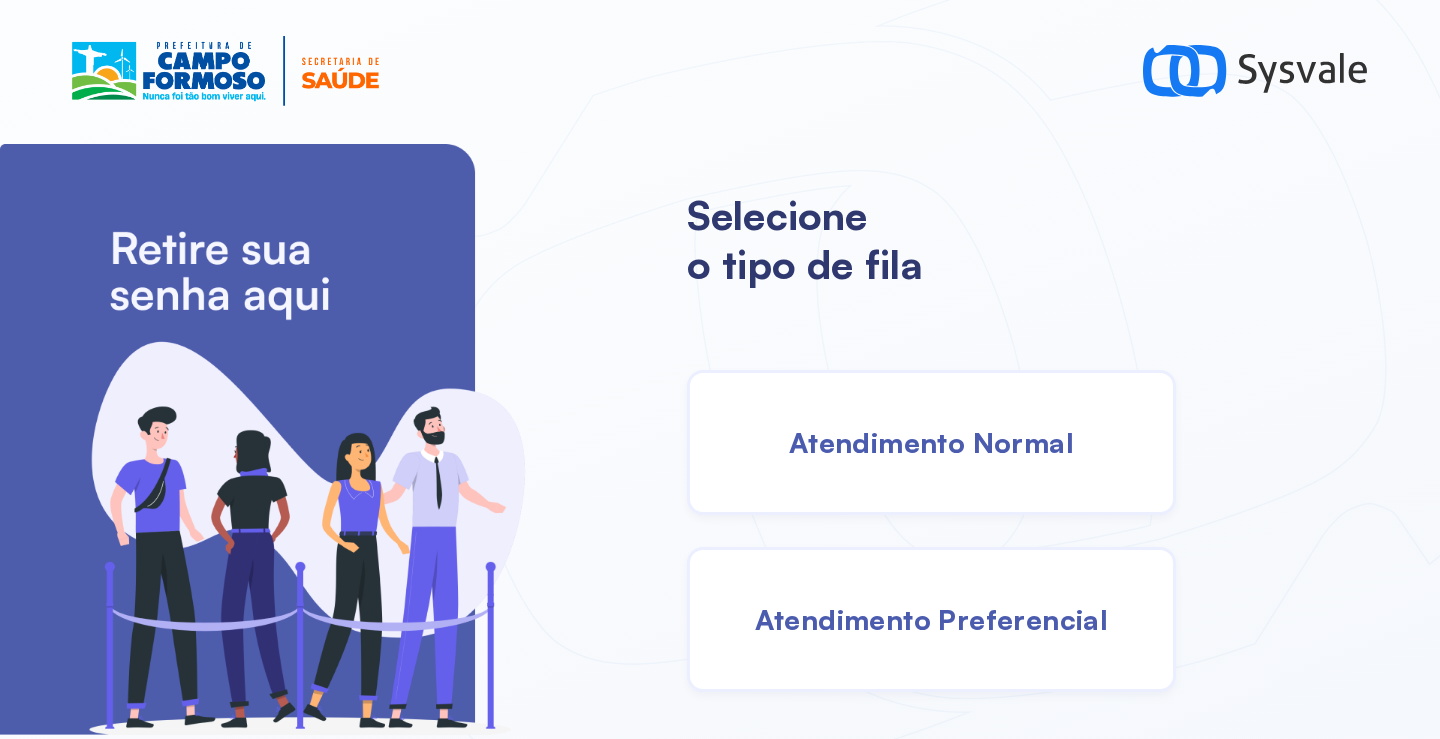 drag, startPoint x: 983, startPoint y: 483, endPoint x: 958, endPoint y: 471, distance: 27.730848 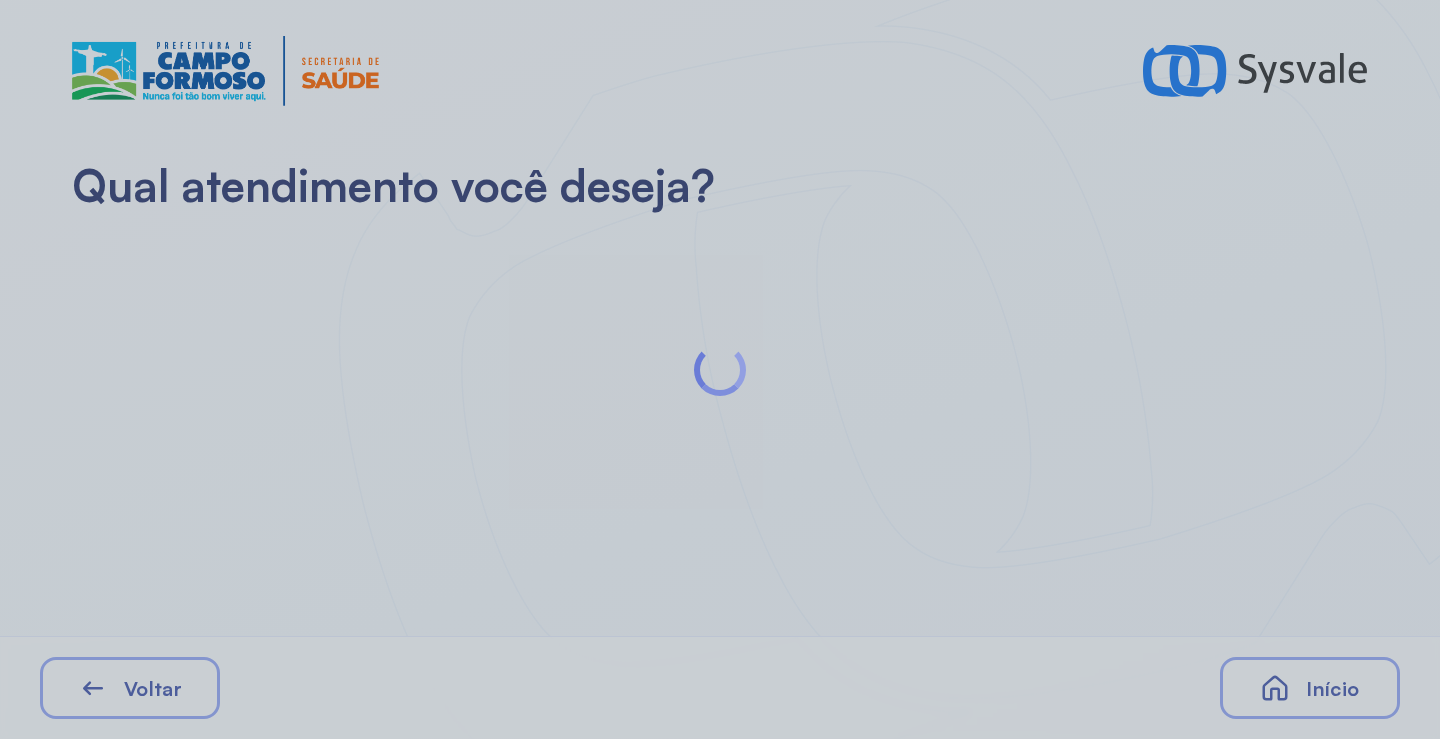 click at bounding box center (720, 369) 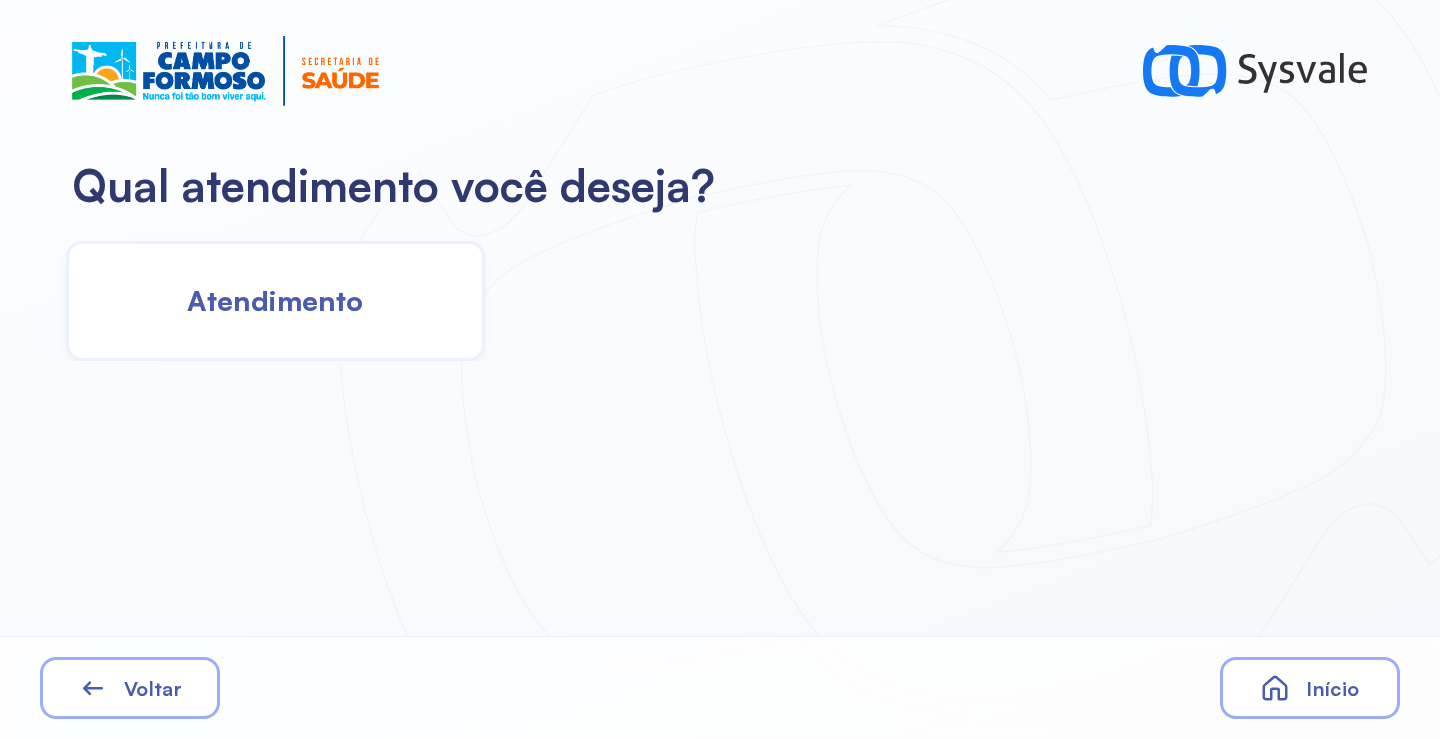 click on "Atendimento" at bounding box center [275, 300] 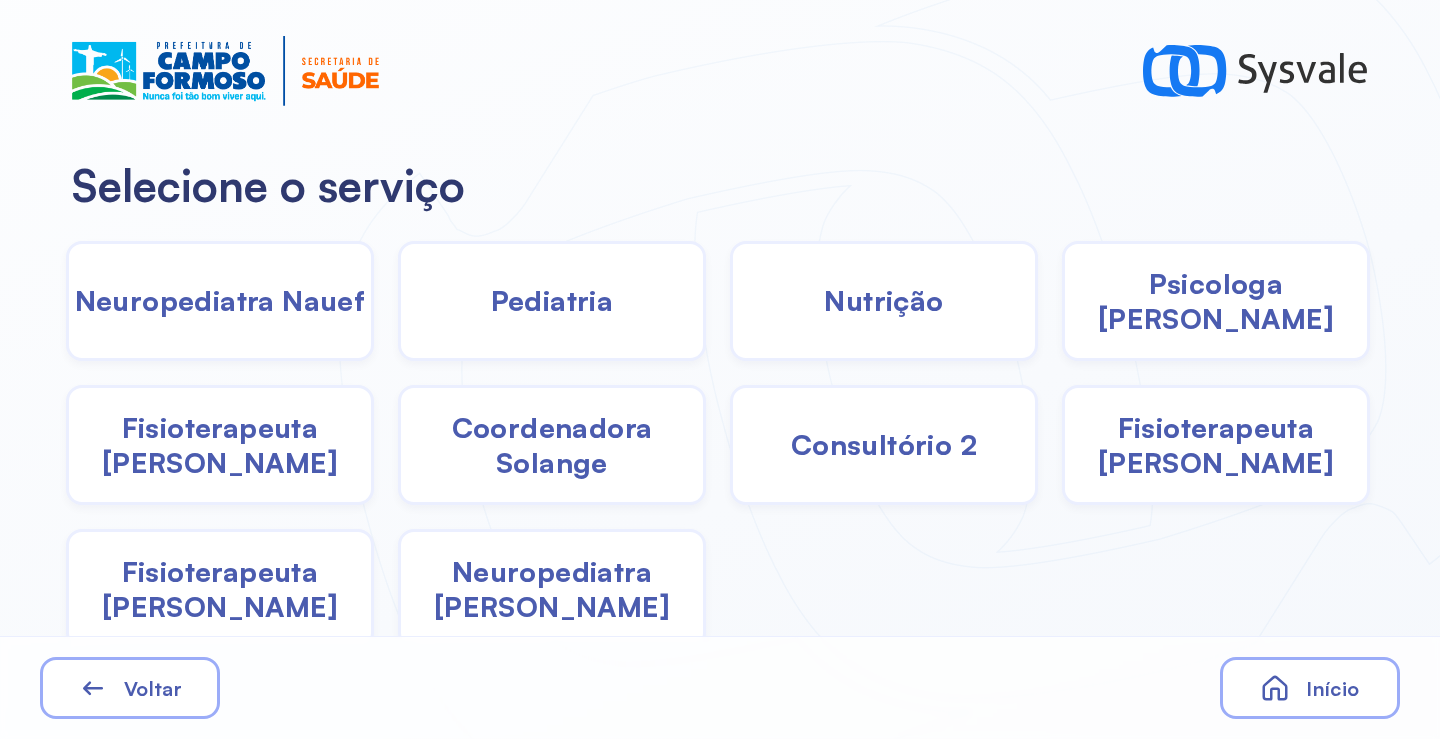 drag, startPoint x: 541, startPoint y: 441, endPoint x: 532, endPoint y: 436, distance: 10.29563 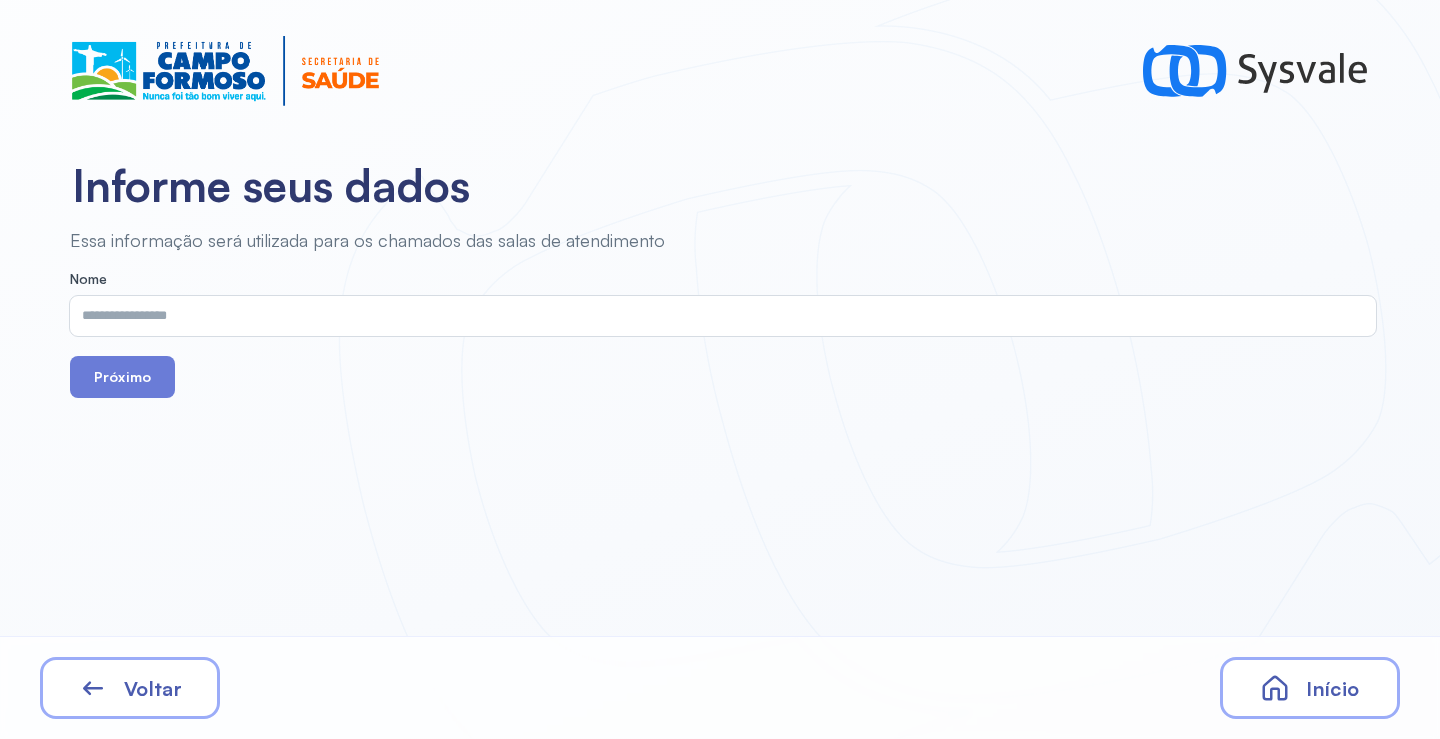 drag, startPoint x: 362, startPoint y: 291, endPoint x: 308, endPoint y: 316, distance: 59.5063 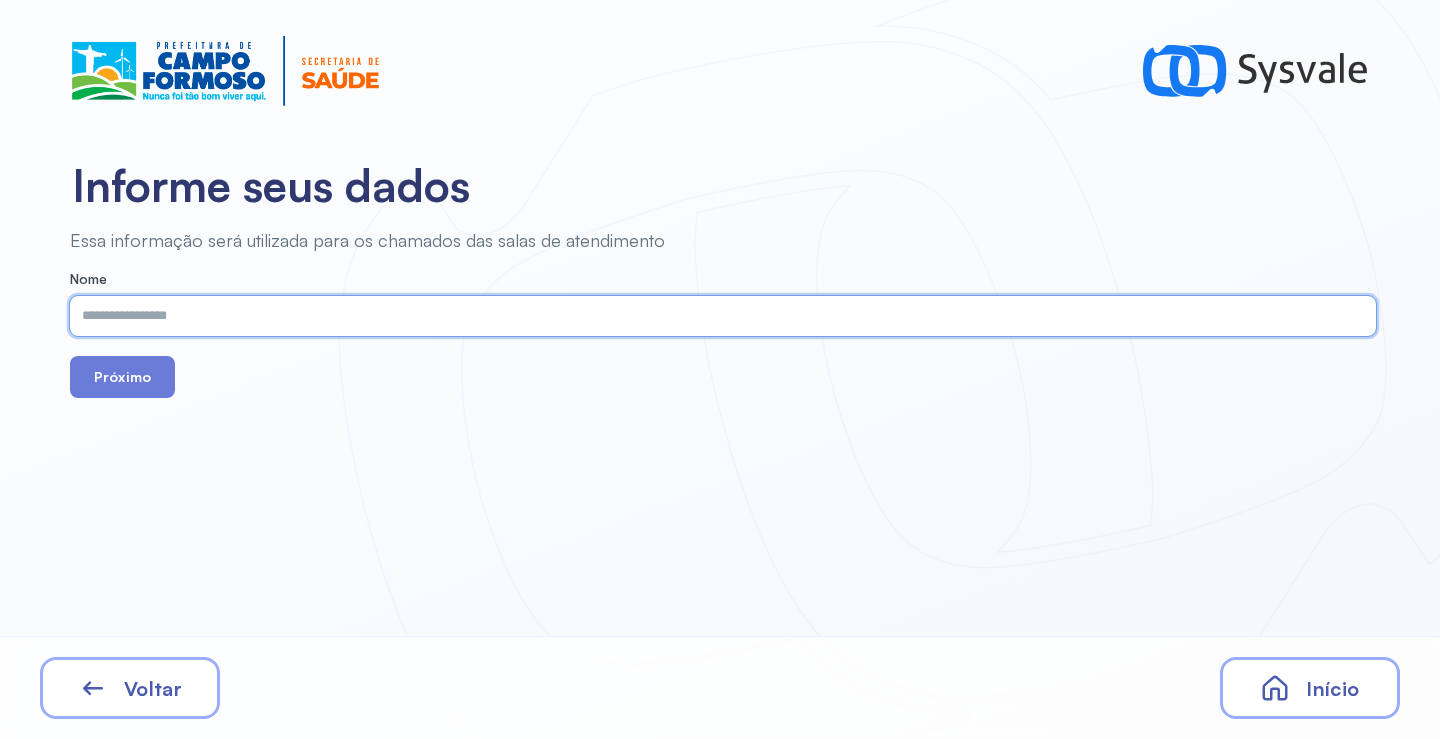 paste on "**********" 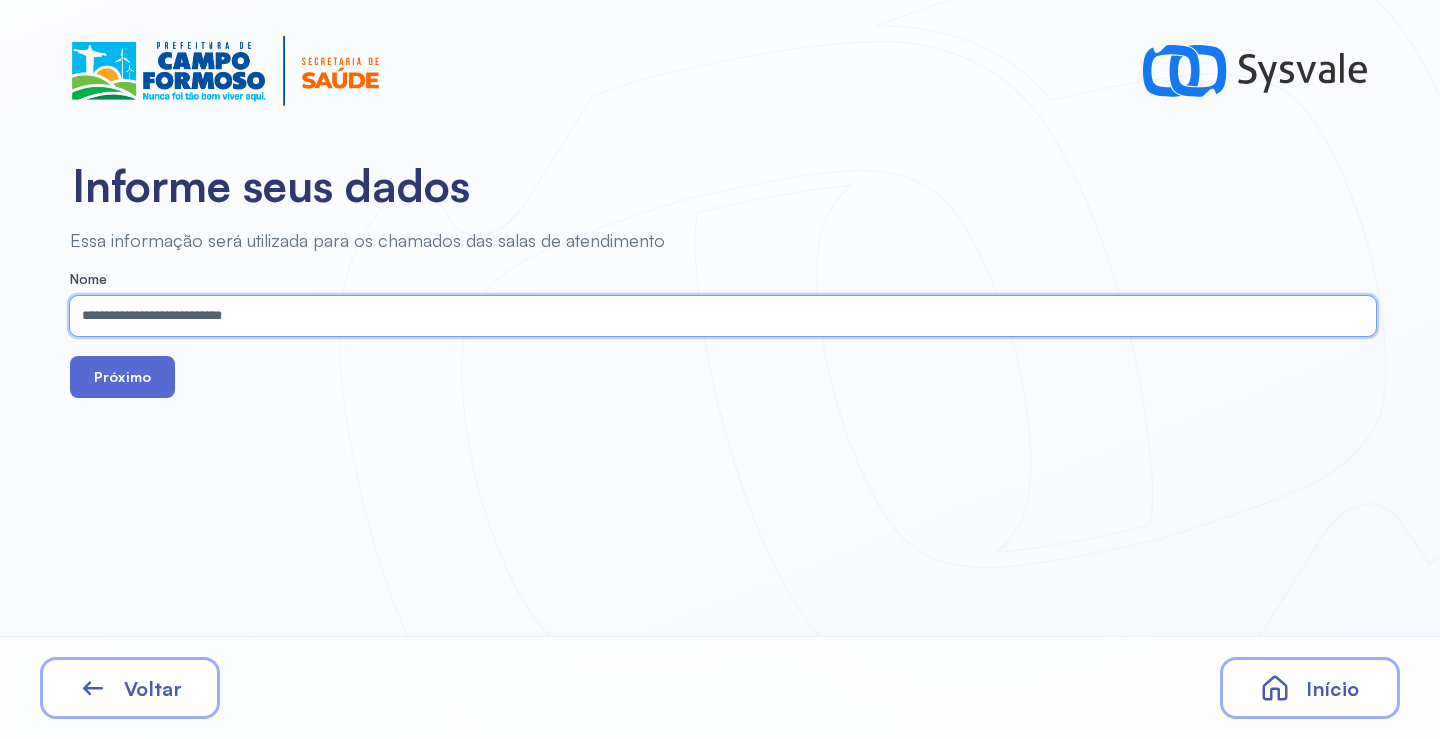type on "**********" 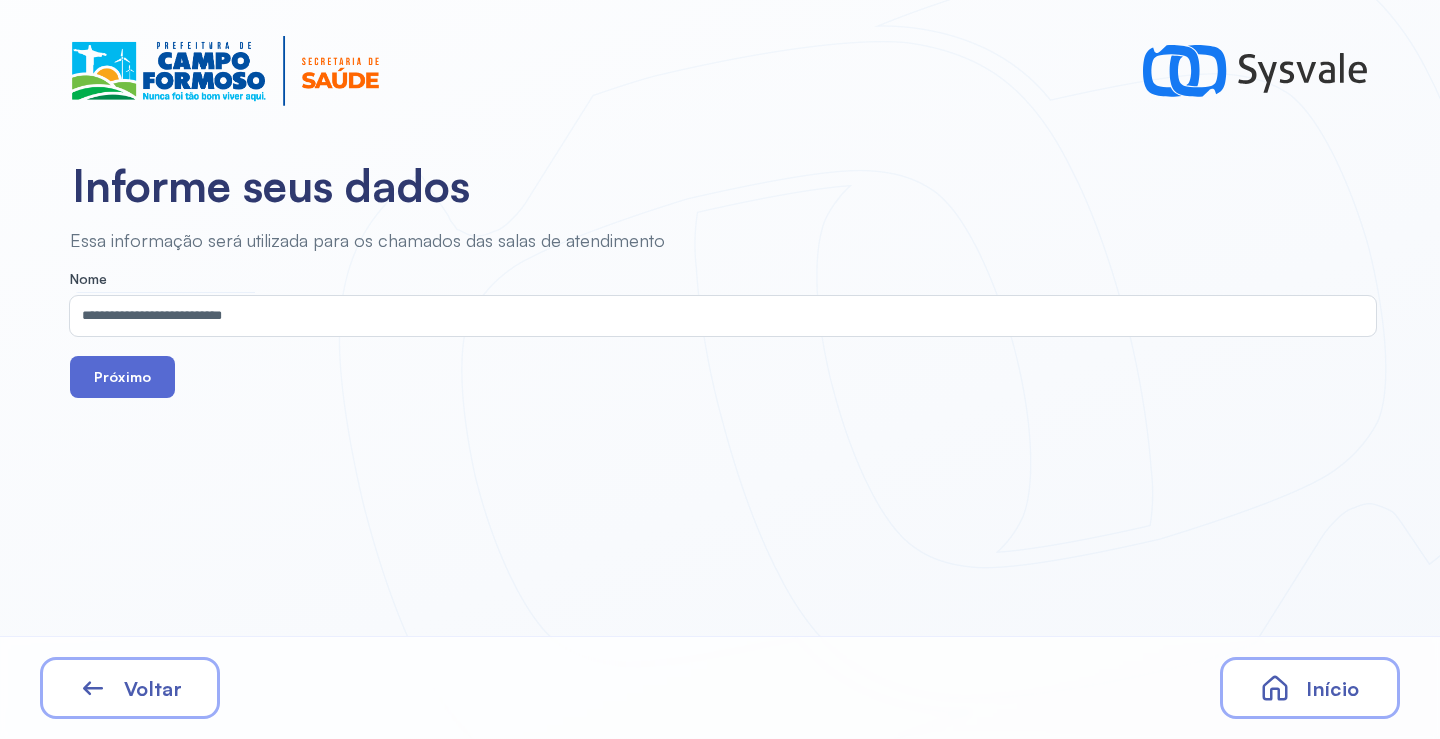 drag, startPoint x: 161, startPoint y: 392, endPoint x: 156, endPoint y: 367, distance: 25.495098 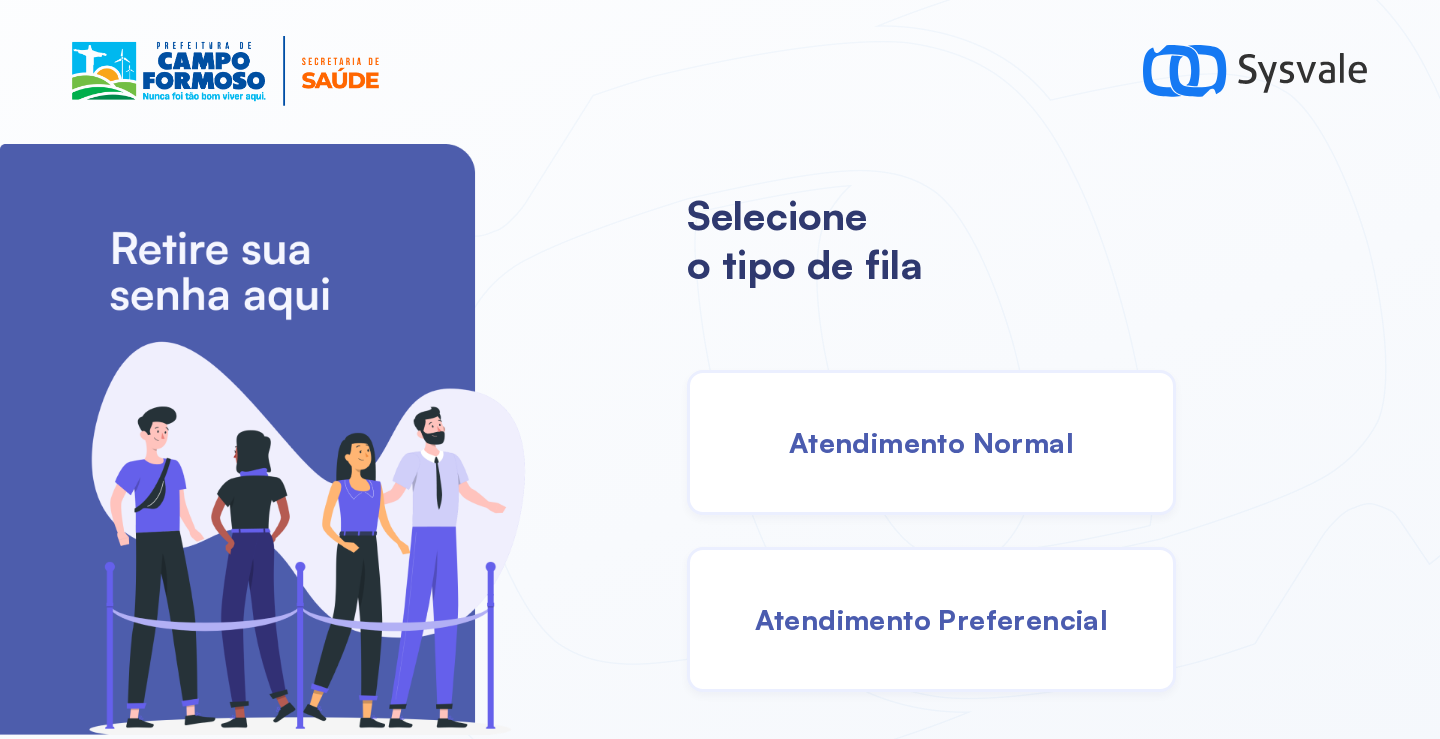 click on "Atendimento Normal" at bounding box center (931, 442) 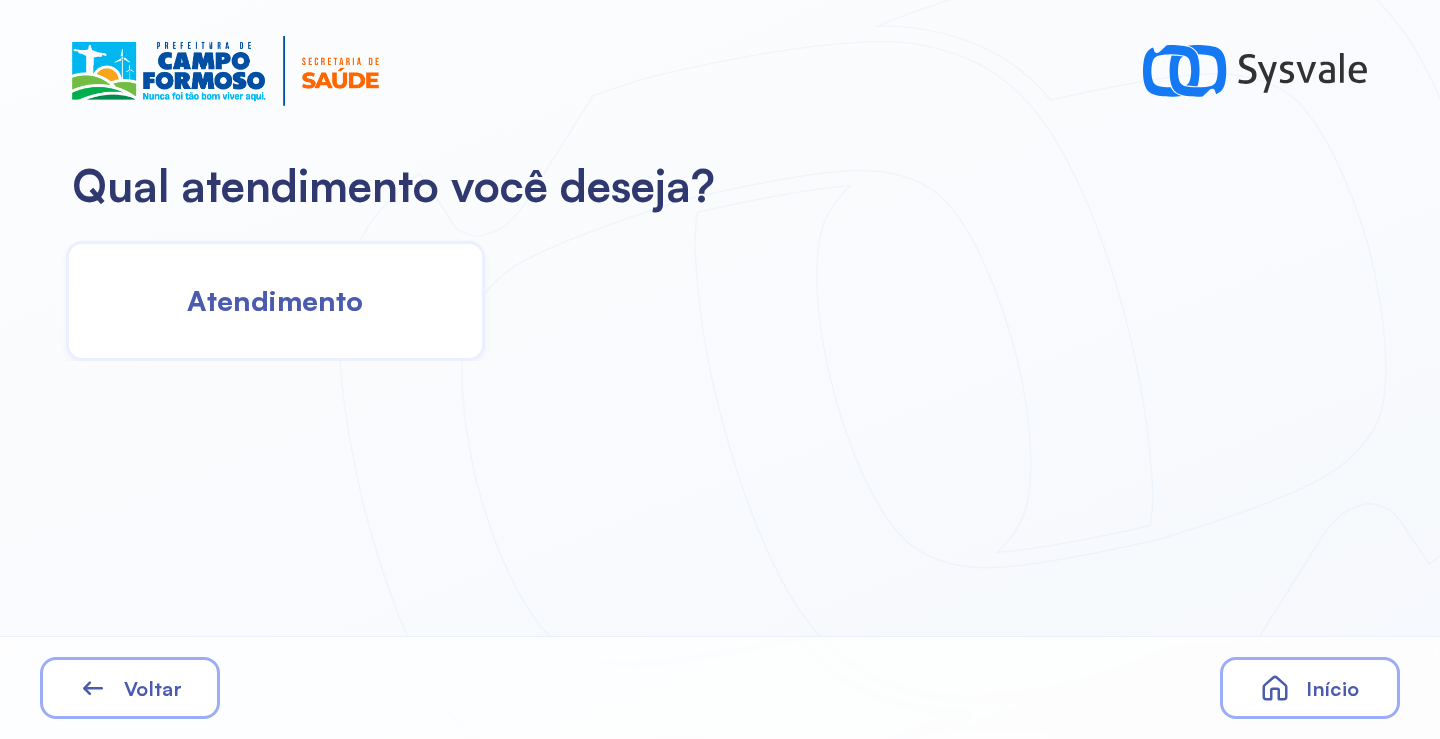 click on "Atendimento" at bounding box center [275, 300] 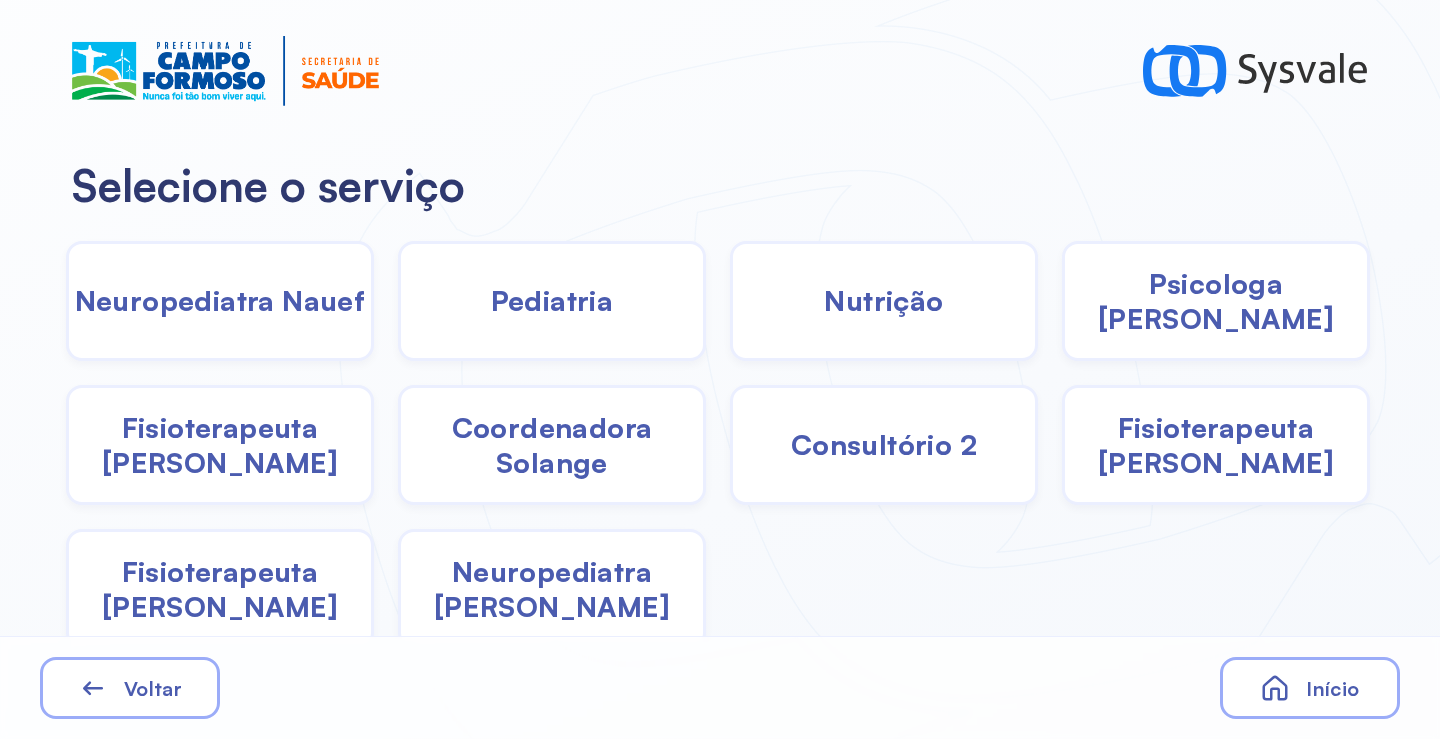 click on "Pediatria" 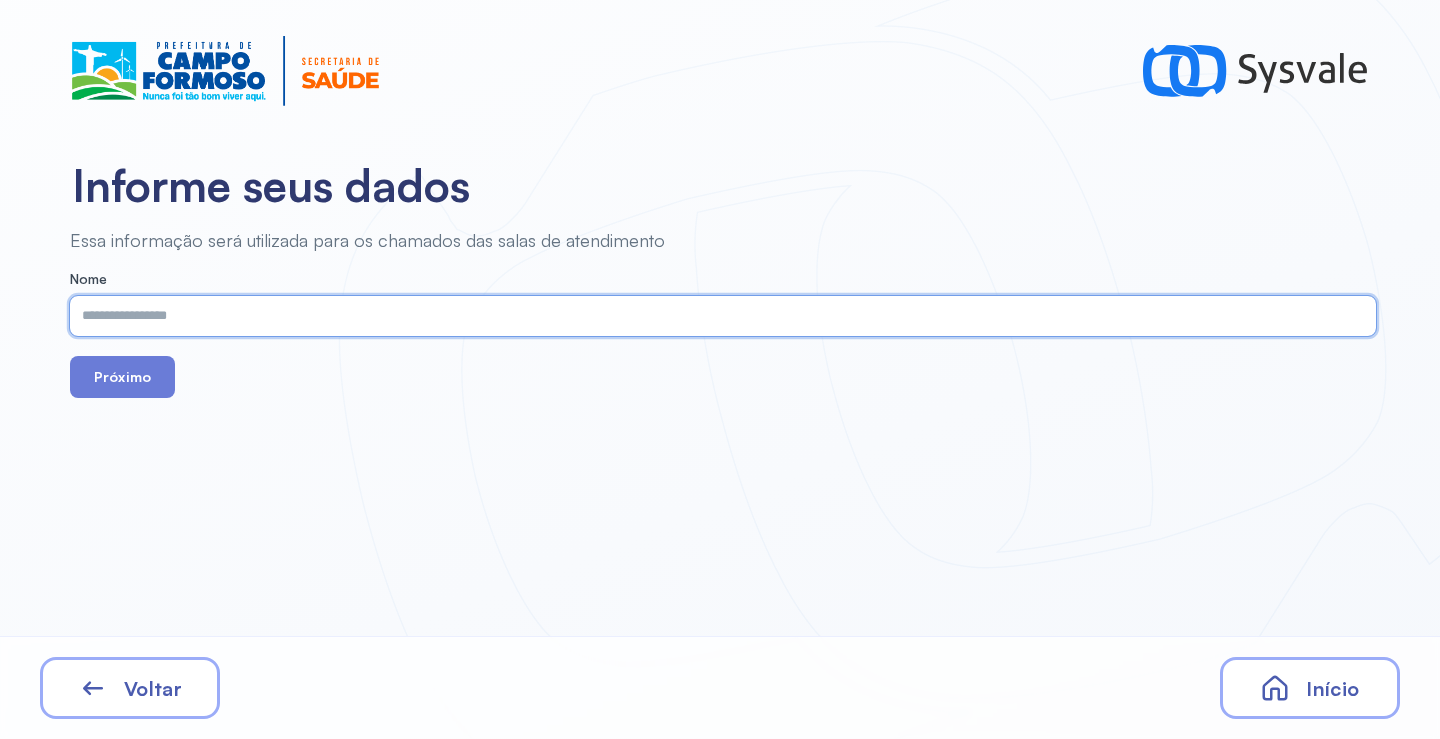 paste on "**********" 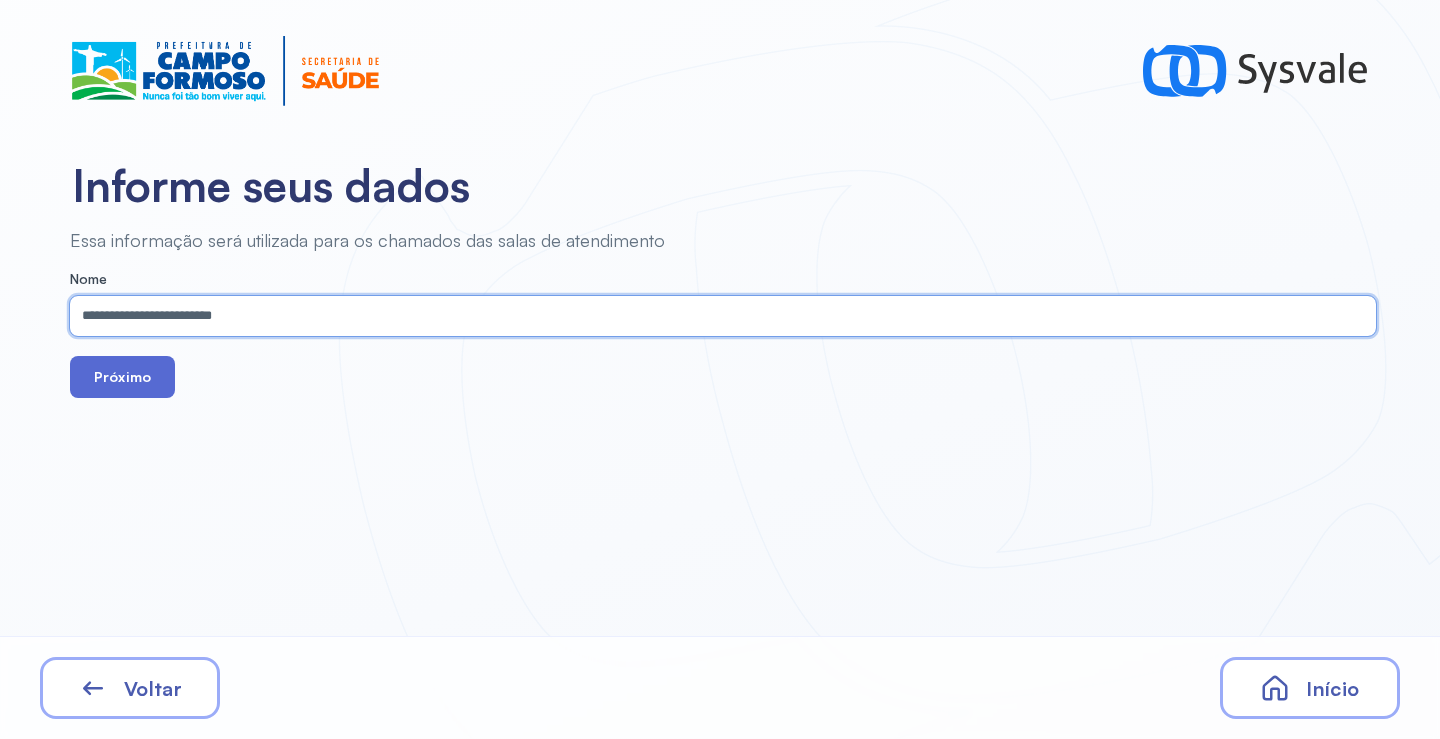 type on "**********" 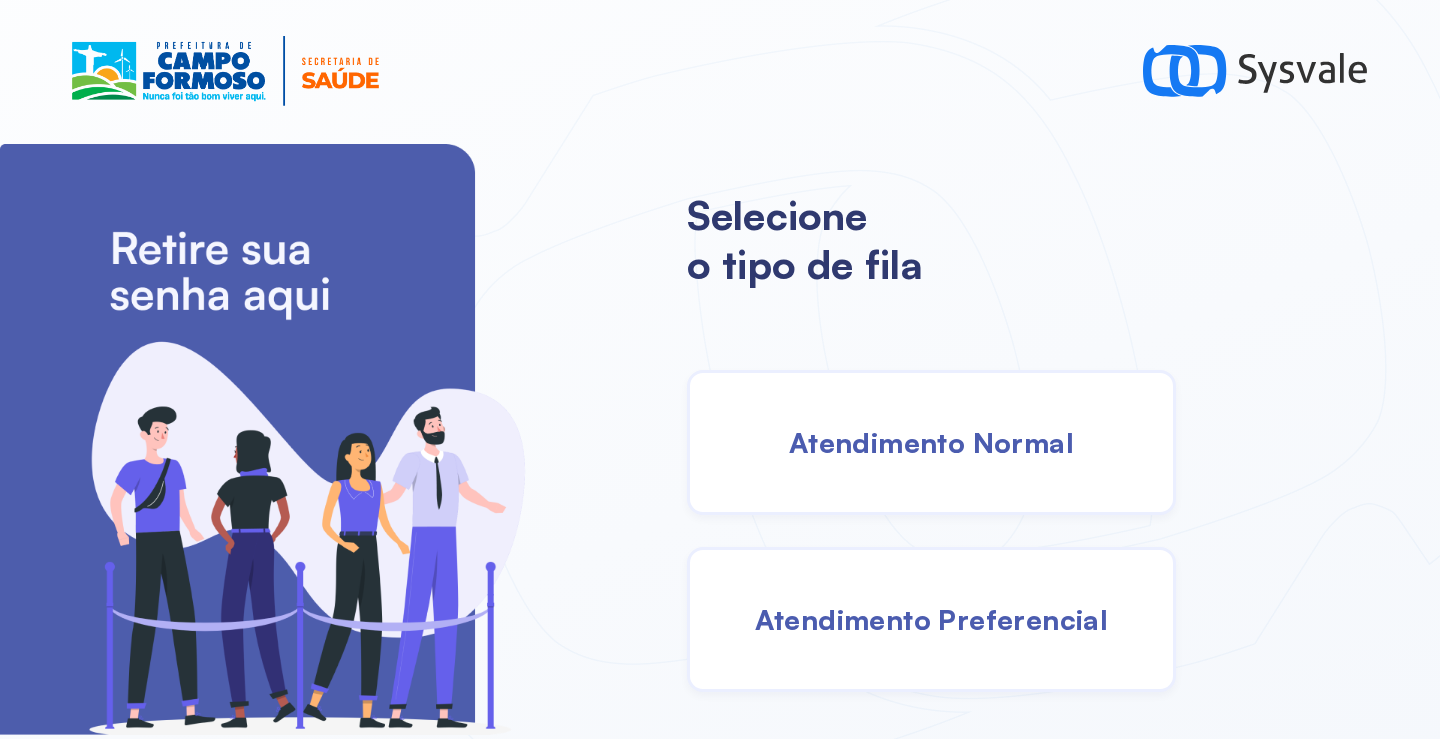 click on "Atendimento Normal" at bounding box center (931, 442) 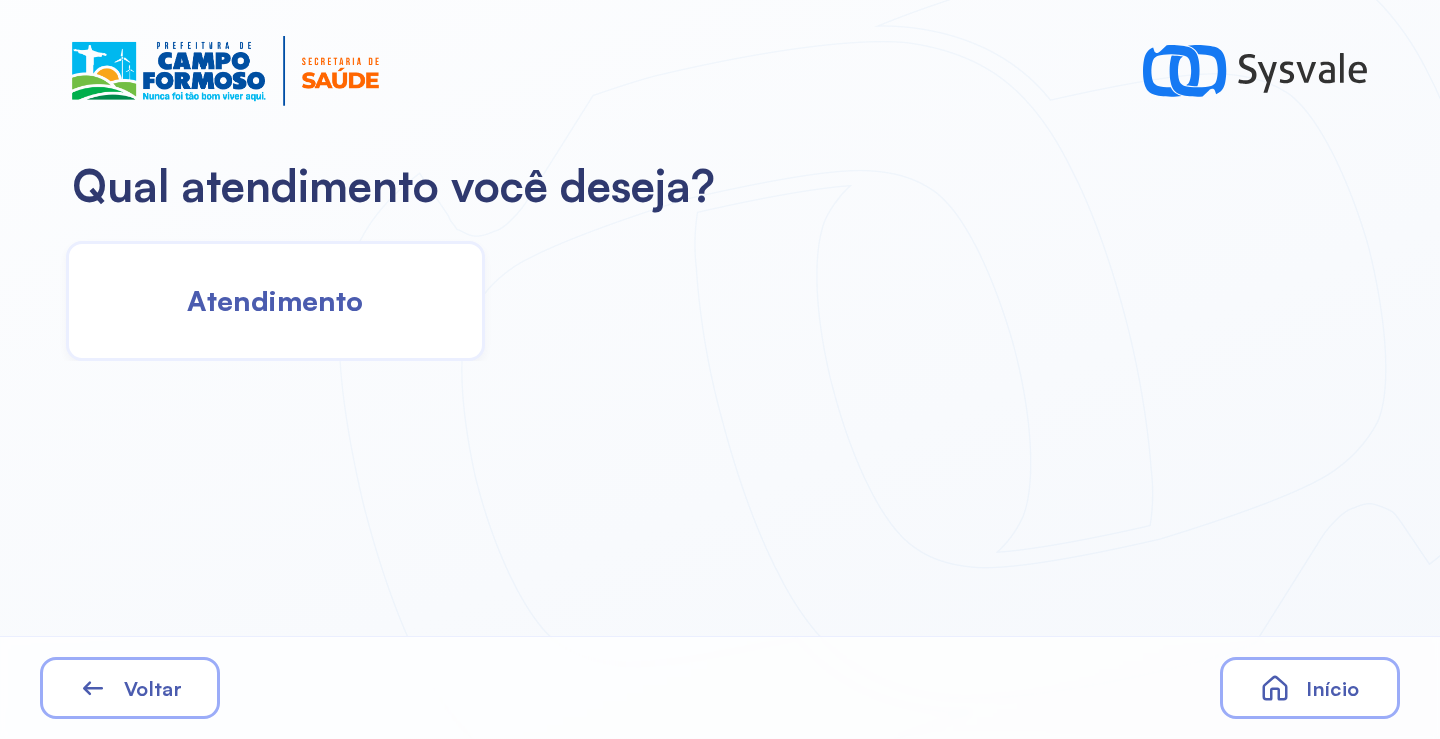 click on "Atendimento" 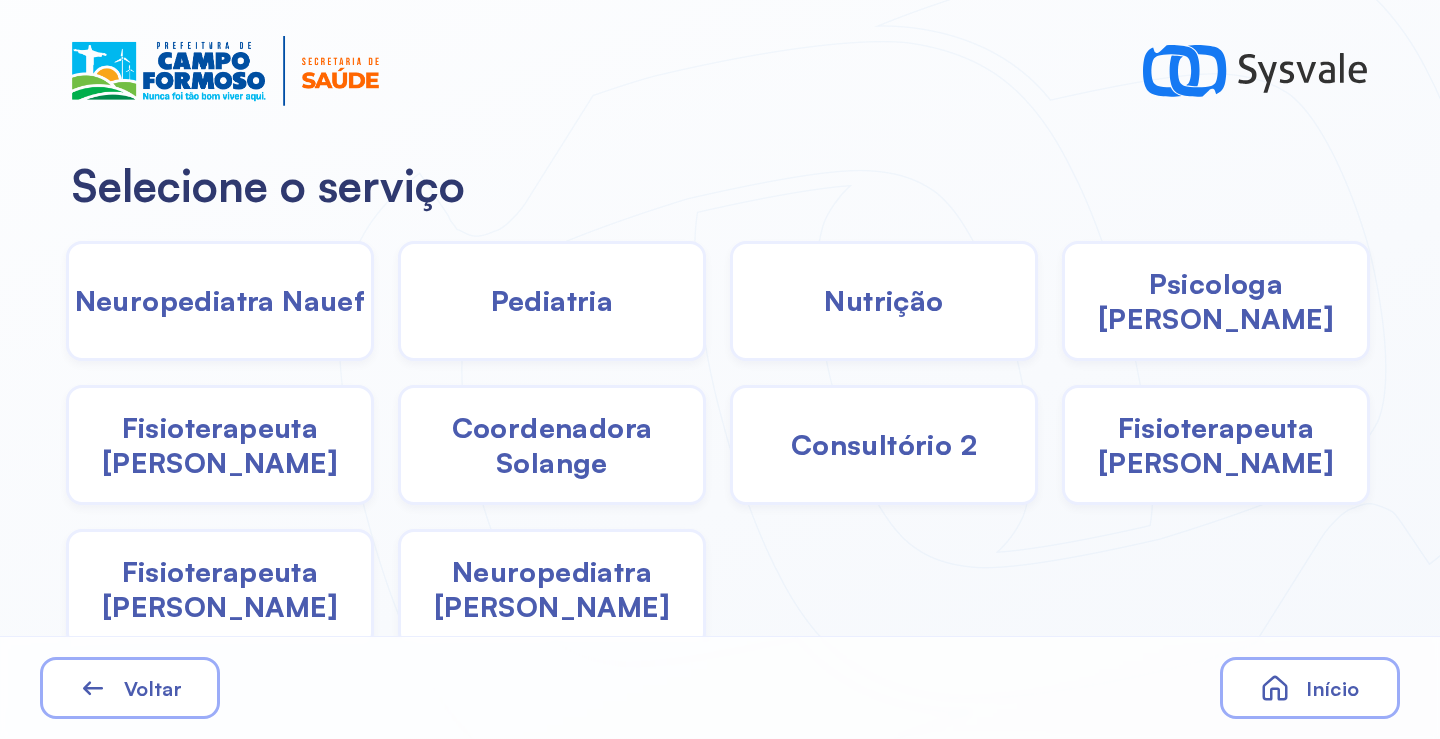 drag, startPoint x: 673, startPoint y: 455, endPoint x: 642, endPoint y: 454, distance: 31.016125 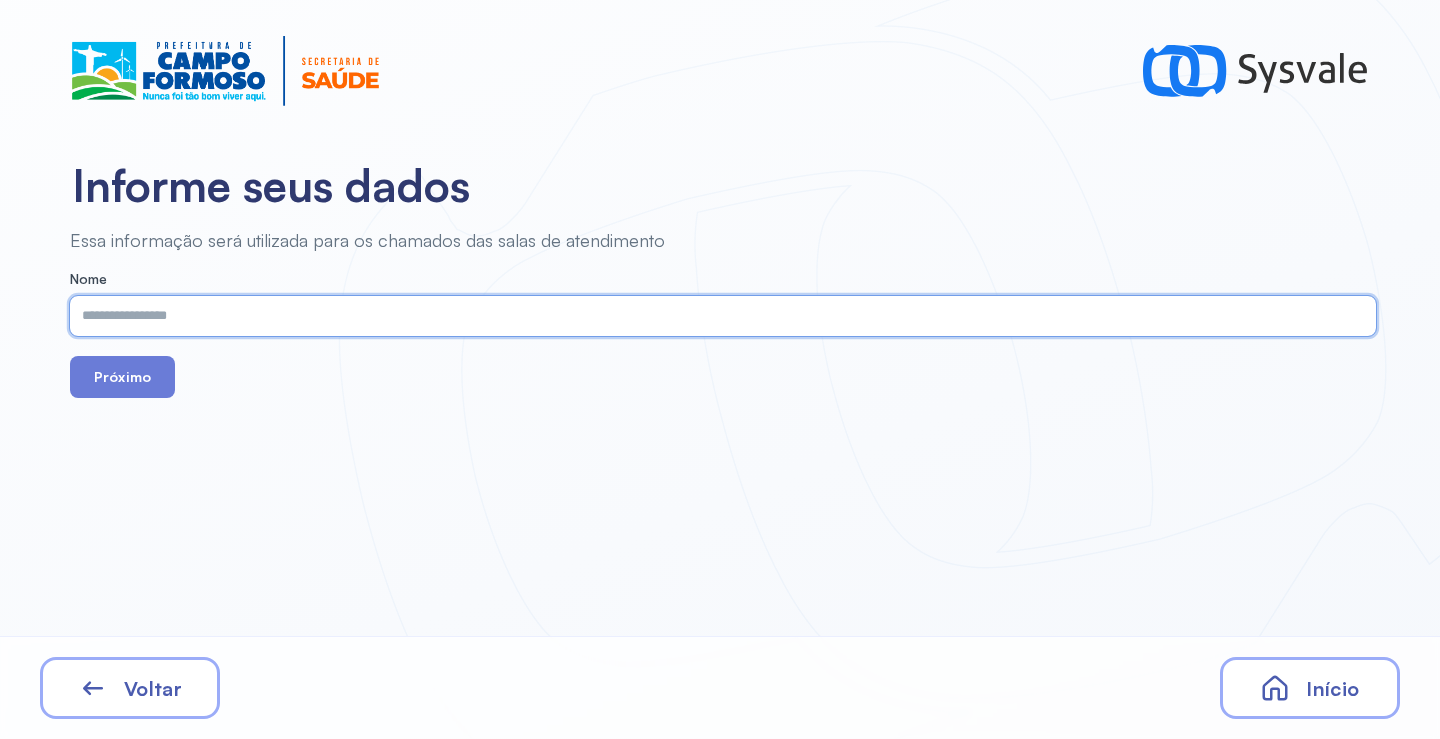paste on "**********" 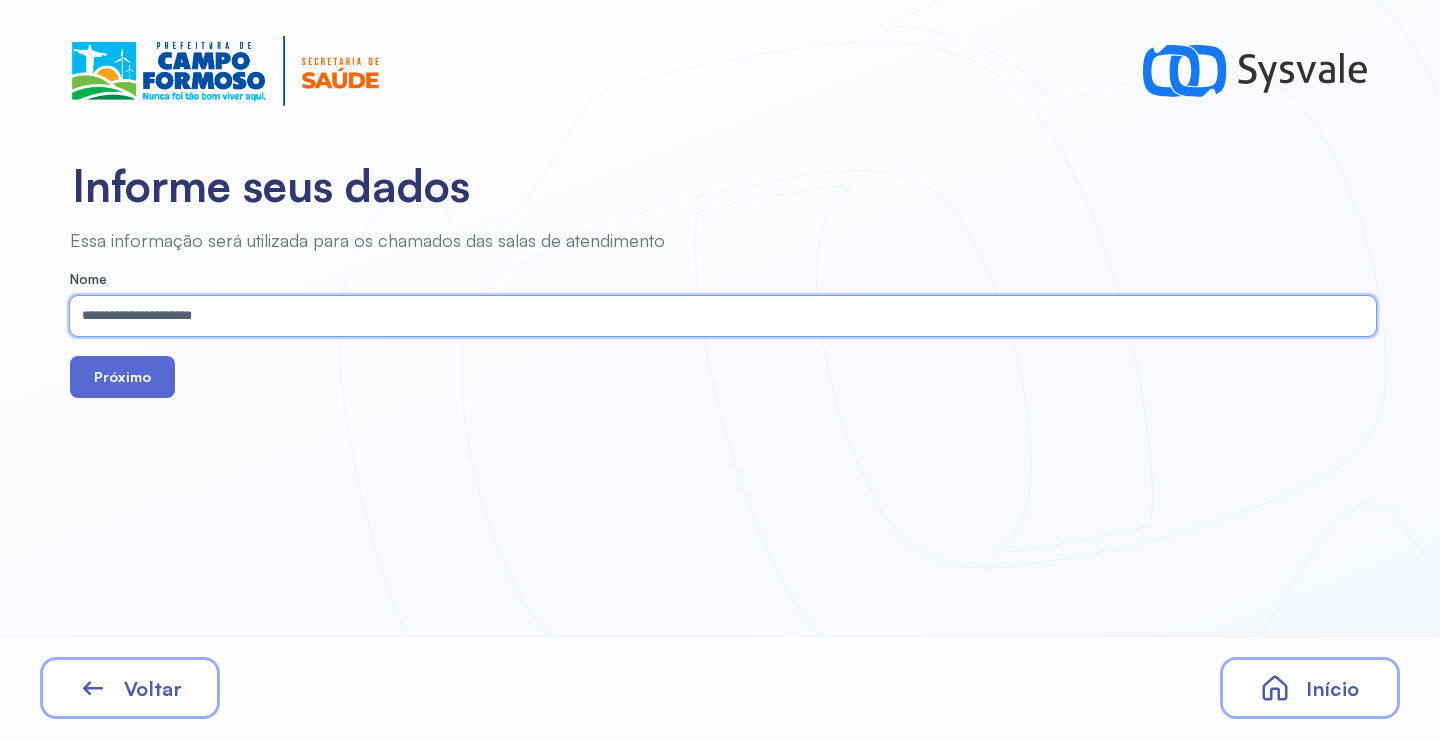 type on "**********" 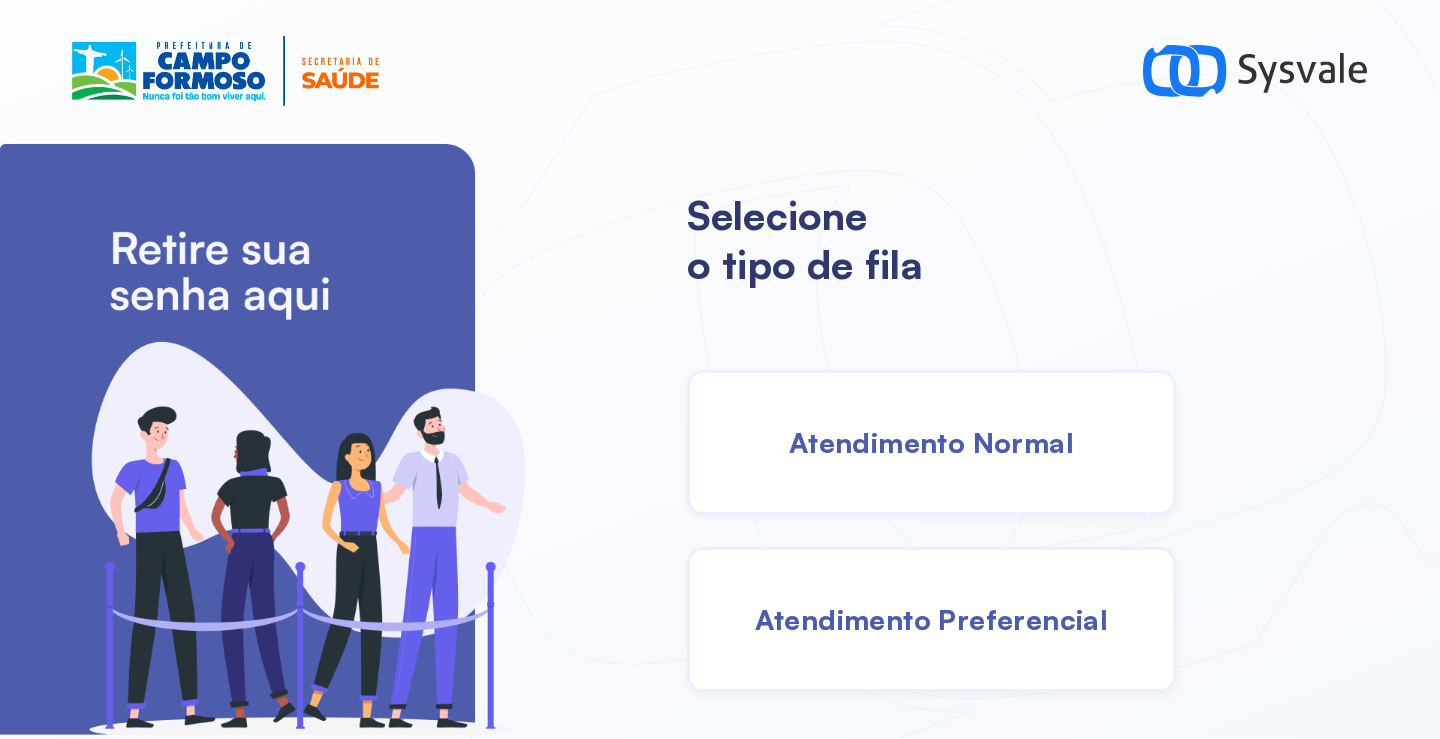 drag, startPoint x: 871, startPoint y: 446, endPoint x: 854, endPoint y: 435, distance: 20.248457 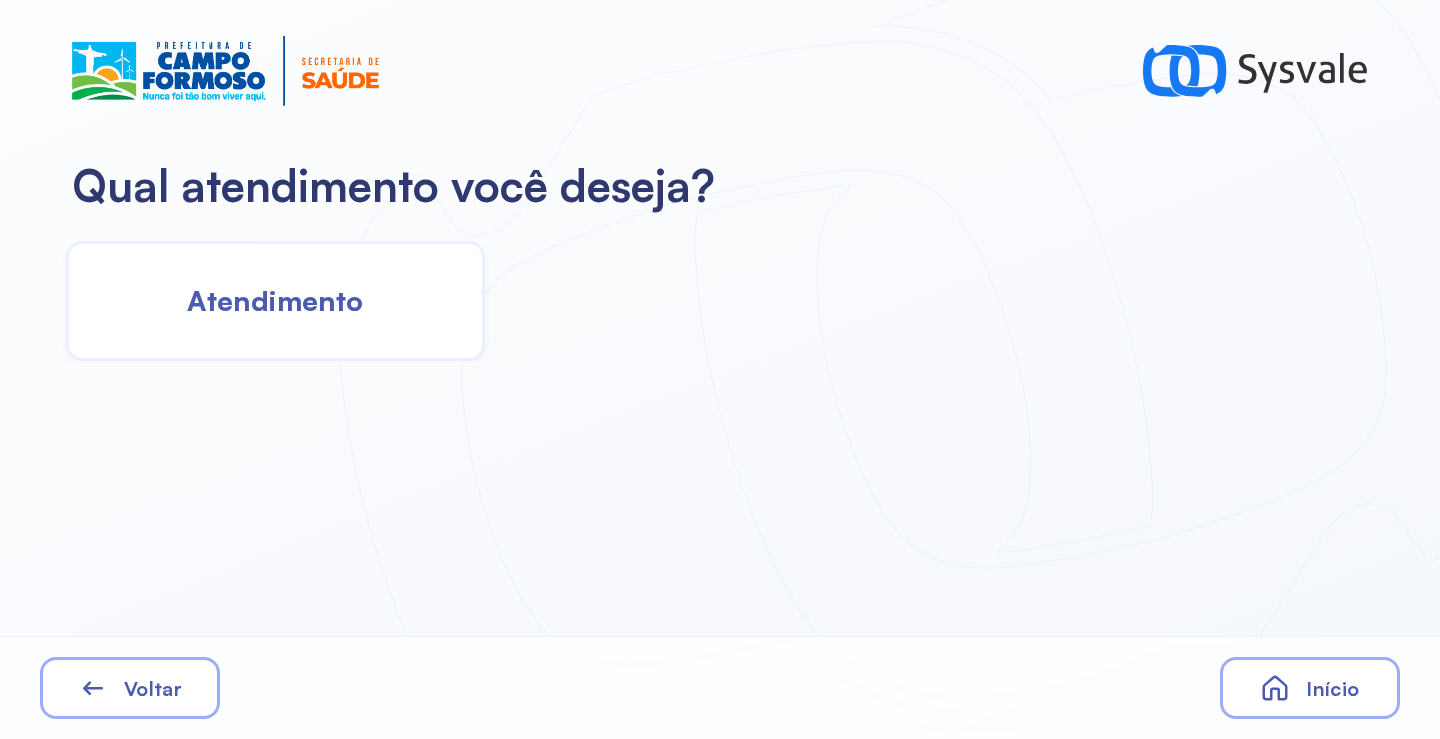 click on "Atendimento" 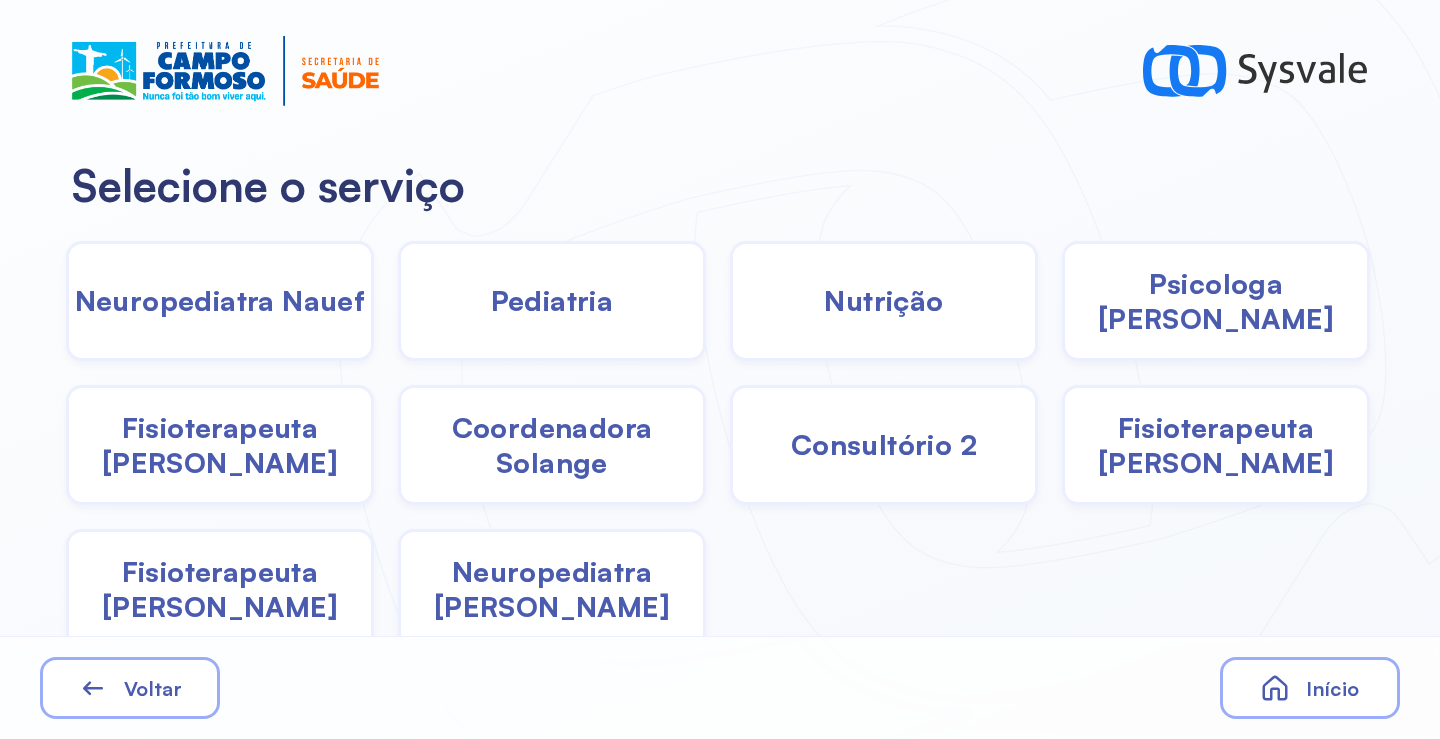 click on "Pediatria" 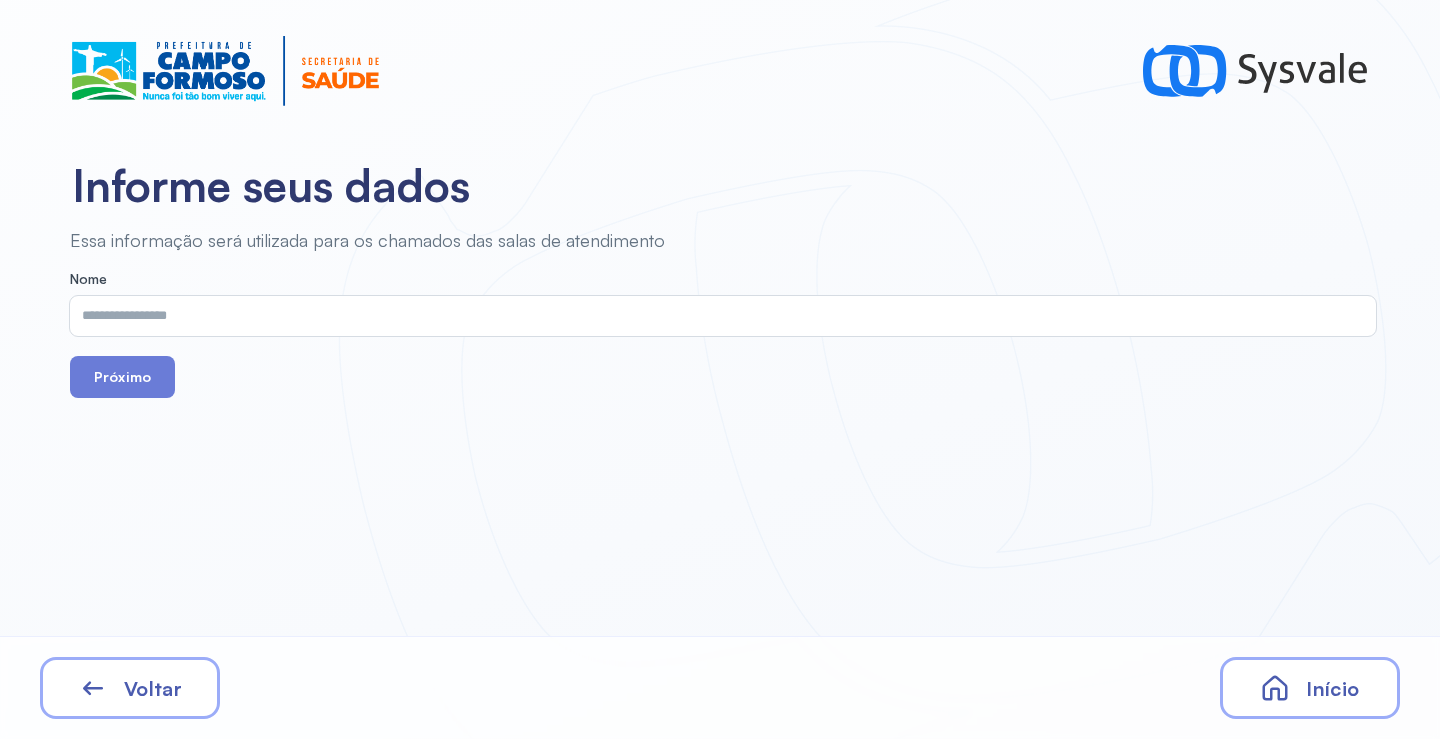 click on "Voltar" at bounding box center [130, 688] 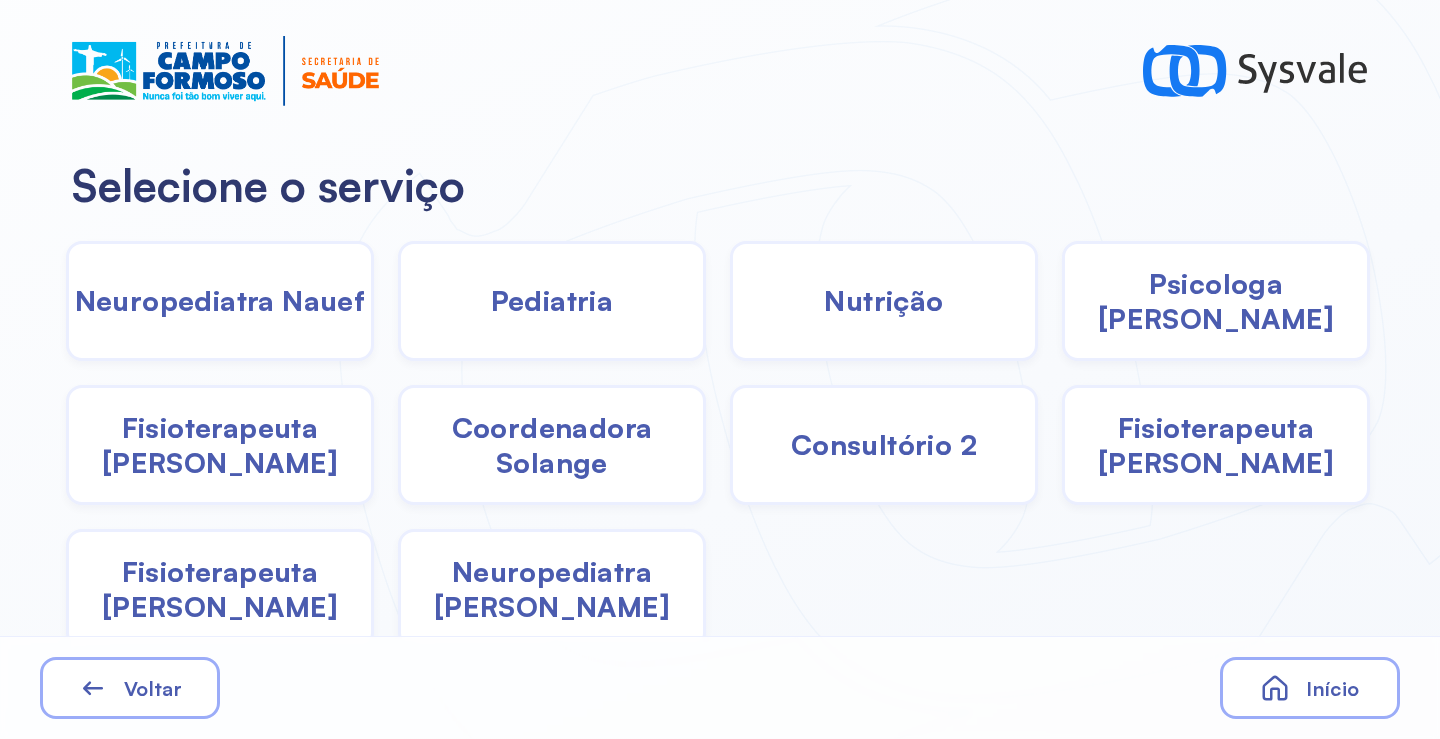 click on "Coordenadora Solange" at bounding box center (552, 445) 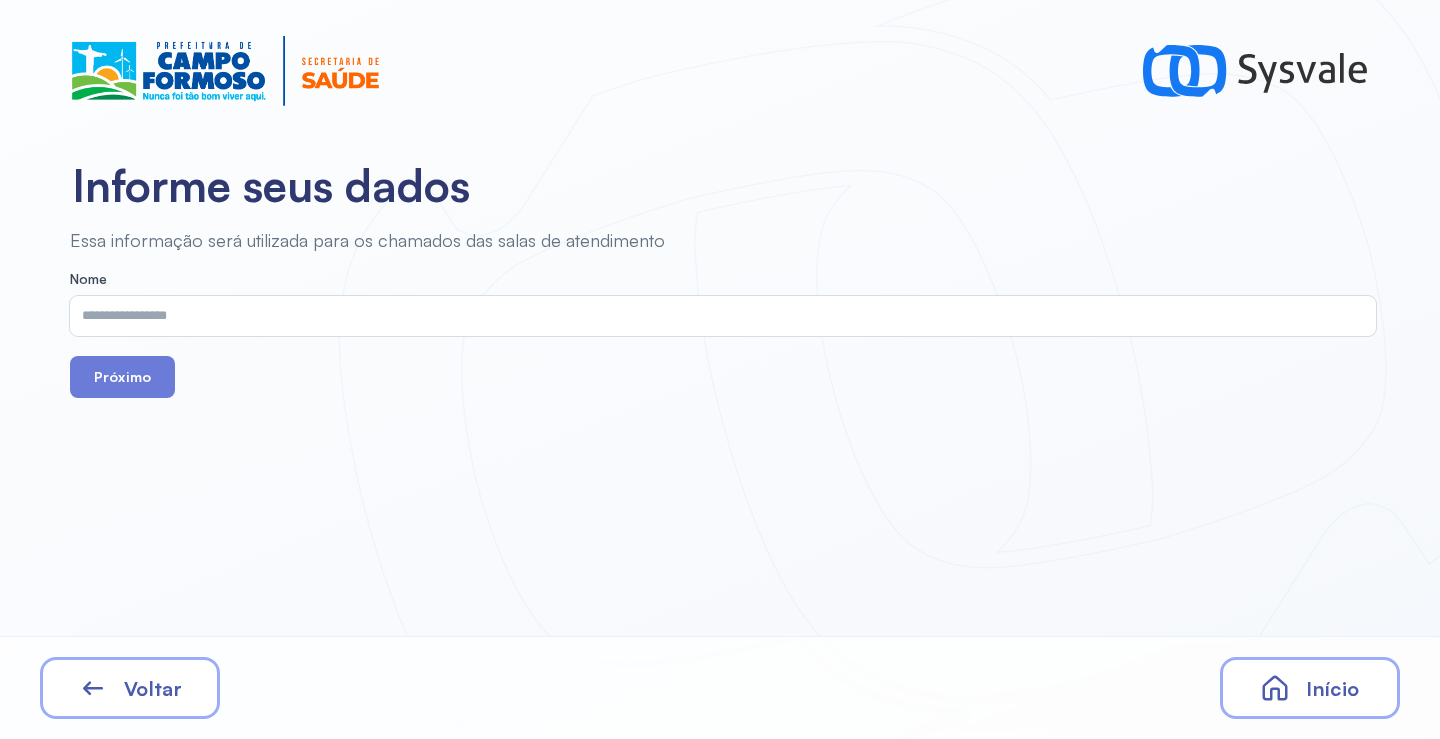 drag, startPoint x: 323, startPoint y: 290, endPoint x: 254, endPoint y: 323, distance: 76.48529 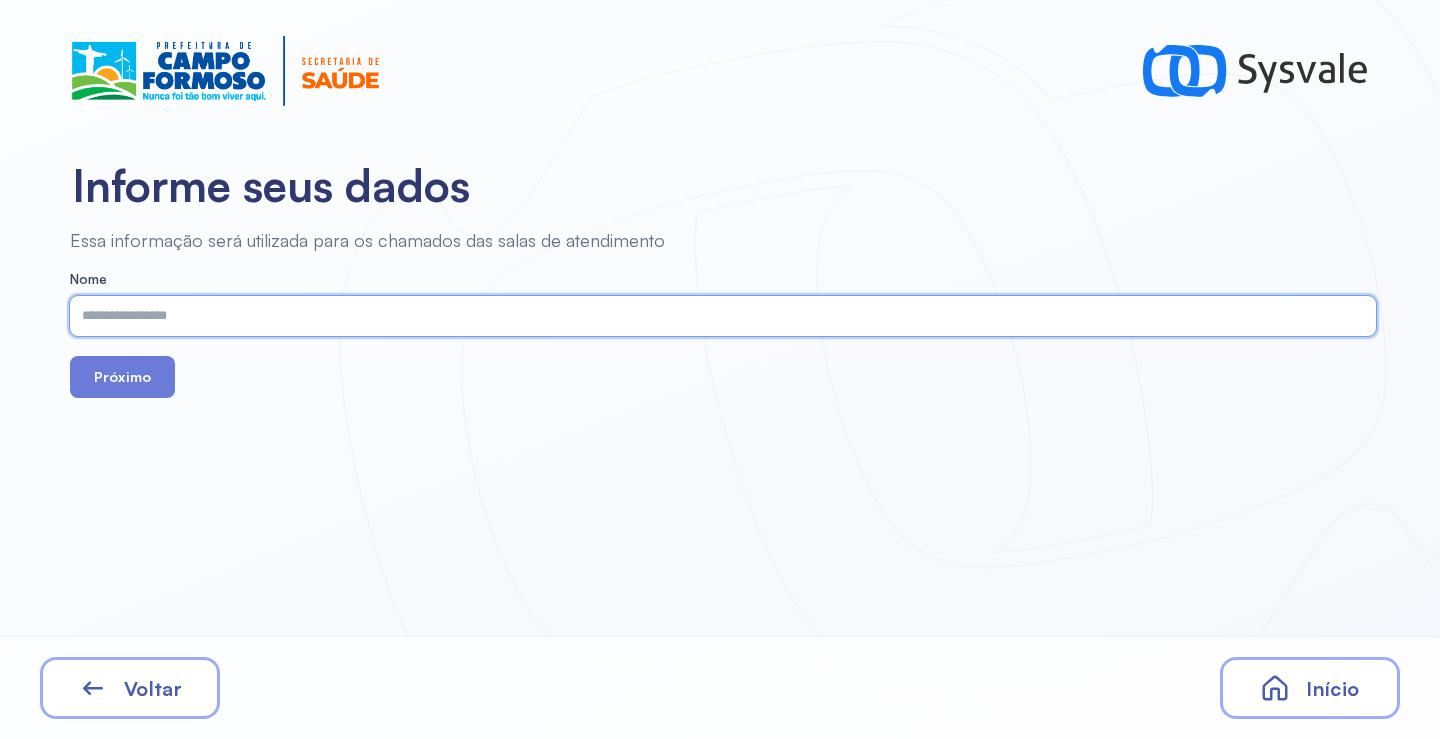 paste on "**********" 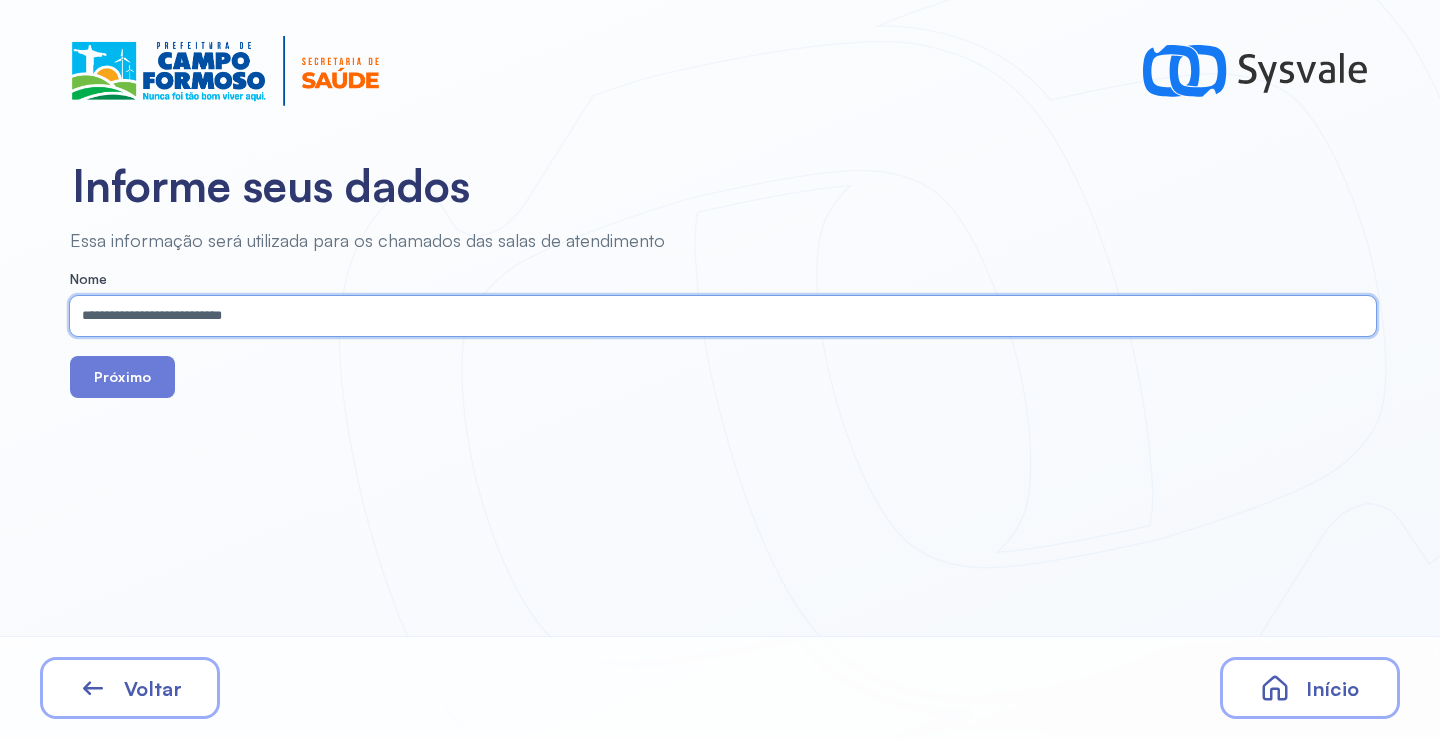 type on "**********" 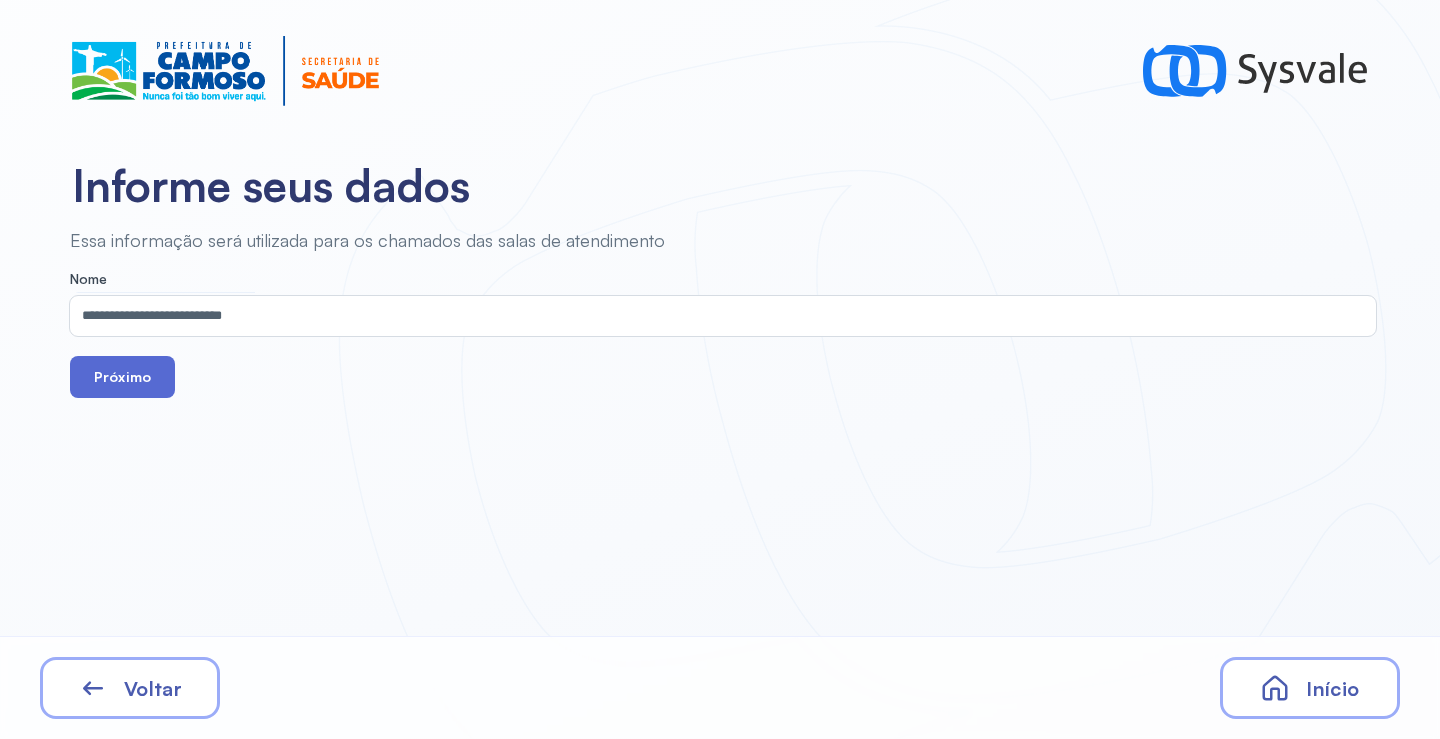 click on "Próximo" at bounding box center [122, 377] 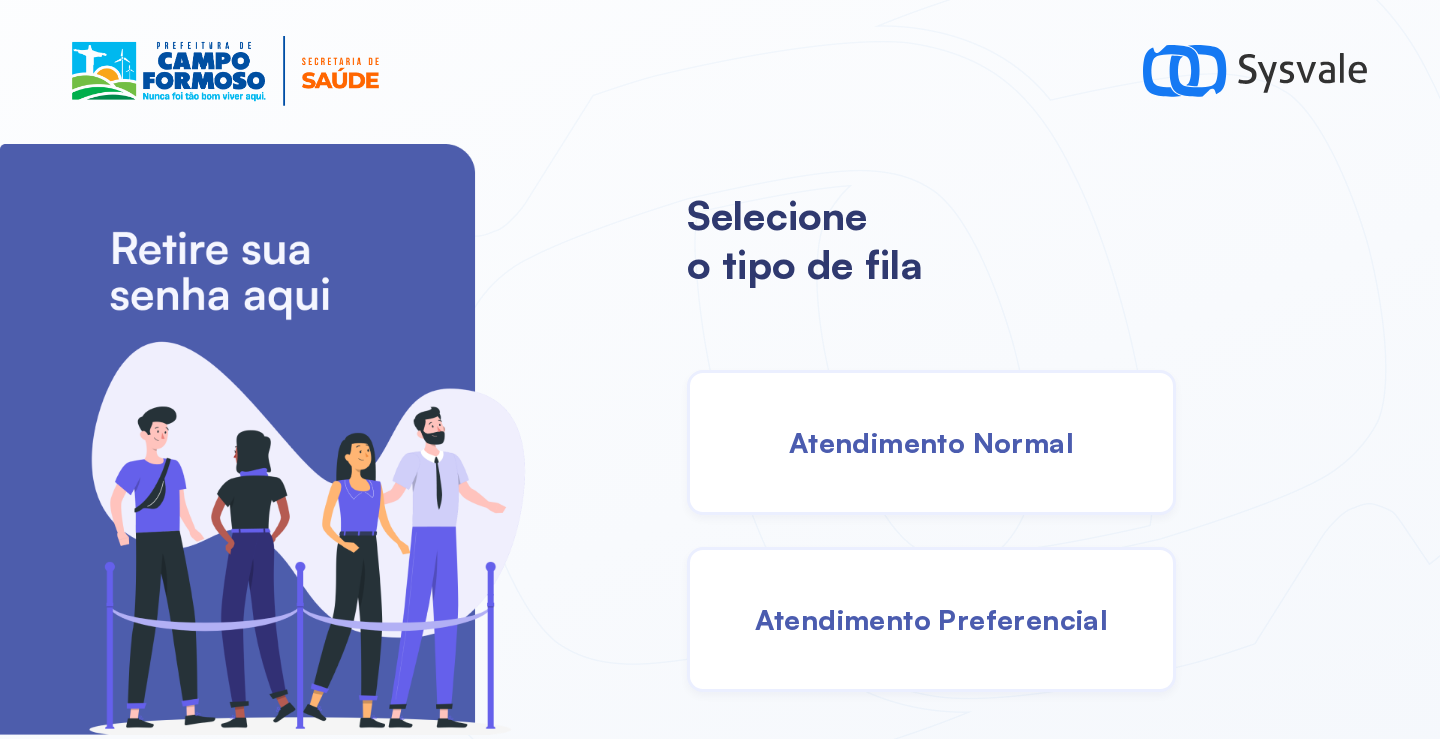 click on "Atendimento Normal" at bounding box center [931, 442] 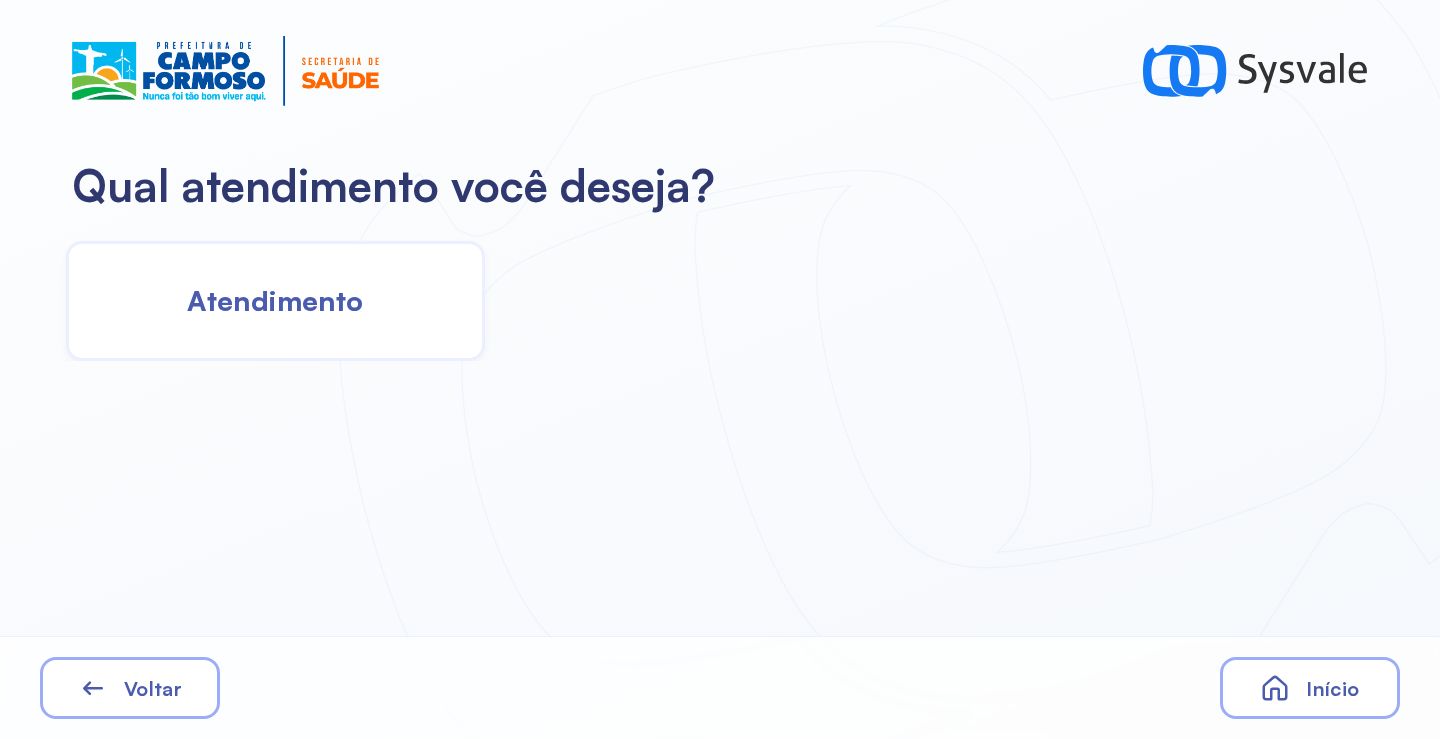 click on "Atendimento" 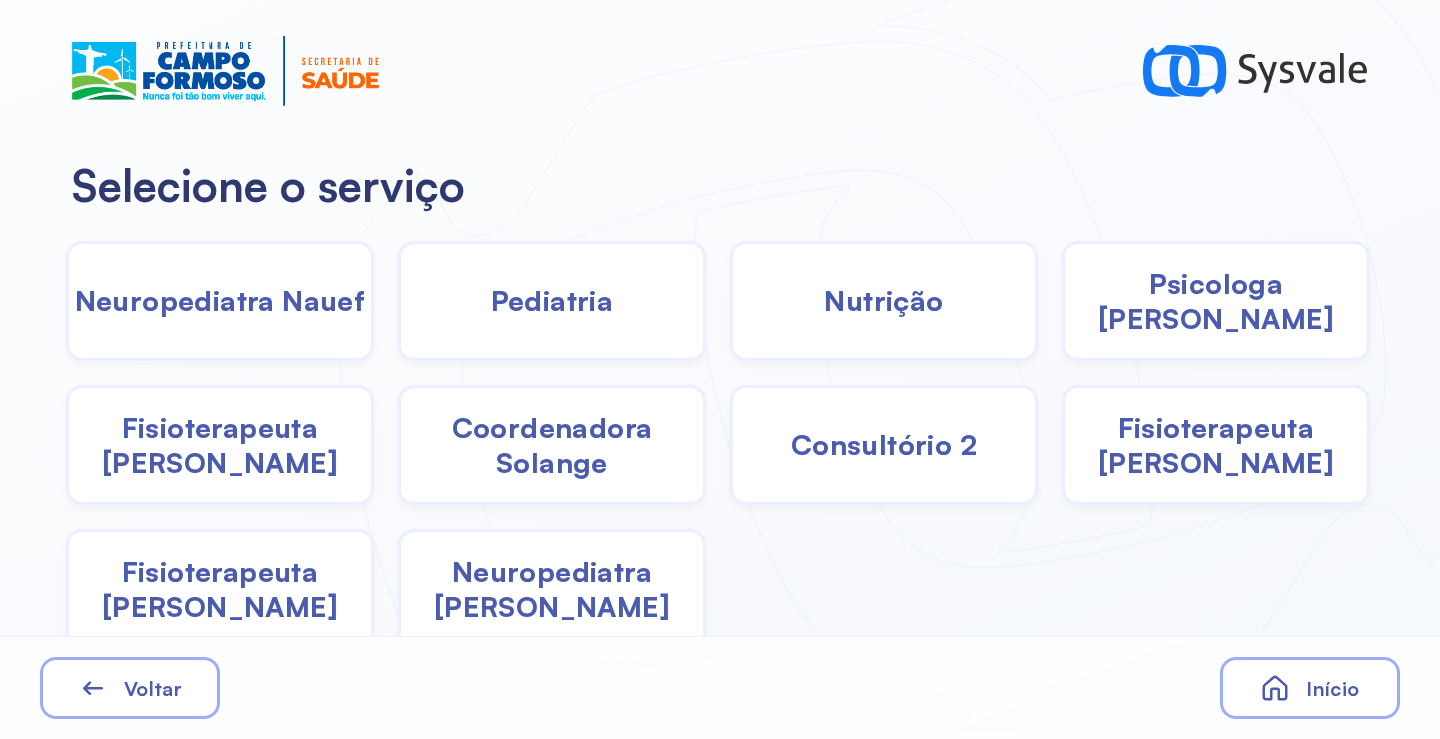 click on "Pediatria" 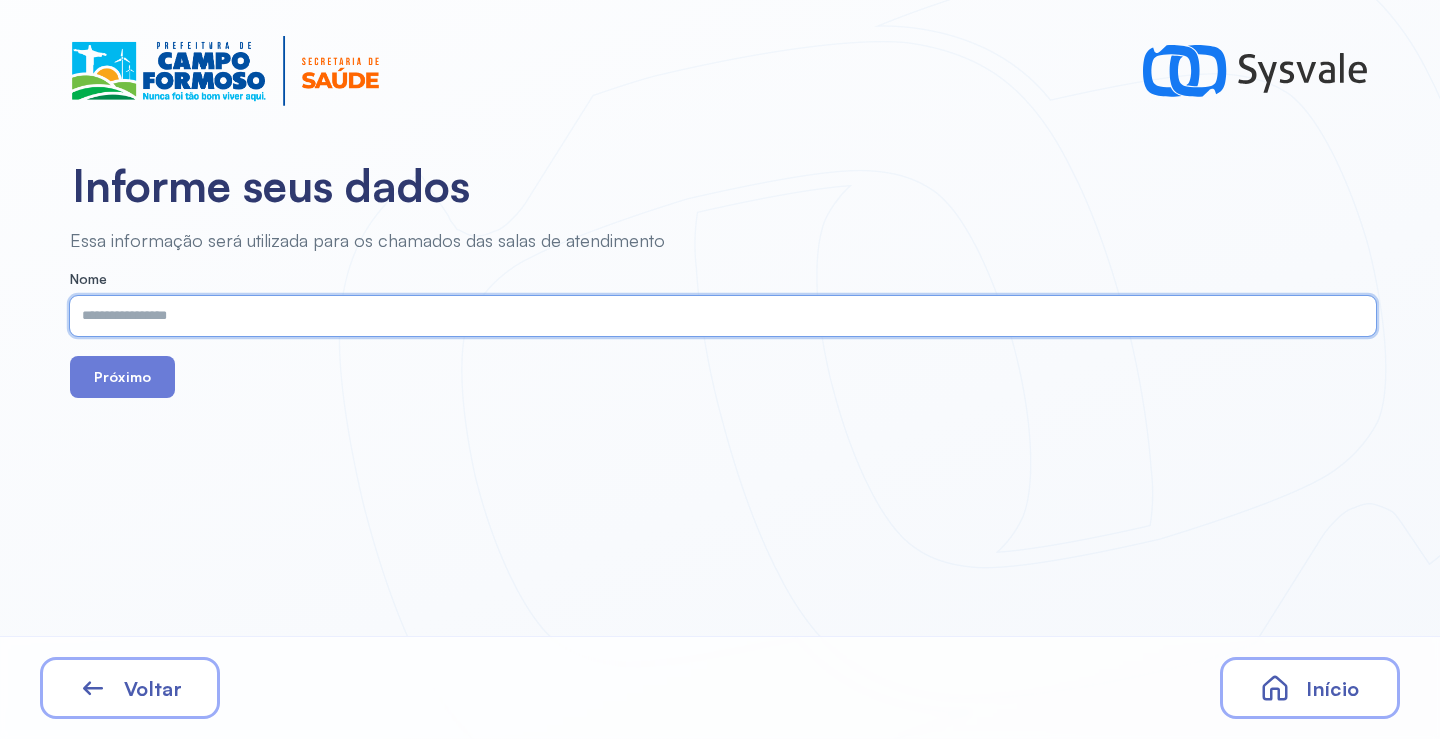 drag, startPoint x: 533, startPoint y: 336, endPoint x: 383, endPoint y: 305, distance: 153.16985 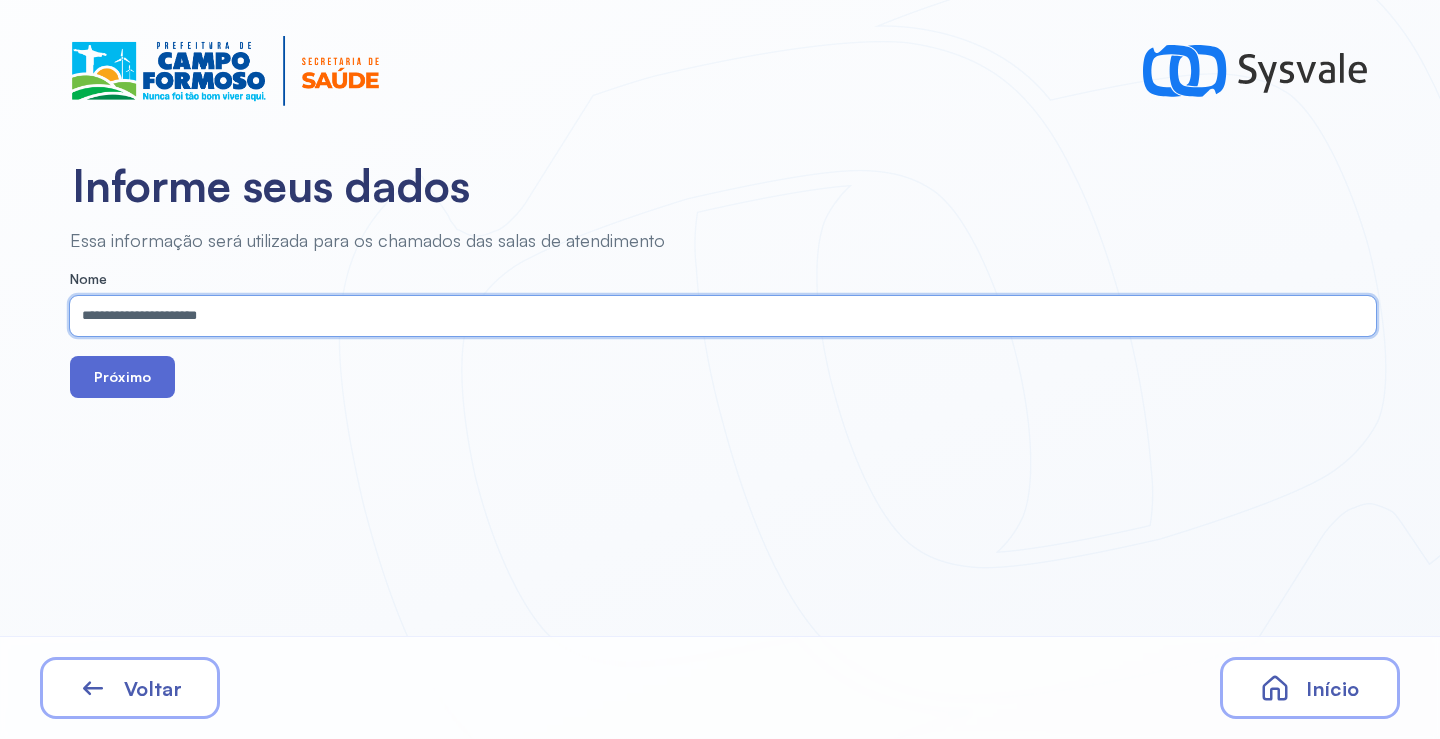 type on "**********" 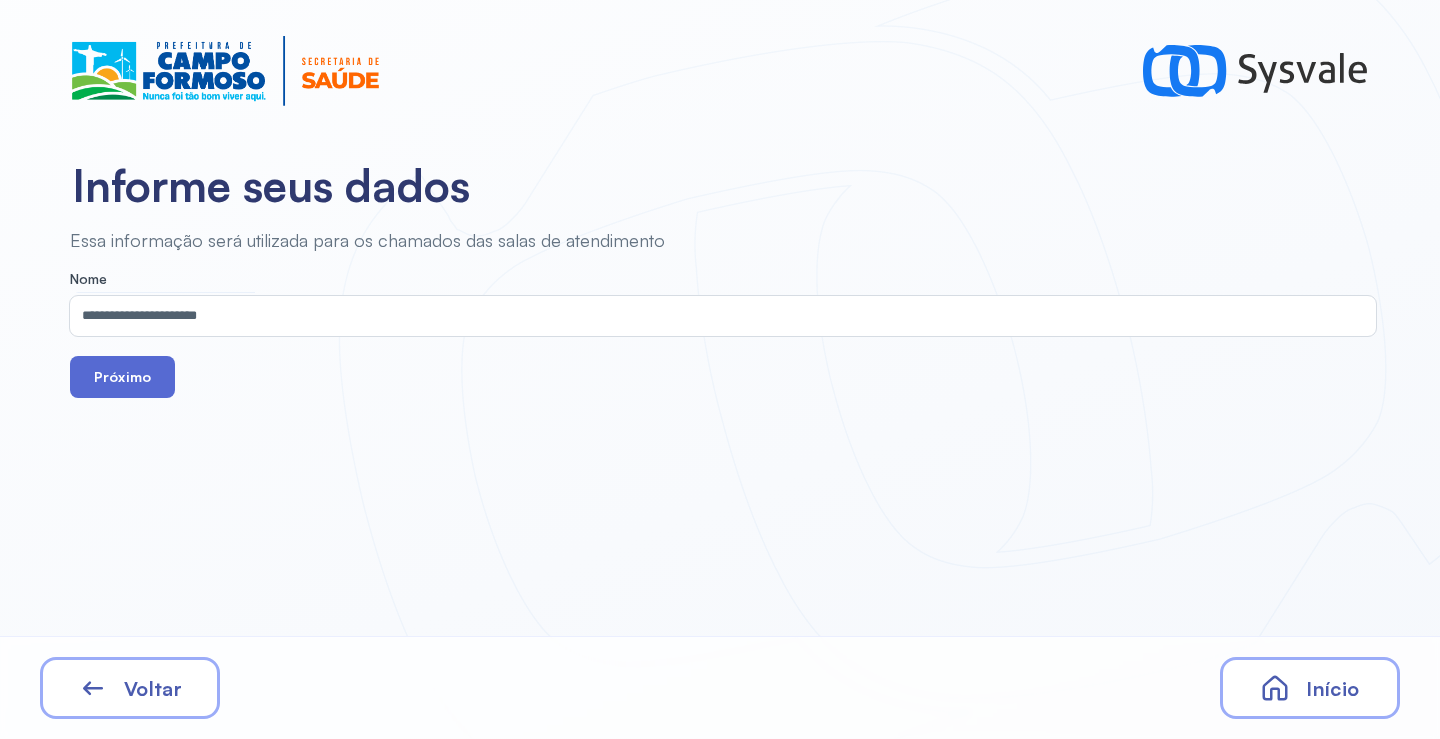 click on "Próximo" at bounding box center [122, 377] 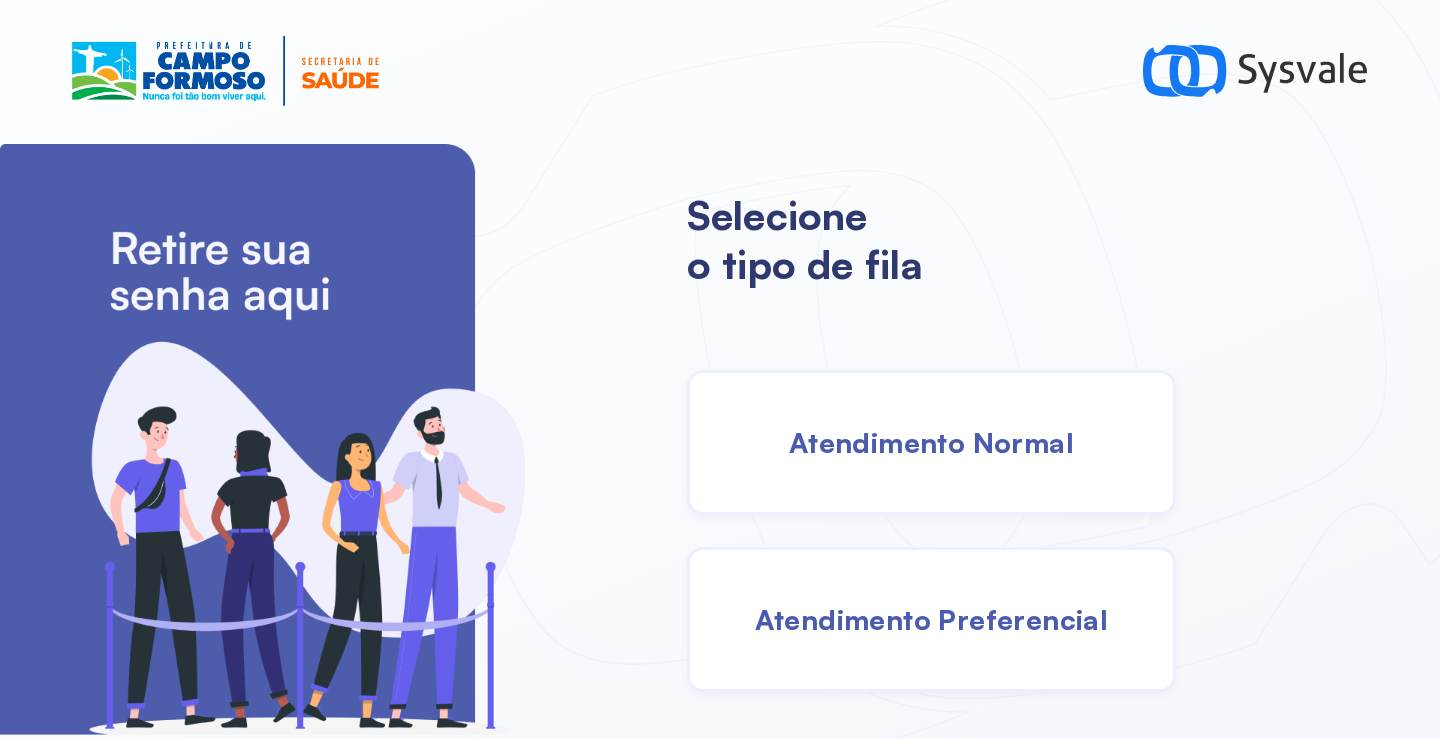 drag, startPoint x: 914, startPoint y: 445, endPoint x: 899, endPoint y: 445, distance: 15 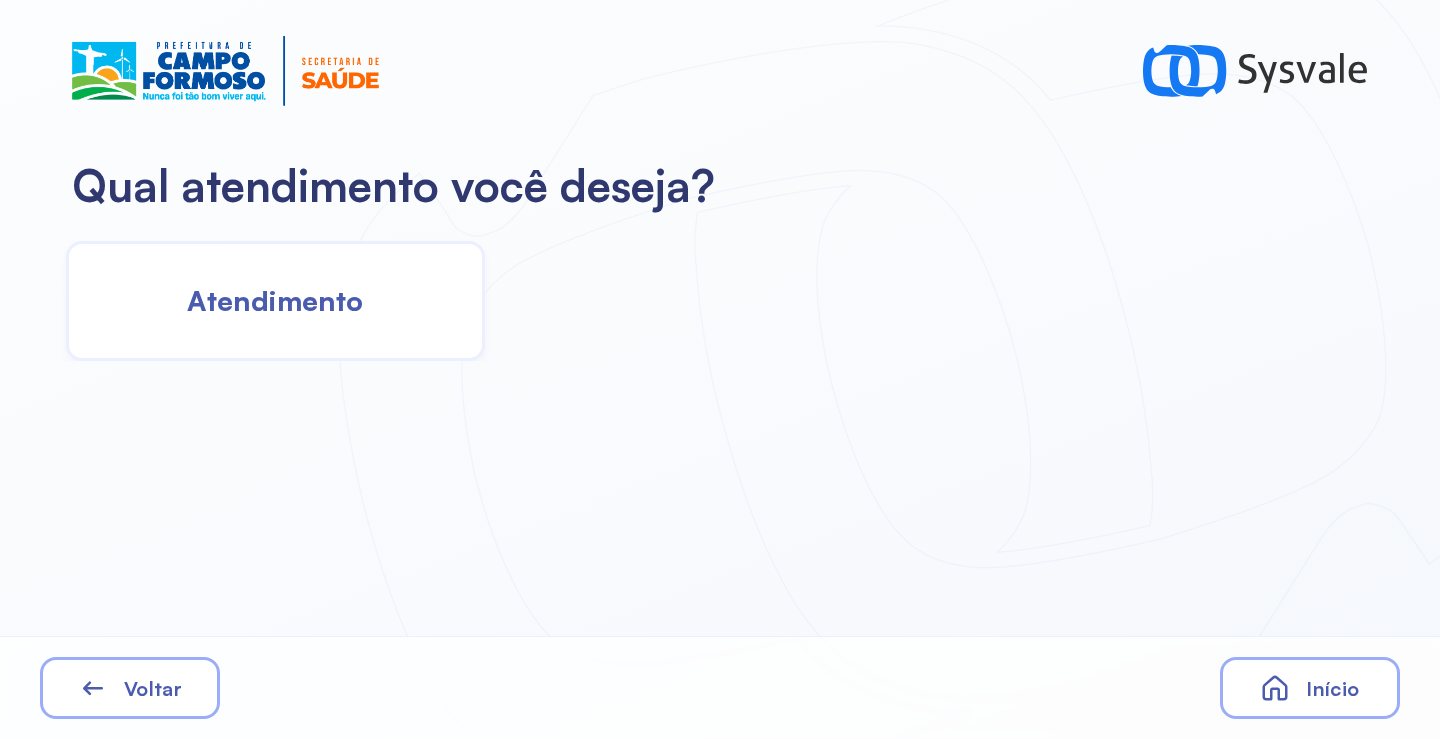 click on "Qual atendimento você deseja? Atendimento Voltar Início" at bounding box center (720, 369) 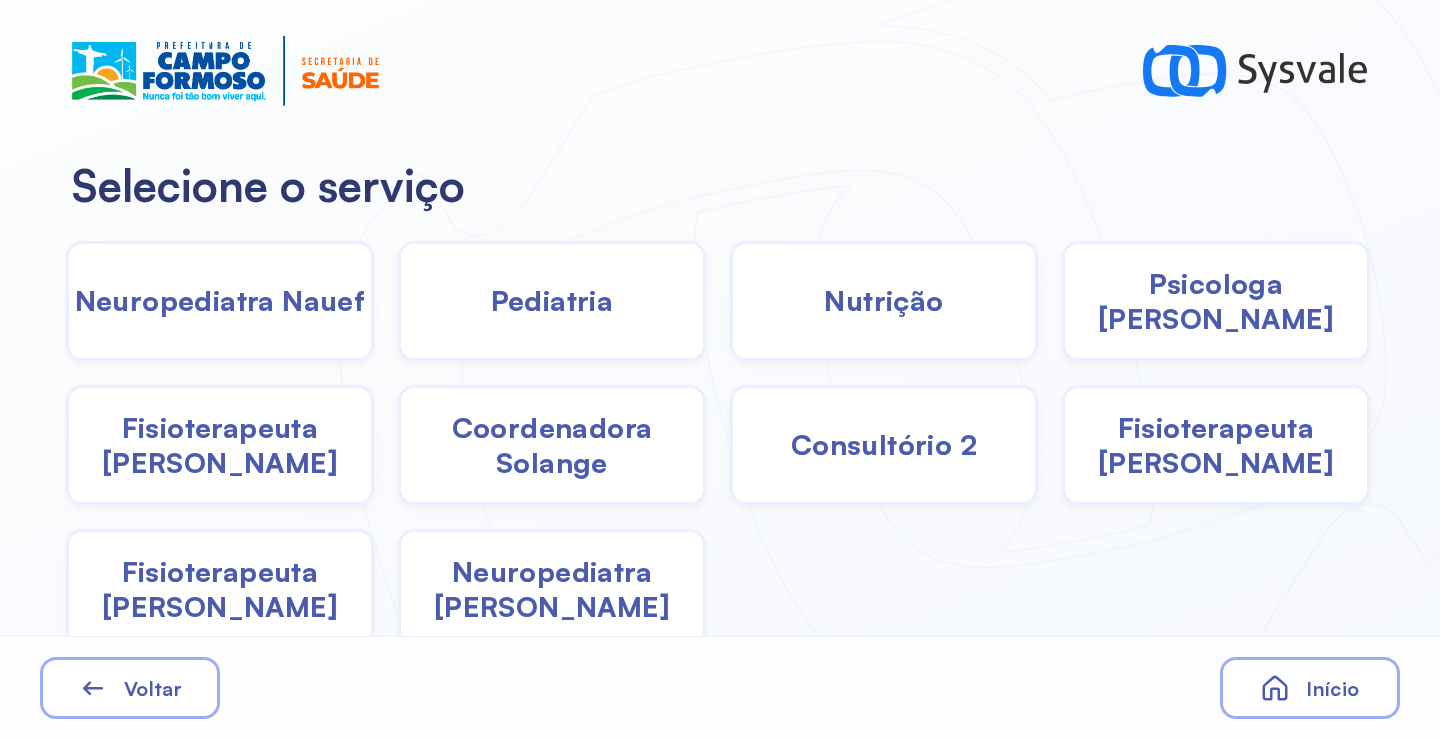 click on "Pediatria" 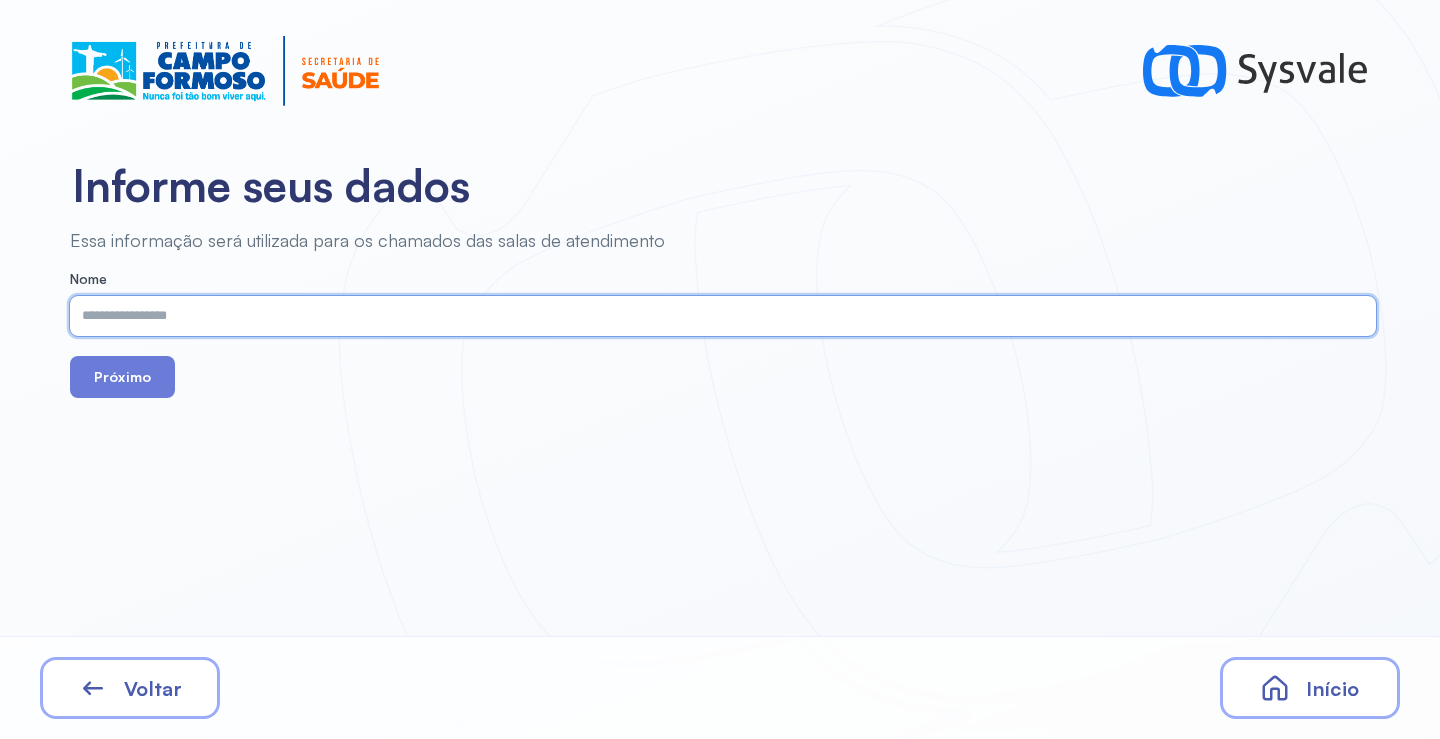 paste on "**********" 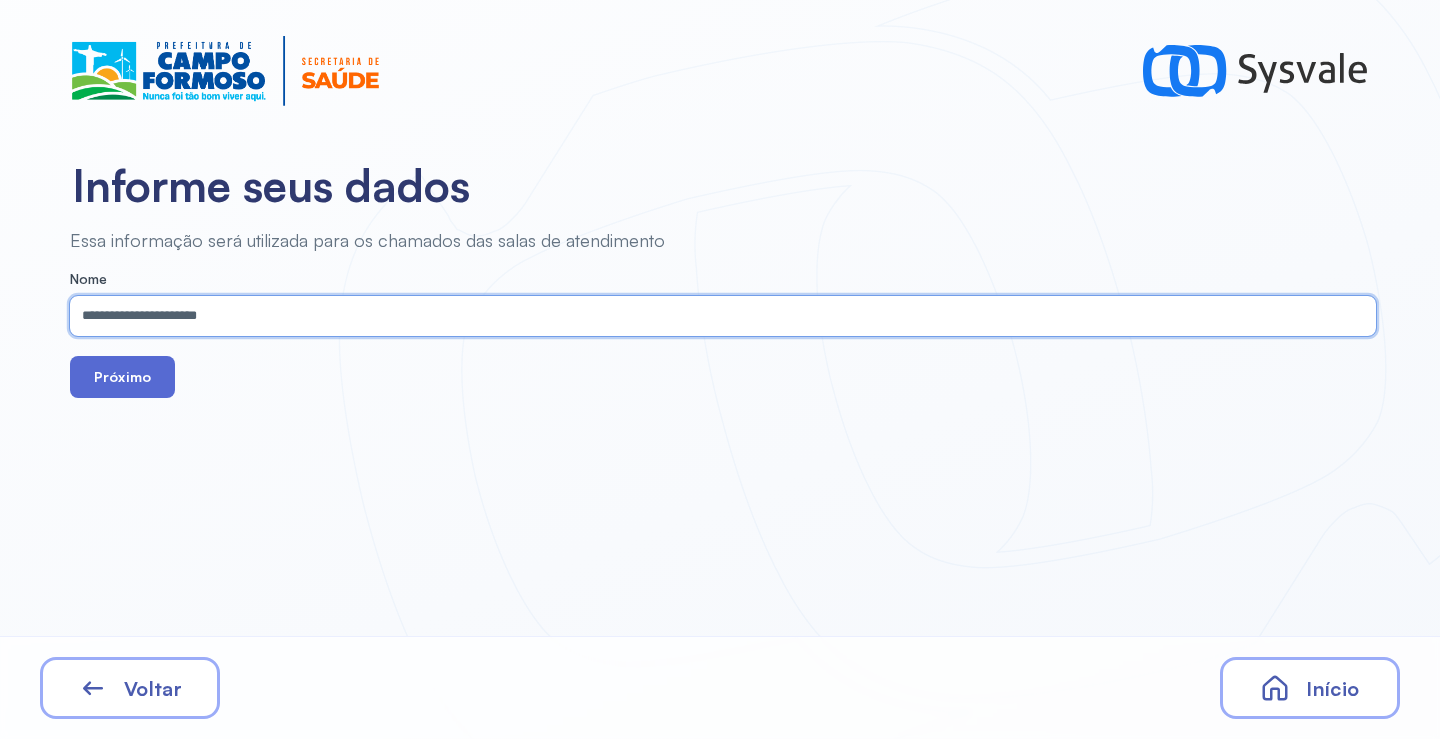 type on "**********" 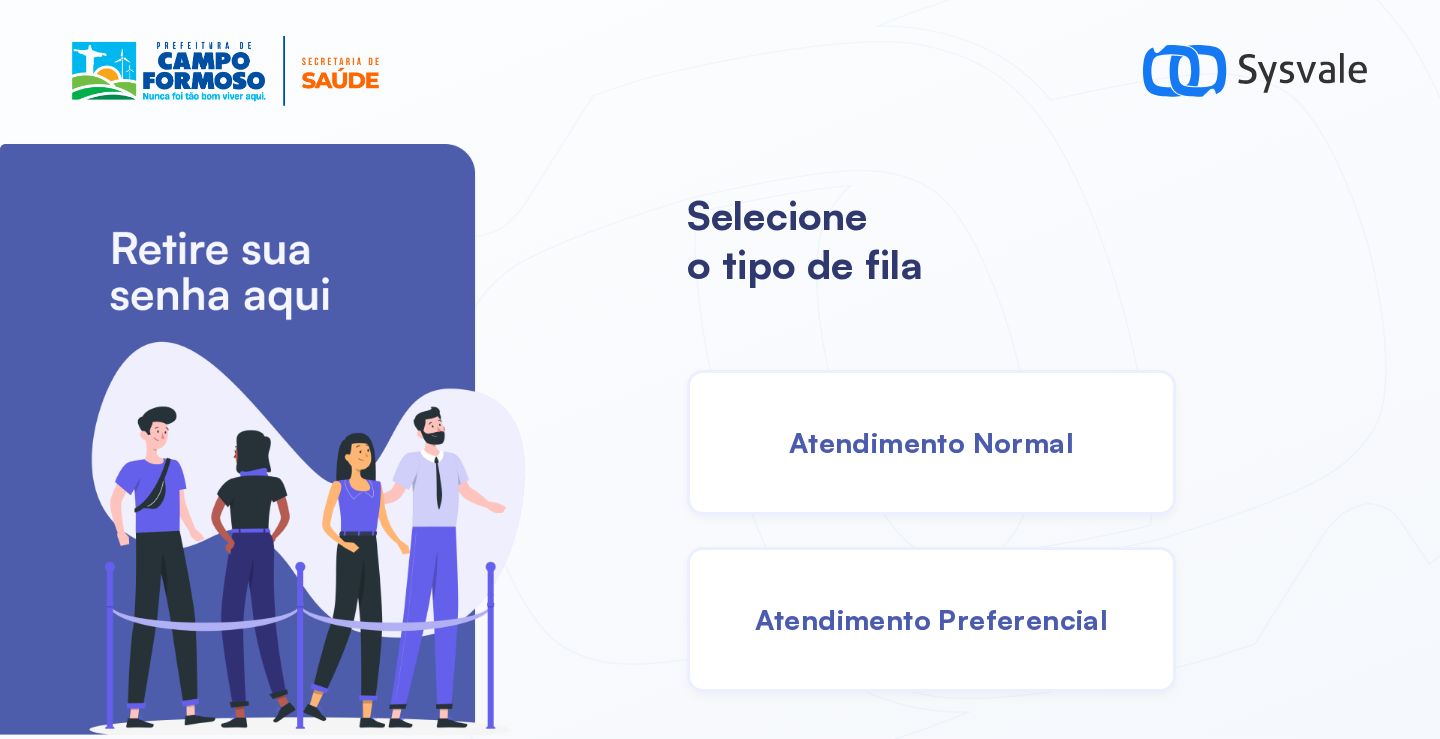 click on "Atendimento Normal" at bounding box center (931, 442) 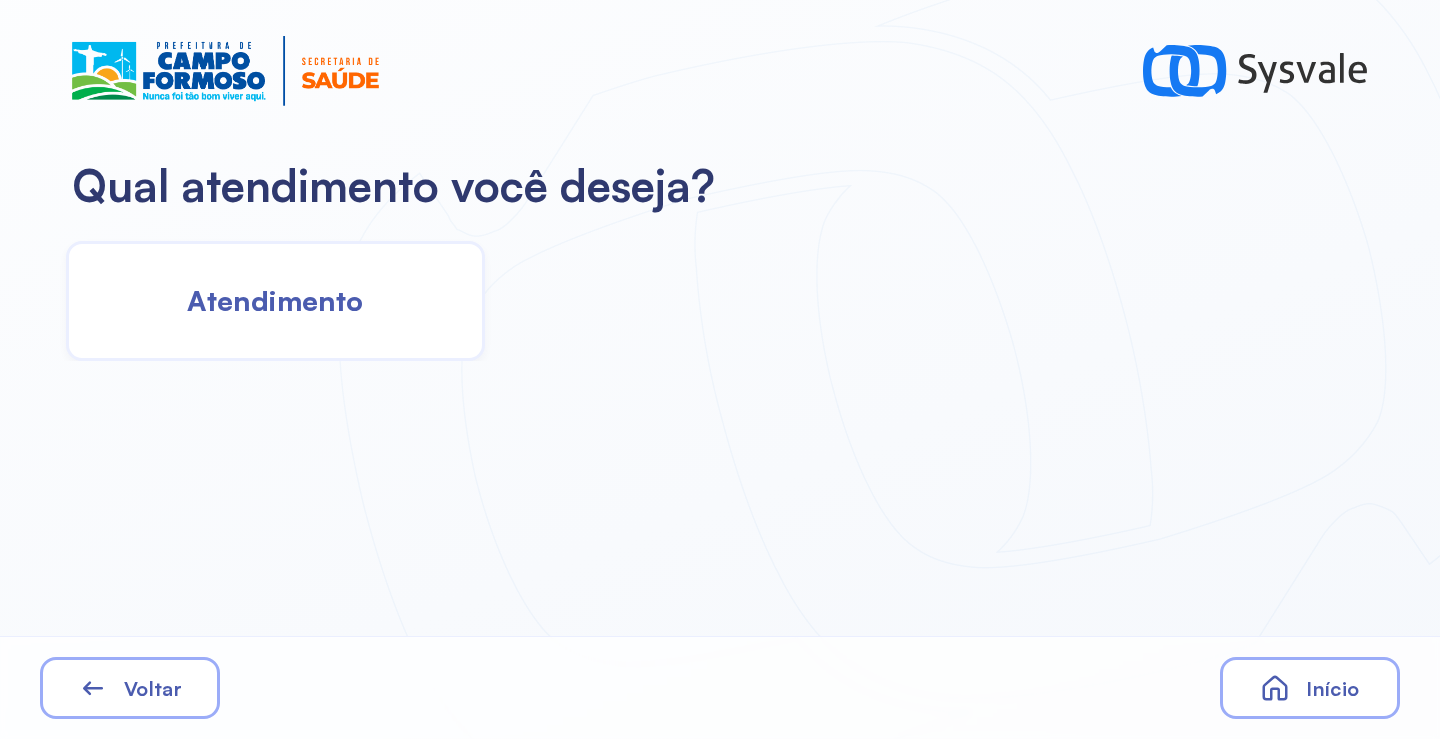 click on "Atendimento" at bounding box center [275, 300] 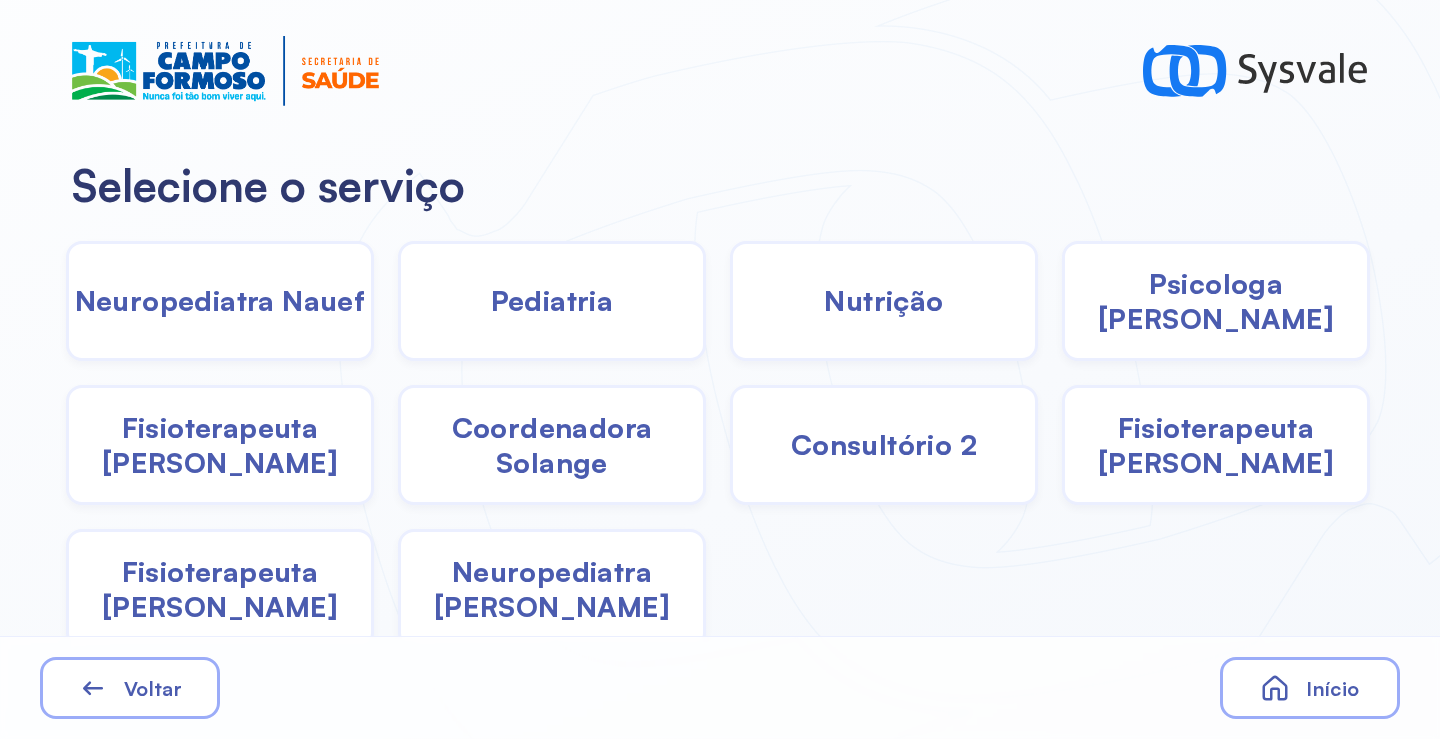 click on "Psicologa [PERSON_NAME]" at bounding box center (1216, 301) 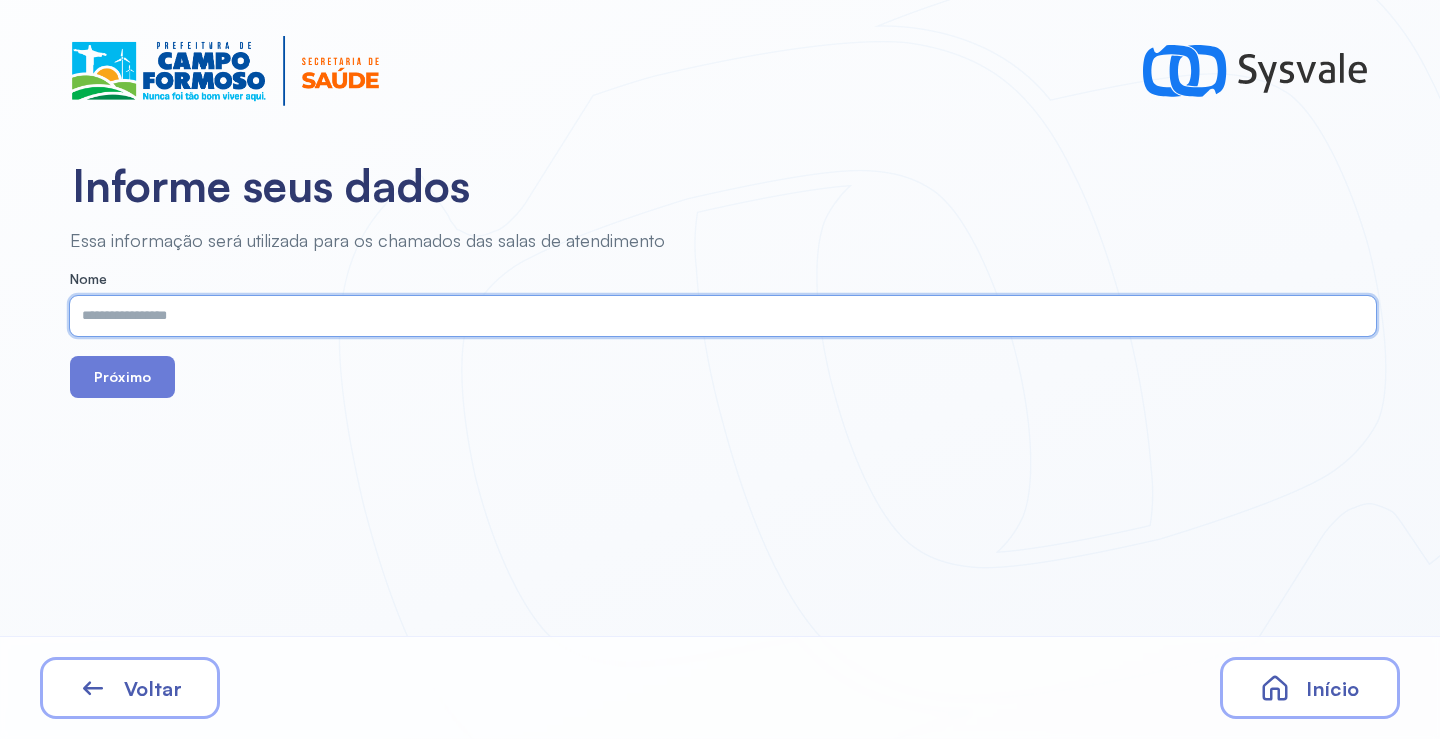 paste on "**********" 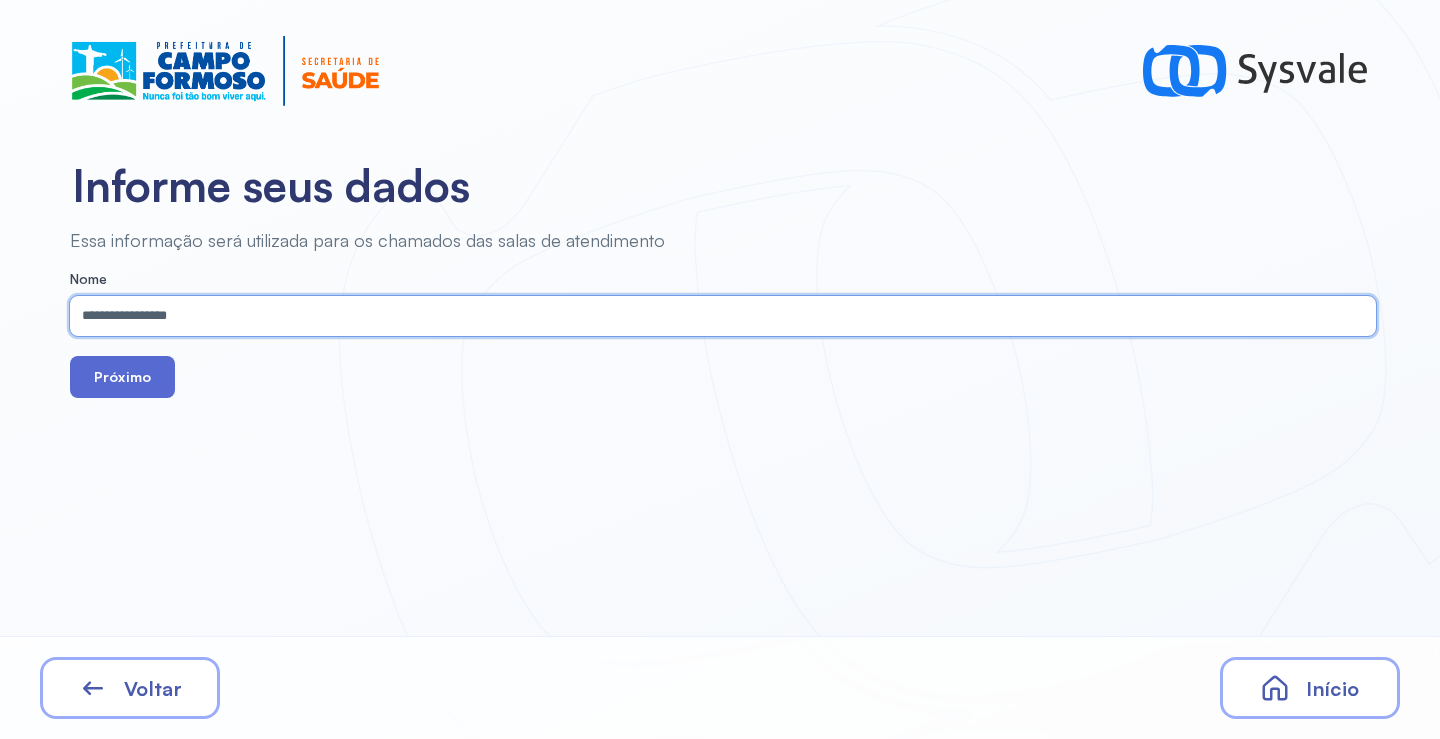 type on "**********" 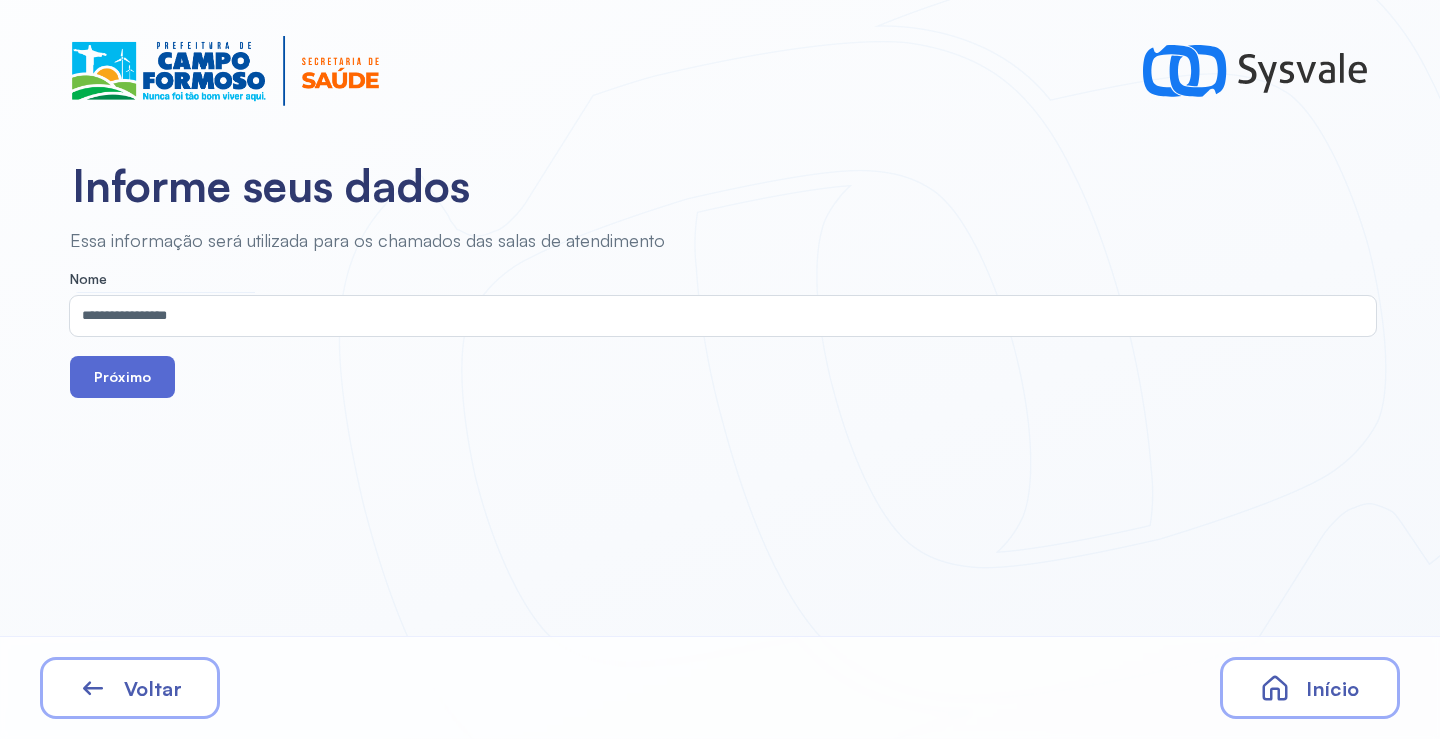 click on "Próximo" at bounding box center (122, 377) 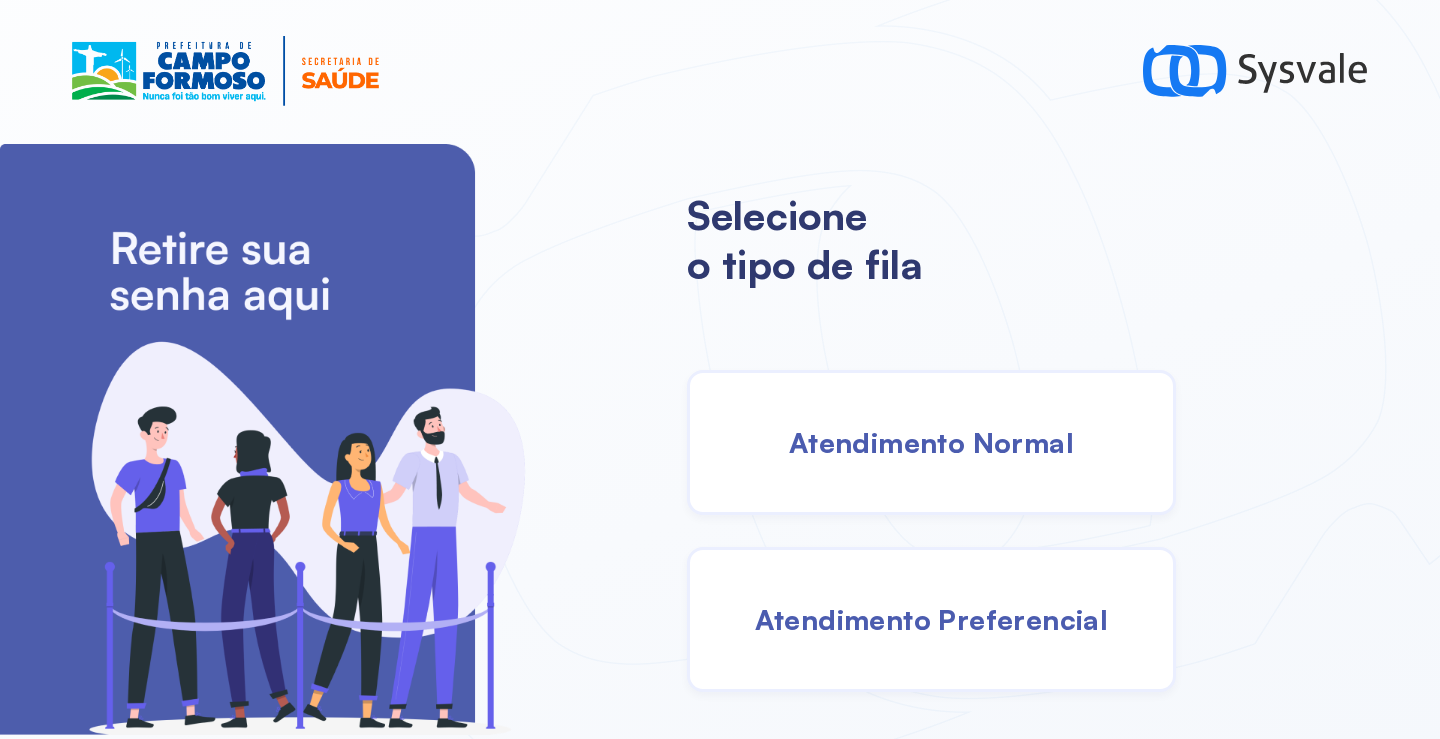 click on "Atendimento Normal" at bounding box center [931, 442] 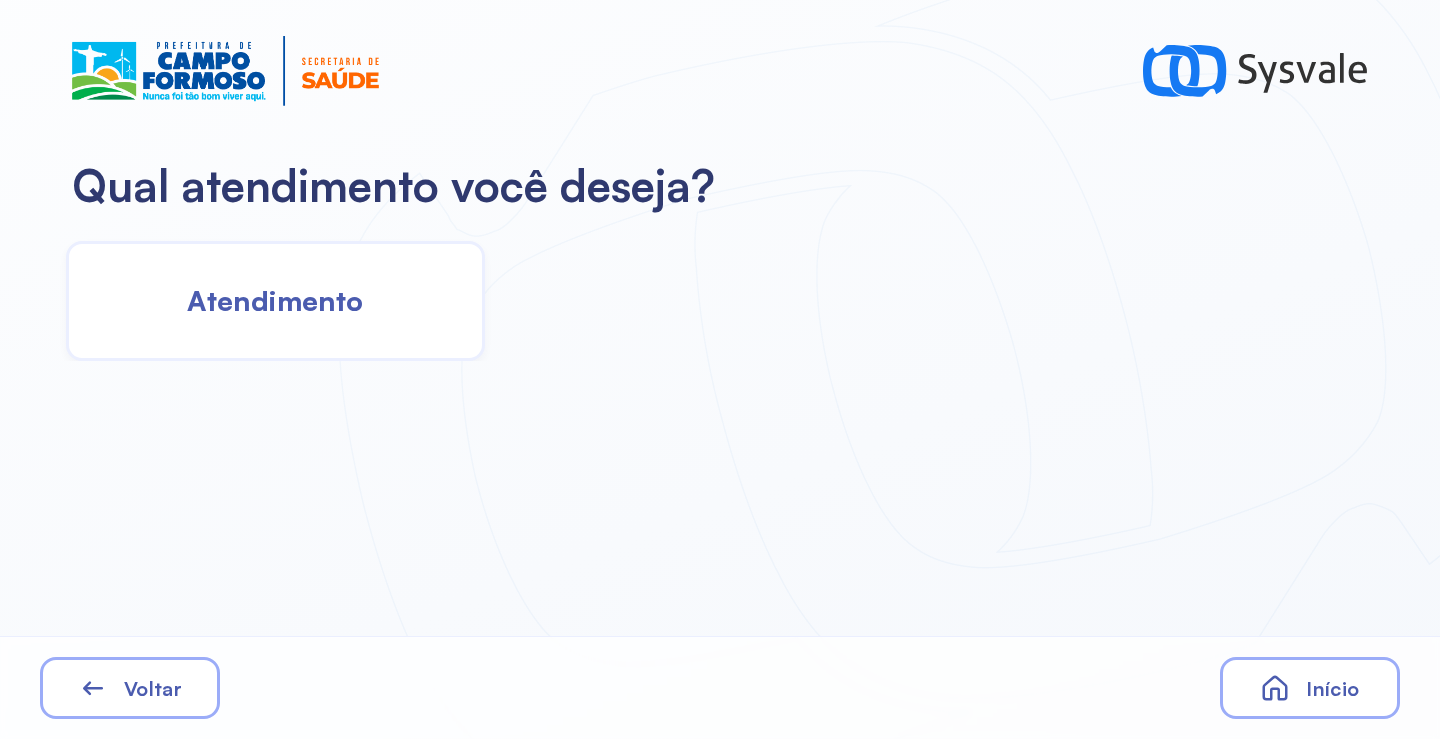 click on "Atendimento" 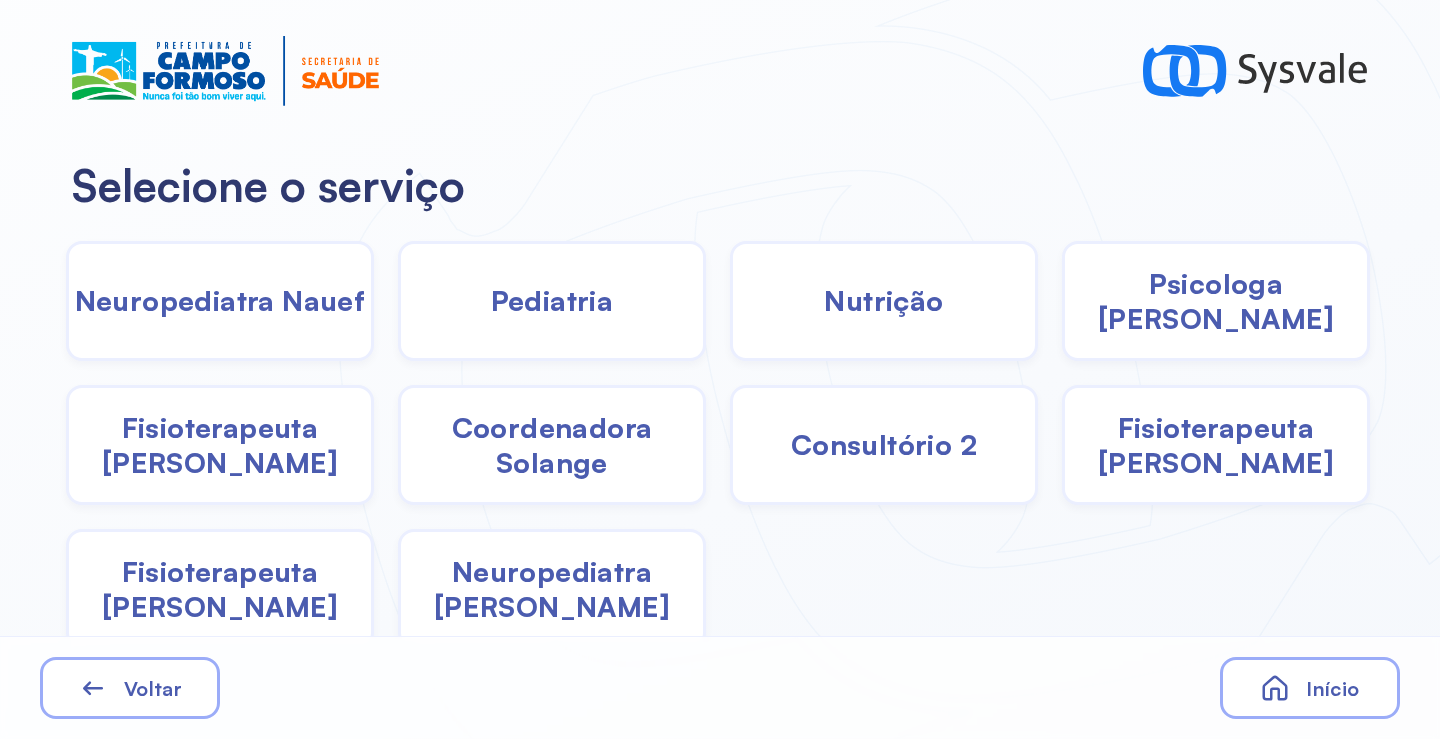 click on "Nutrição" 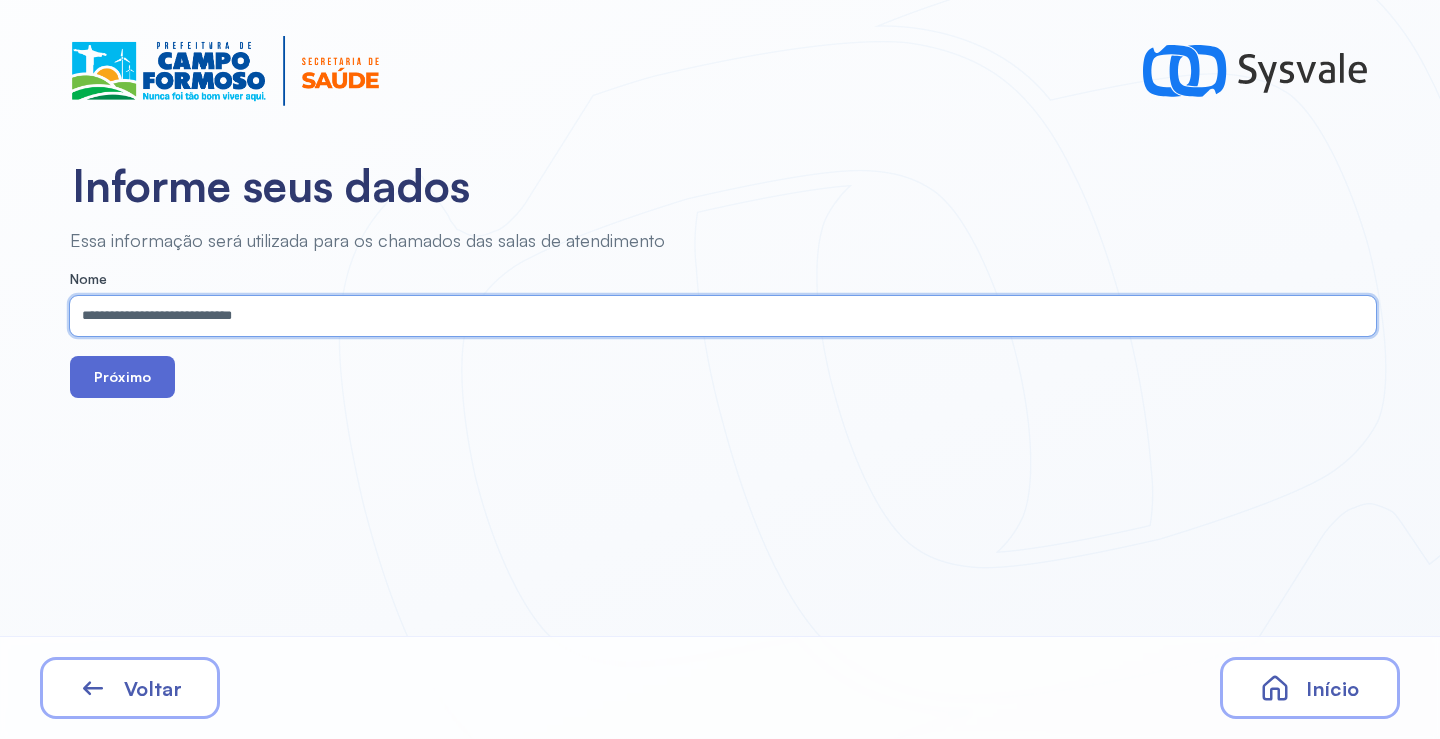 type on "**********" 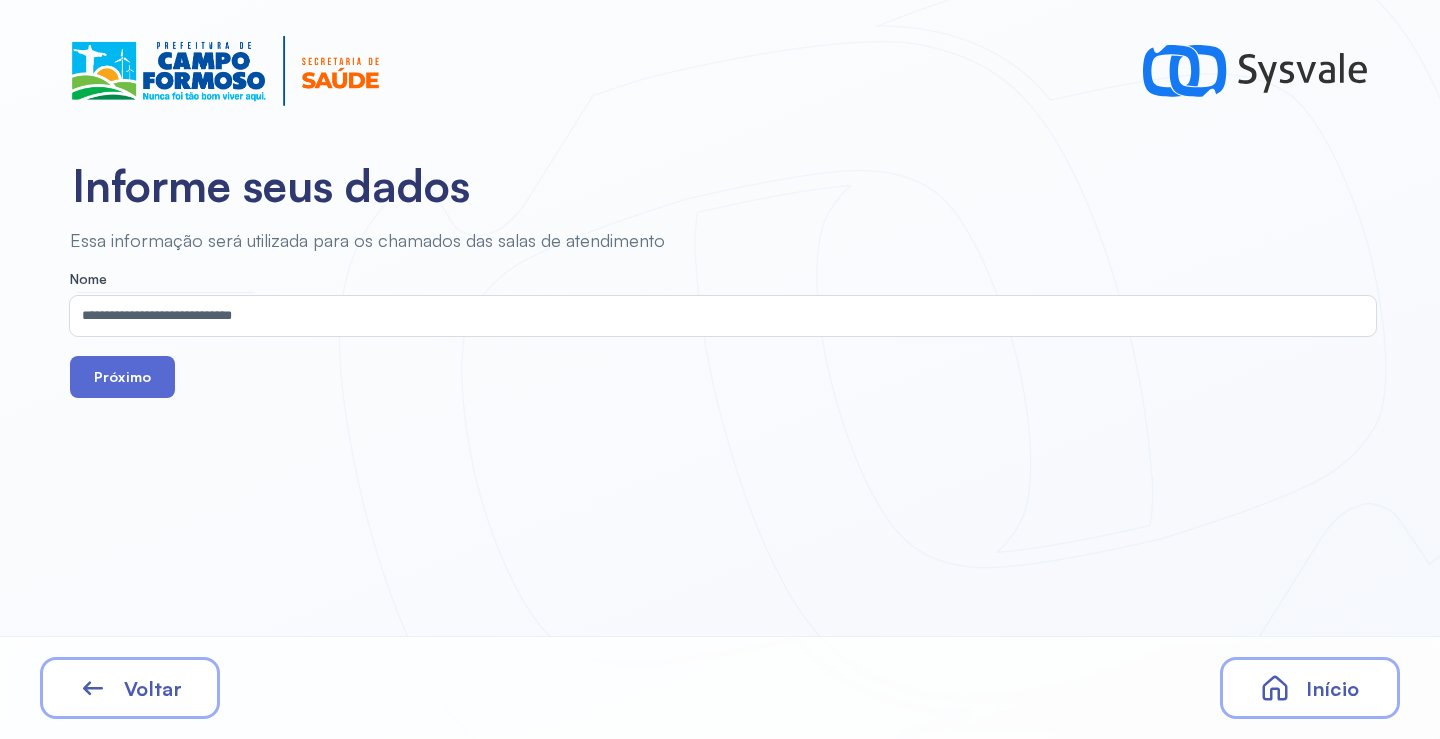 click on "Próximo" at bounding box center [122, 377] 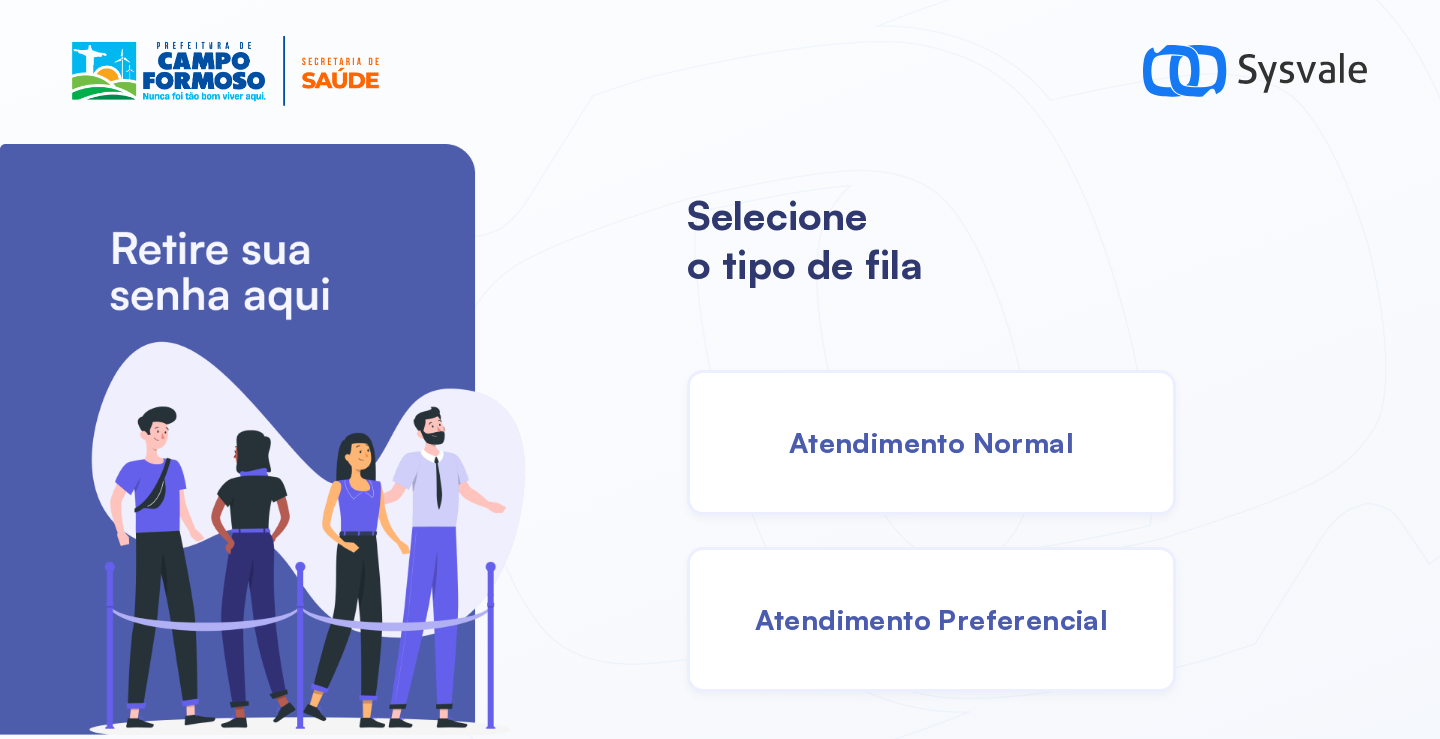 click on "Atendimento Normal" at bounding box center [931, 442] 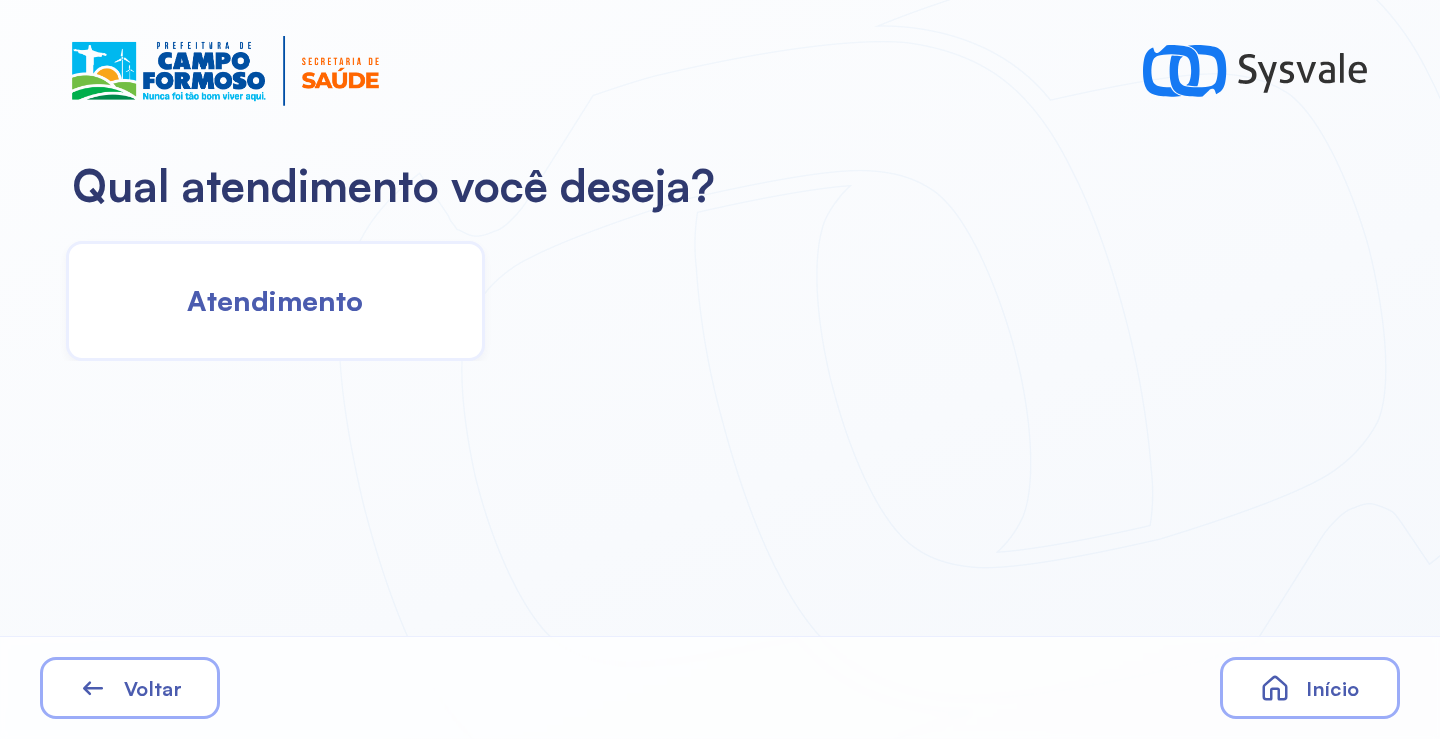 click on "Atendimento" 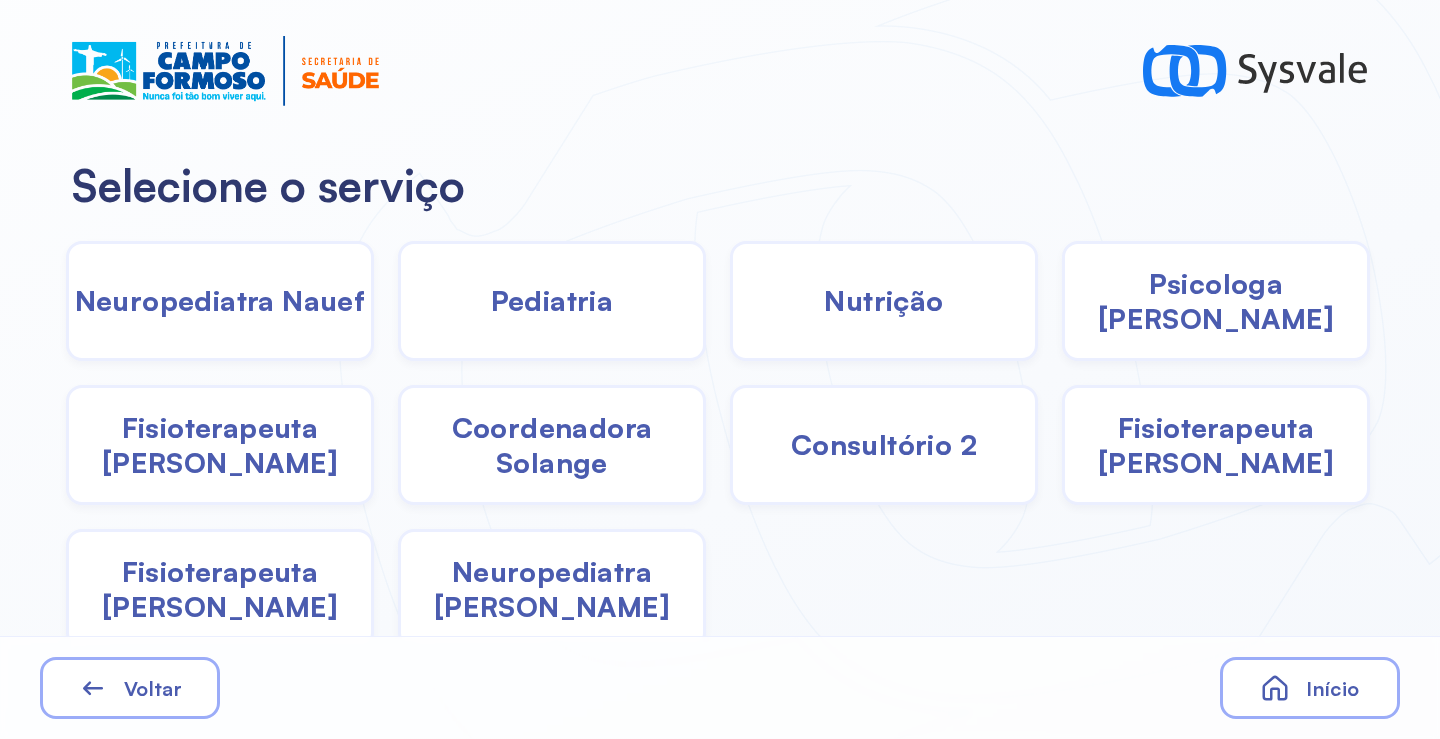 click on "Pediatria" at bounding box center [552, 300] 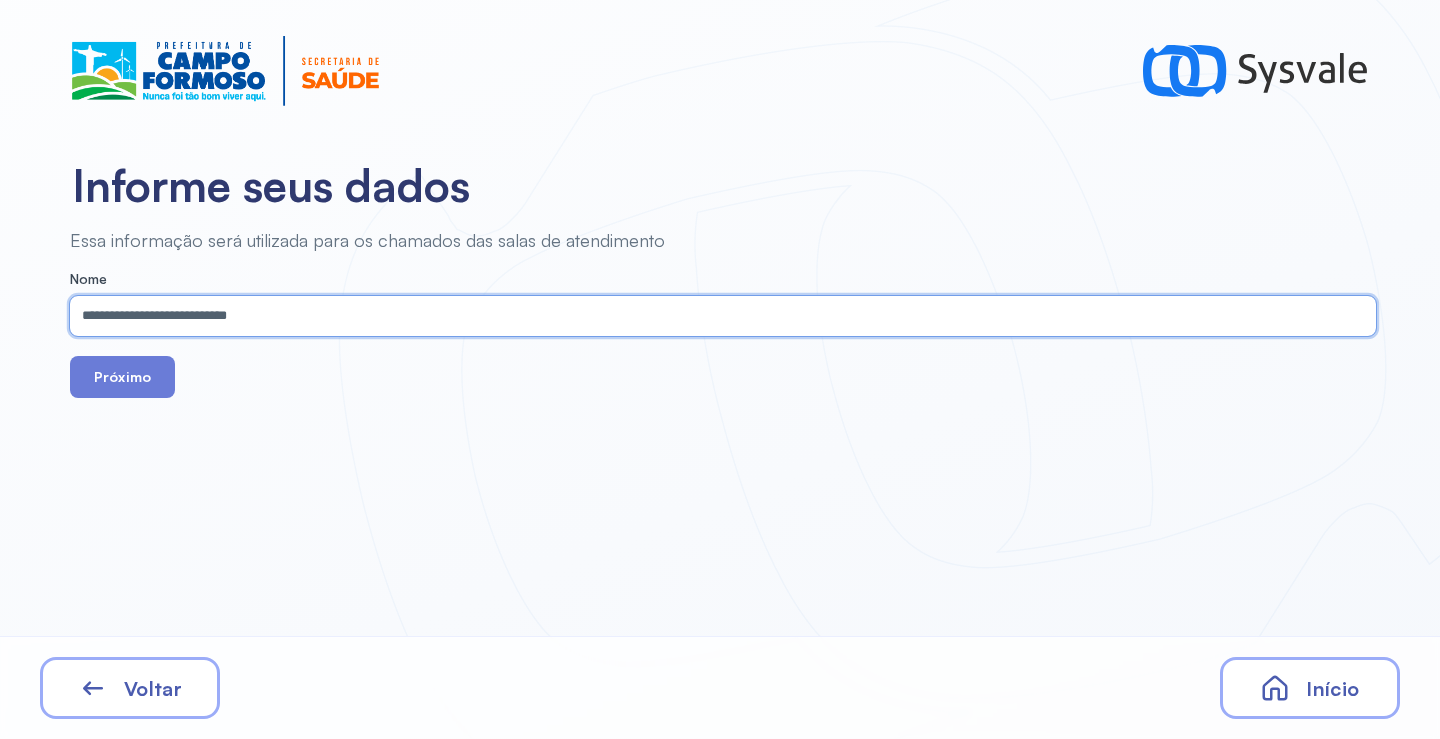 type on "**********" 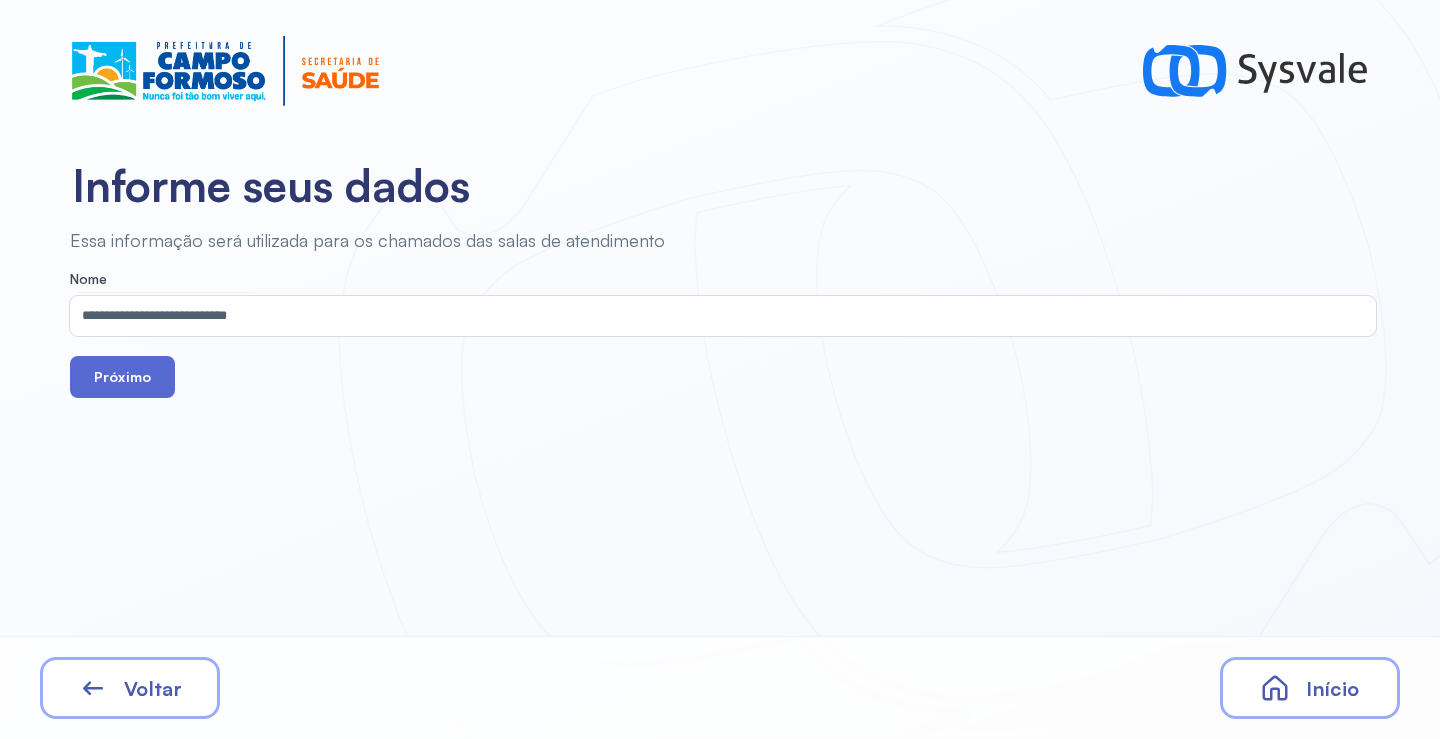 drag, startPoint x: 120, startPoint y: 385, endPoint x: 139, endPoint y: 382, distance: 19.235384 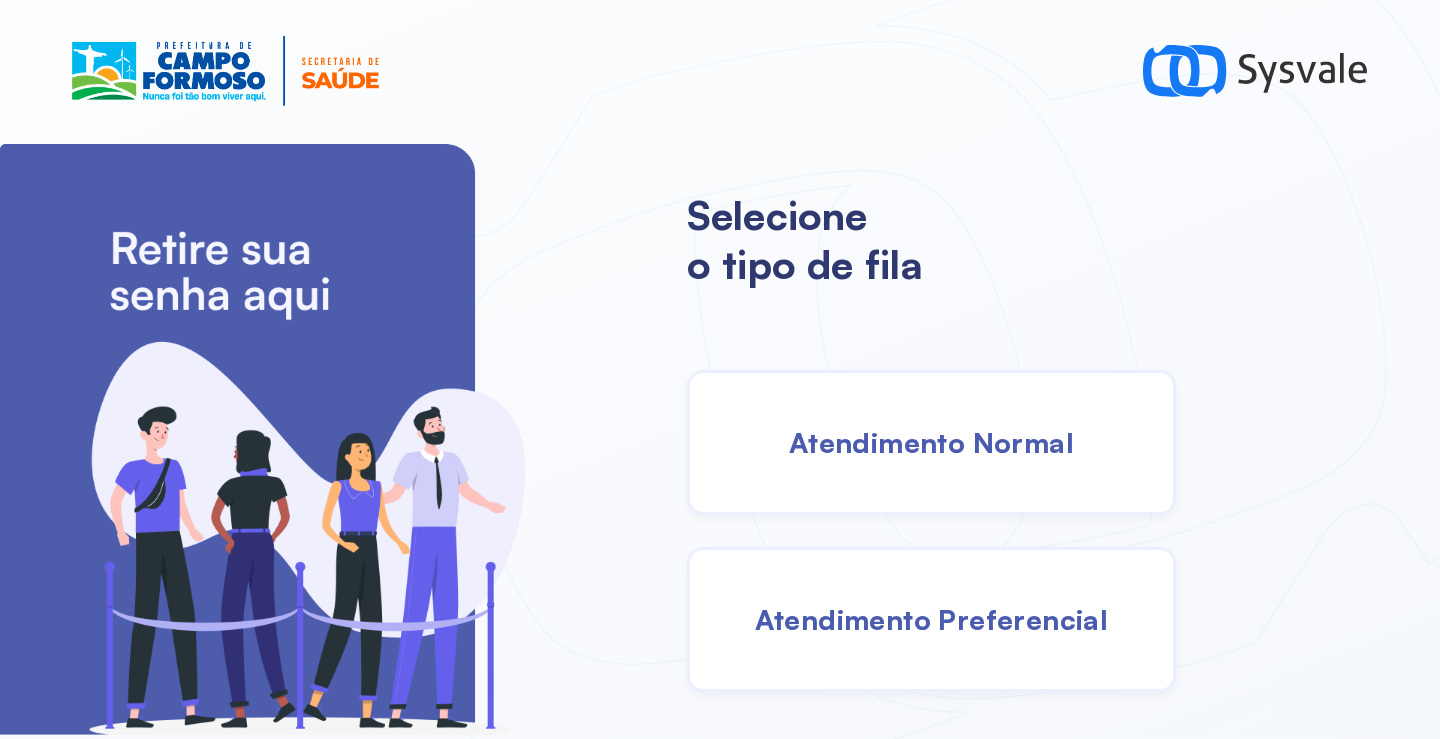 click on "Atendimento Normal" at bounding box center [931, 442] 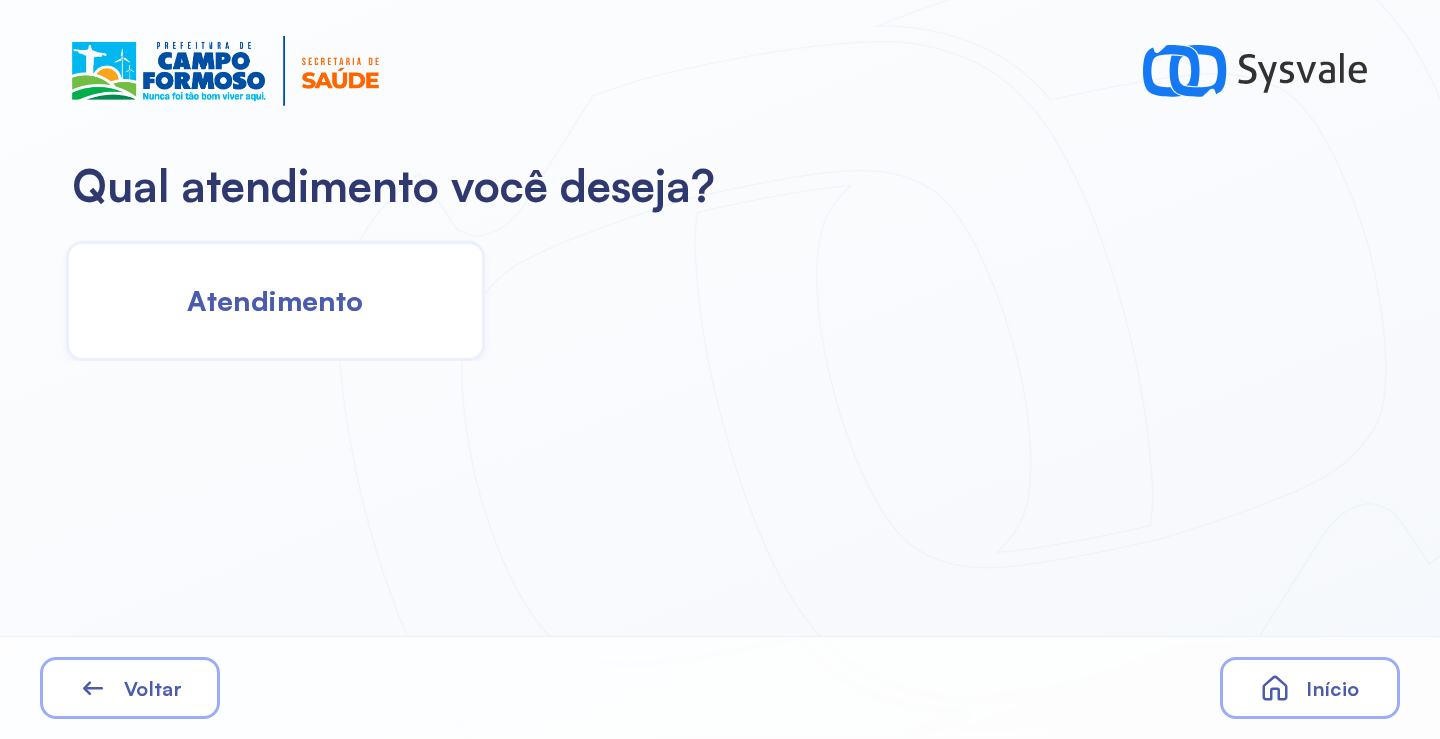 click on "Atendimento" at bounding box center (275, 300) 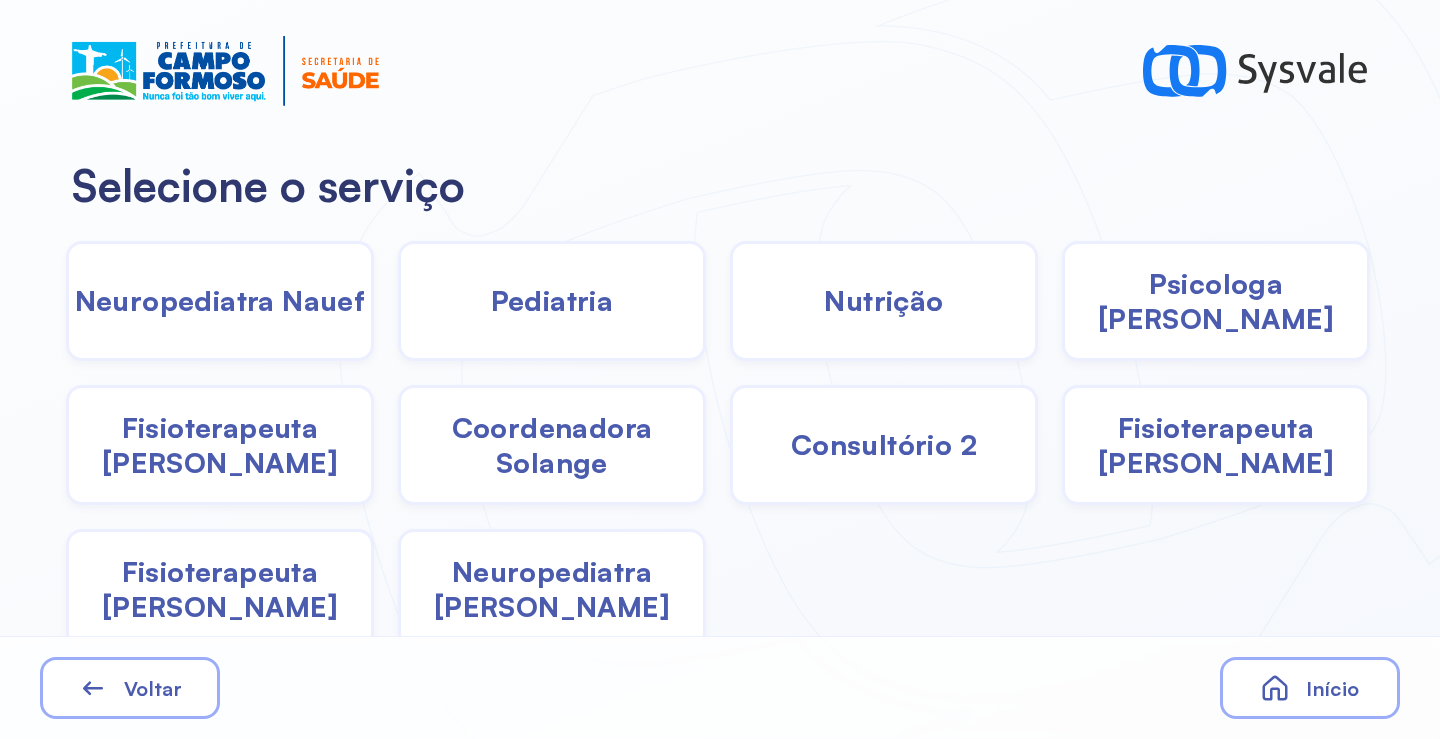 drag, startPoint x: 863, startPoint y: 309, endPoint x: 851, endPoint y: 312, distance: 12.369317 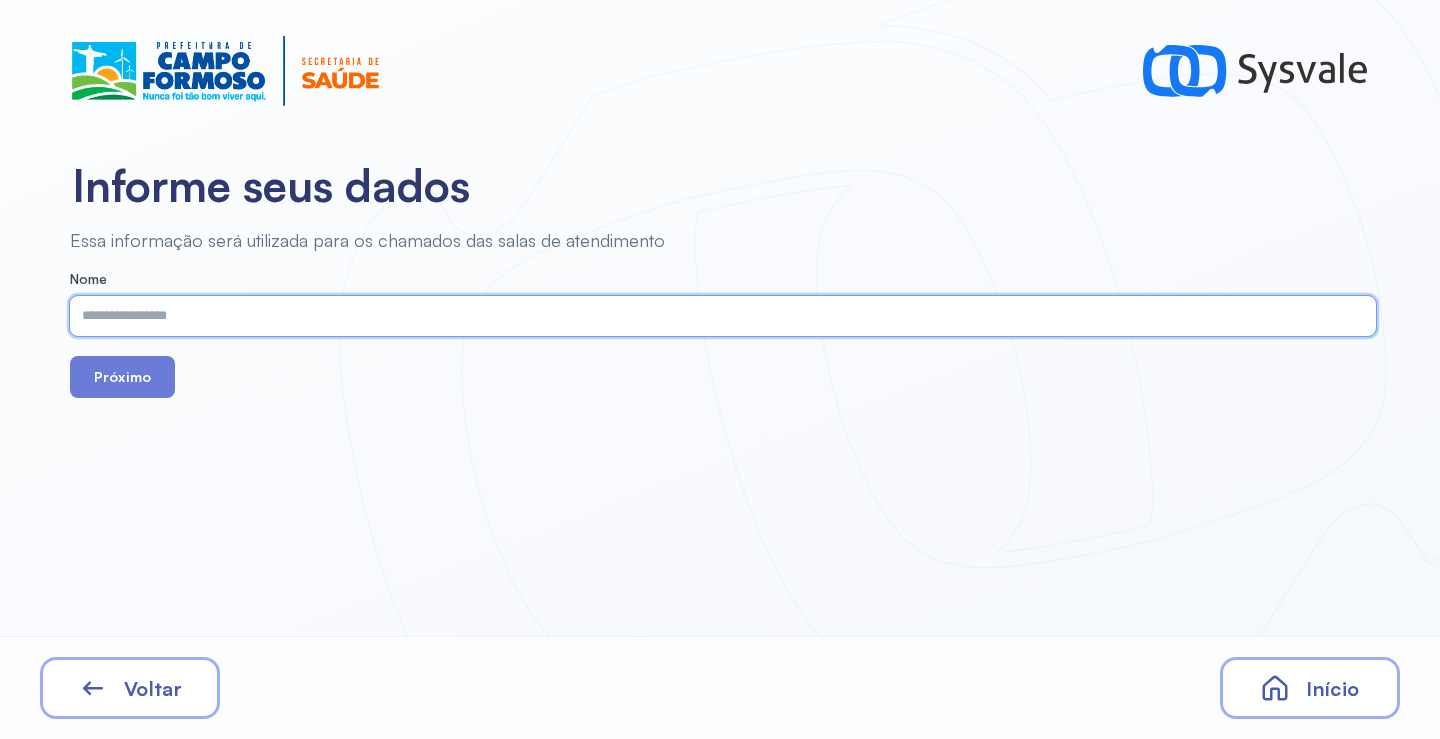 paste on "**********" 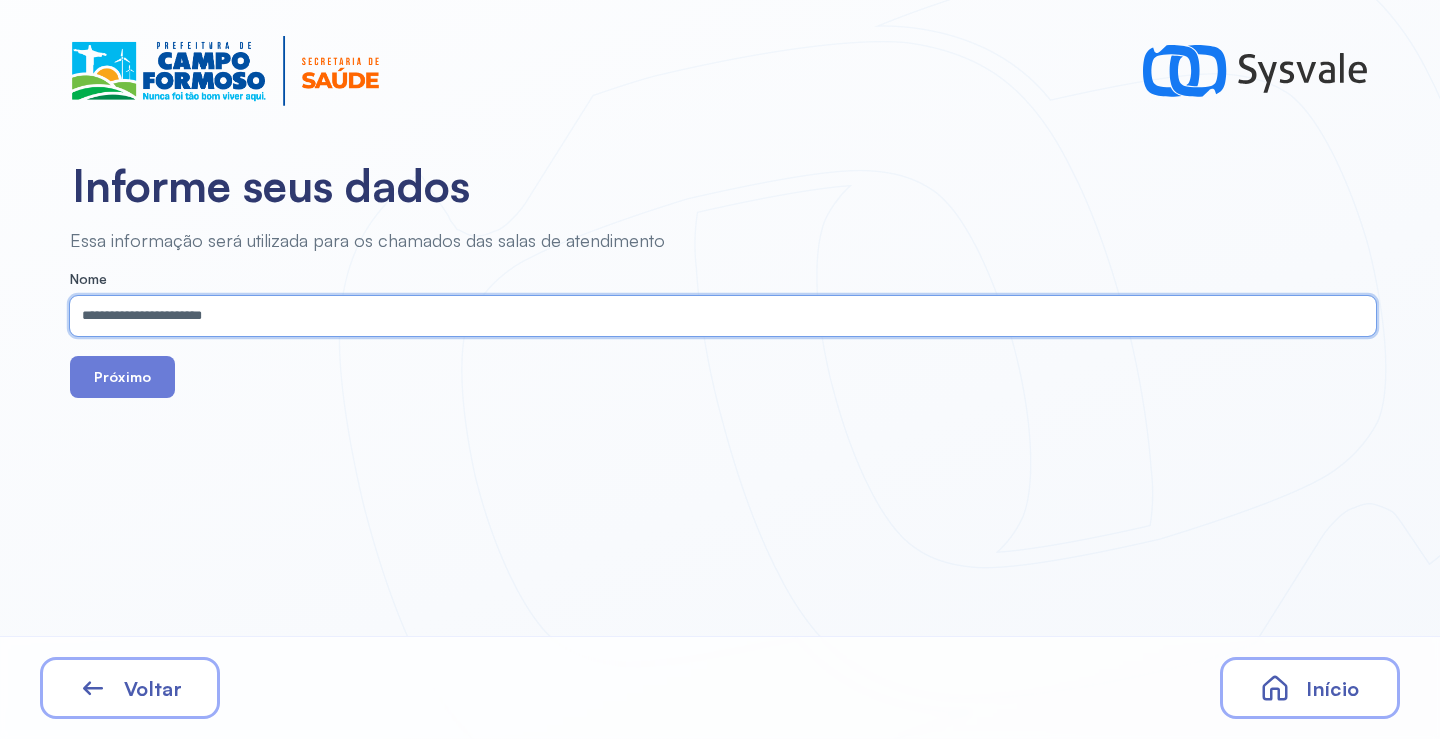 type on "**********" 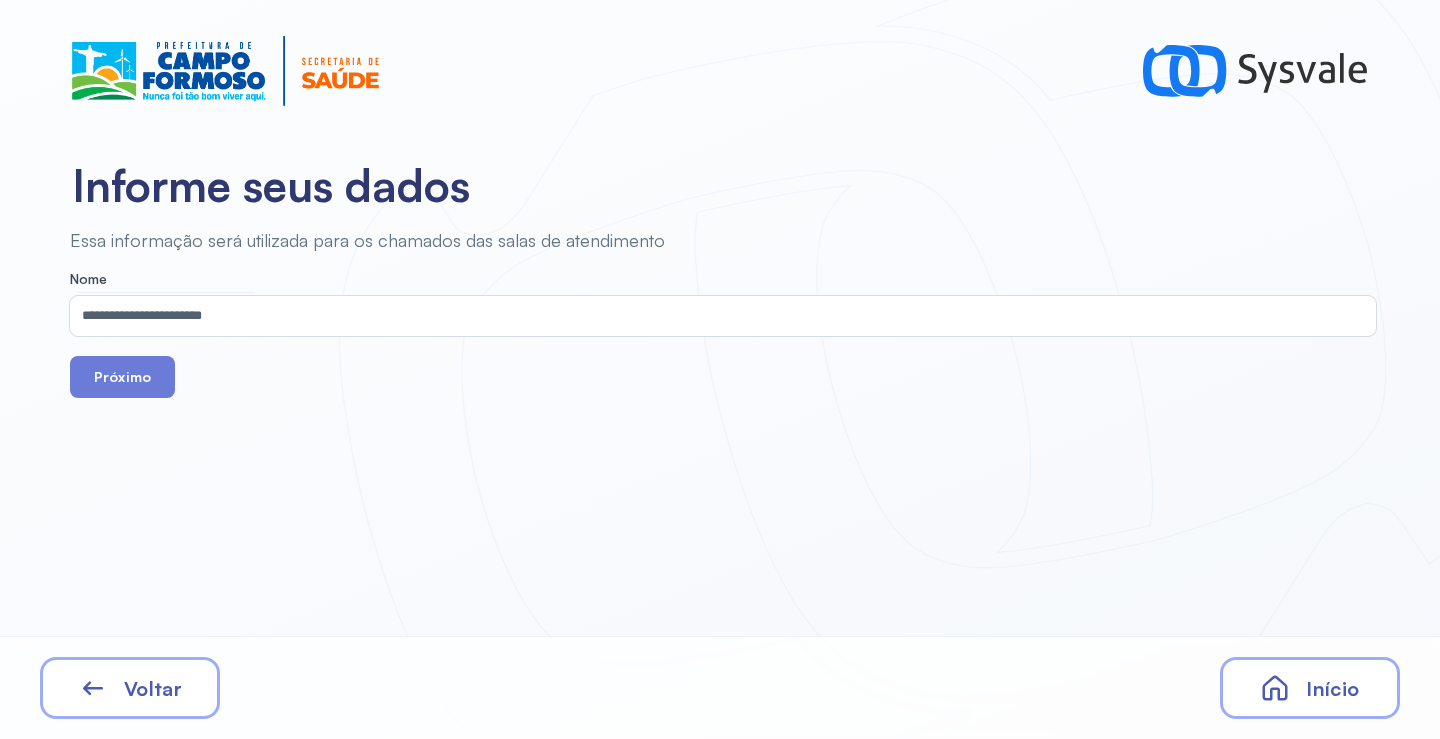 click on "**********" at bounding box center (720, 369) 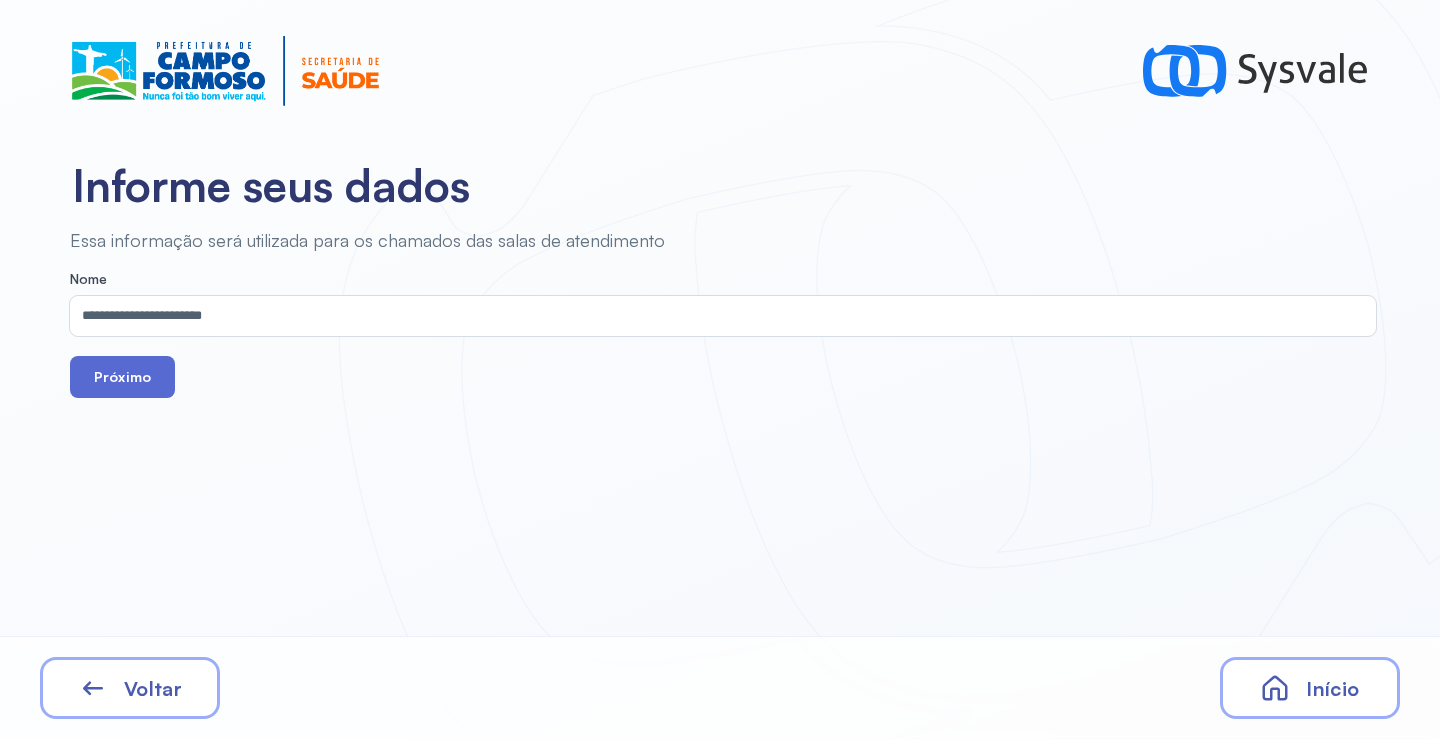 click on "Próximo" at bounding box center [122, 377] 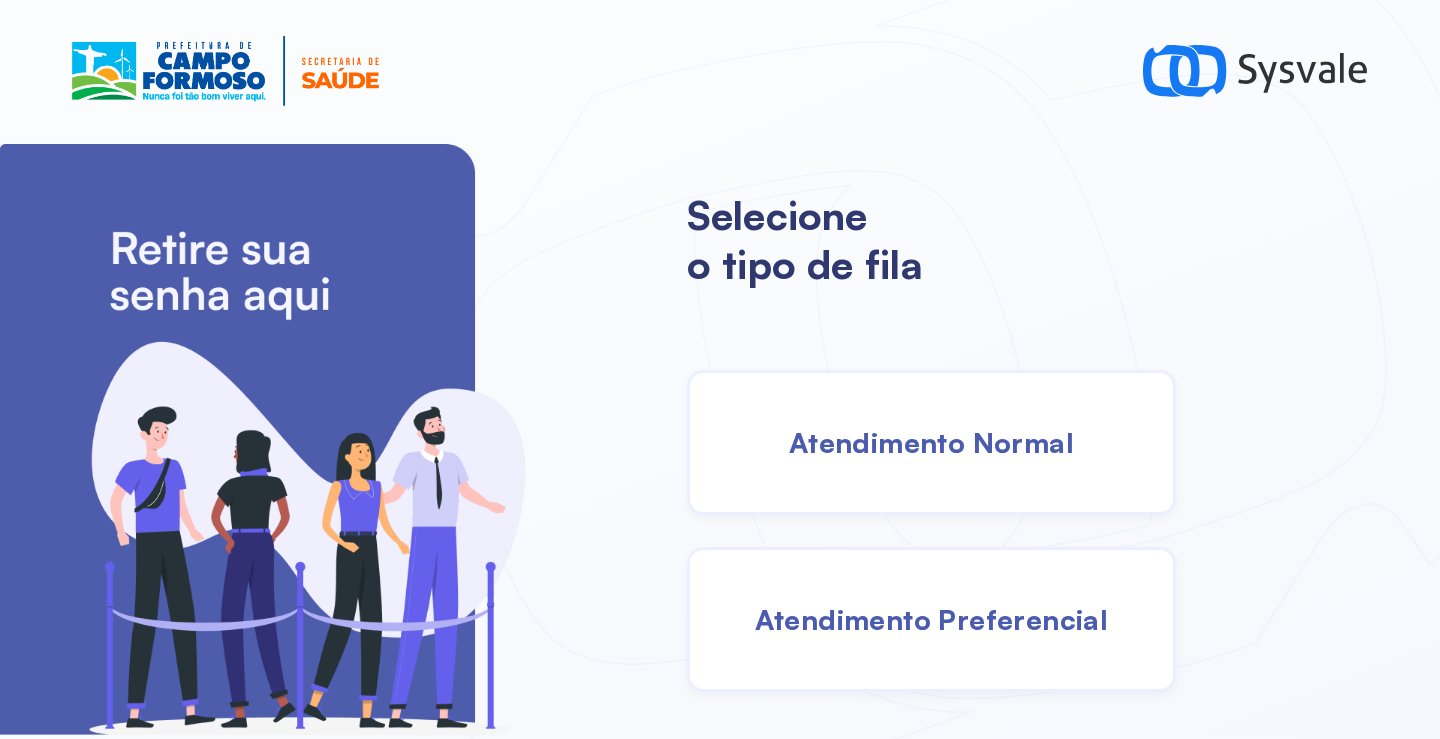 click on "Atendimento Normal" at bounding box center [931, 442] 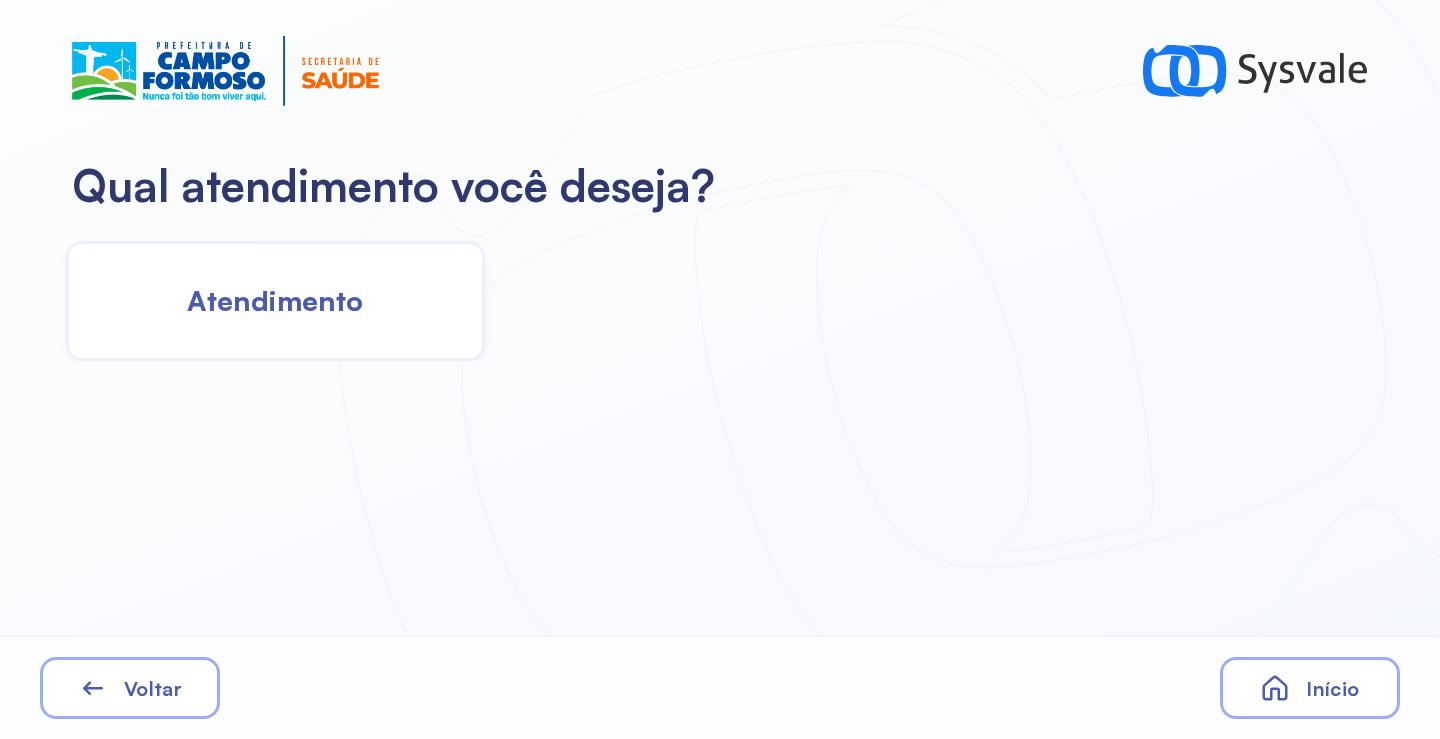 click on "Atendimento" at bounding box center (275, 300) 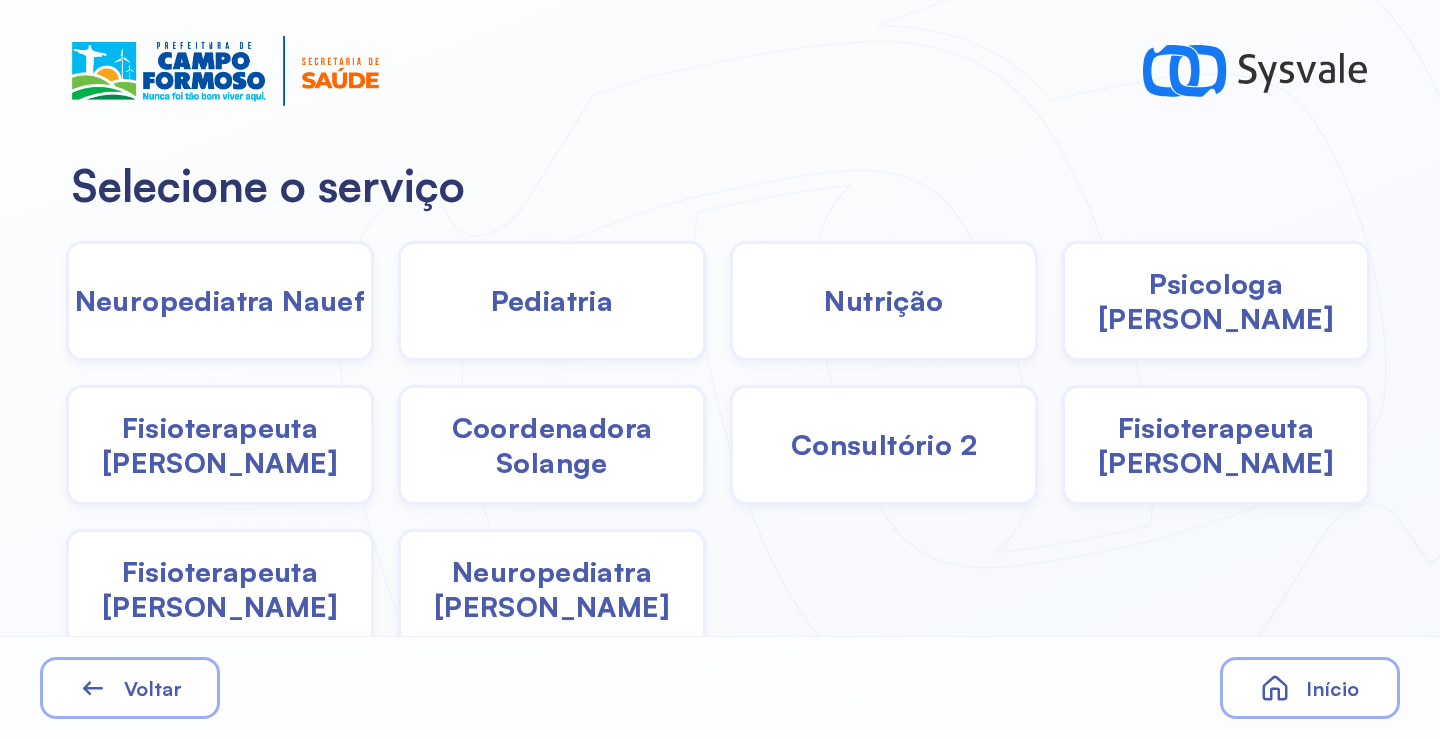 click on "Coordenadora Solange" at bounding box center [552, 445] 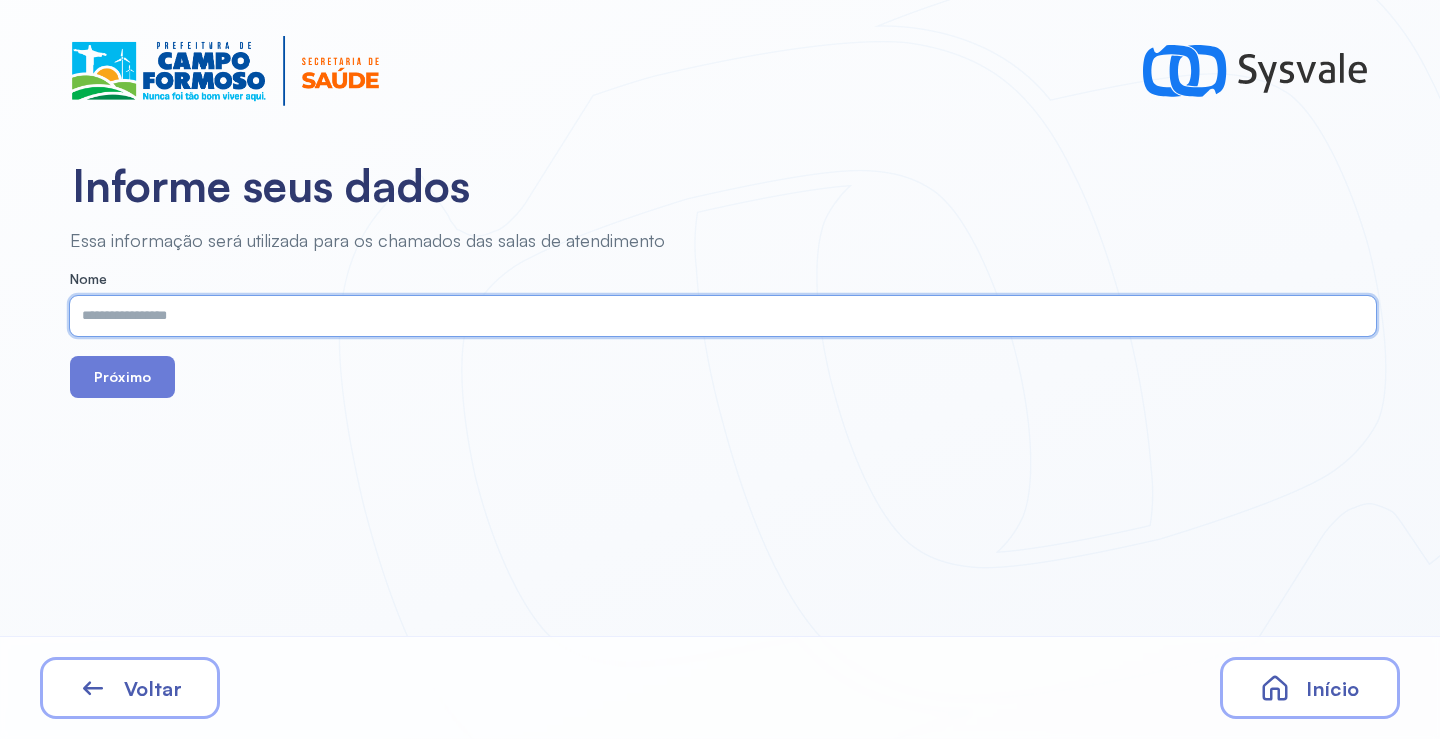 paste on "**********" 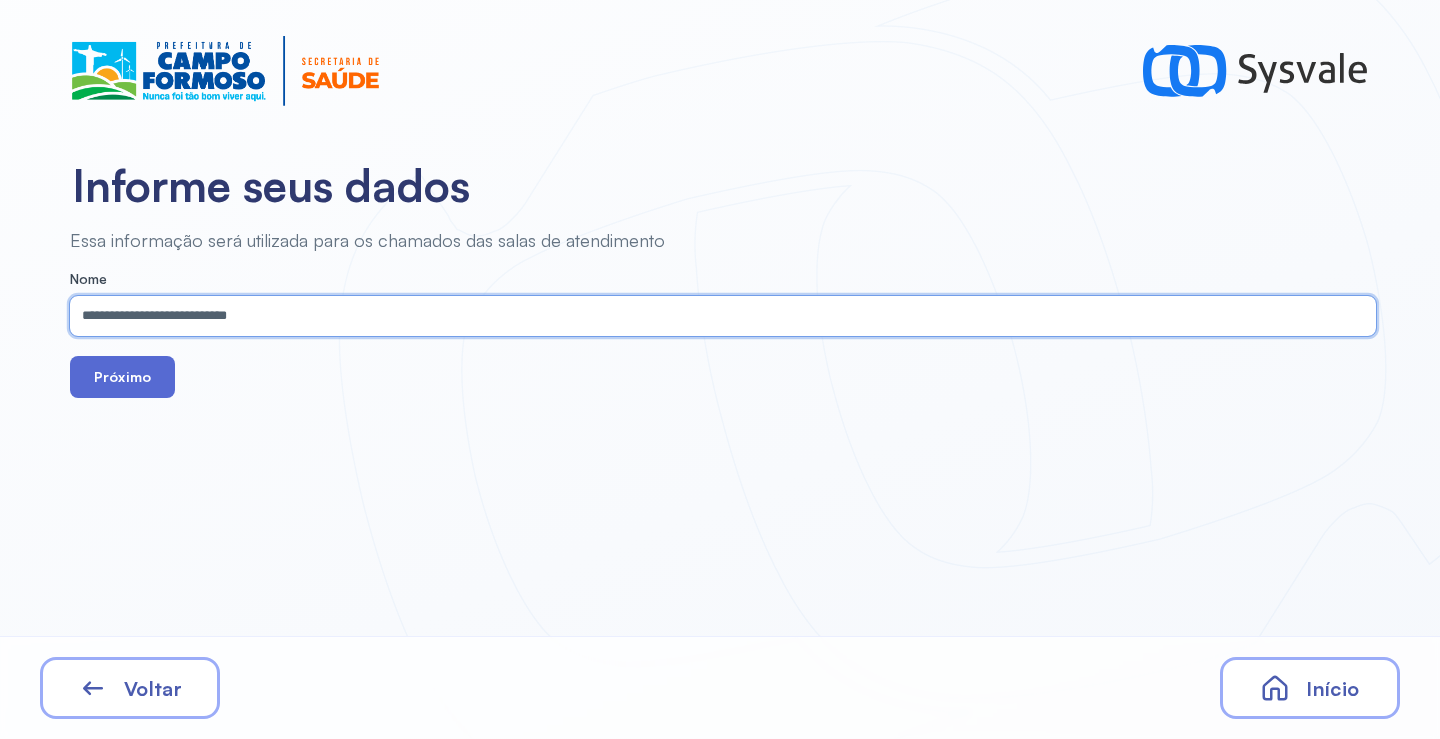 type on "**********" 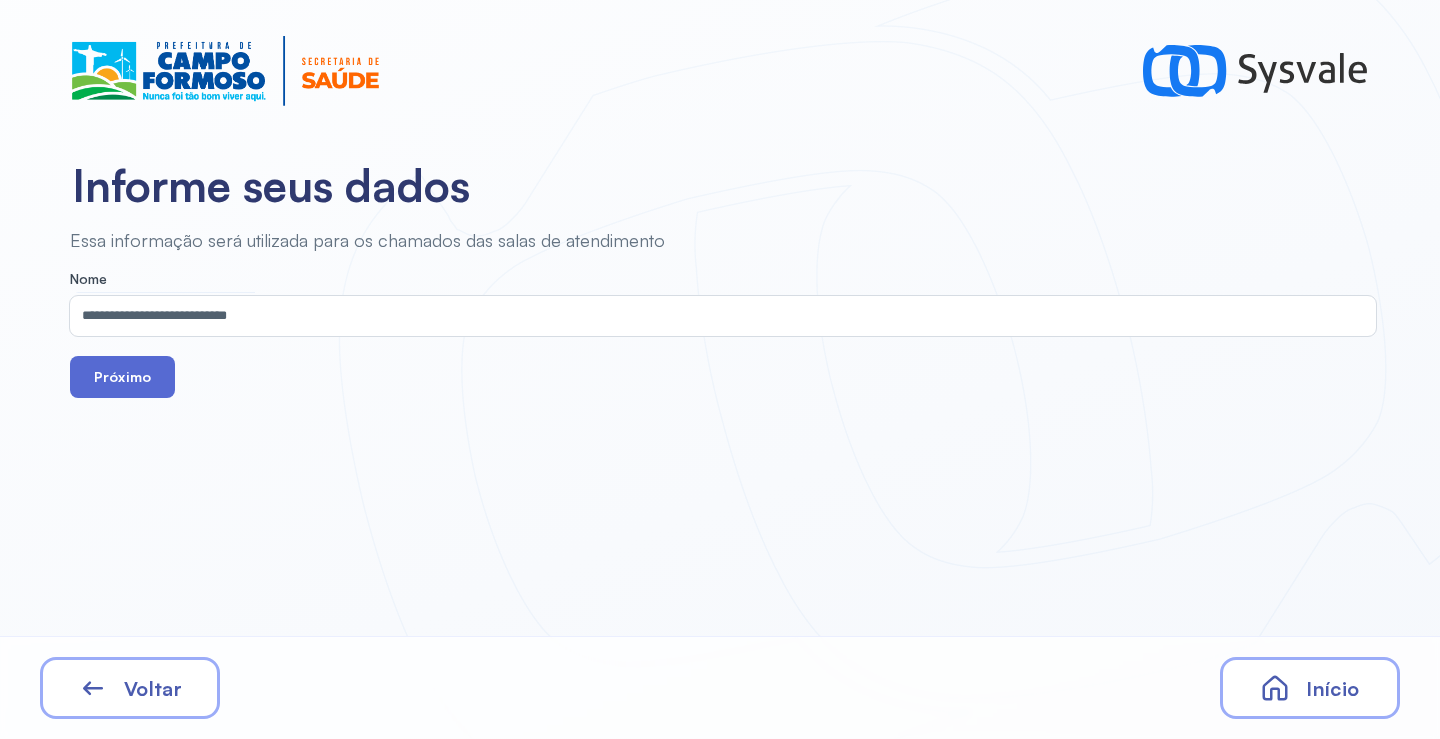 click on "Próximo" at bounding box center [122, 377] 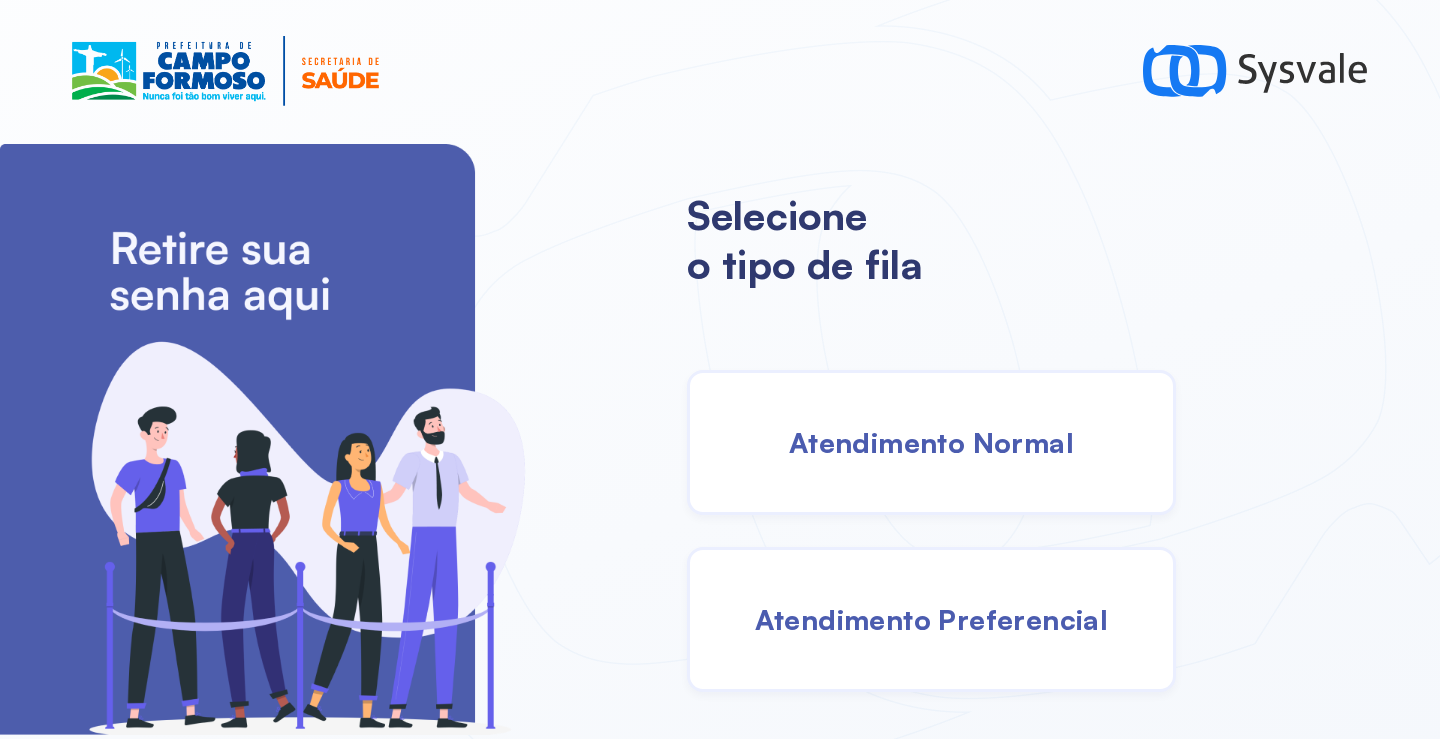 click on "Atendimento Normal" at bounding box center [931, 442] 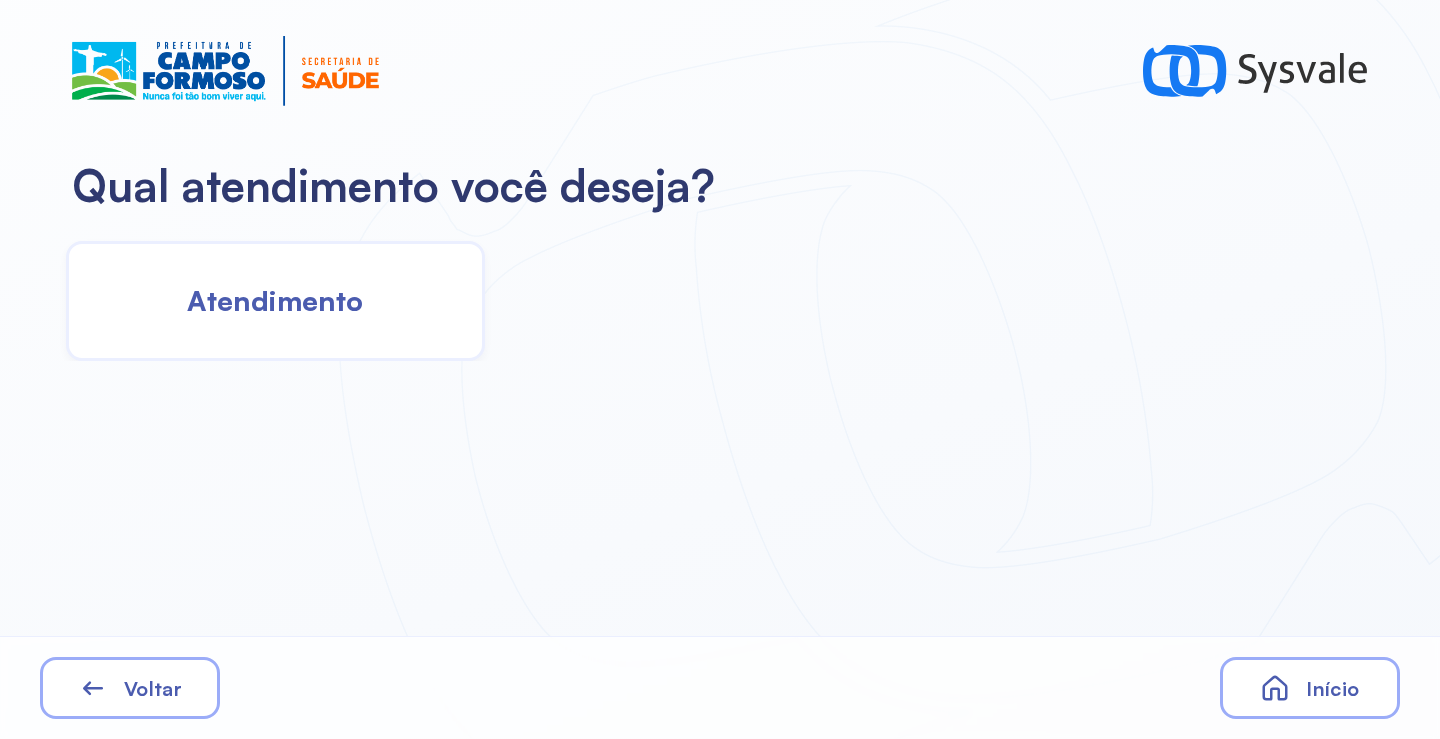 click on "Atendimento" 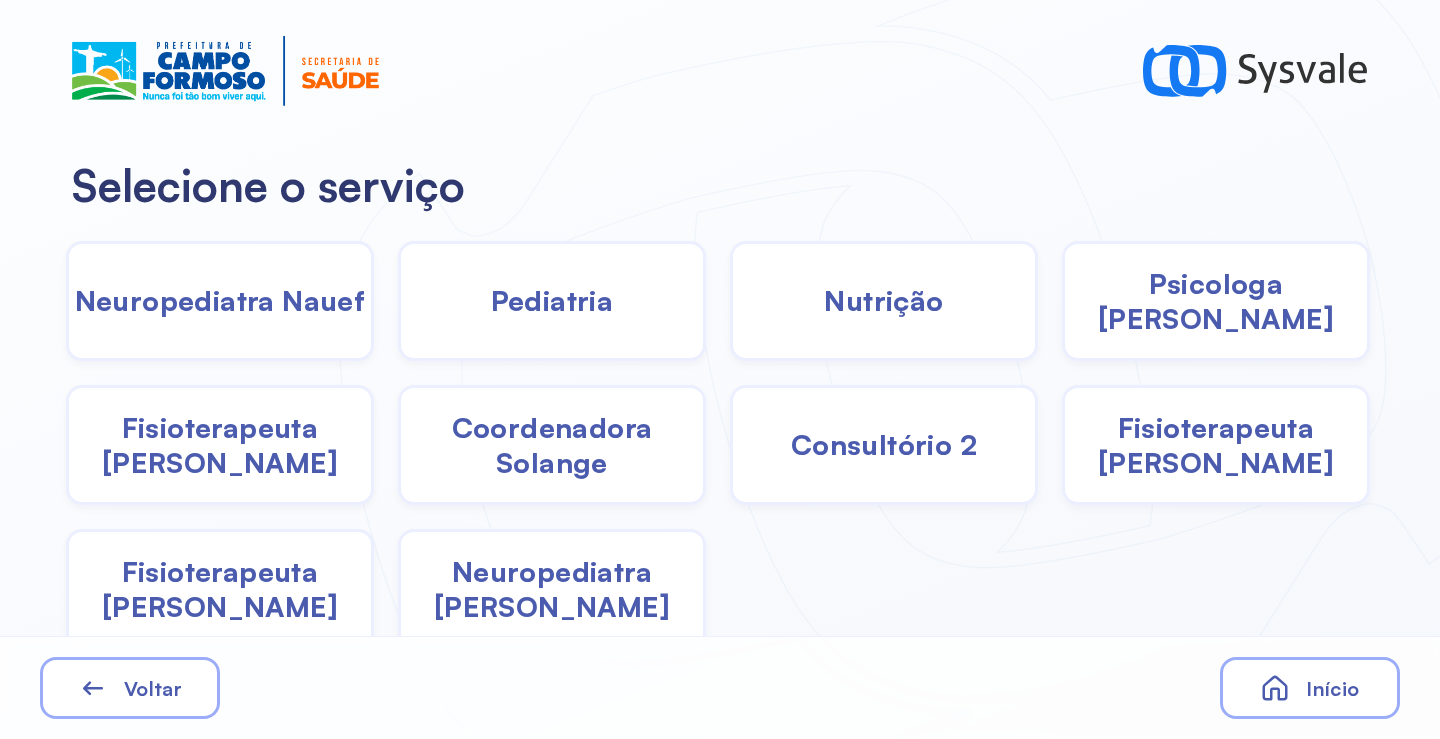 click on "Coordenadora Solange" at bounding box center [552, 445] 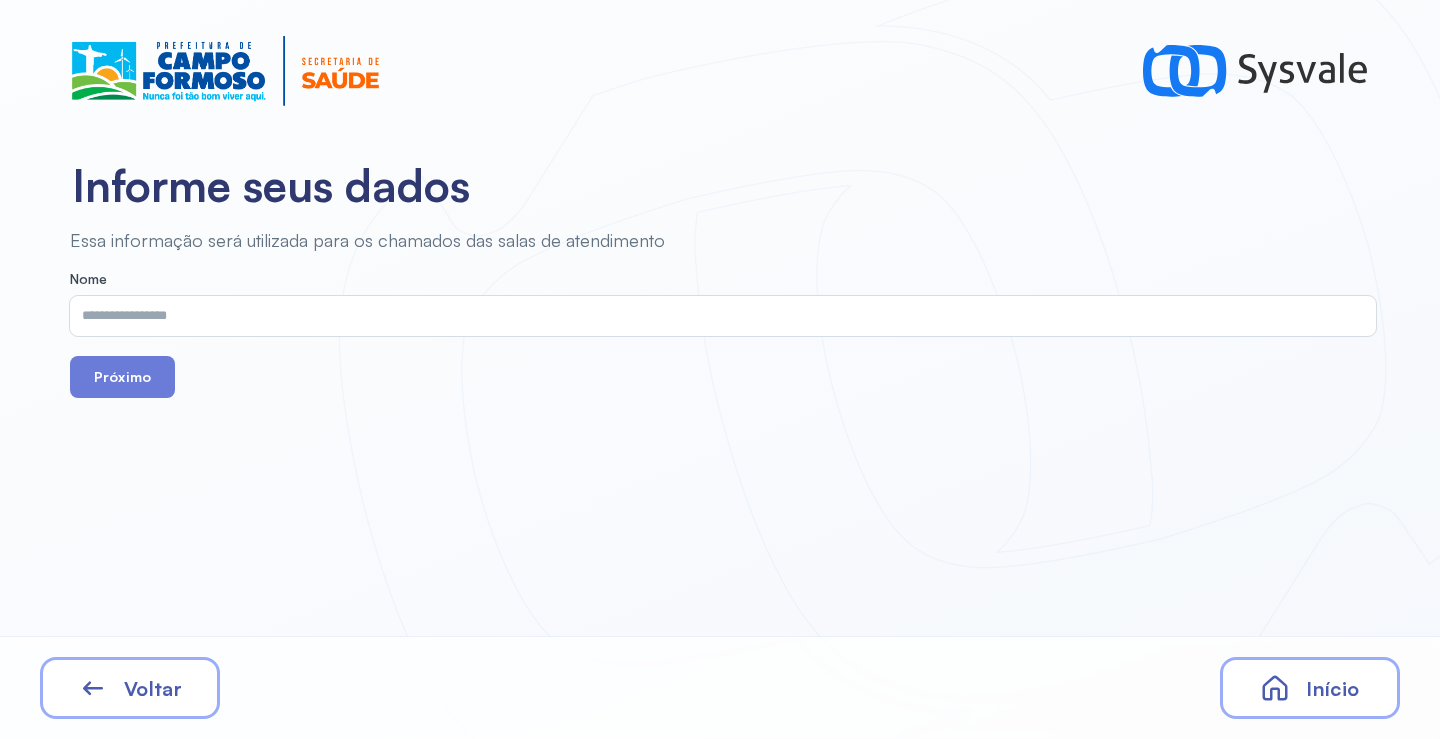 drag, startPoint x: 257, startPoint y: 295, endPoint x: 174, endPoint y: 339, distance: 93.941475 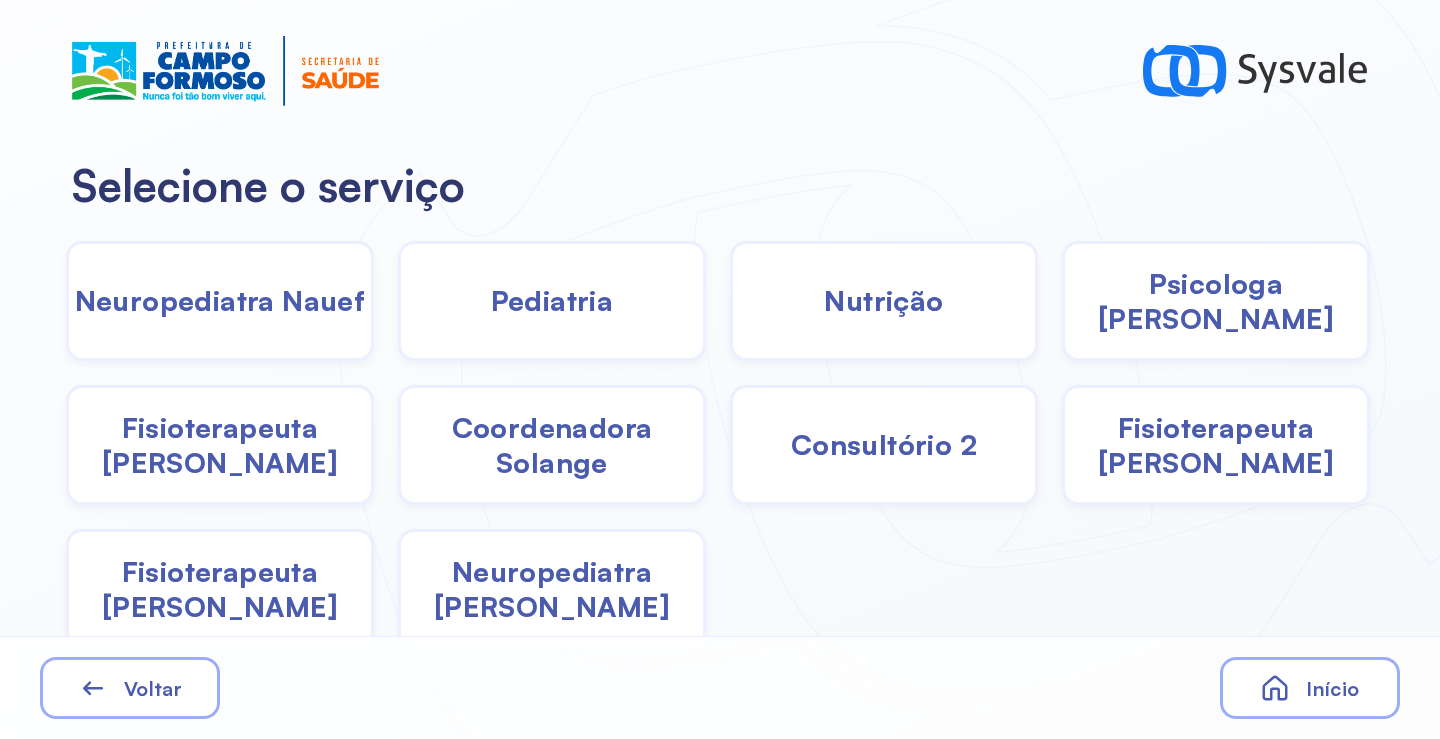 click on "Coordenadora Solange" at bounding box center (552, 445) 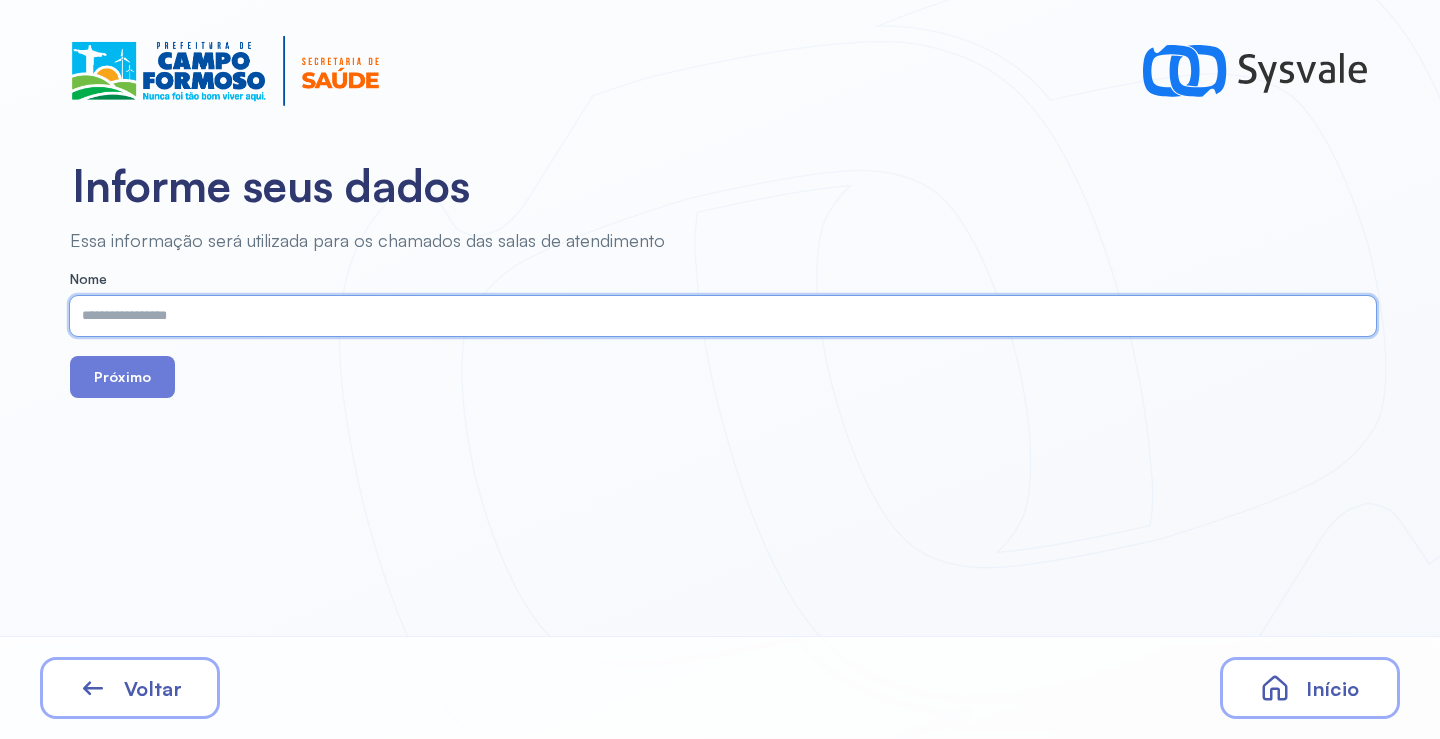 paste on "**********" 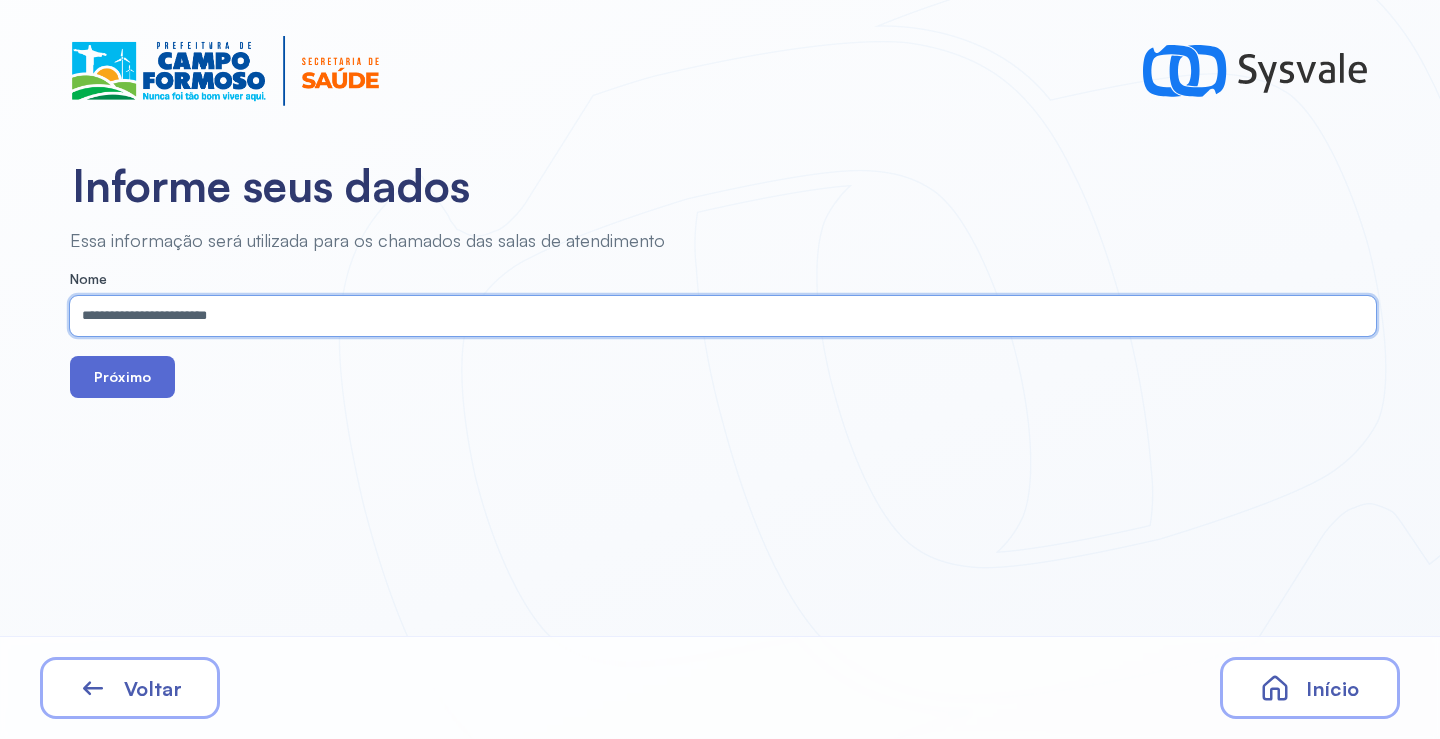 type on "**********" 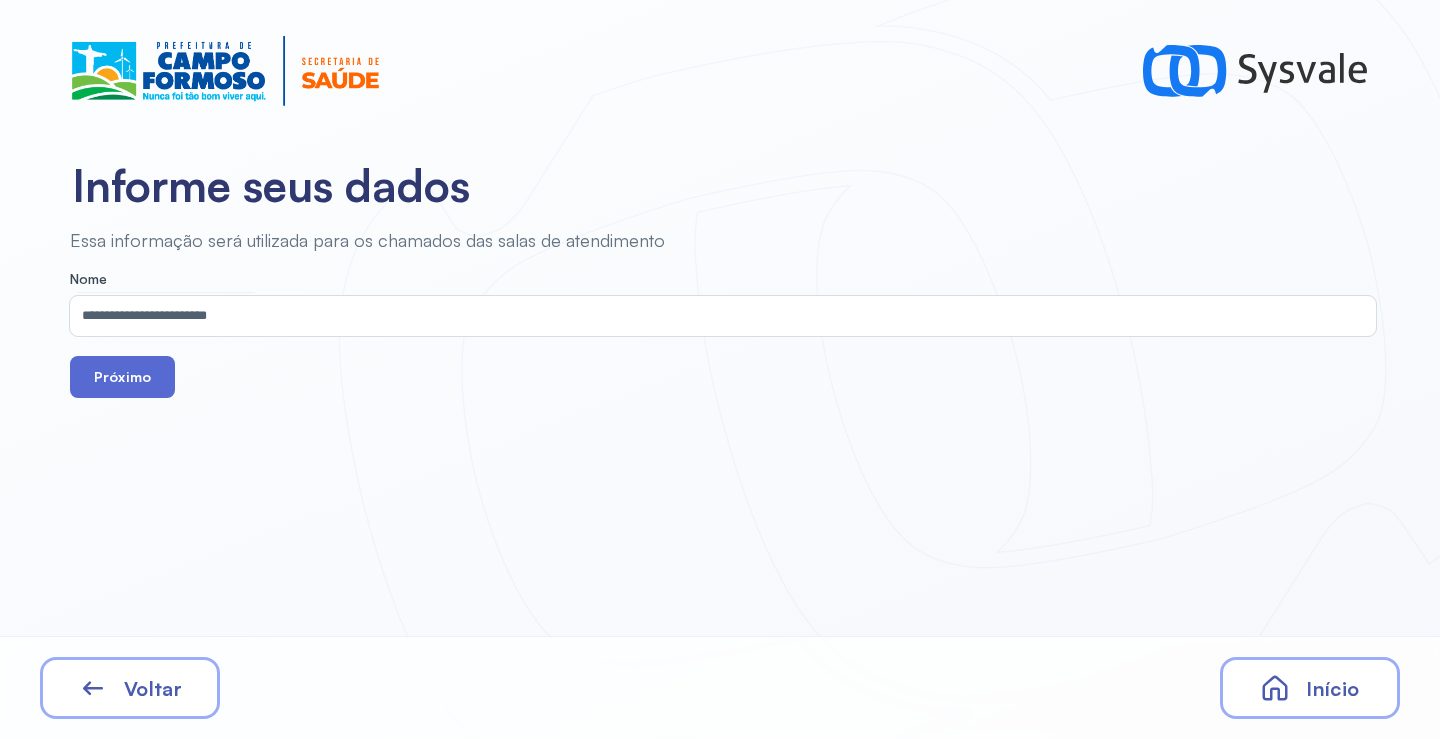 click on "Próximo" at bounding box center (122, 377) 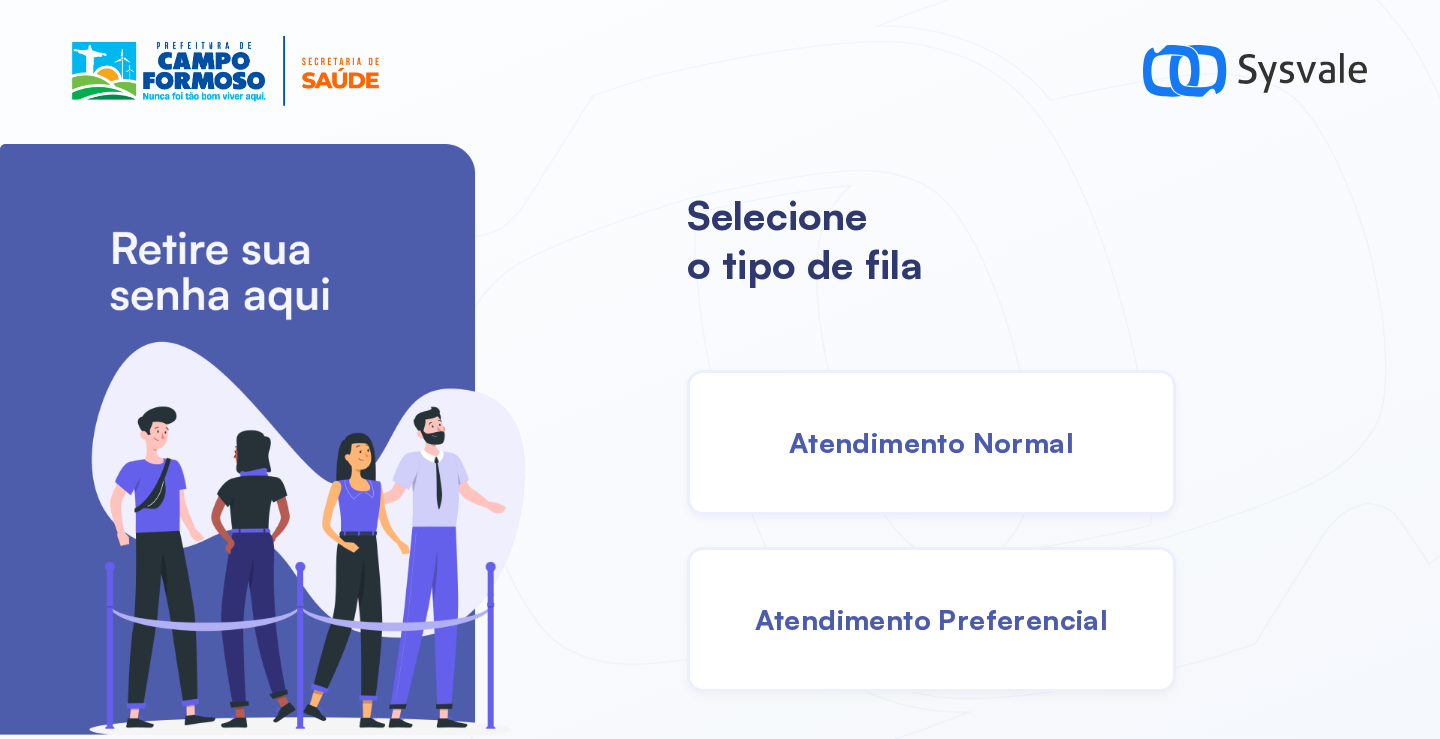 click on "Atendimento Normal" at bounding box center (931, 442) 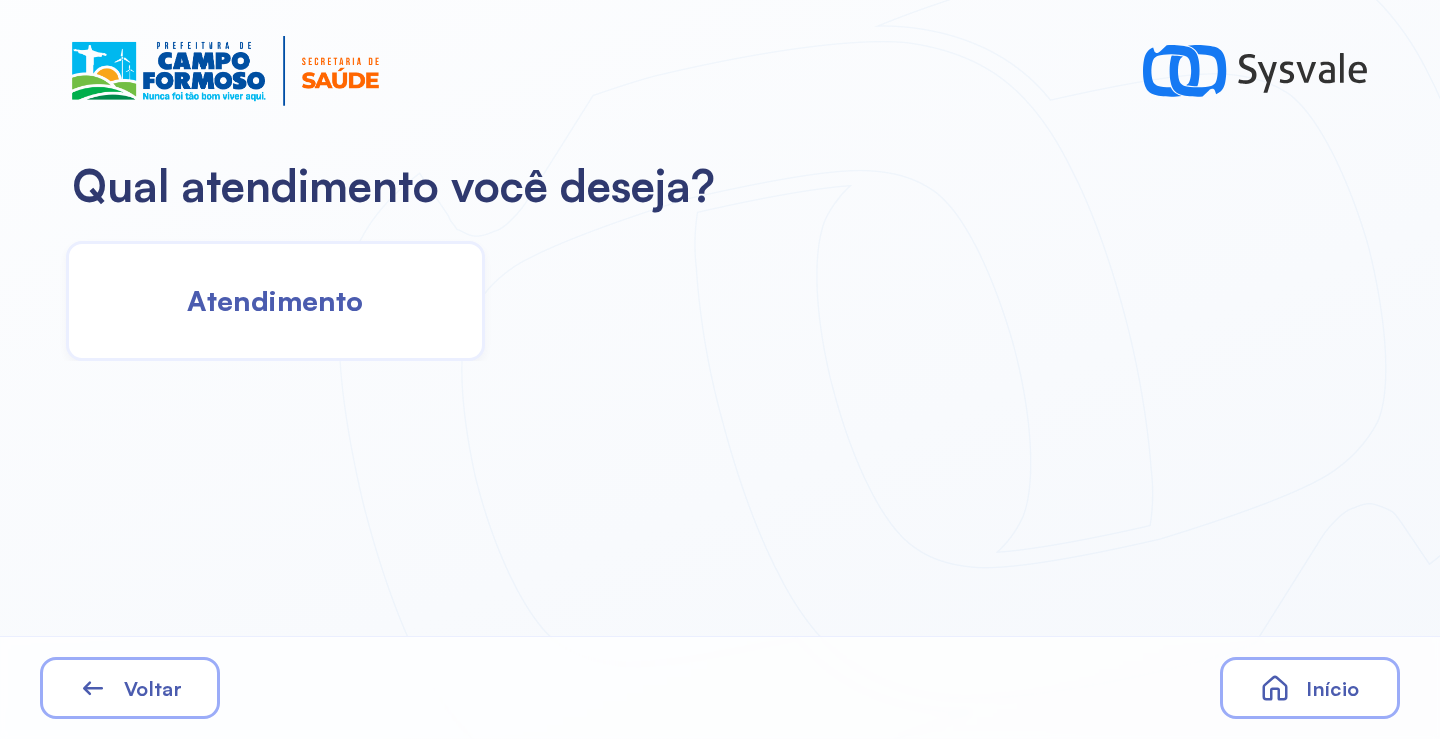 click on "Atendimento" at bounding box center [275, 300] 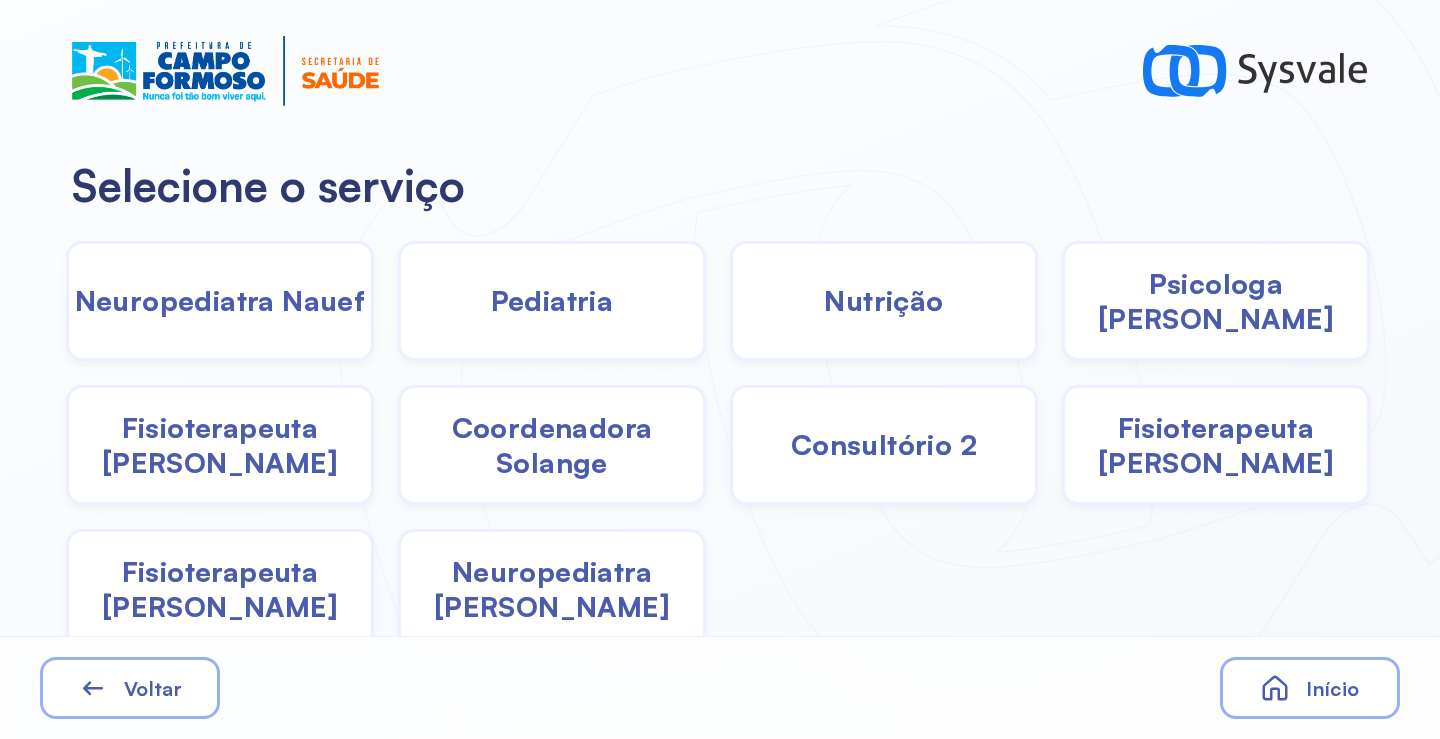 click on "Coordenadora Solange" at bounding box center [552, 445] 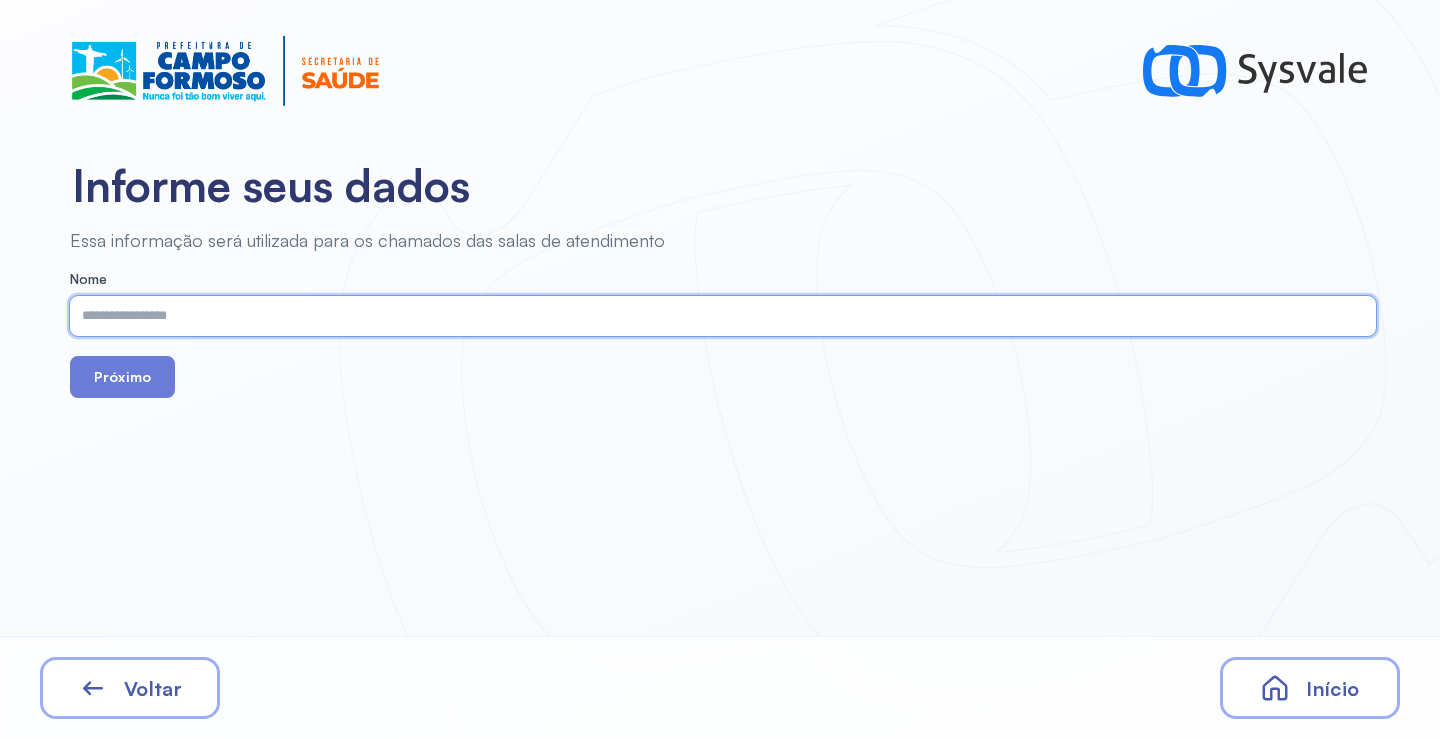 paste on "**********" 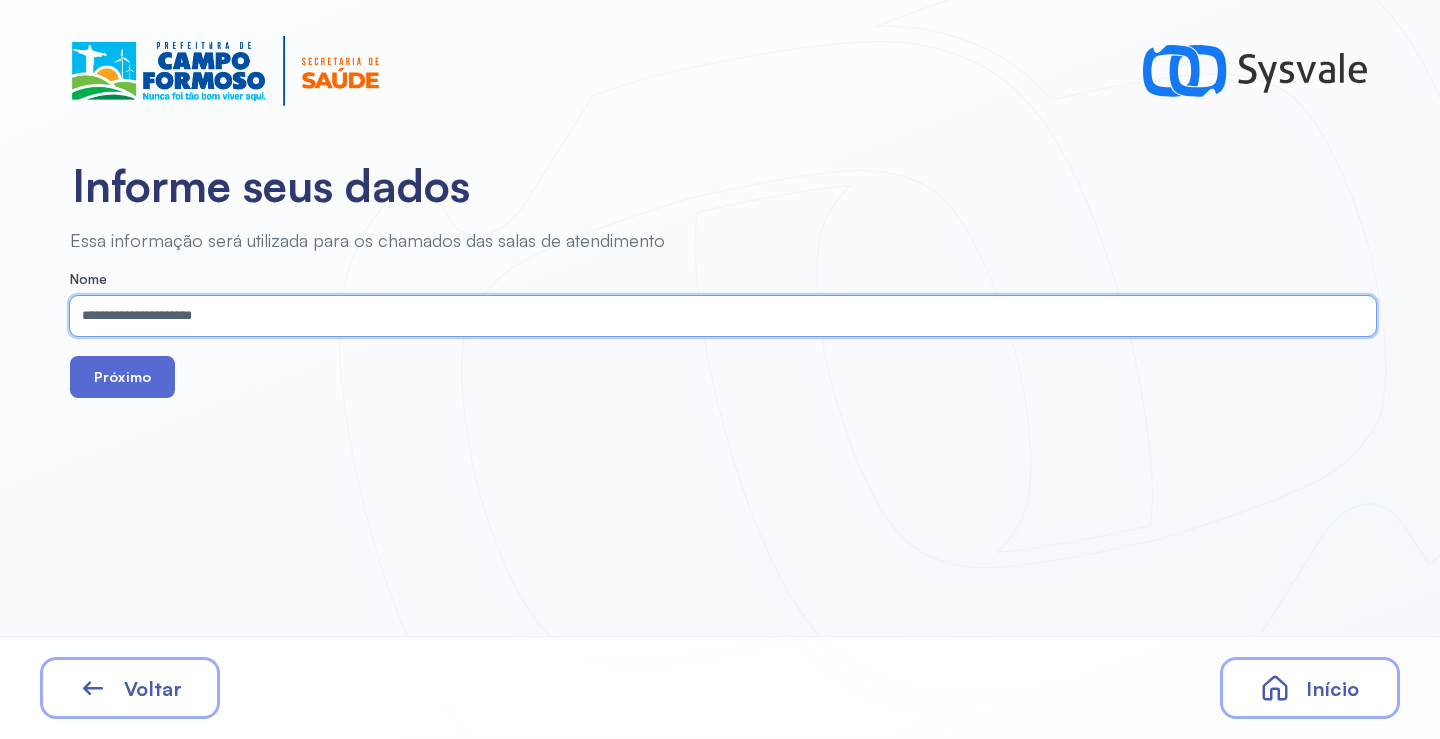 type on "**********" 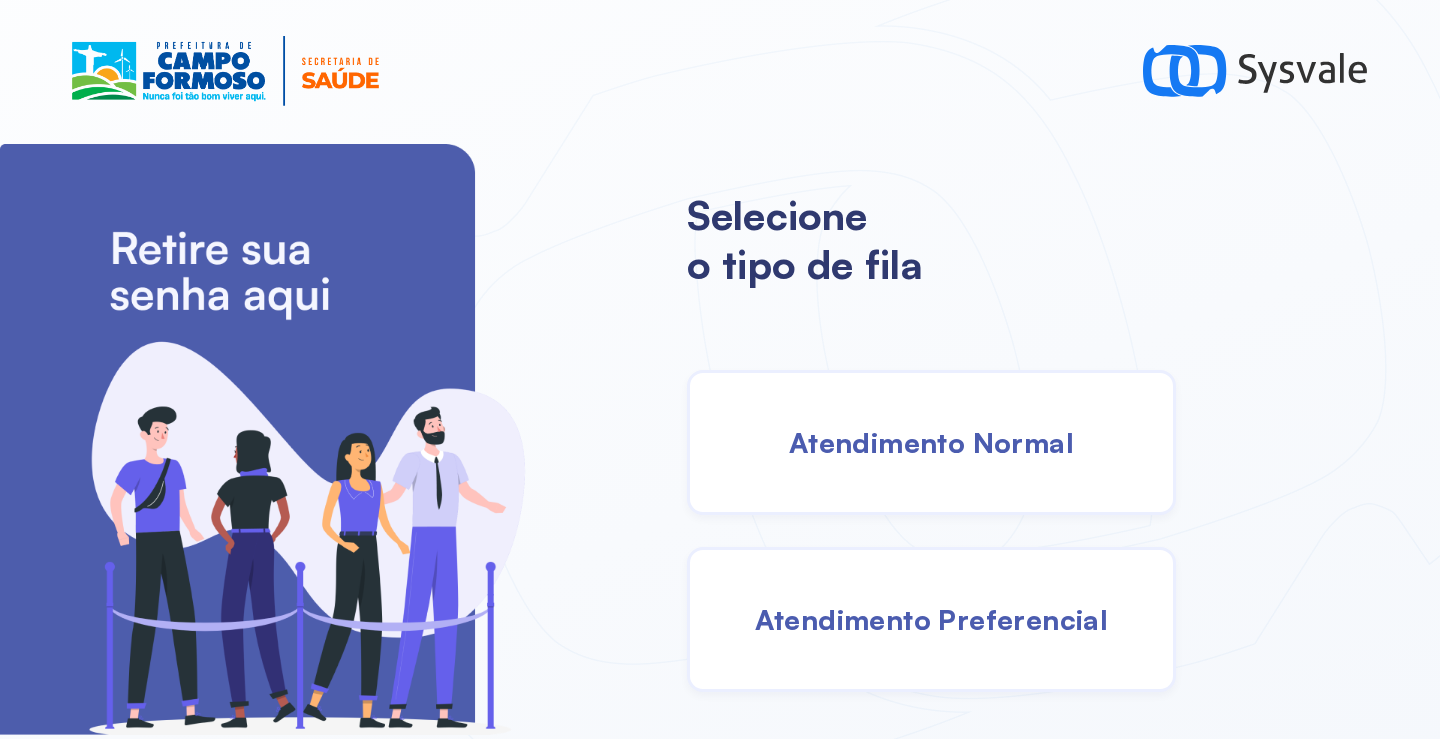 click on "Atendimento Normal" at bounding box center (931, 442) 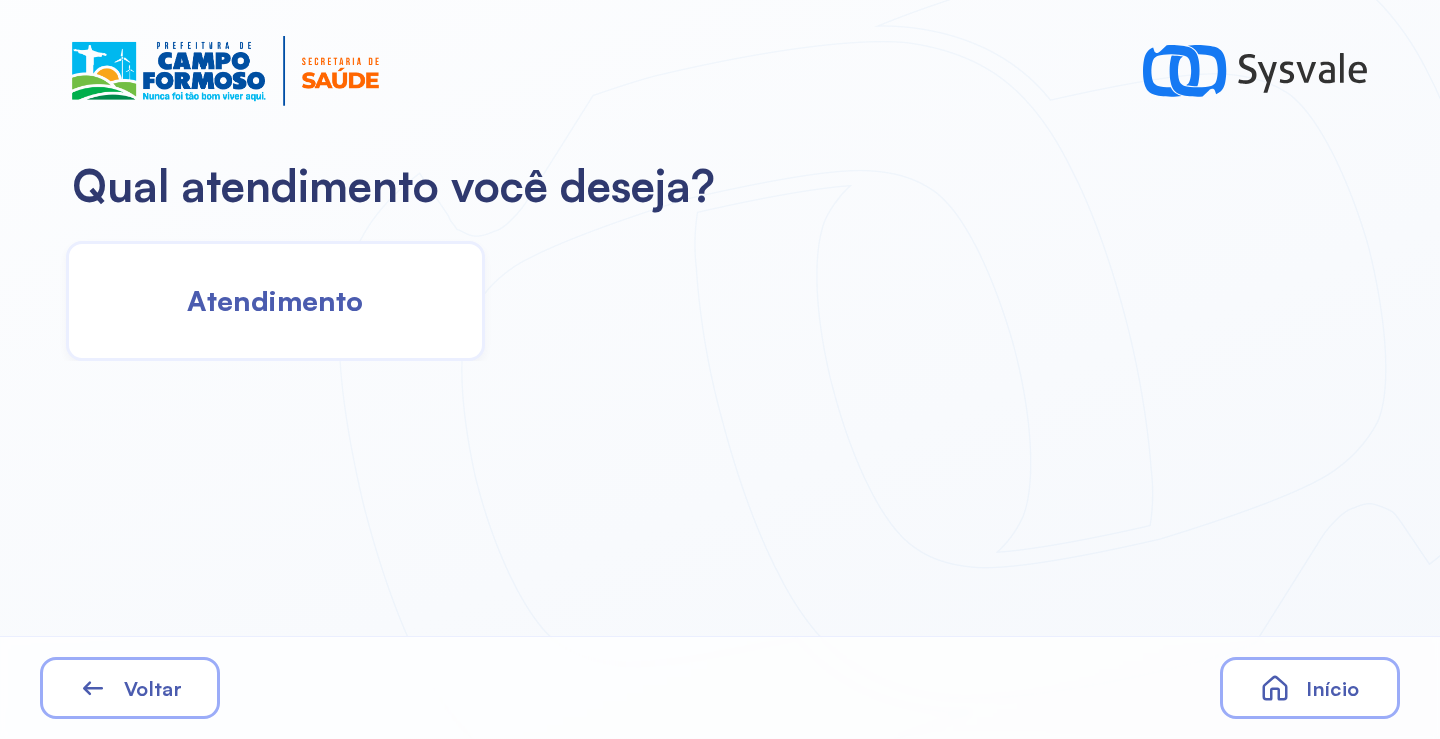 click on "Atendimento" 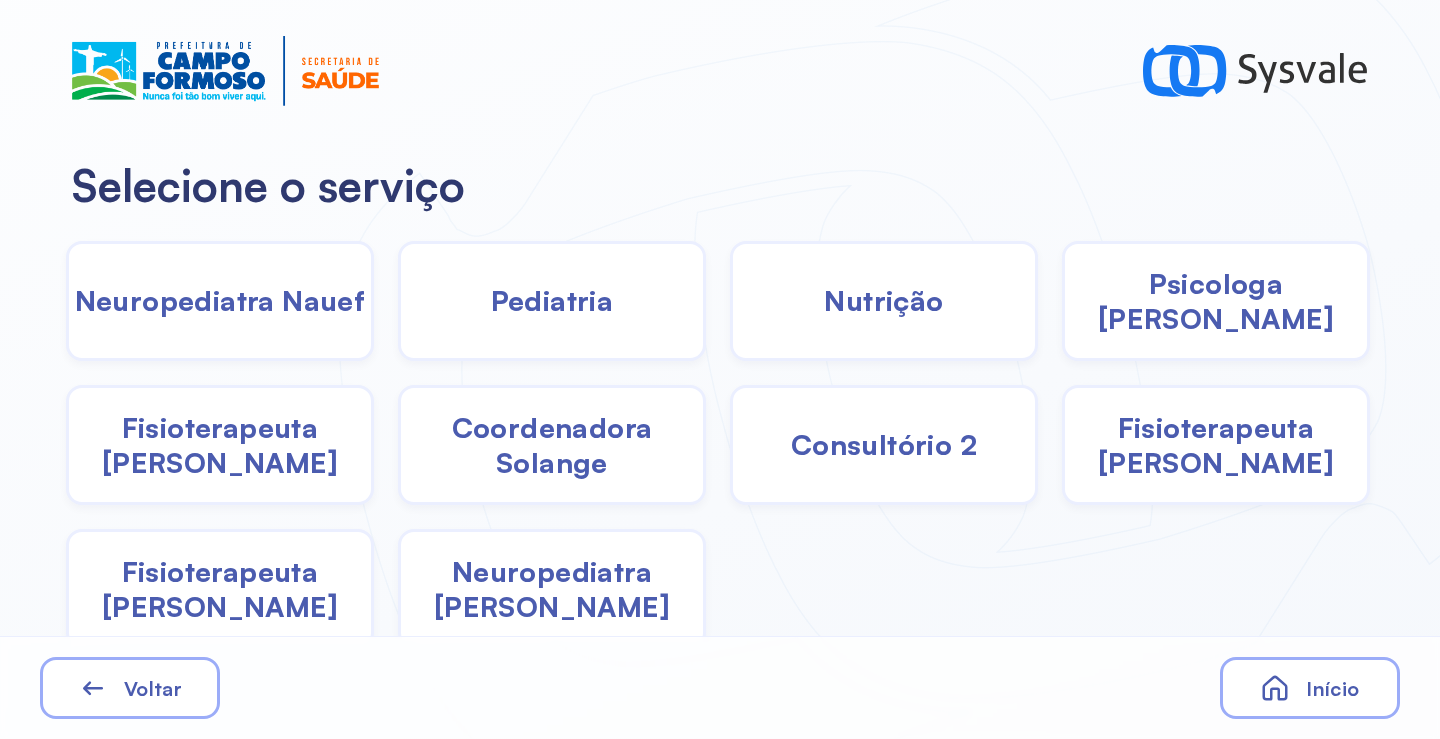 click on "Pediatria" at bounding box center (552, 300) 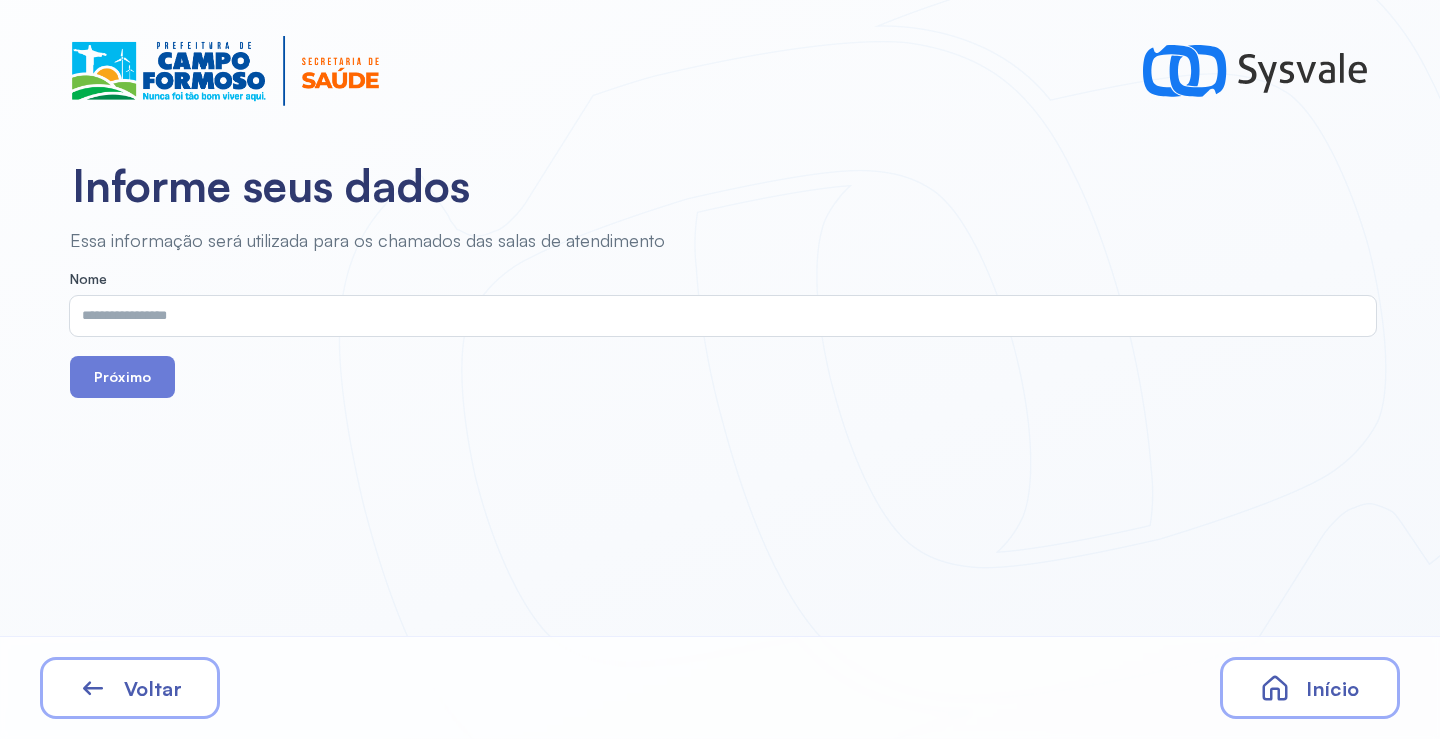 click on "Voltar" at bounding box center (130, 688) 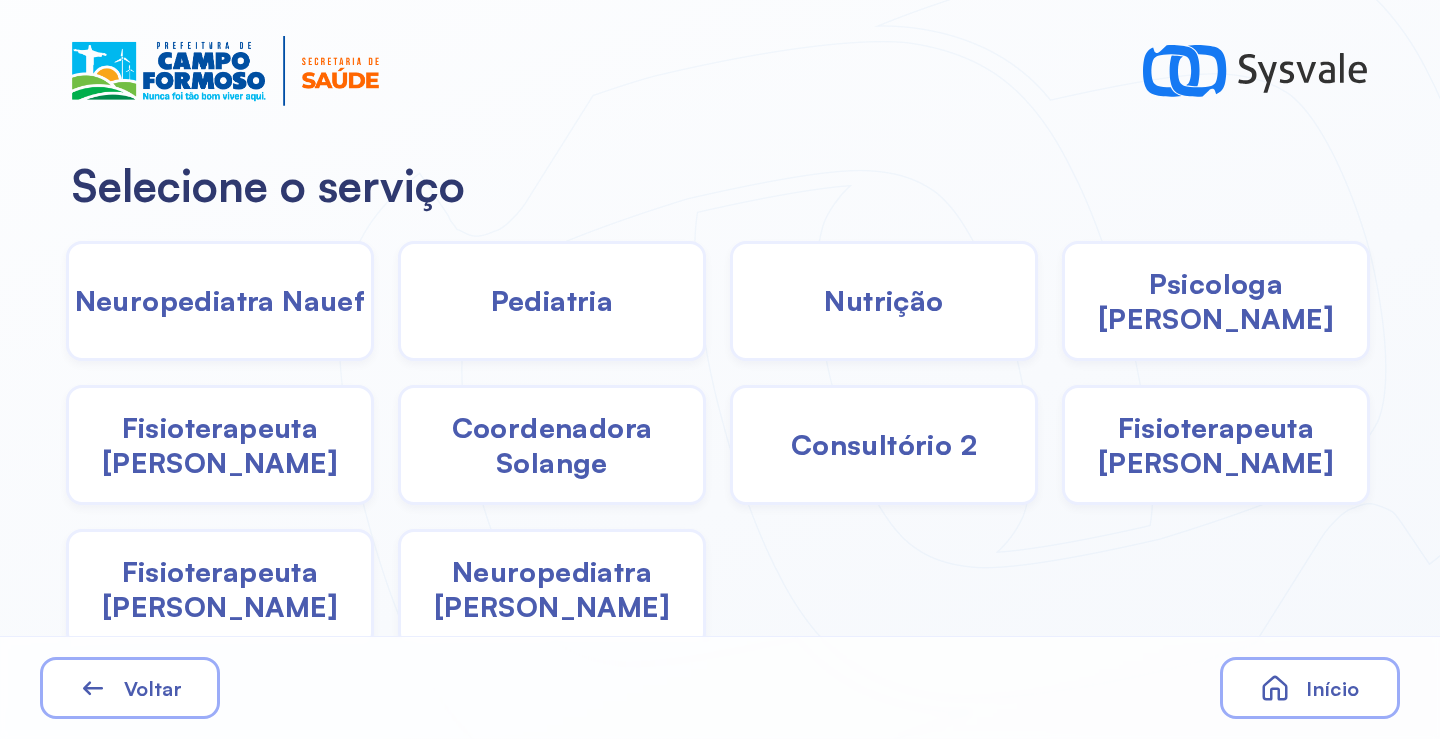 click on "Nutrição" at bounding box center (883, 300) 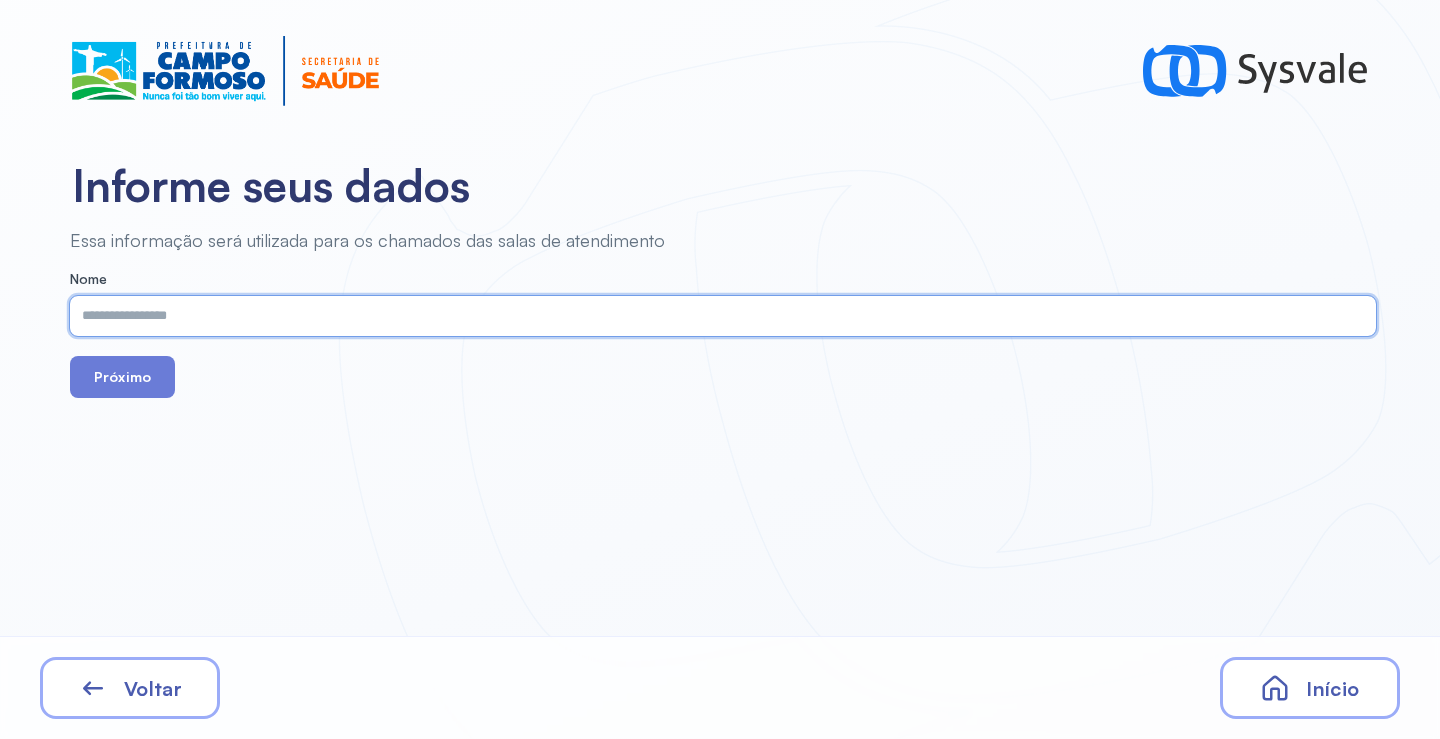 paste on "**********" 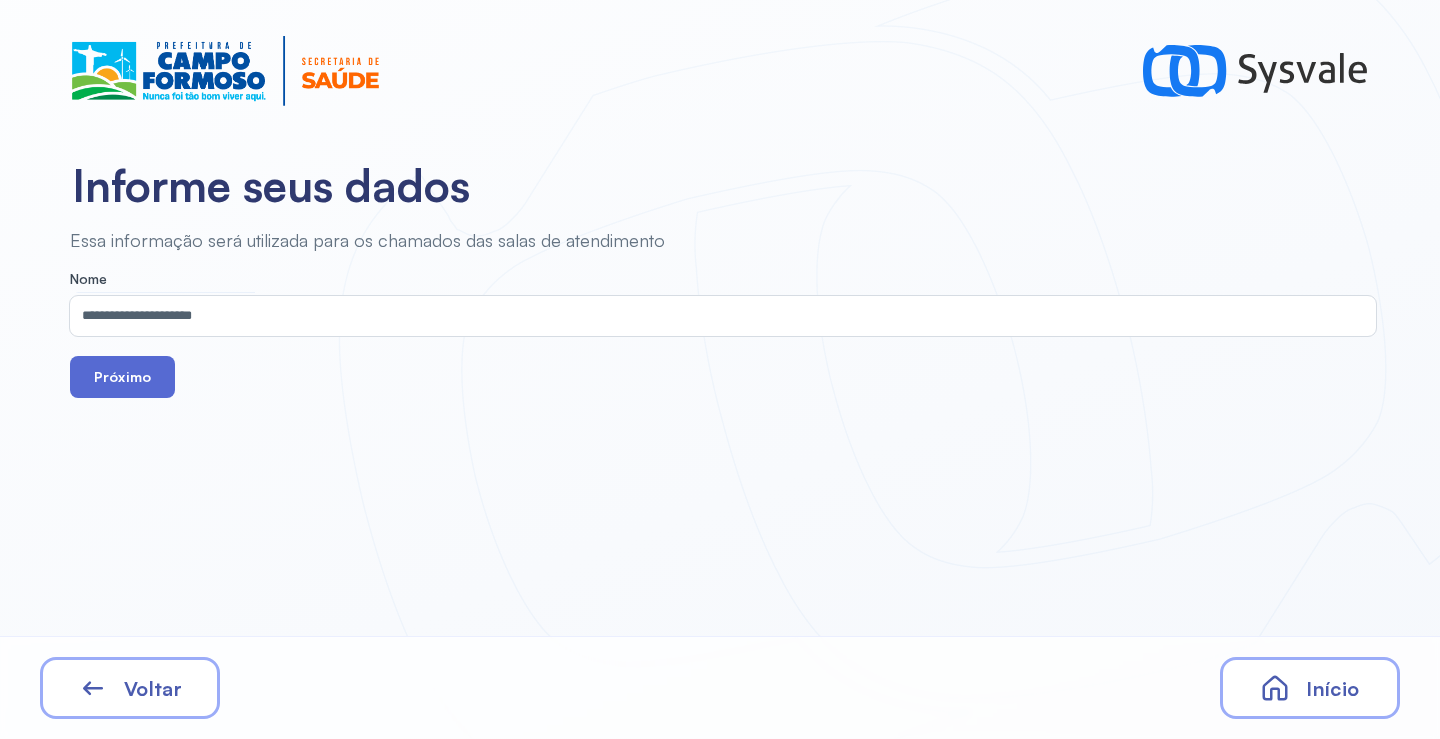 click on "Próximo" at bounding box center [122, 377] 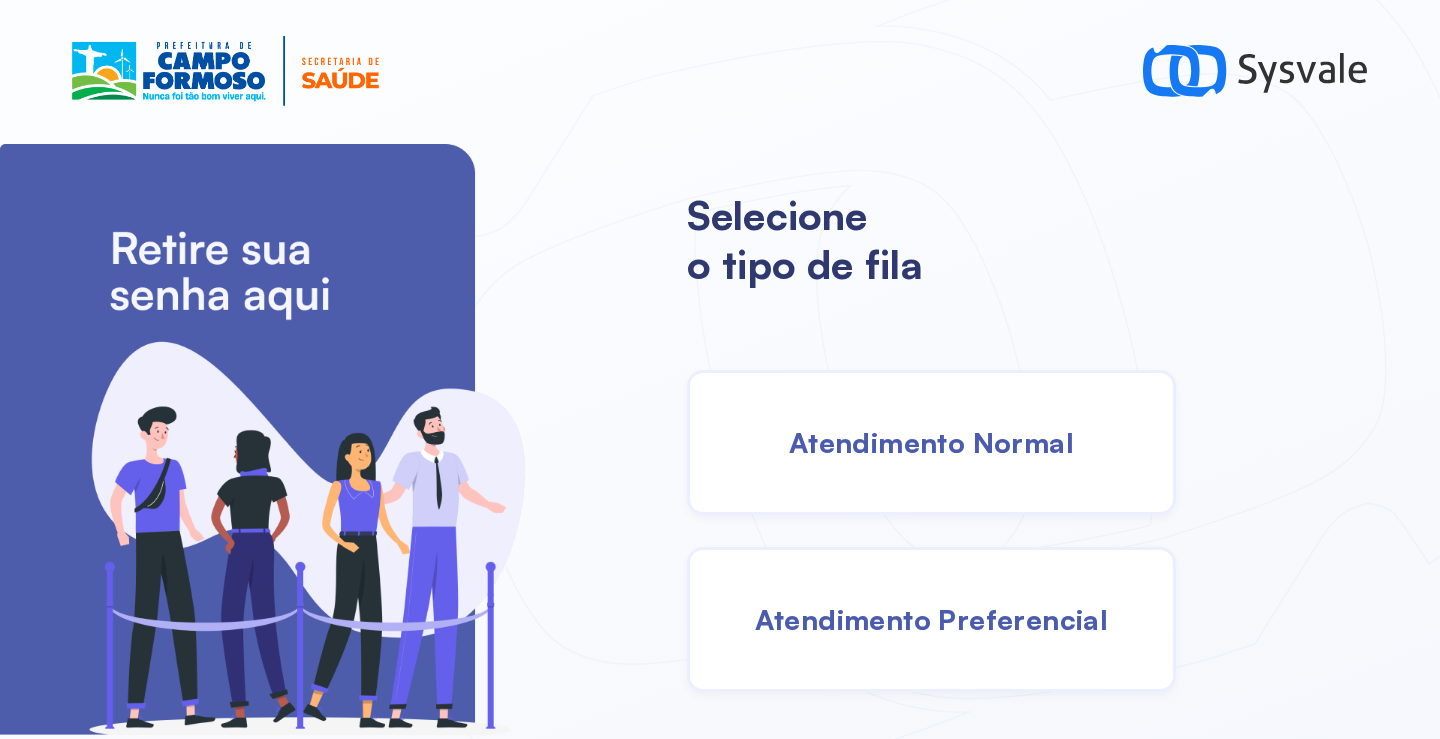 click on "Atendimento Normal" at bounding box center [931, 442] 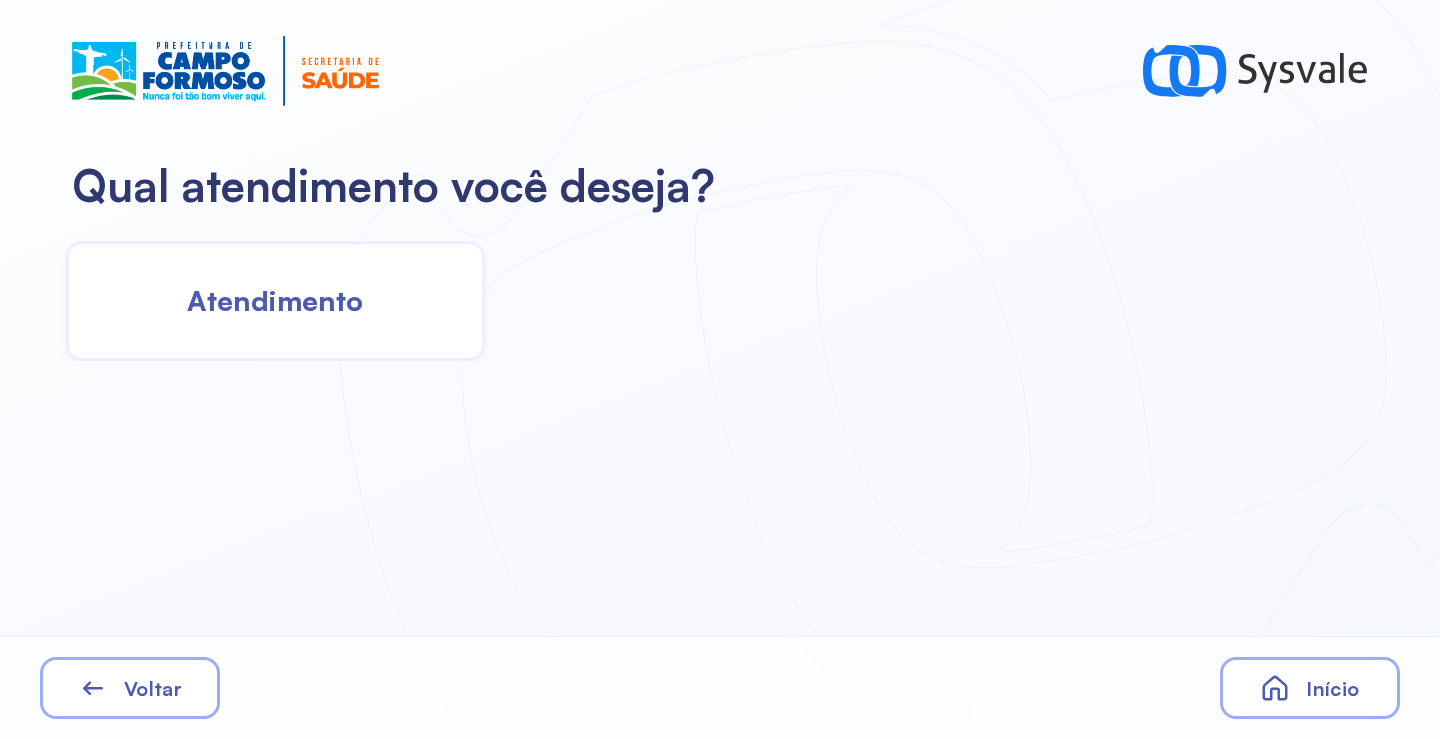 click on "Atendimento" at bounding box center [275, 300] 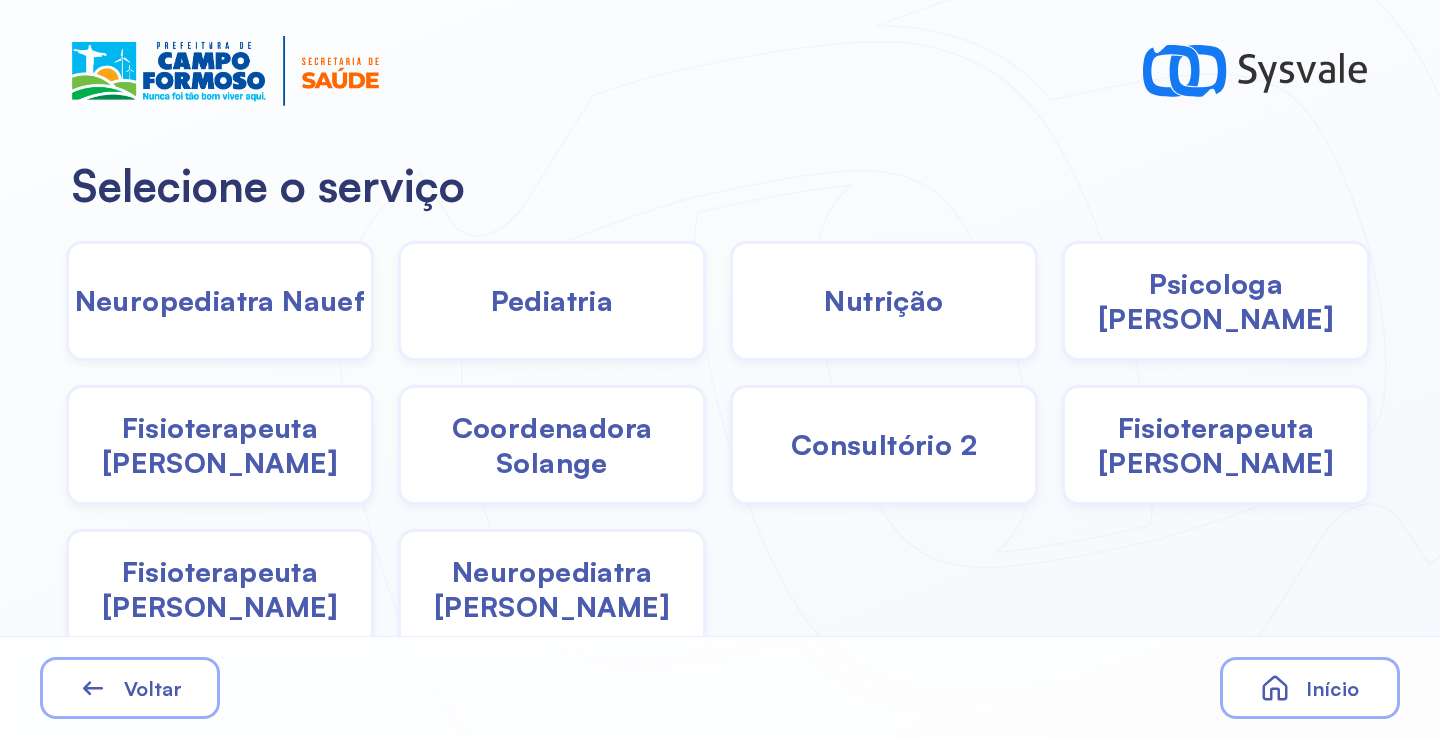 drag, startPoint x: 509, startPoint y: 436, endPoint x: 498, endPoint y: 434, distance: 11.18034 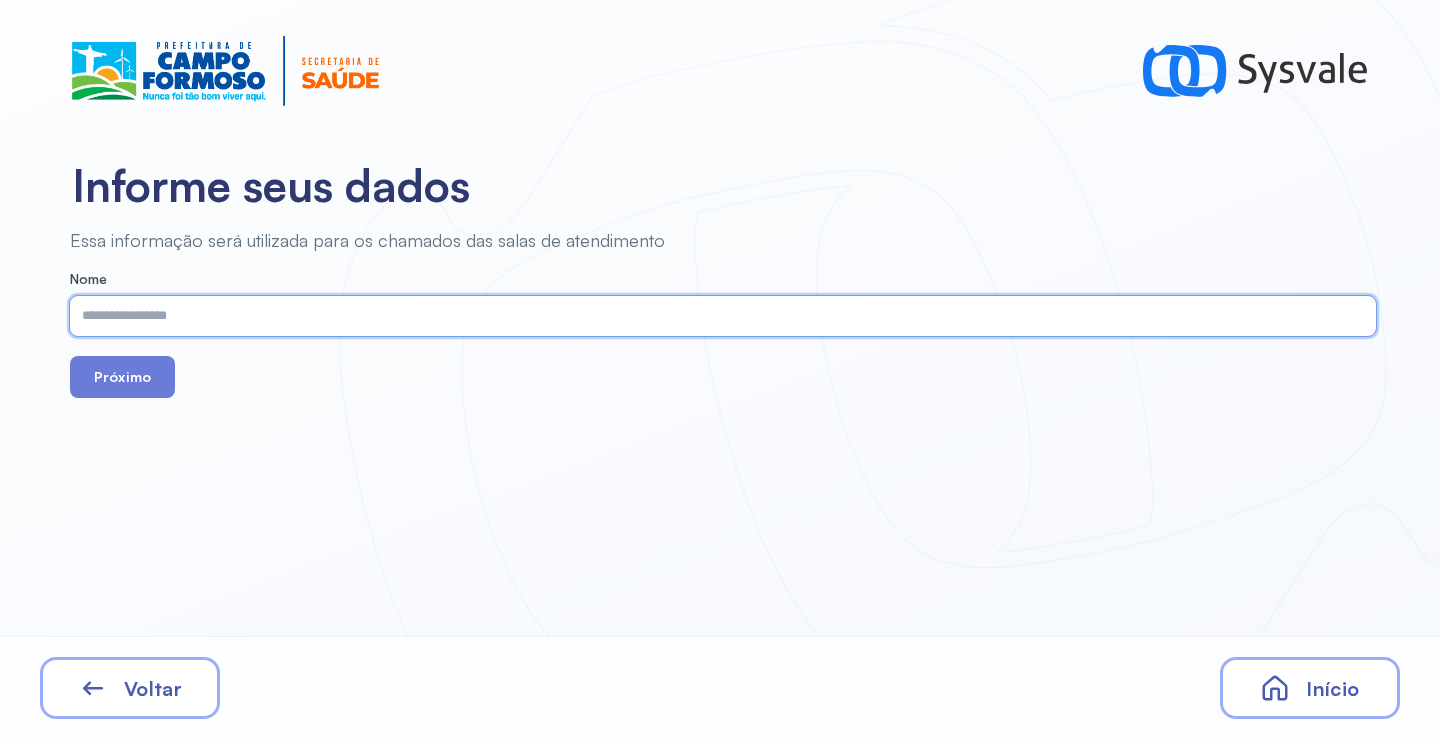 paste on "**********" 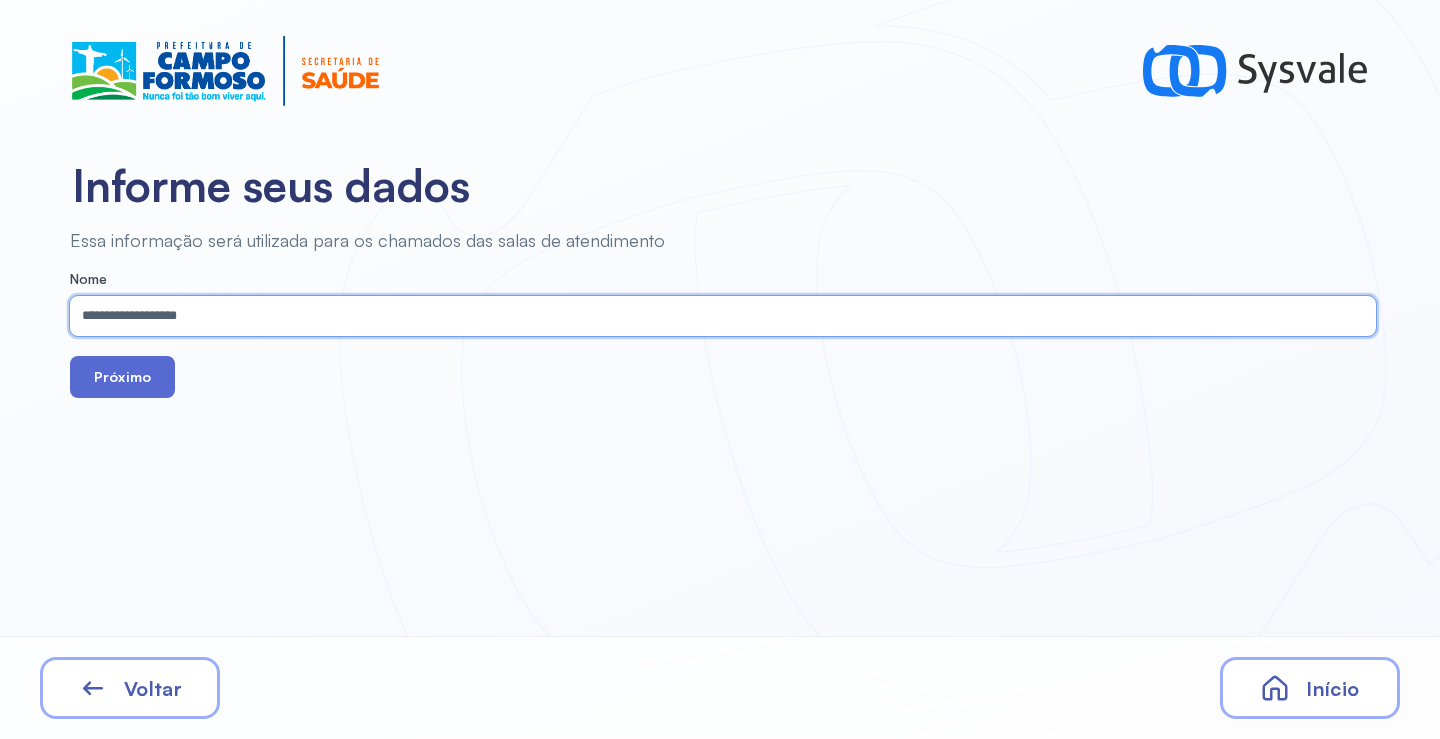 type on "**********" 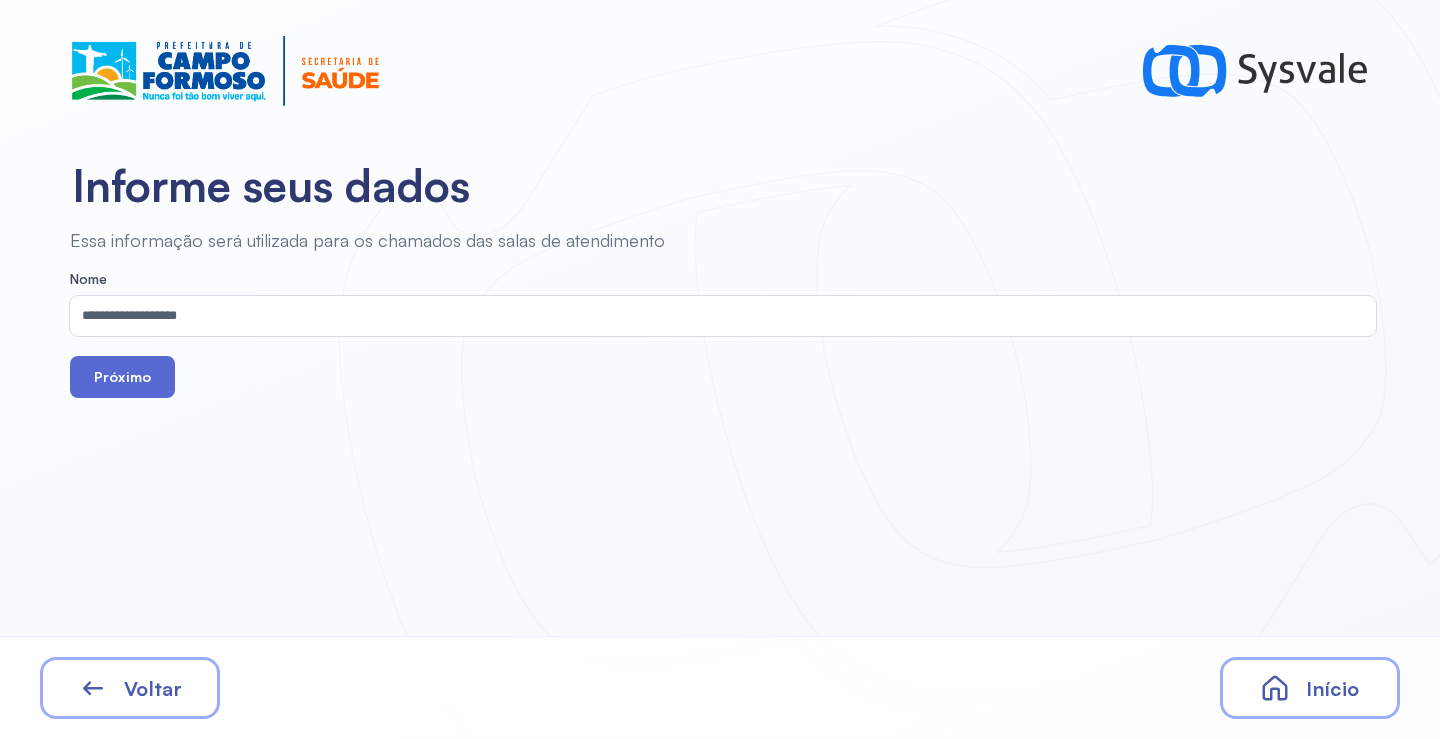 click on "Próximo" at bounding box center (122, 377) 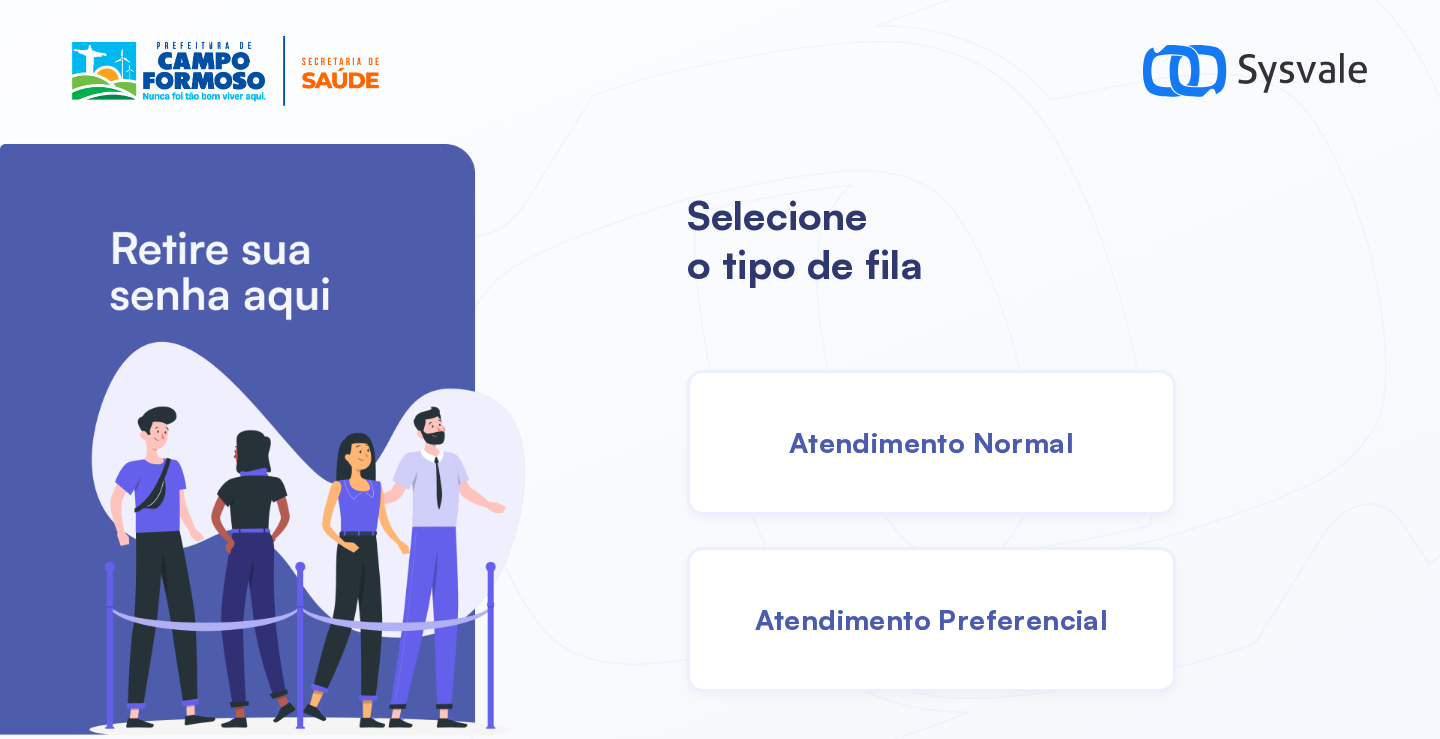 click on "Atendimento Normal" at bounding box center (931, 442) 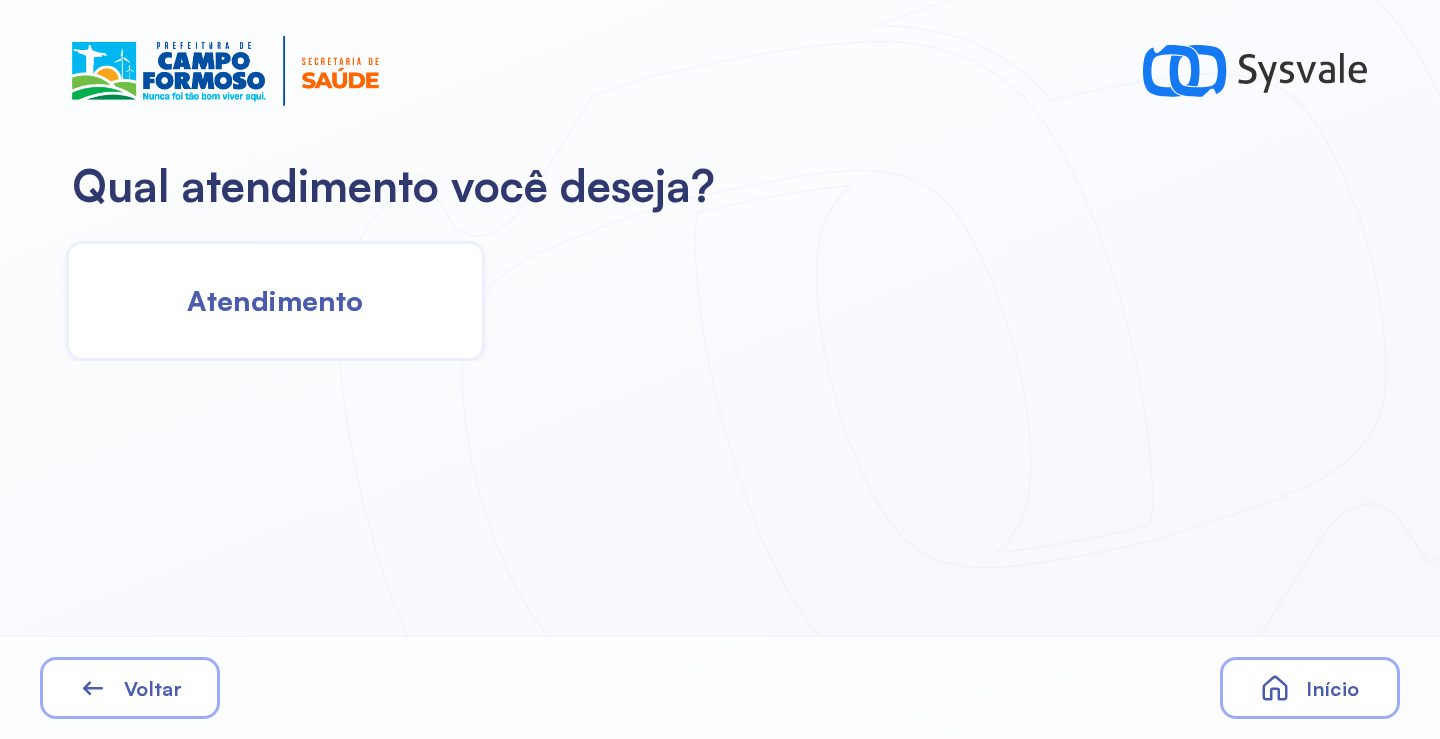 click on "Atendimento" 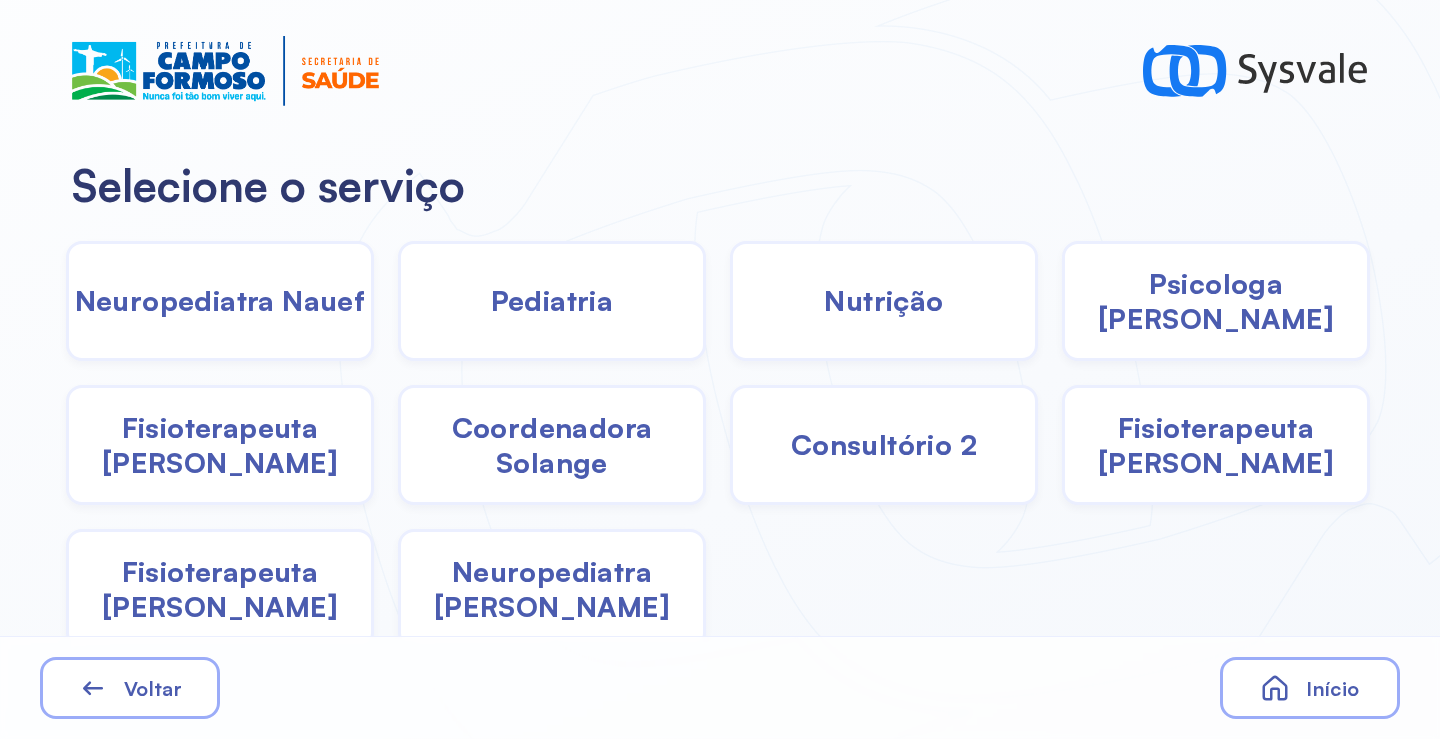 click on "Pediatria" 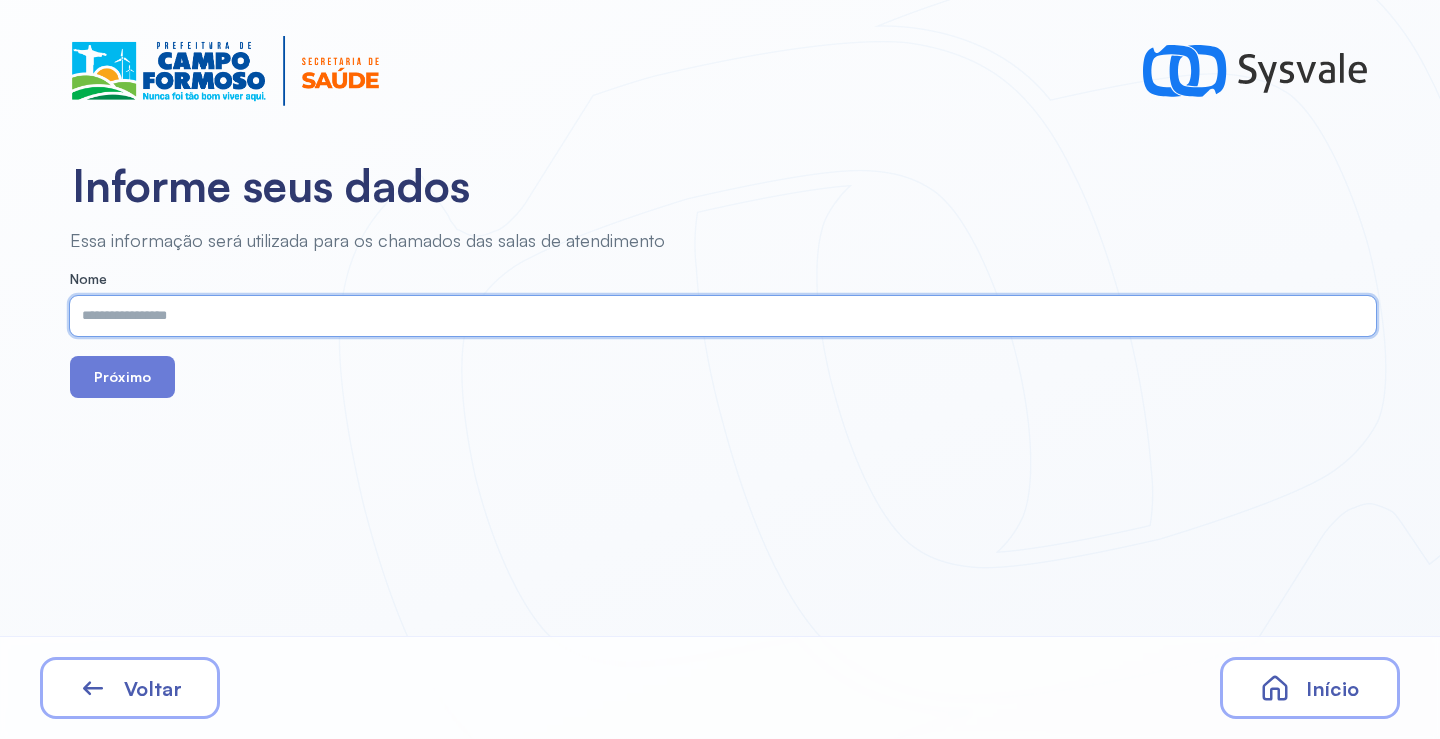 paste on "**********" 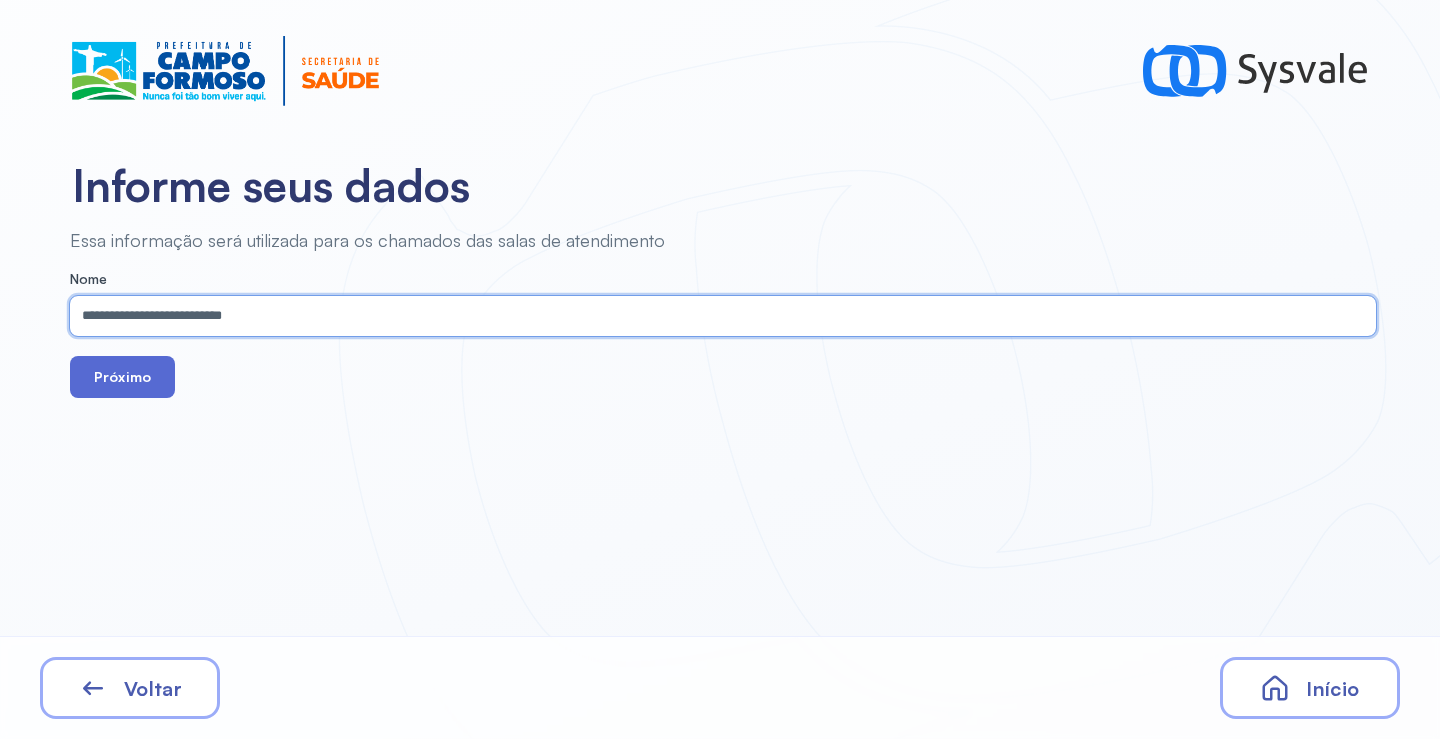 type on "**********" 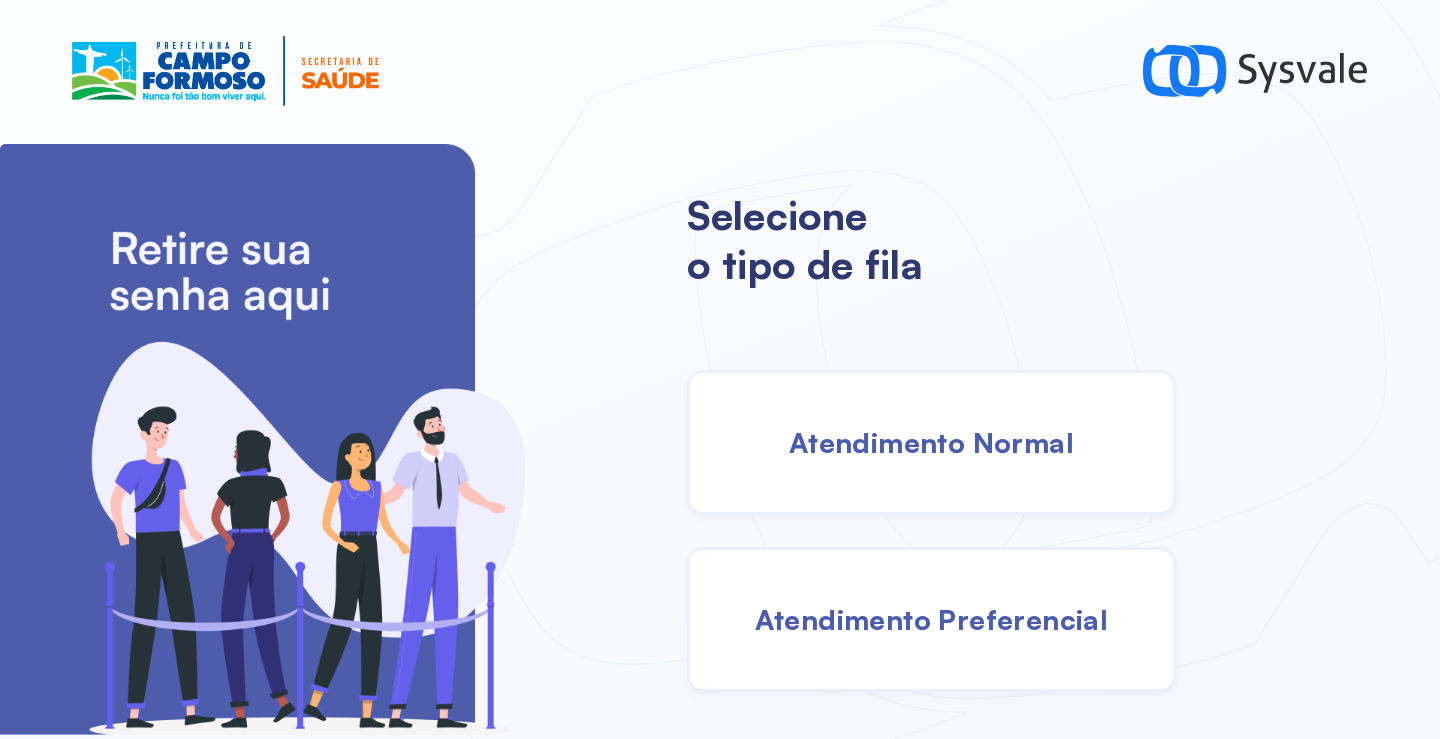 click on "Atendimento Normal" at bounding box center (931, 442) 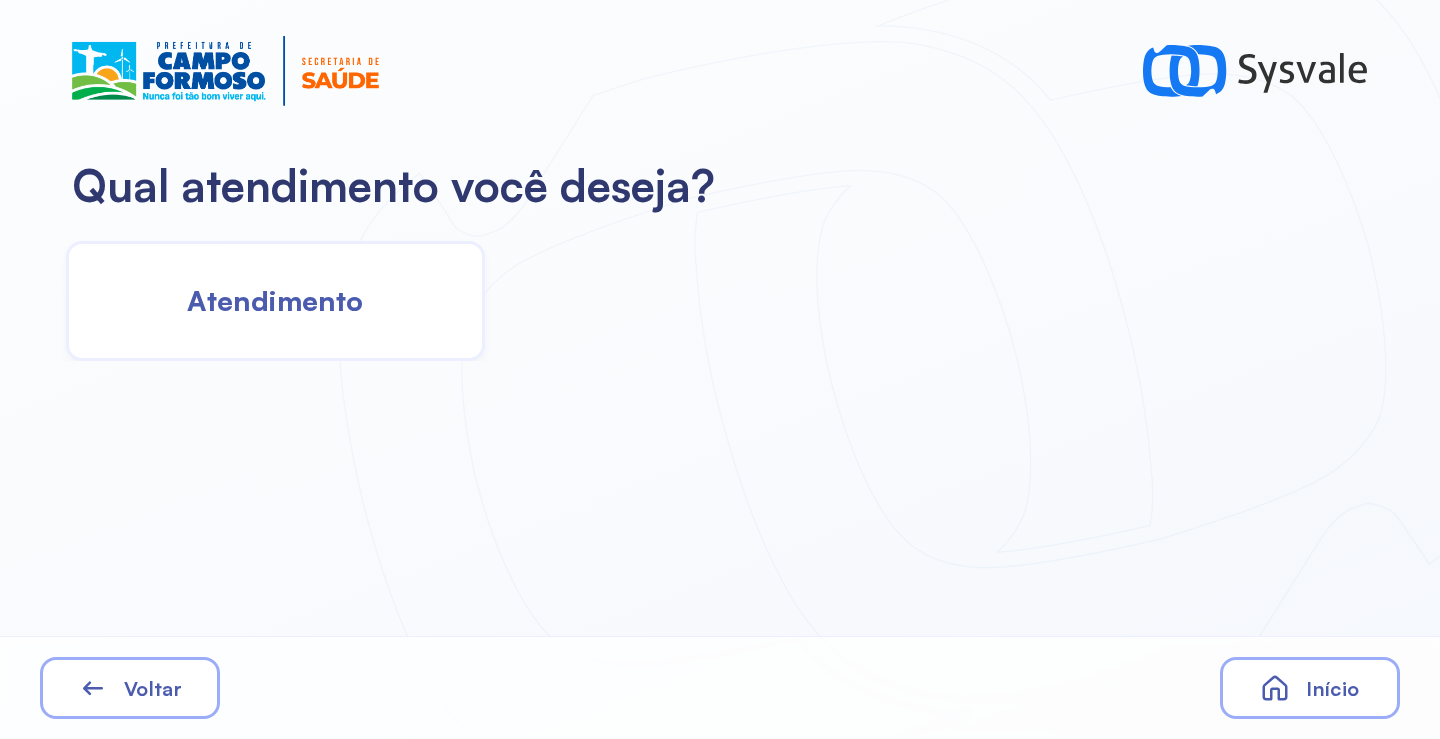 click on "Atendimento" 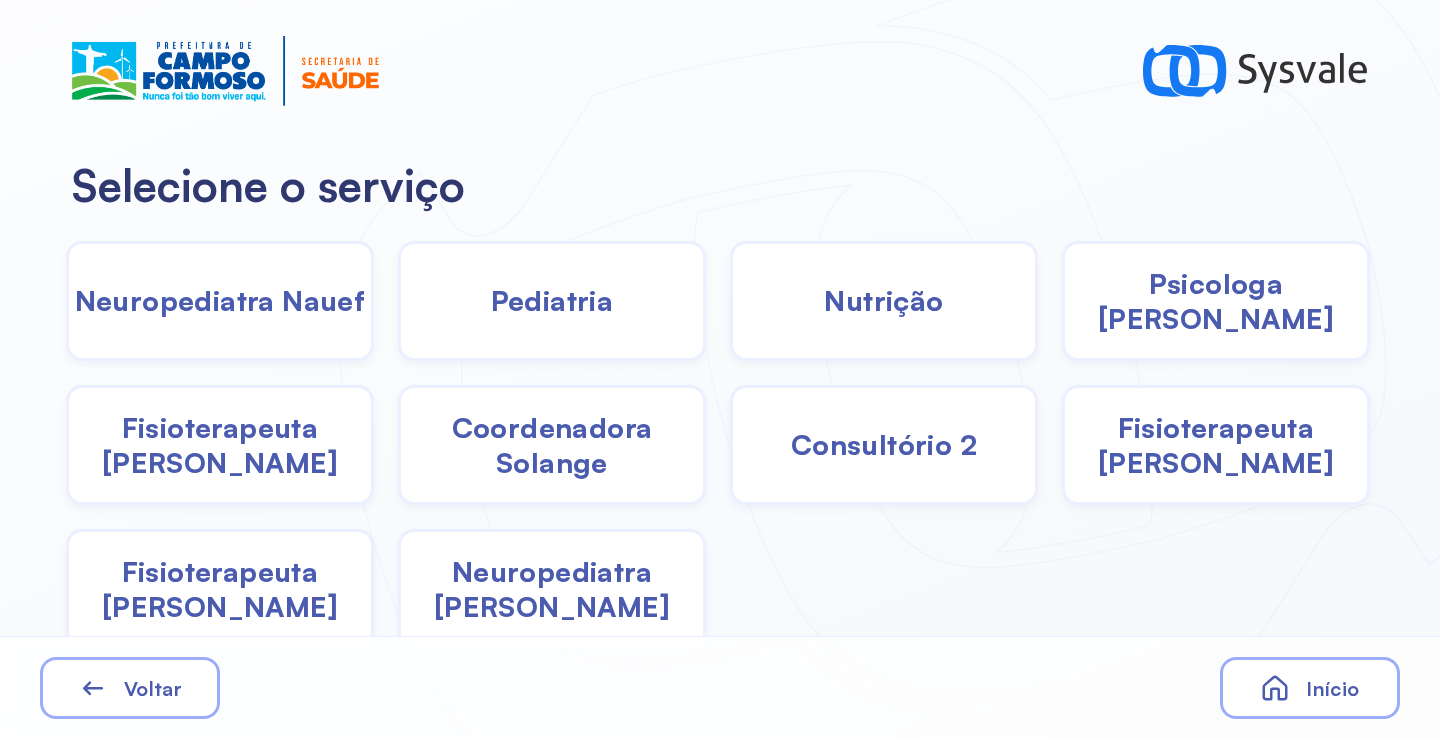 click on "Coordenadora Solange" at bounding box center [552, 445] 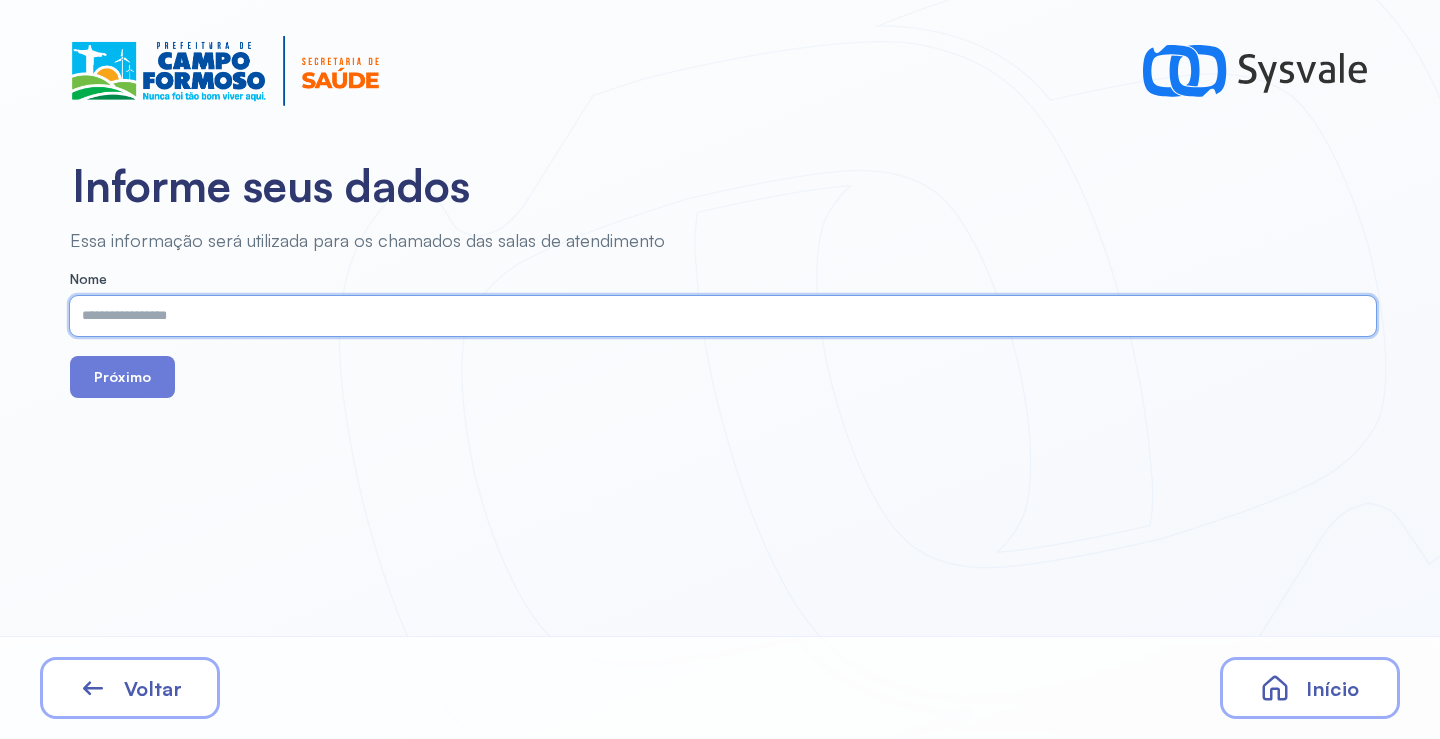 paste on "**********" 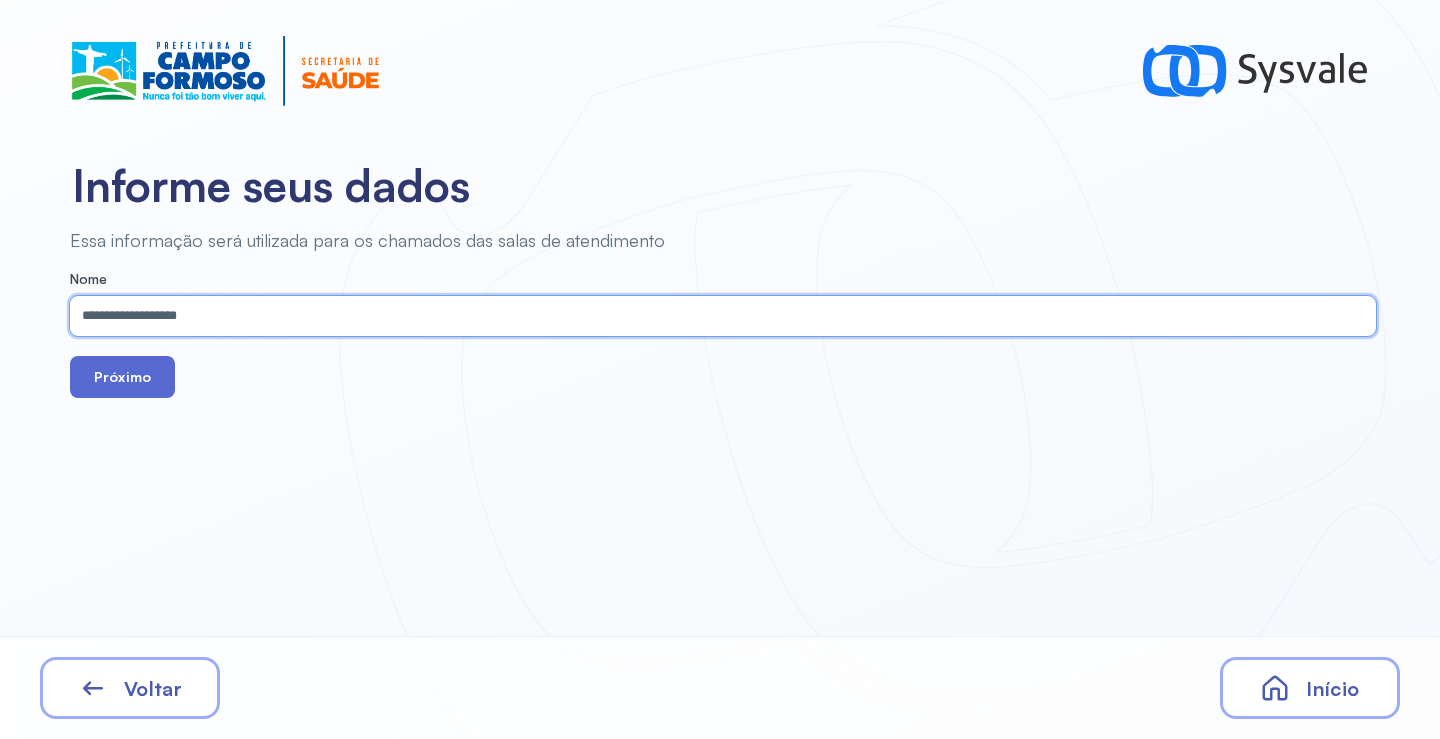 type on "**********" 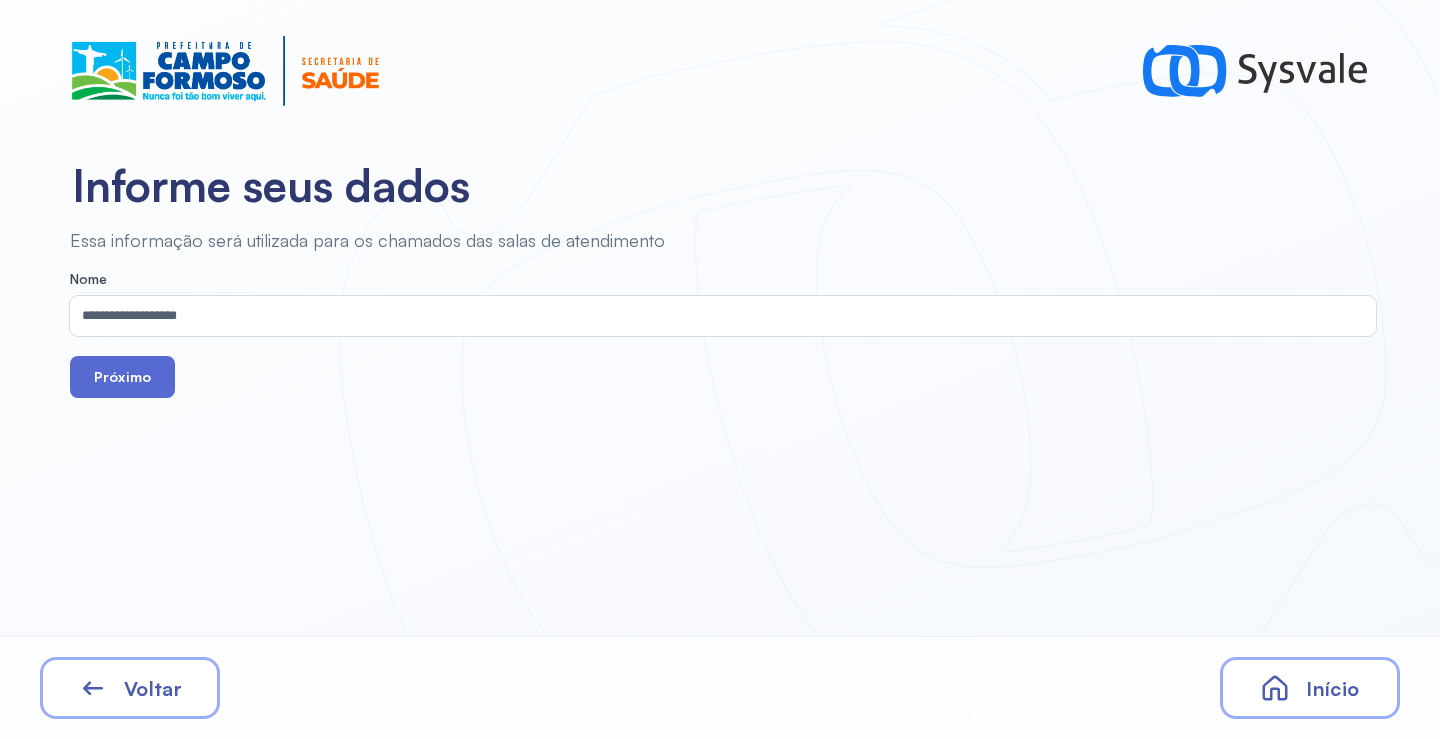 click on "Próximo" at bounding box center [122, 377] 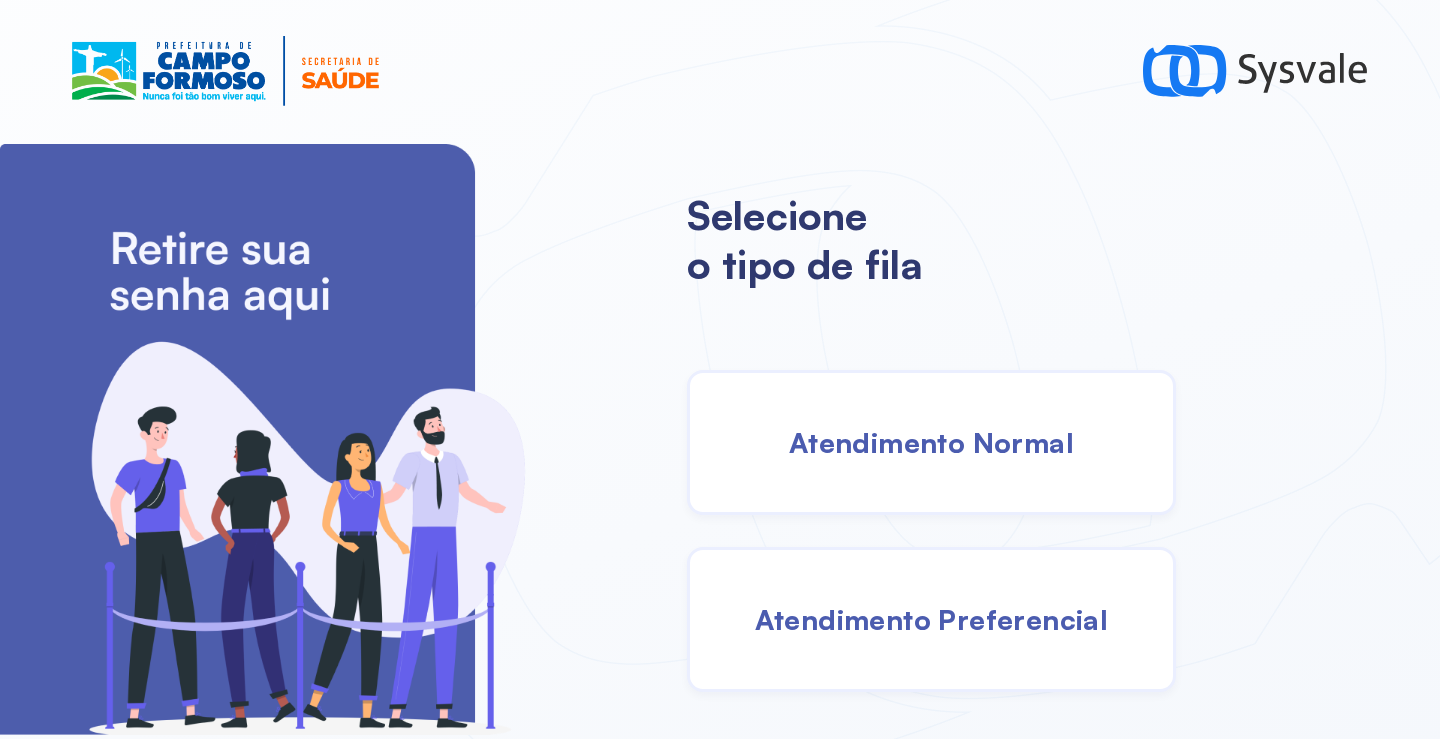 scroll, scrollTop: 0, scrollLeft: 0, axis: both 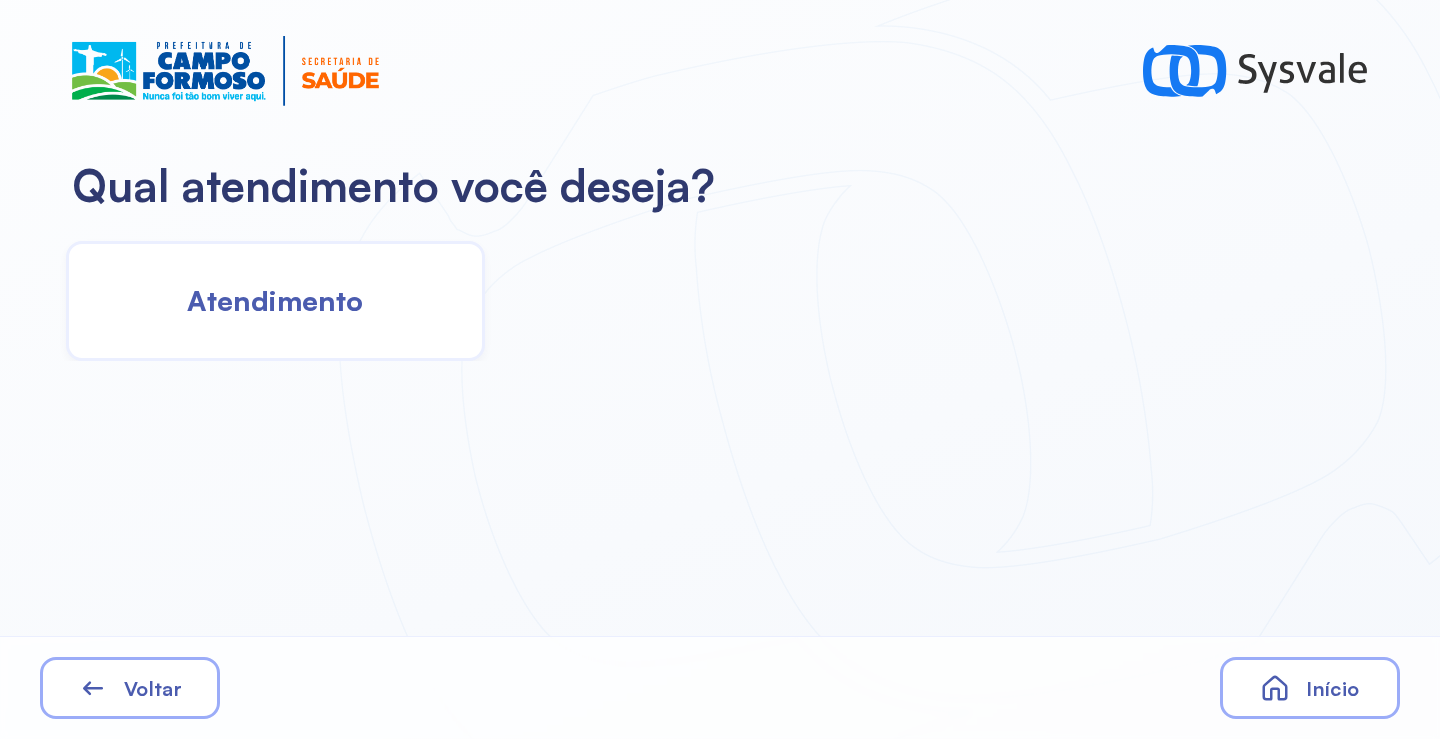 click on "Atendimento" at bounding box center (275, 300) 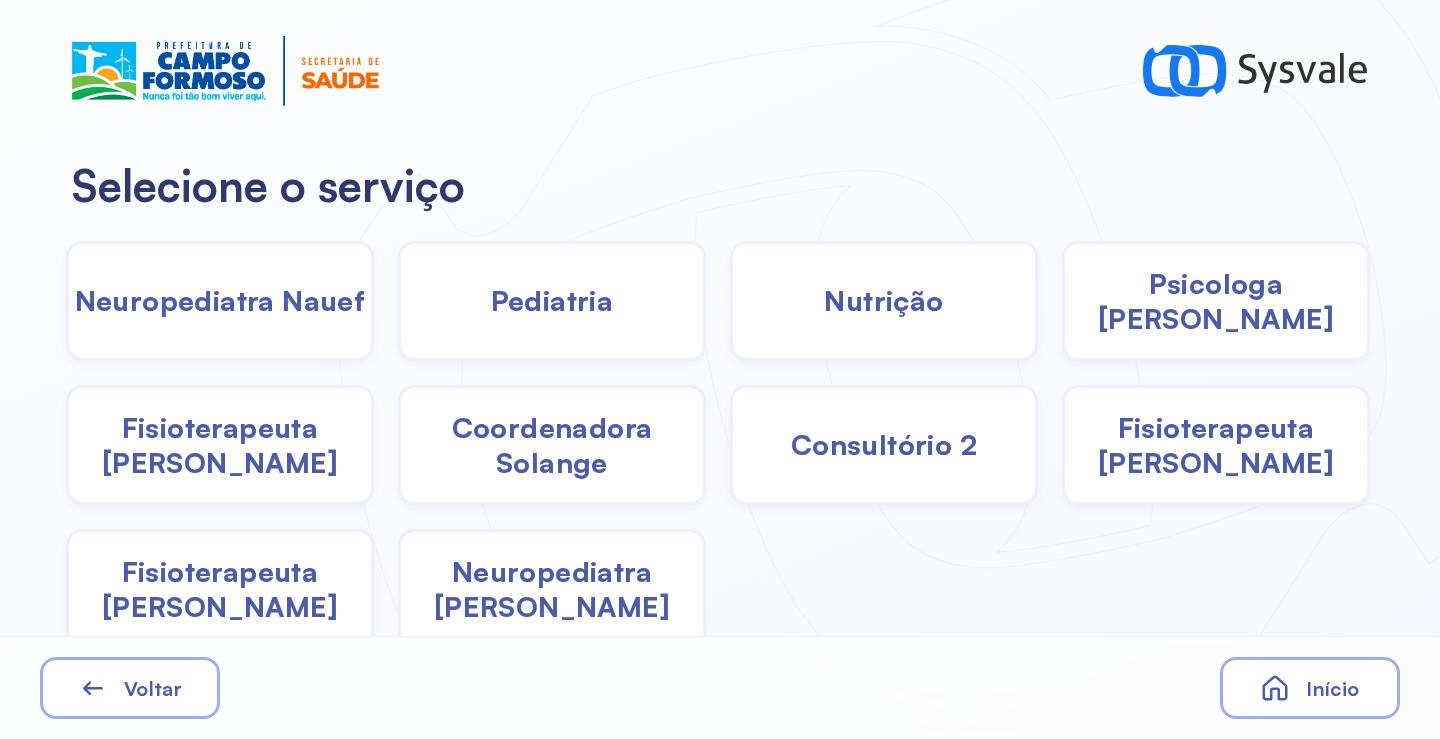 click on "Pediatria" at bounding box center [552, 300] 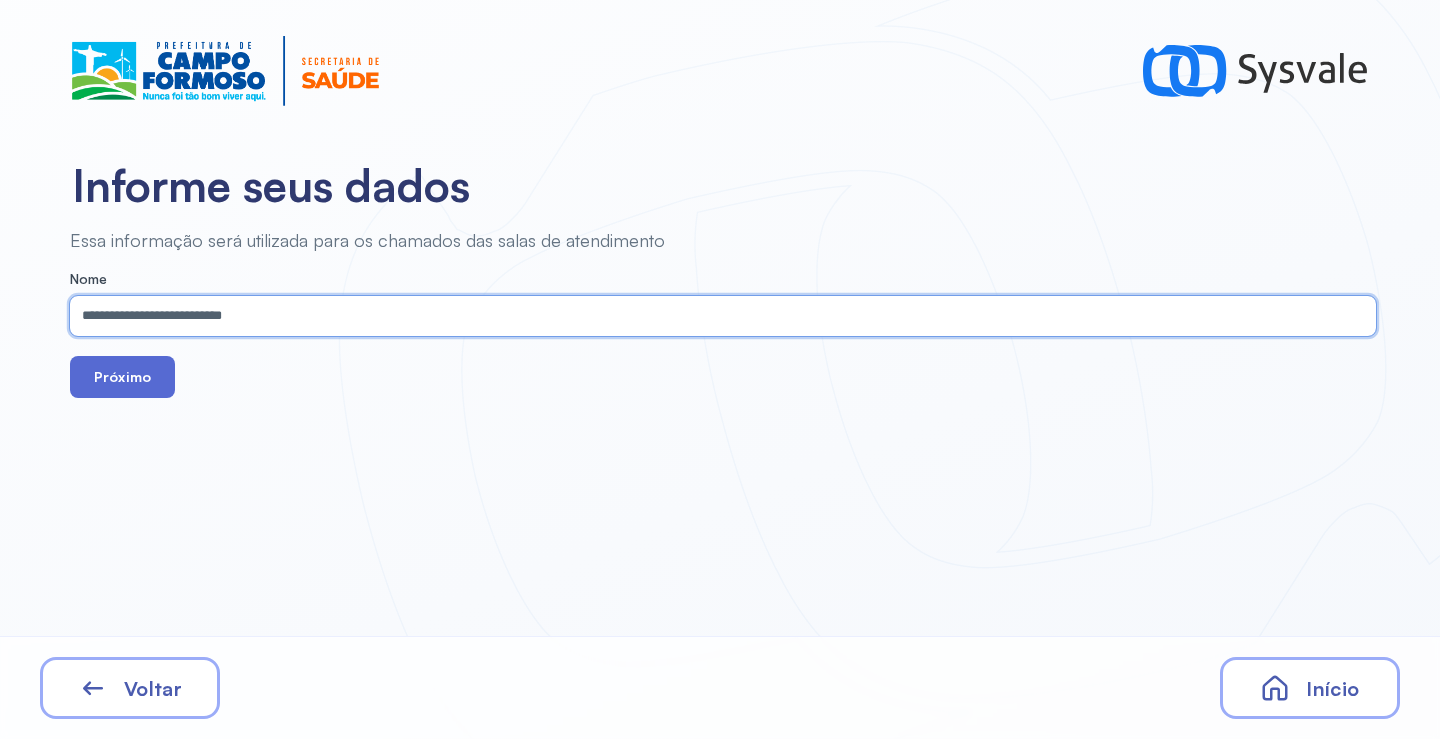 type on "**********" 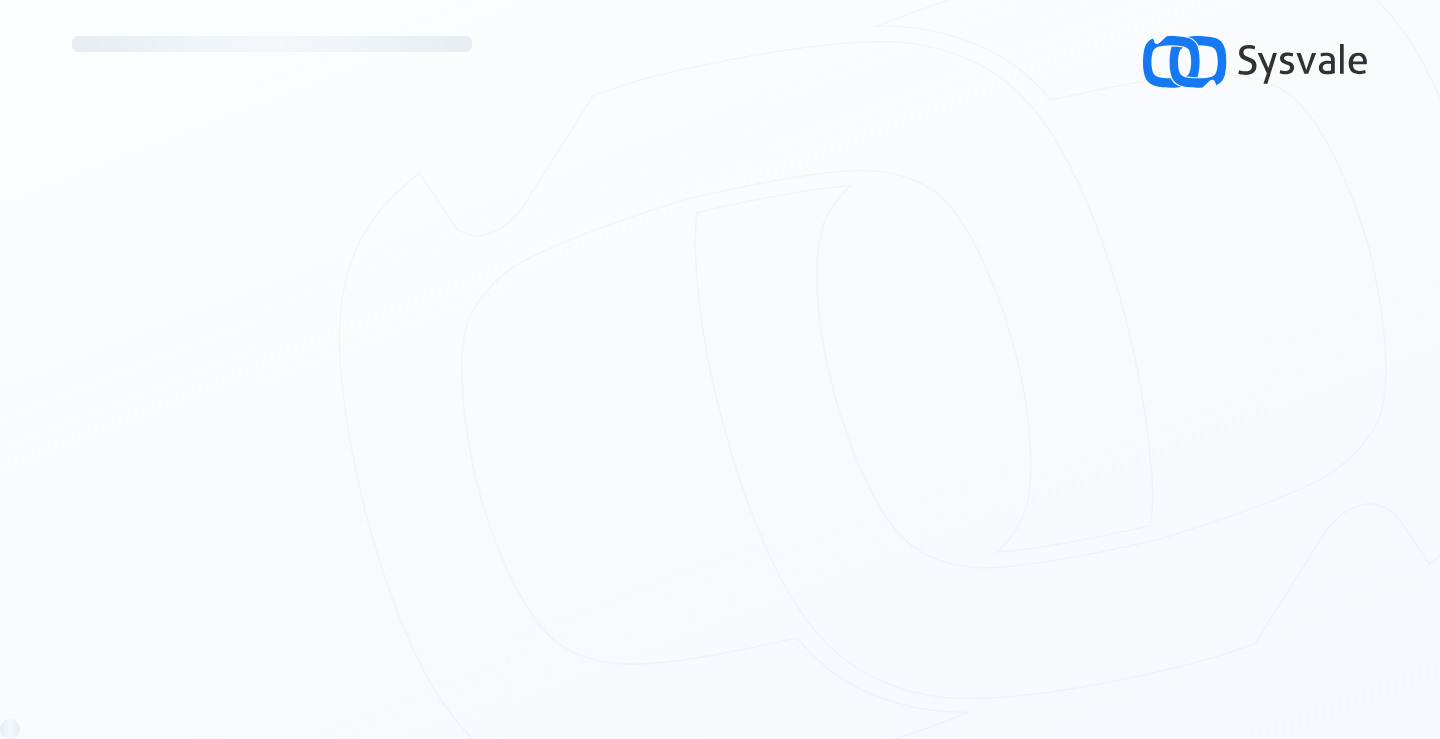 scroll, scrollTop: 0, scrollLeft: 0, axis: both 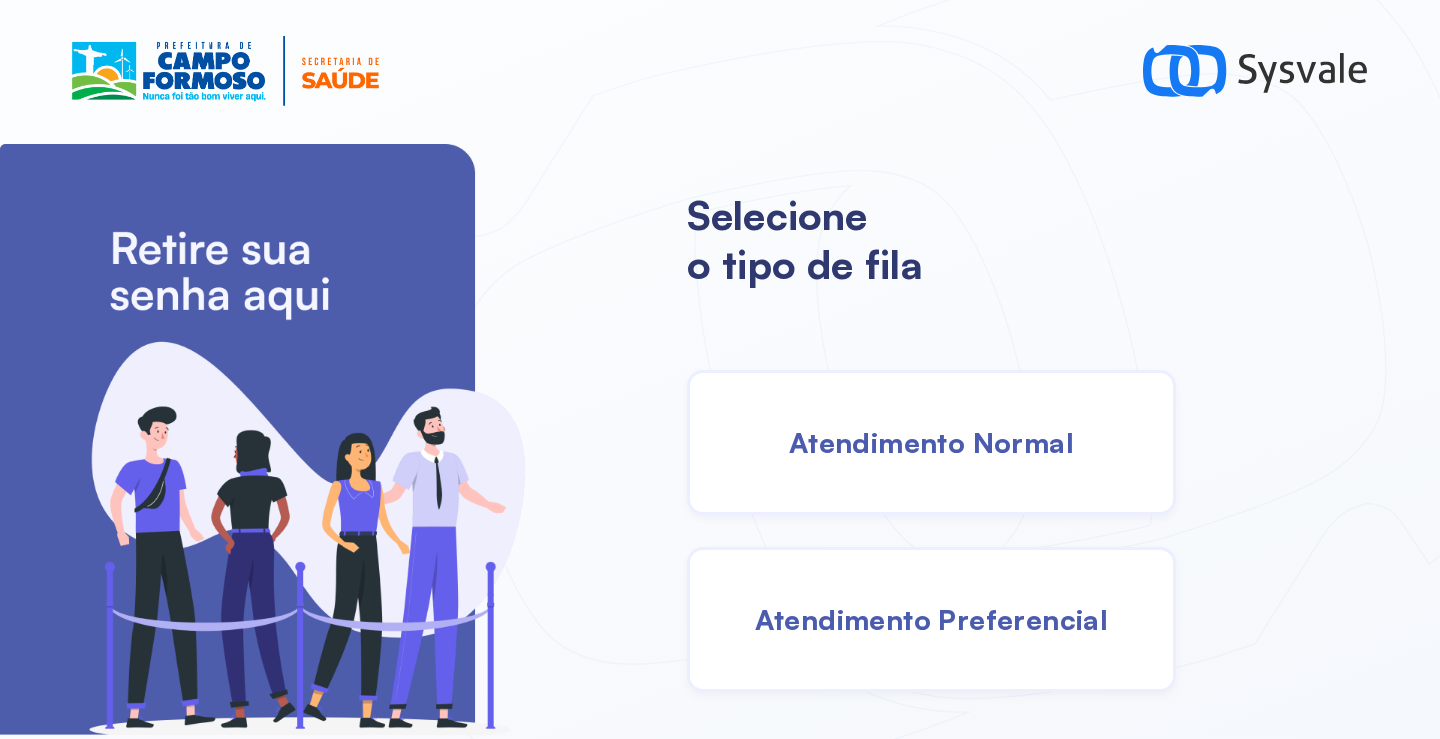 click on "Atendimento Preferencial" at bounding box center [932, 619] 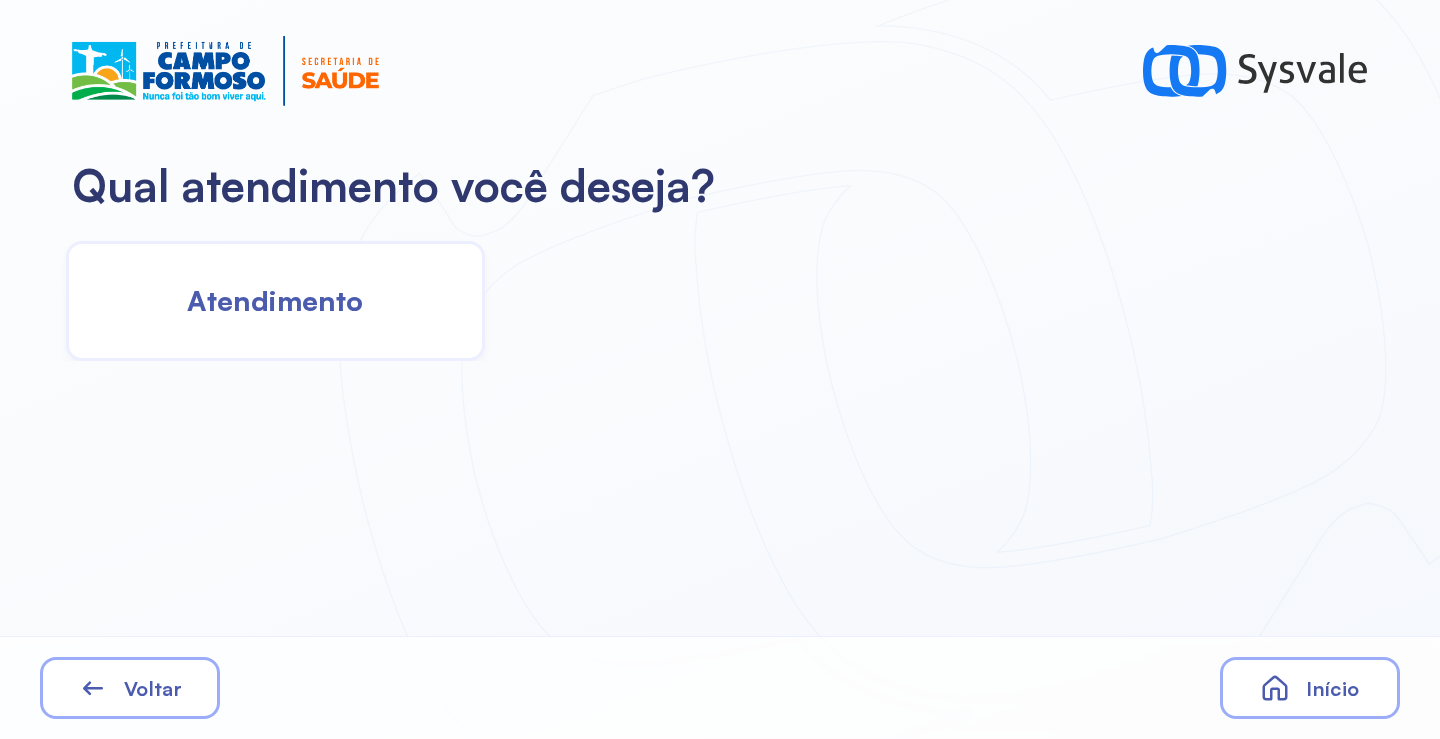 click on "Atendimento" at bounding box center (275, 300) 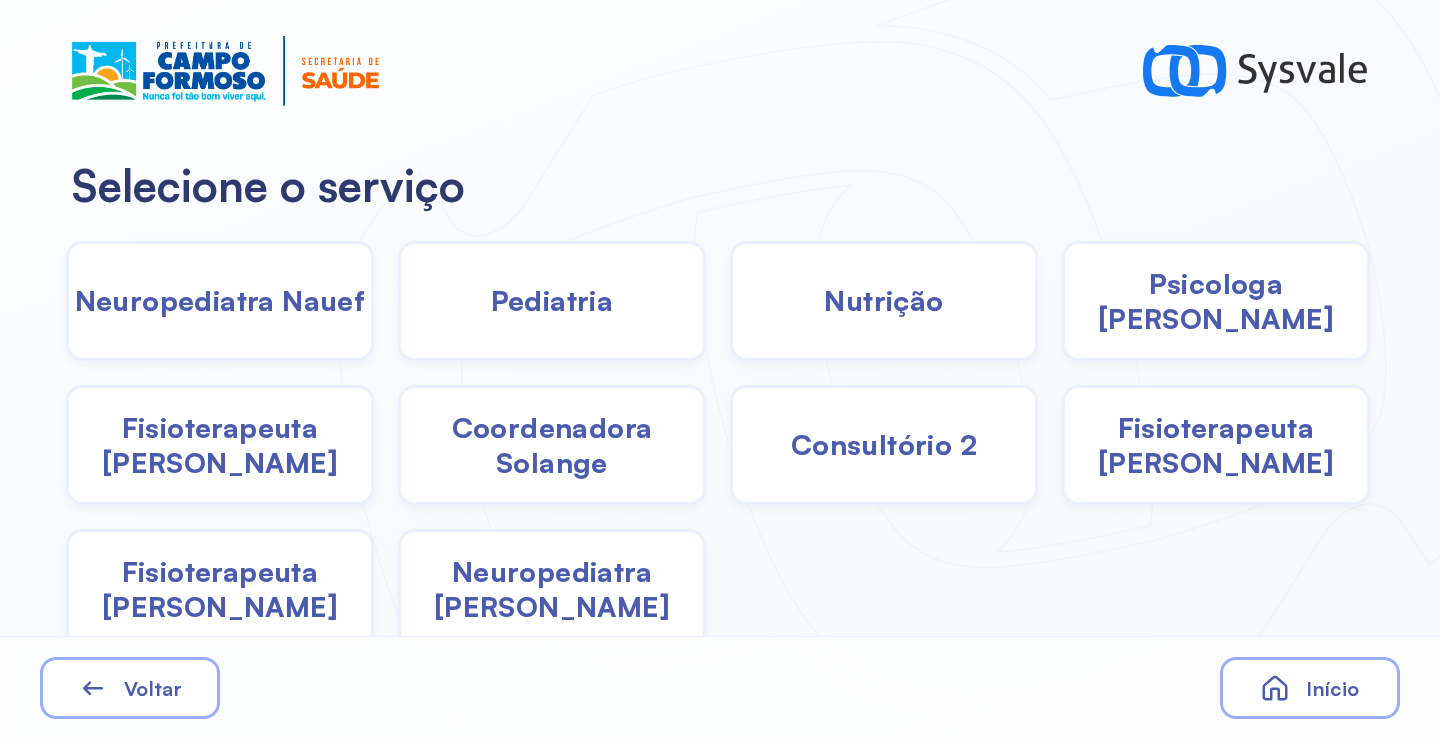 click on "Pediatria" at bounding box center (552, 300) 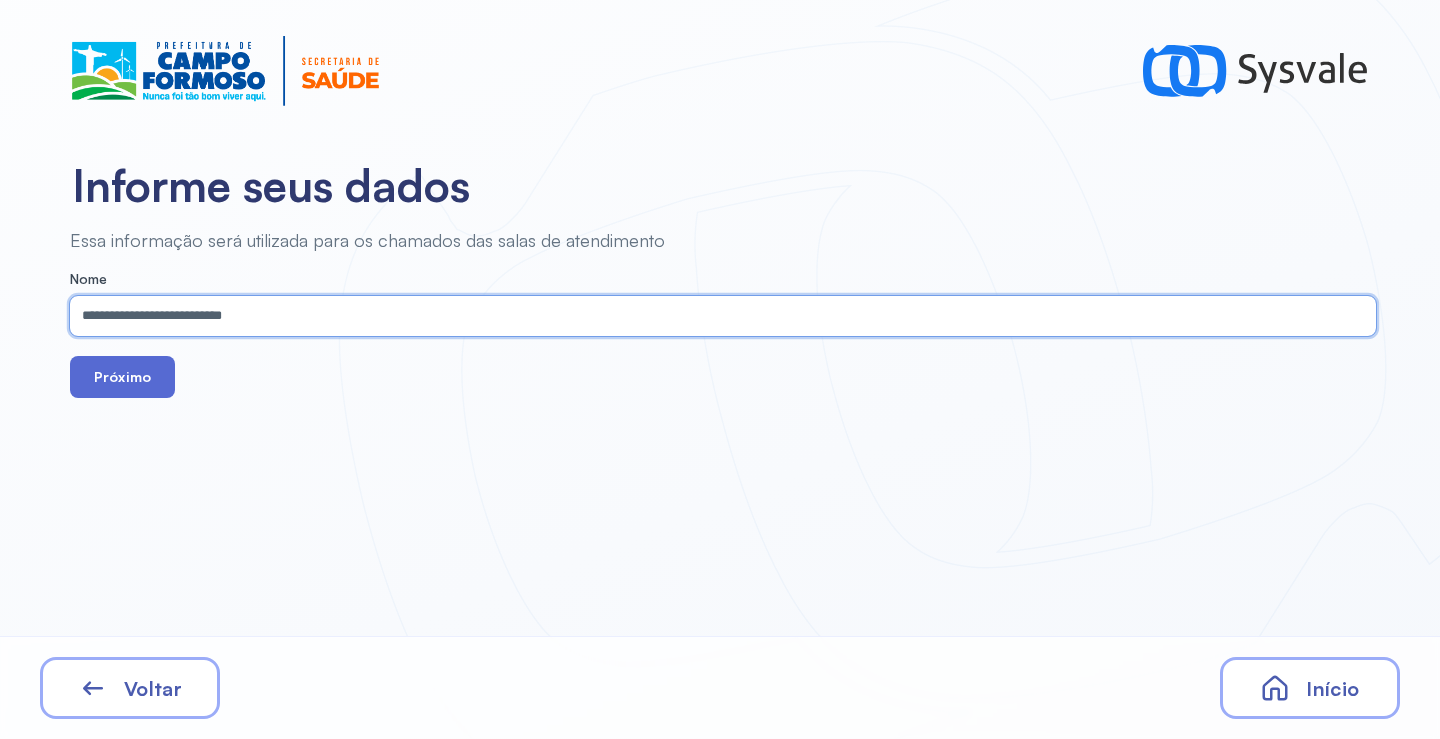 type on "**********" 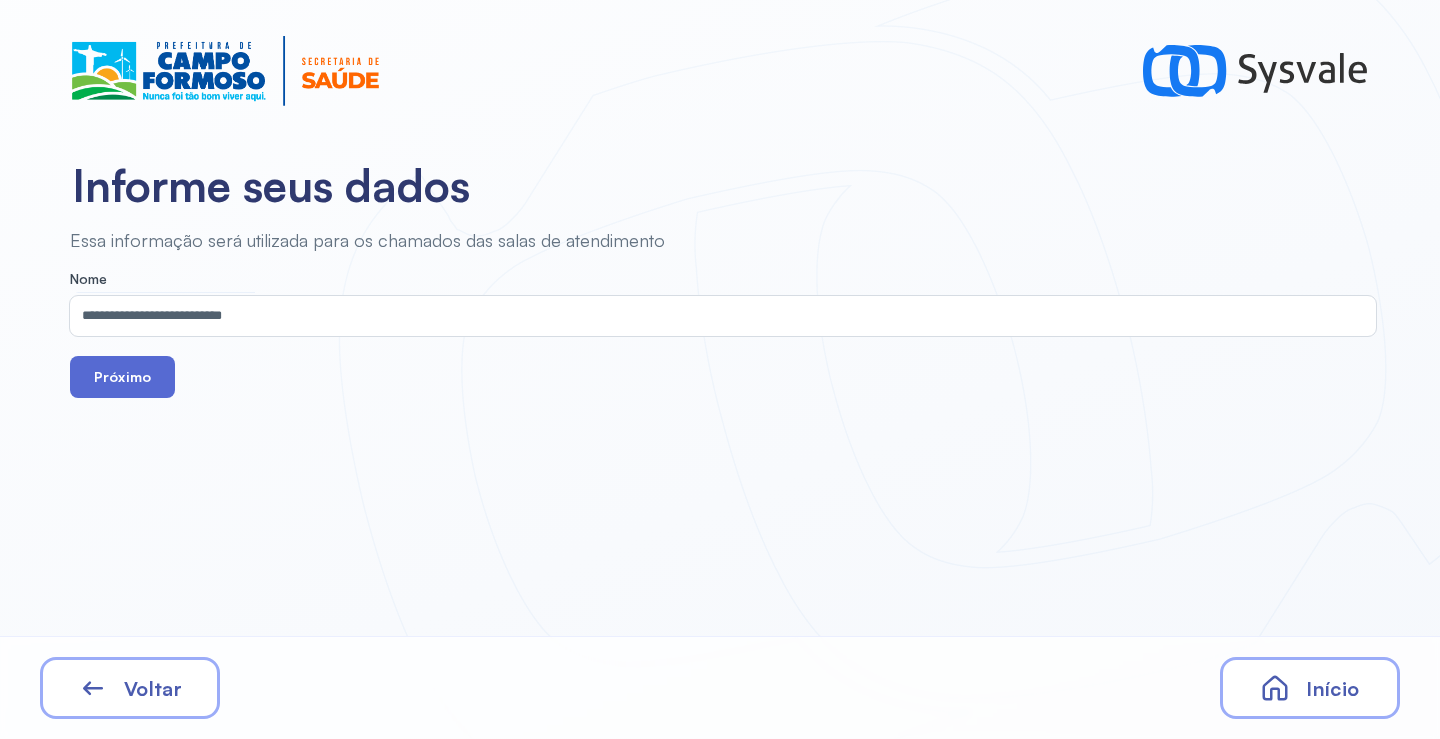 click on "Próximo" at bounding box center (122, 377) 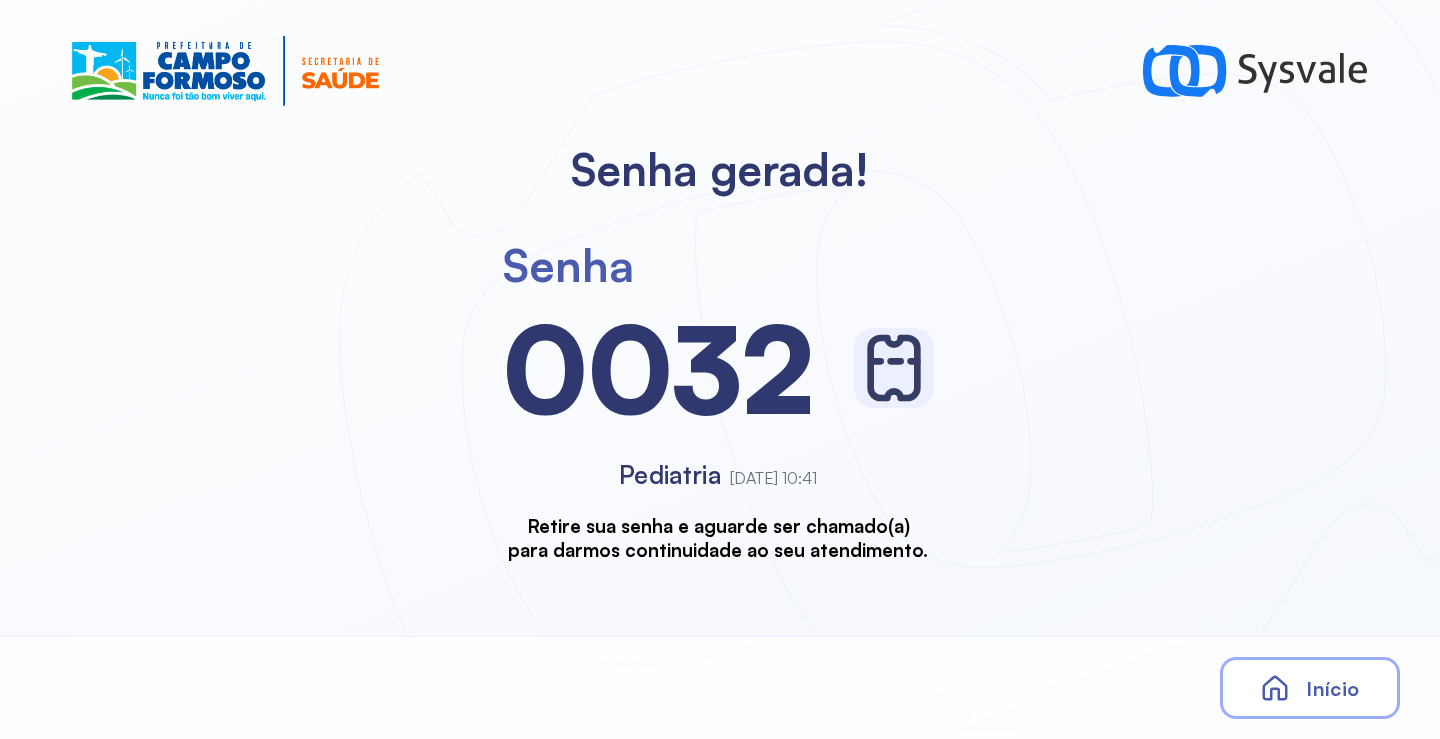 scroll, scrollTop: 0, scrollLeft: 0, axis: both 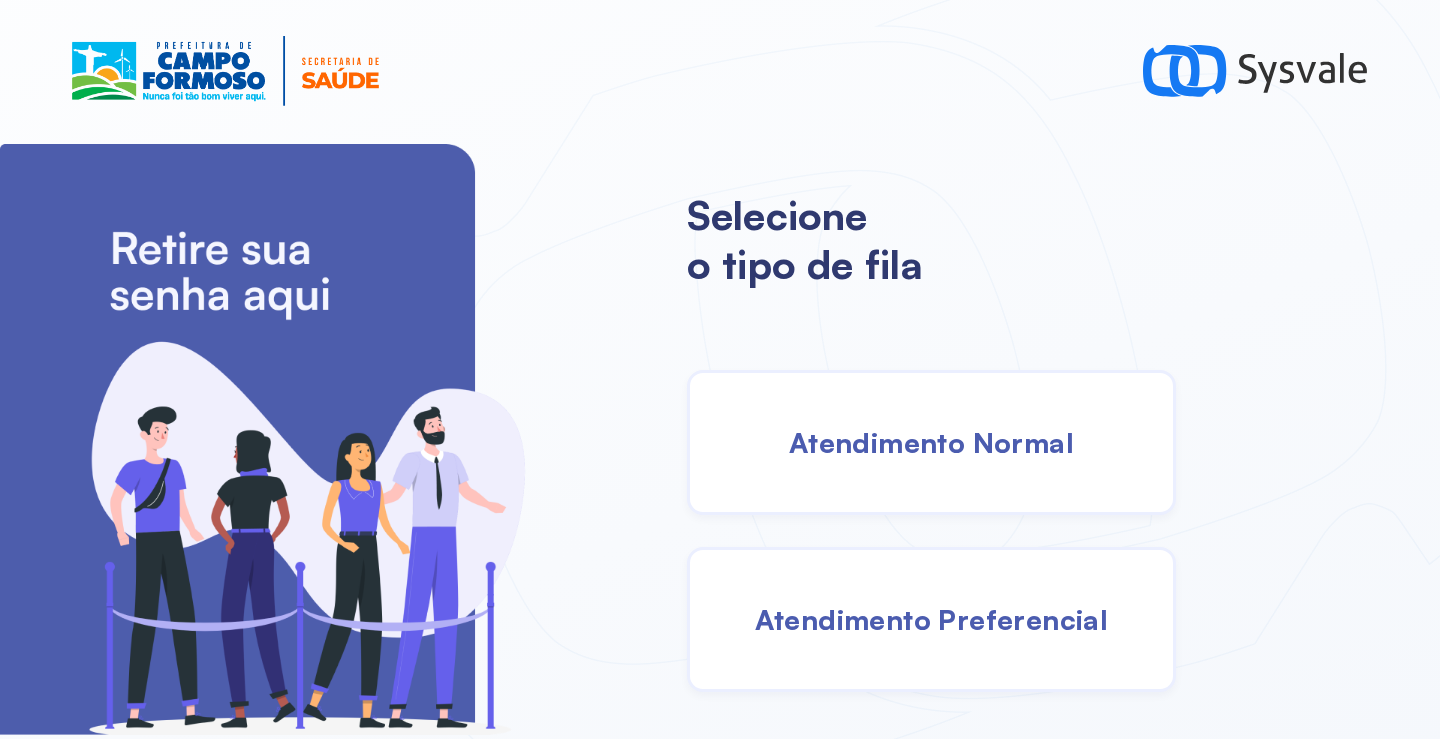 click on "Atendimento Normal" at bounding box center (931, 442) 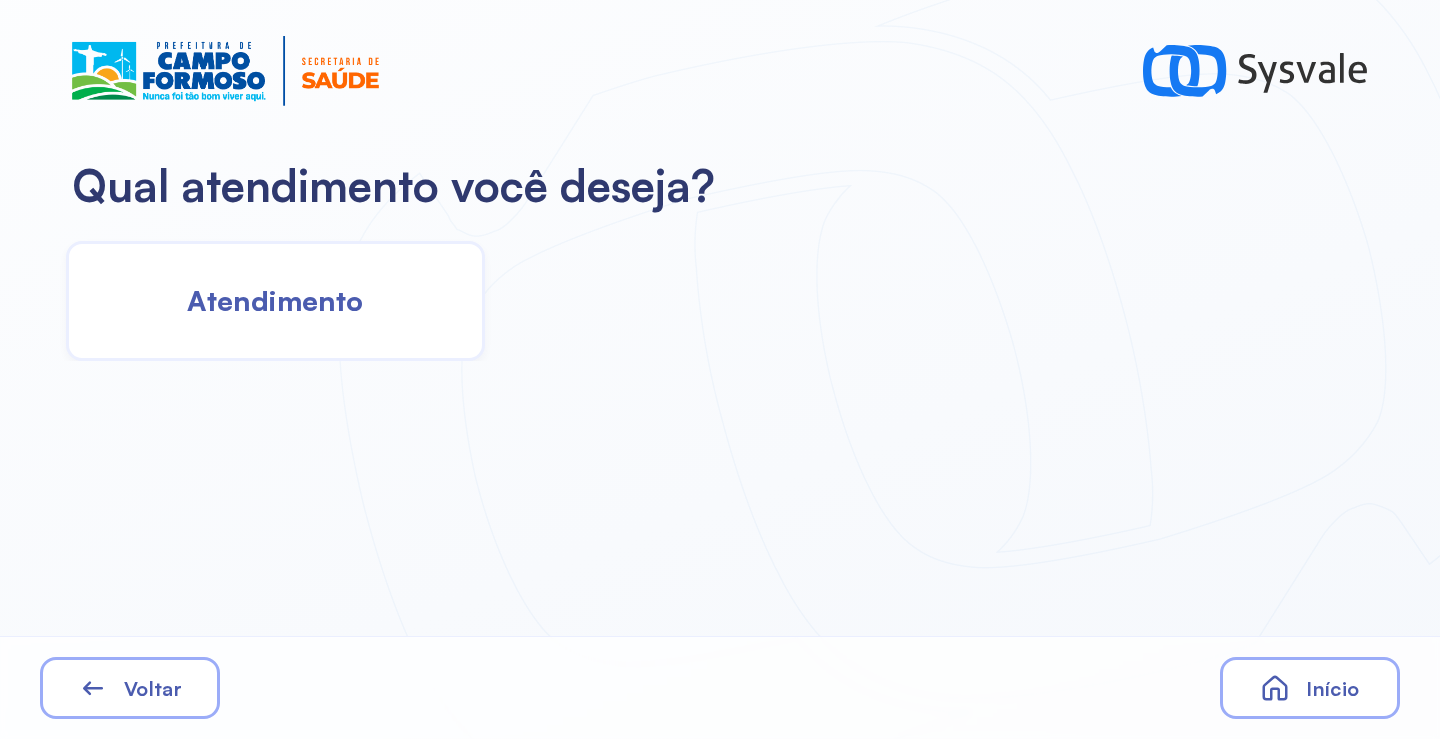 click on "Atendimento" 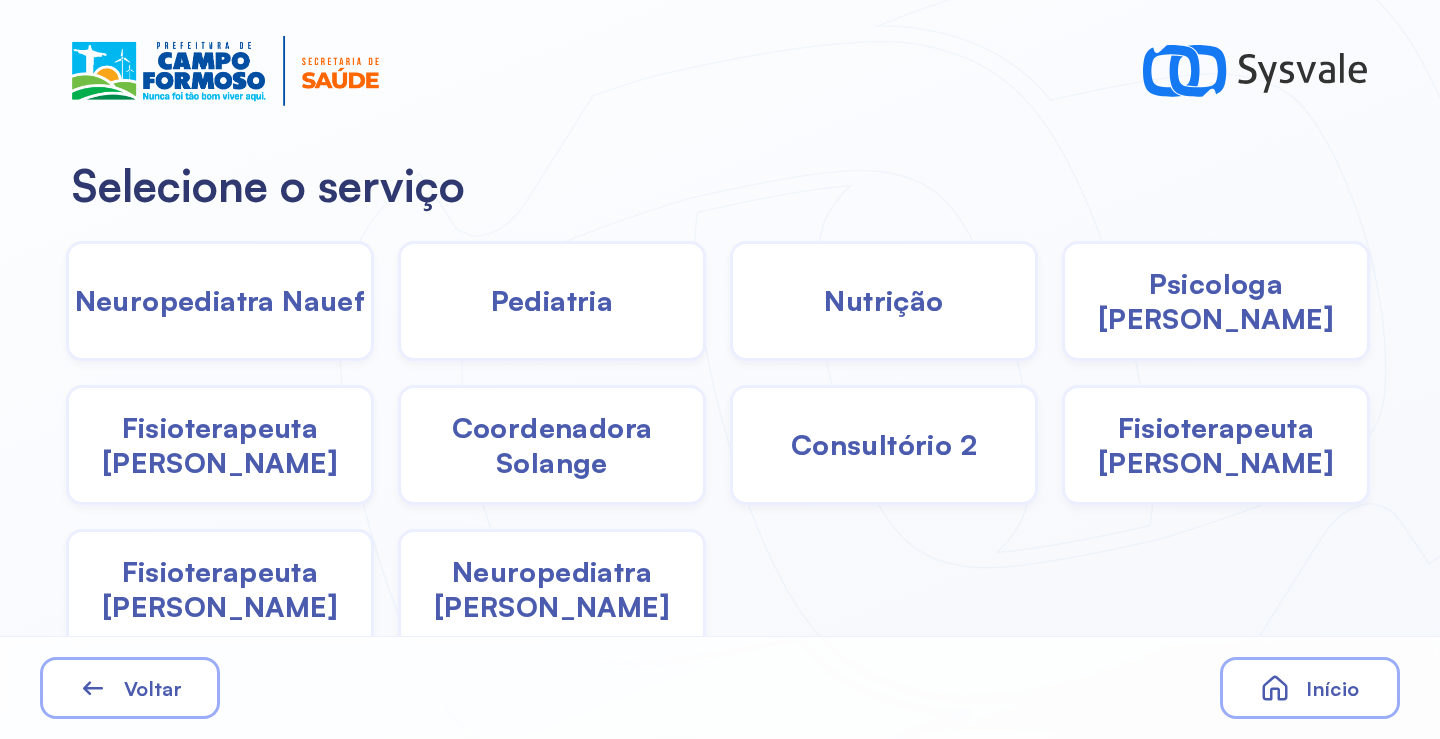 click on "Psicologa [PERSON_NAME]" at bounding box center [1216, 301] 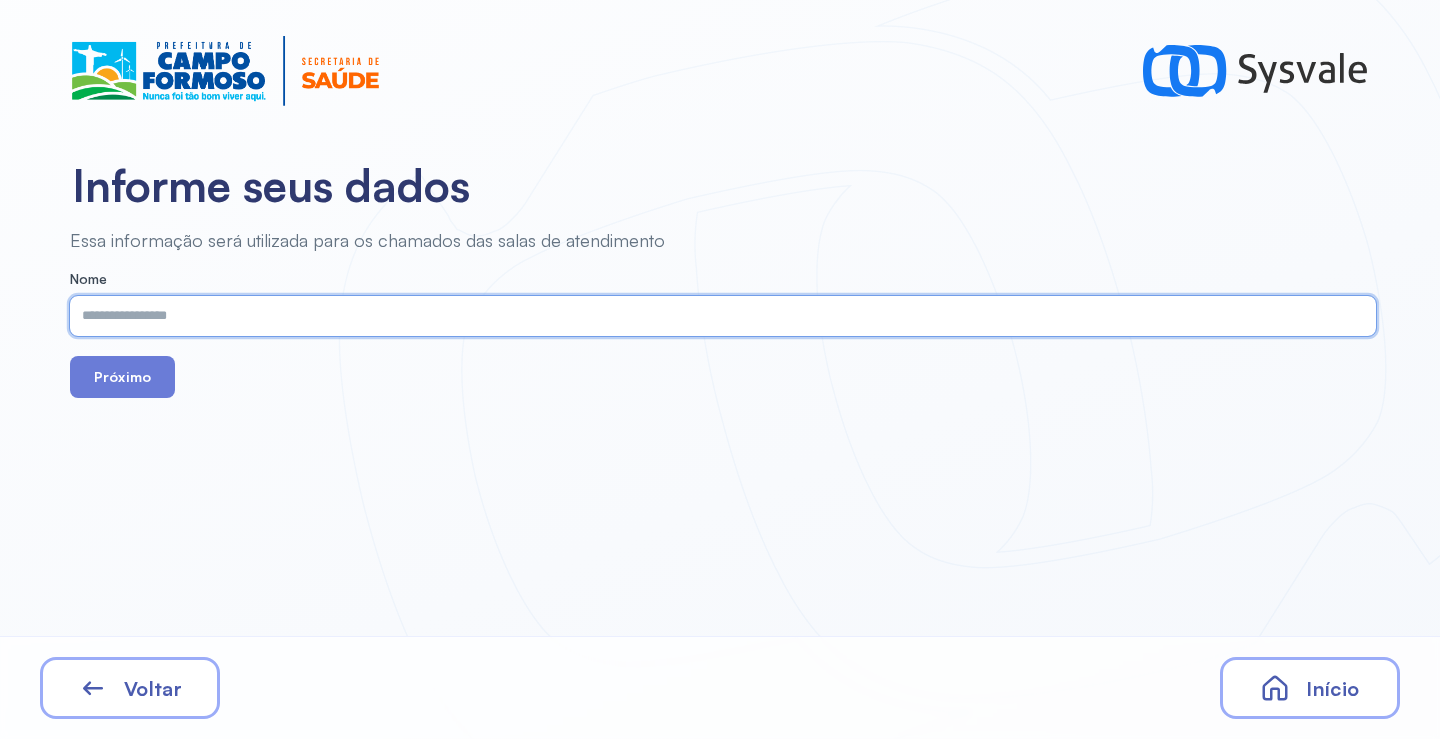 paste on "**********" 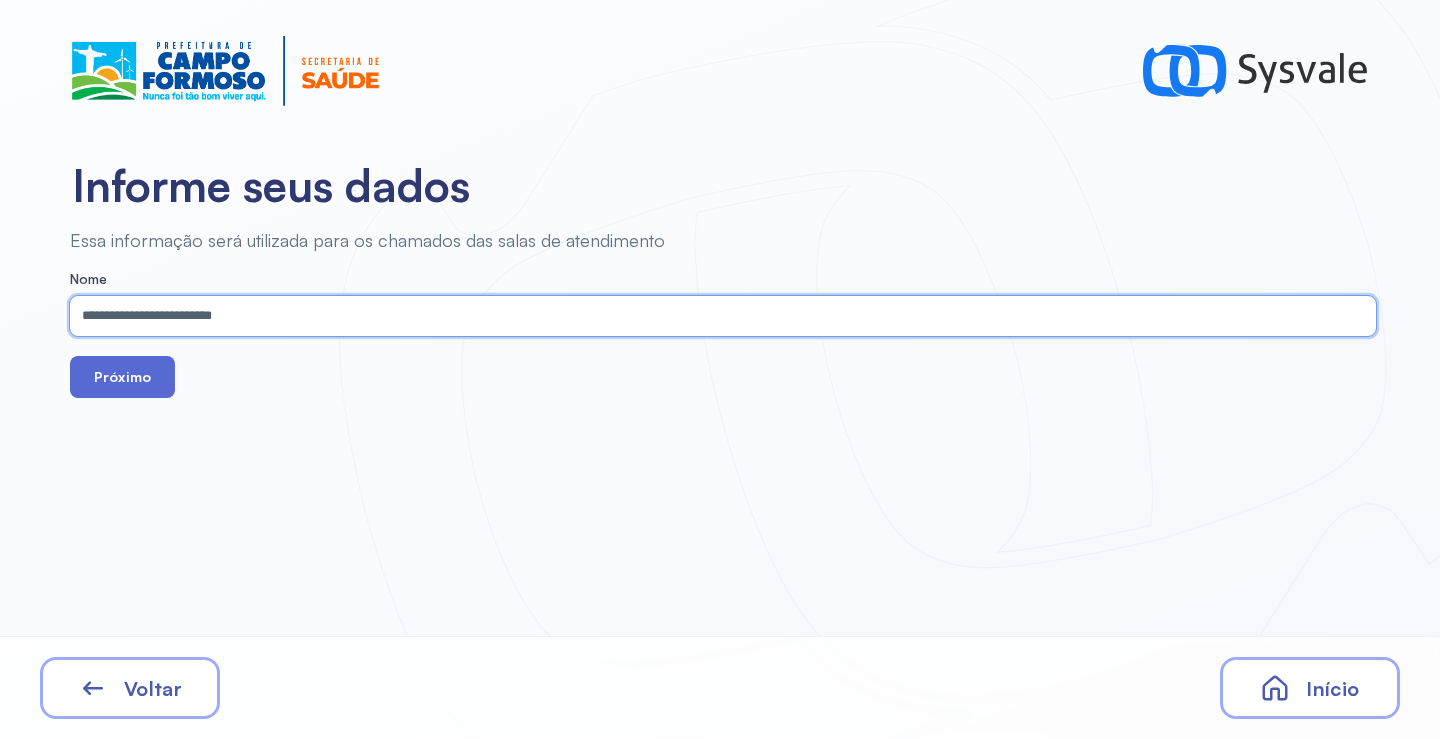 type on "**********" 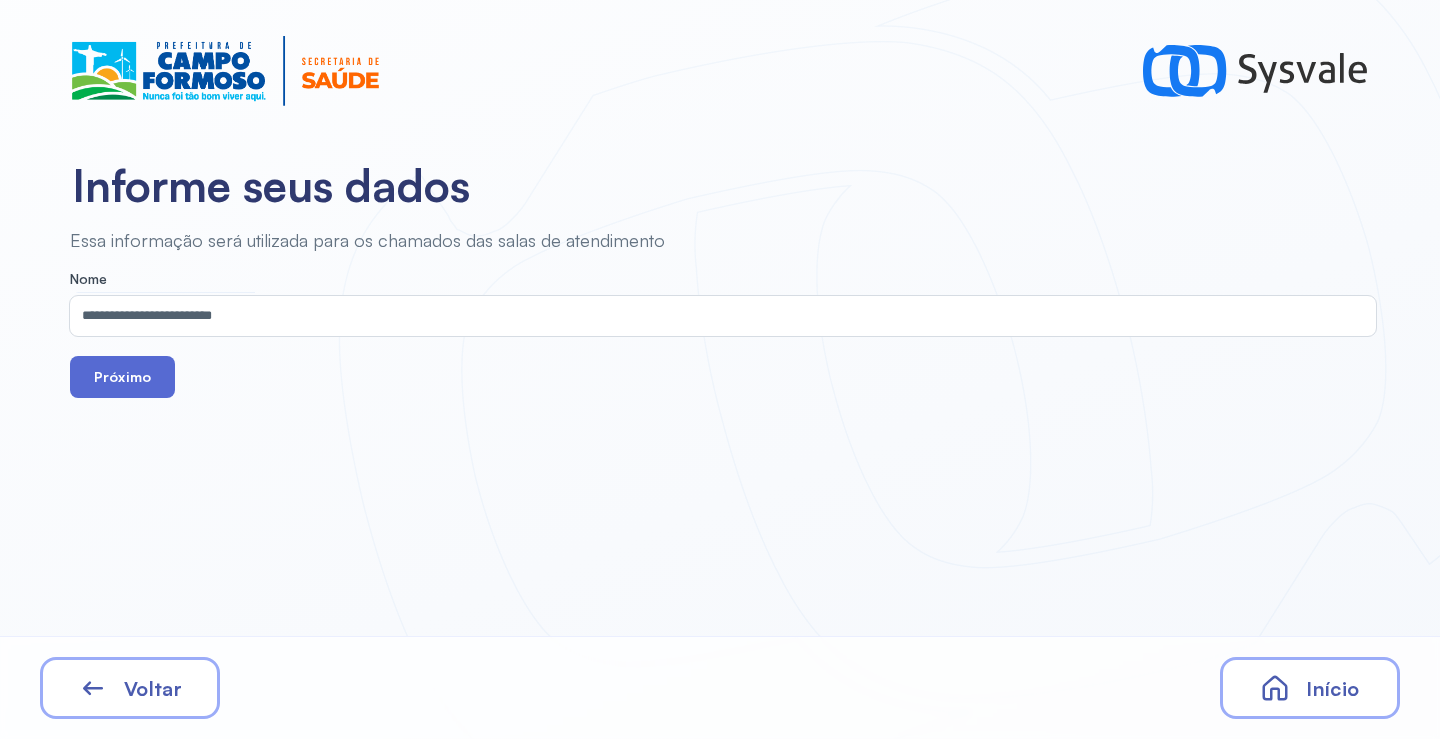 click on "Próximo" at bounding box center (122, 377) 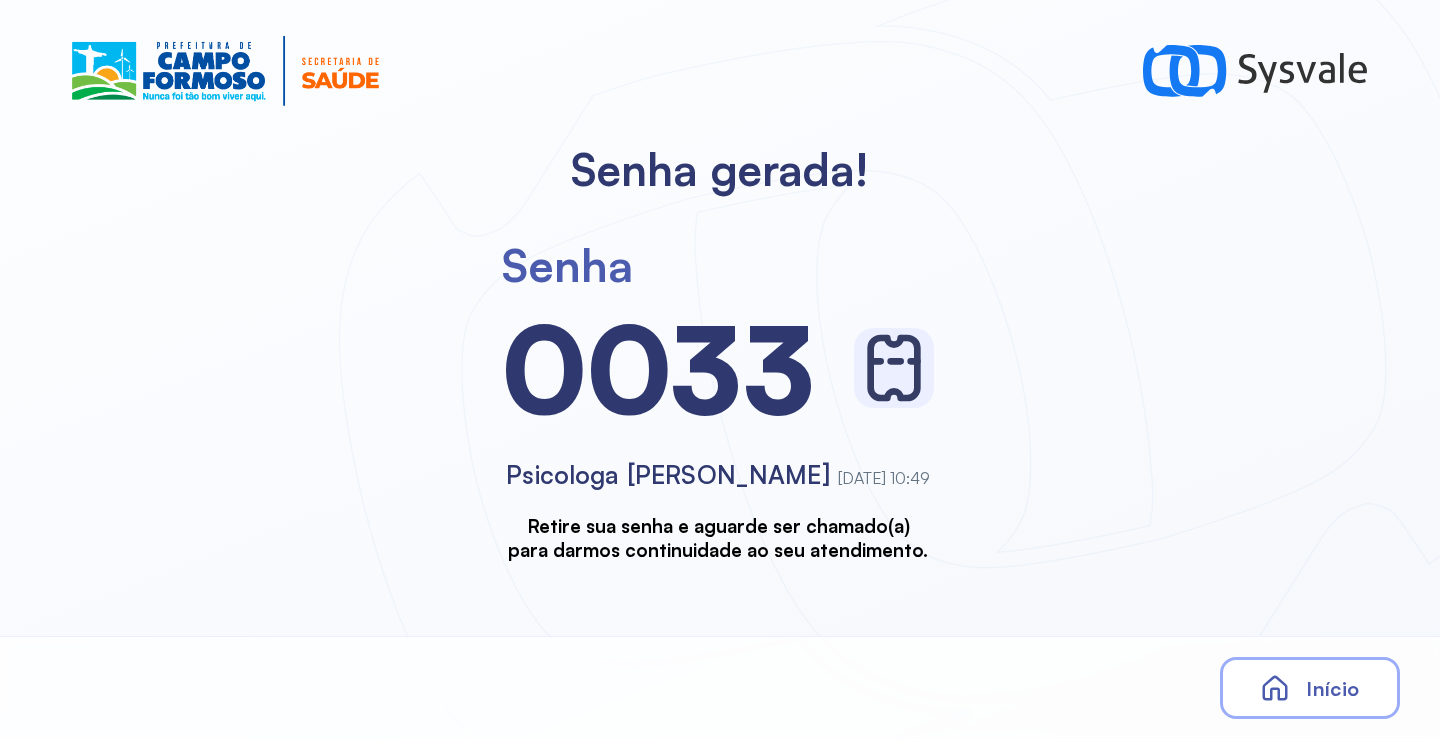 scroll, scrollTop: 0, scrollLeft: 0, axis: both 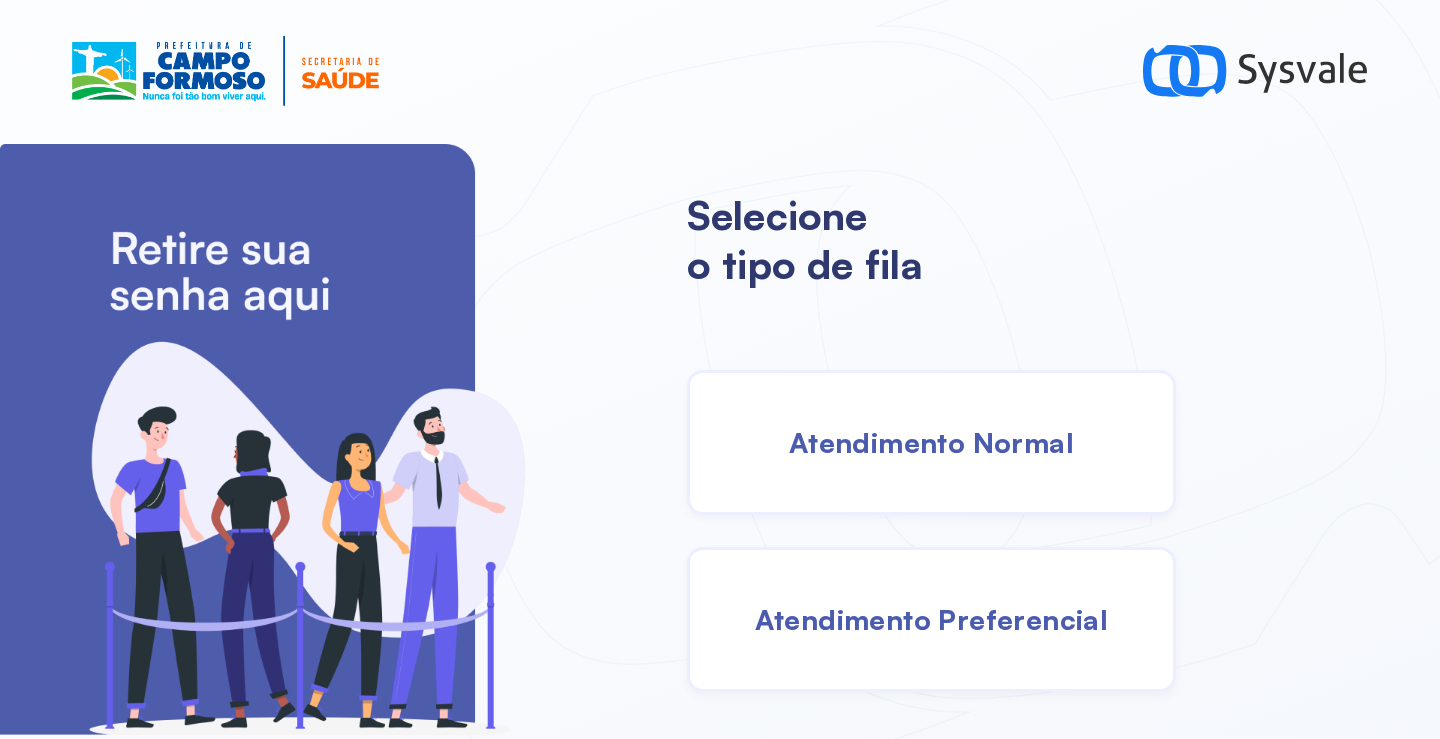 click on "Atendimento Normal" at bounding box center [931, 442] 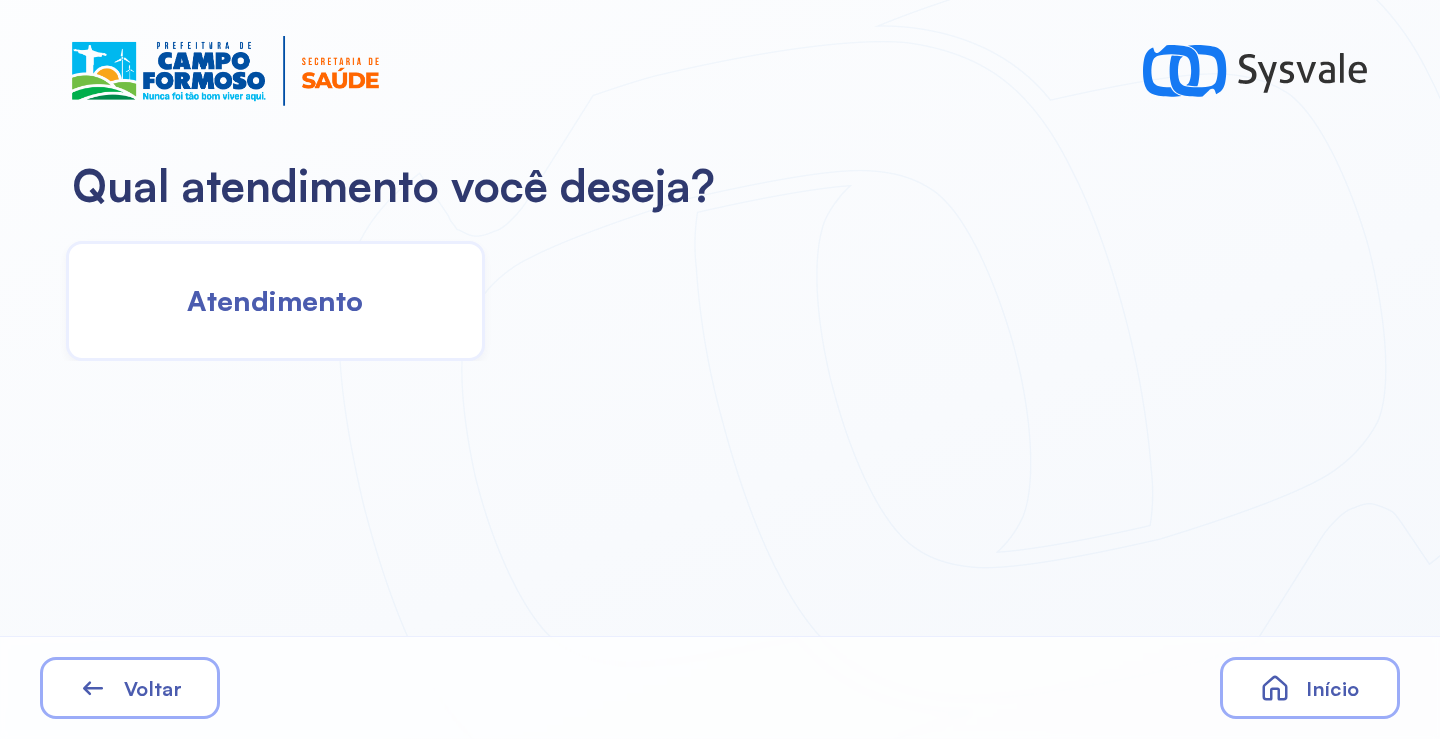 click on "Atendimento" at bounding box center [275, 300] 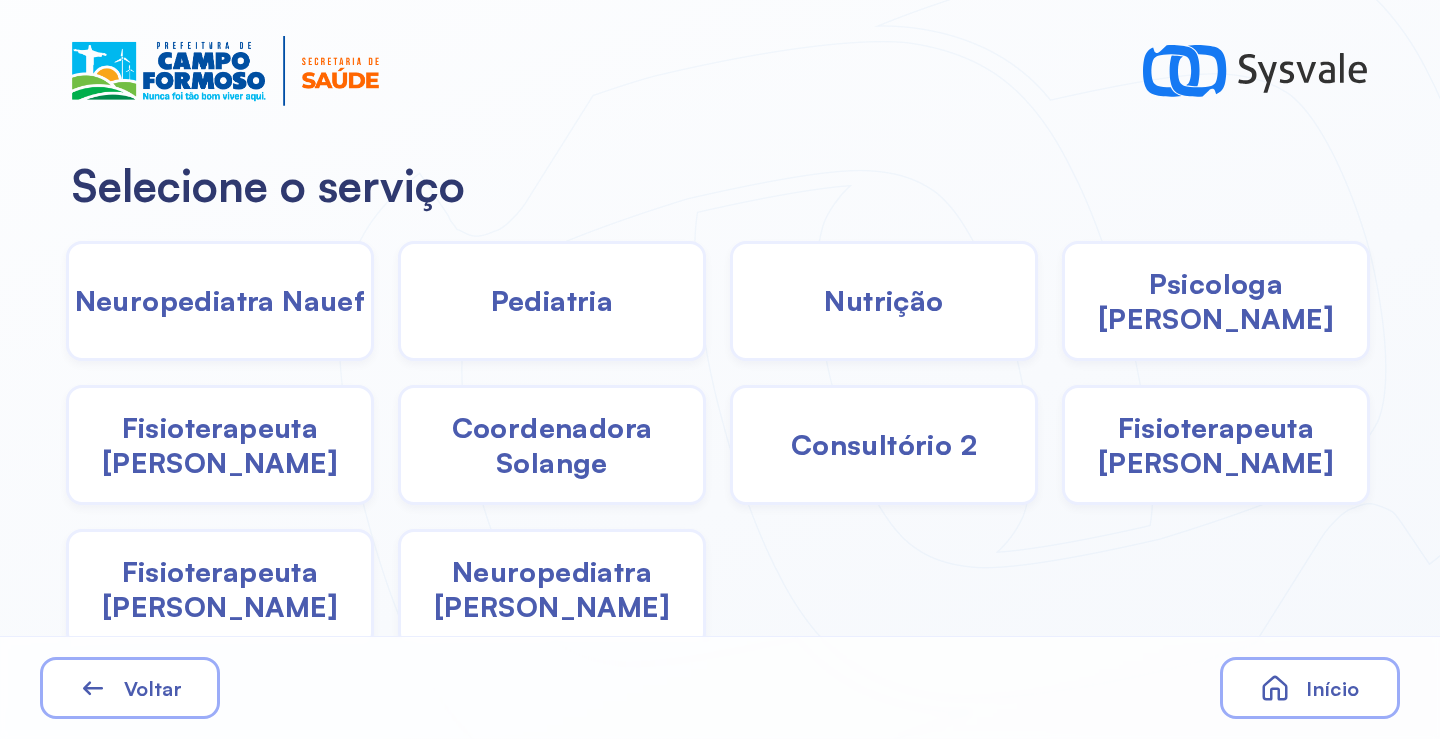 click on "Coordenadora Solange" 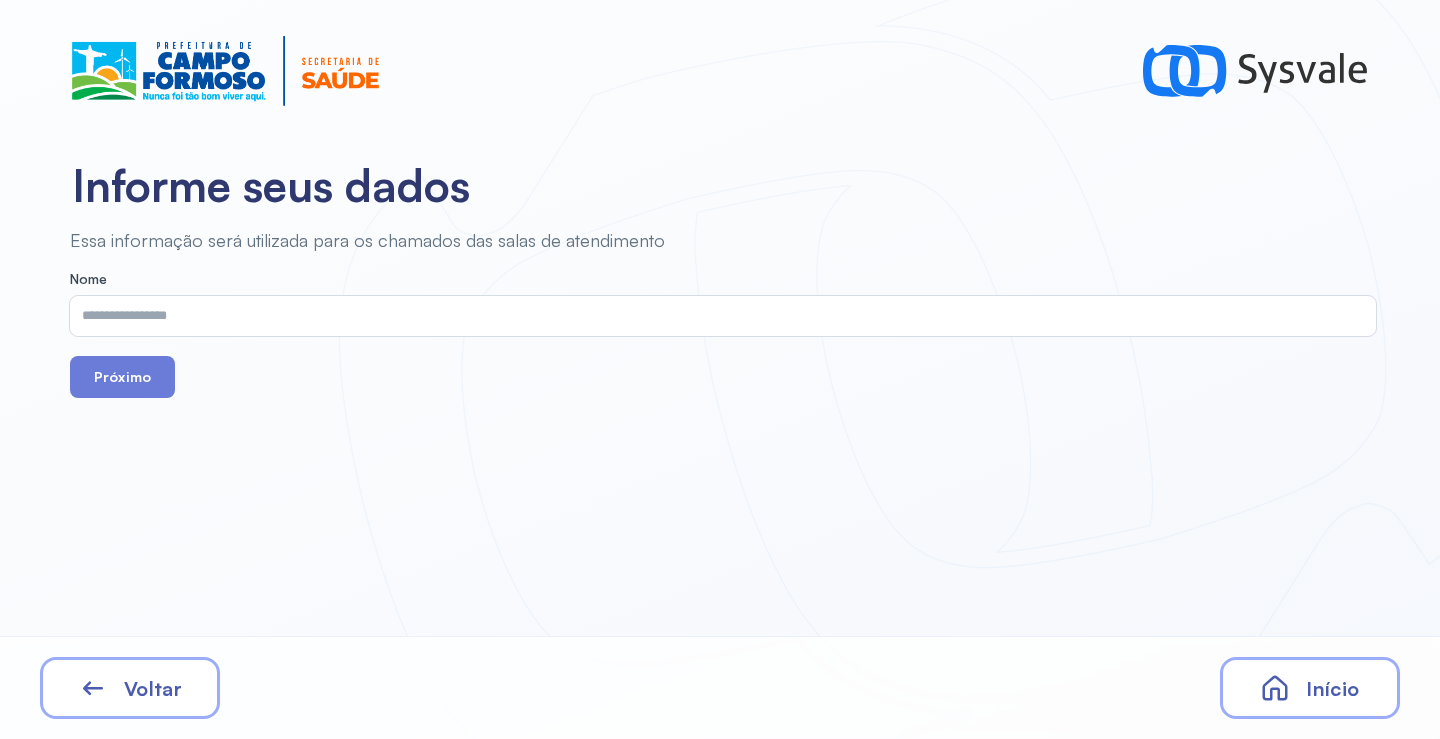 drag, startPoint x: 290, startPoint y: 353, endPoint x: 182, endPoint y: 313, distance: 115.16944 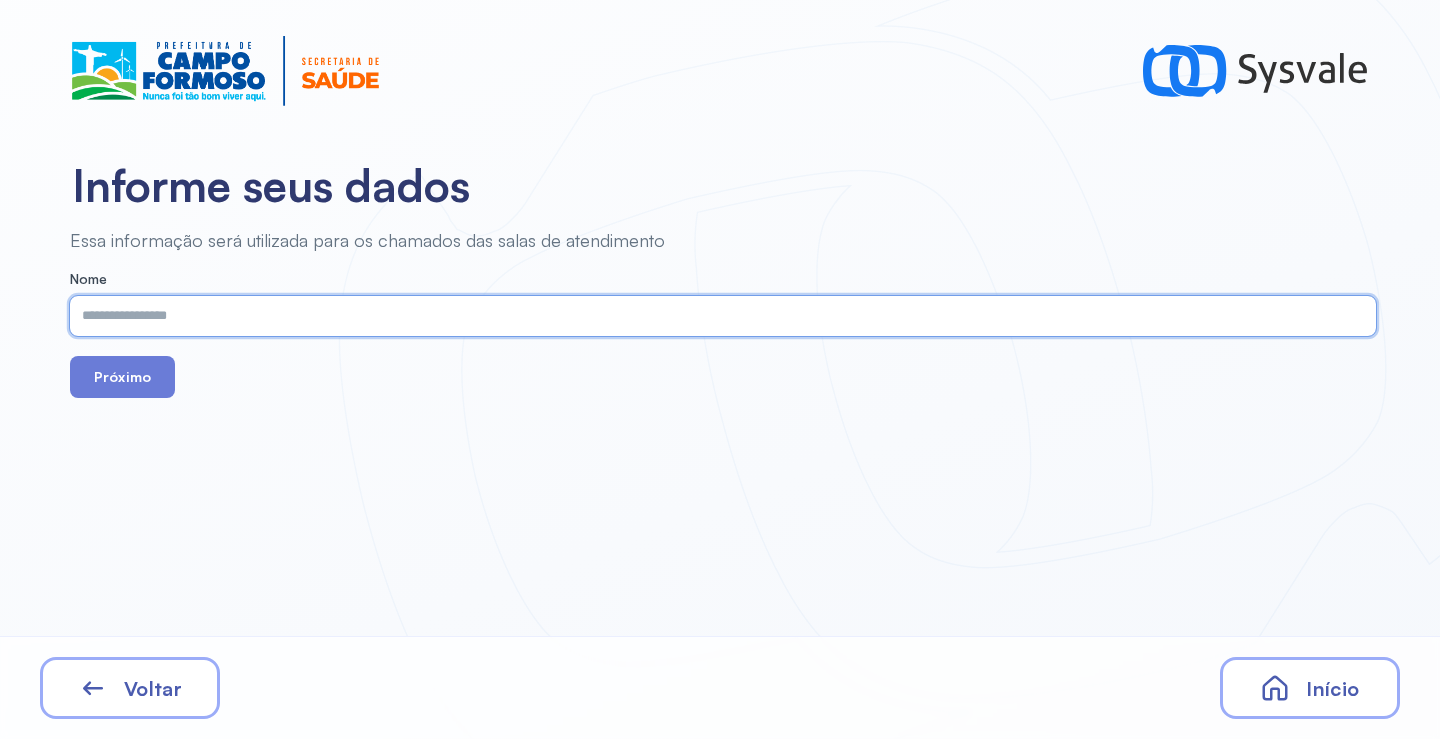 paste on "**********" 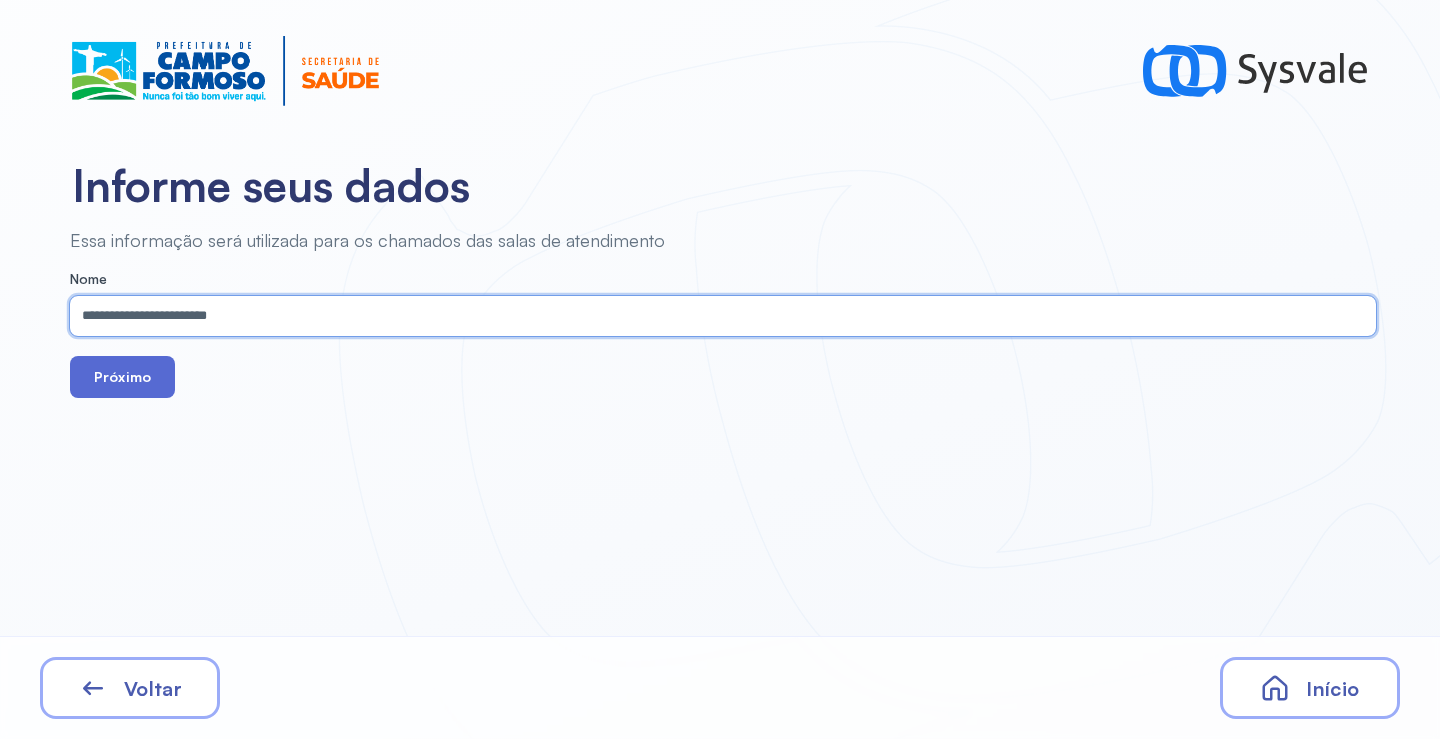 type on "**********" 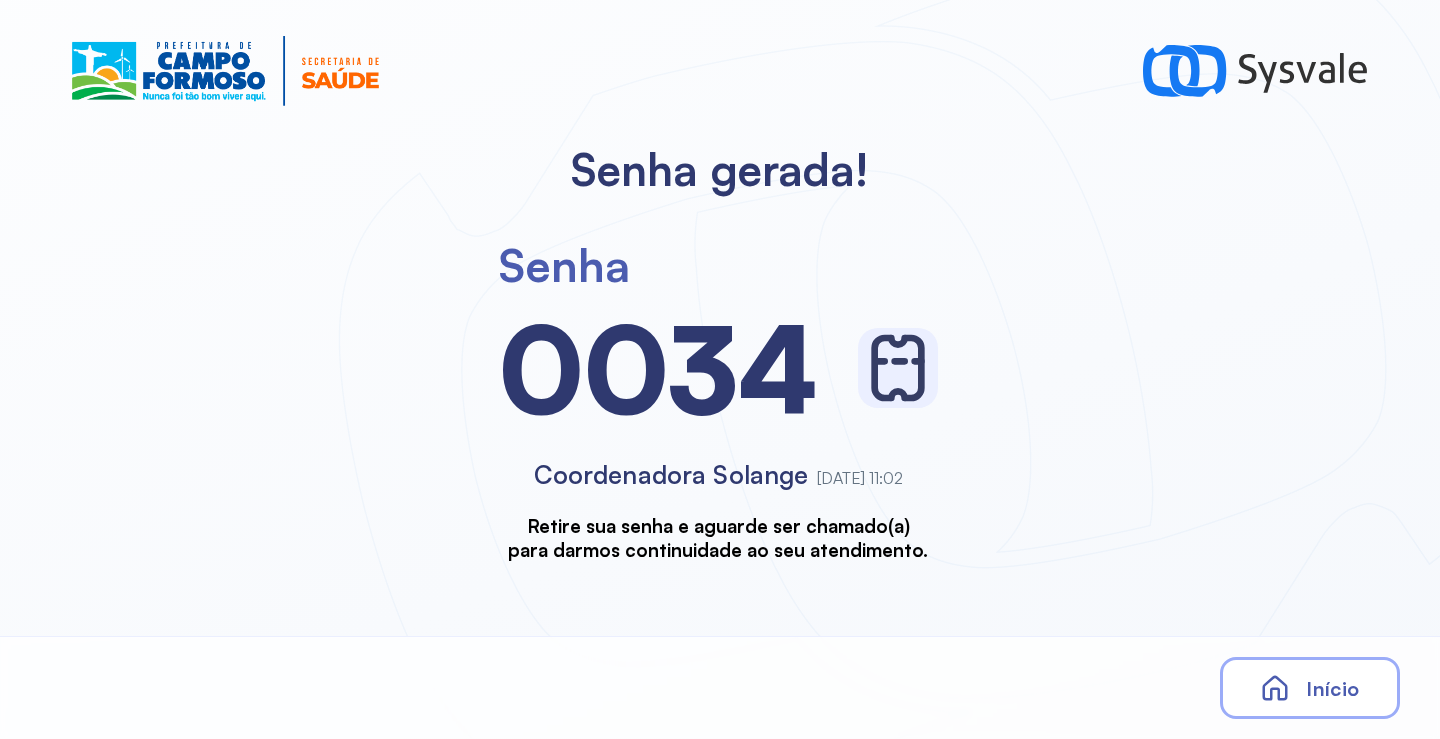 scroll, scrollTop: 0, scrollLeft: 0, axis: both 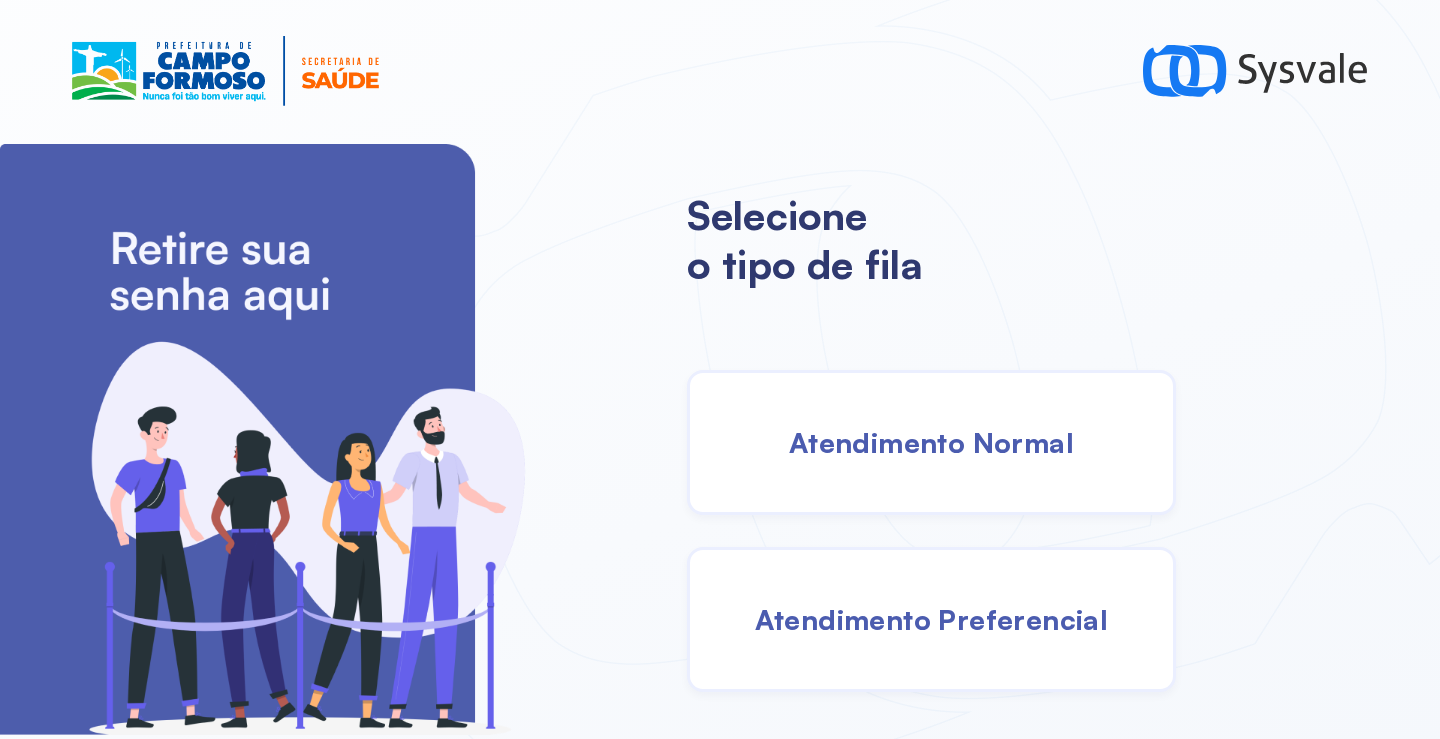 click on "Atendimento Normal" at bounding box center [931, 442] 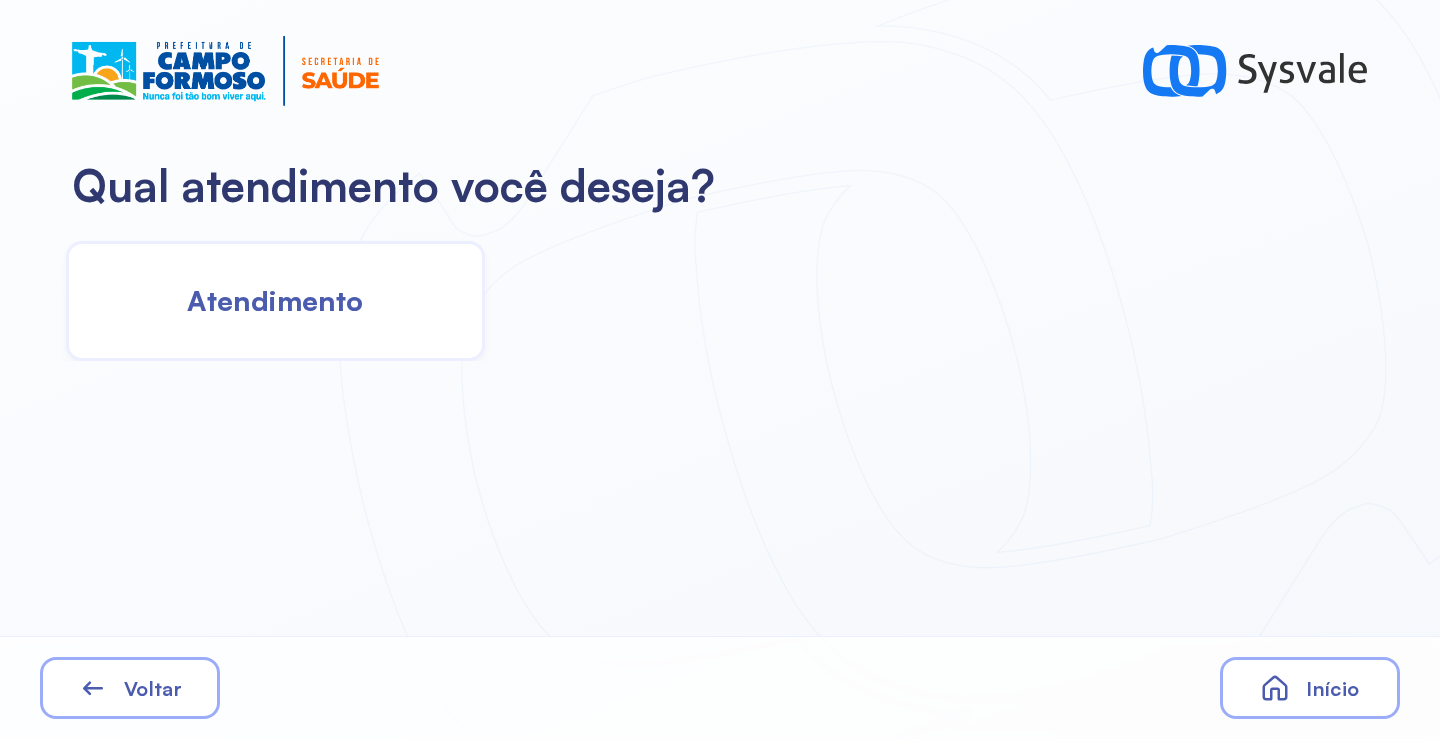 click on "Atendimento" 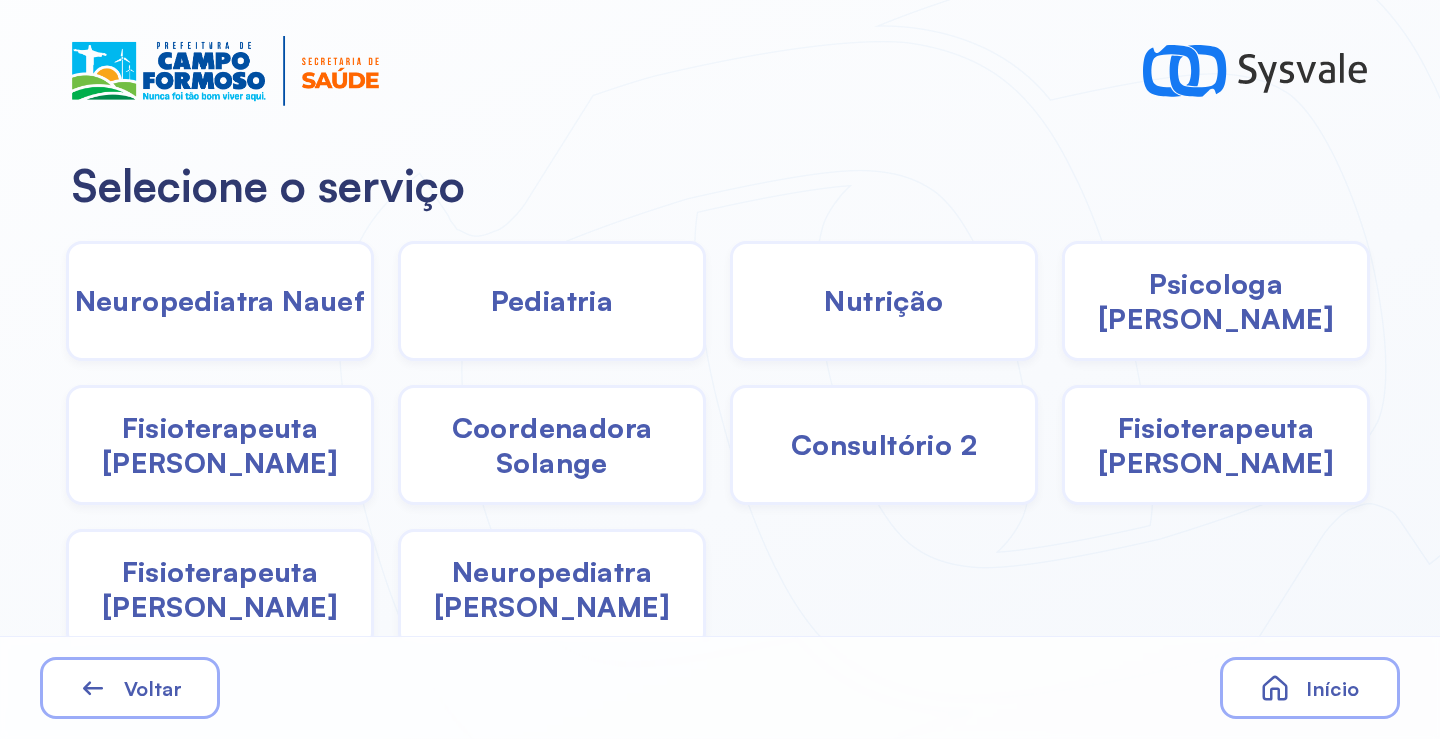 click on "Fisioterapeuta [PERSON_NAME]" at bounding box center [220, 589] 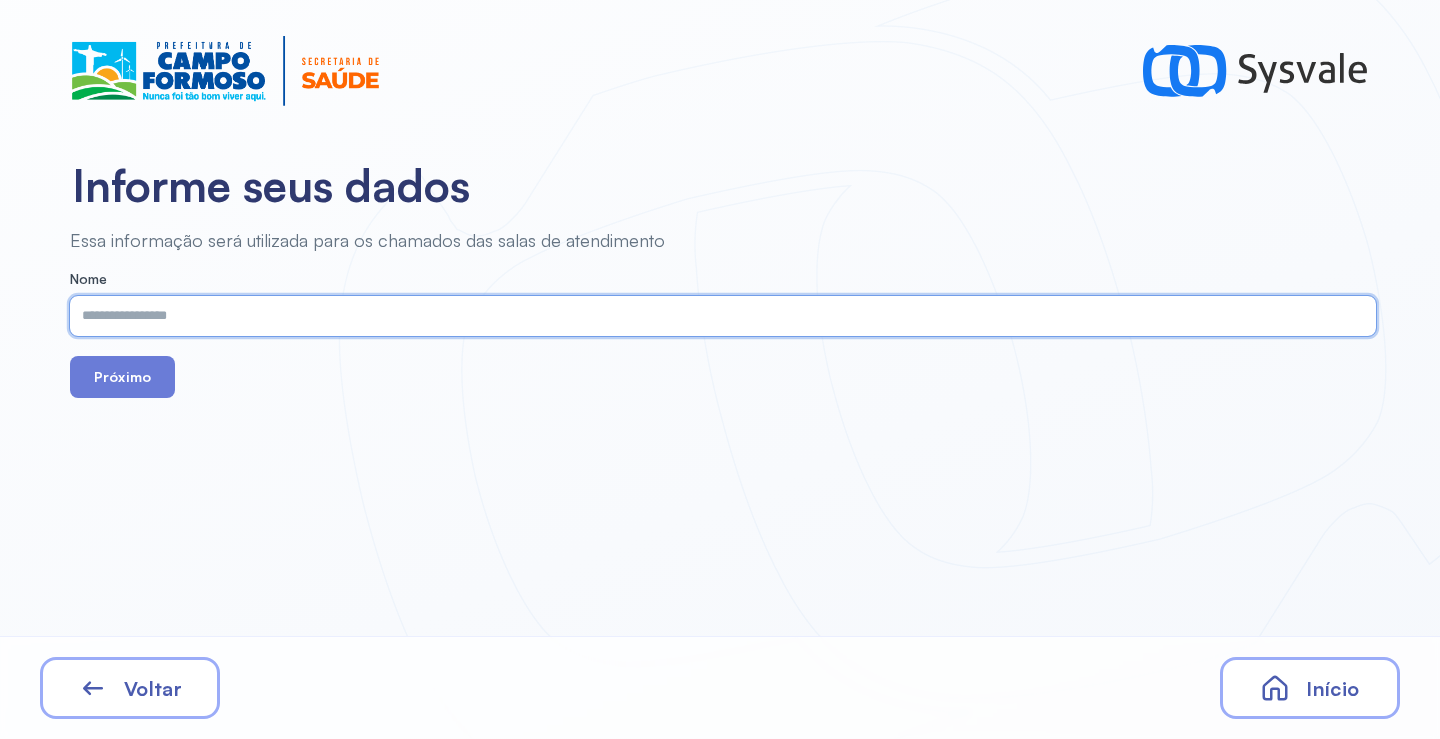 paste on "**********" 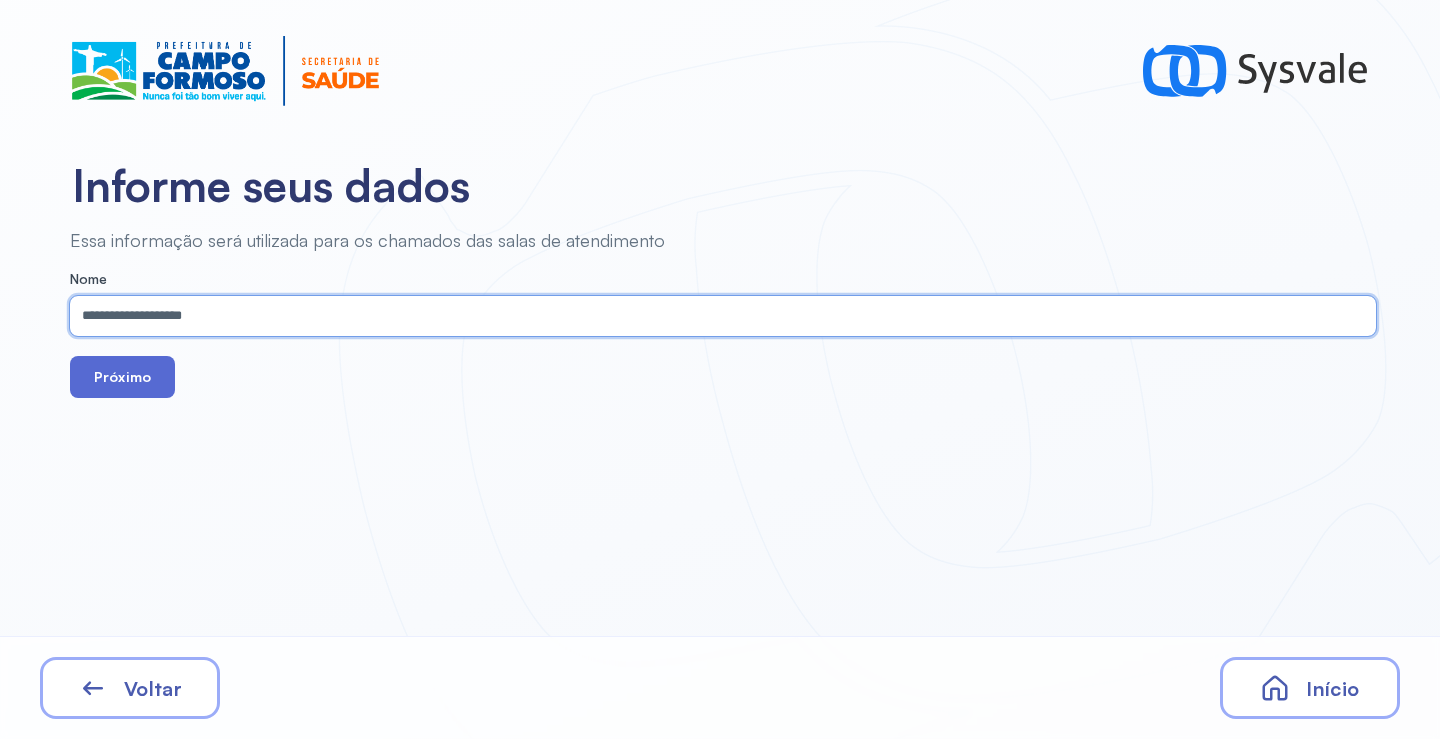 type on "**********" 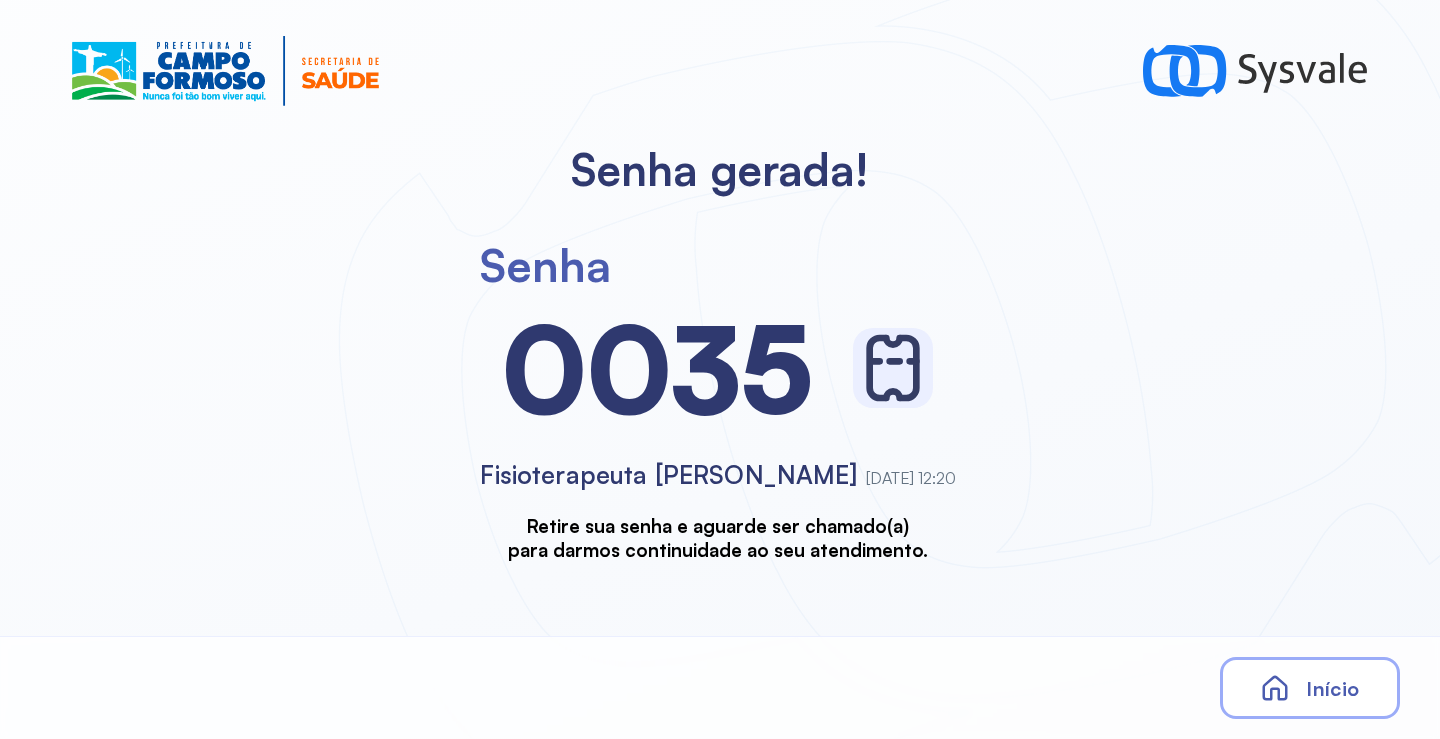 scroll, scrollTop: 0, scrollLeft: 0, axis: both 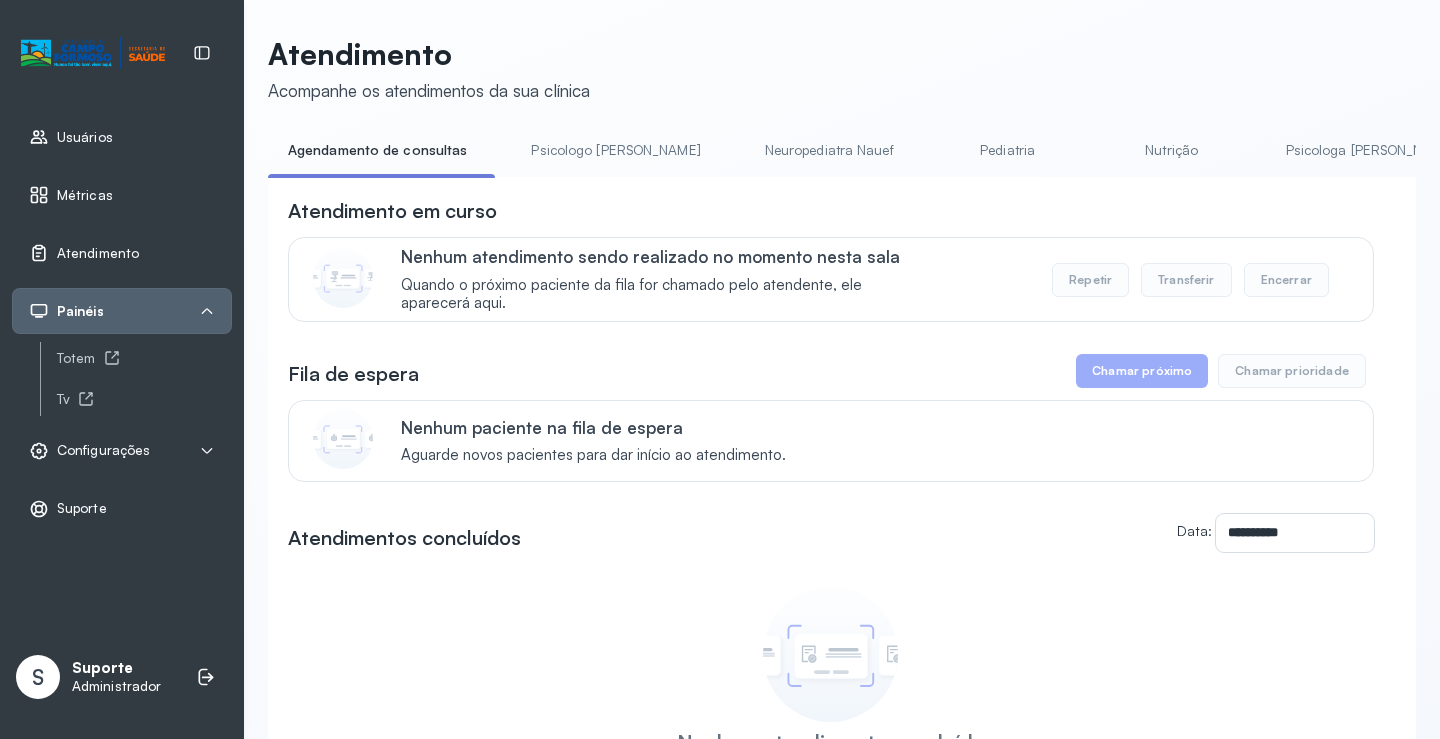 click on "**********" at bounding box center [831, 493] 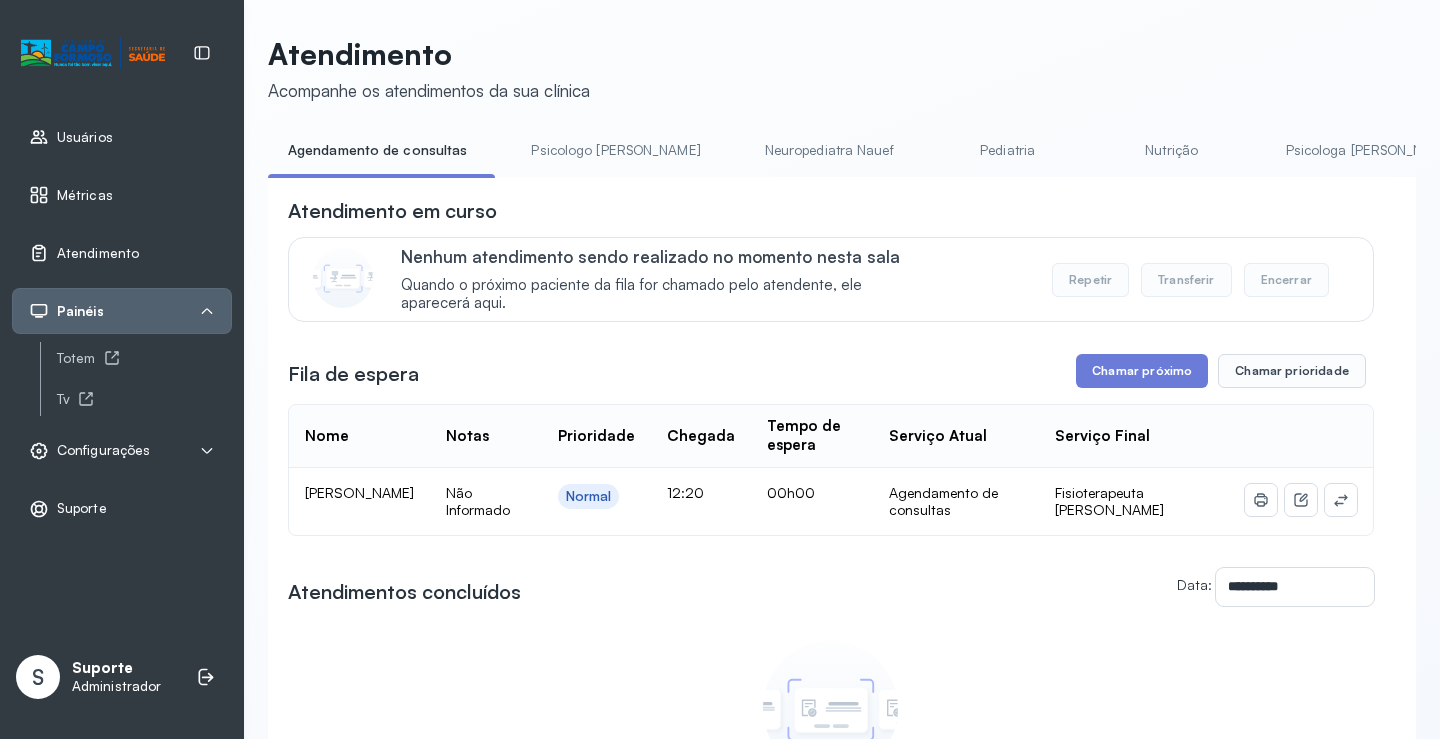 click 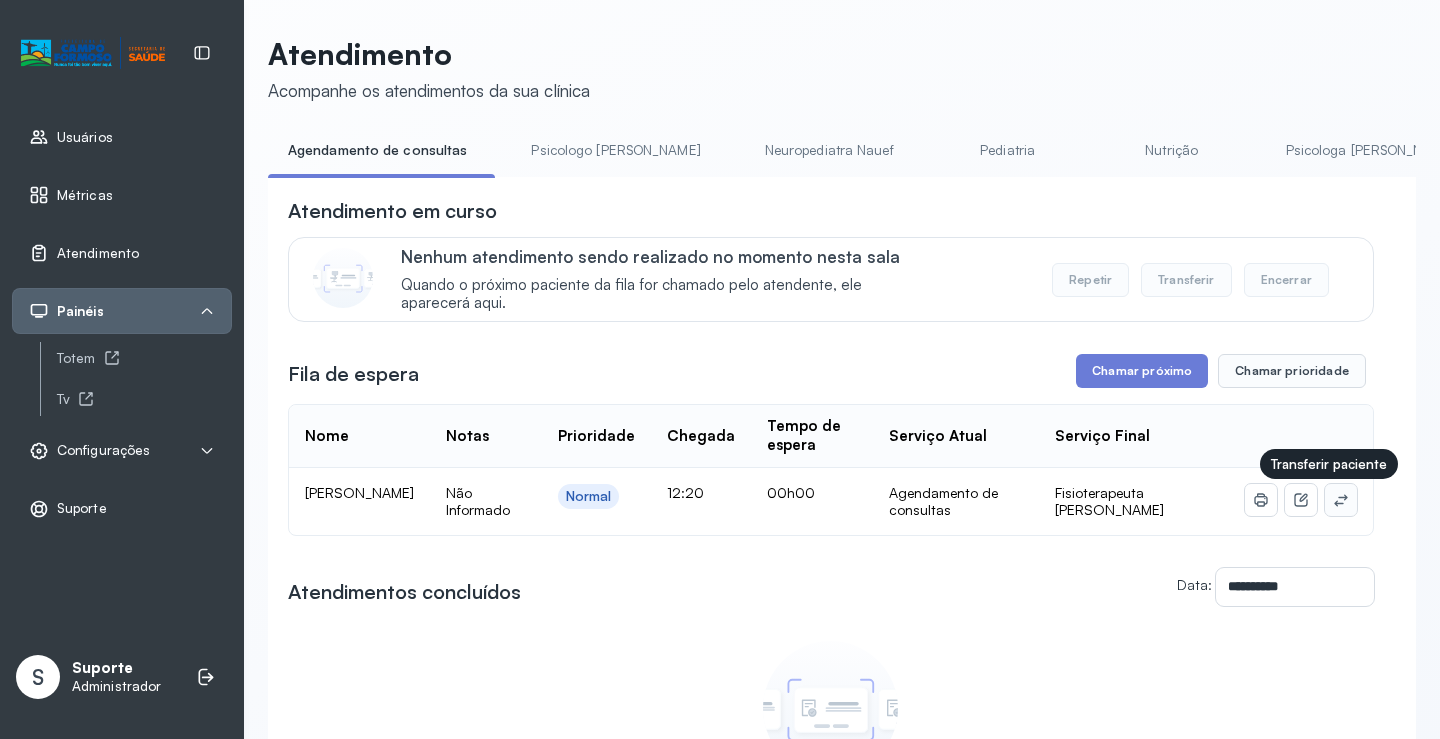 click 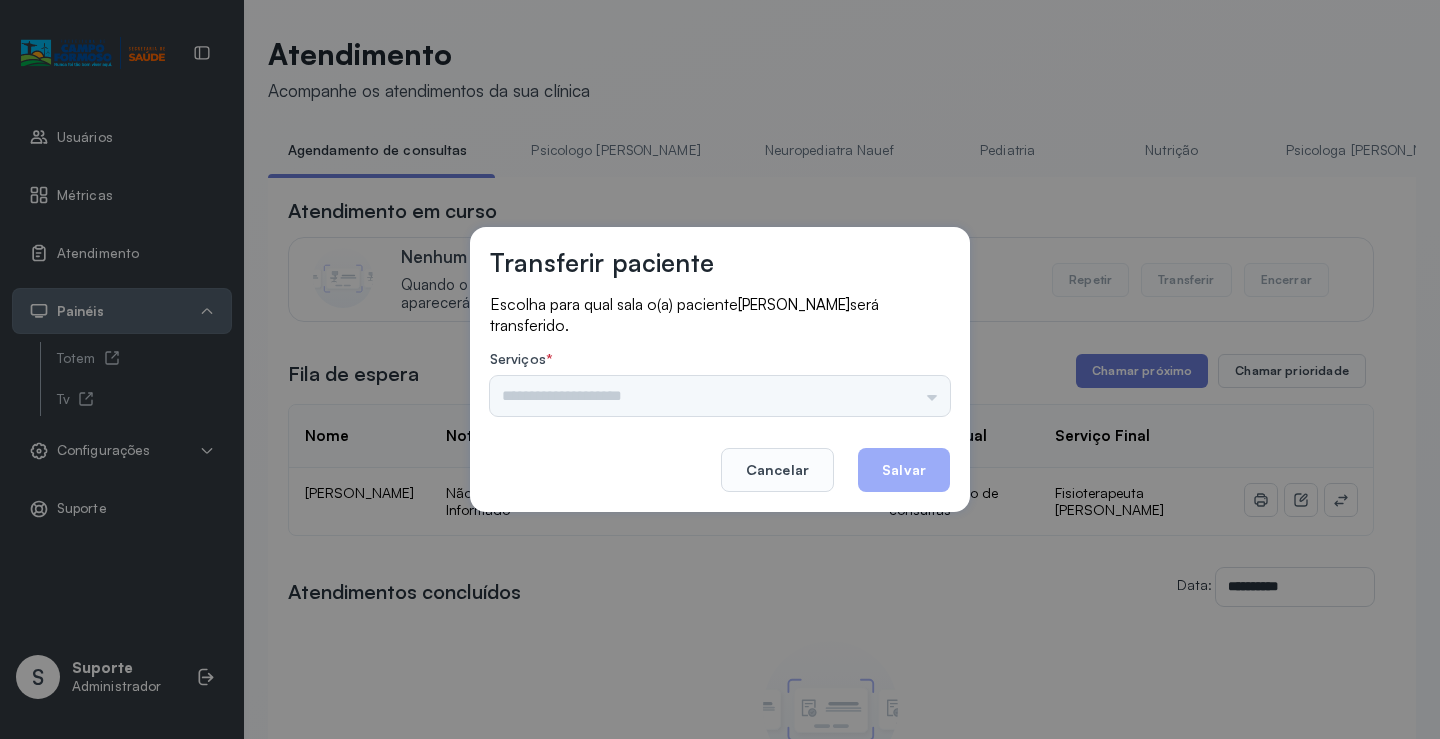 click on "Psicologo [PERSON_NAME] Nauef Pediatria Nutrição Psicologa [PERSON_NAME] Janusia Coordenadora Solange Consultório 2 Assistente Social Triagem Psiquiatra Fisioterapeuta [PERSON_NAME] [PERSON_NAME] Neuropediatra [PERSON_NAME]" at bounding box center (720, 396) 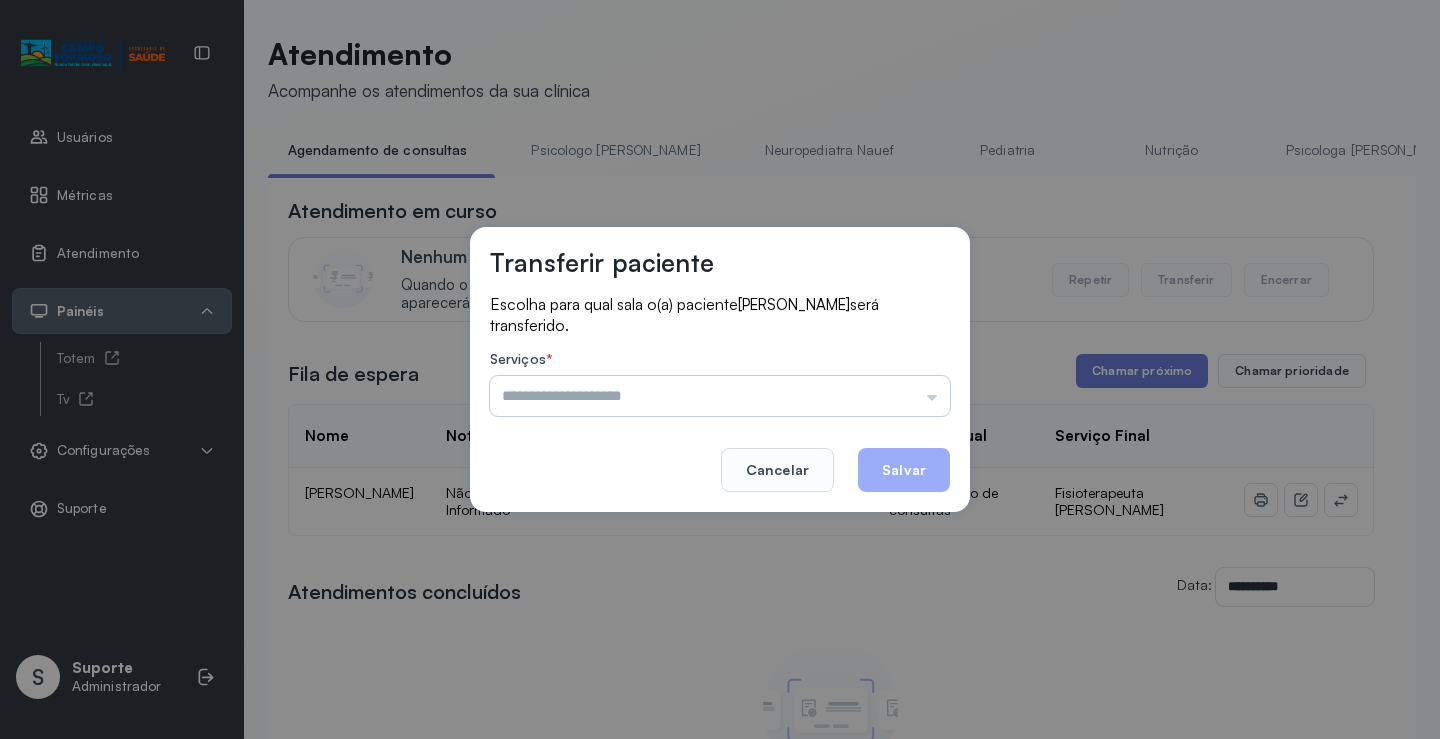 click at bounding box center [720, 396] 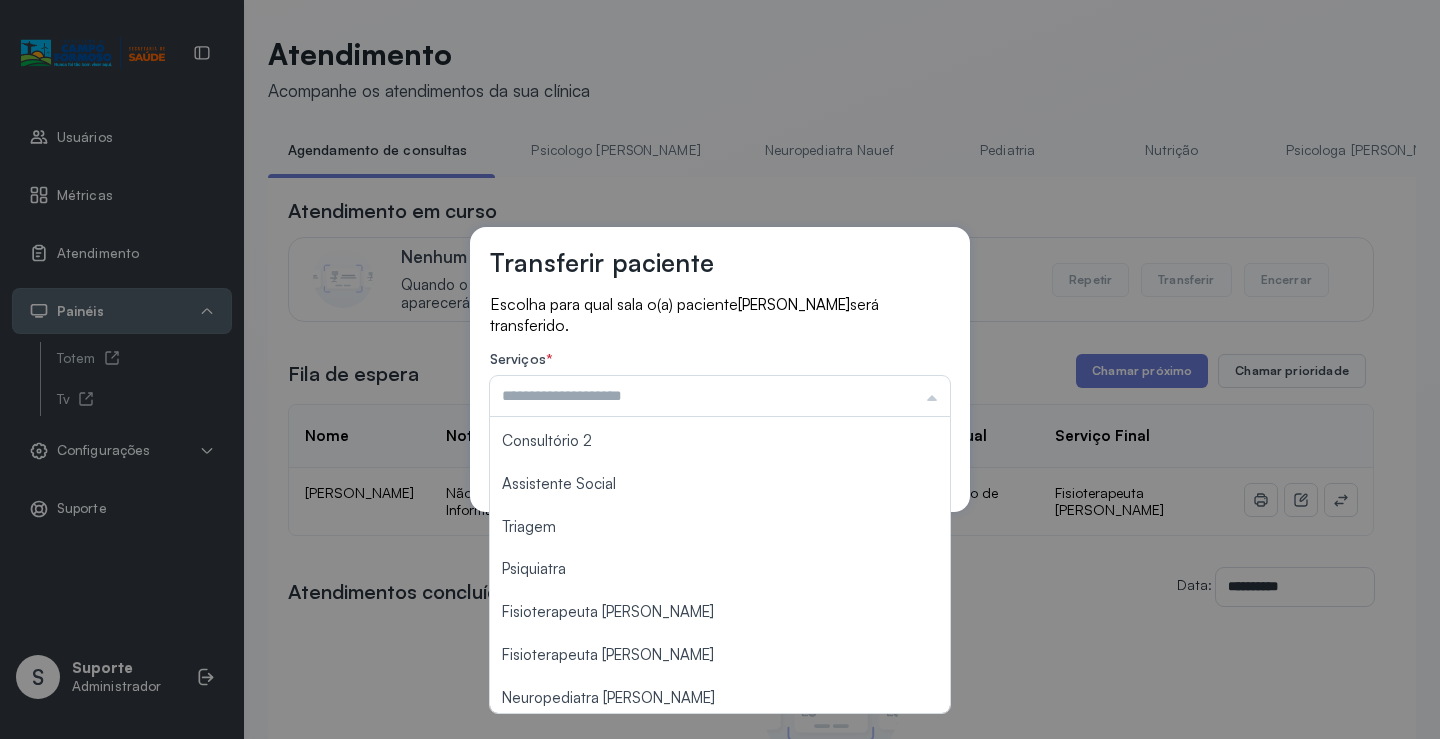 scroll, scrollTop: 302, scrollLeft: 0, axis: vertical 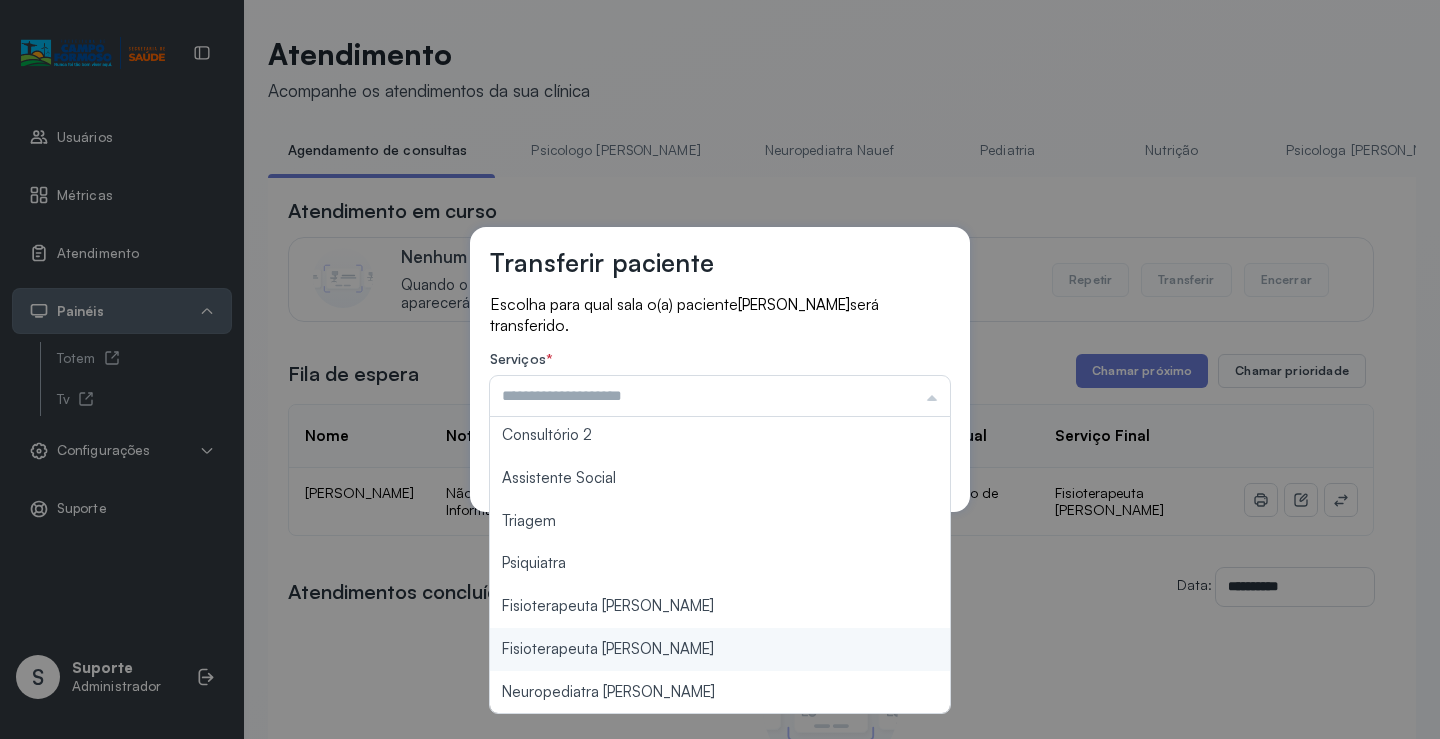 type on "**********" 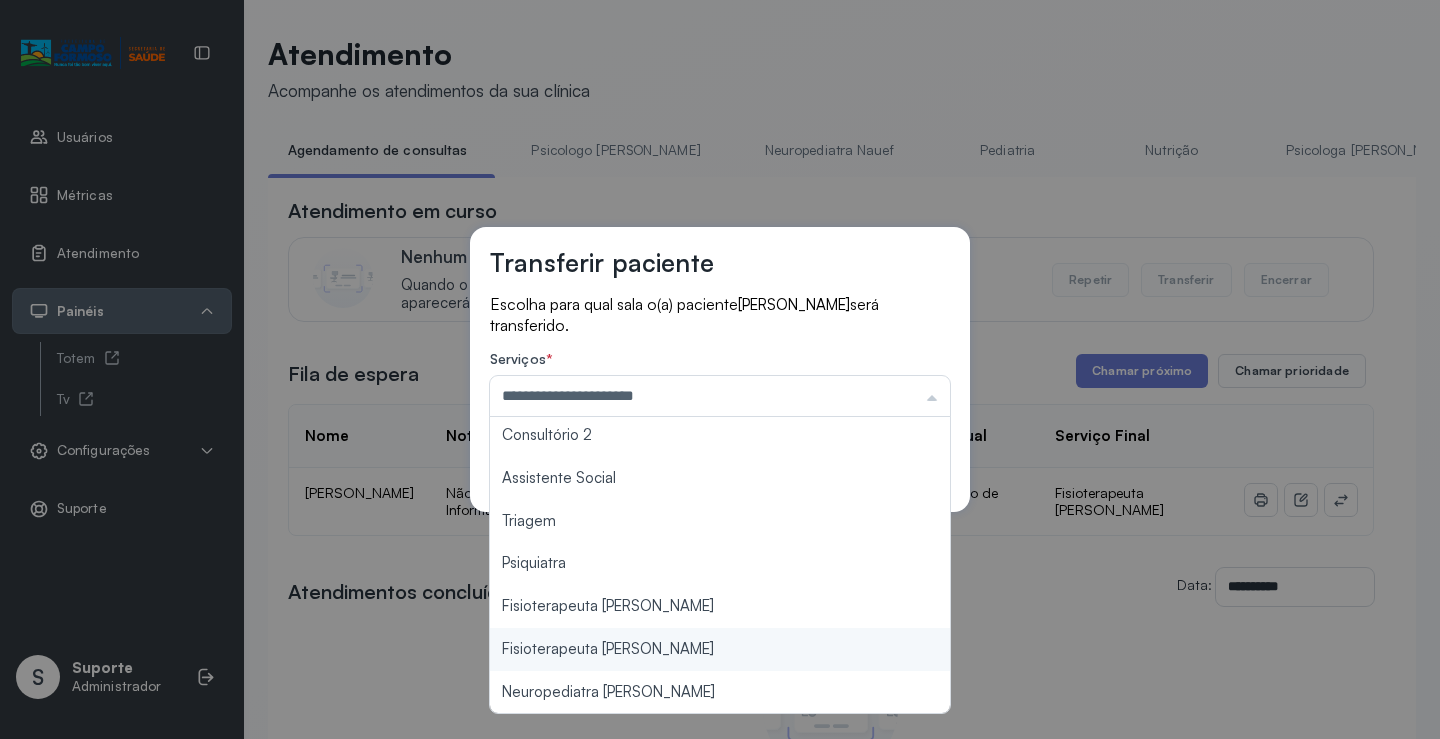 click on "**********" at bounding box center [720, 369] 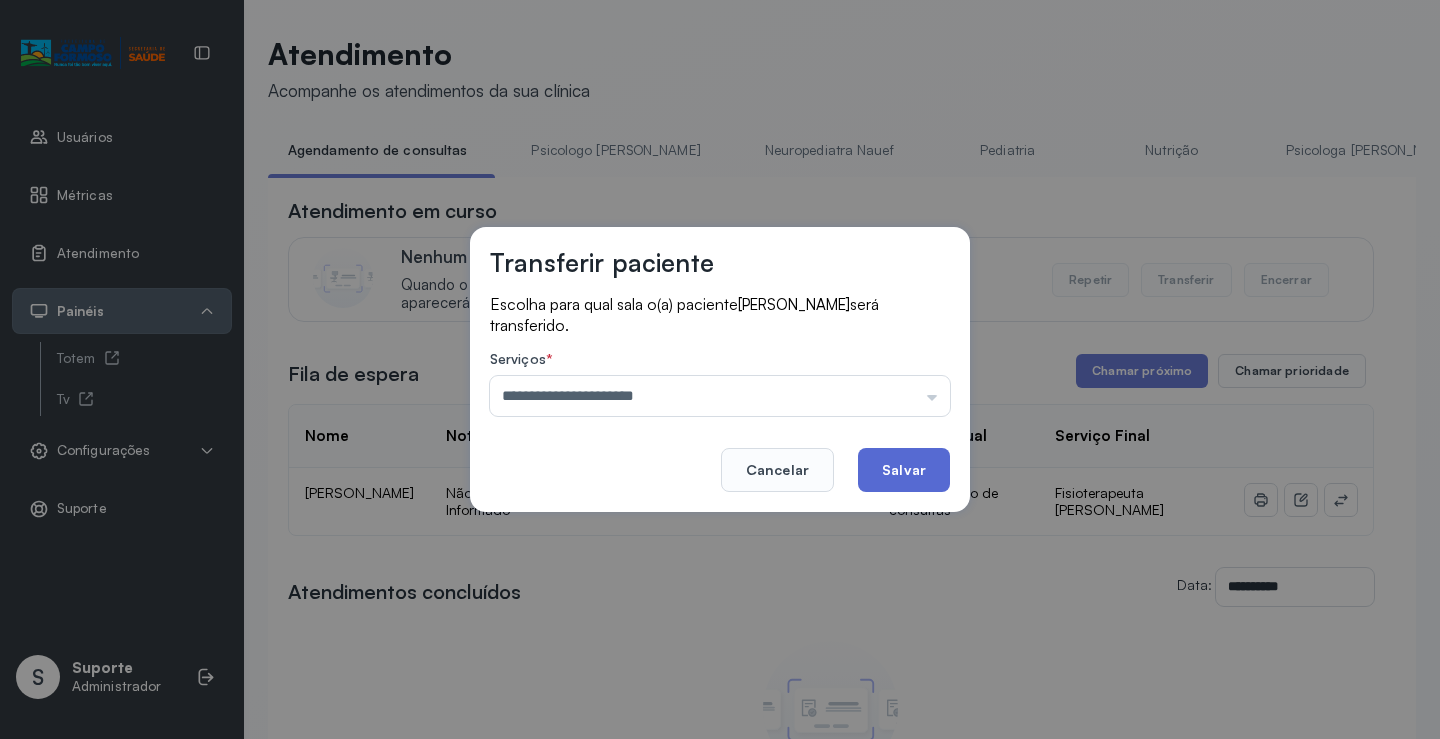 click on "Salvar" 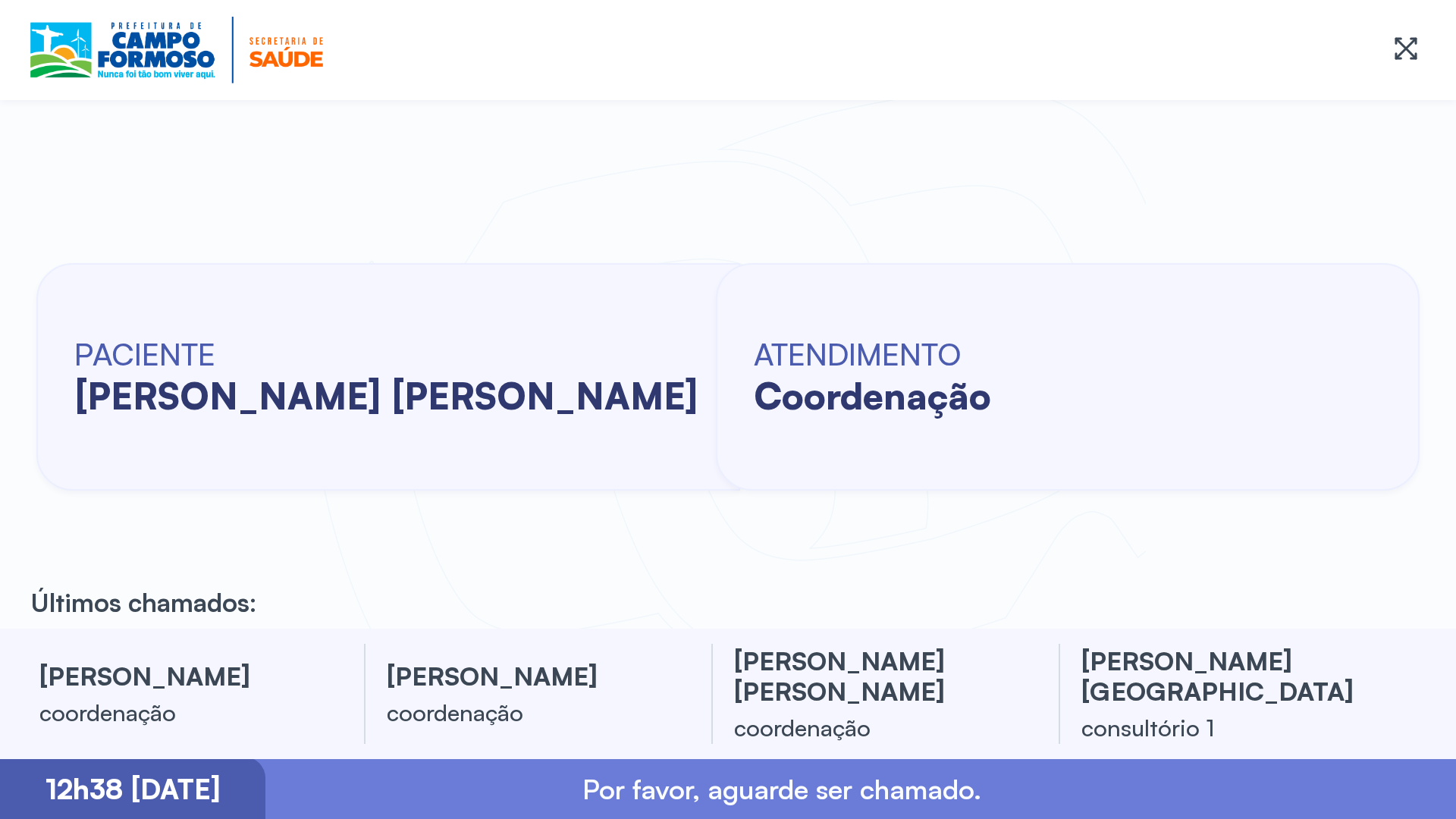 scroll, scrollTop: 0, scrollLeft: 0, axis: both 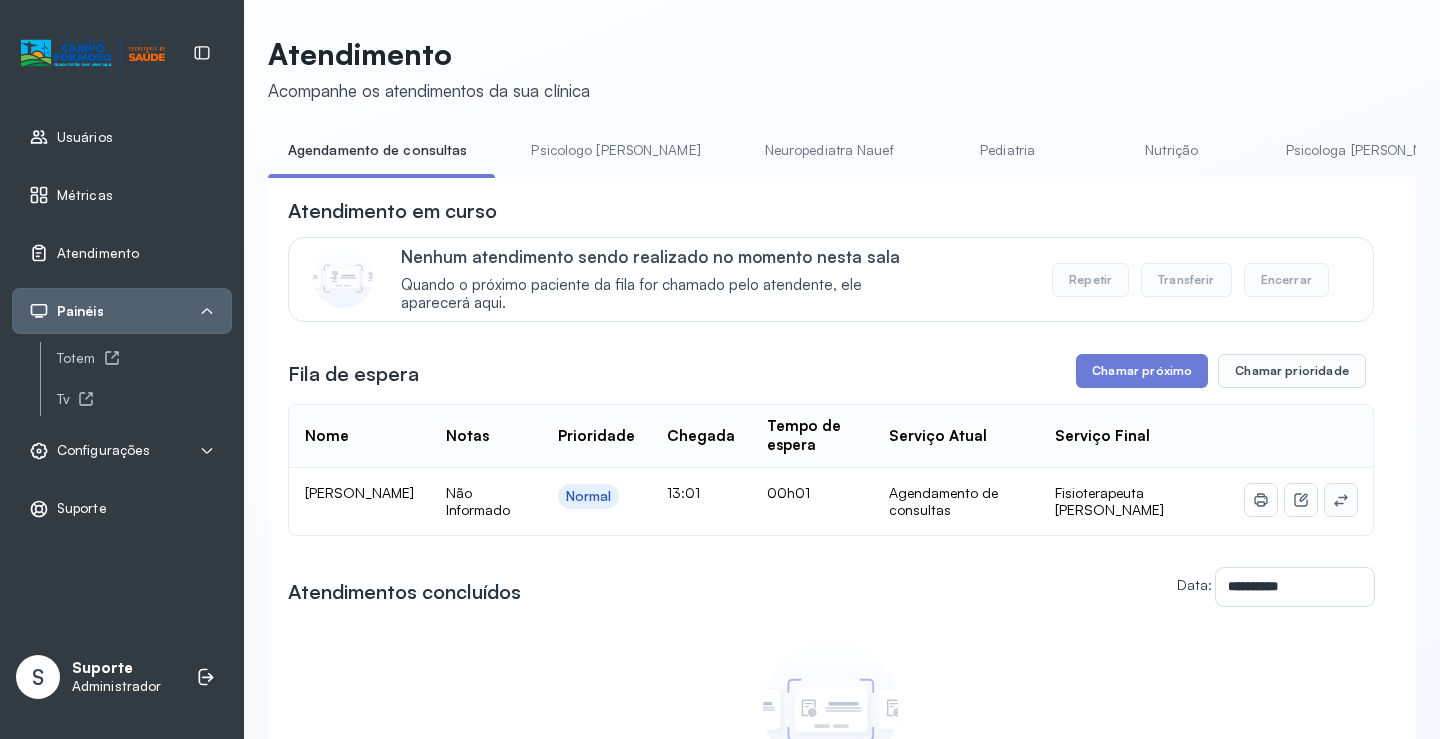 click 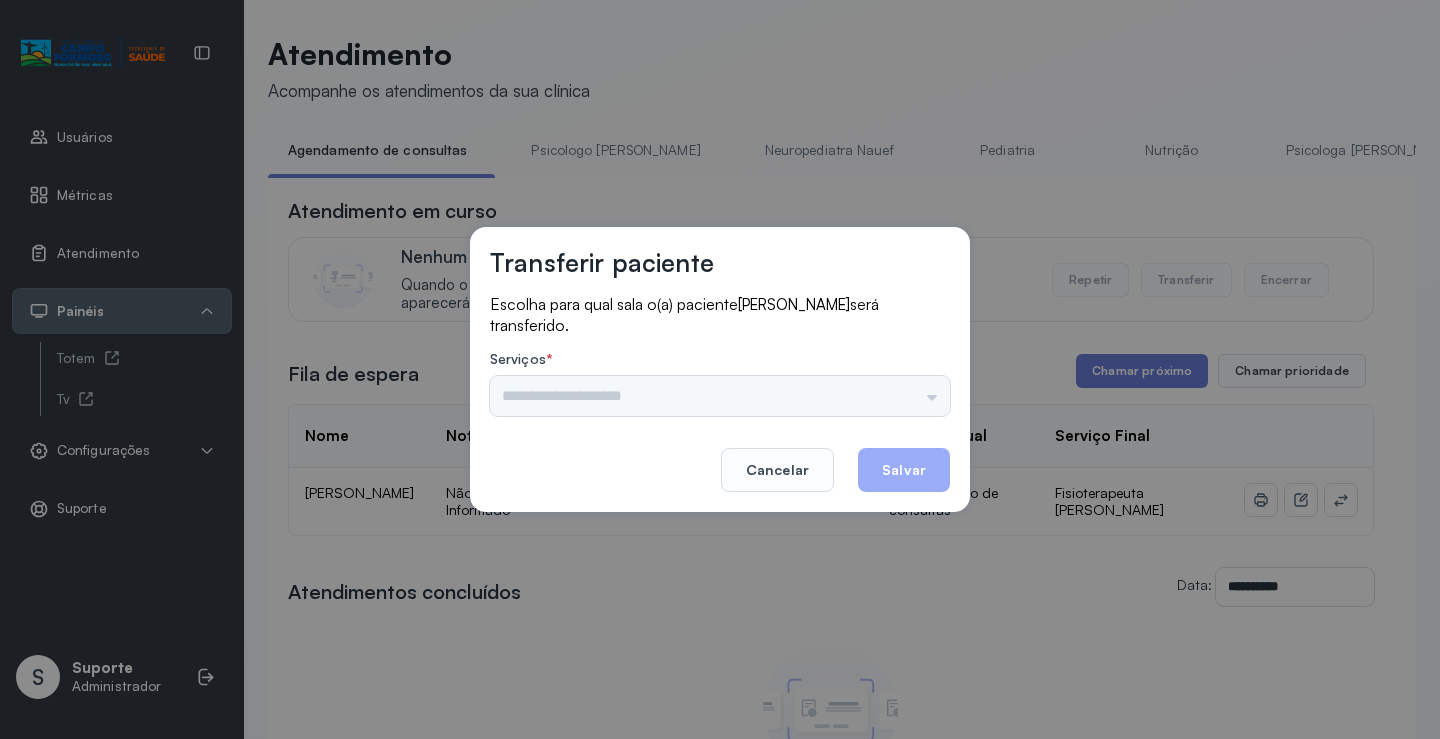 click on "Psicologo [PERSON_NAME] Nauef Pediatria Nutrição Psicologa [PERSON_NAME] Janusia Coordenadora Solange Consultório 2 Assistente Social Triagem Psiquiatra Fisioterapeuta [PERSON_NAME] [PERSON_NAME] Neuropediatra [PERSON_NAME]" at bounding box center [720, 396] 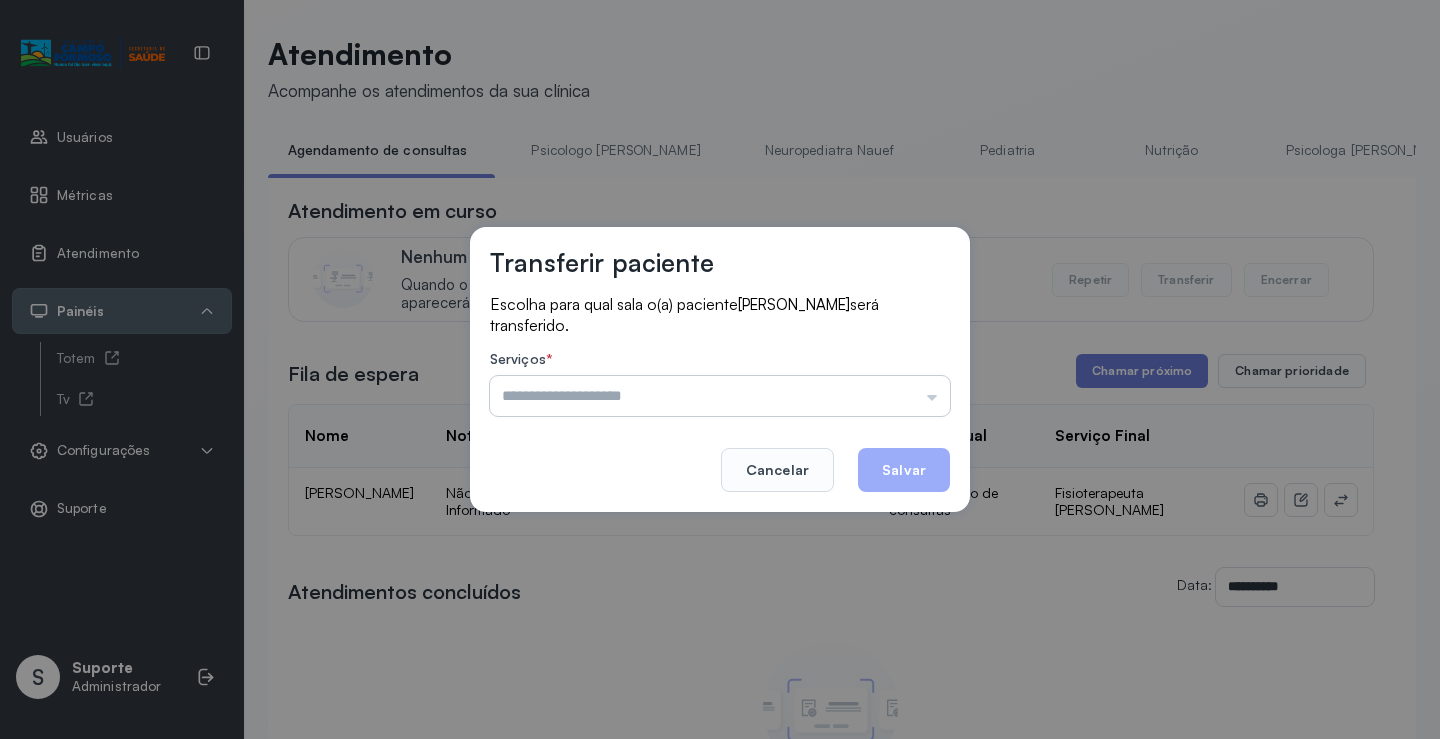 click at bounding box center [720, 396] 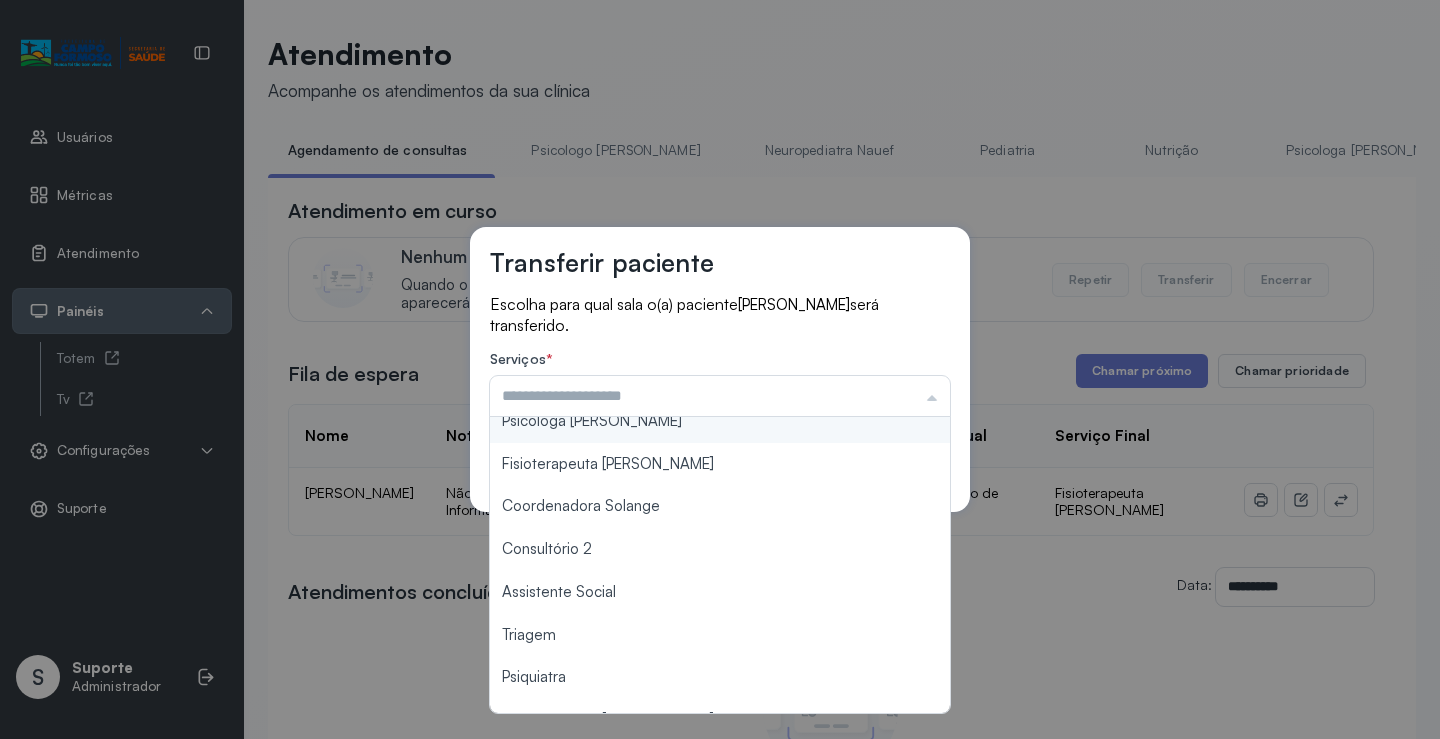 scroll, scrollTop: 200, scrollLeft: 0, axis: vertical 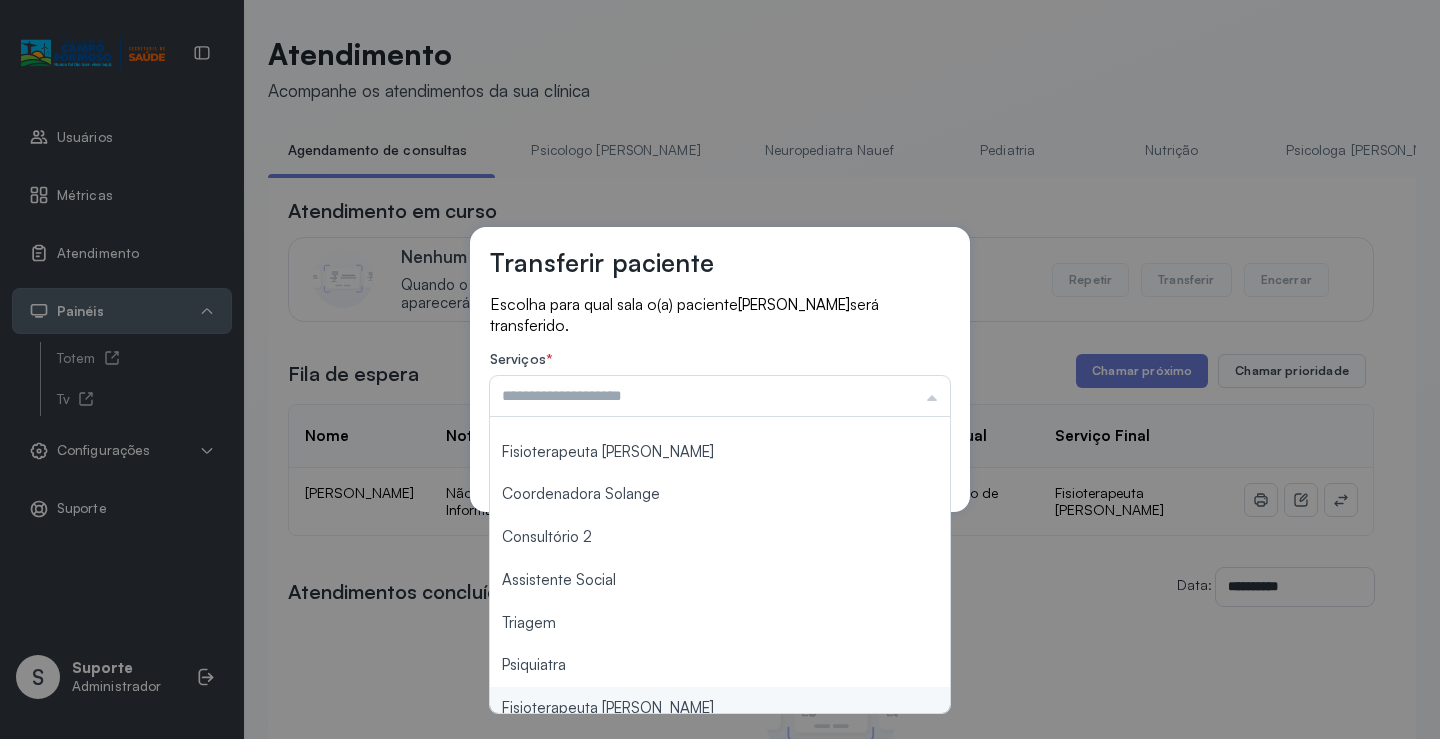 type on "**********" 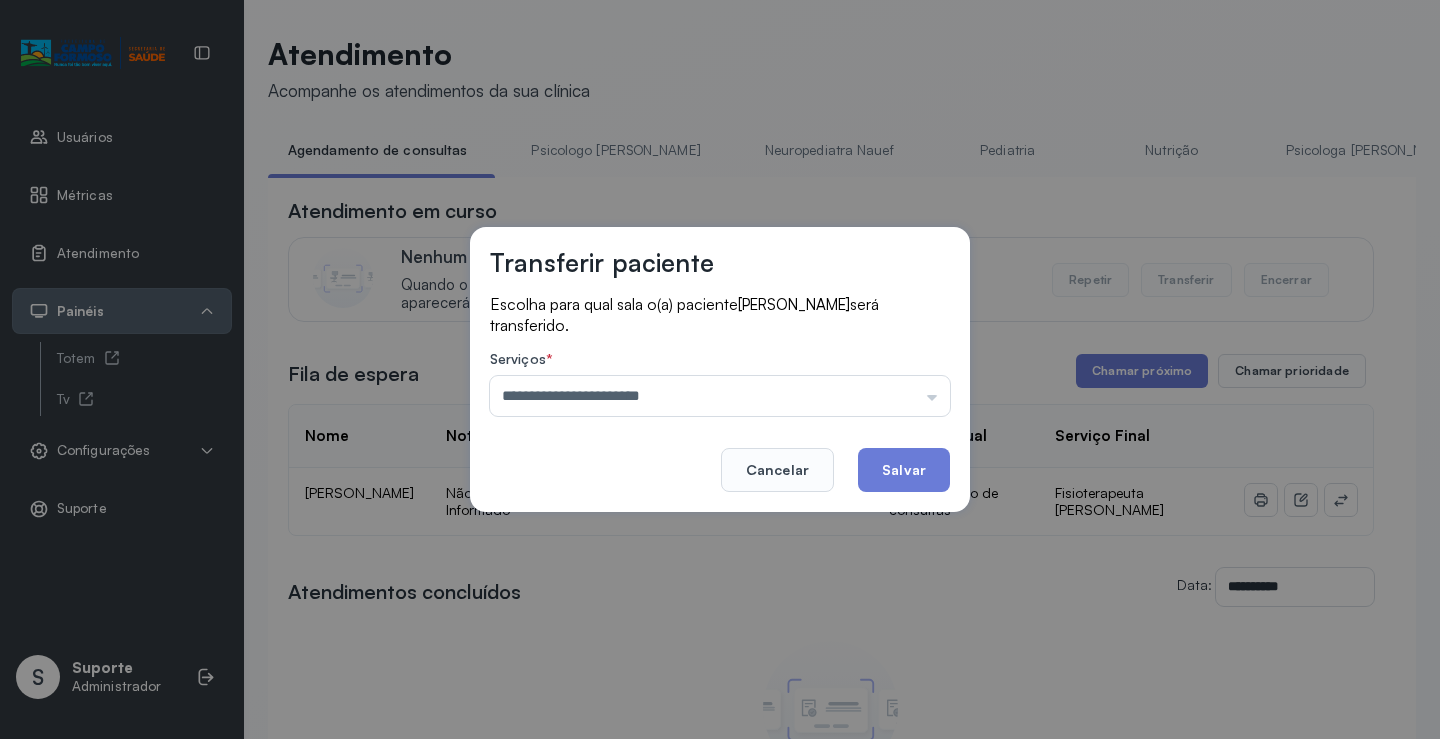 click on "**********" at bounding box center [720, 369] 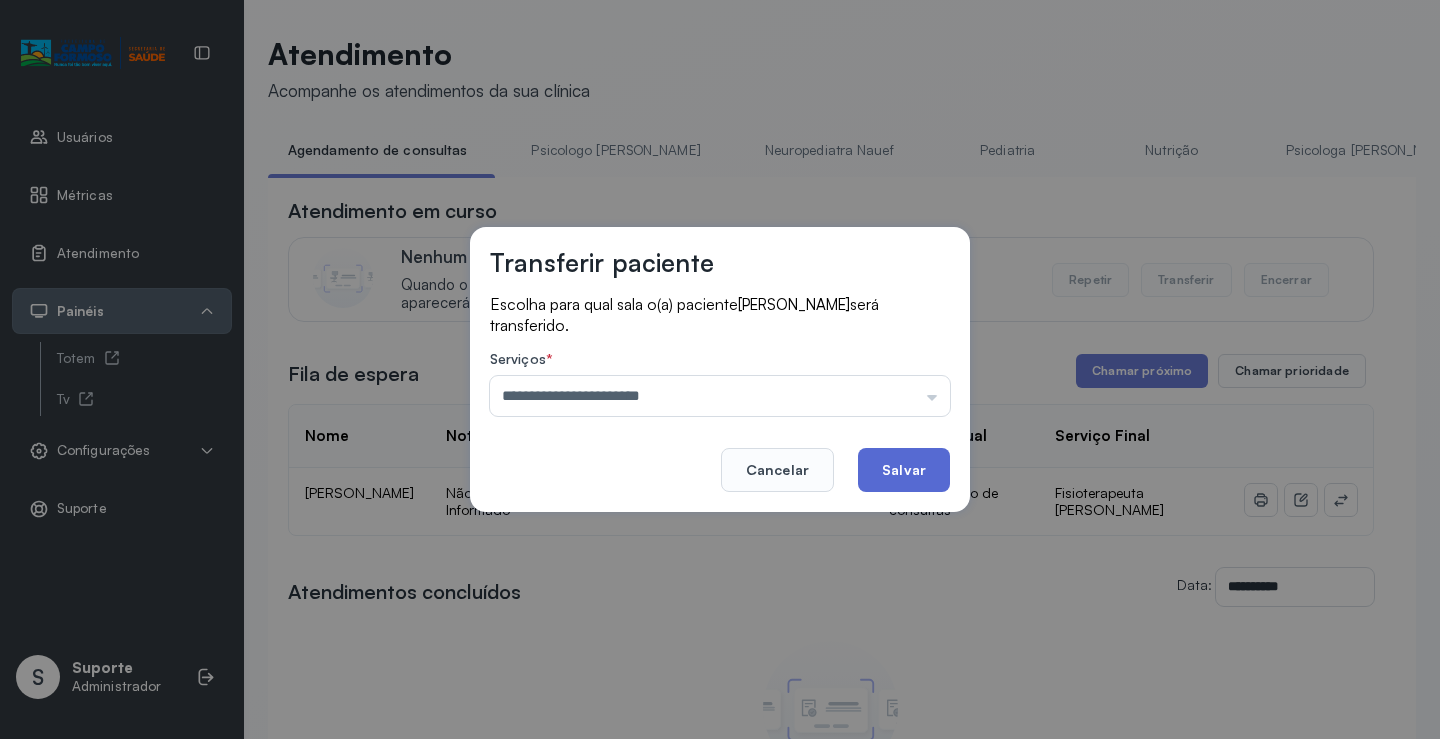 click on "Salvar" 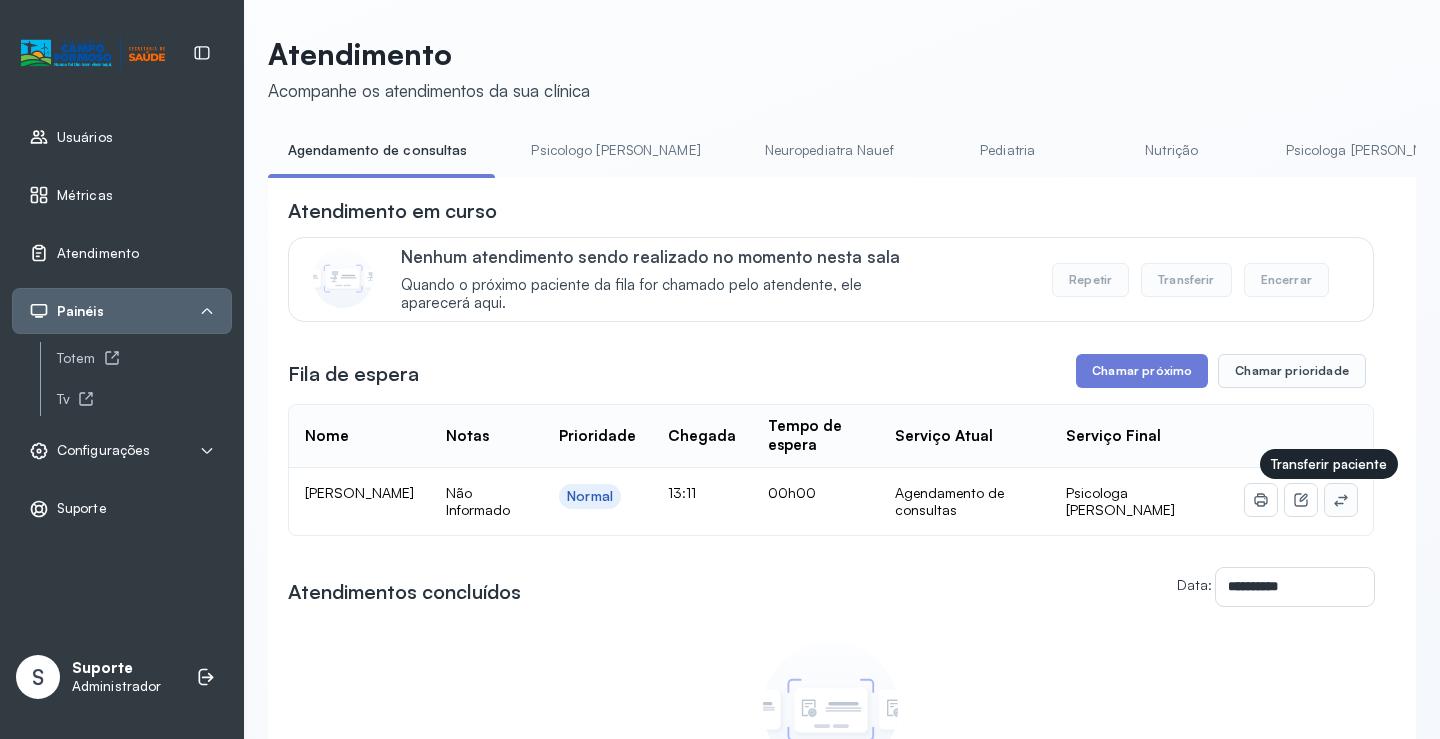 click 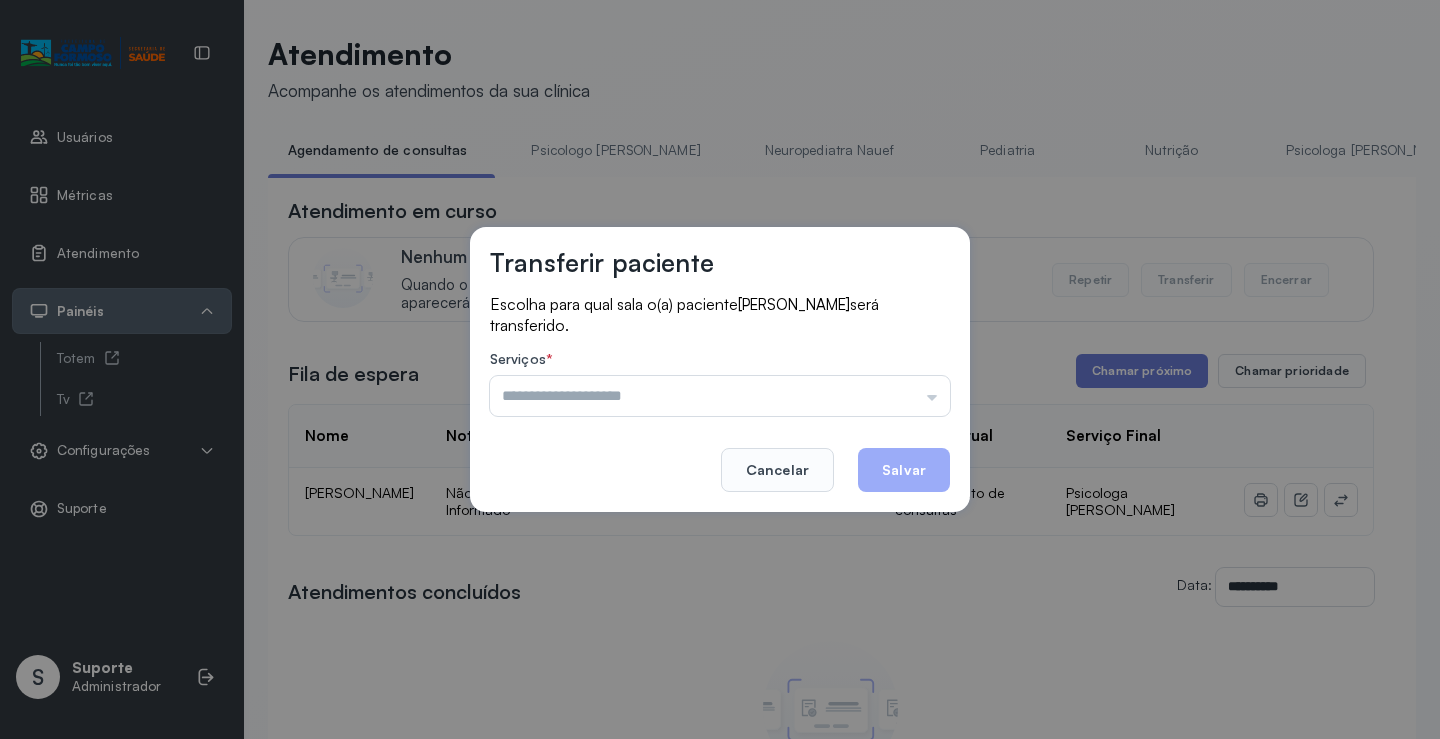 click at bounding box center [720, 396] 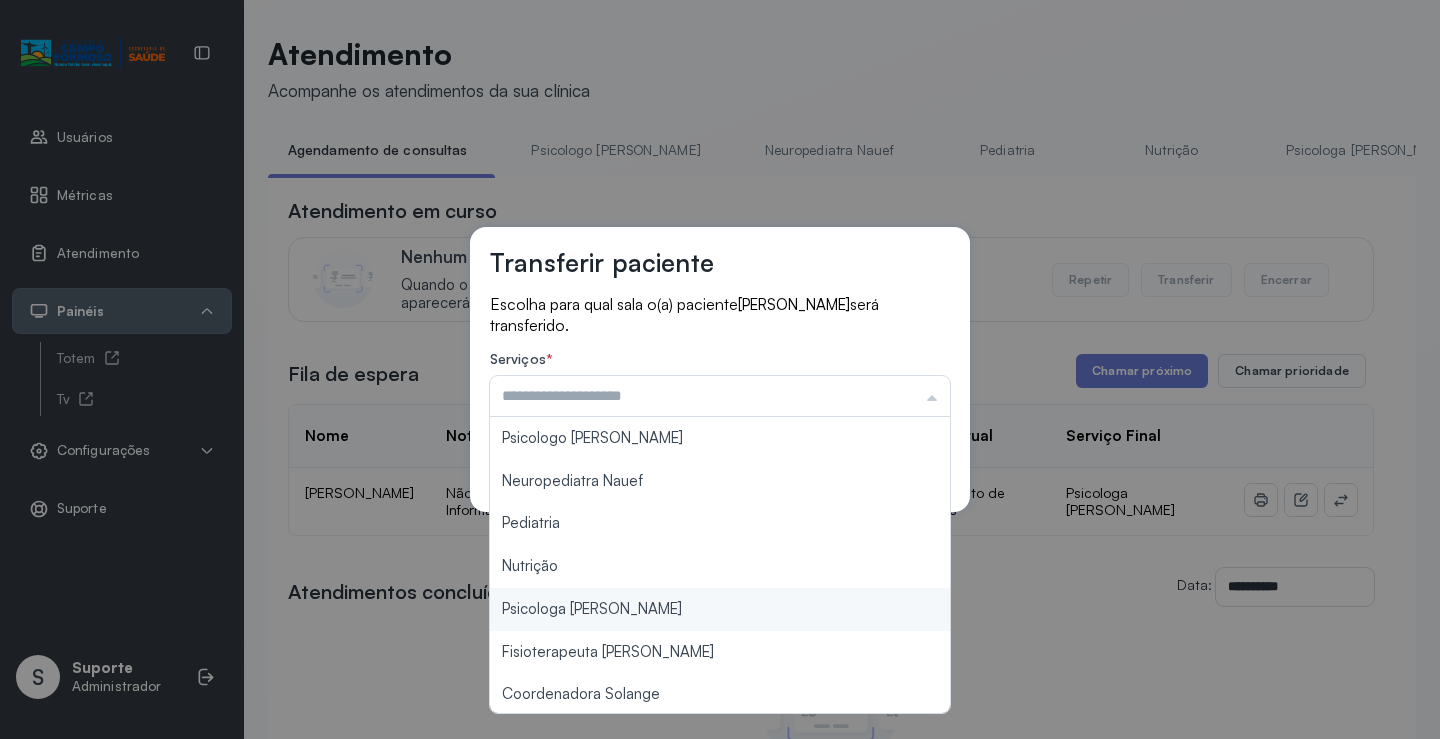type on "**********" 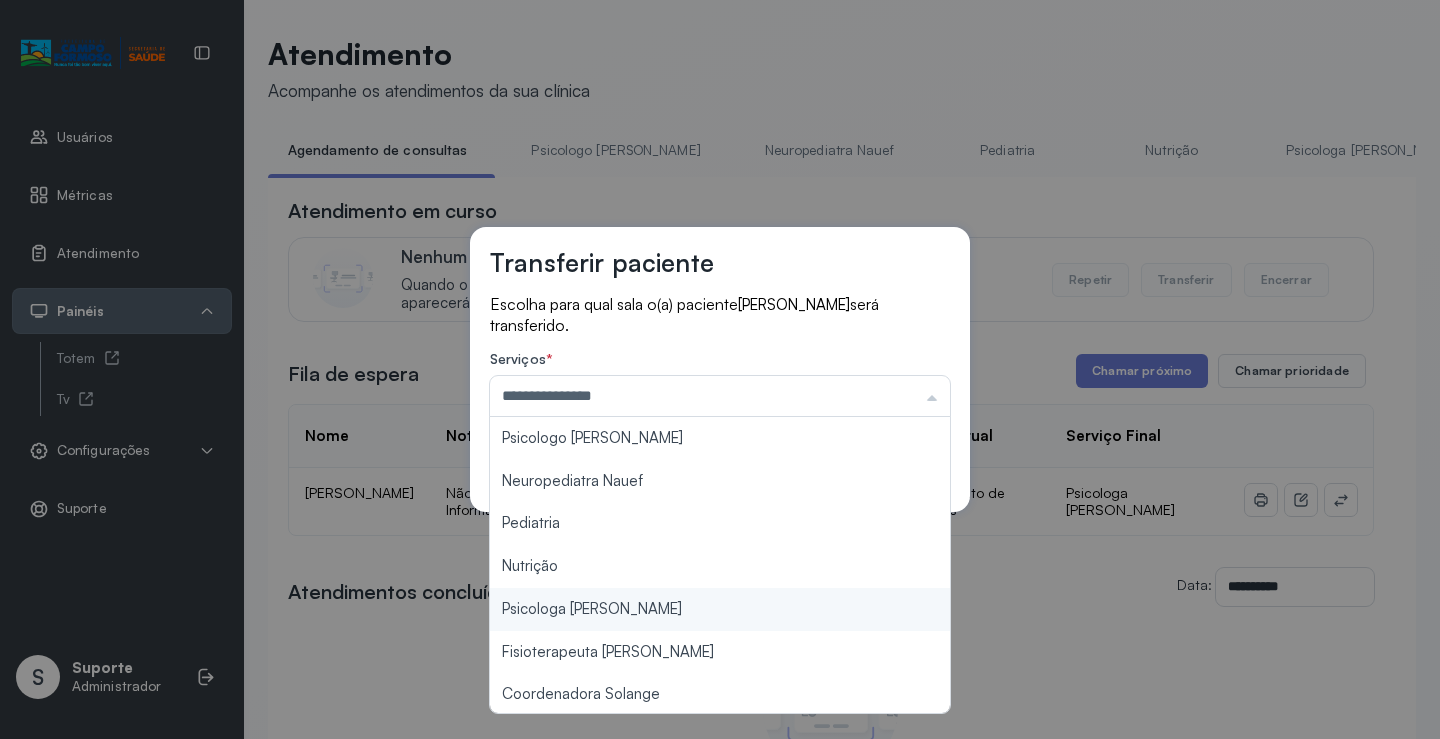 drag, startPoint x: 589, startPoint y: 603, endPoint x: 618, endPoint y: 594, distance: 30.364452 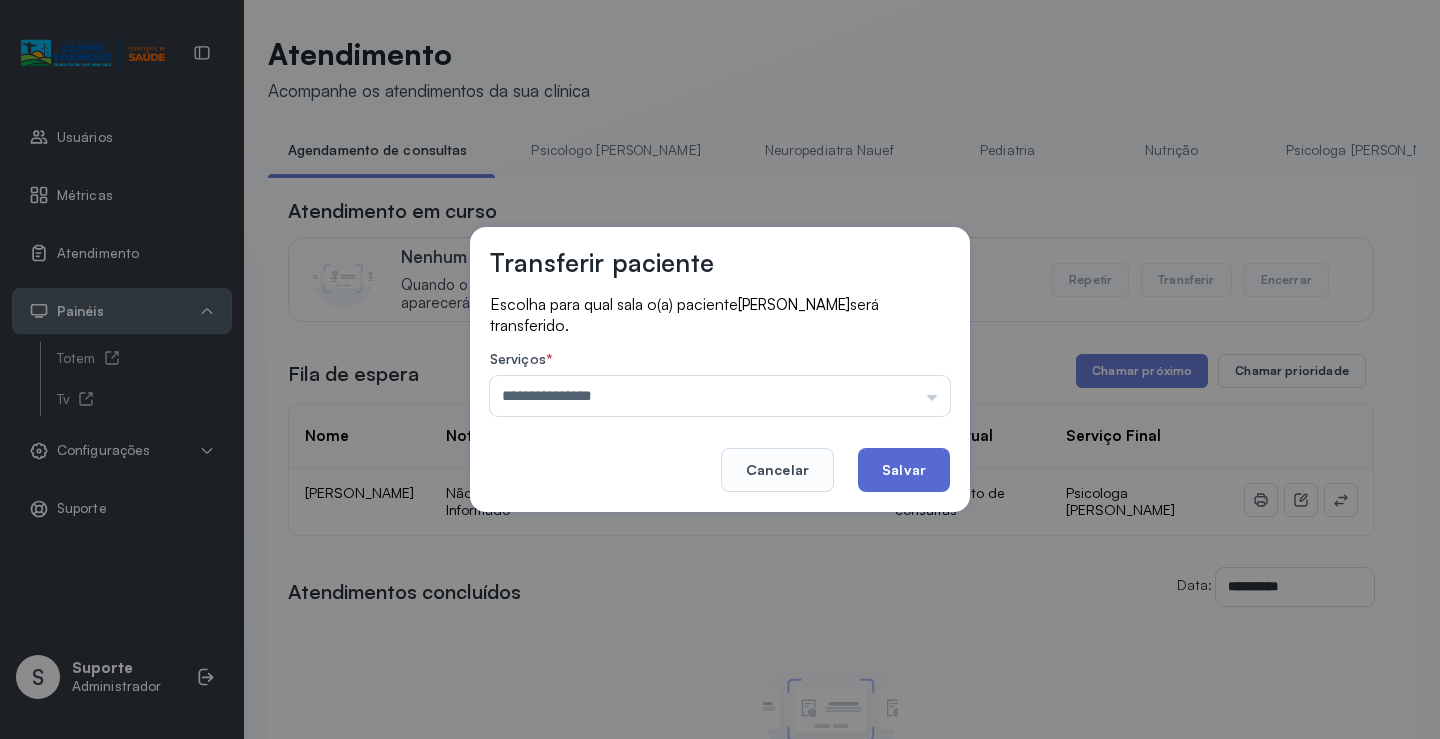 click on "Salvar" 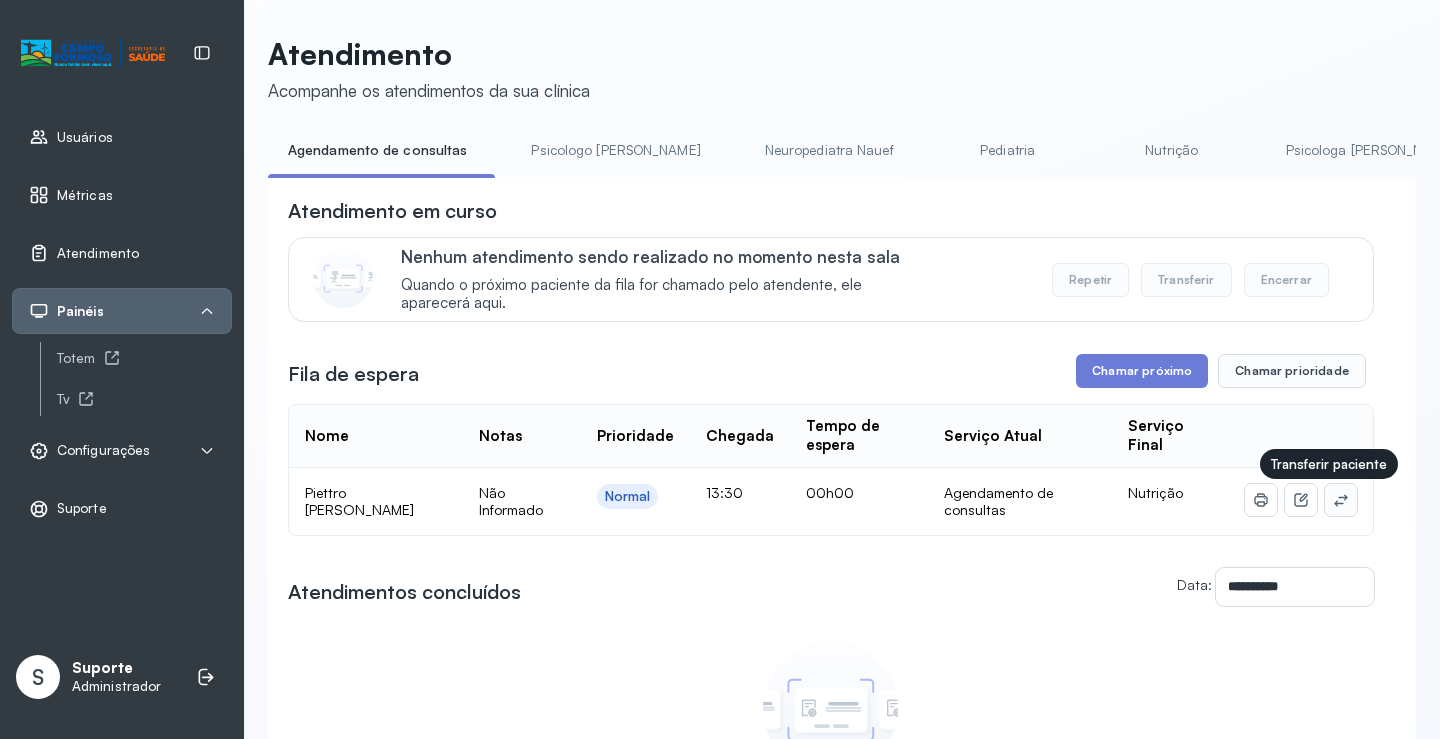 click 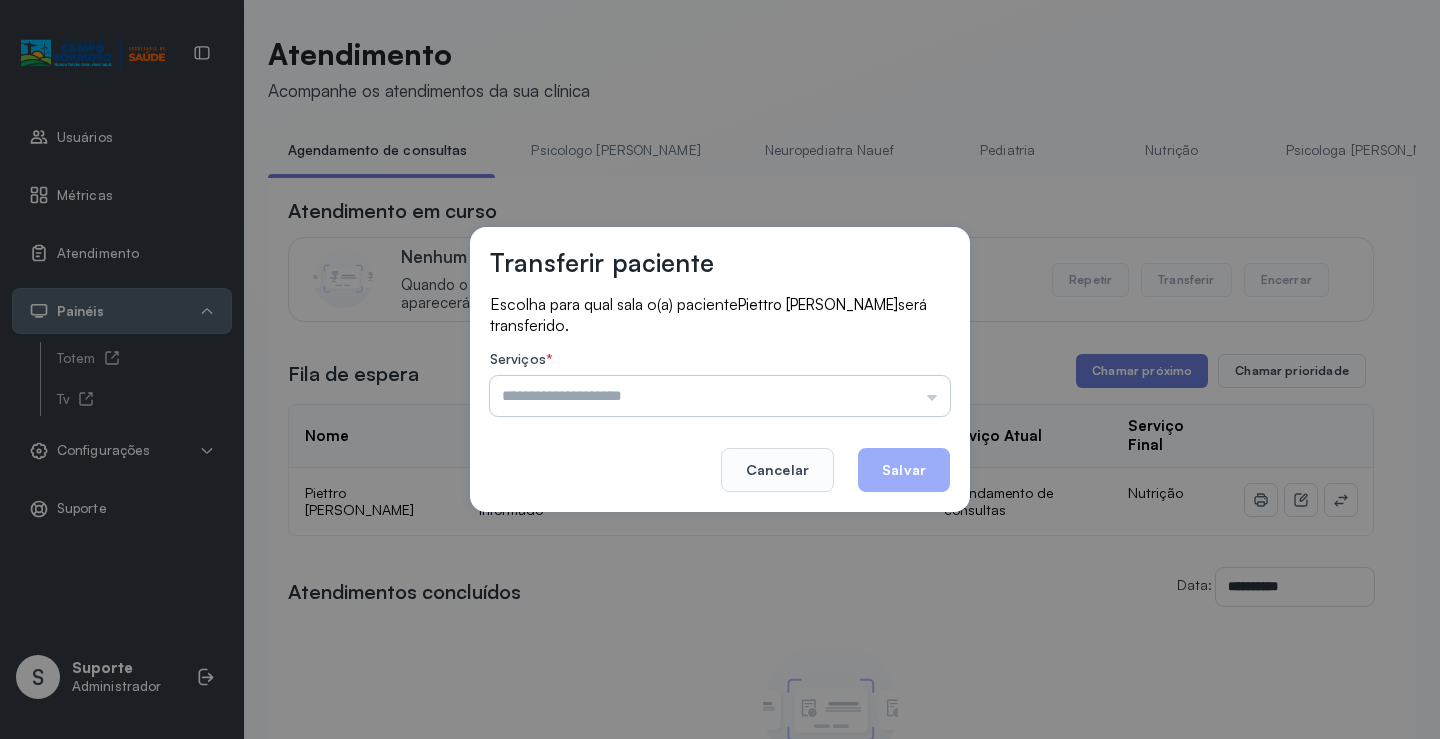 click at bounding box center (720, 396) 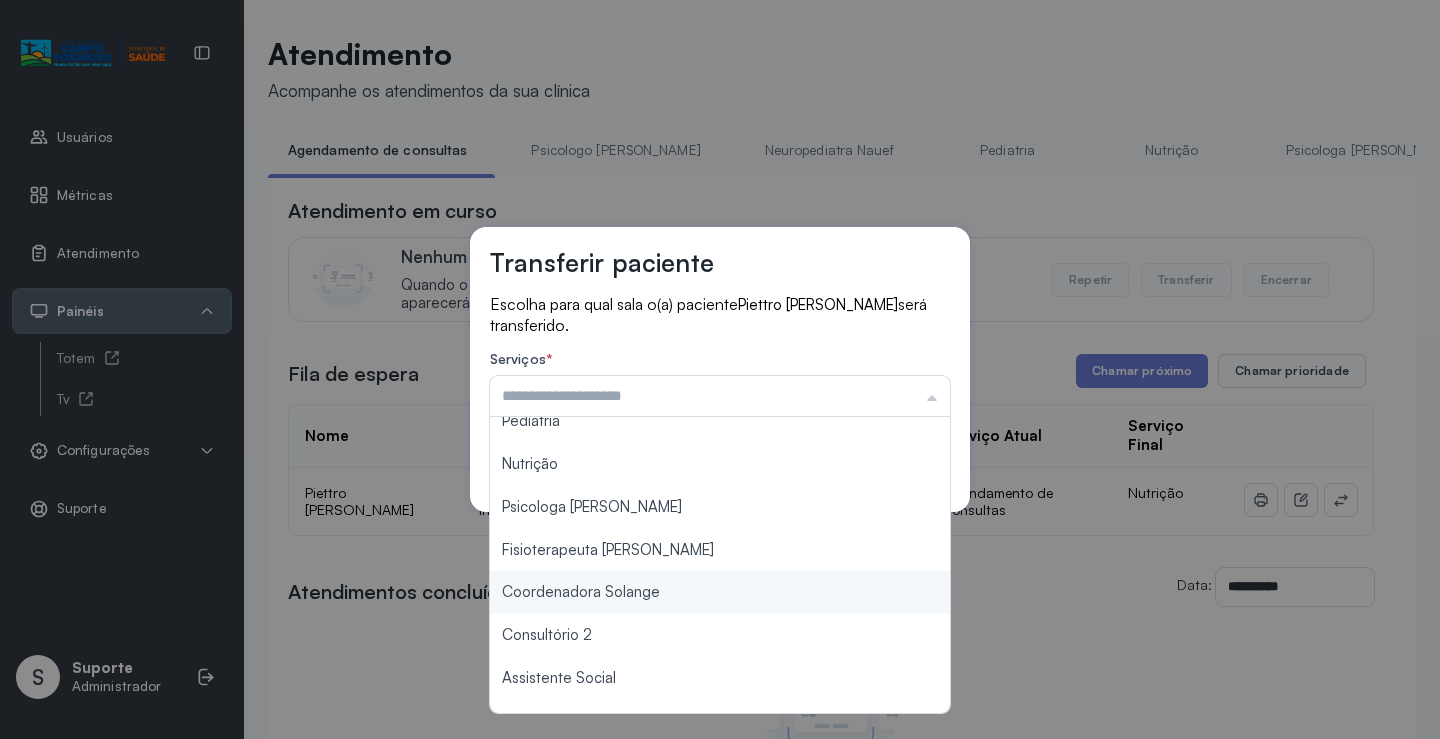 scroll, scrollTop: 2, scrollLeft: 0, axis: vertical 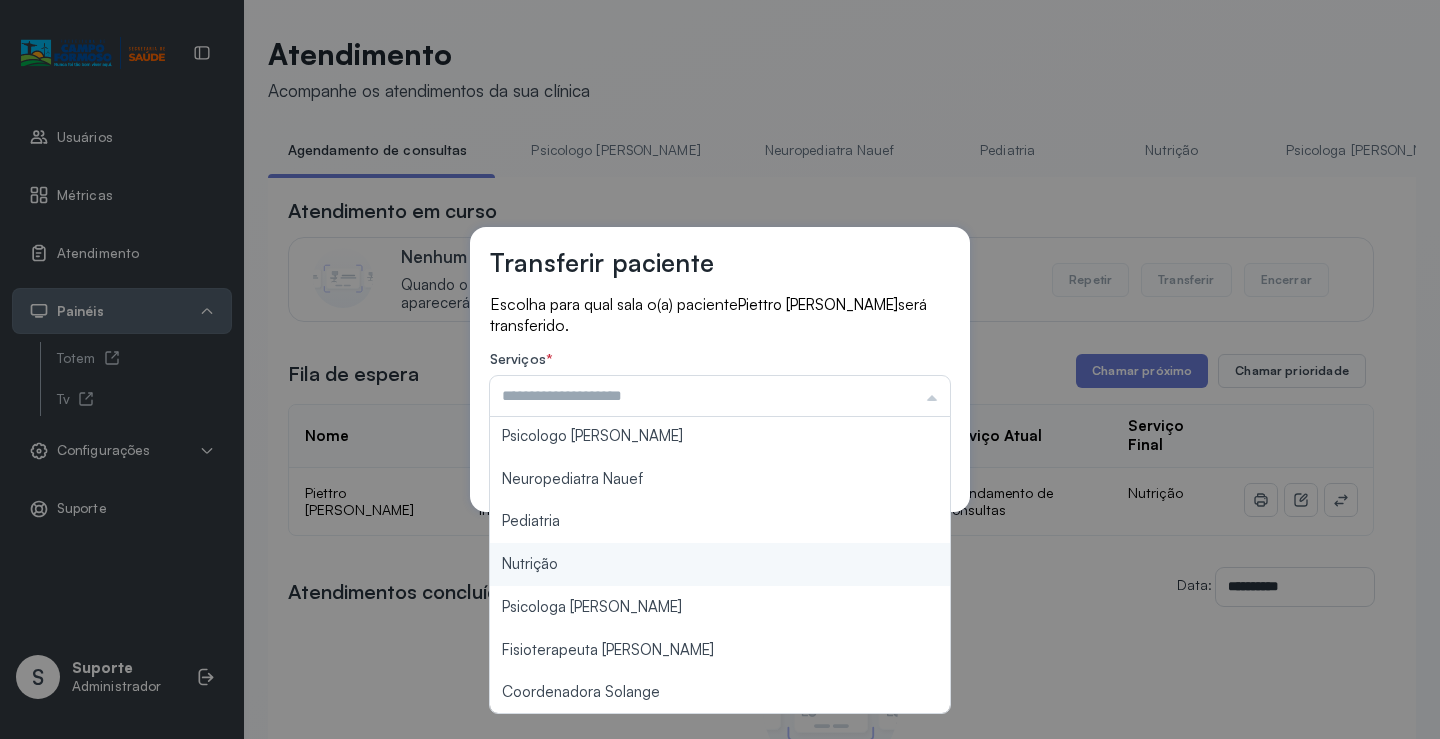 type on "********" 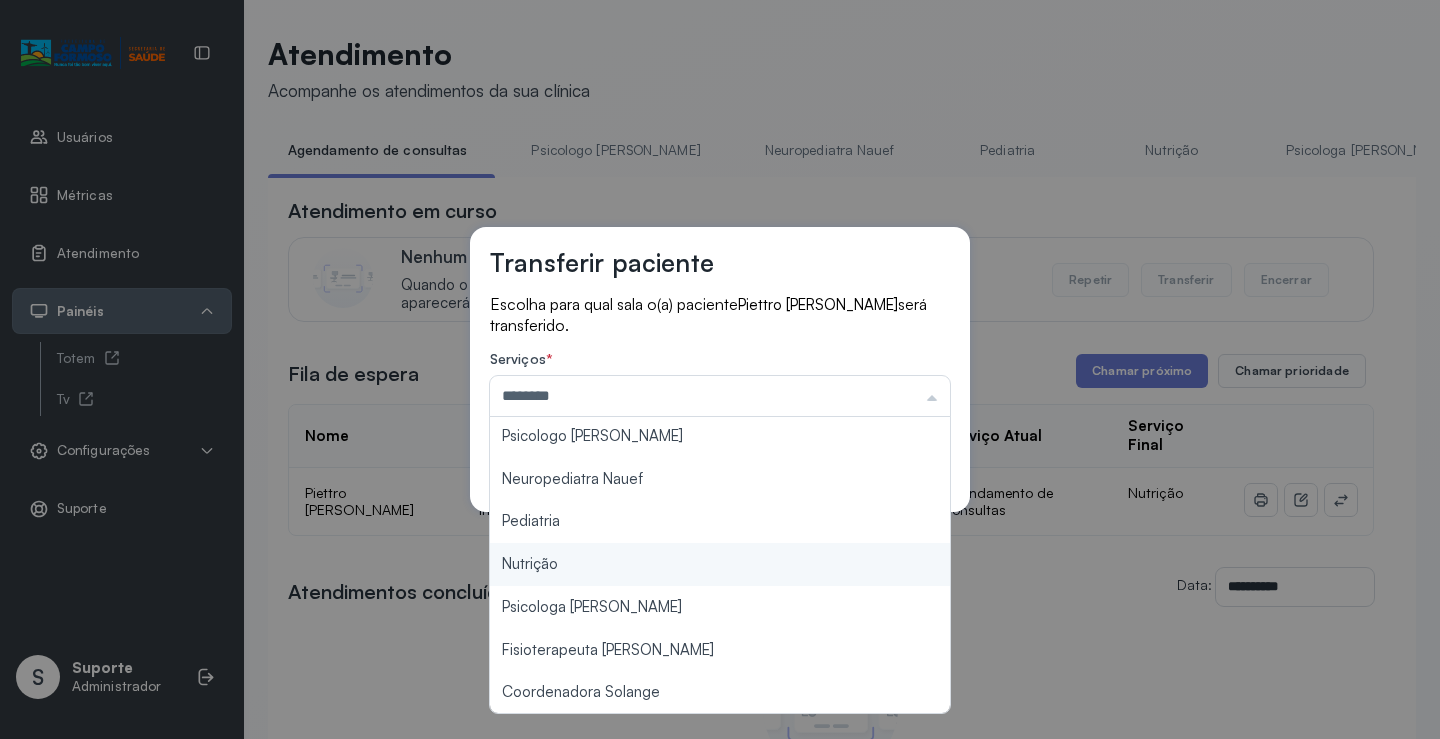 click on "Transferir paciente Escolha para qual sala o(a) paciente  Piettro Kauan da Silva Santos  será transferido.  Serviços  *  ******** Psicologo Pedro Neuropediatra Nauef Pediatria Nutrição Psicologa Alana Fisioterapeuta Janusia Coordenadora Solange Consultório 2 Assistente Social Triagem Psiquiatra Fisioterapeuta Francyne Fisioterapeuta Morgana Neuropediatra João Cancelar Salvar" at bounding box center [720, 369] 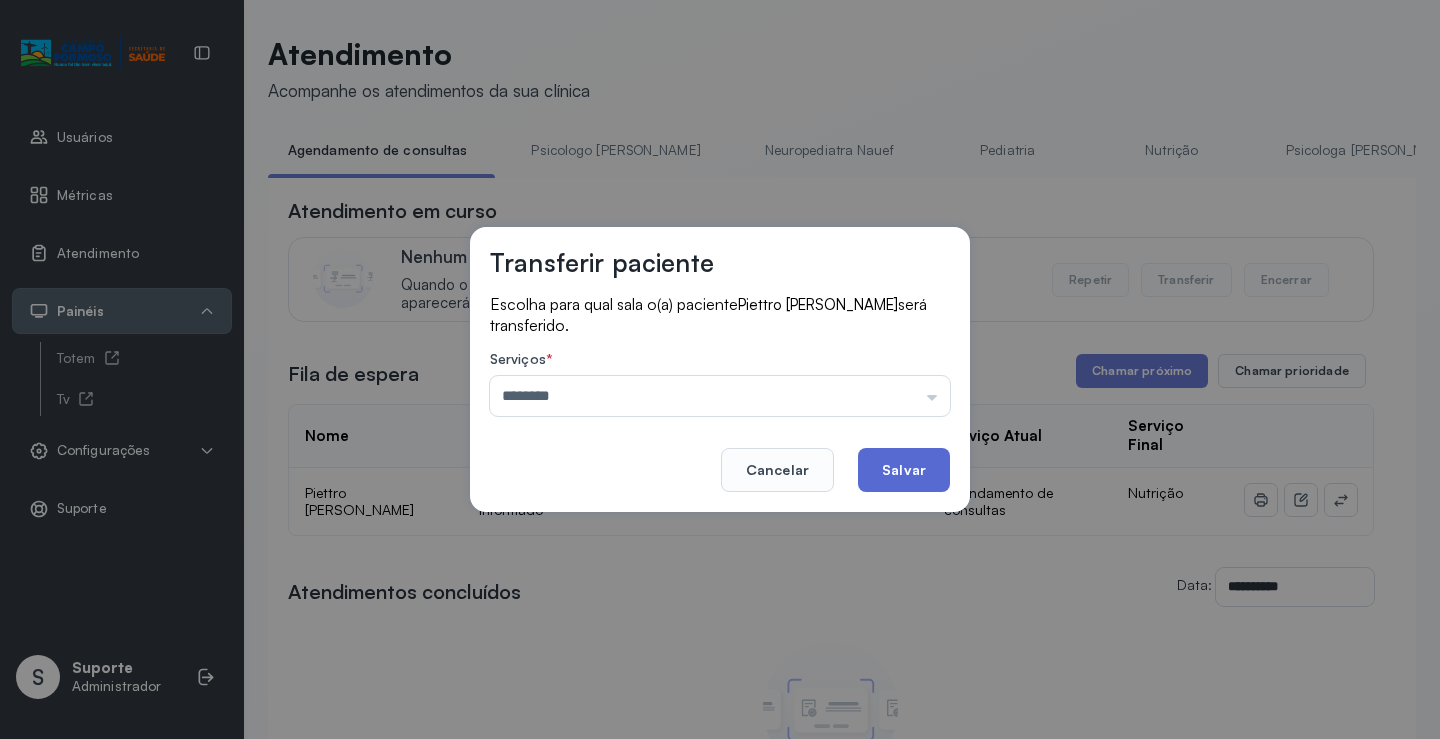 click on "Salvar" 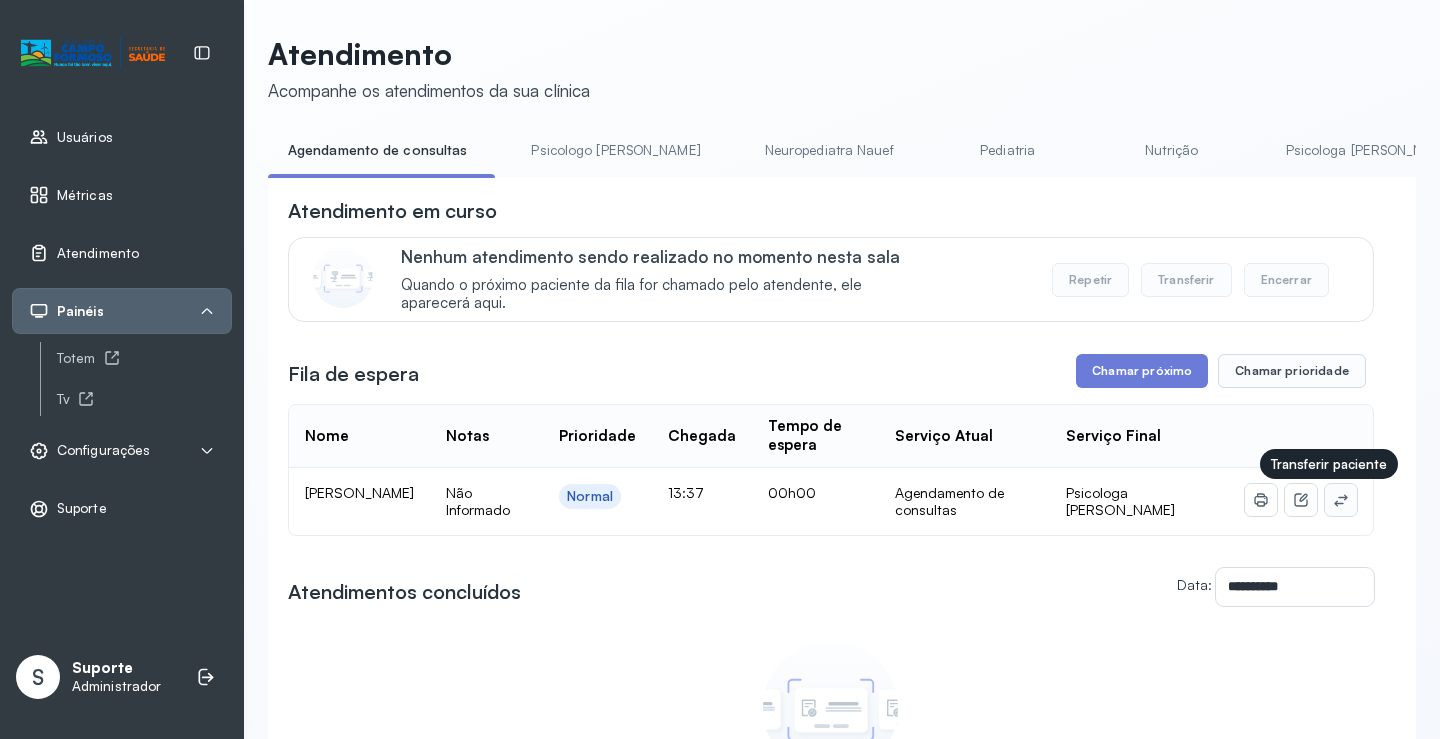 click 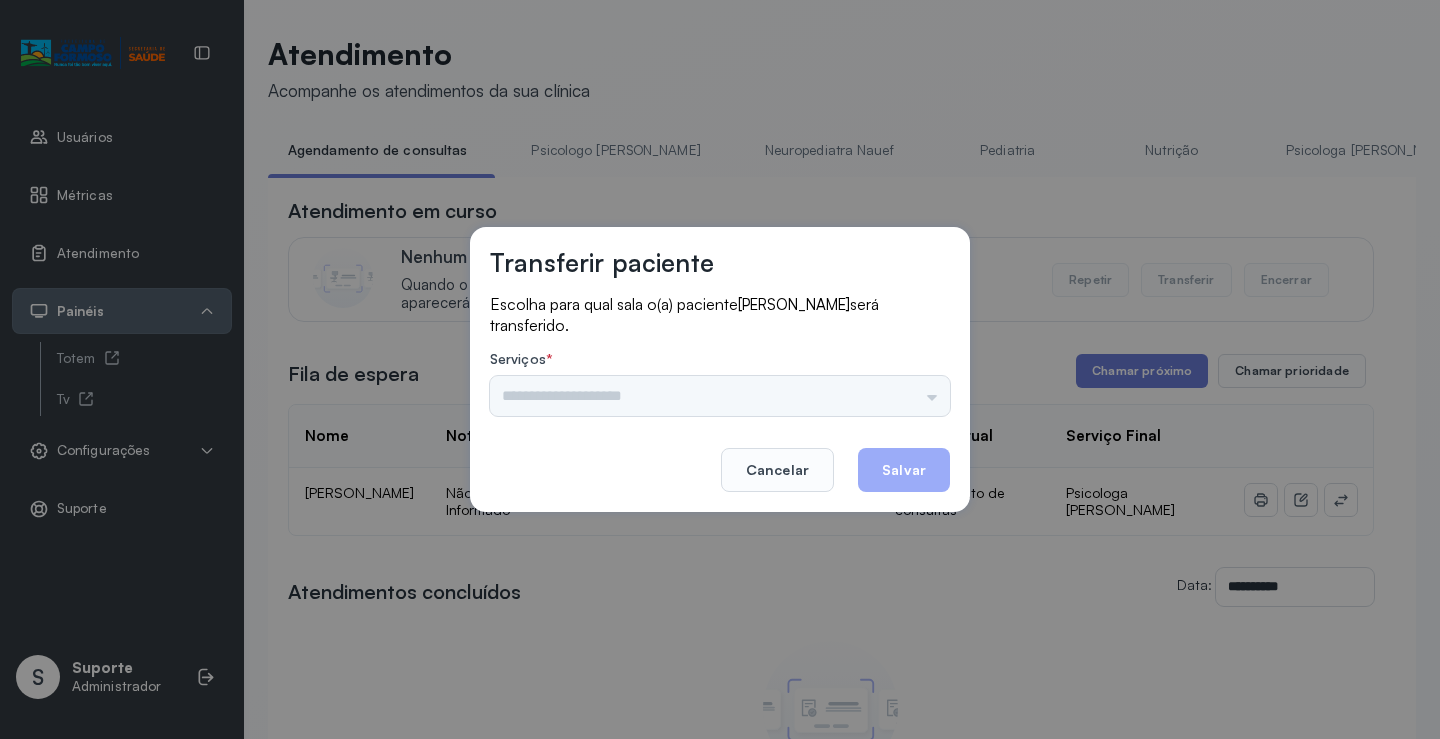 click on "Psicologo Pedro Neuropediatra Nauef Pediatria Nutrição Psicologa Alana Fisioterapeuta Janusia Coordenadora Solange Consultório 2 Assistente Social Triagem Psiquiatra Fisioterapeuta Francyne Fisioterapeuta Morgana Neuropediatra João" at bounding box center (720, 396) 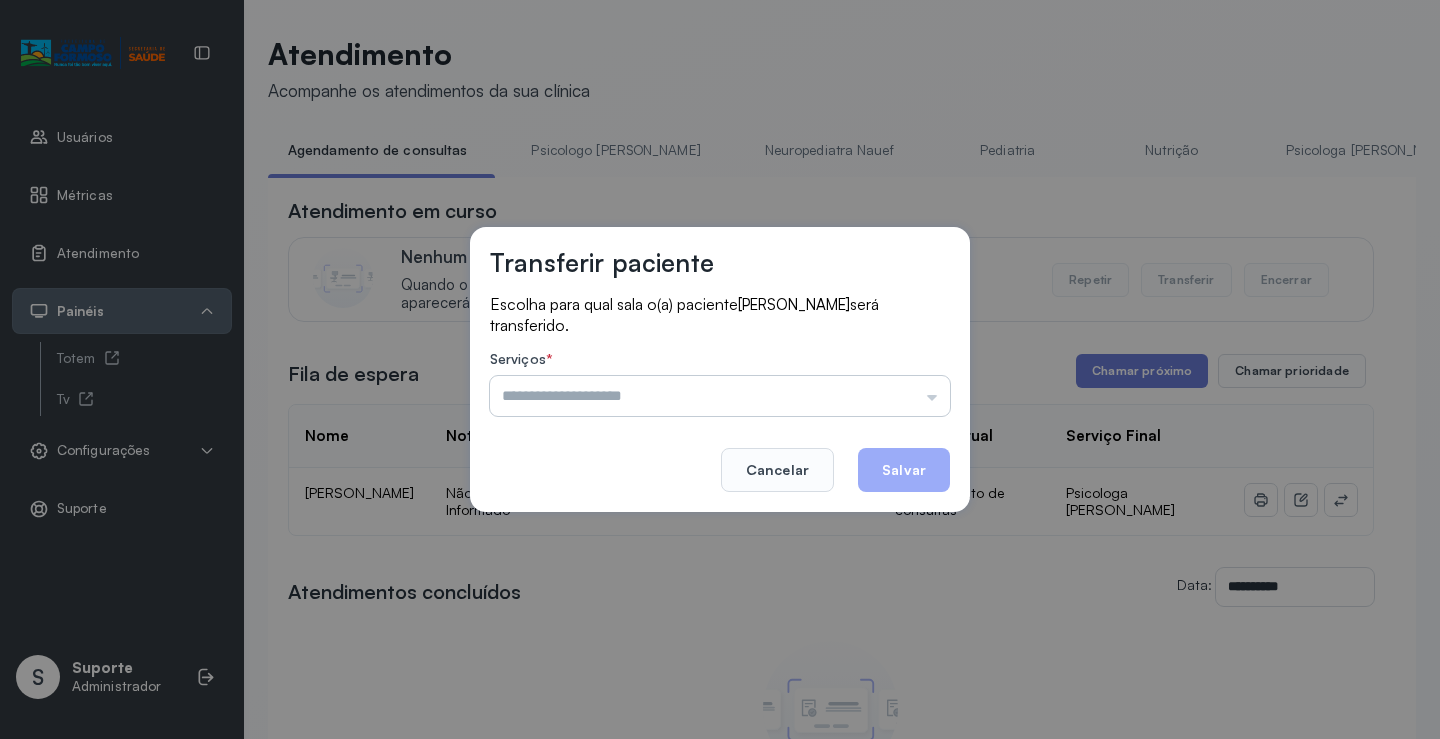 click at bounding box center (720, 396) 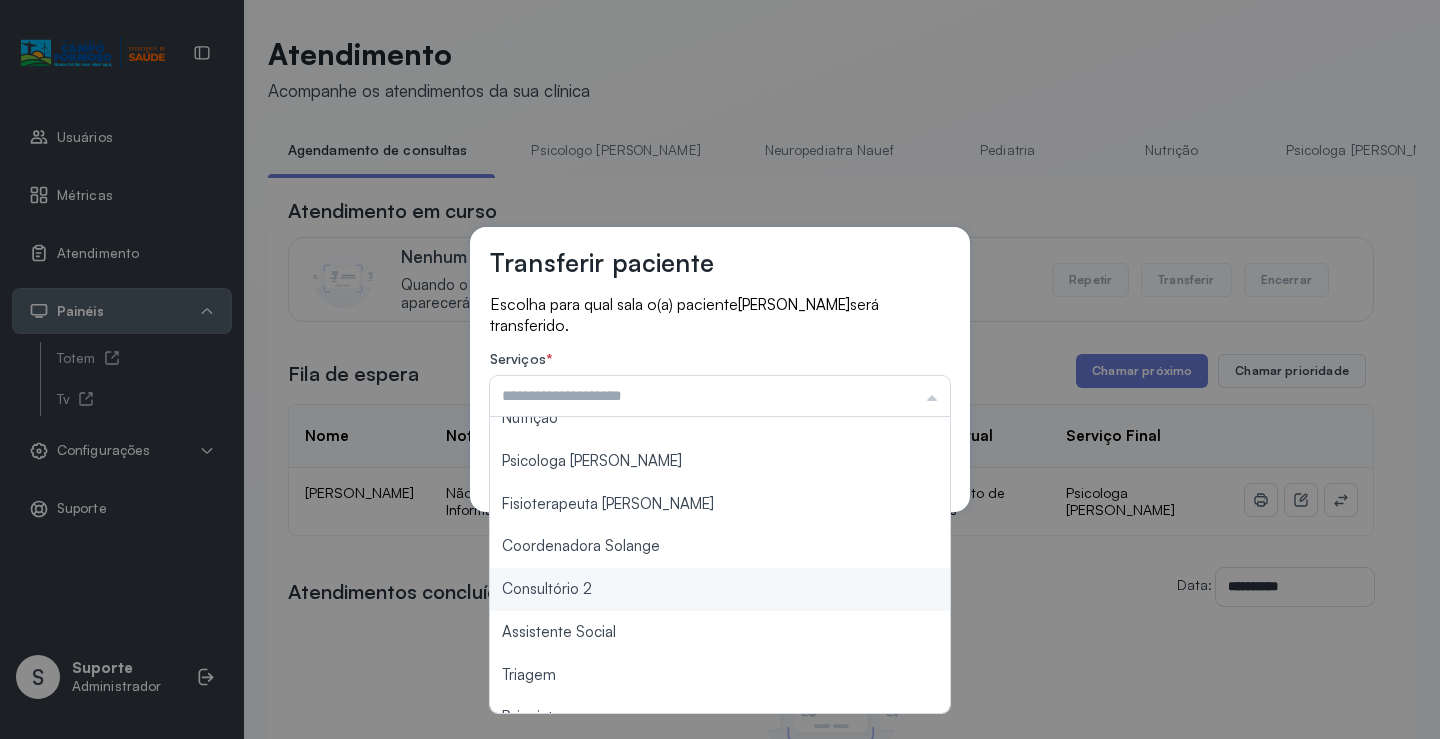scroll, scrollTop: 100, scrollLeft: 0, axis: vertical 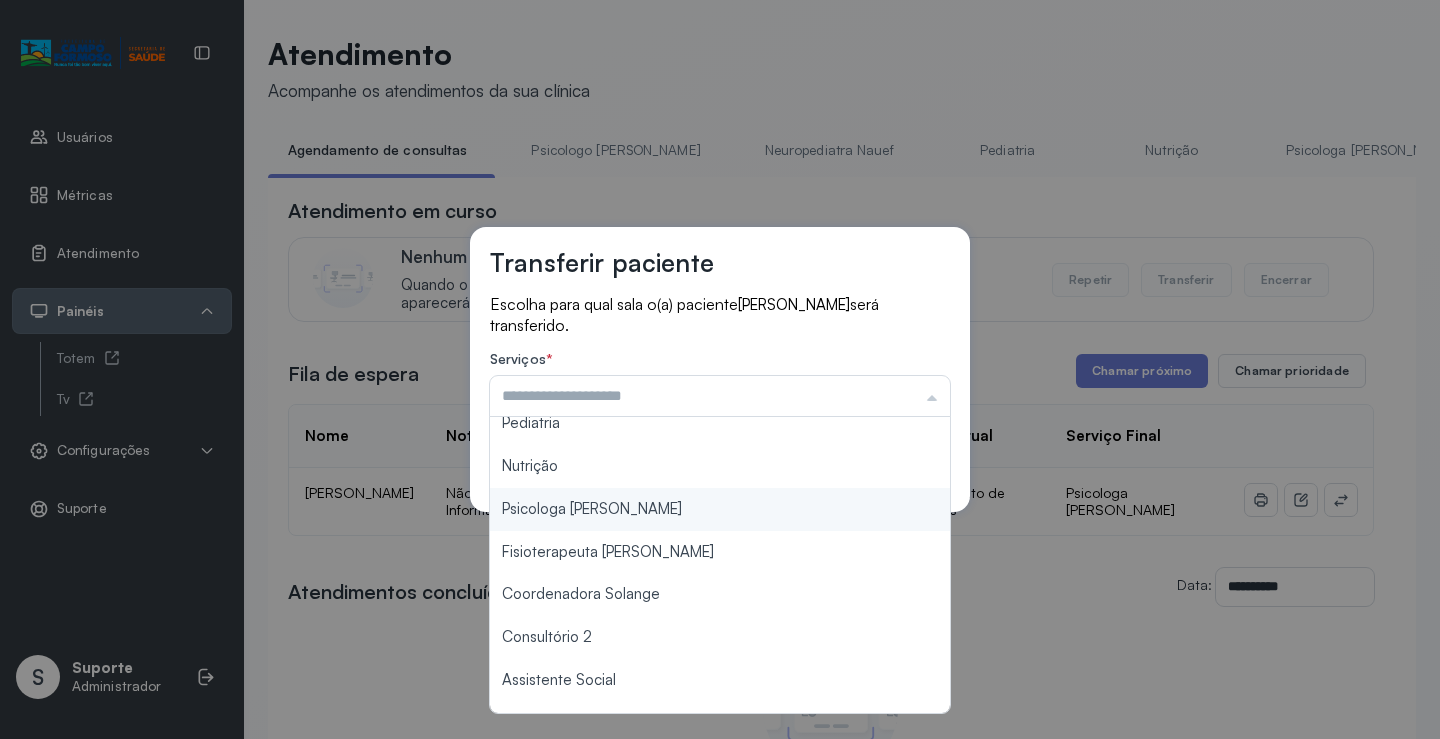 type on "**********" 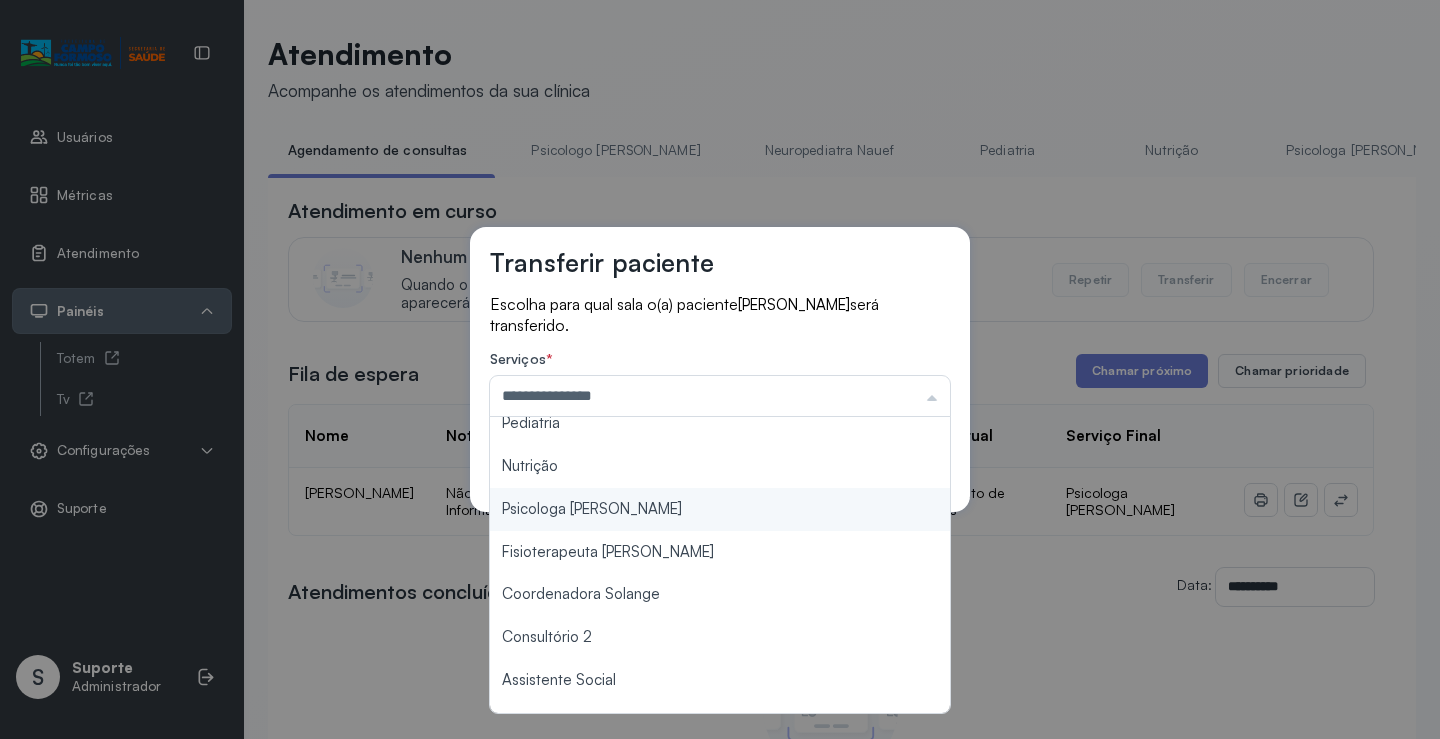 click on "**********" at bounding box center [720, 369] 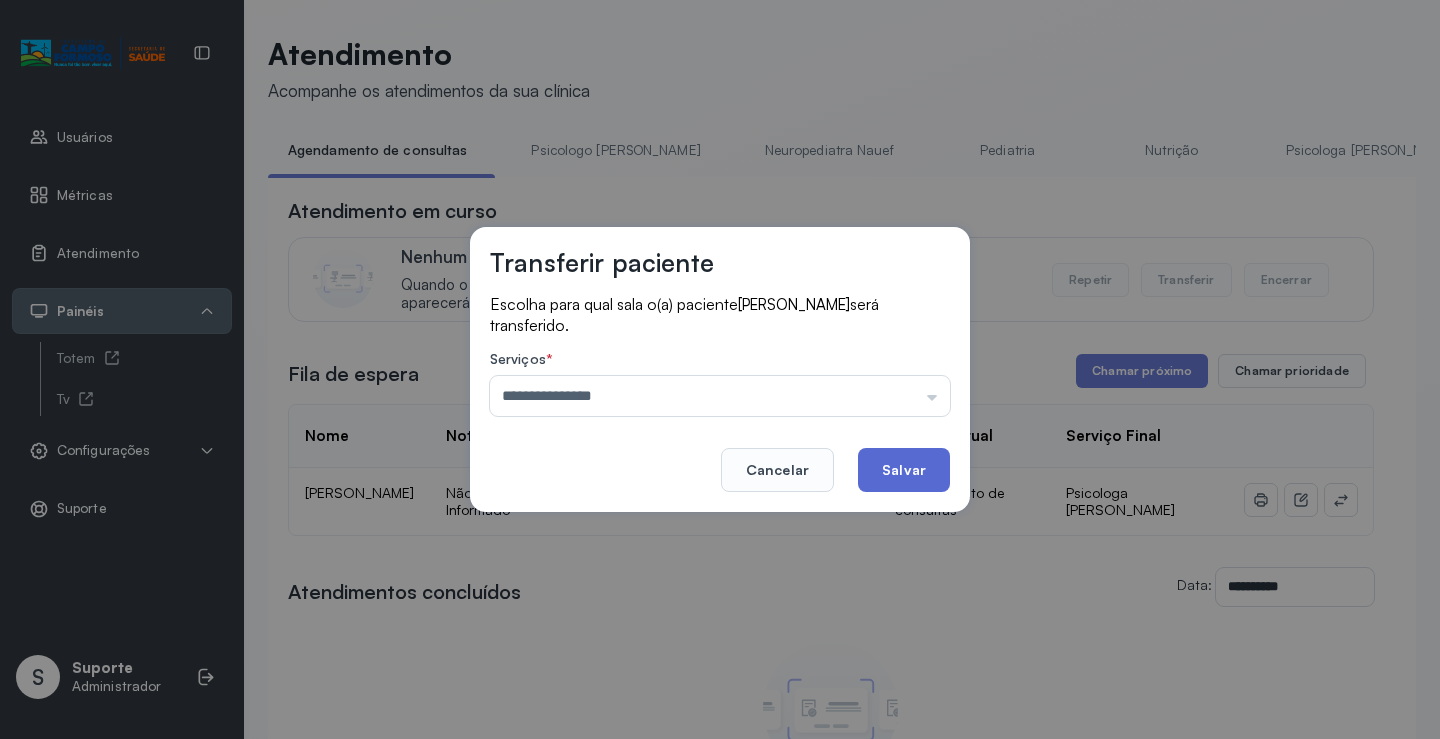 click on "Salvar" 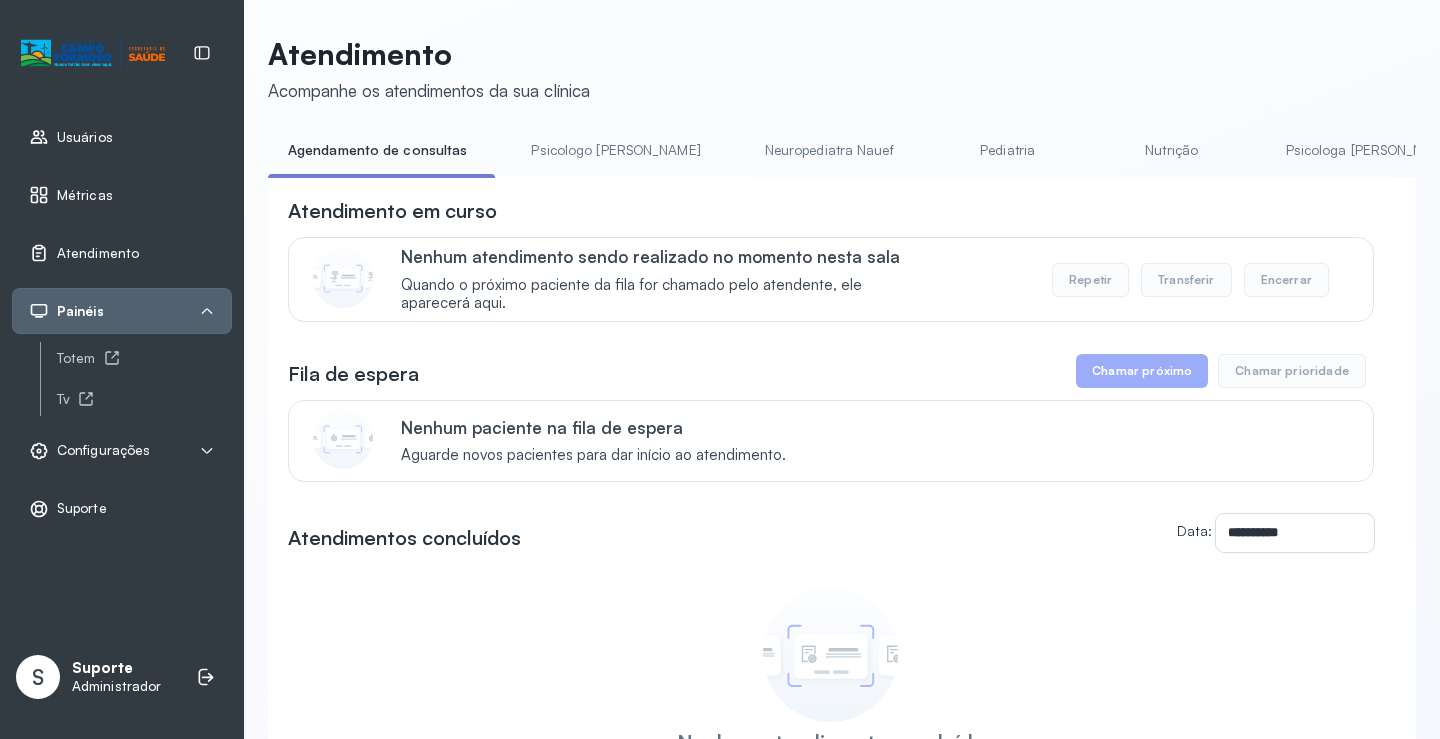 click on "Usuários" at bounding box center (85, 137) 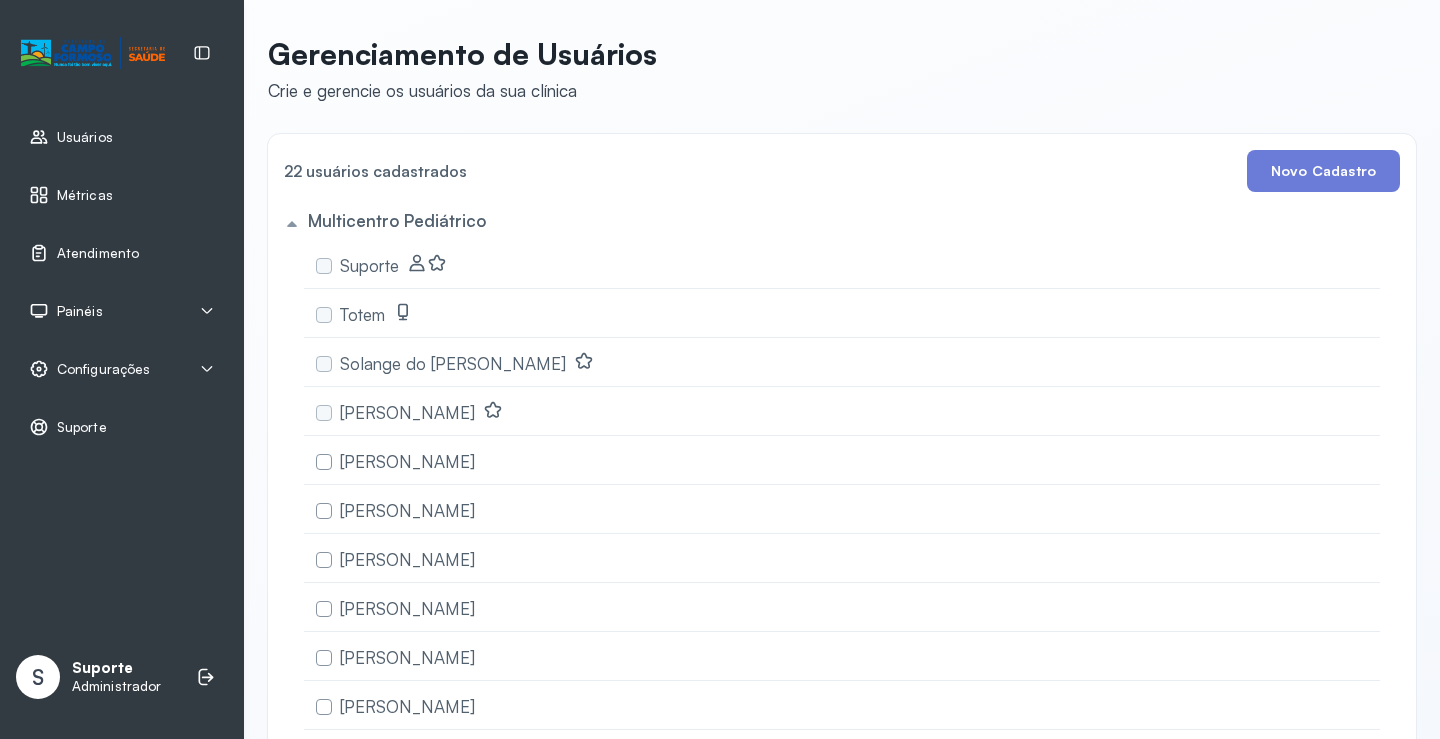 click on "Painéis" at bounding box center [122, 311] 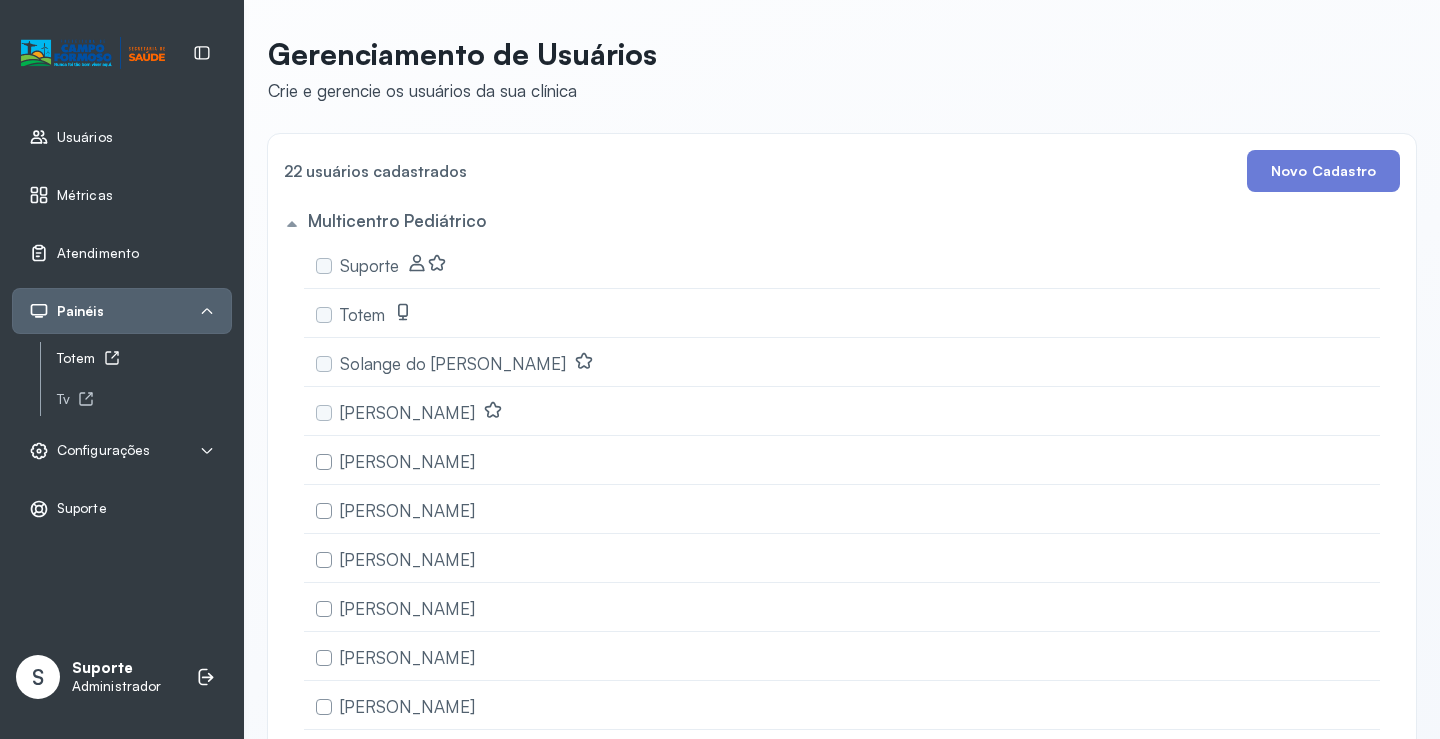 click on "Totem" at bounding box center [144, 358] 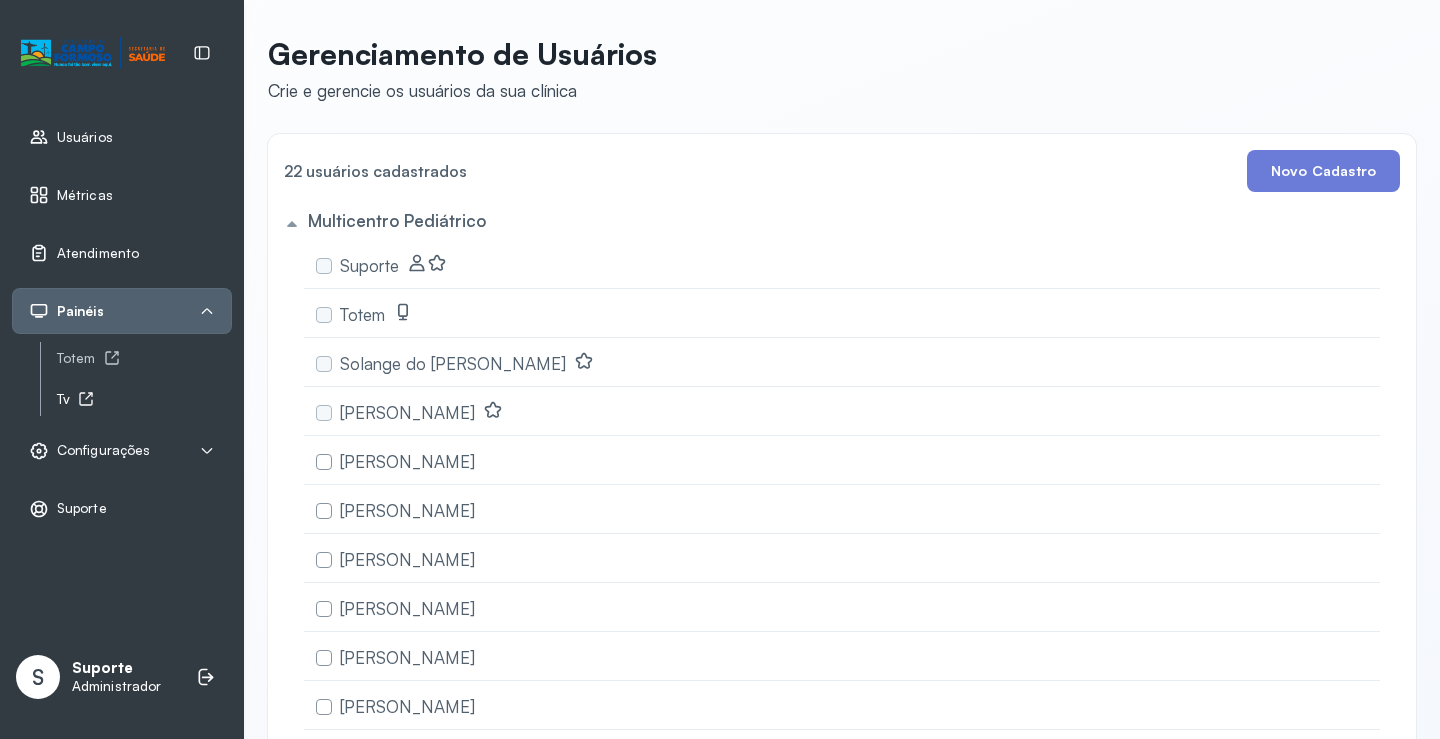 click on "Tv" at bounding box center [144, 399] 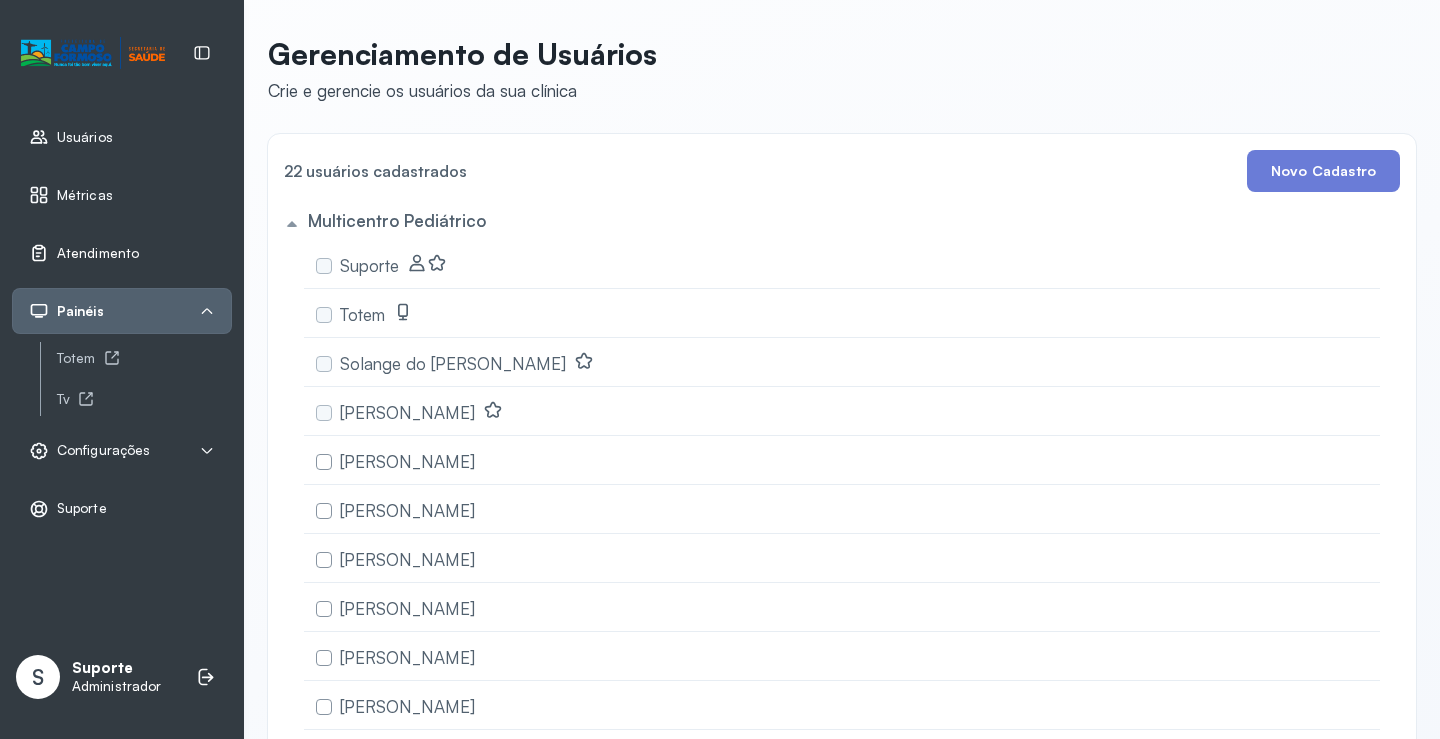 click on "Atendimento" at bounding box center (98, 253) 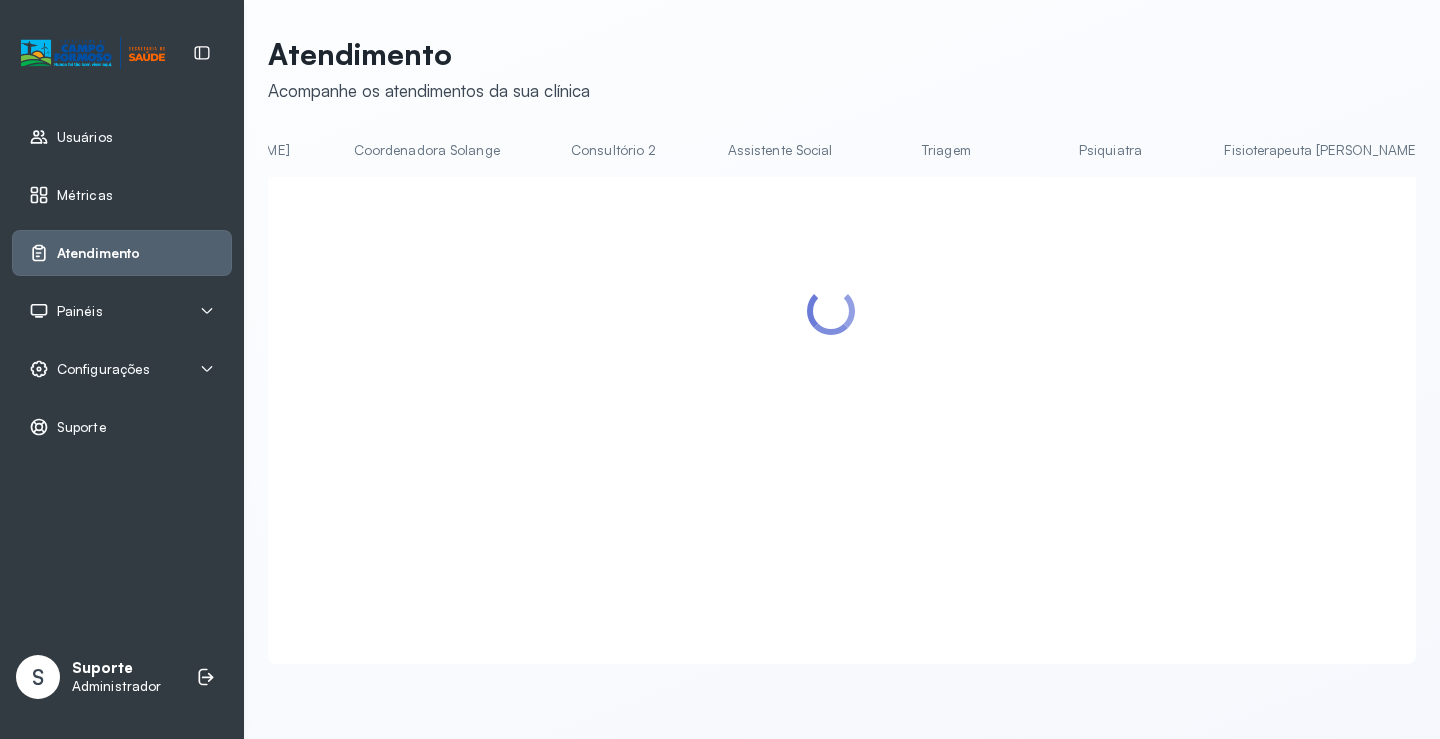scroll, scrollTop: 0, scrollLeft: 1440, axis: horizontal 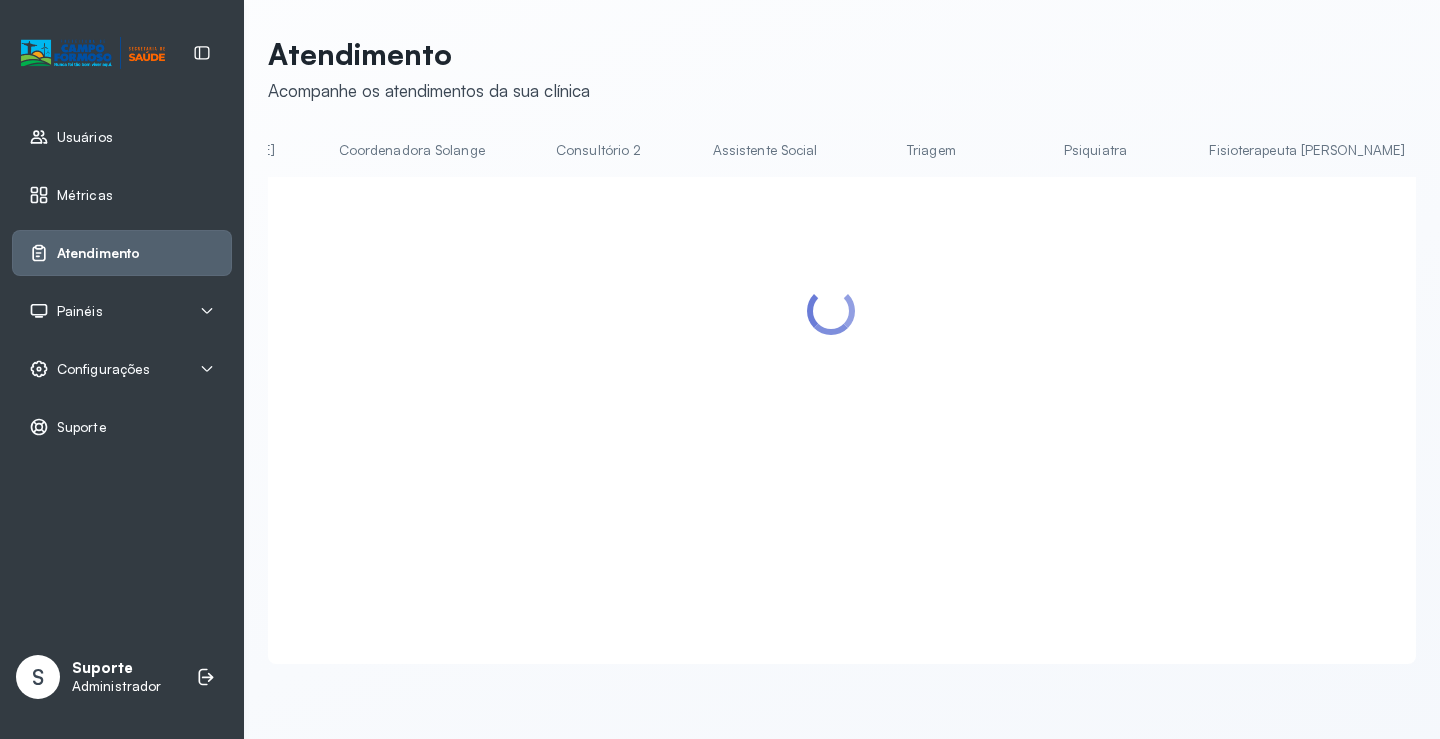 click on "Fisioterapeuta [PERSON_NAME]" at bounding box center [1307, 150] 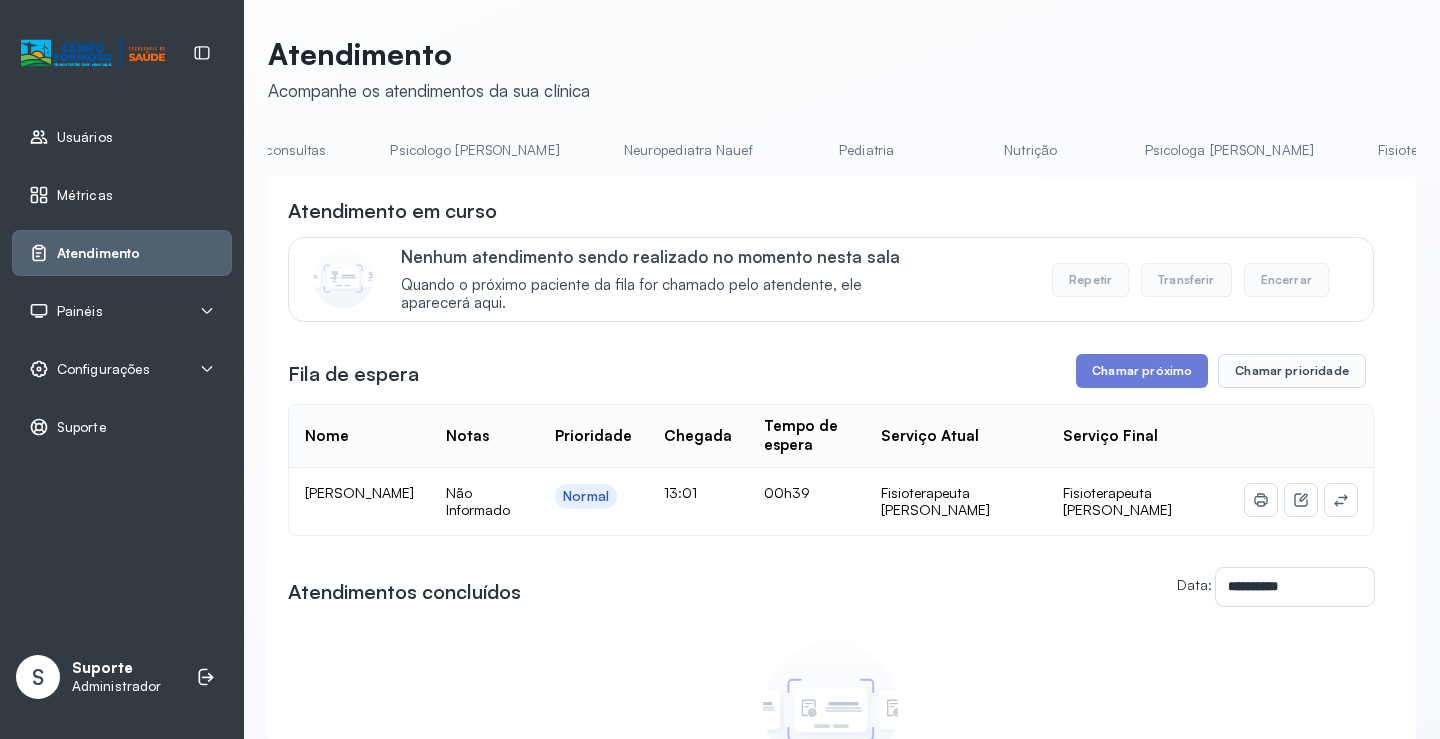 scroll, scrollTop: 0, scrollLeft: 0, axis: both 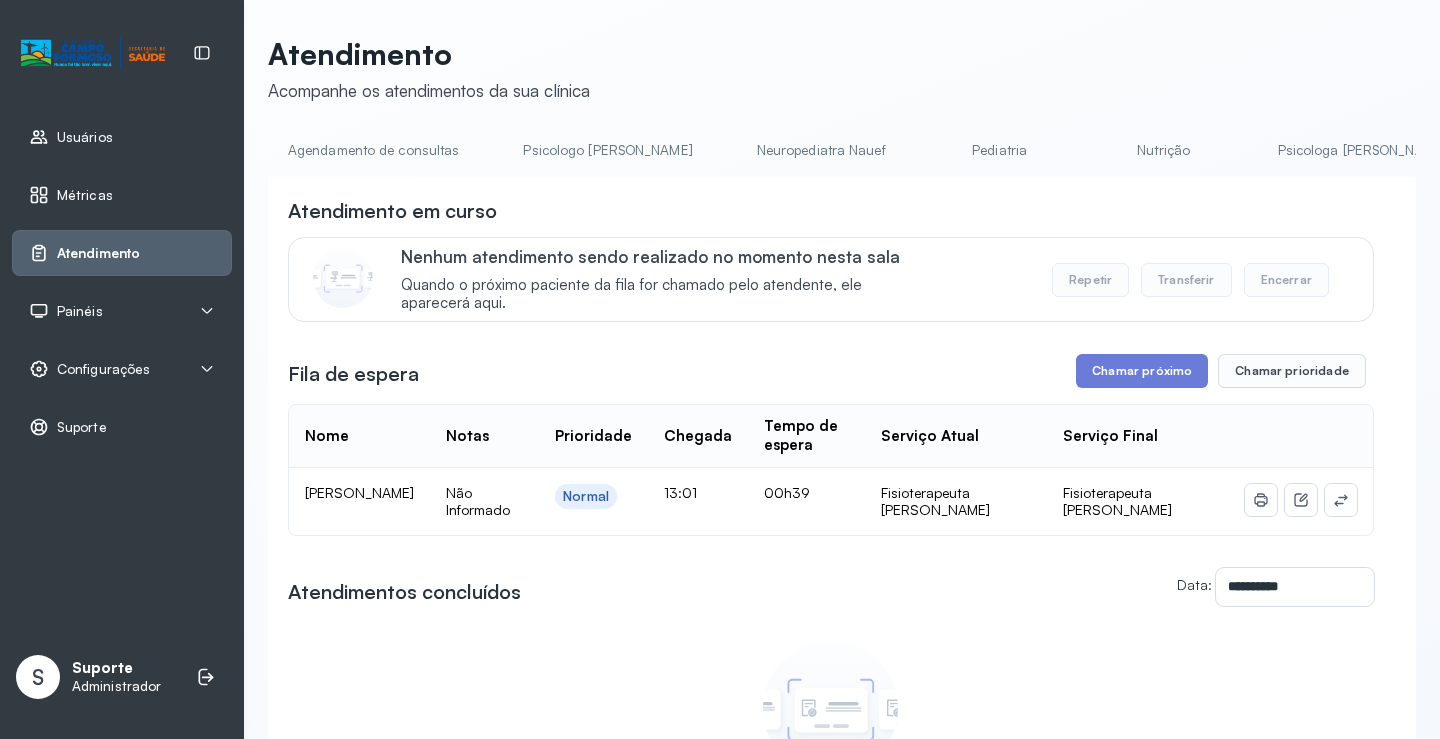 click on "Agendamento de consultas" at bounding box center (373, 150) 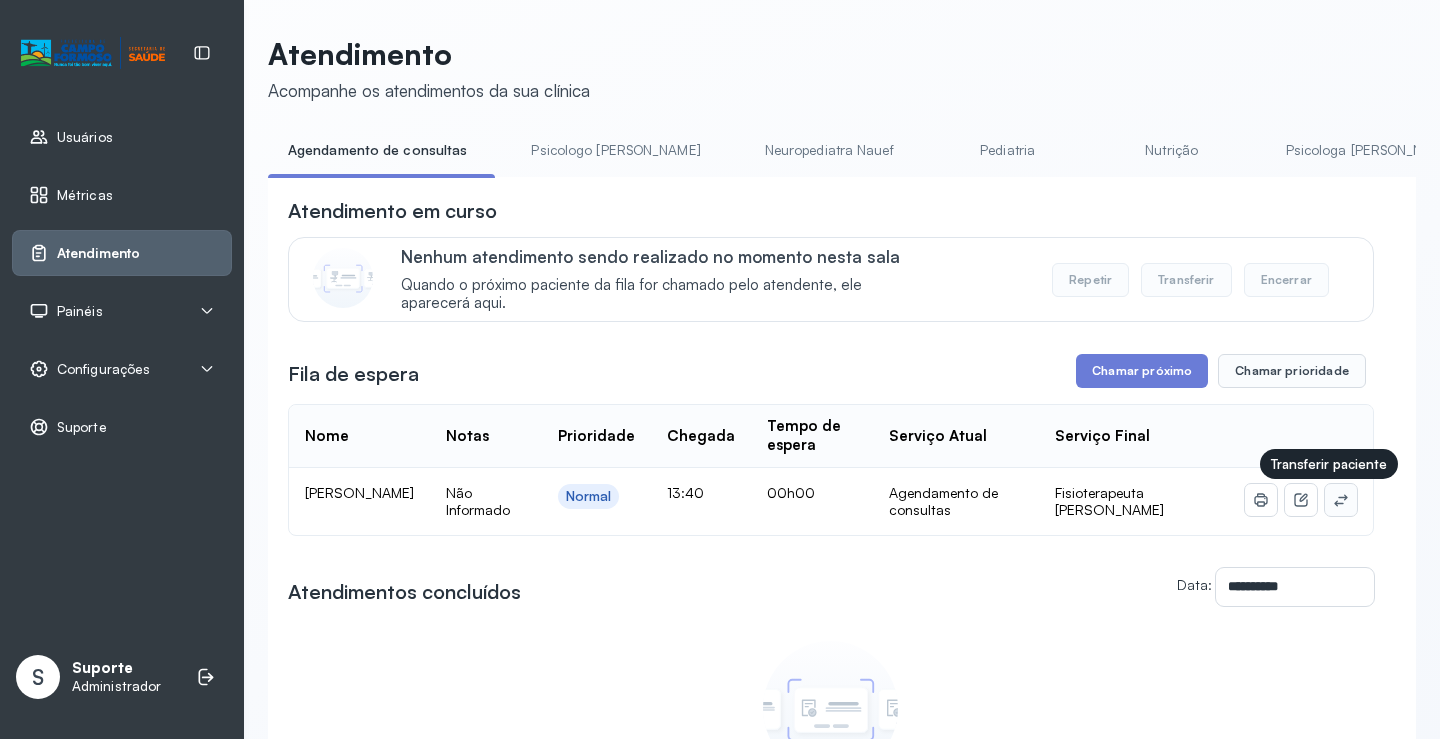 click 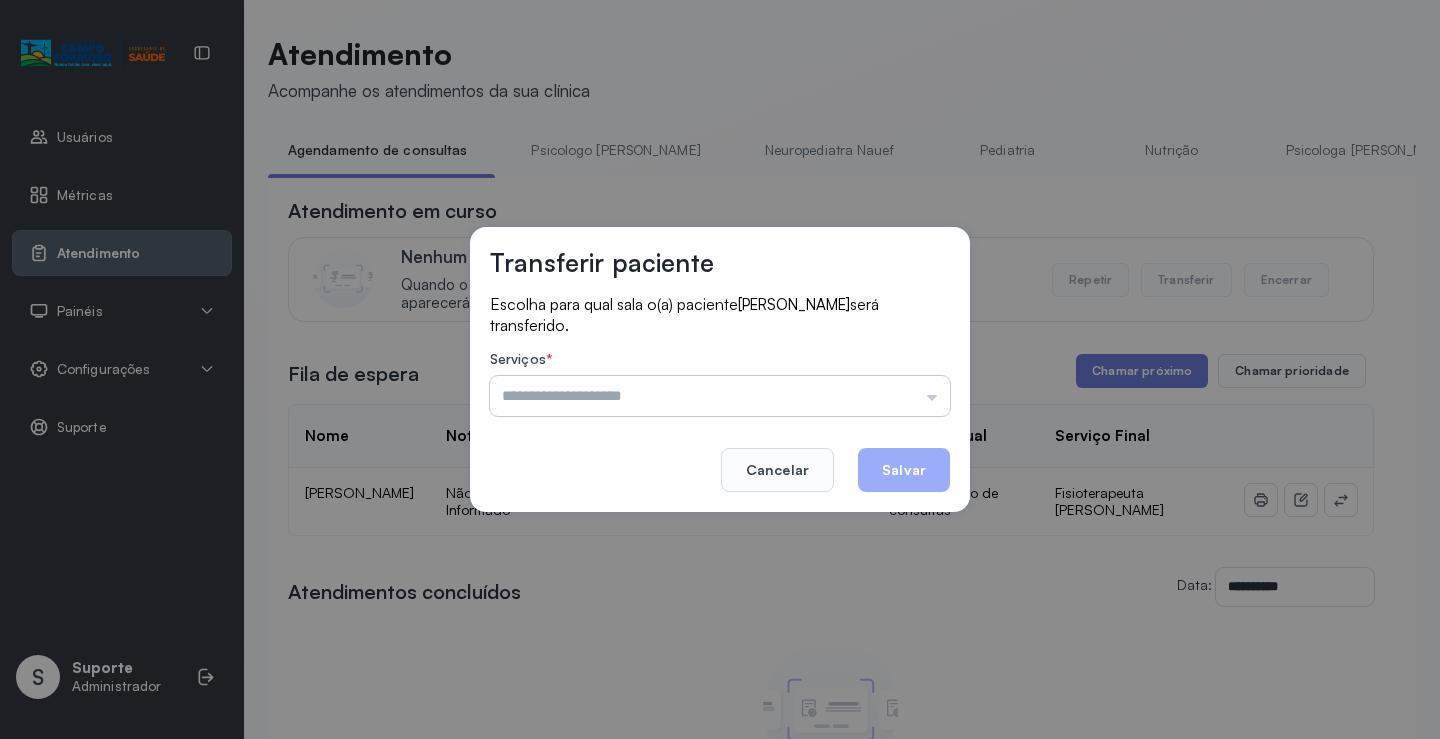 click at bounding box center (720, 396) 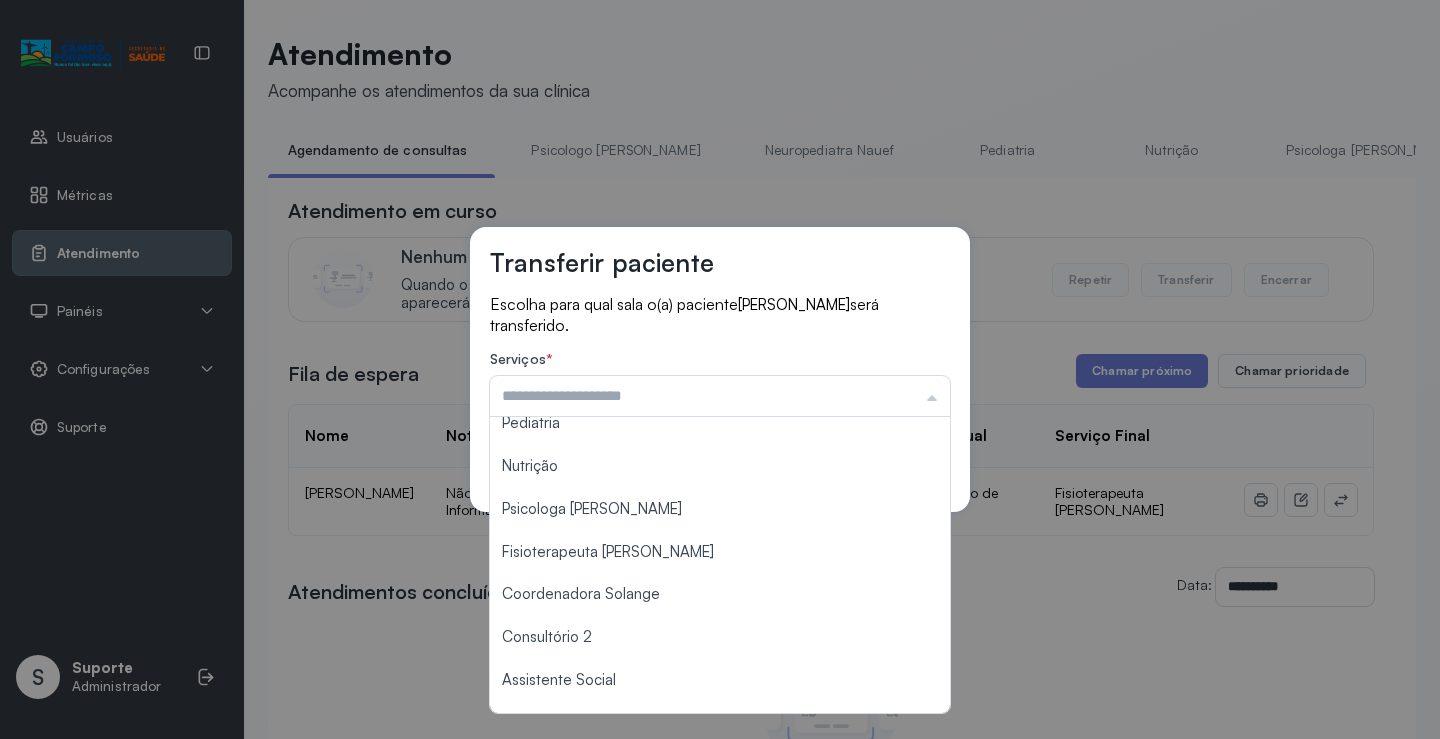 scroll, scrollTop: 200, scrollLeft: 0, axis: vertical 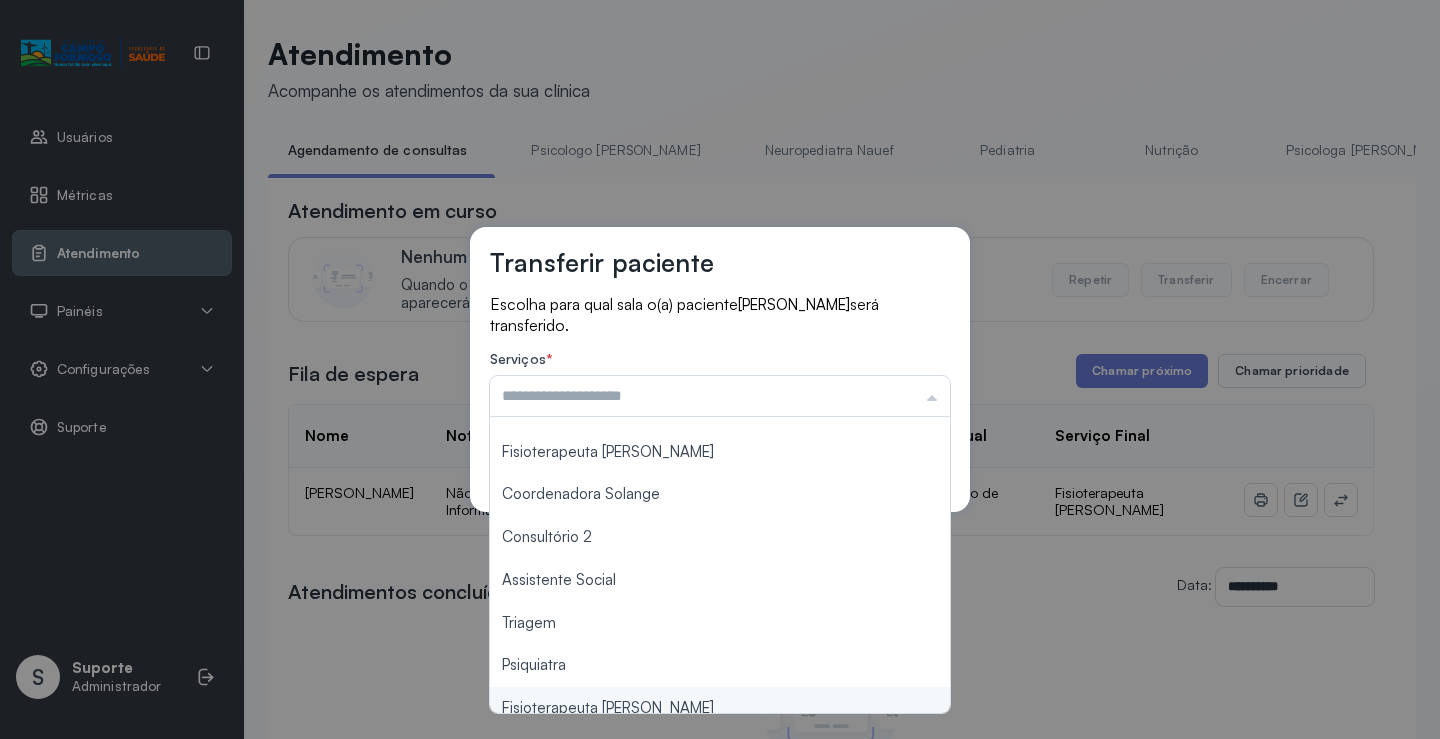 type on "**********" 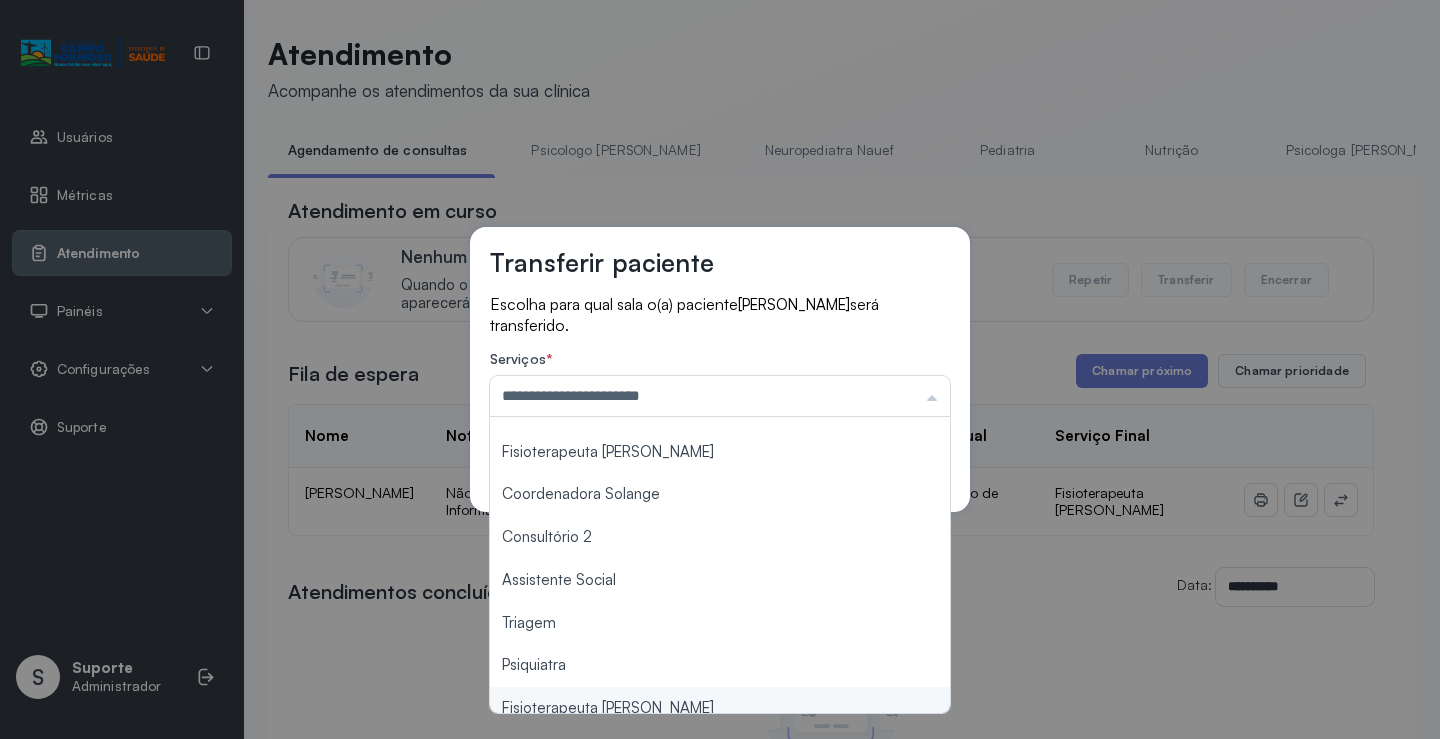 click on "**********" at bounding box center (720, 369) 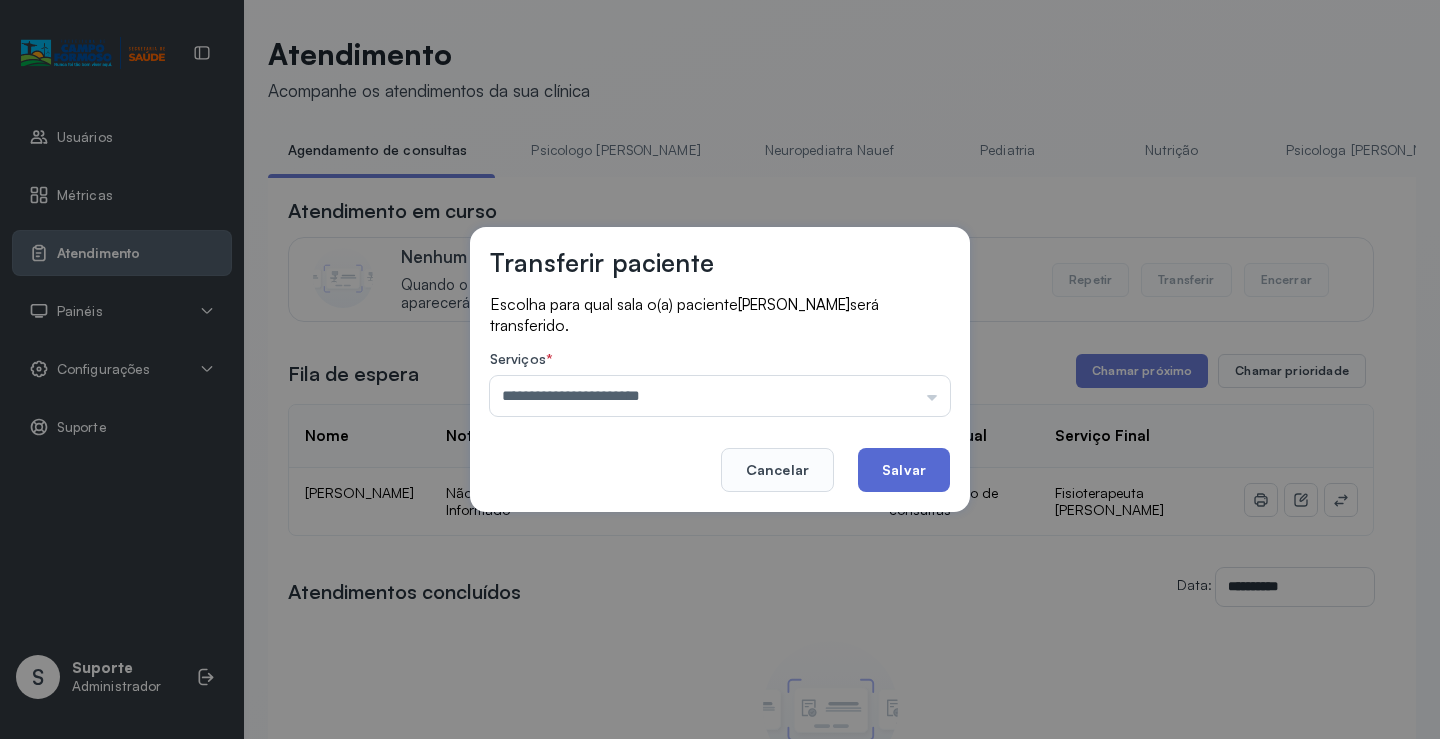 click on "Salvar" 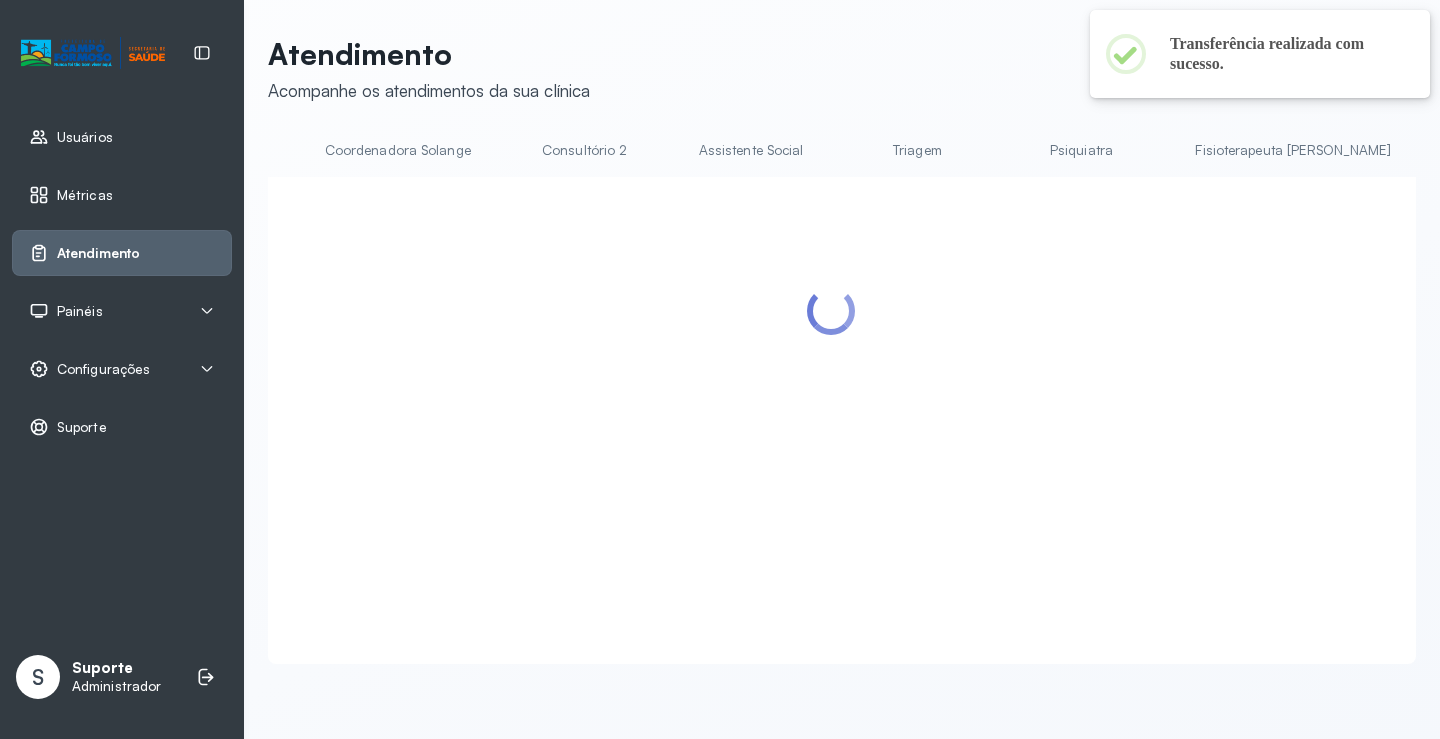 scroll, scrollTop: 0, scrollLeft: 1491, axis: horizontal 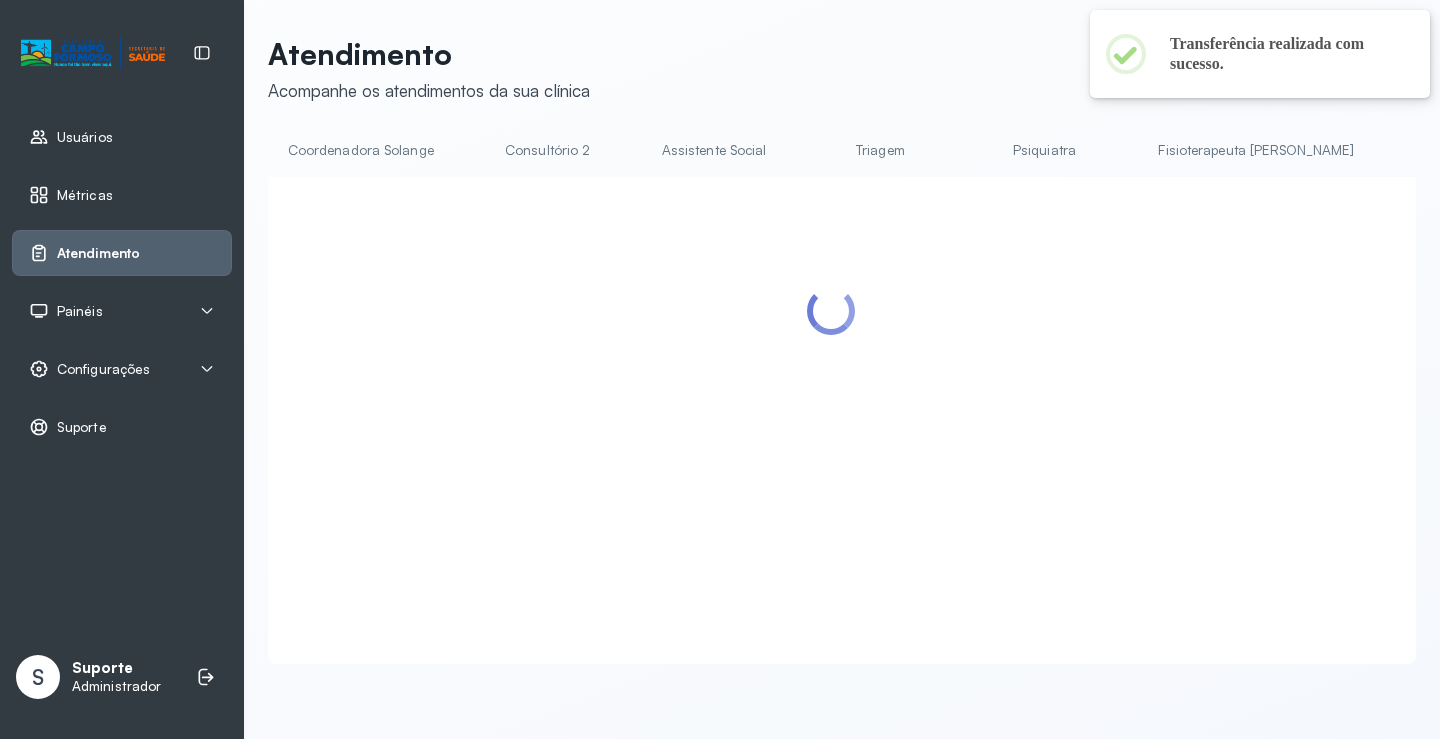click on "Fisioterapeuta [PERSON_NAME]" at bounding box center [1256, 150] 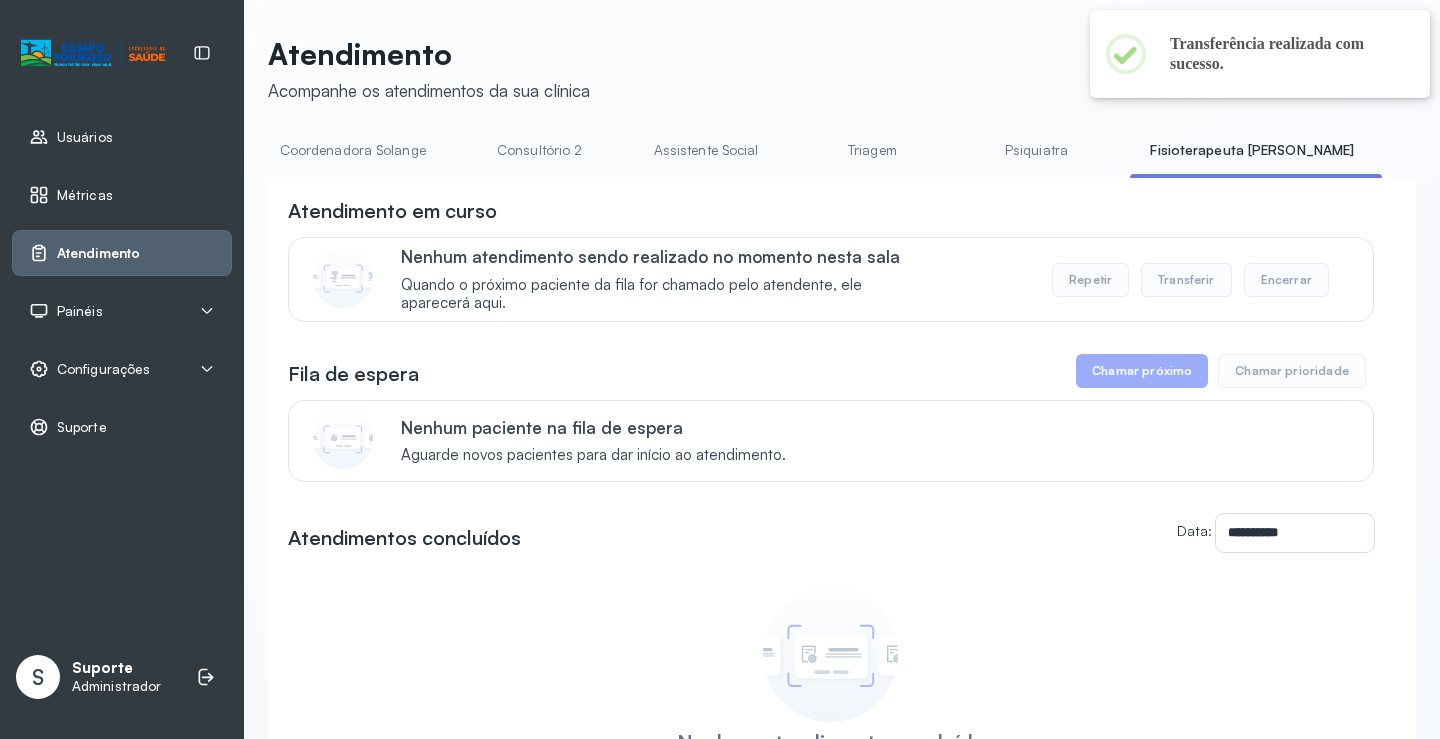 click on "Chamar próximo" at bounding box center [1142, 371] 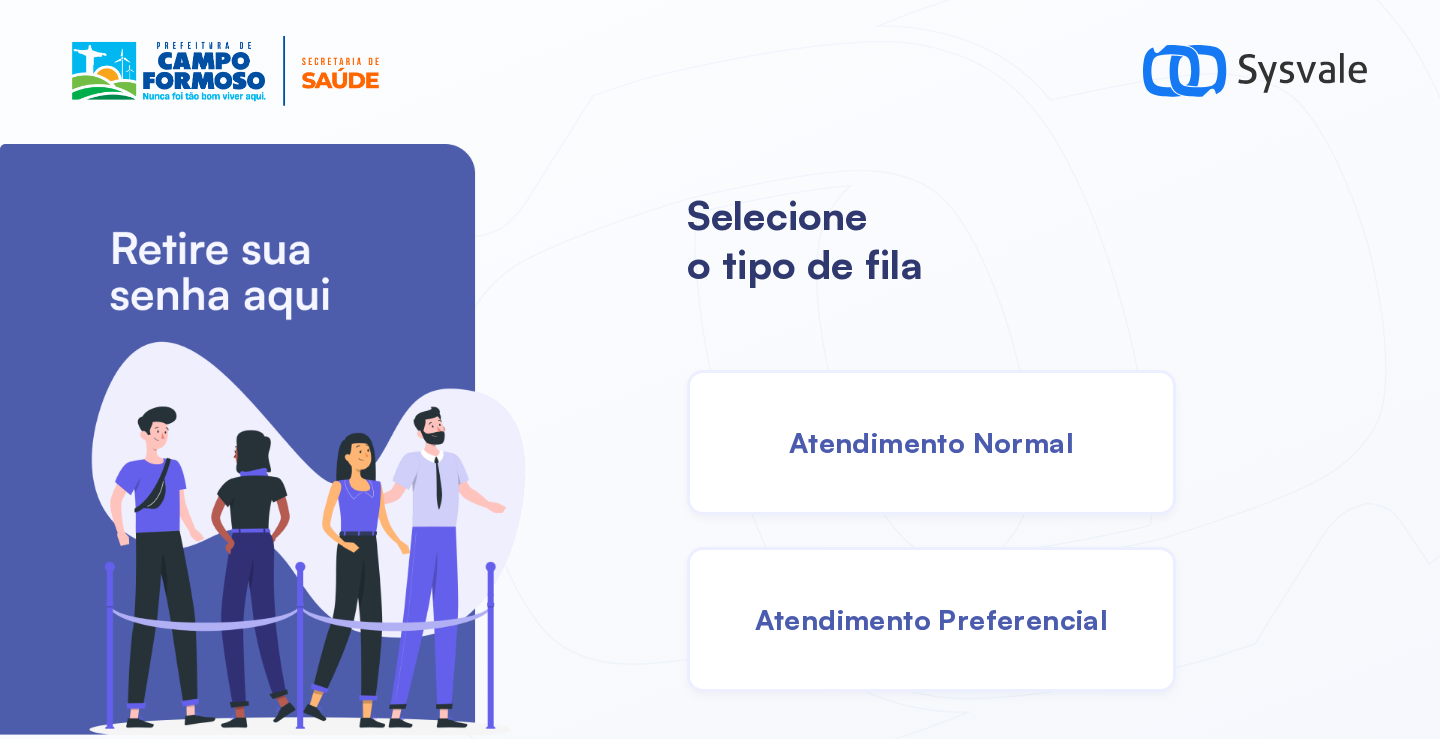 scroll, scrollTop: 0, scrollLeft: 0, axis: both 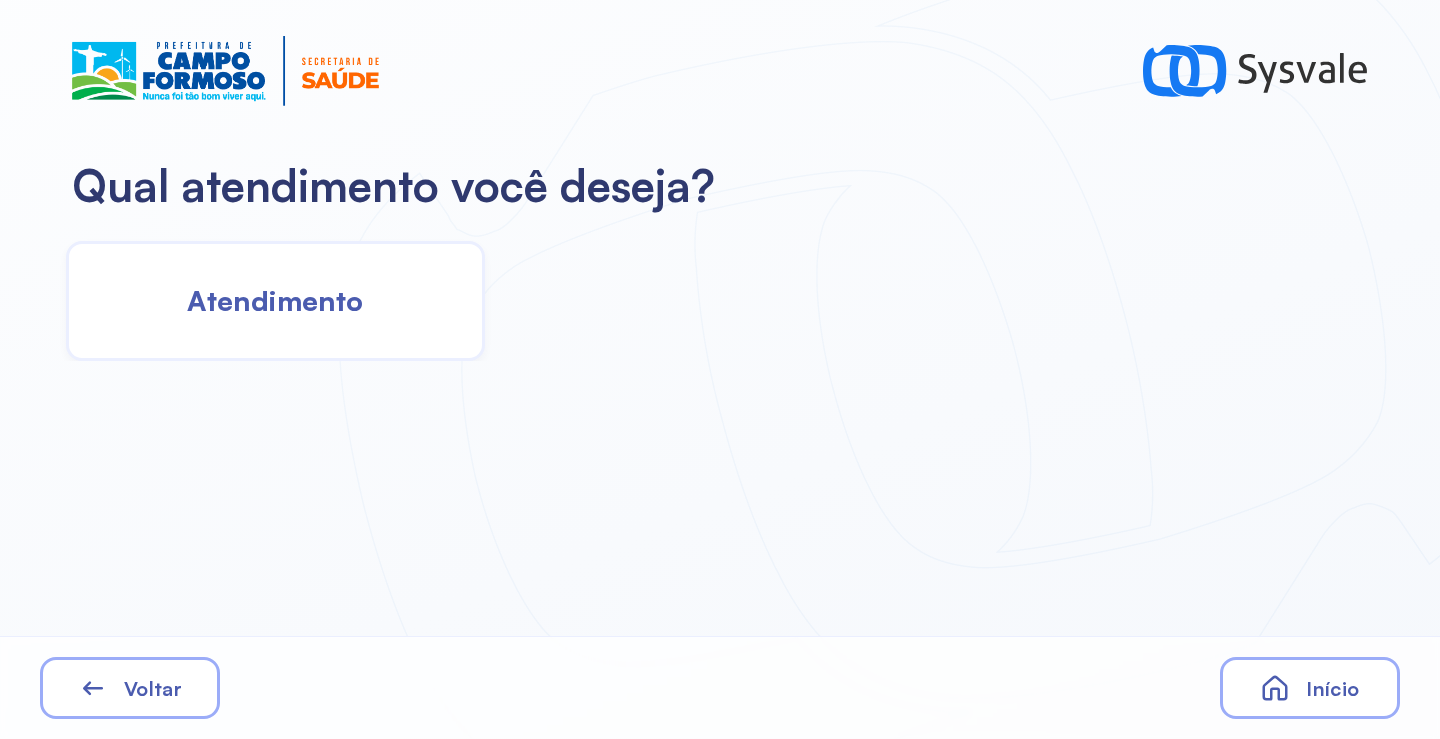 click on "Atendimento" at bounding box center (275, 300) 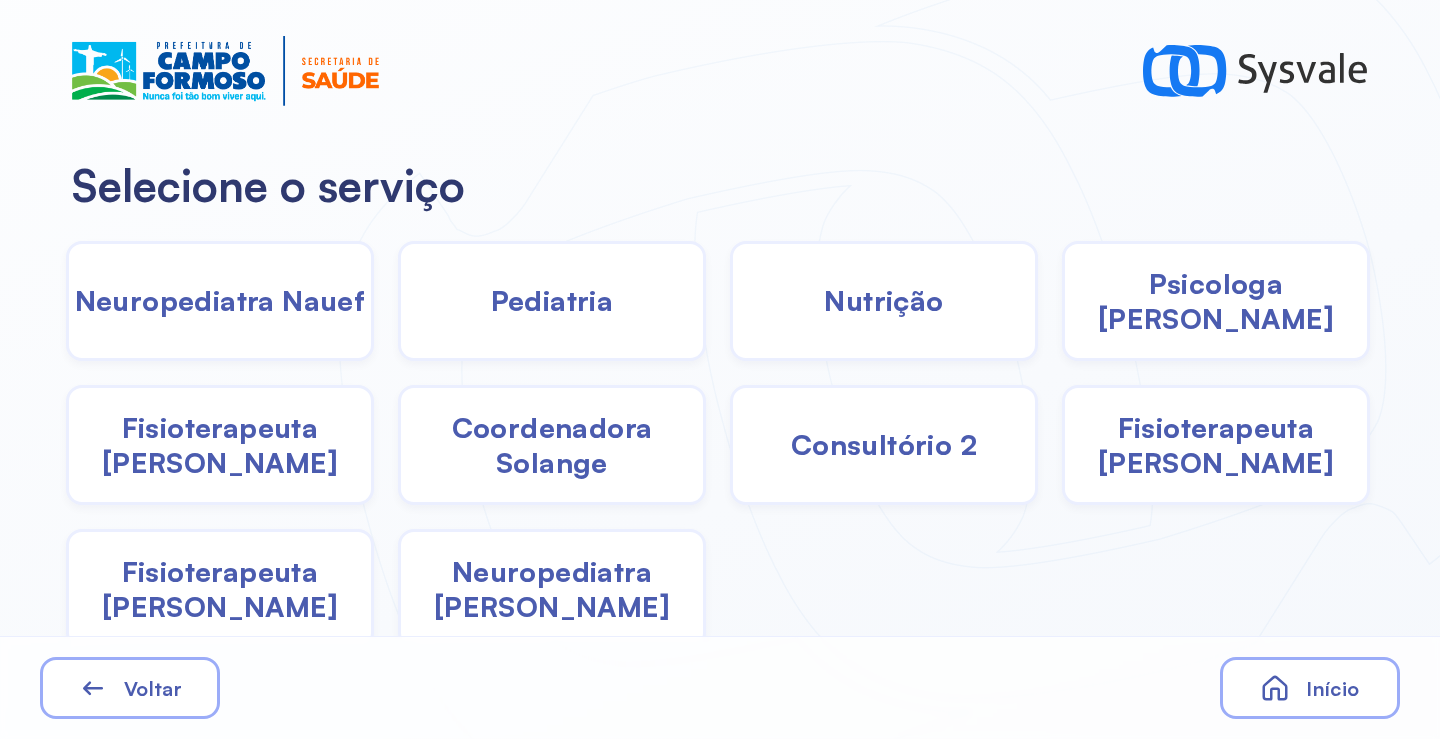 click on "Fisioterapeuta [PERSON_NAME]" at bounding box center (1216, 445) 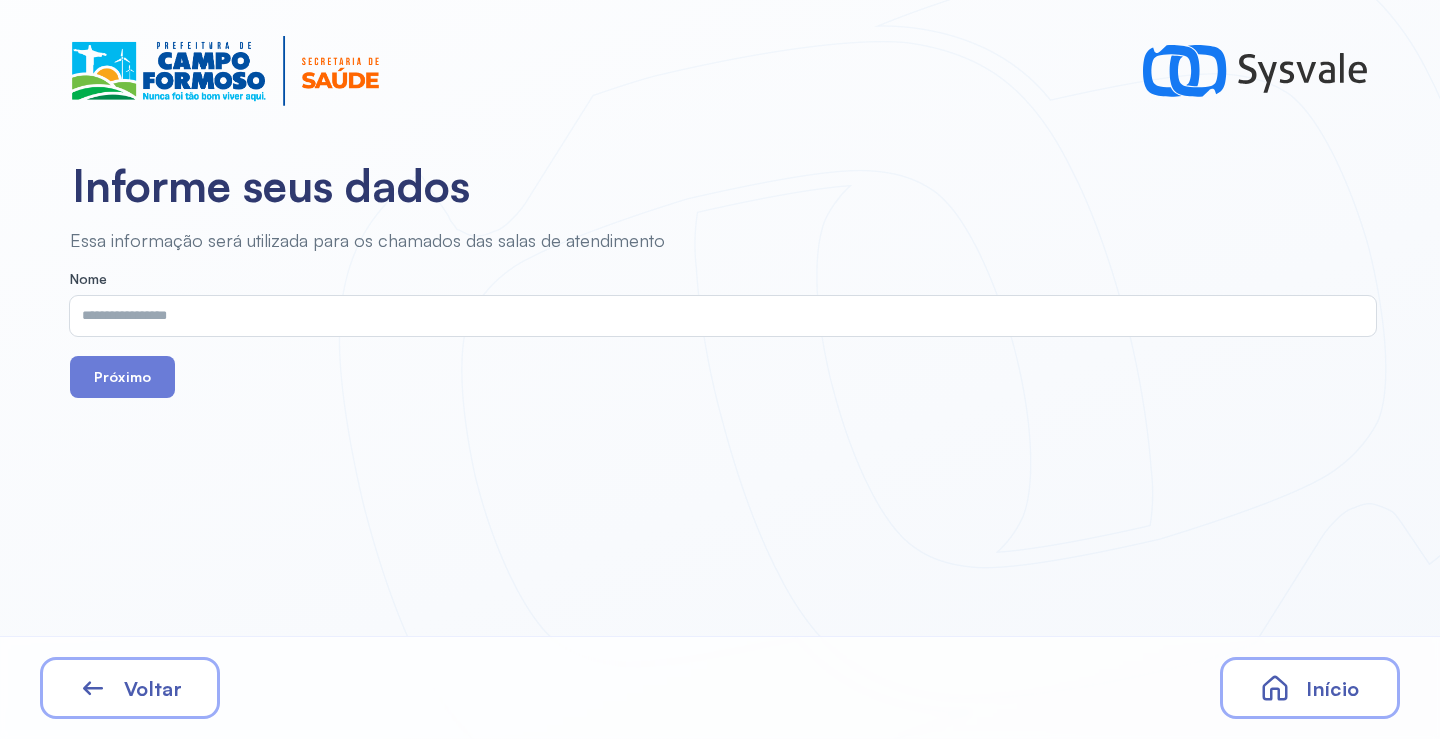 click at bounding box center [719, 316] 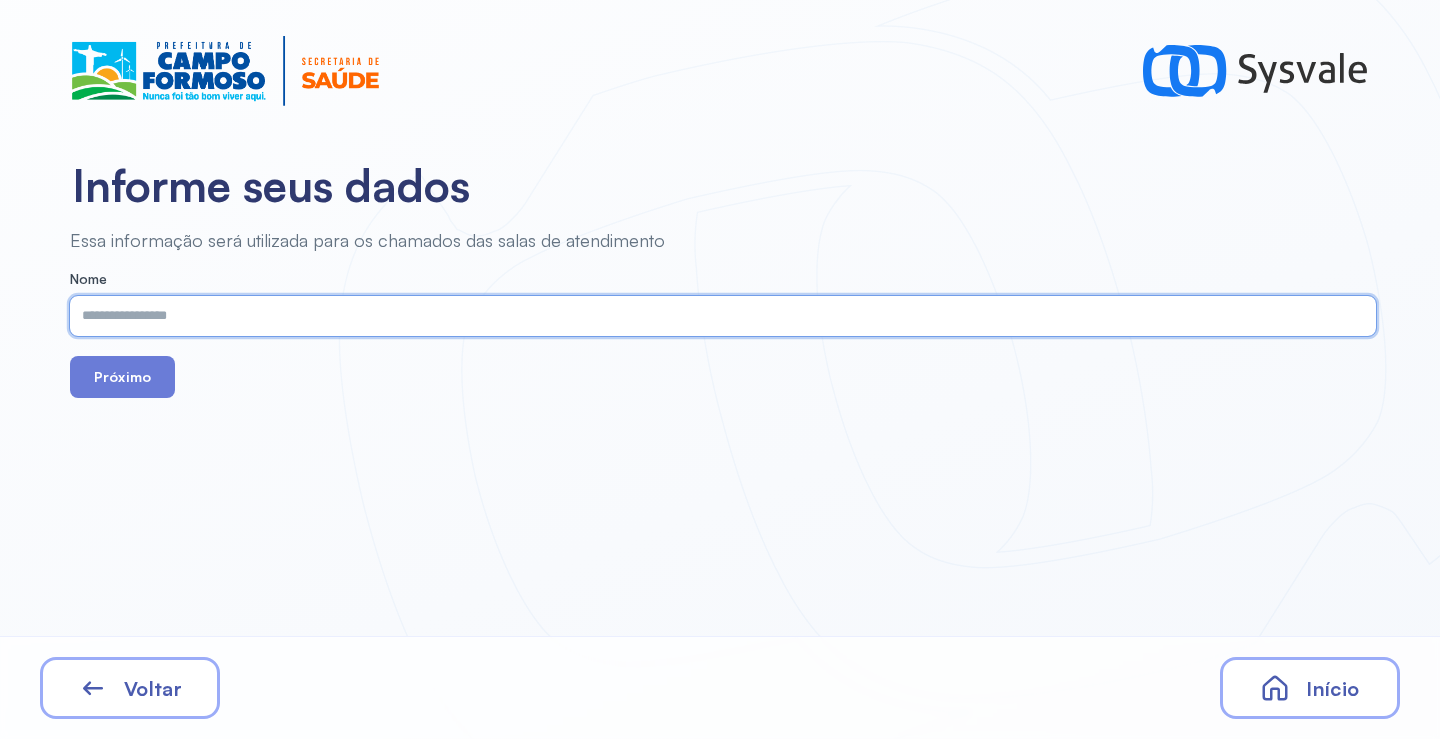 paste on "**********" 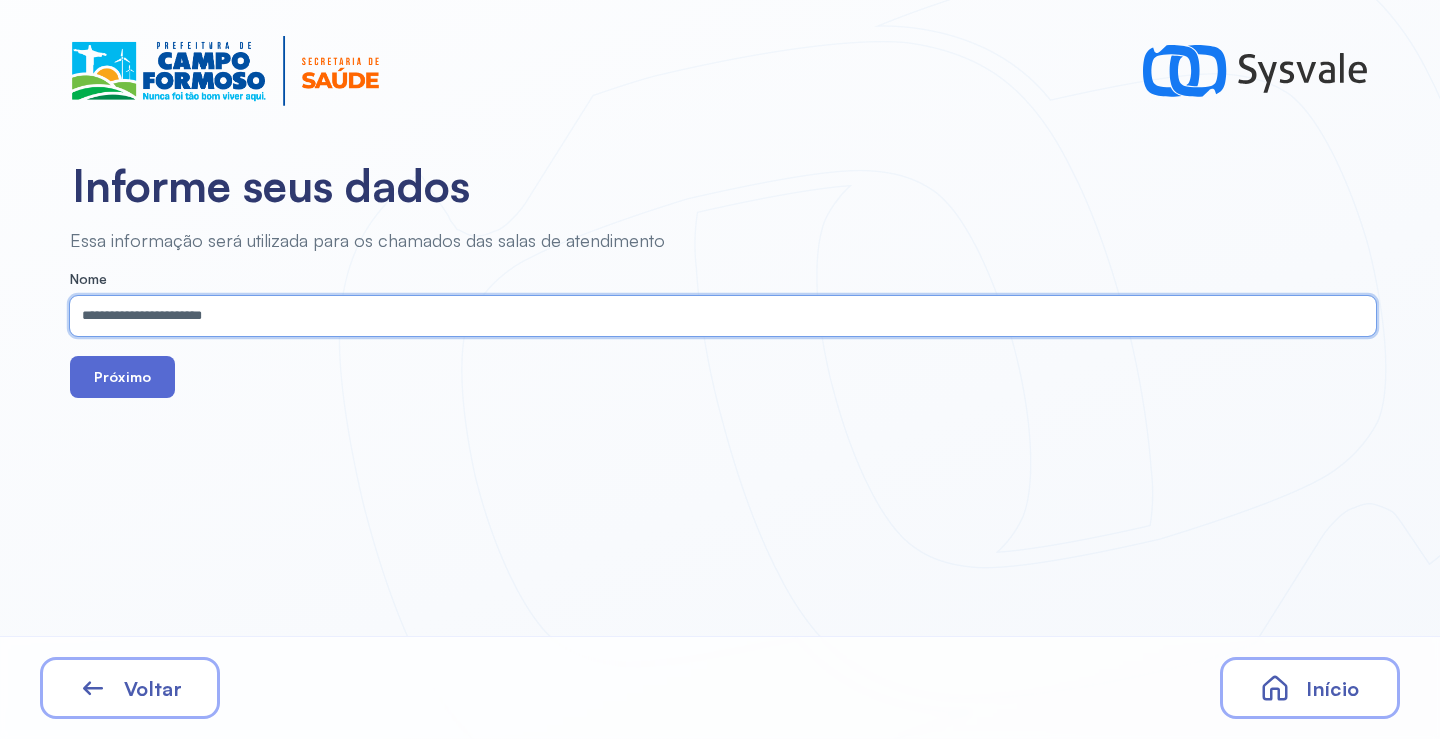 type on "**********" 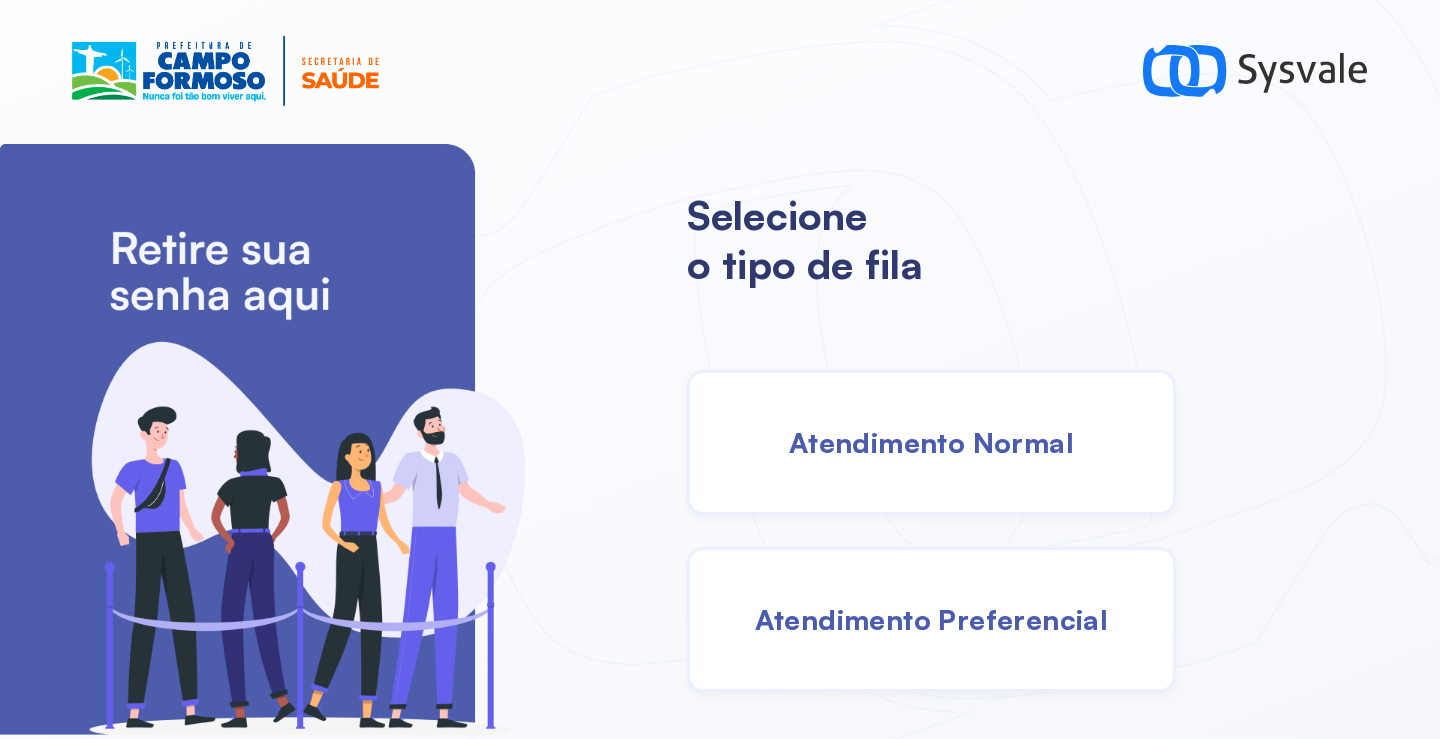 click on "Atendimento Normal" at bounding box center [931, 442] 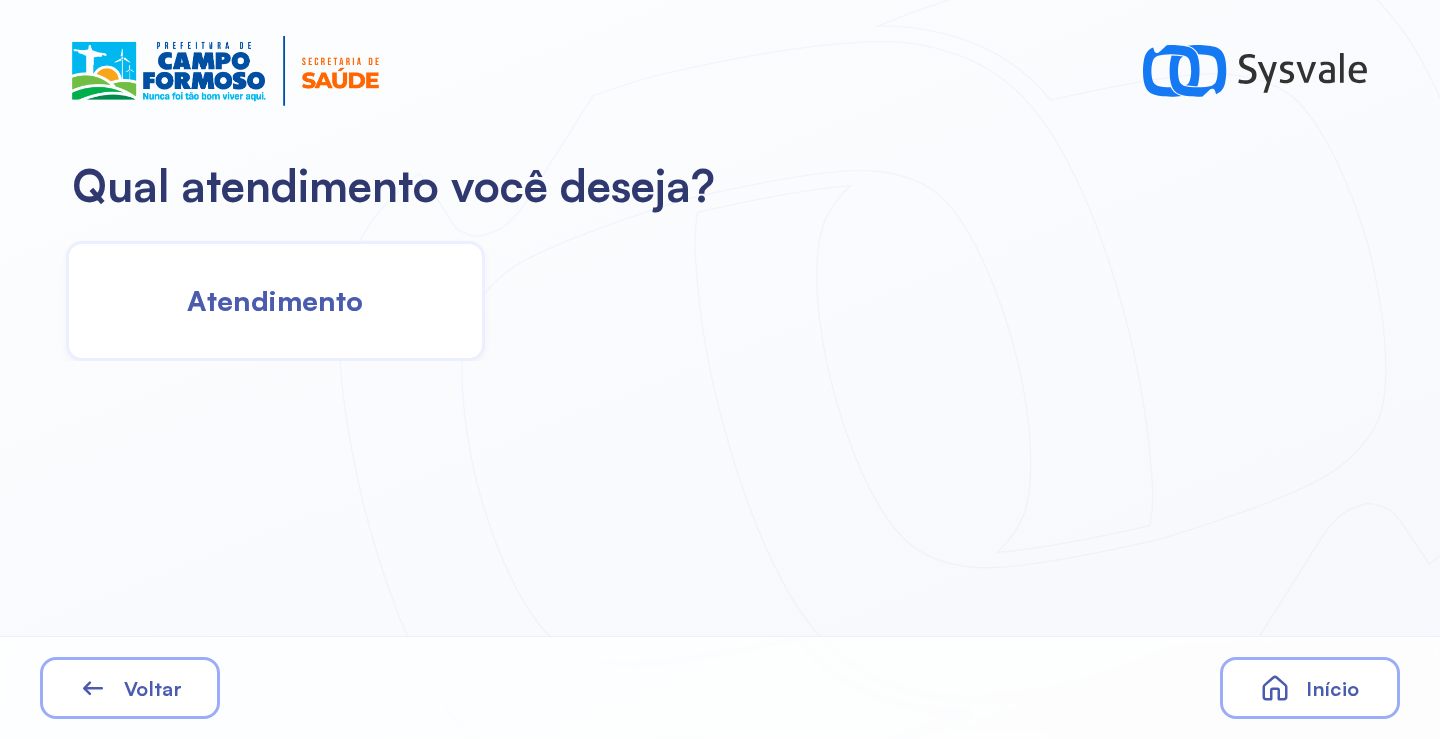 click on "Atendimento" at bounding box center [275, 300] 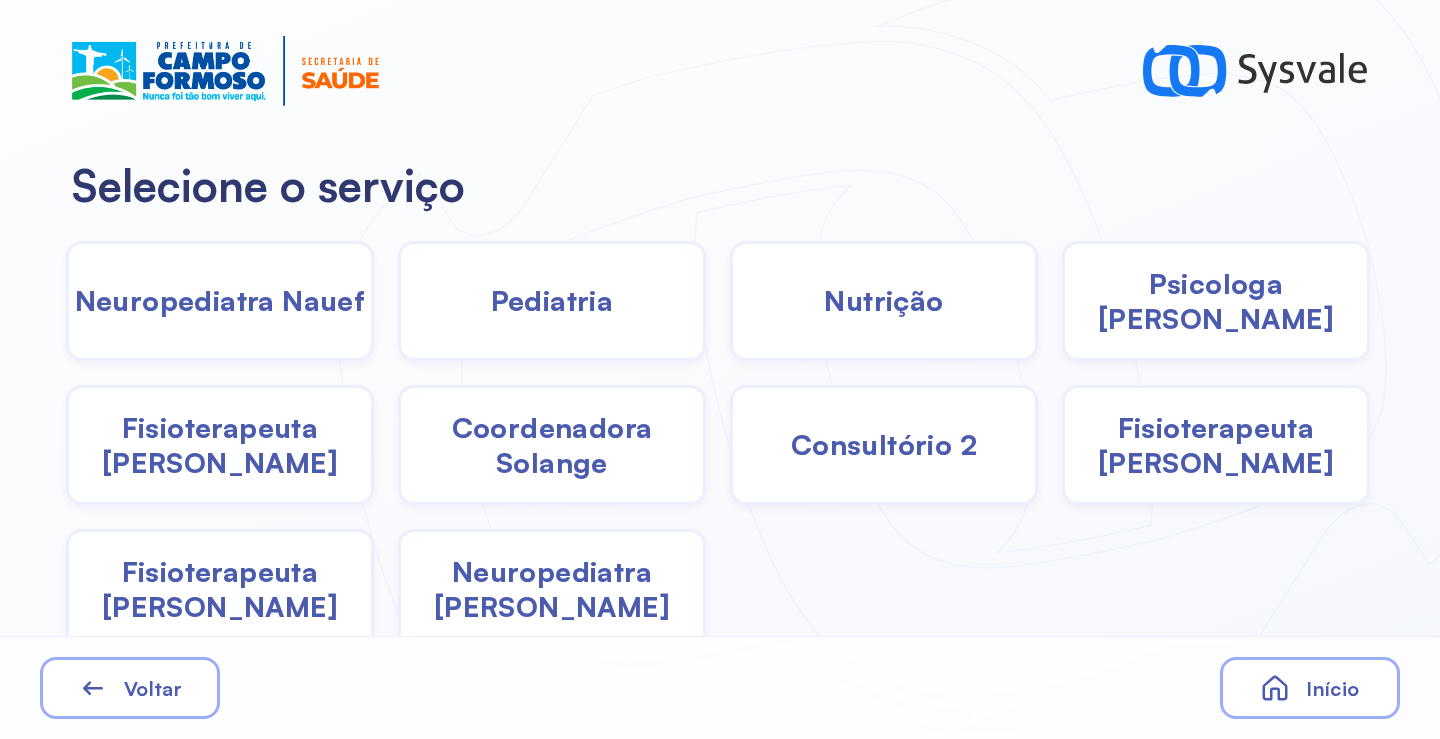 click on "Psicologa [PERSON_NAME]" at bounding box center (1216, 301) 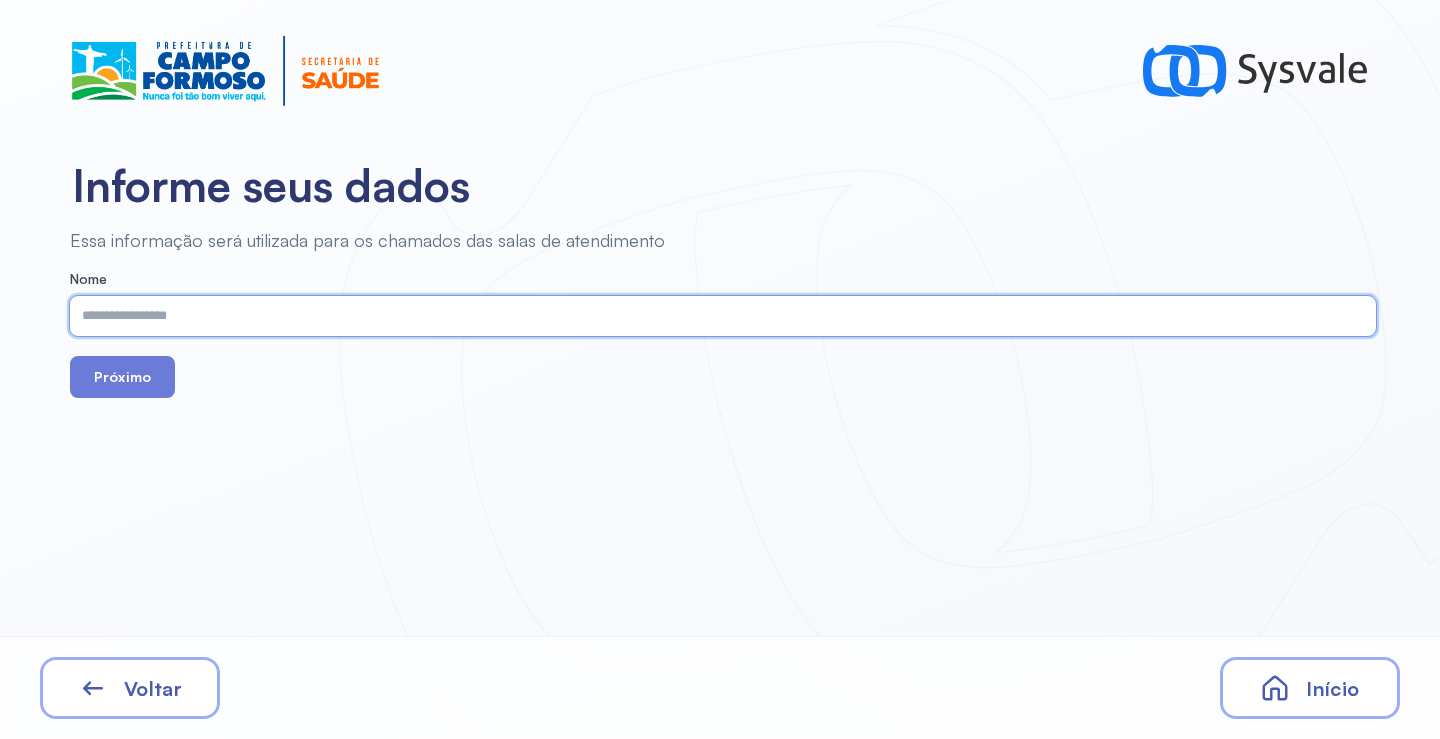 click at bounding box center (719, 316) 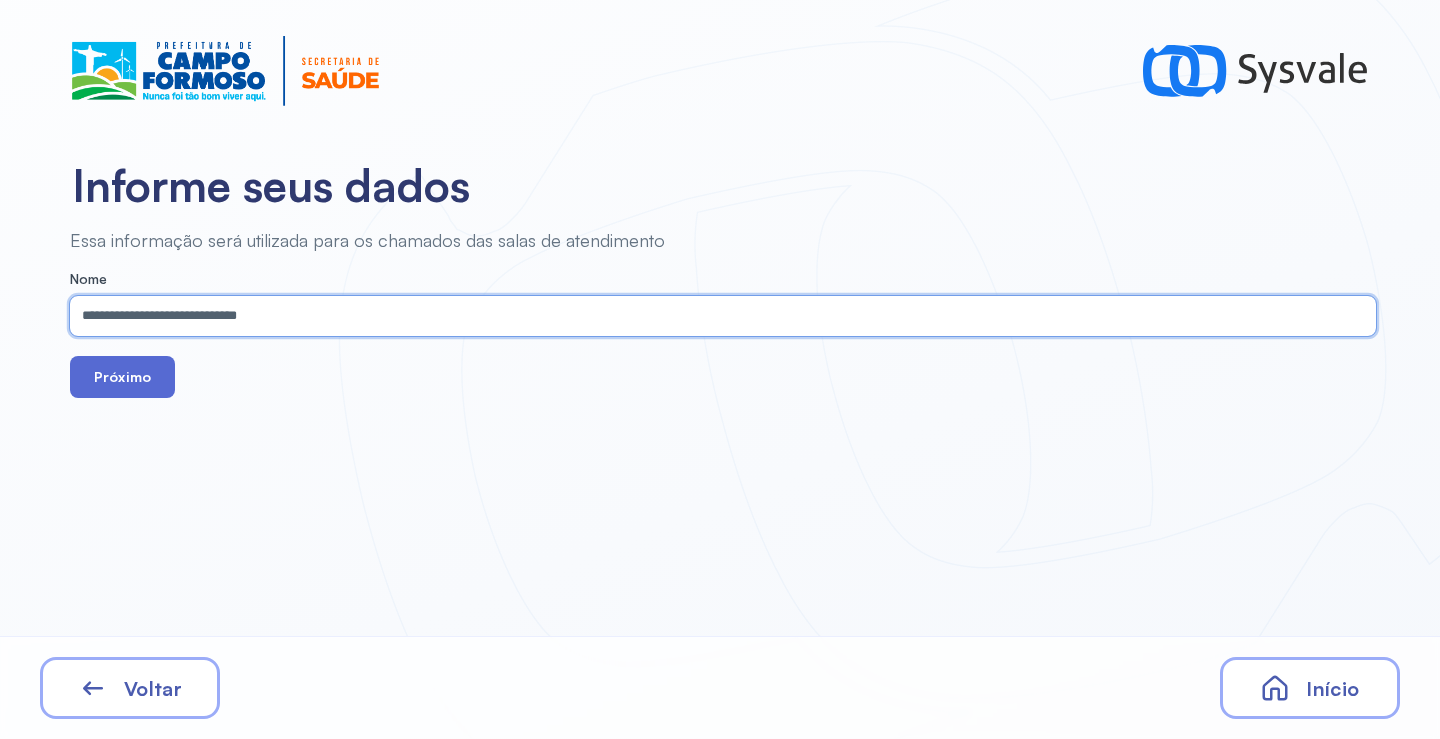 type on "**********" 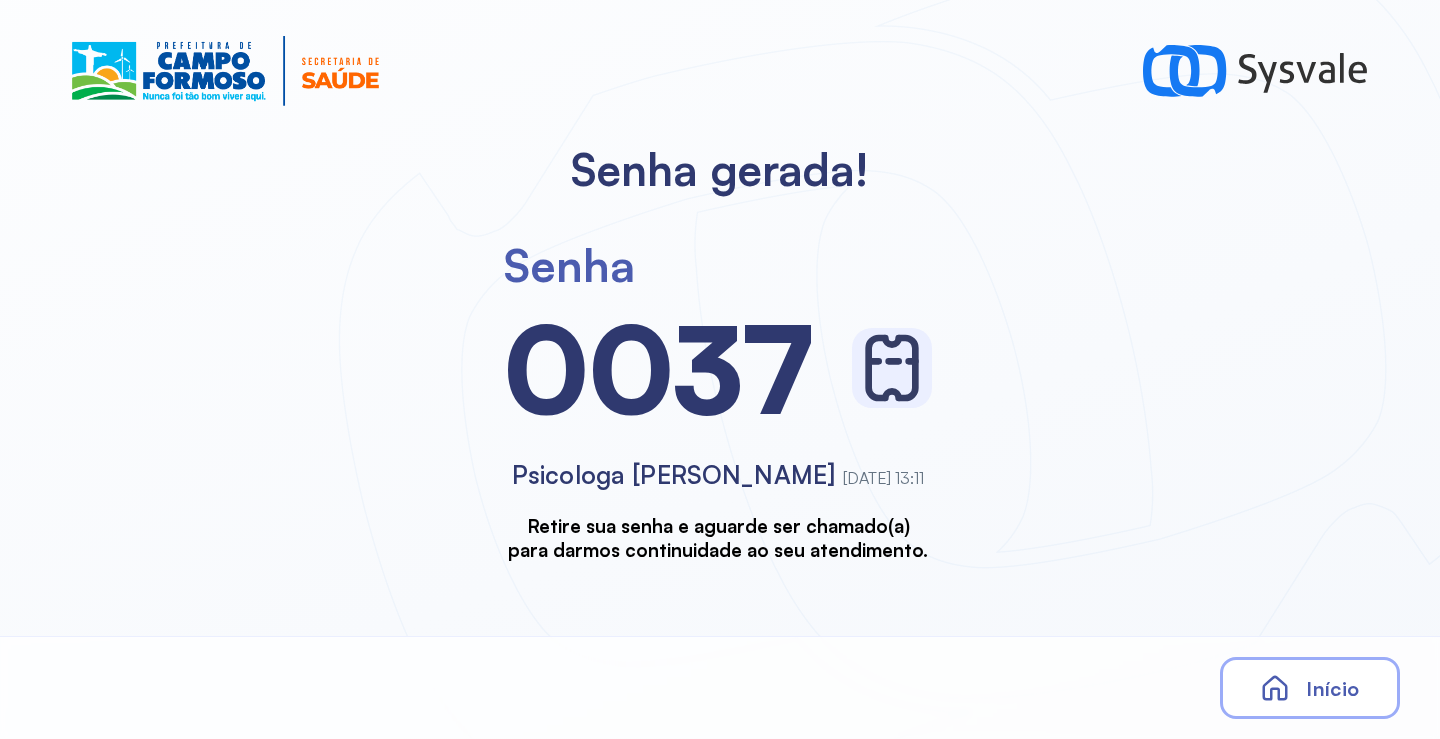 scroll, scrollTop: 0, scrollLeft: 0, axis: both 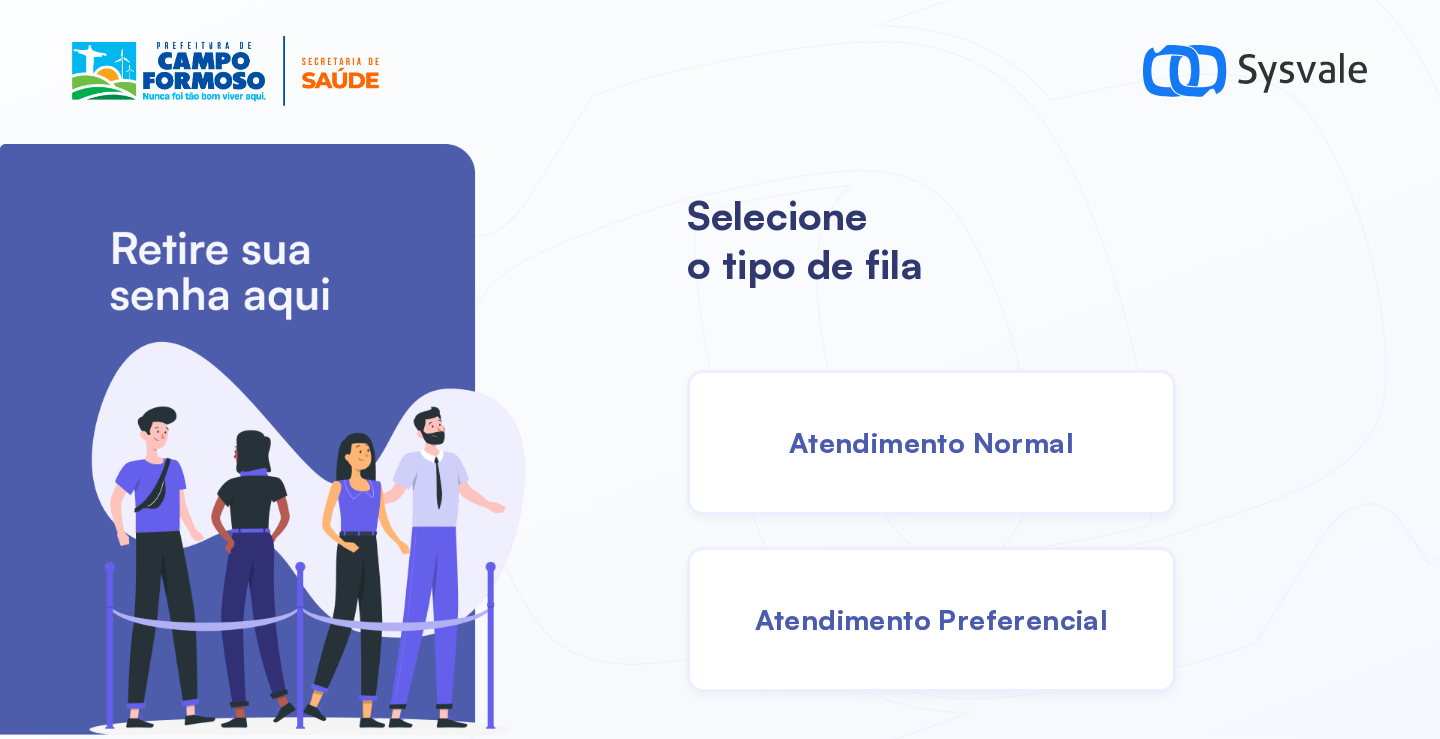click on "Atendimento Normal" at bounding box center (931, 442) 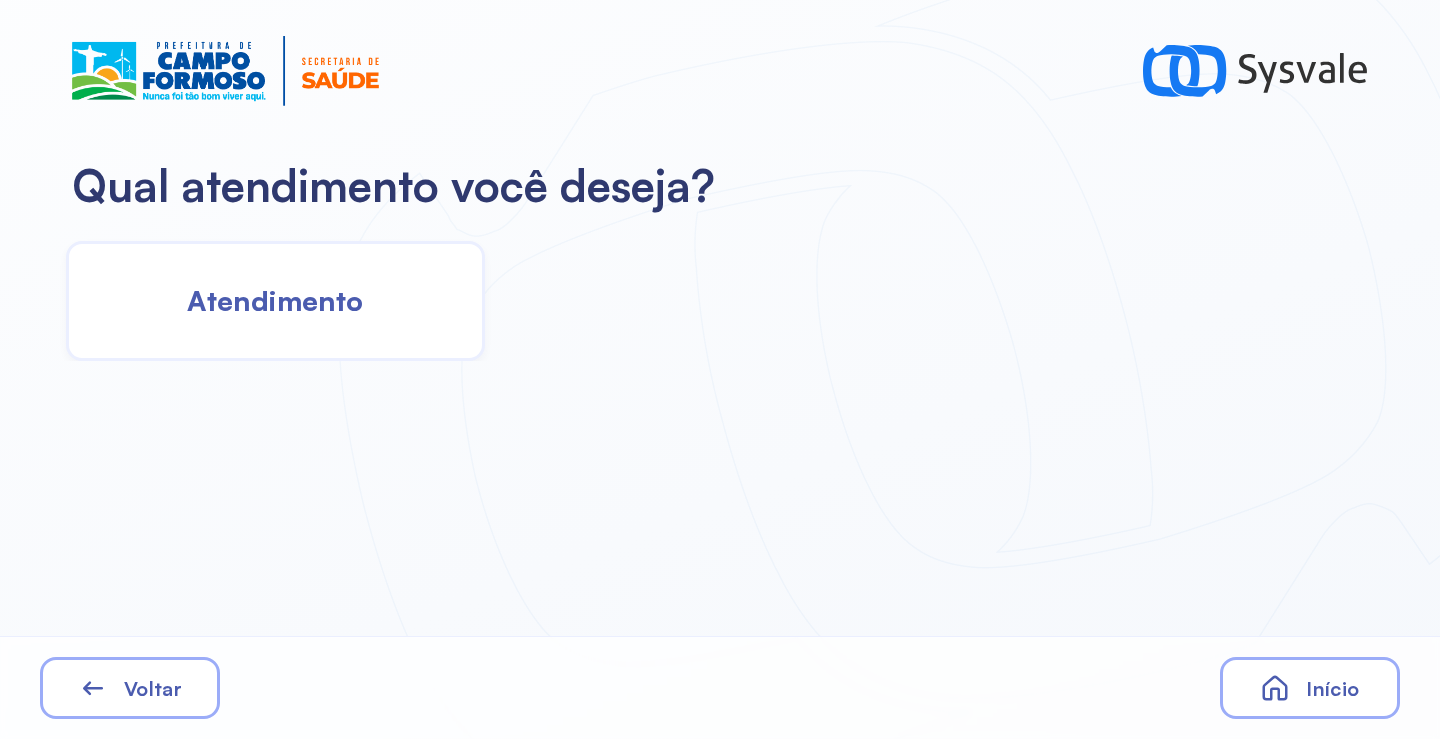 click on "Atendimento" at bounding box center (275, 300) 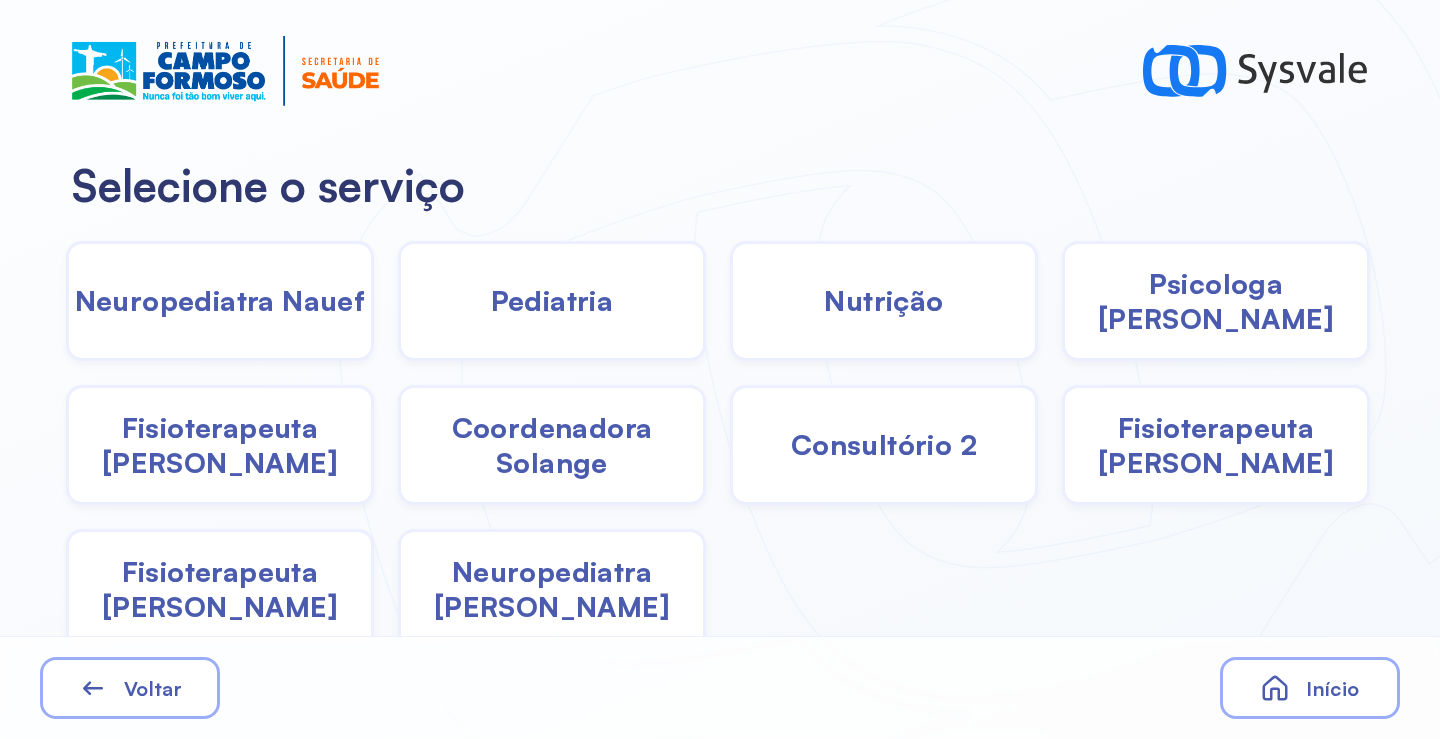 click on "Nutrição" at bounding box center (883, 300) 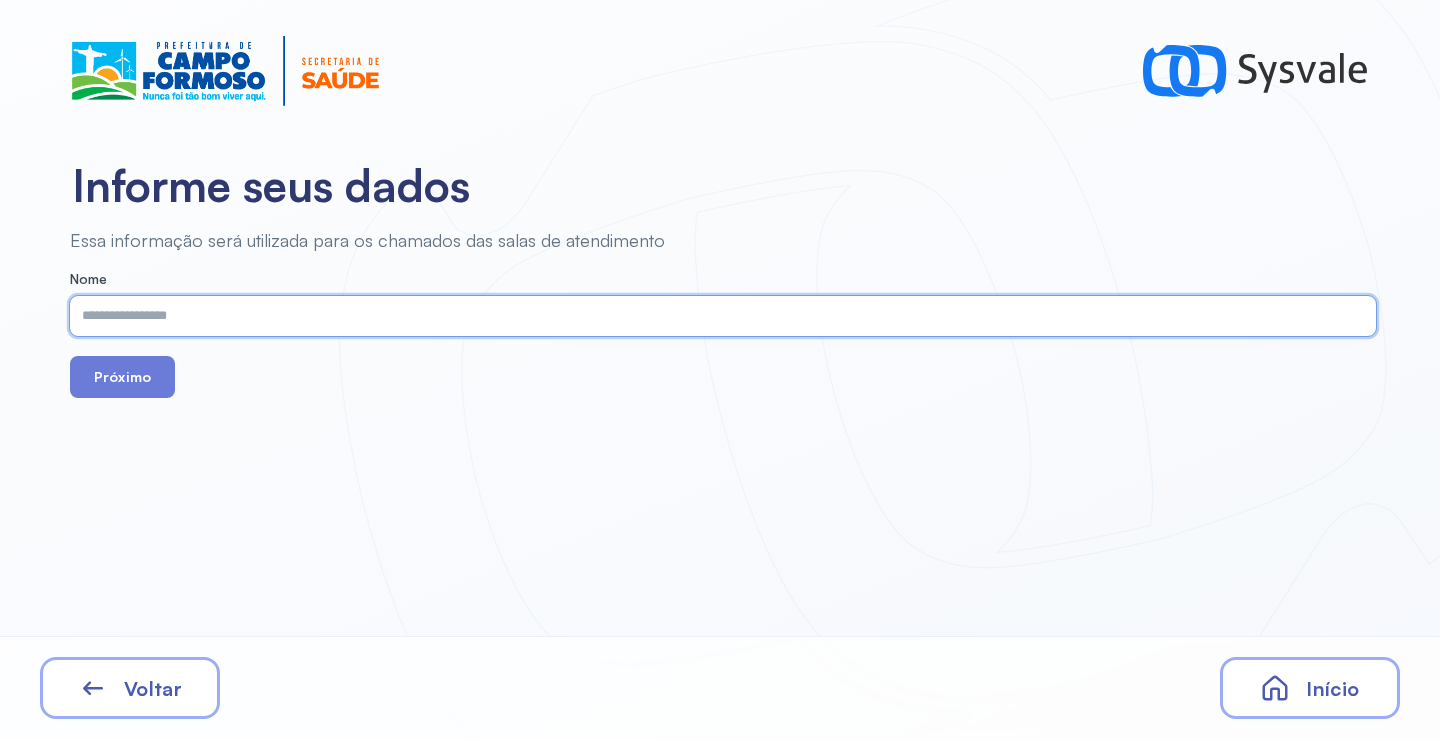 click at bounding box center (719, 316) 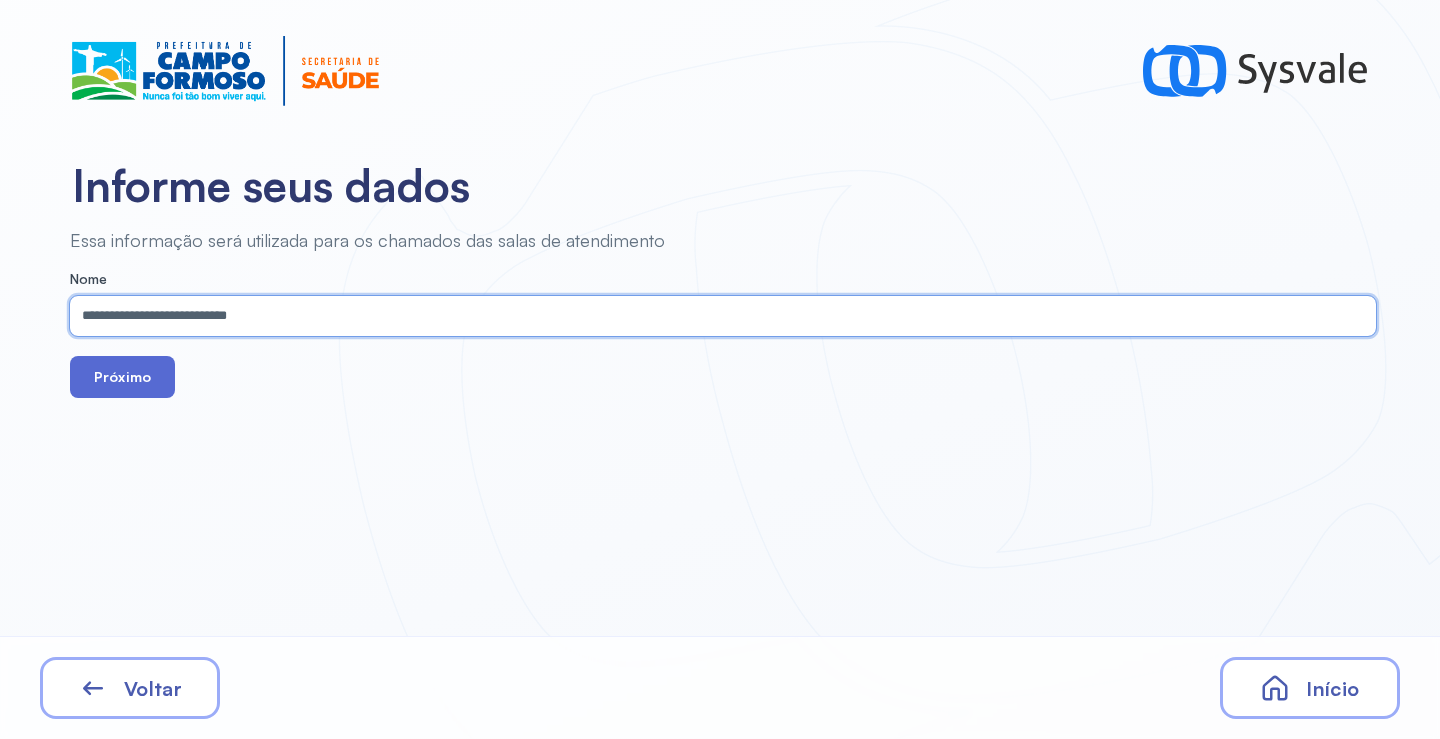 type on "**********" 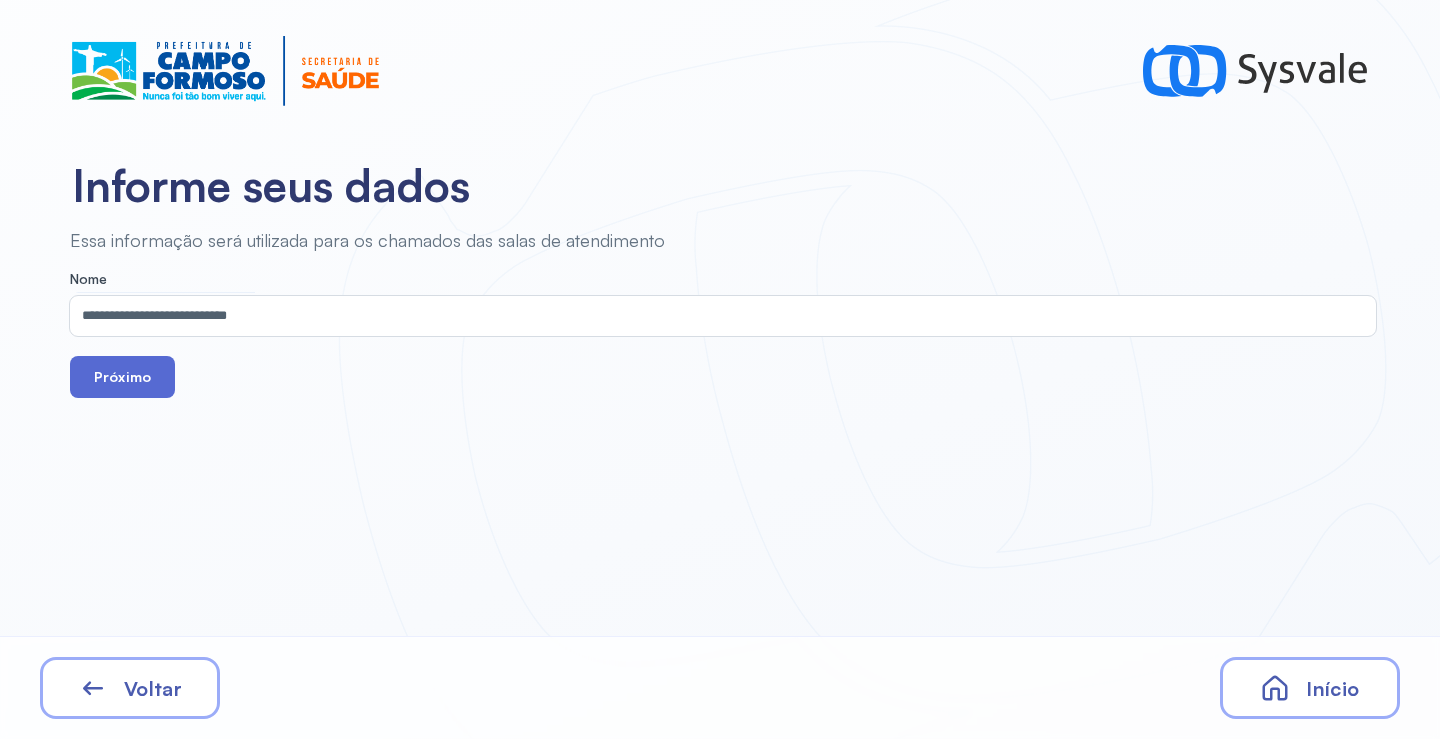 click on "Próximo" at bounding box center (122, 377) 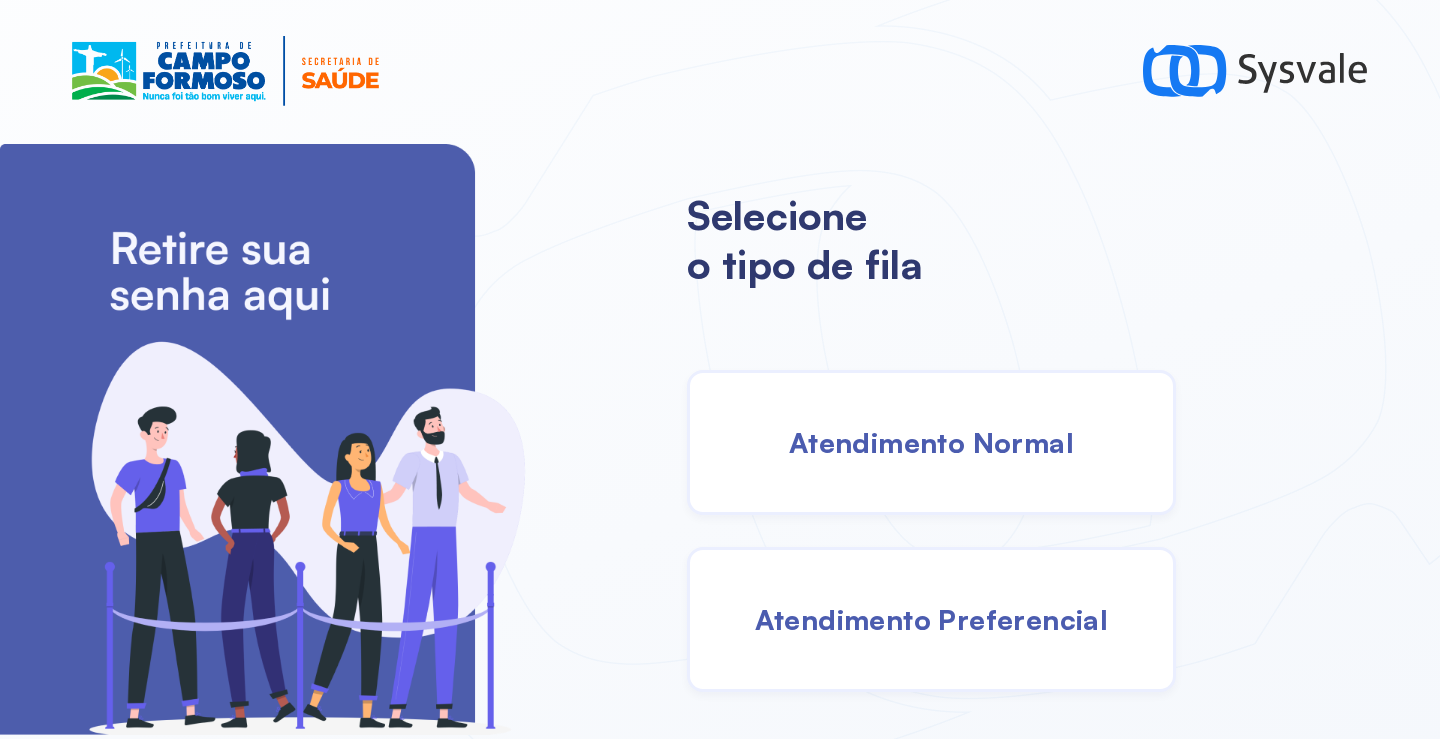 click on "Atendimento Normal" at bounding box center (931, 442) 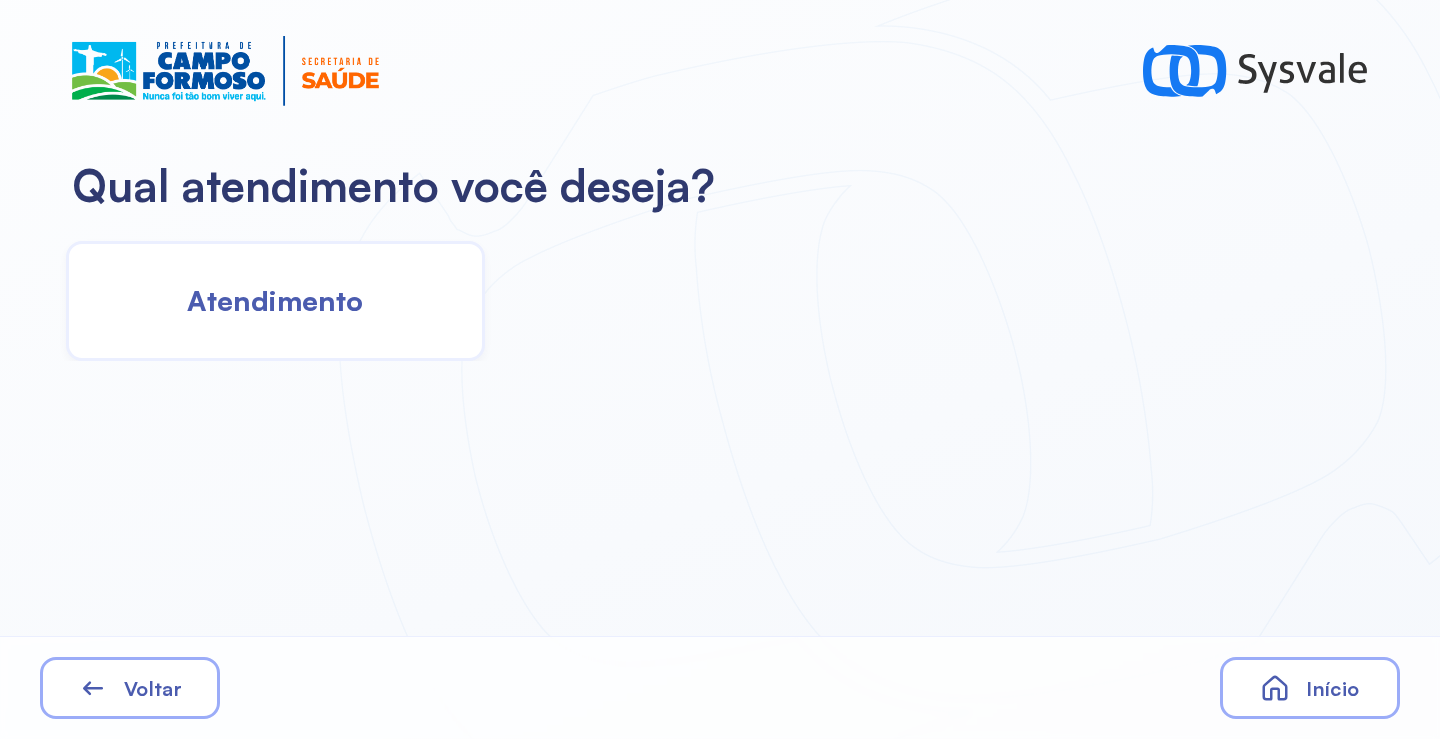 click on "Atendimento" 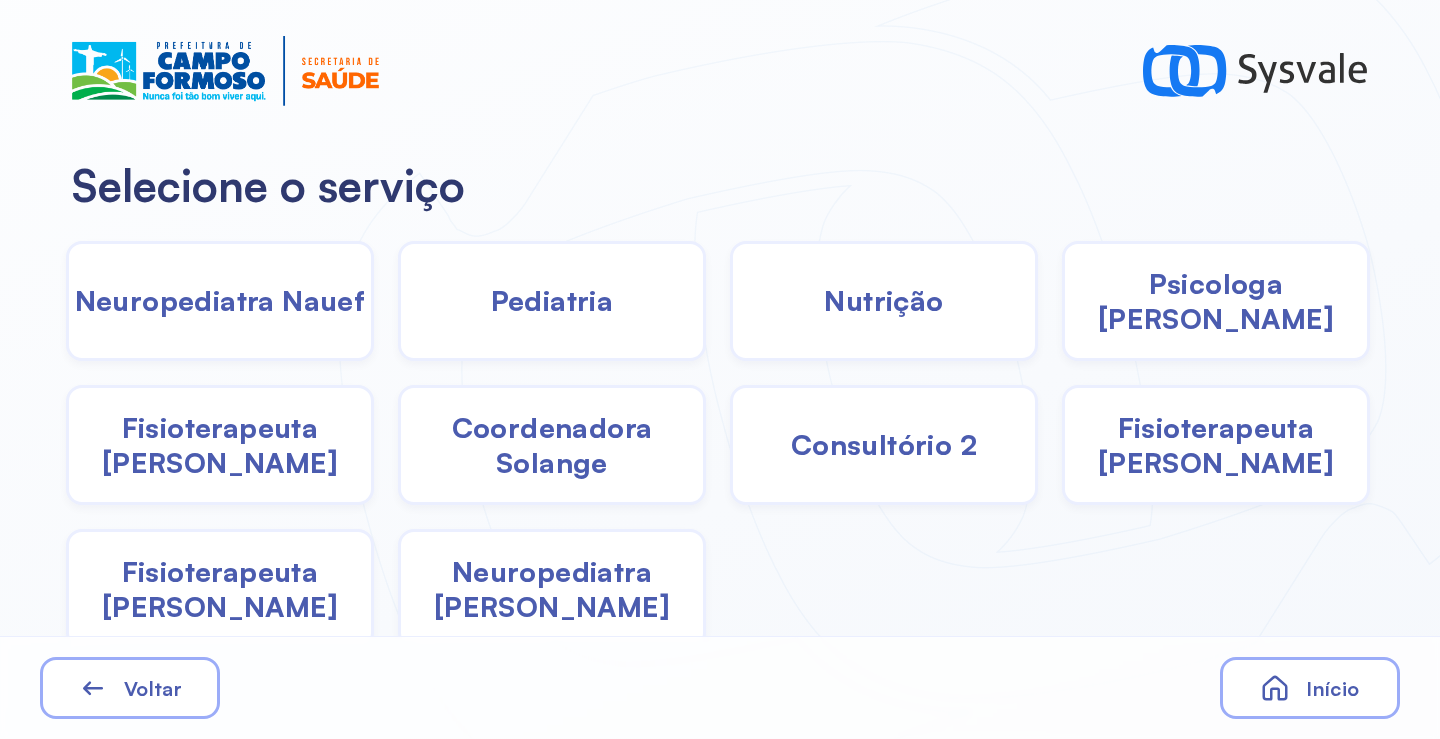 click on "Psicologa [PERSON_NAME]" at bounding box center [1216, 301] 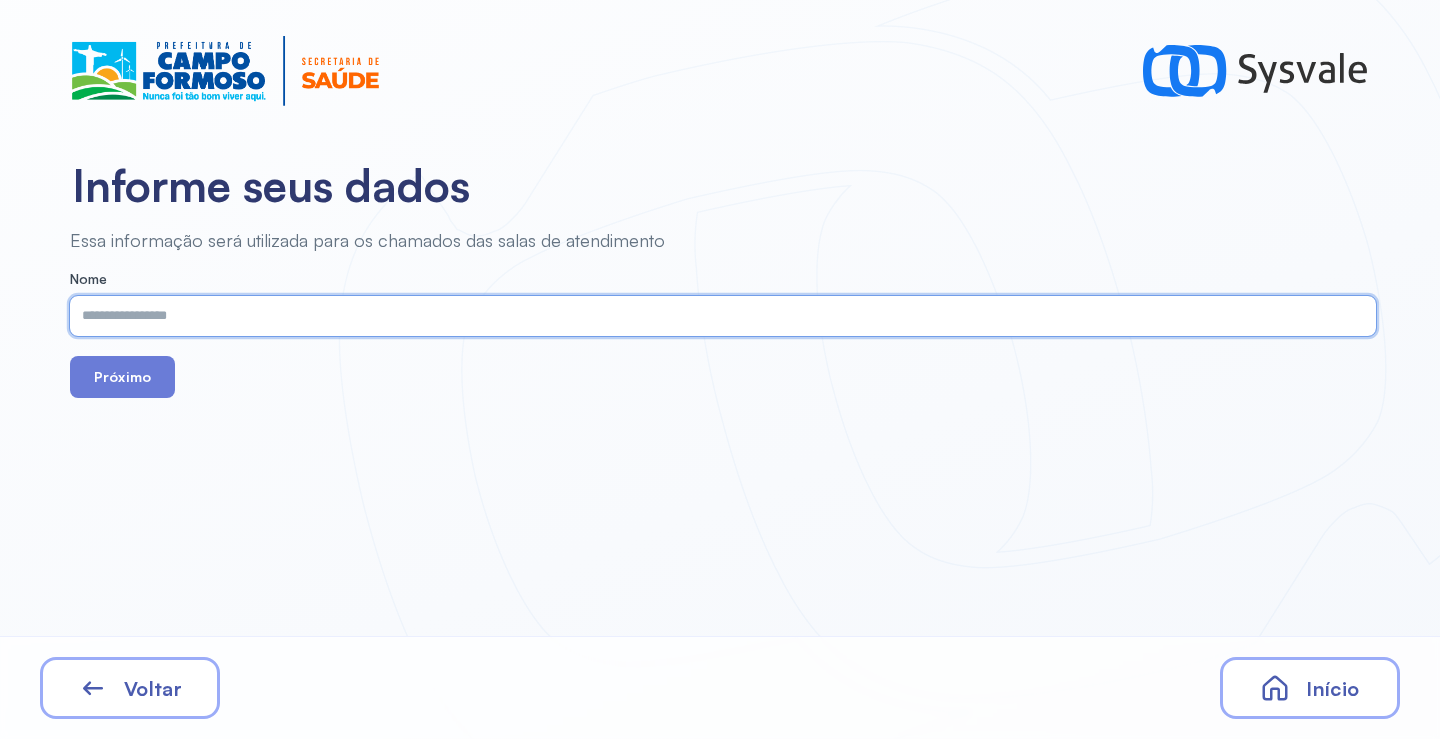 click at bounding box center [719, 316] 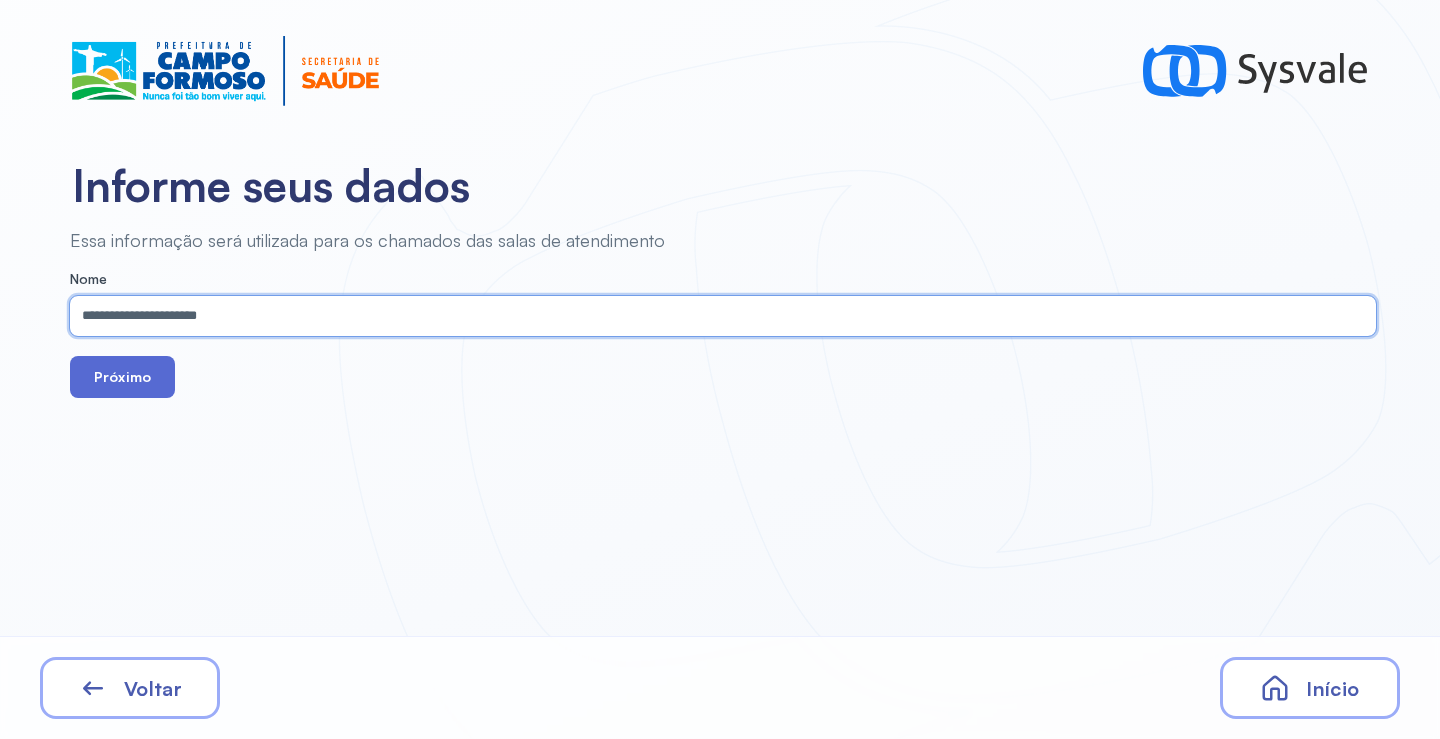 type on "**********" 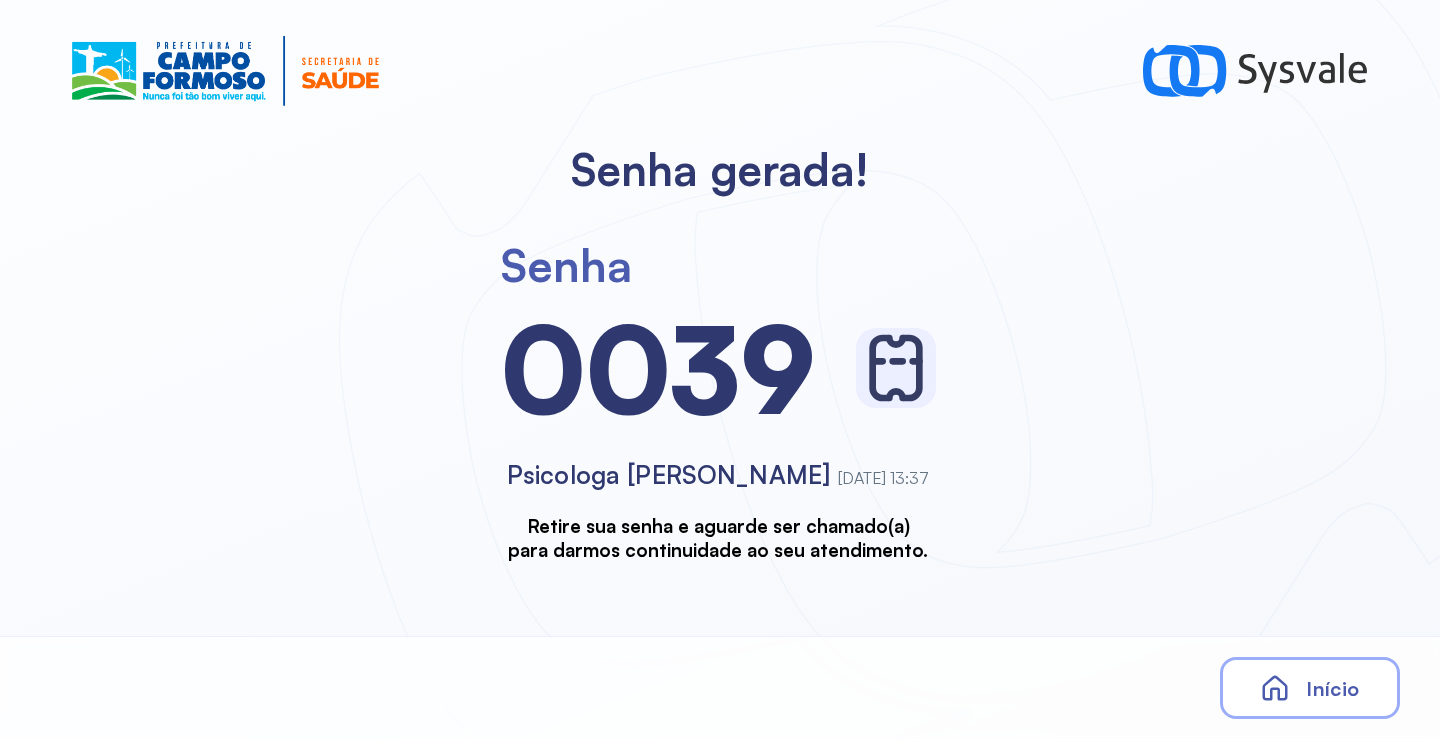 scroll, scrollTop: 0, scrollLeft: 0, axis: both 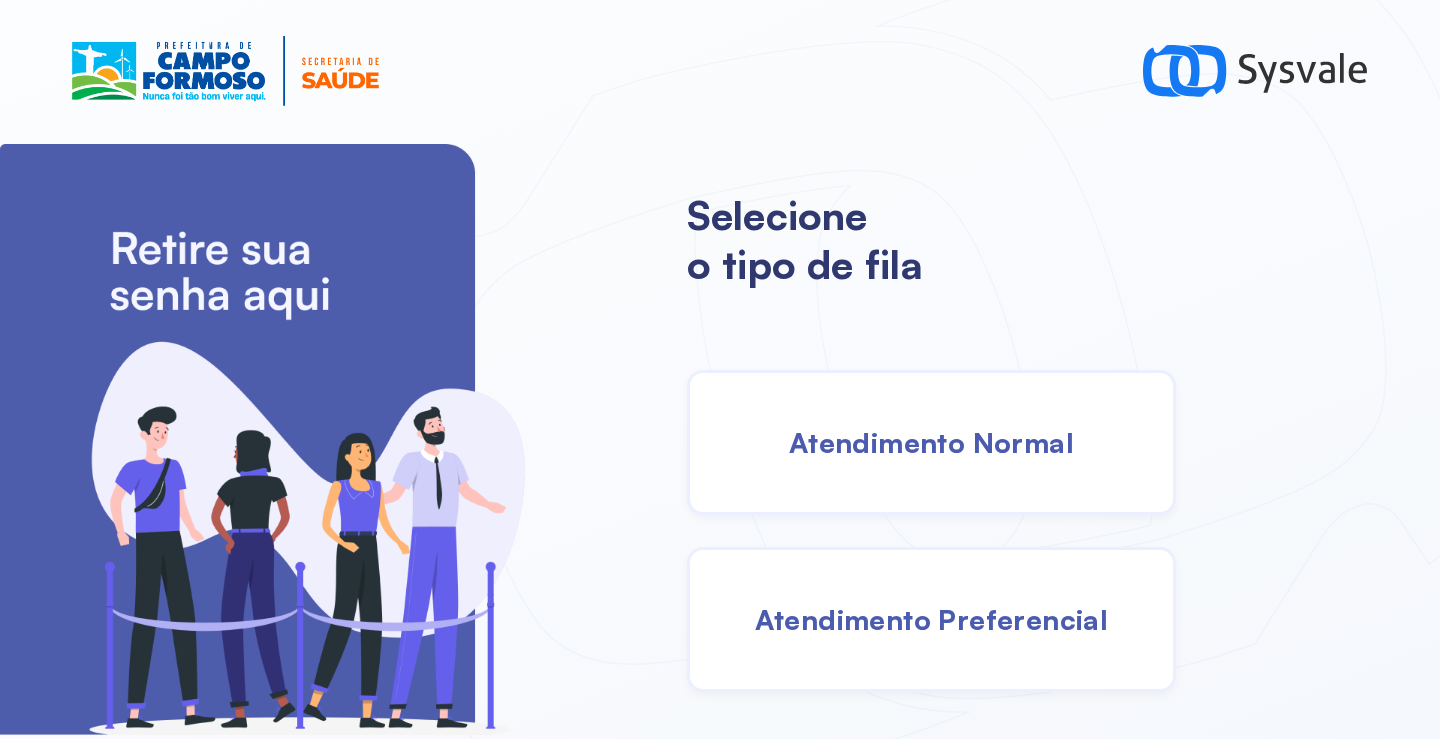 click on "Atendimento Normal" at bounding box center [931, 442] 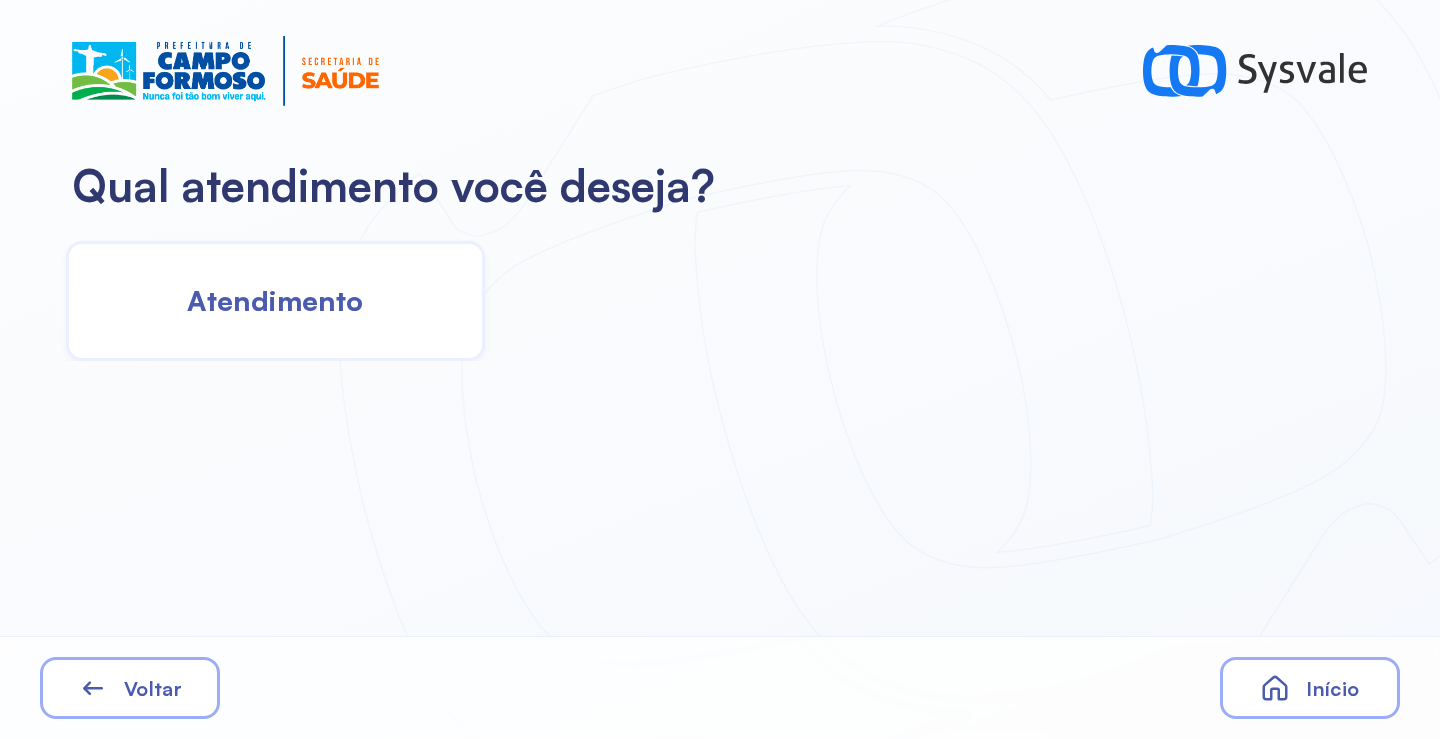 click on "Atendimento" 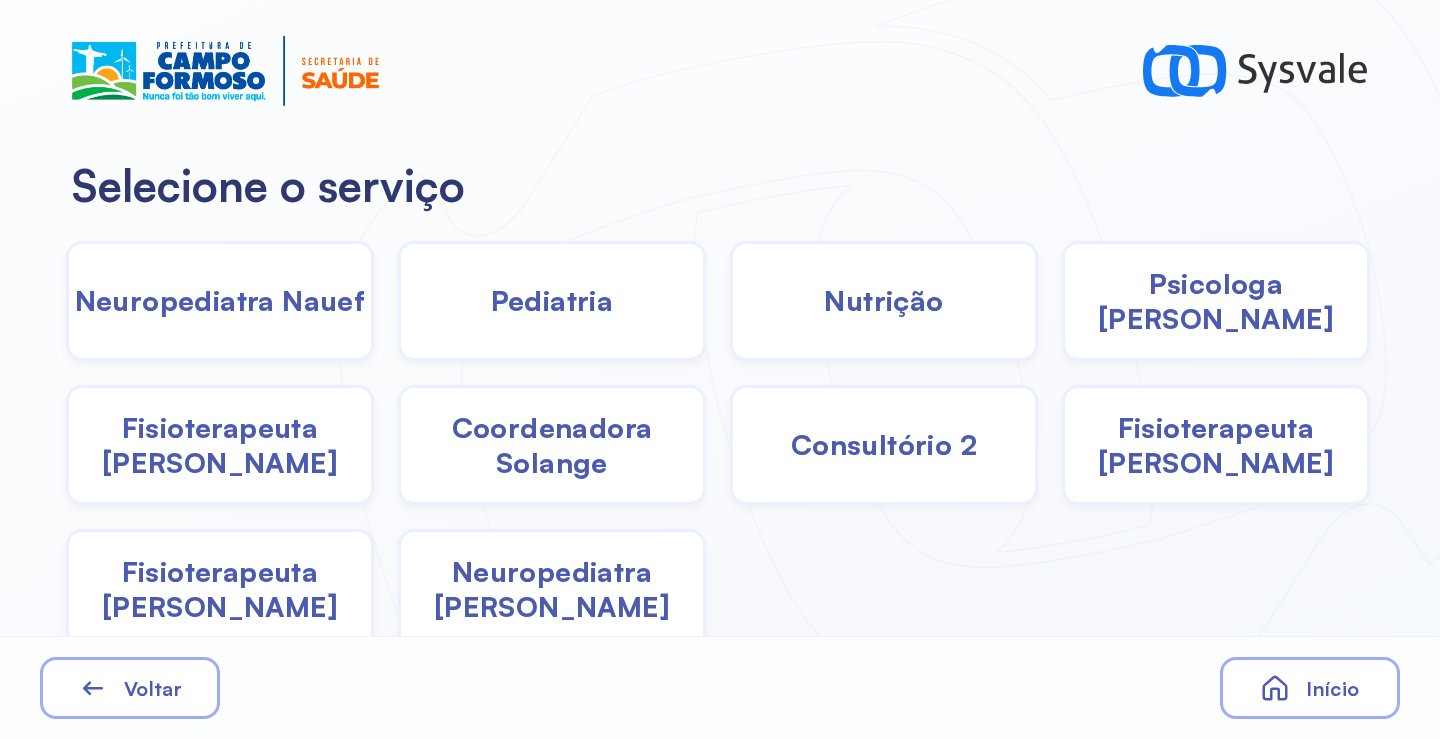 click on "Fisioterapeuta [PERSON_NAME]" at bounding box center (1216, 445) 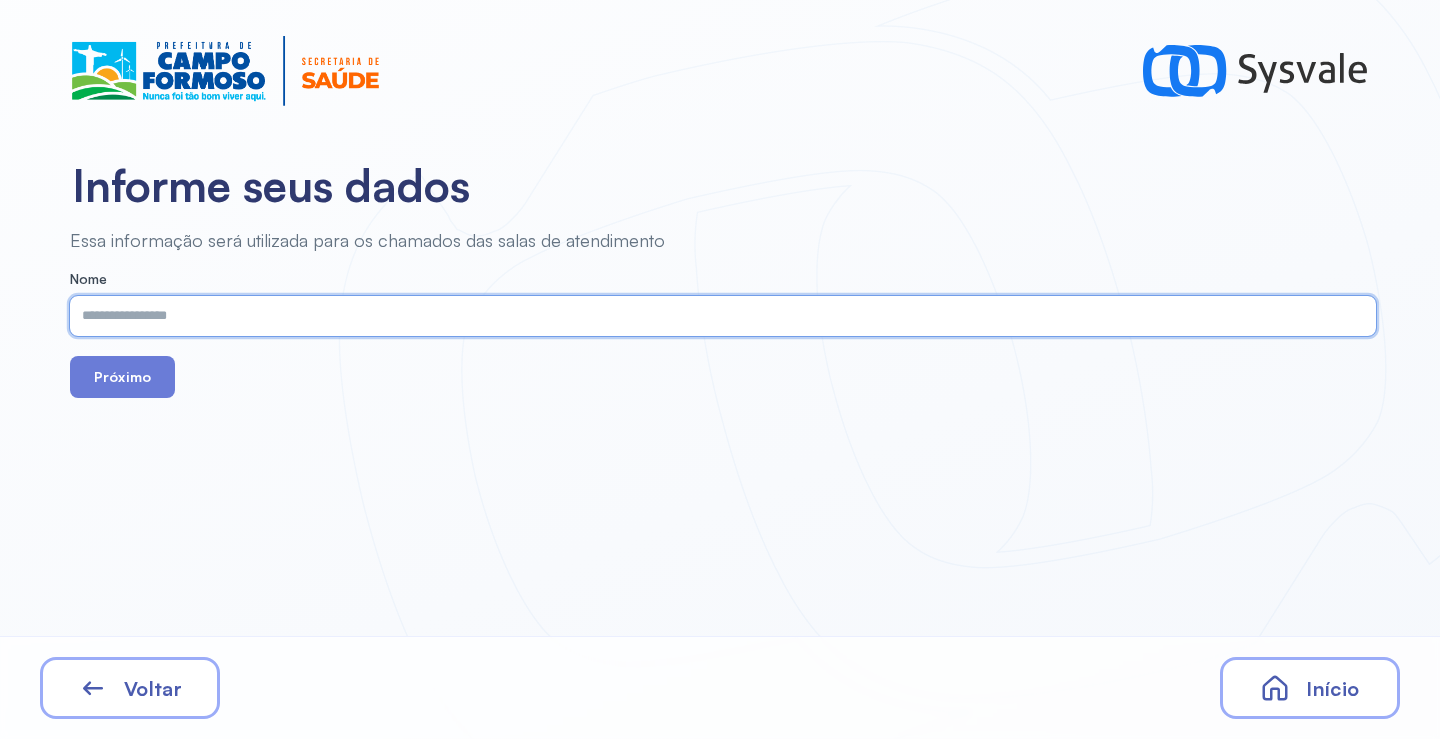 paste on "**********" 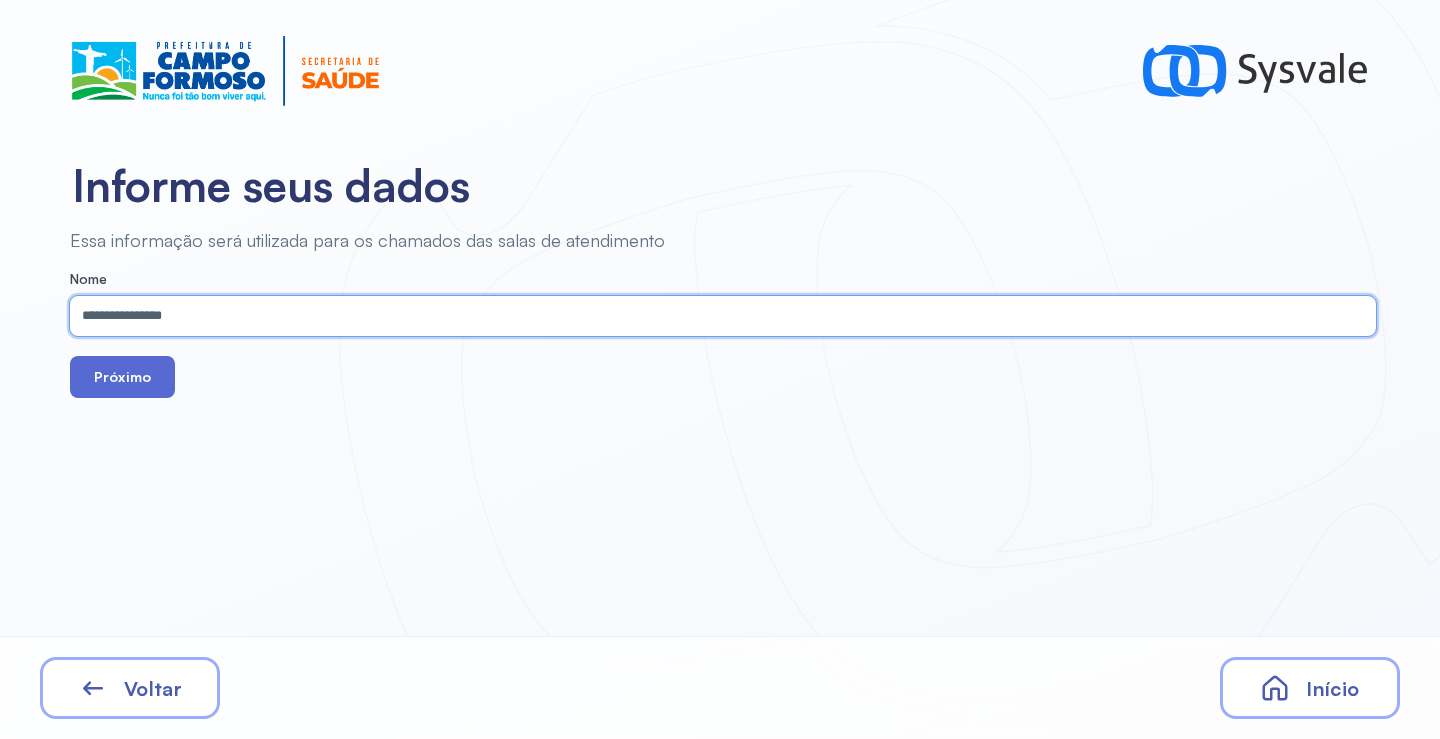 type on "**********" 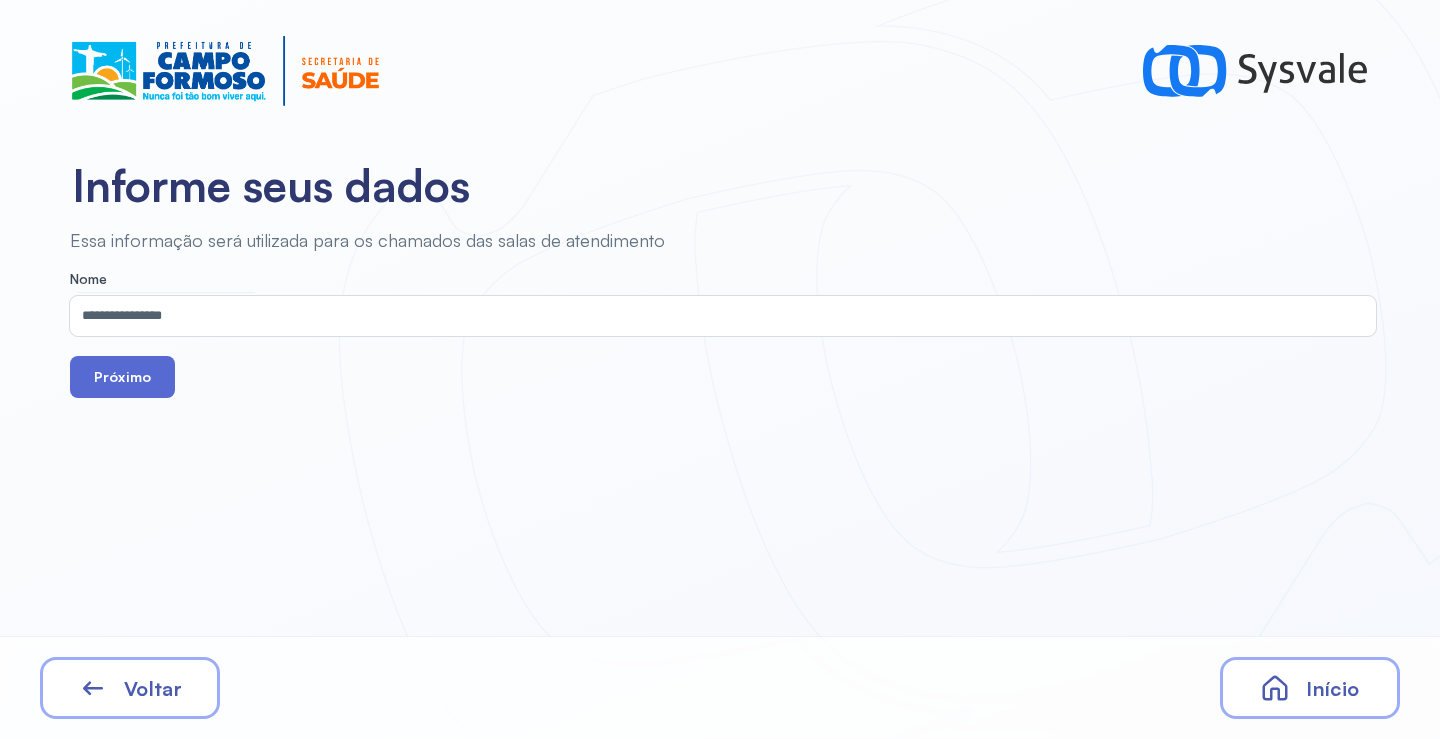 click on "Próximo" at bounding box center (122, 377) 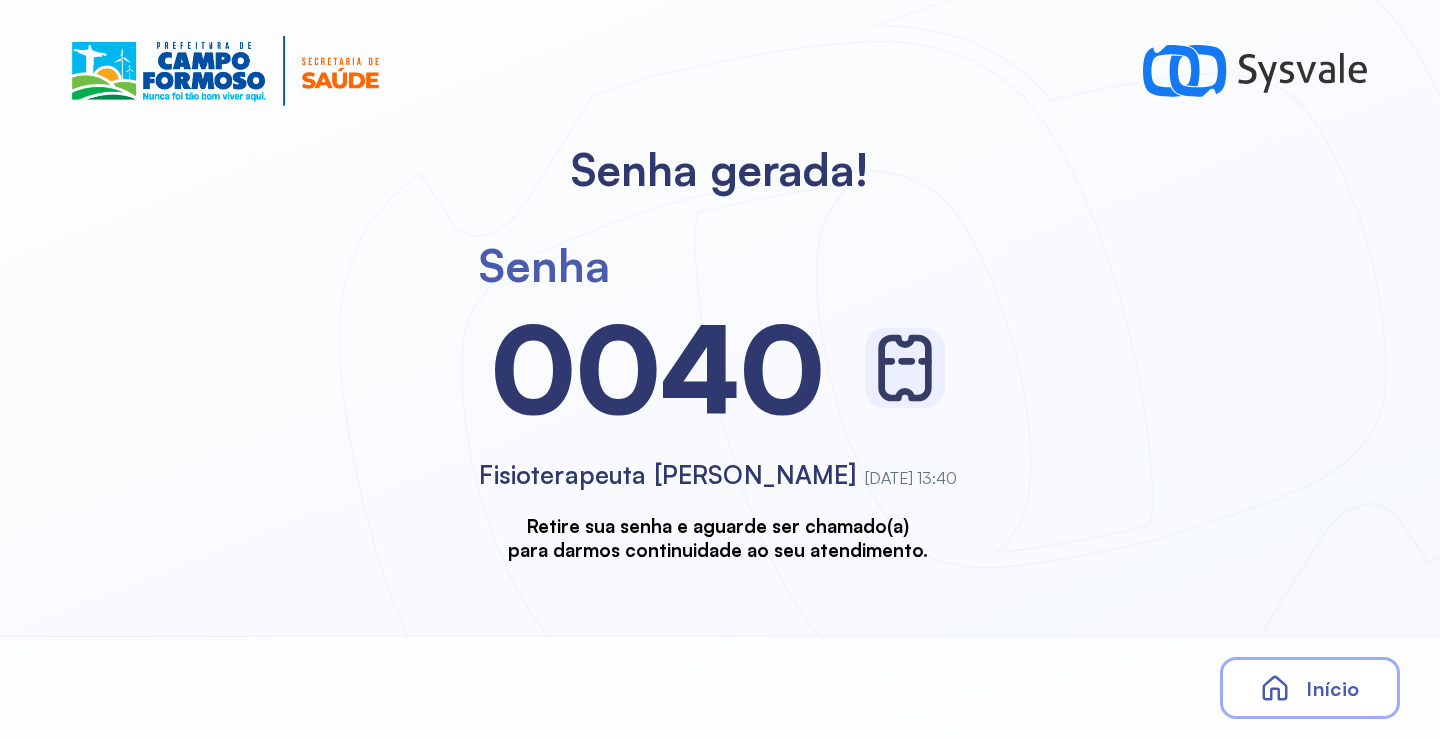 scroll, scrollTop: 0, scrollLeft: 0, axis: both 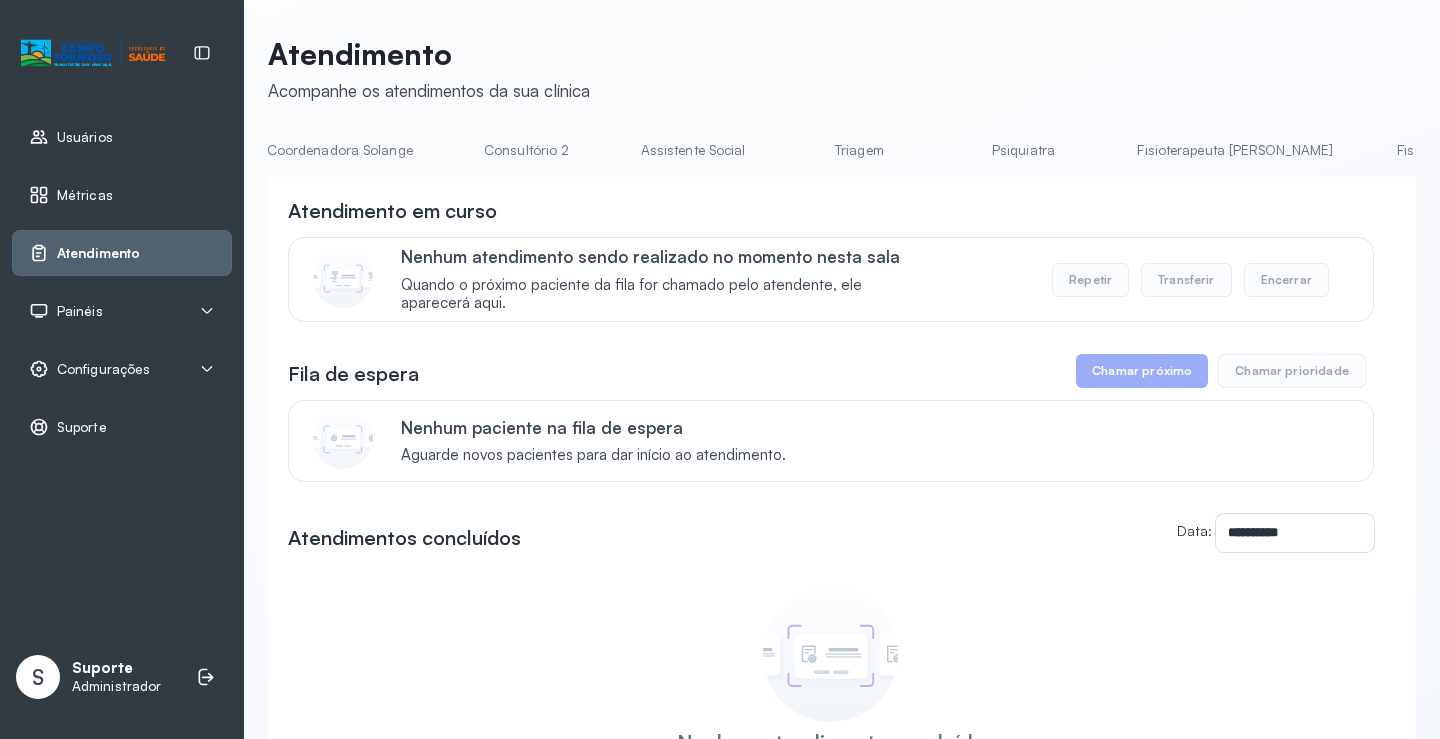 click on "Fisioterapeuta [PERSON_NAME]" at bounding box center (1235, 150) 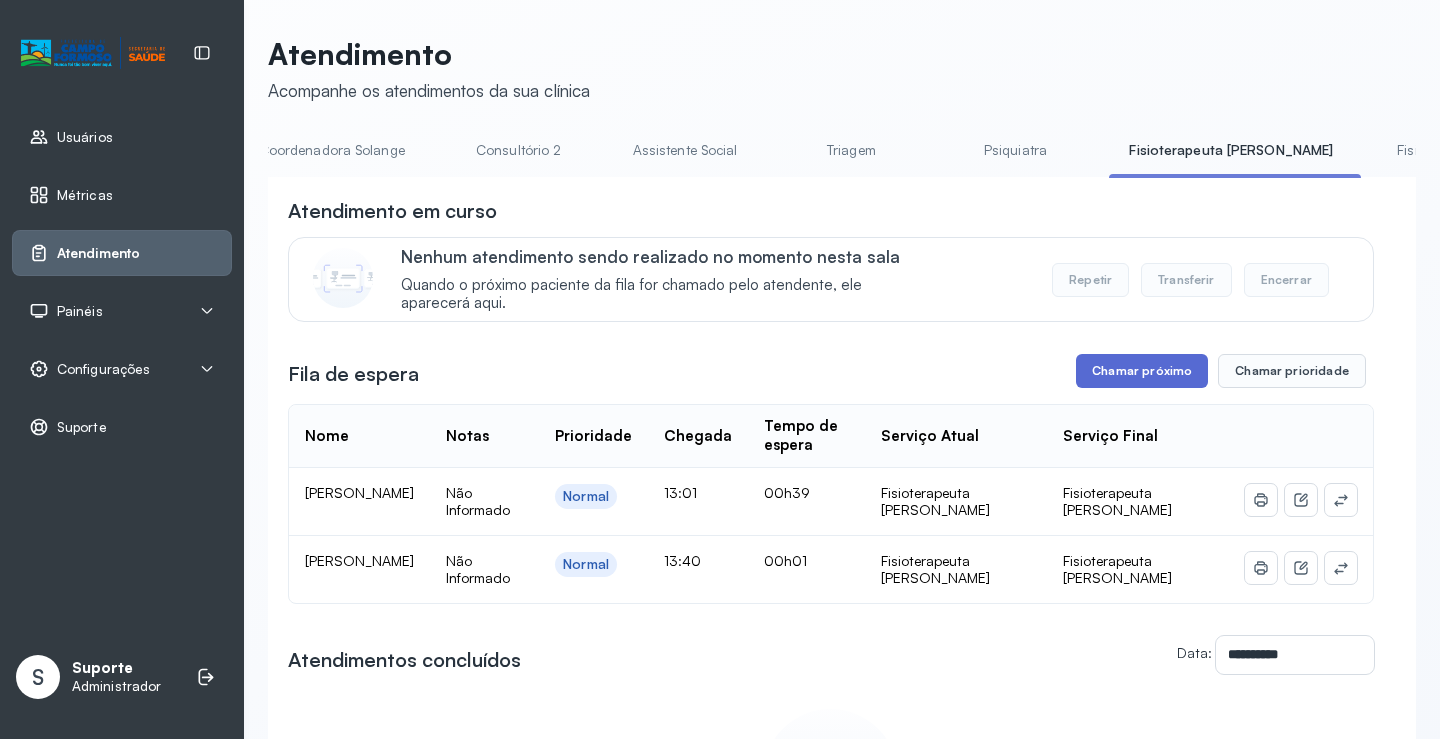click on "Chamar próximo" at bounding box center [1142, 371] 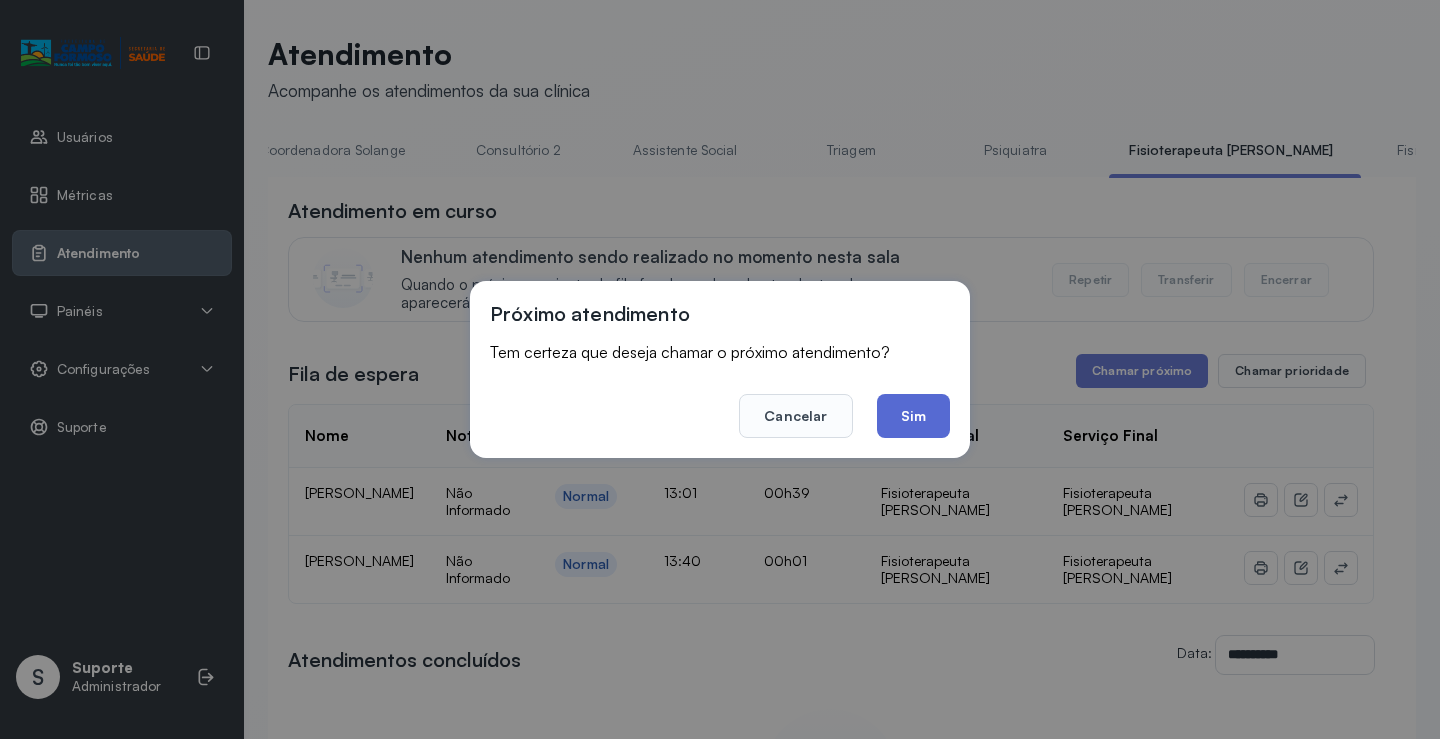 click on "Sim" 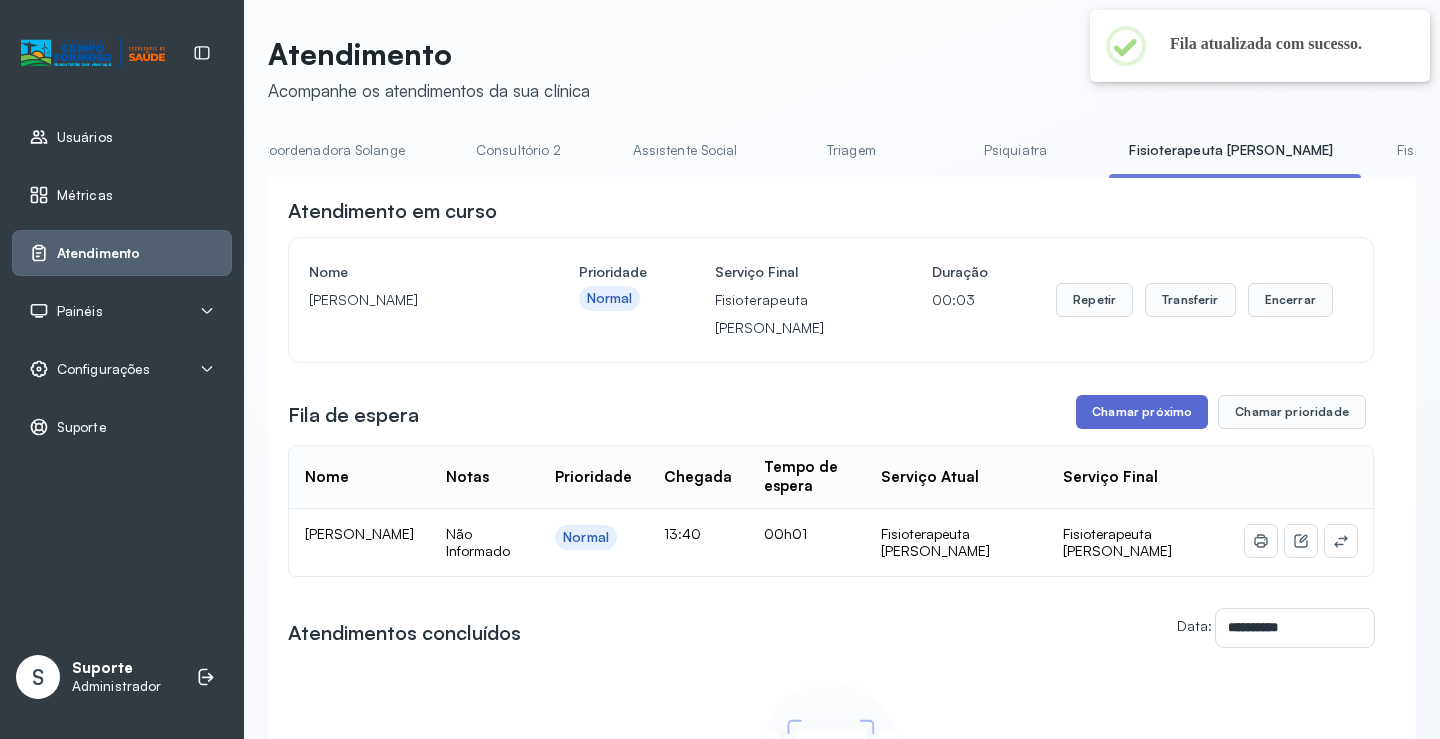 click on "Chamar próximo" at bounding box center [1142, 412] 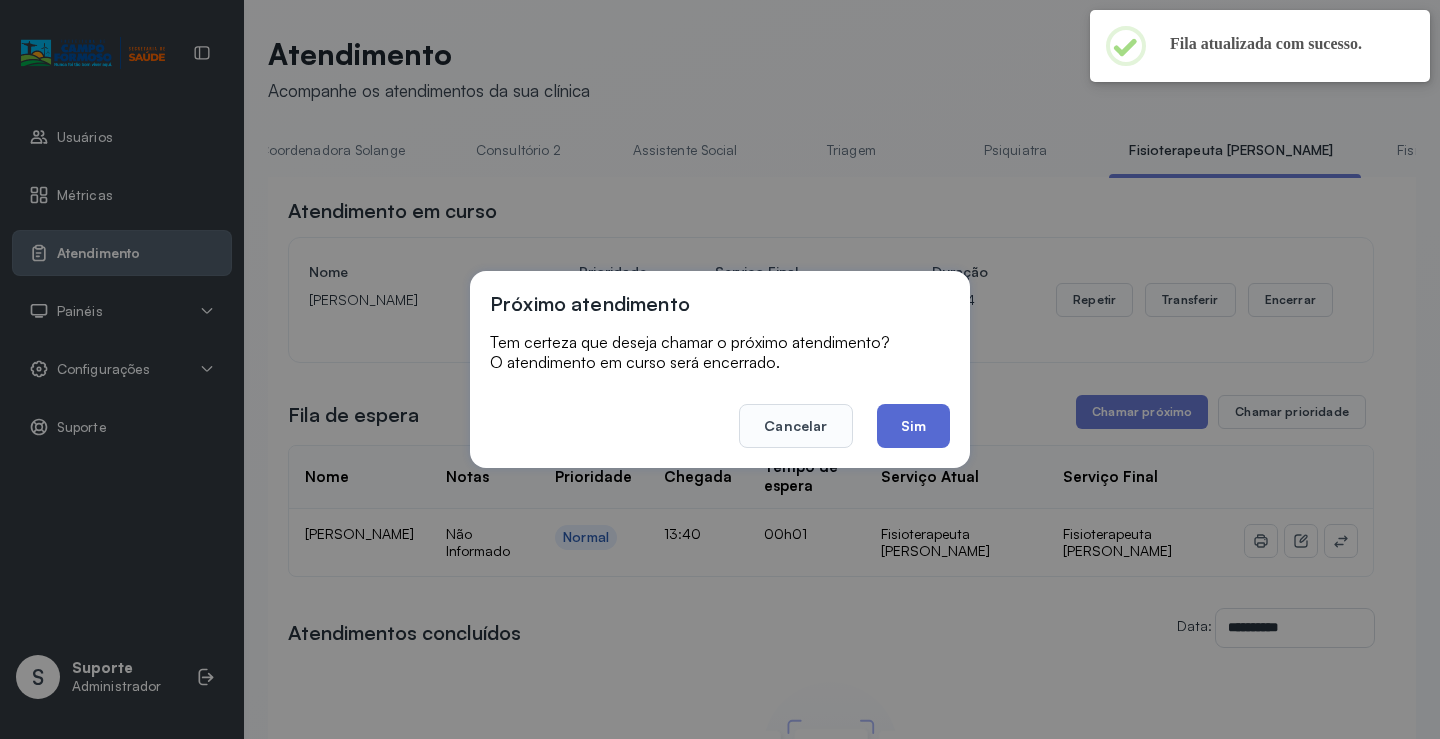 click on "Sim" 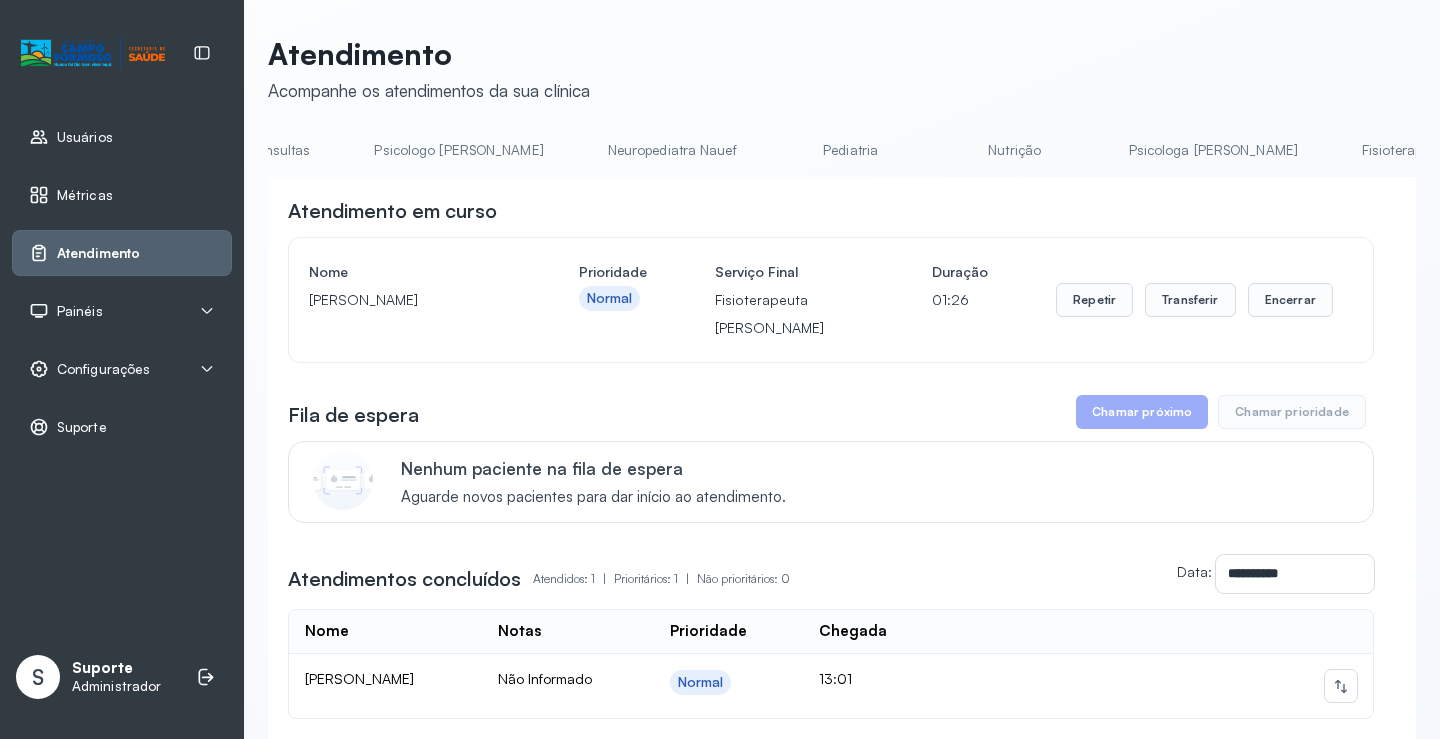scroll, scrollTop: 0, scrollLeft: 0, axis: both 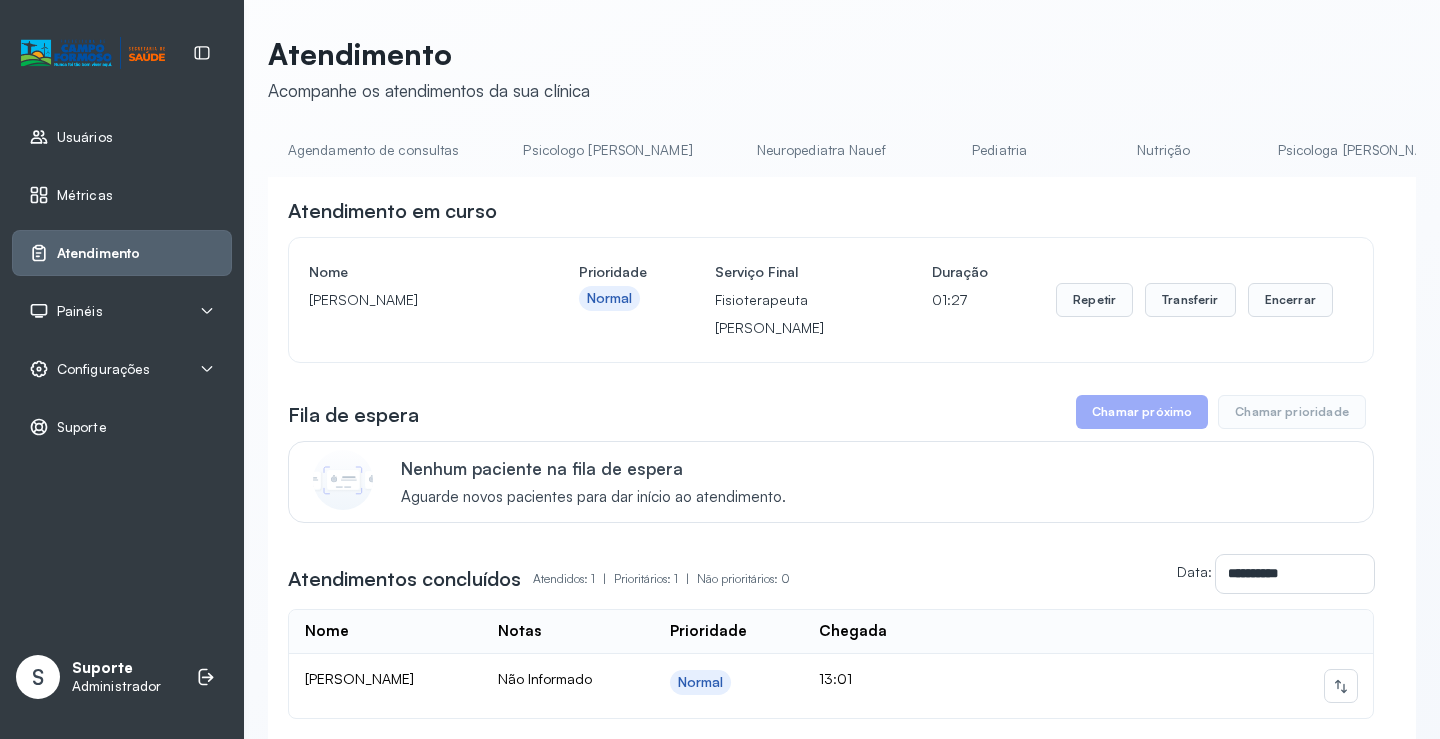 click on "Agendamento de consultas" at bounding box center (373, 150) 